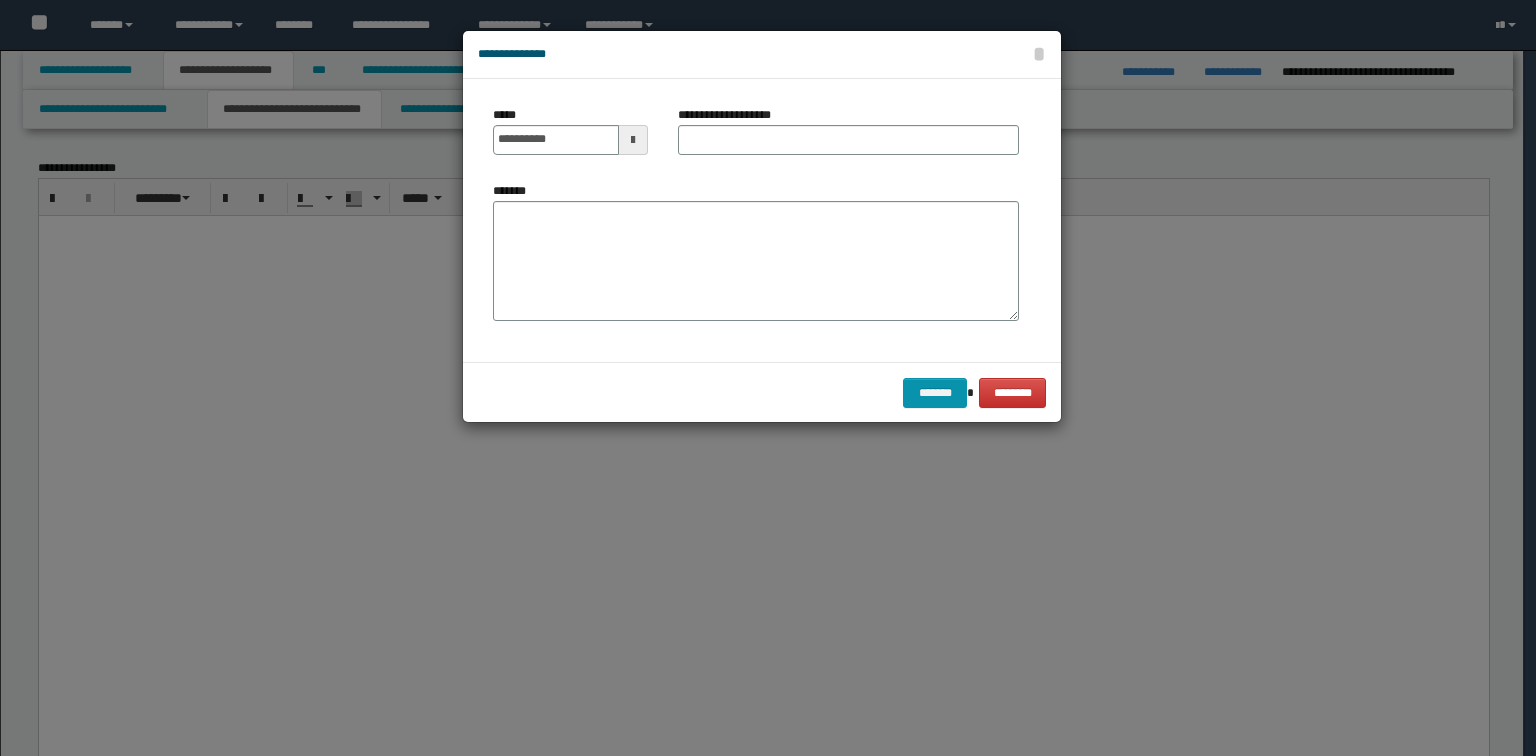 scroll, scrollTop: 4560, scrollLeft: 0, axis: vertical 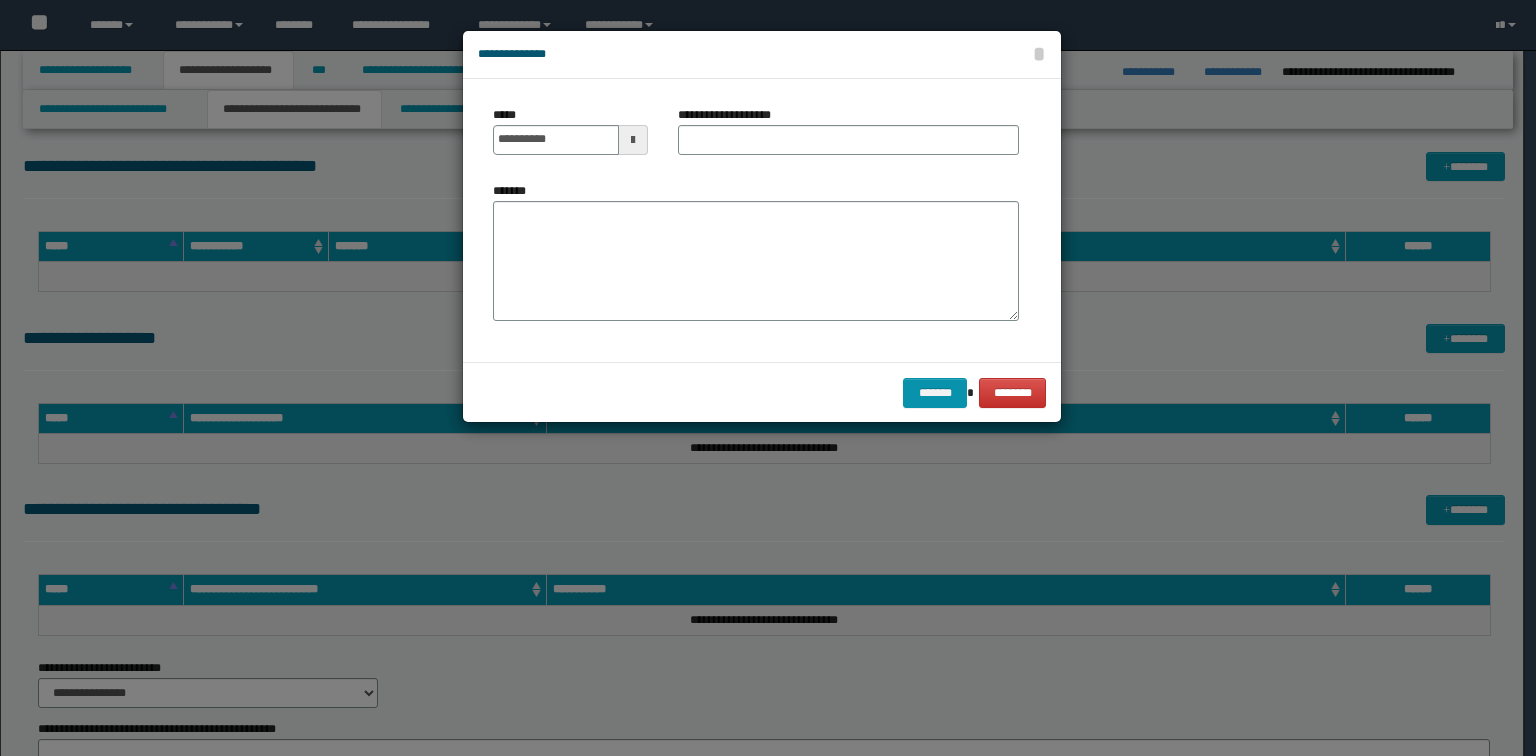 click on "*******" at bounding box center [756, 251] 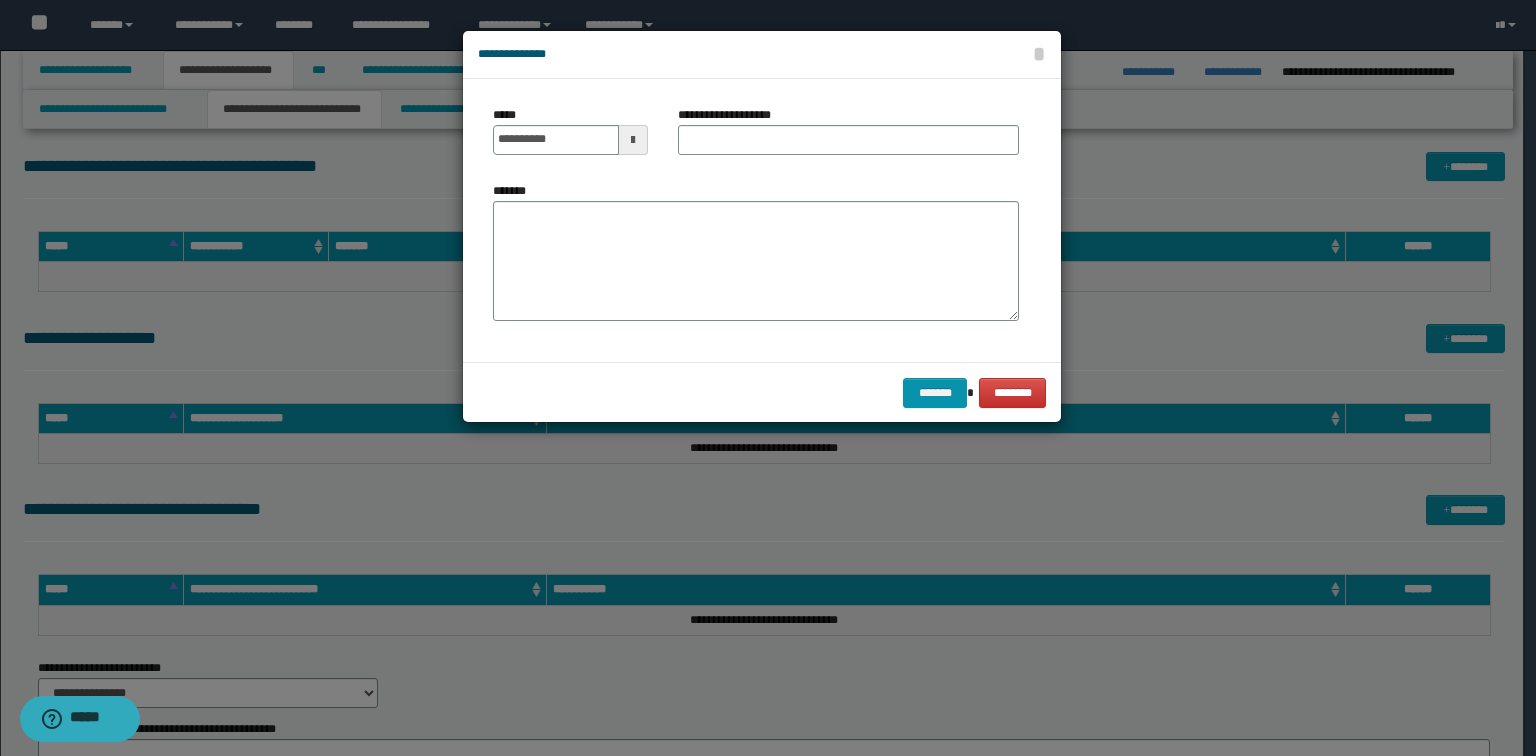 scroll, scrollTop: 0, scrollLeft: 0, axis: both 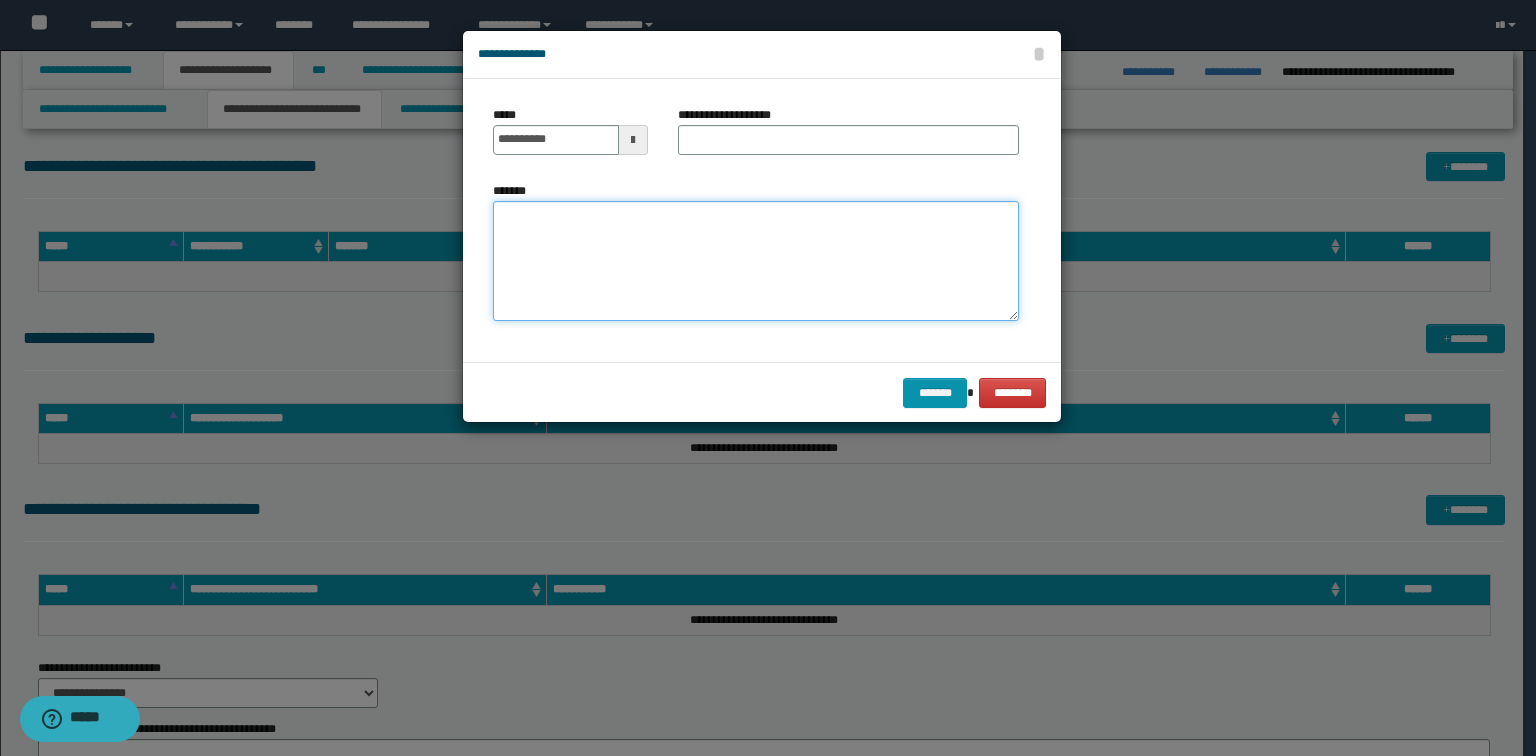click on "*******" at bounding box center [756, 261] 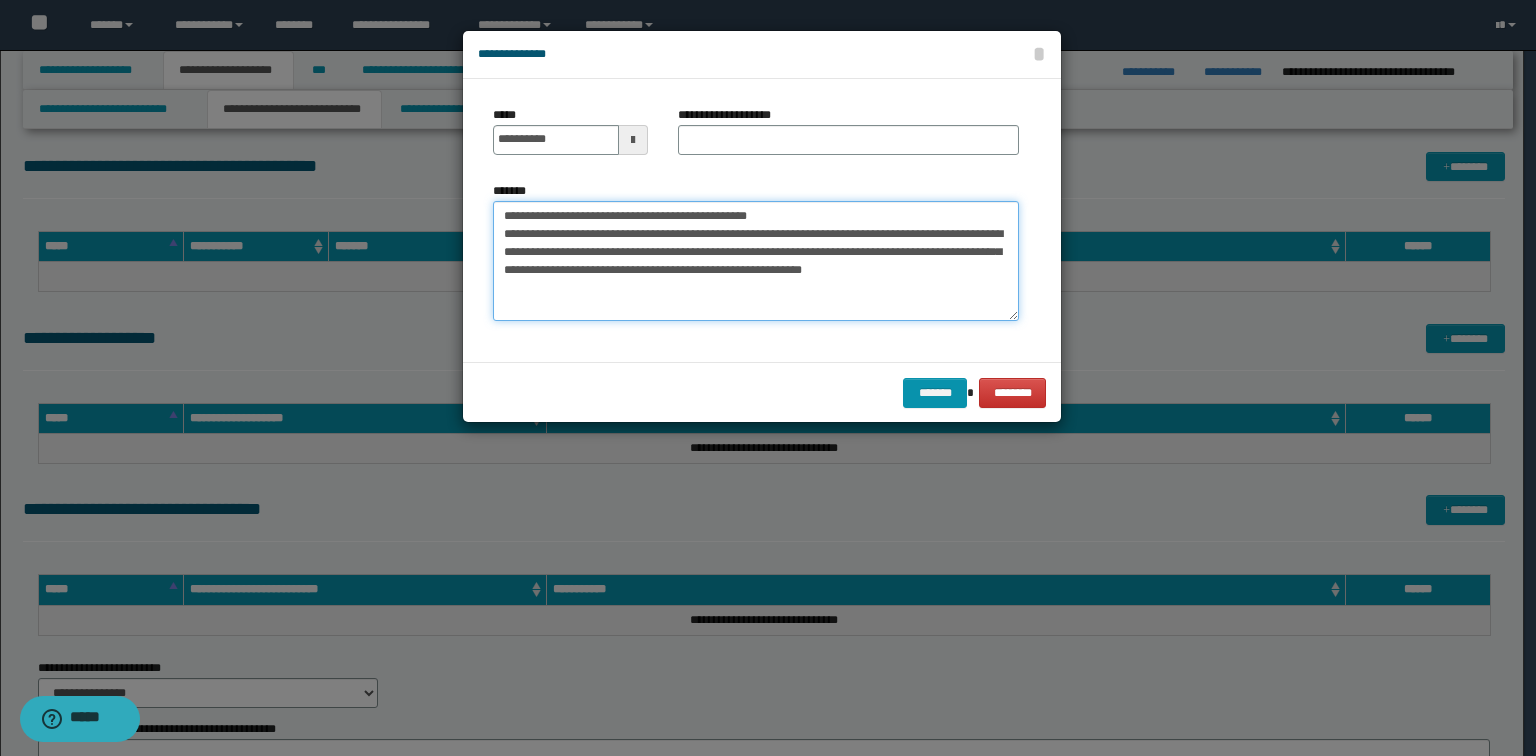 drag, startPoint x: 830, startPoint y: 218, endPoint x: 312, endPoint y: 202, distance: 518.2471 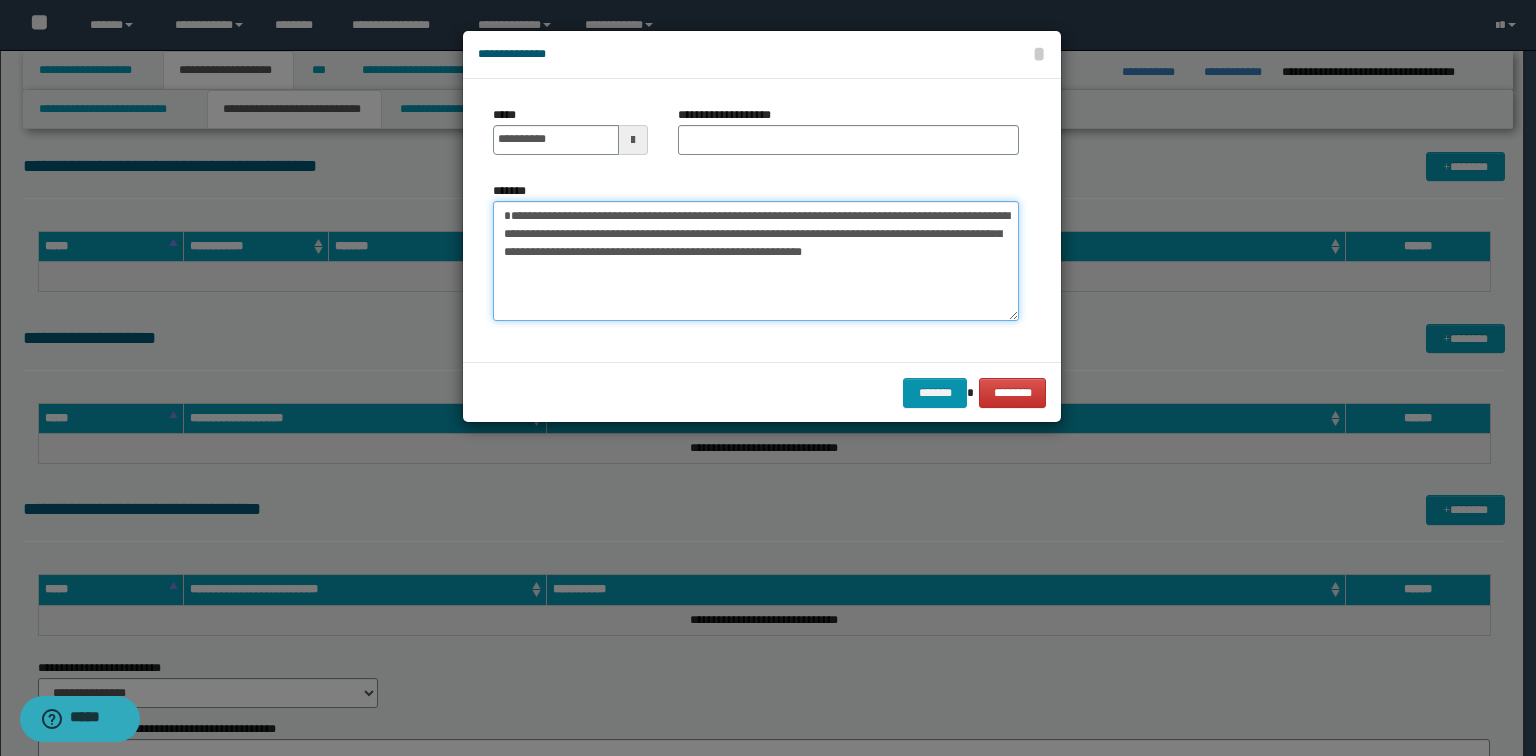 type on "**********" 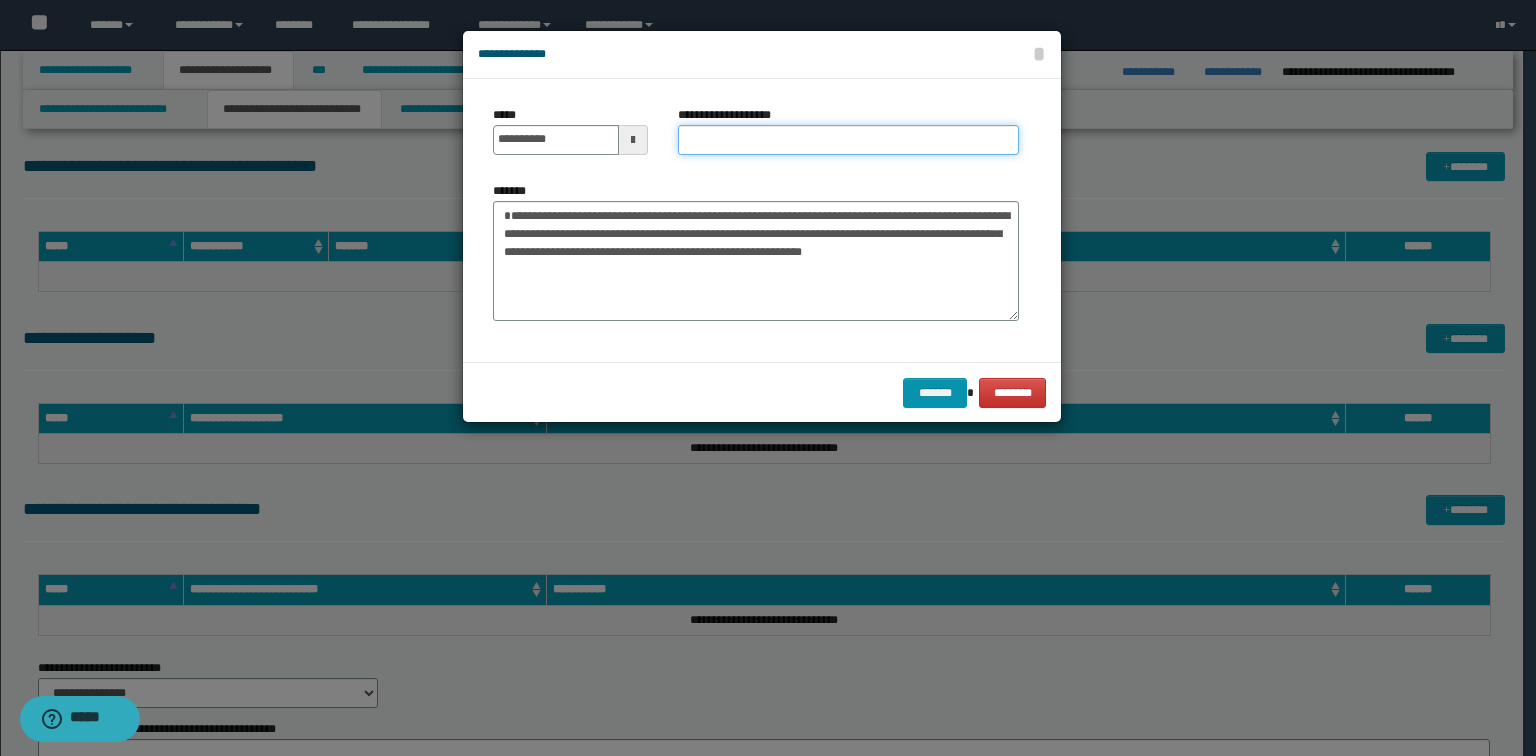 click on "**********" at bounding box center [848, 140] 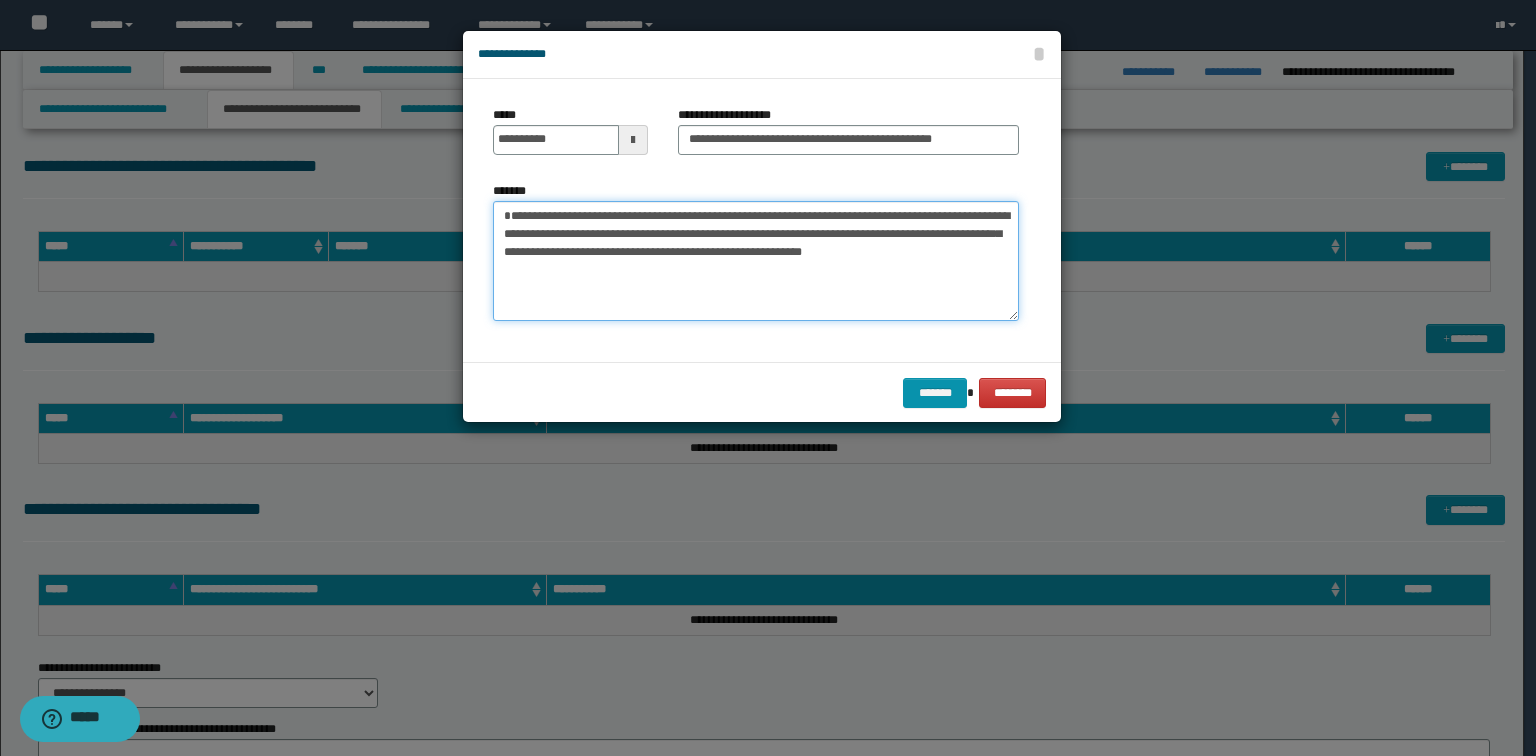 click on "**********" at bounding box center [756, 261] 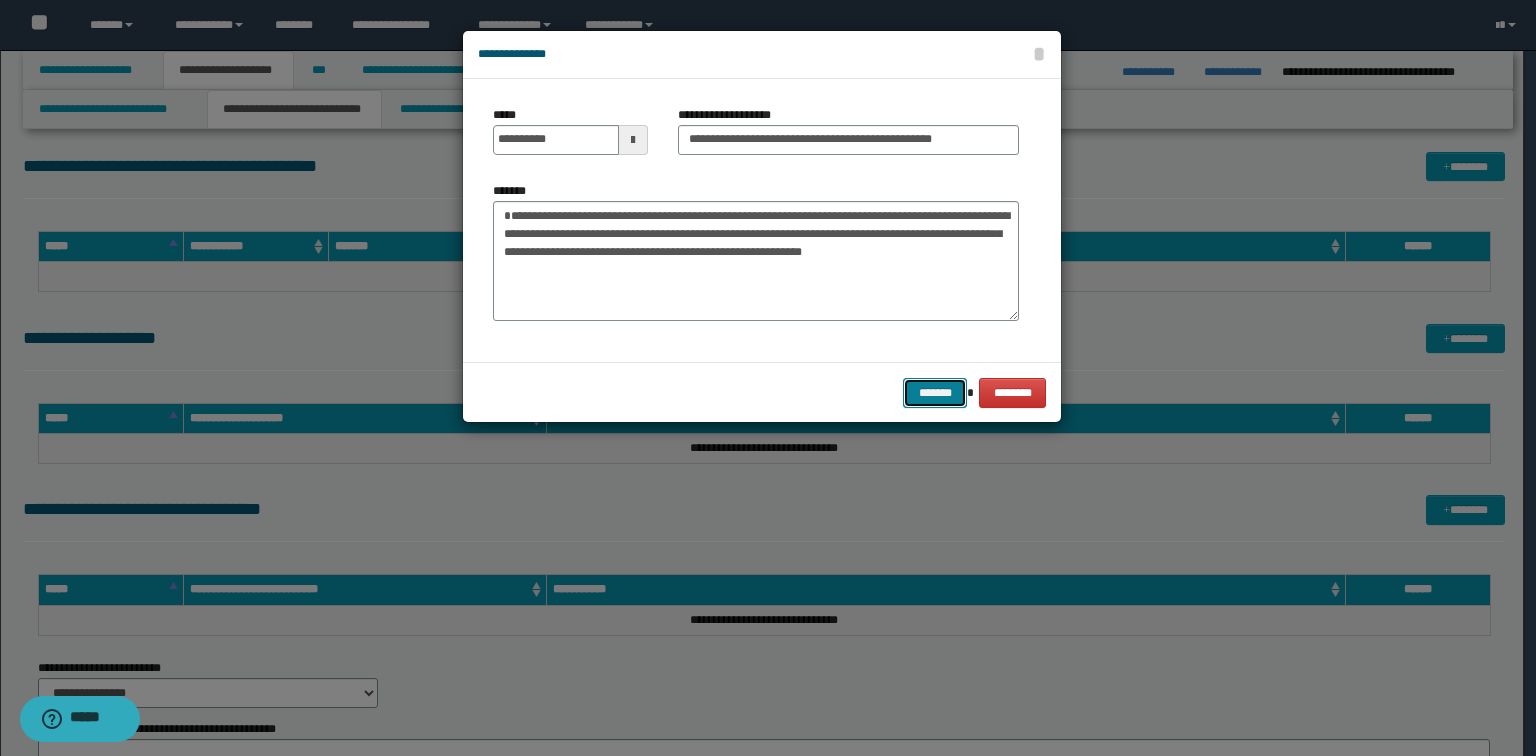 click on "*******" at bounding box center (935, 393) 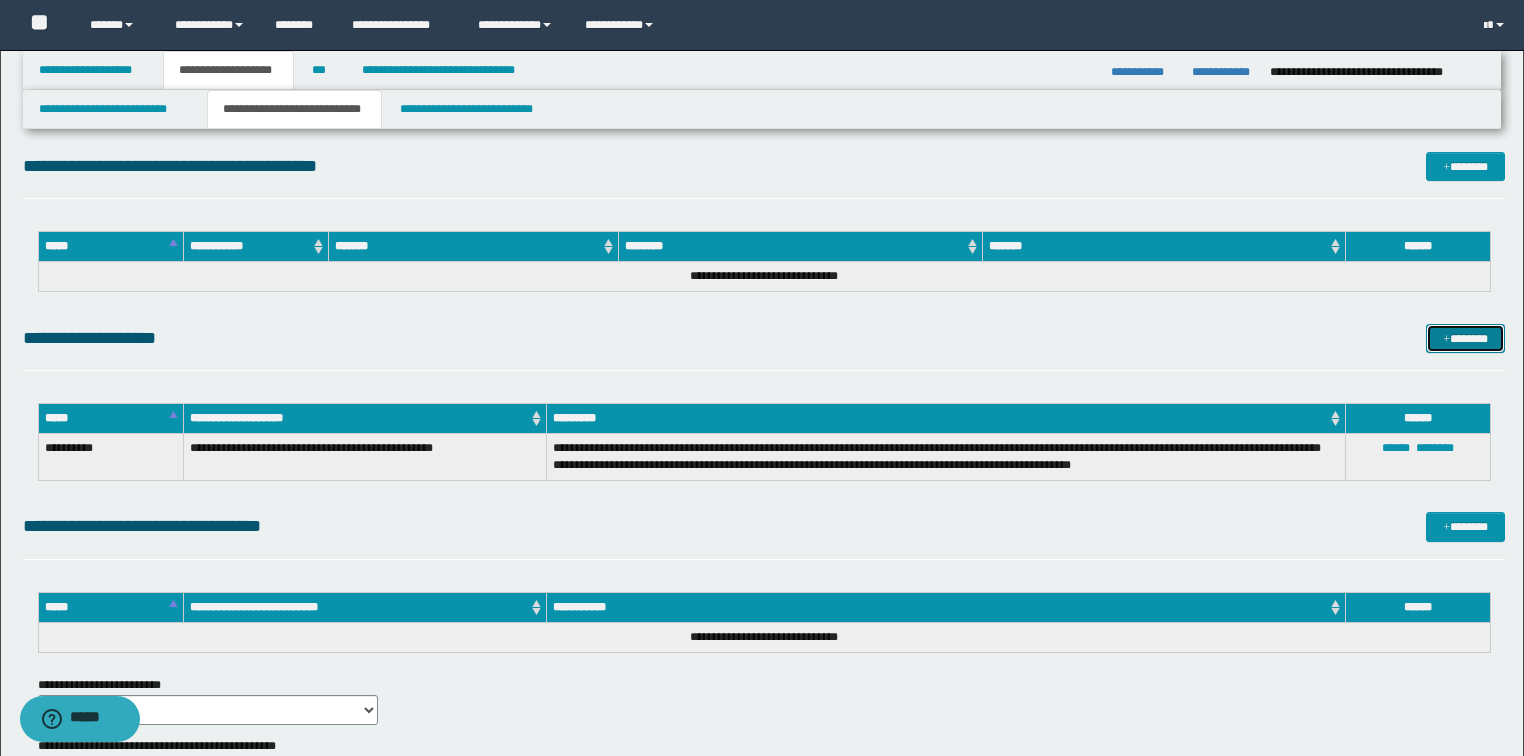 click on "*******" at bounding box center [1465, 339] 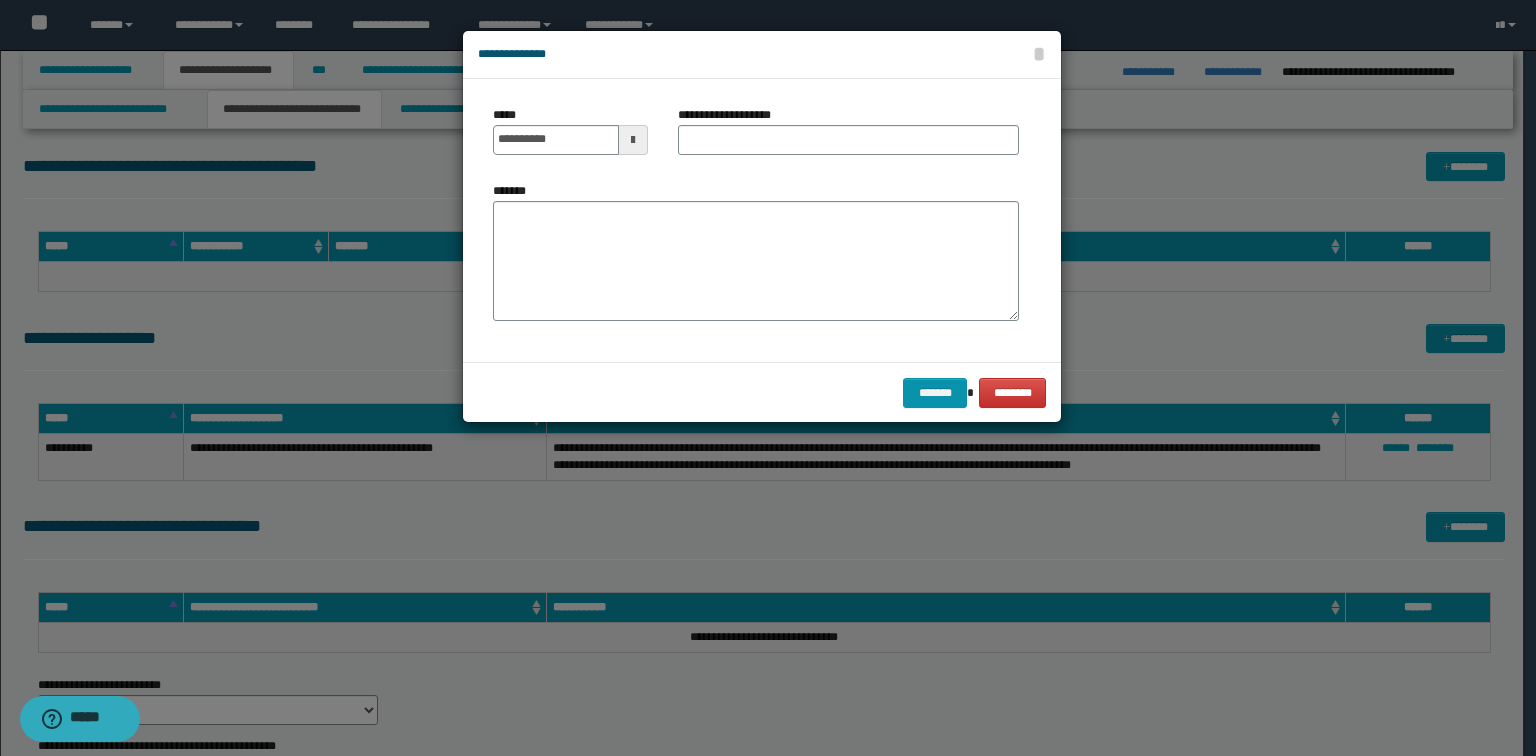 click on "**********" at bounding box center [848, 138] 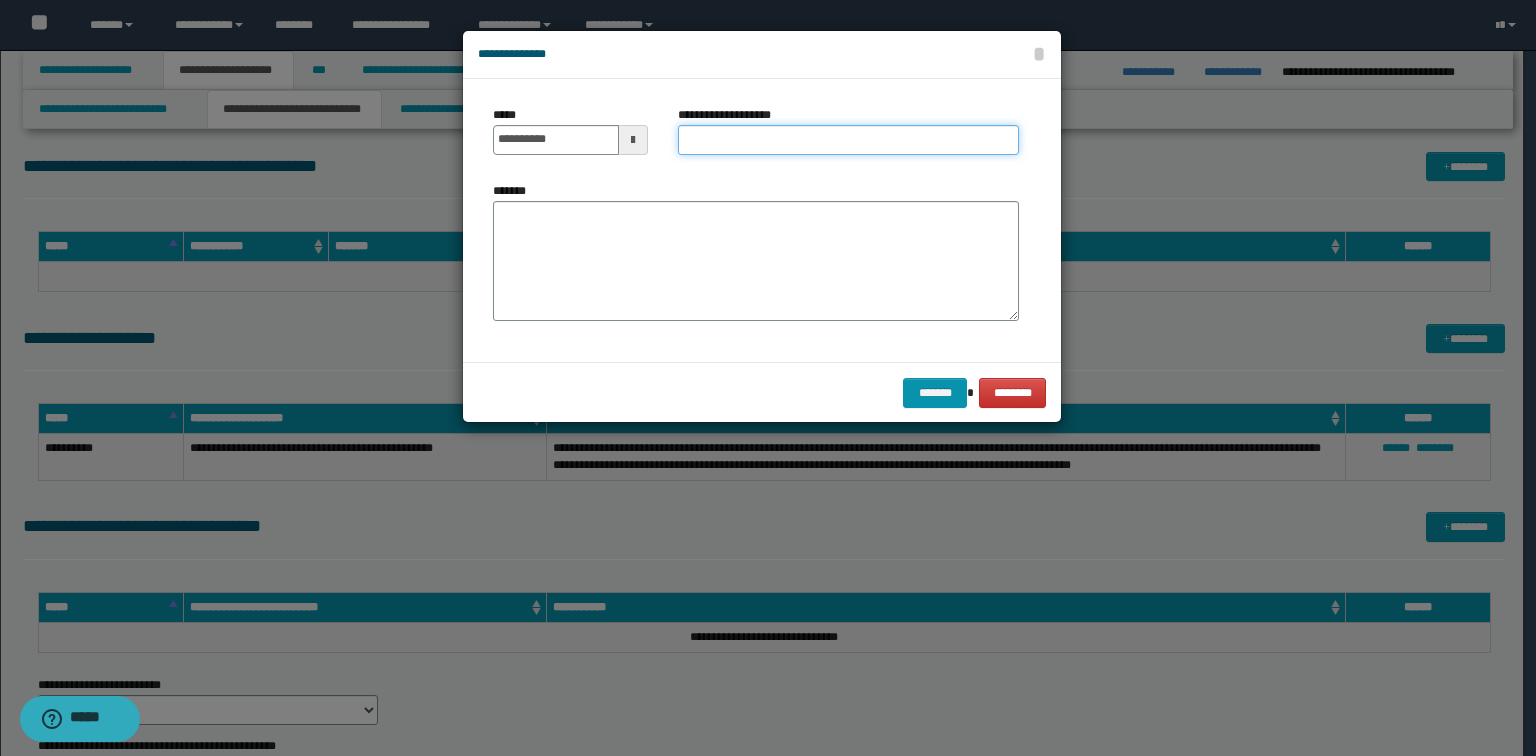 click on "**********" at bounding box center [848, 140] 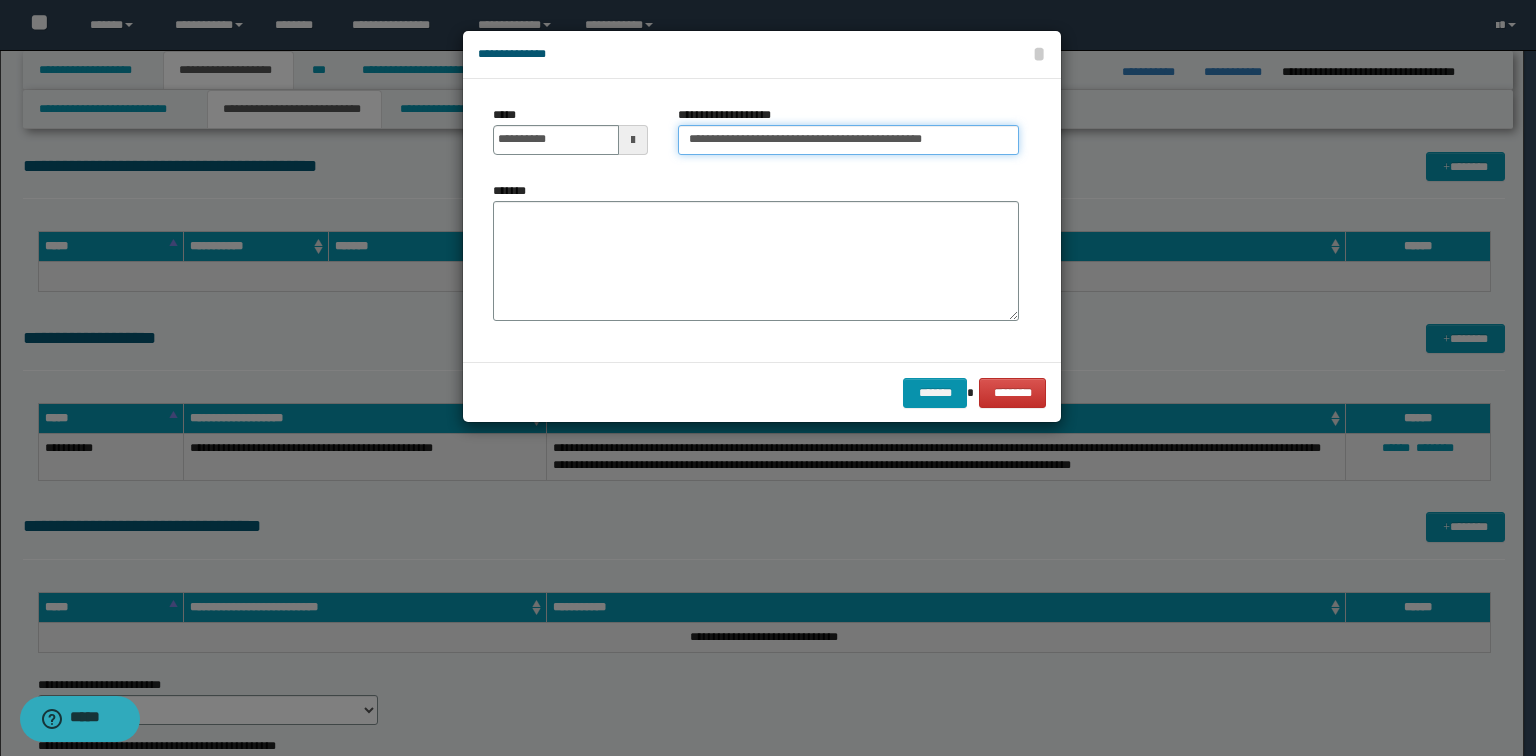 scroll, scrollTop: 0, scrollLeft: 2, axis: horizontal 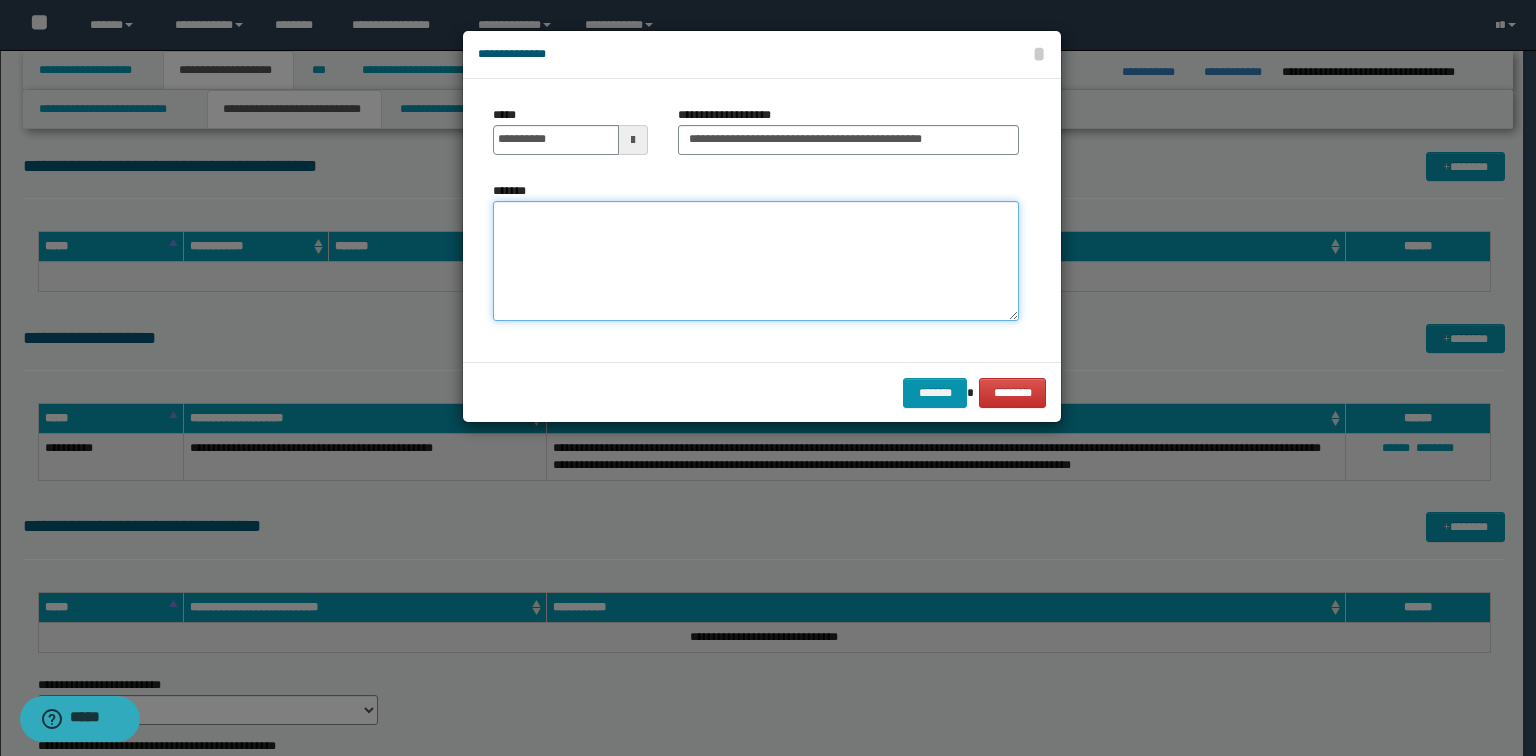 click on "*******" at bounding box center (756, 261) 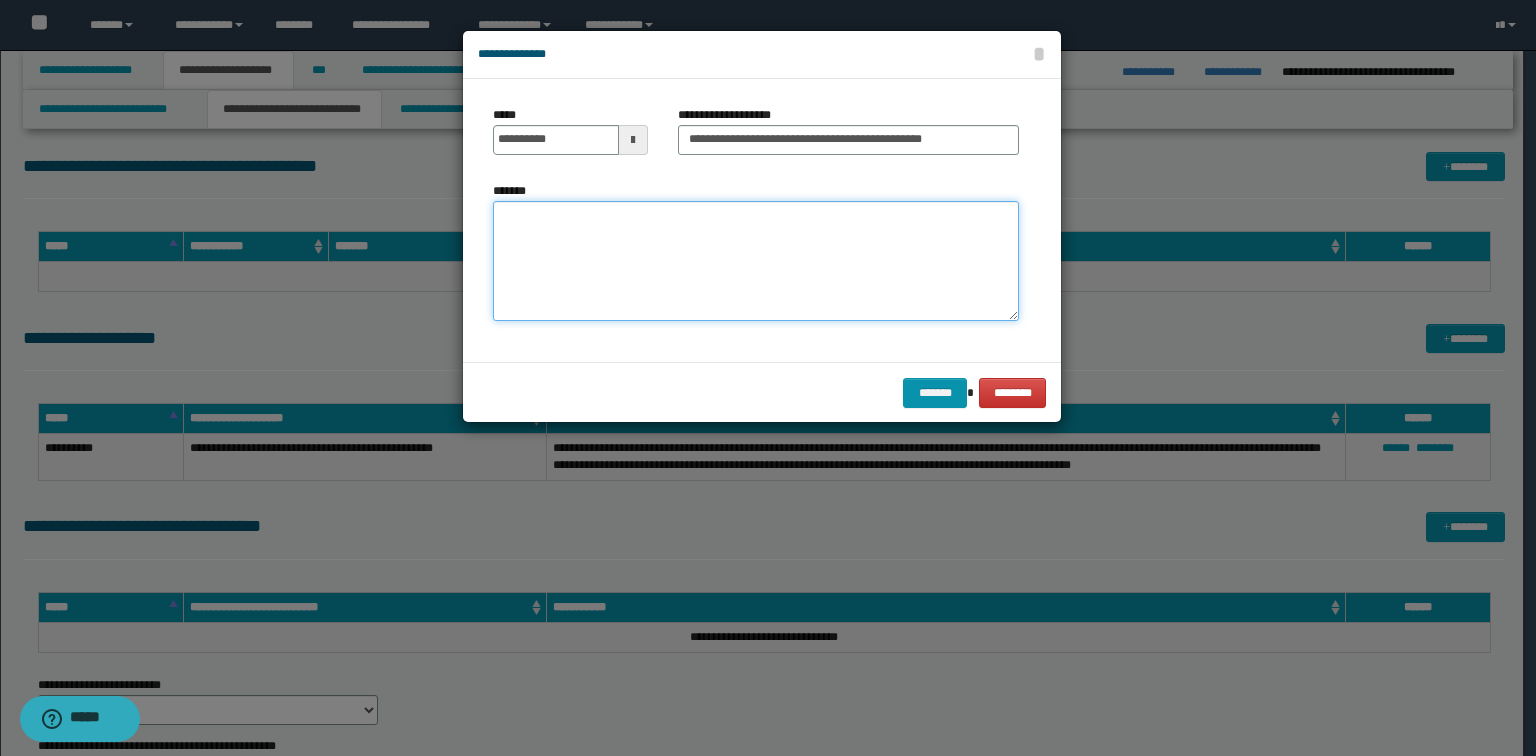 paste on "**********" 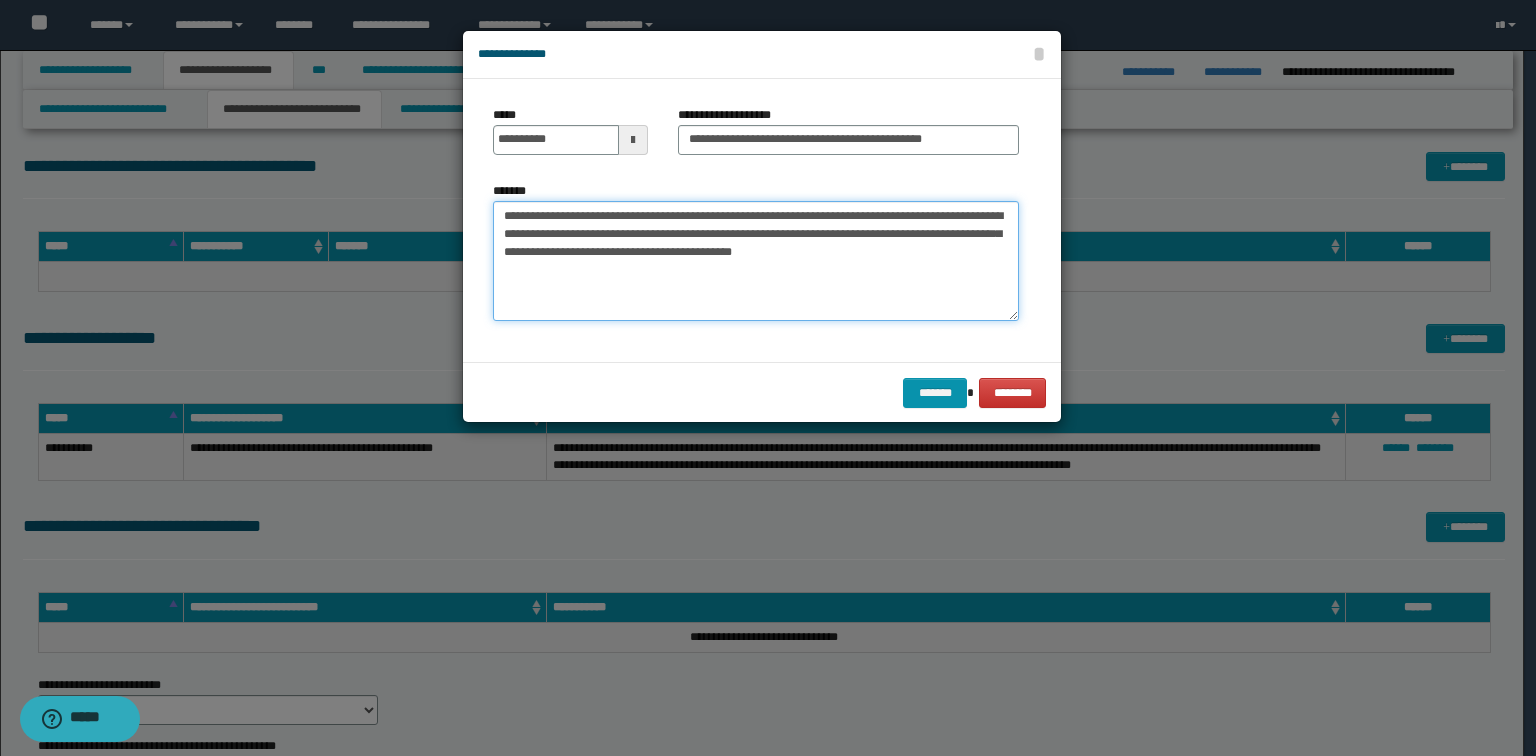 type on "**********" 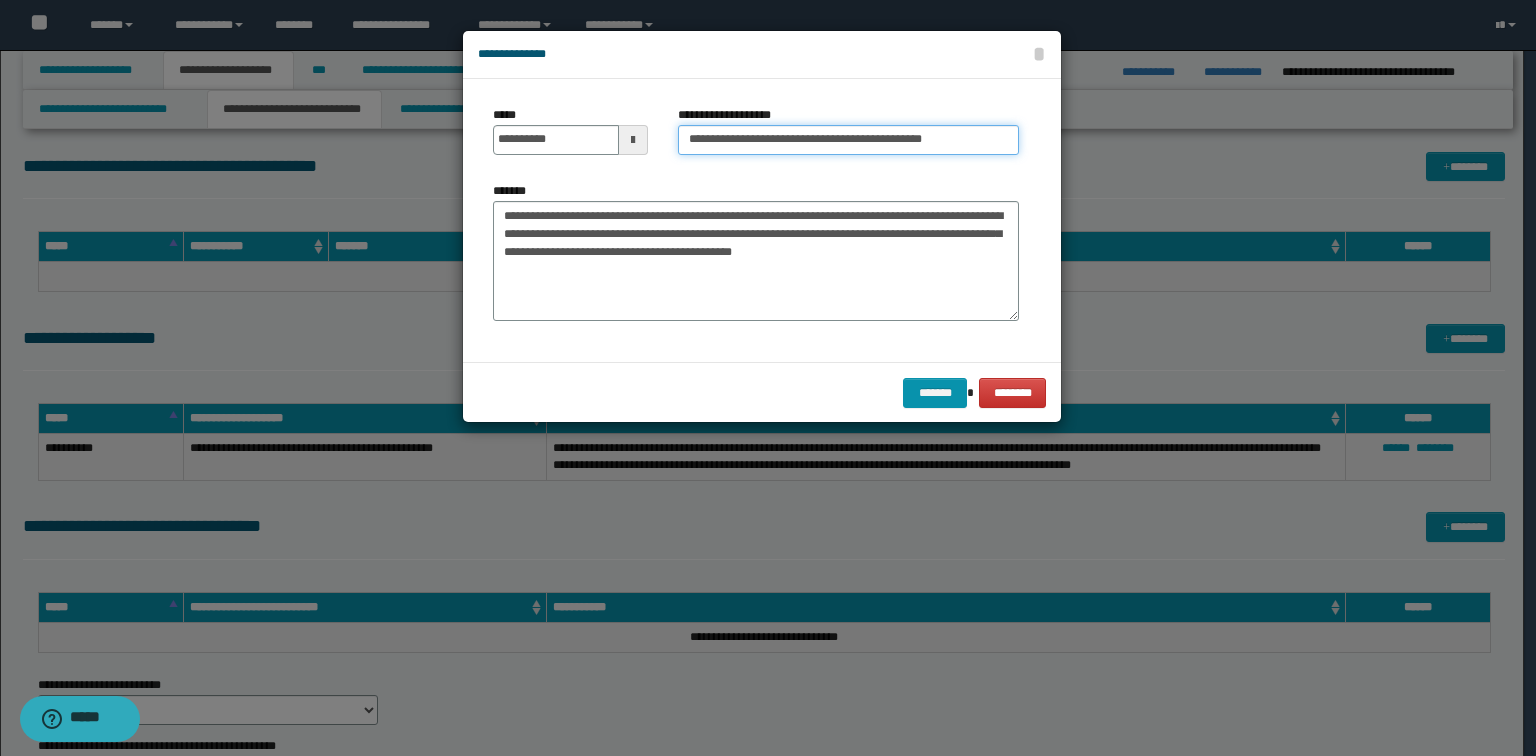 scroll, scrollTop: 0, scrollLeft: 2, axis: horizontal 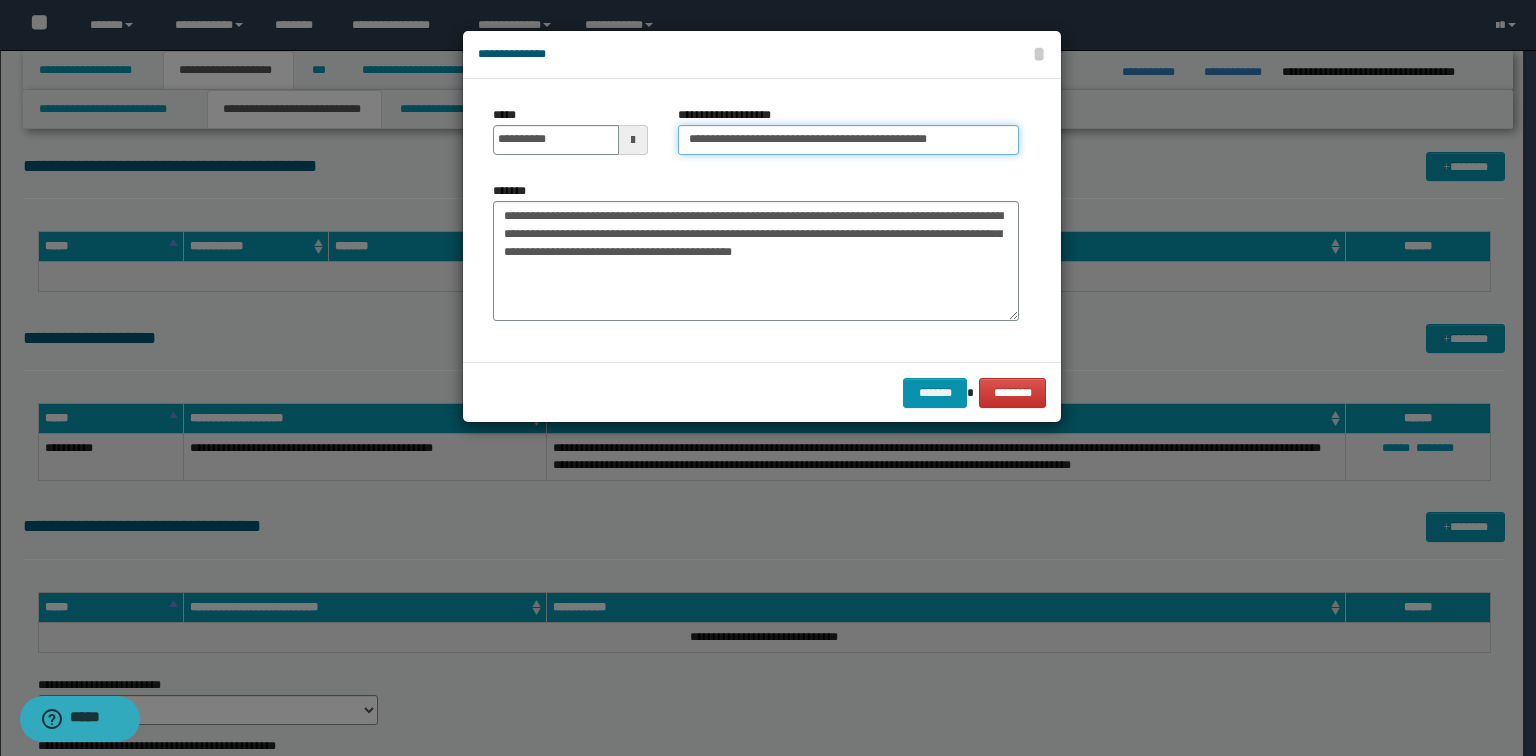 paste on "**********" 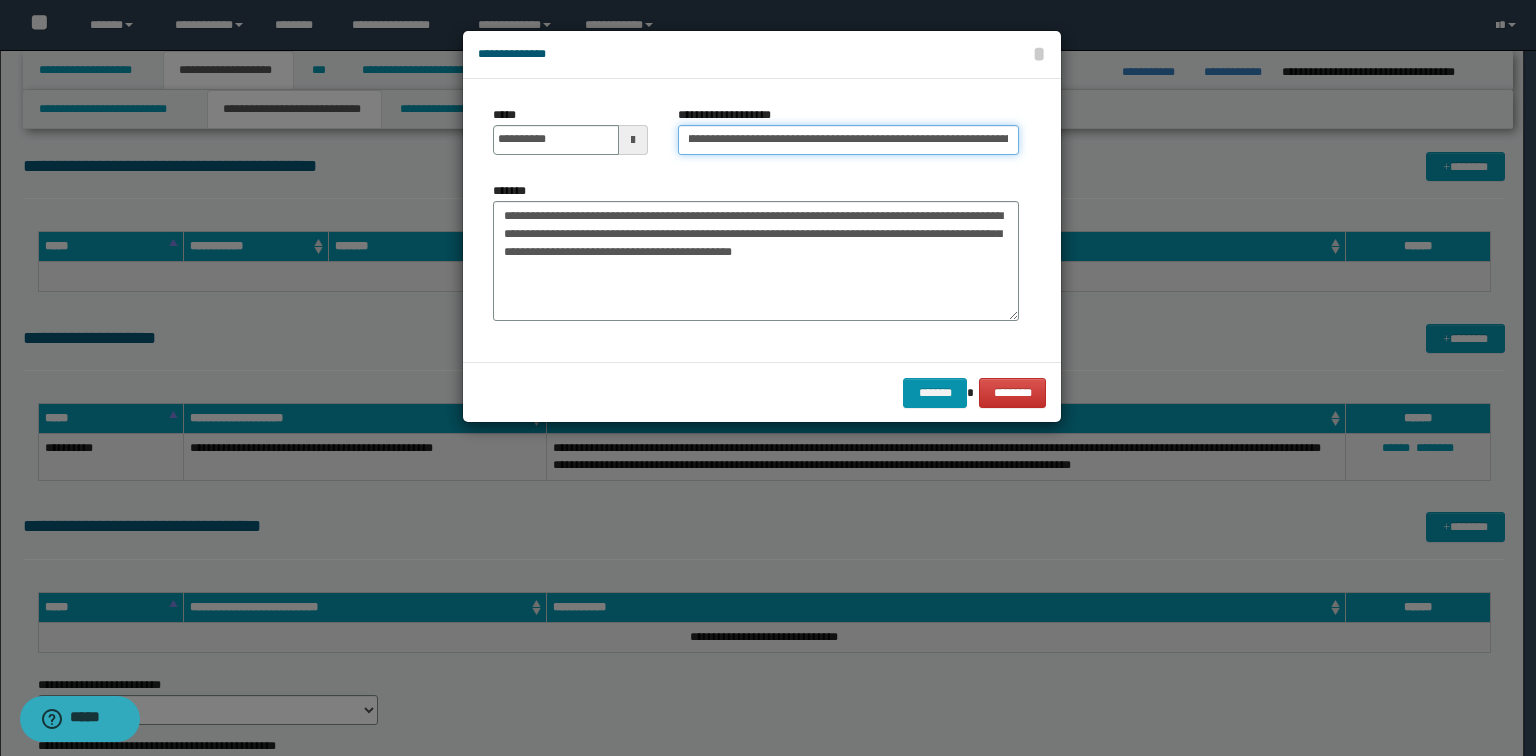 scroll, scrollTop: 0, scrollLeft: 160, axis: horizontal 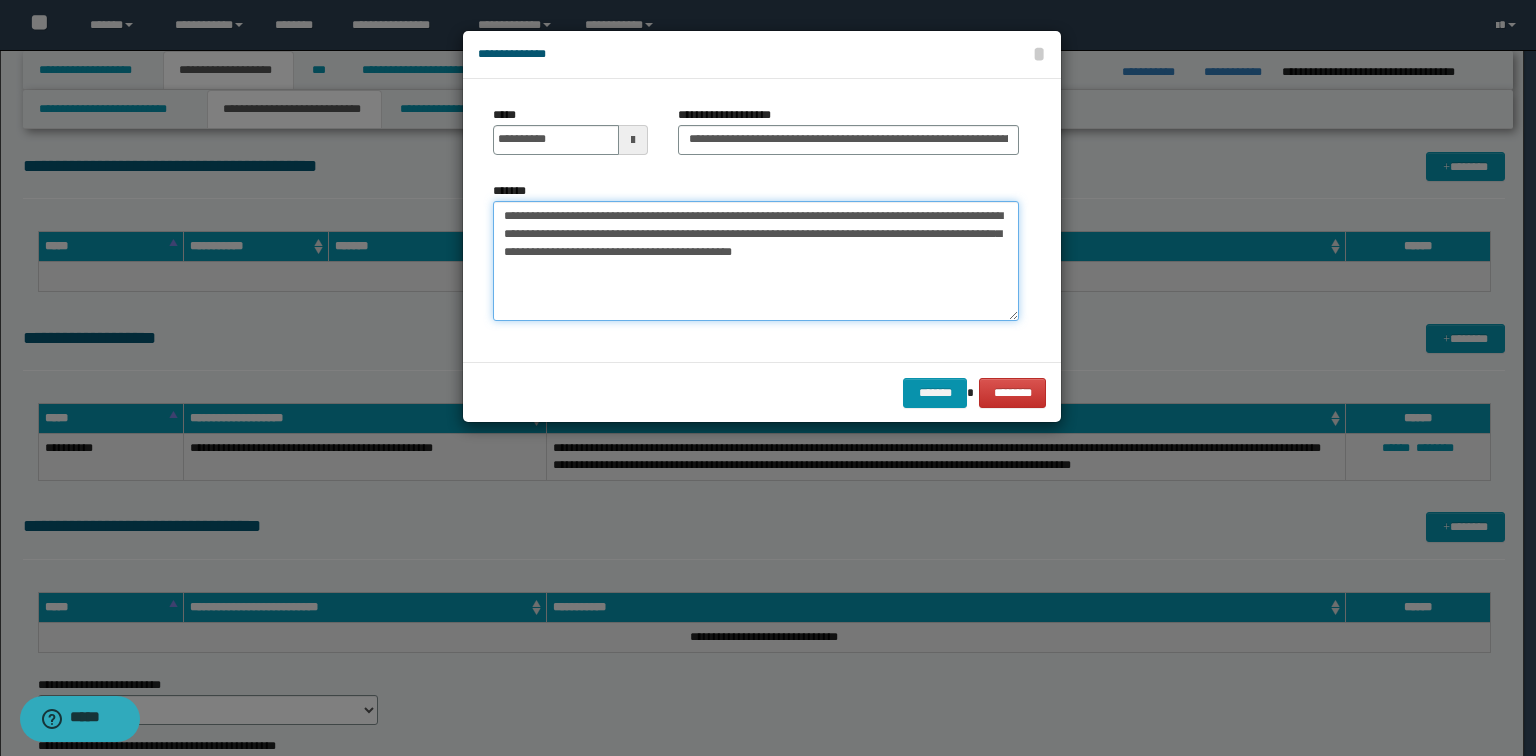click on "**********" at bounding box center (756, 261) 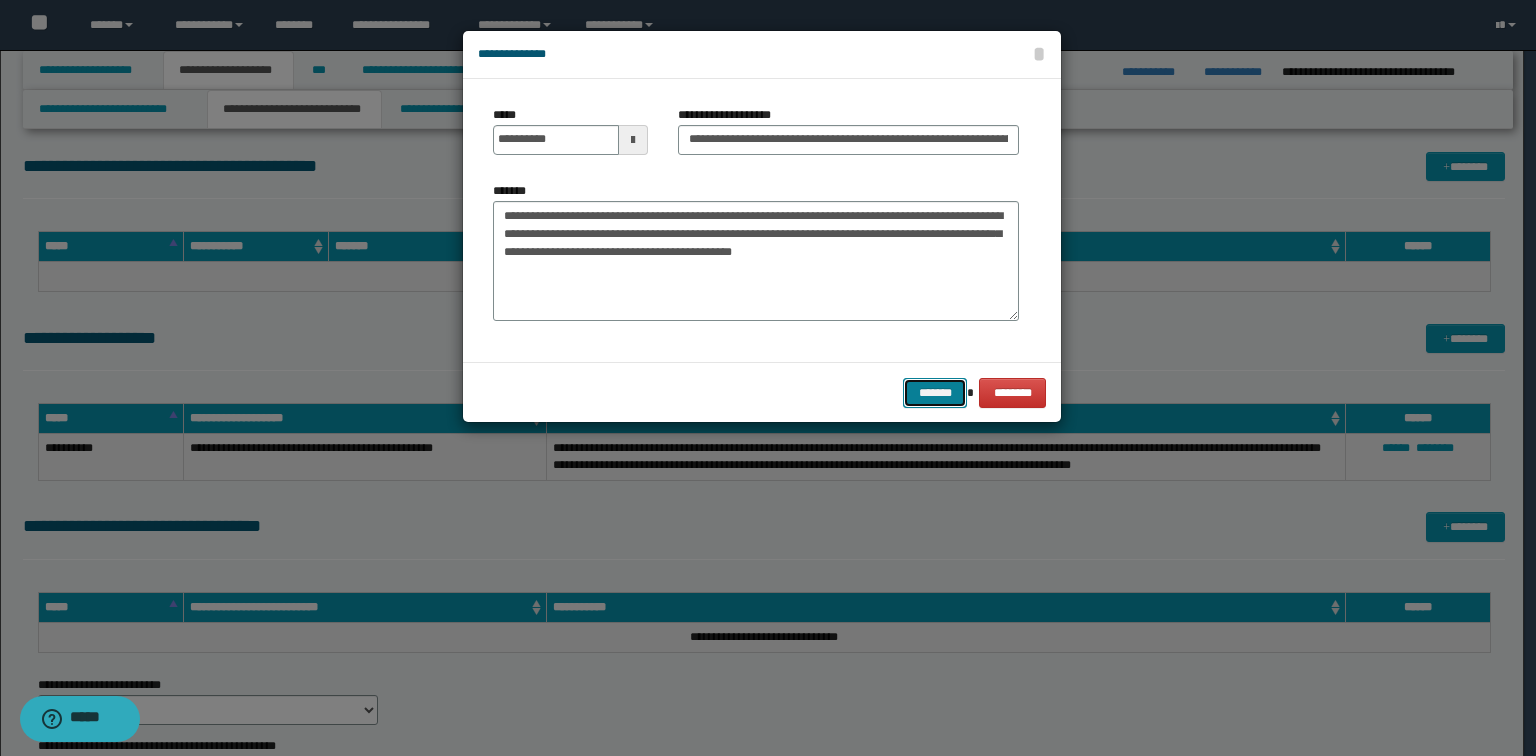 click on "*******" at bounding box center (935, 393) 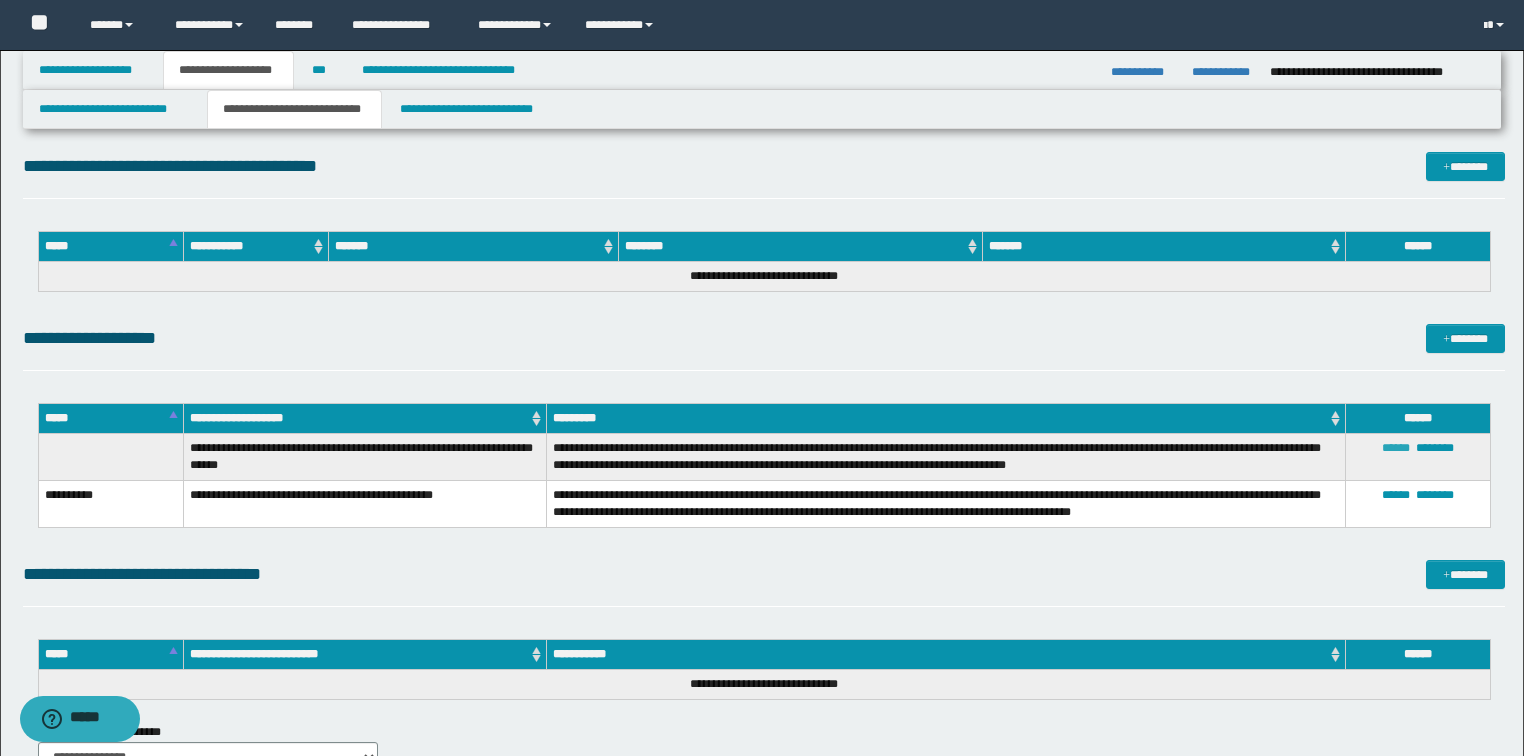 click on "******" at bounding box center [1396, 448] 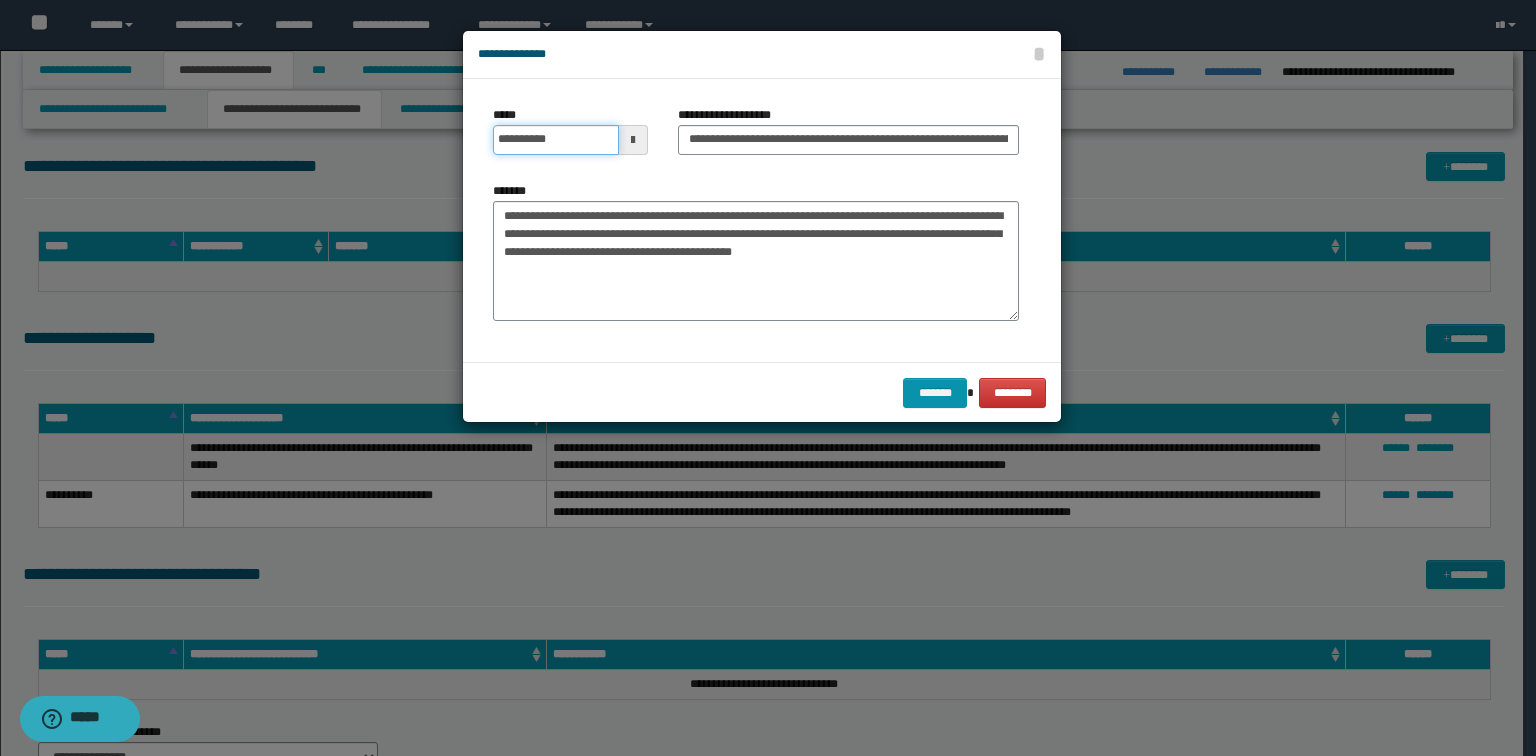 click on "**********" at bounding box center (556, 140) 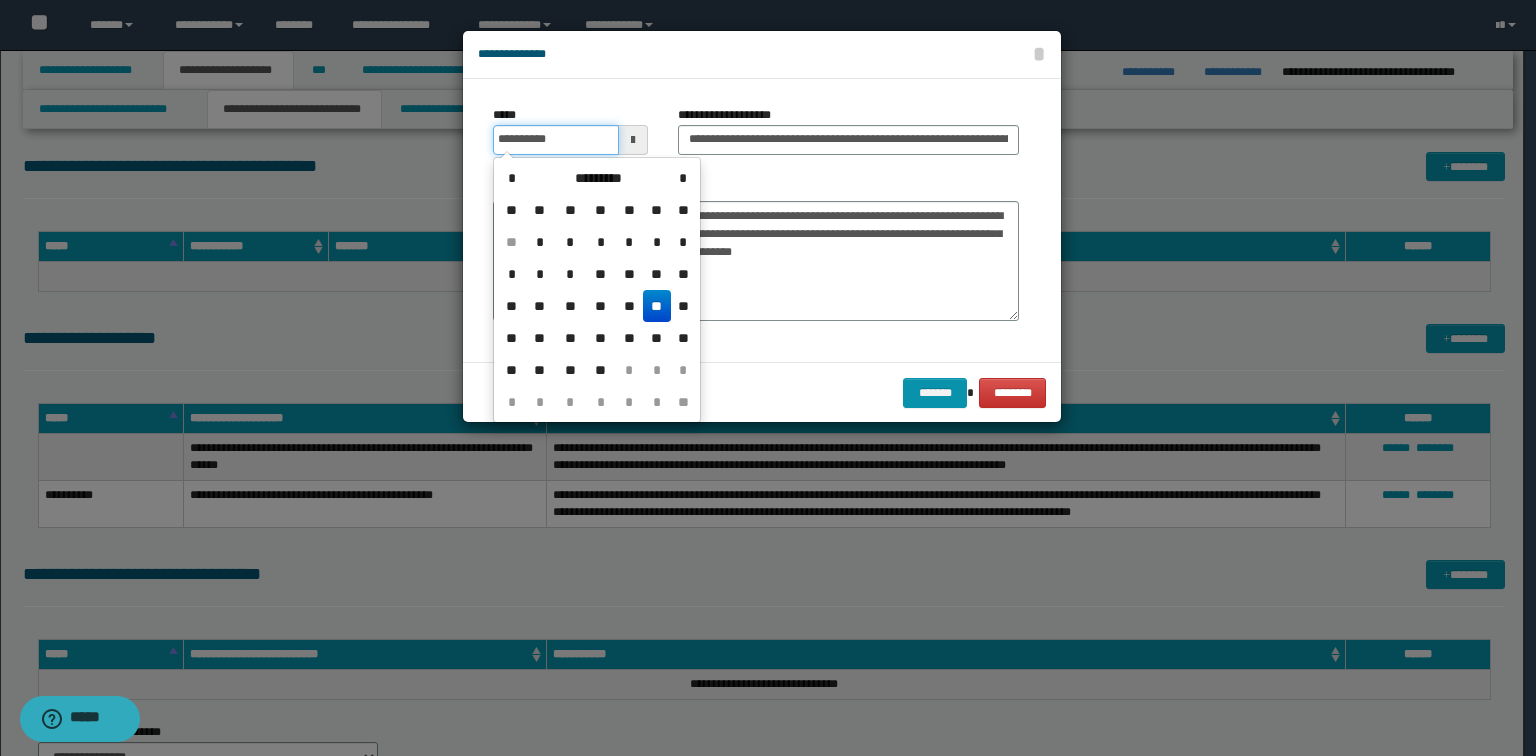 type on "**********" 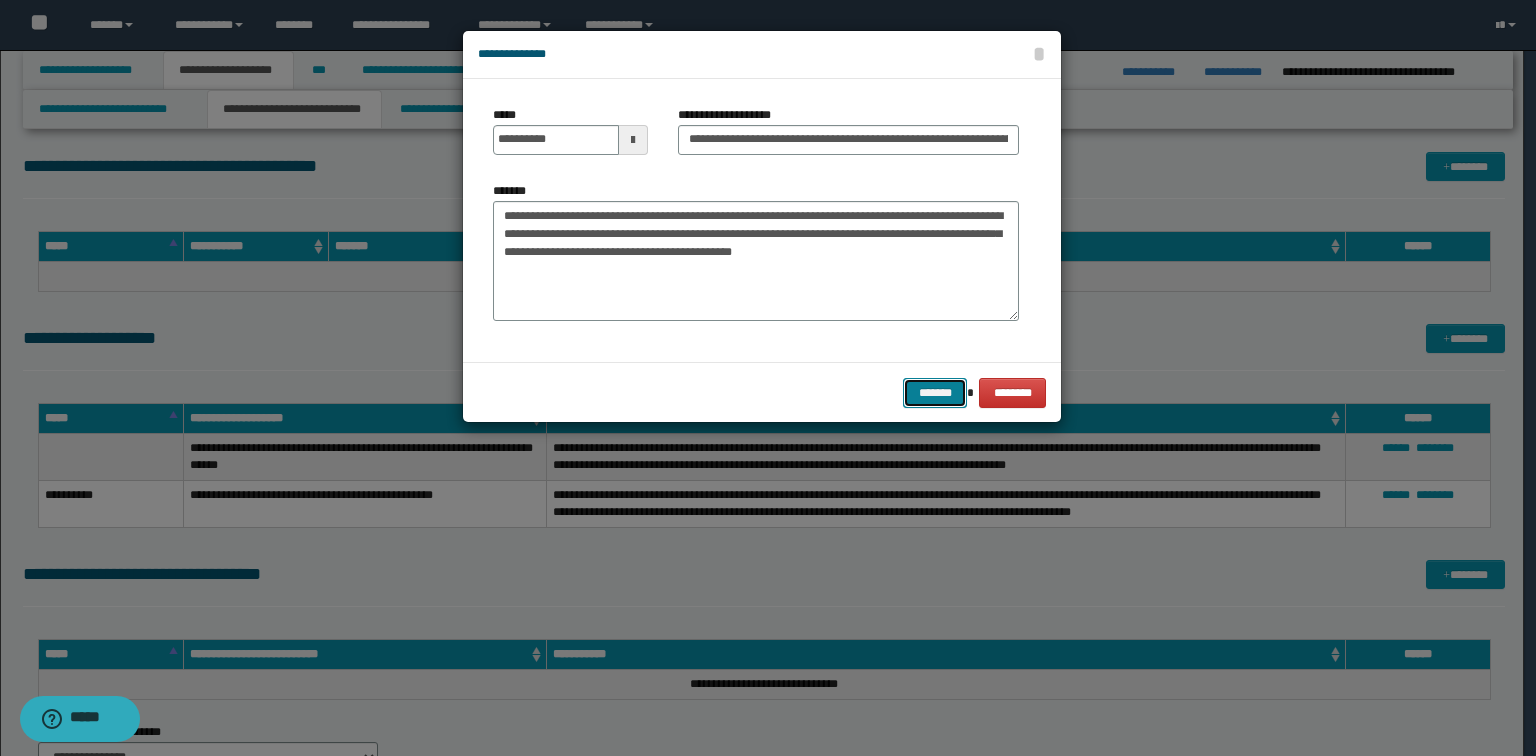 click on "*******" at bounding box center (935, 393) 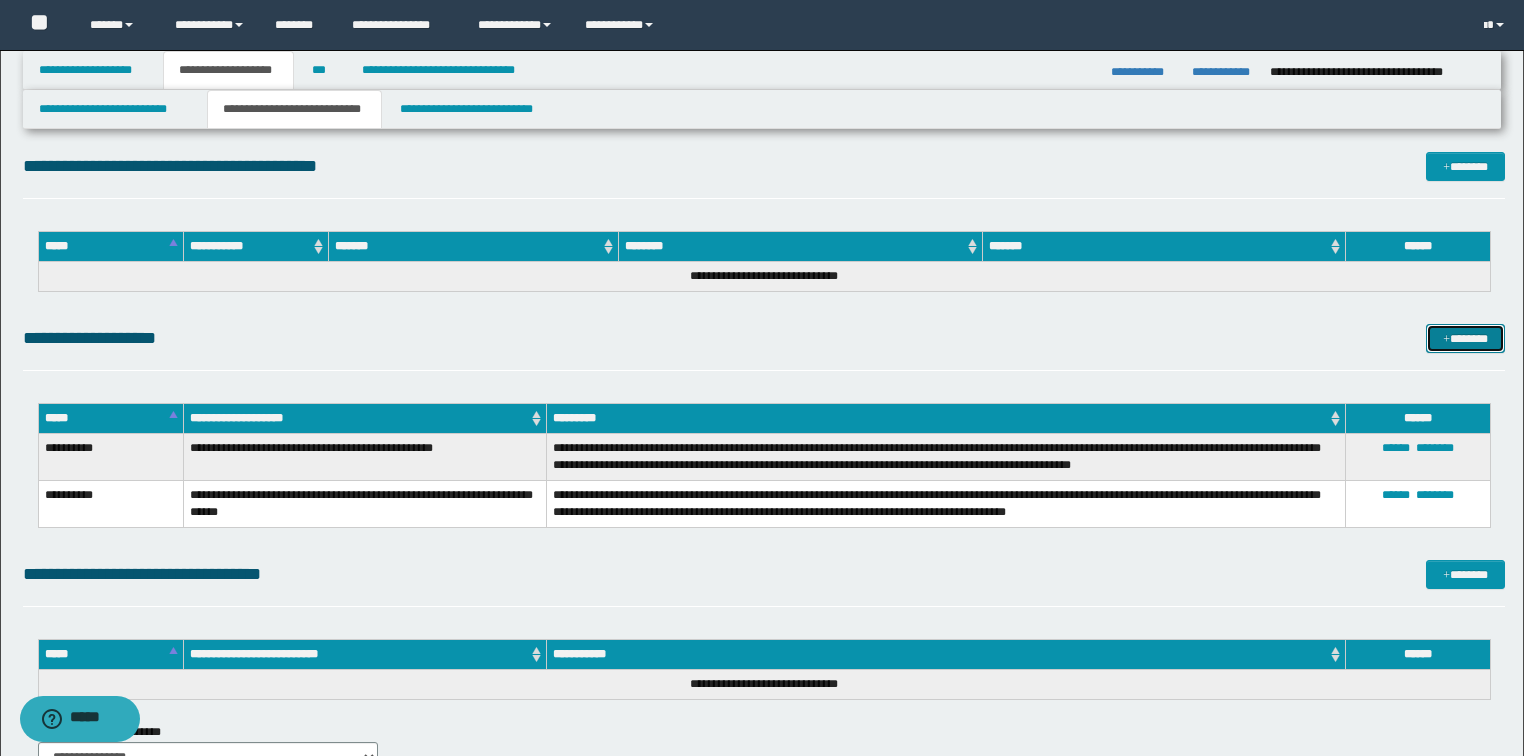 click on "*******" at bounding box center (1465, 339) 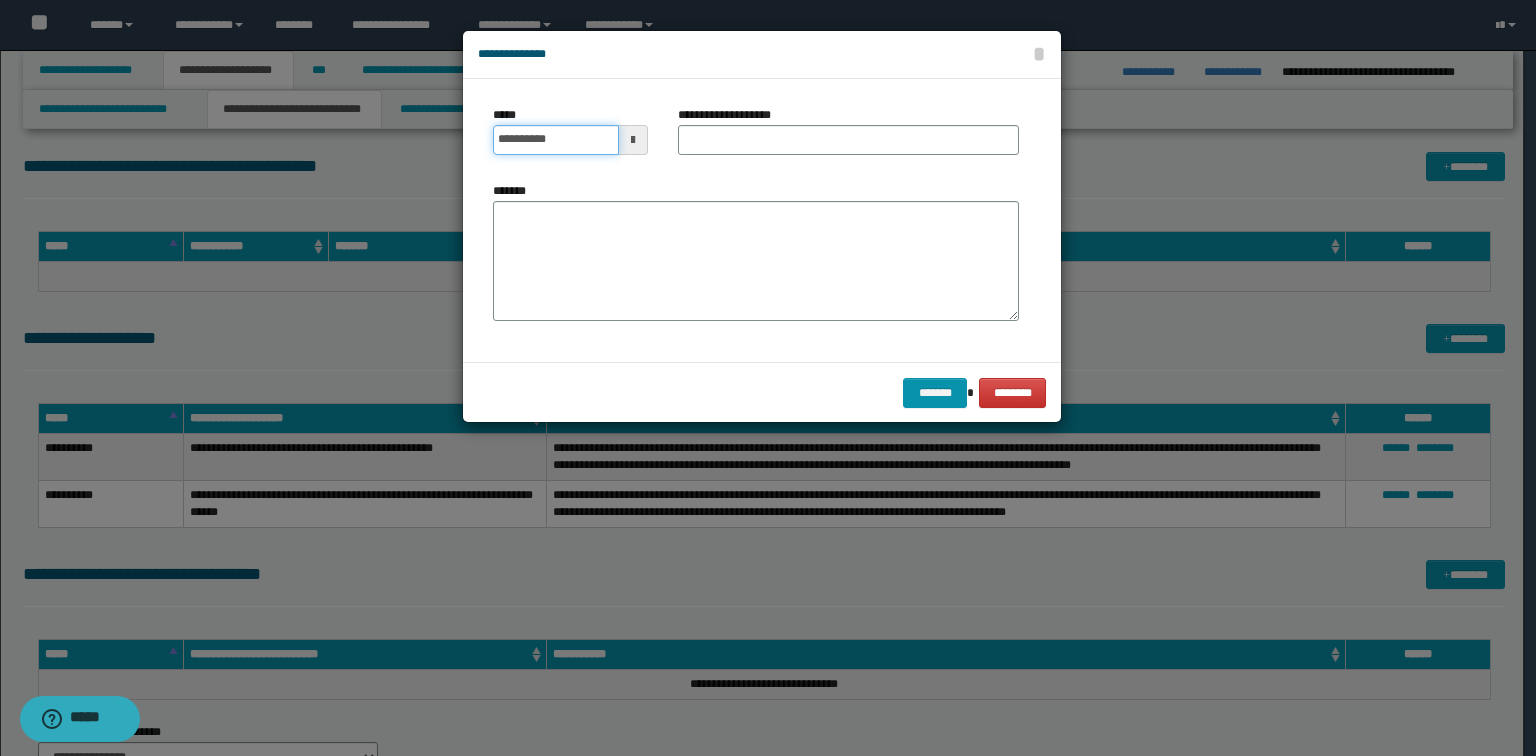 click on "**********" at bounding box center [556, 140] 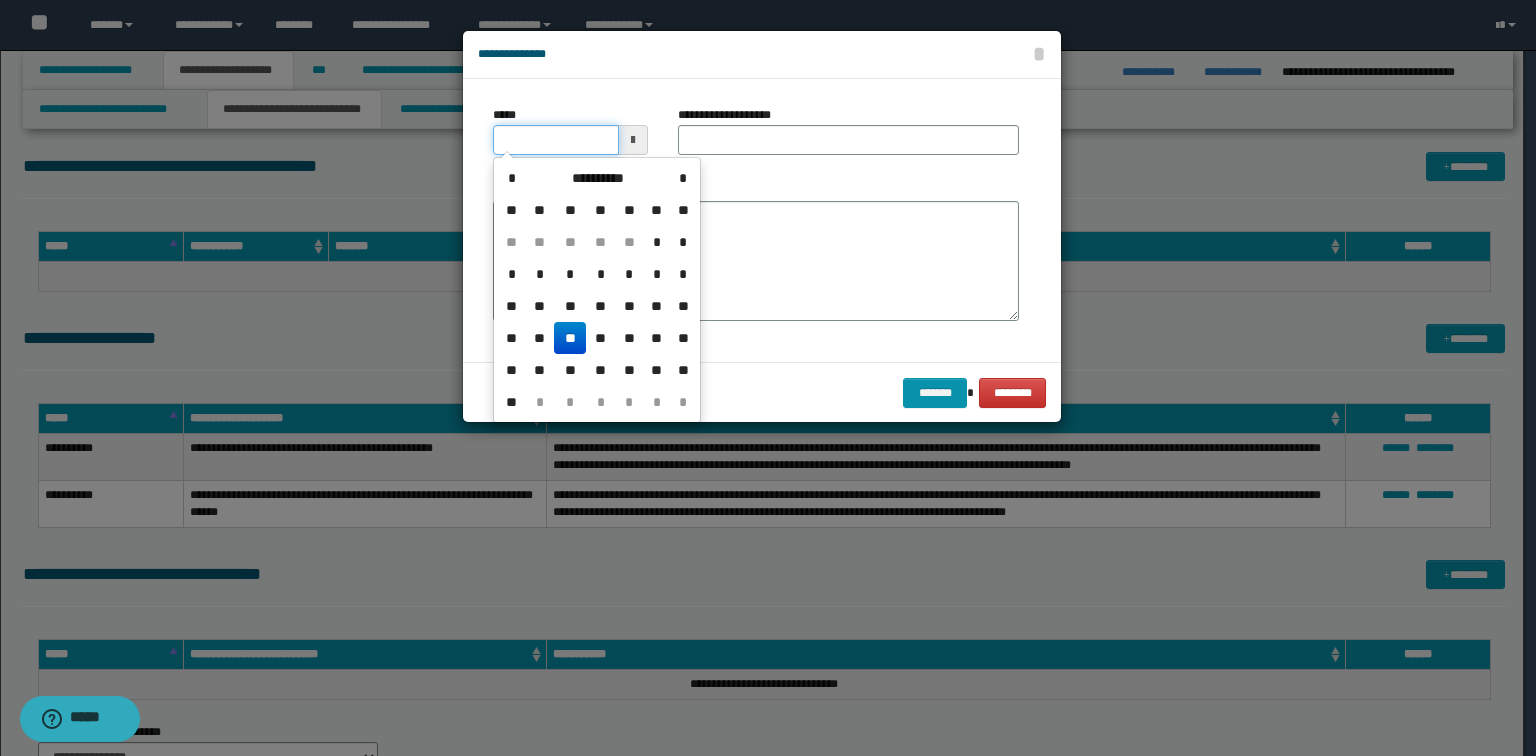 type on "**********" 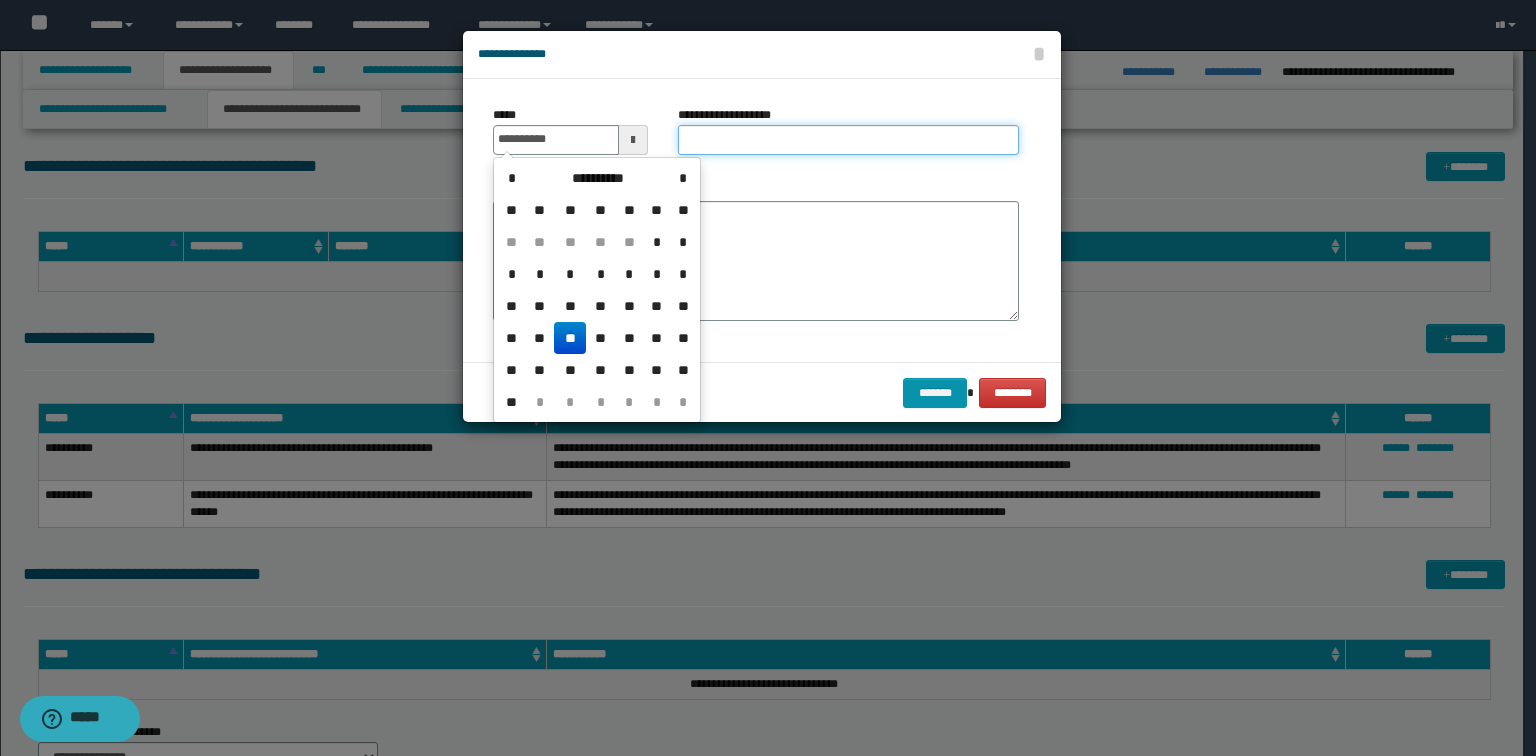 click on "**********" at bounding box center [848, 140] 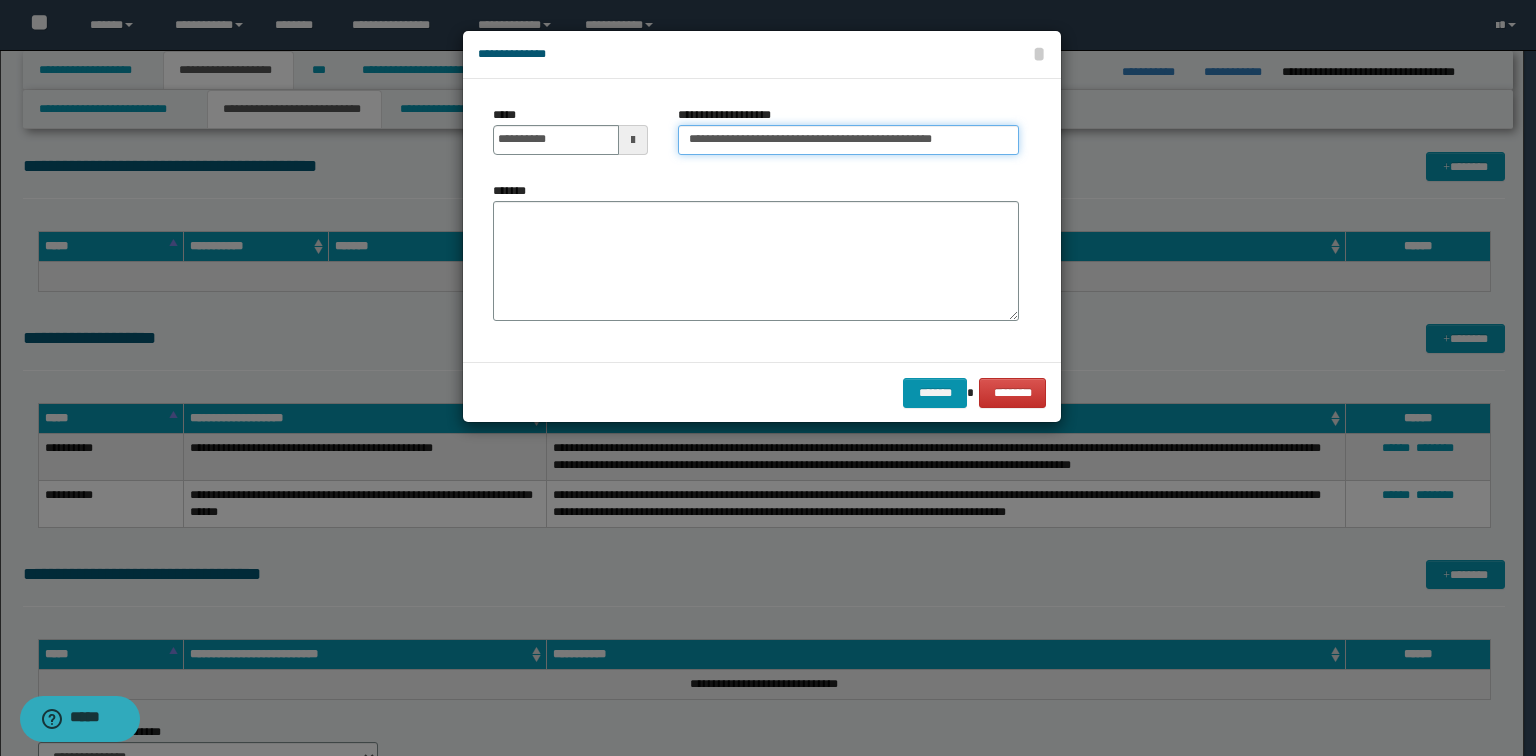 scroll, scrollTop: 0, scrollLeft: 23, axis: horizontal 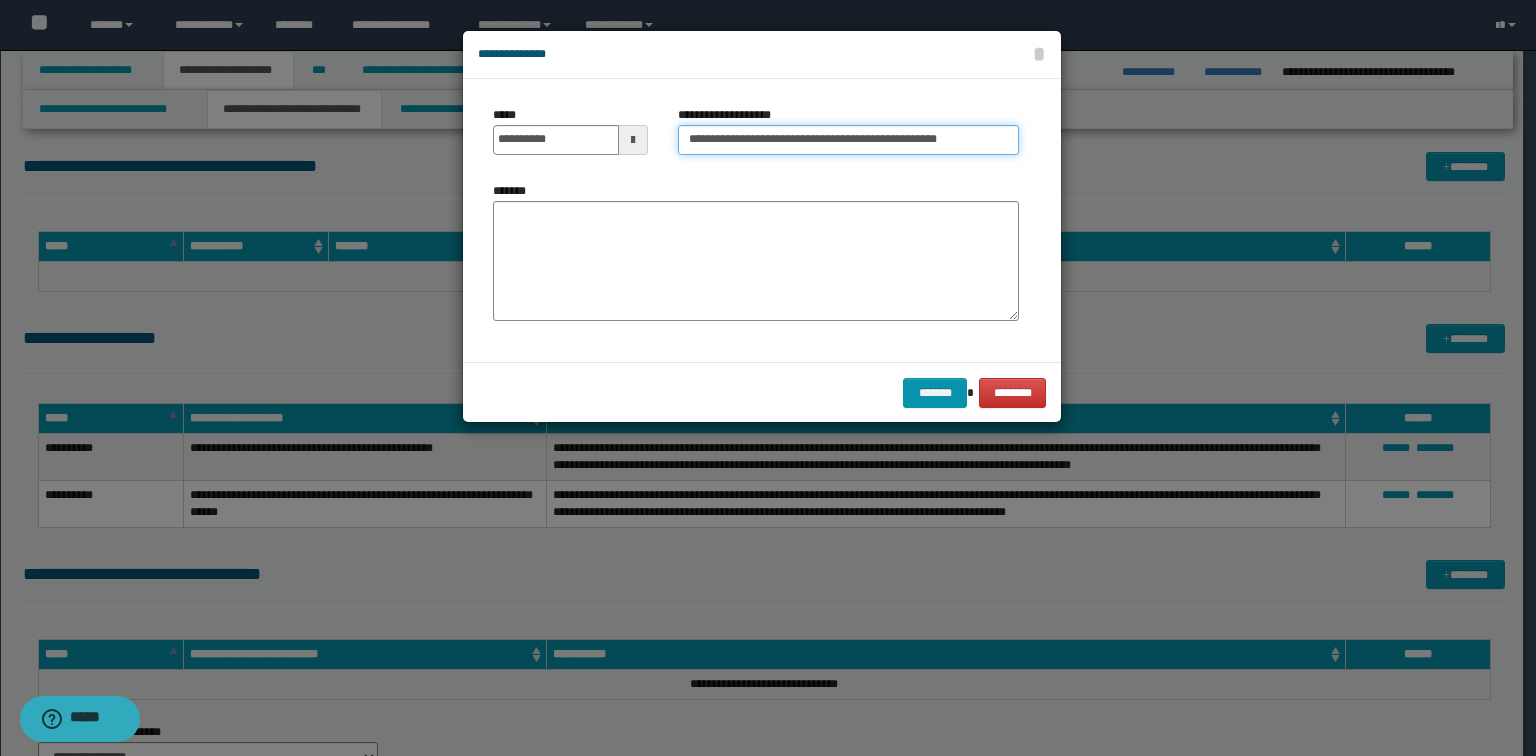 type on "**********" 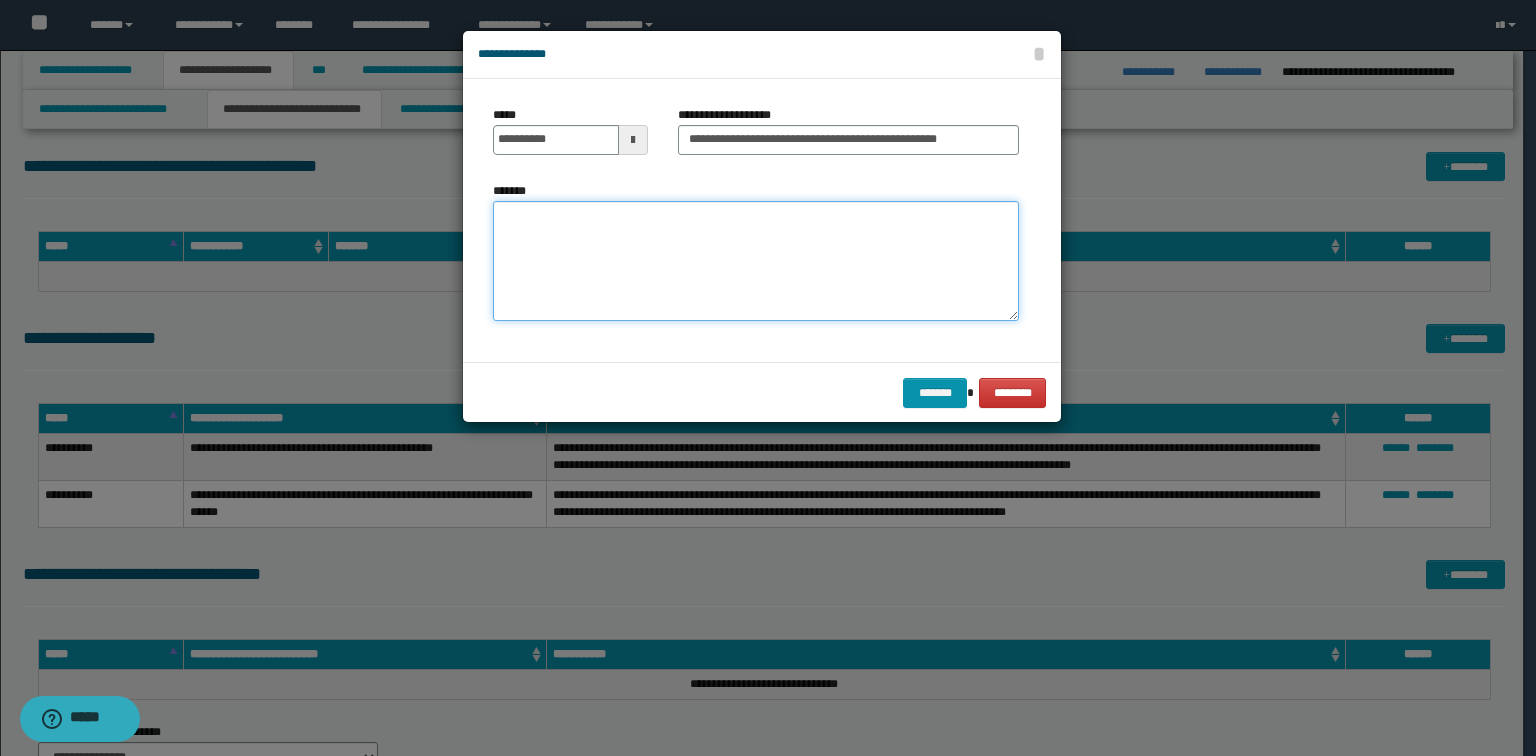 scroll, scrollTop: 0, scrollLeft: 0, axis: both 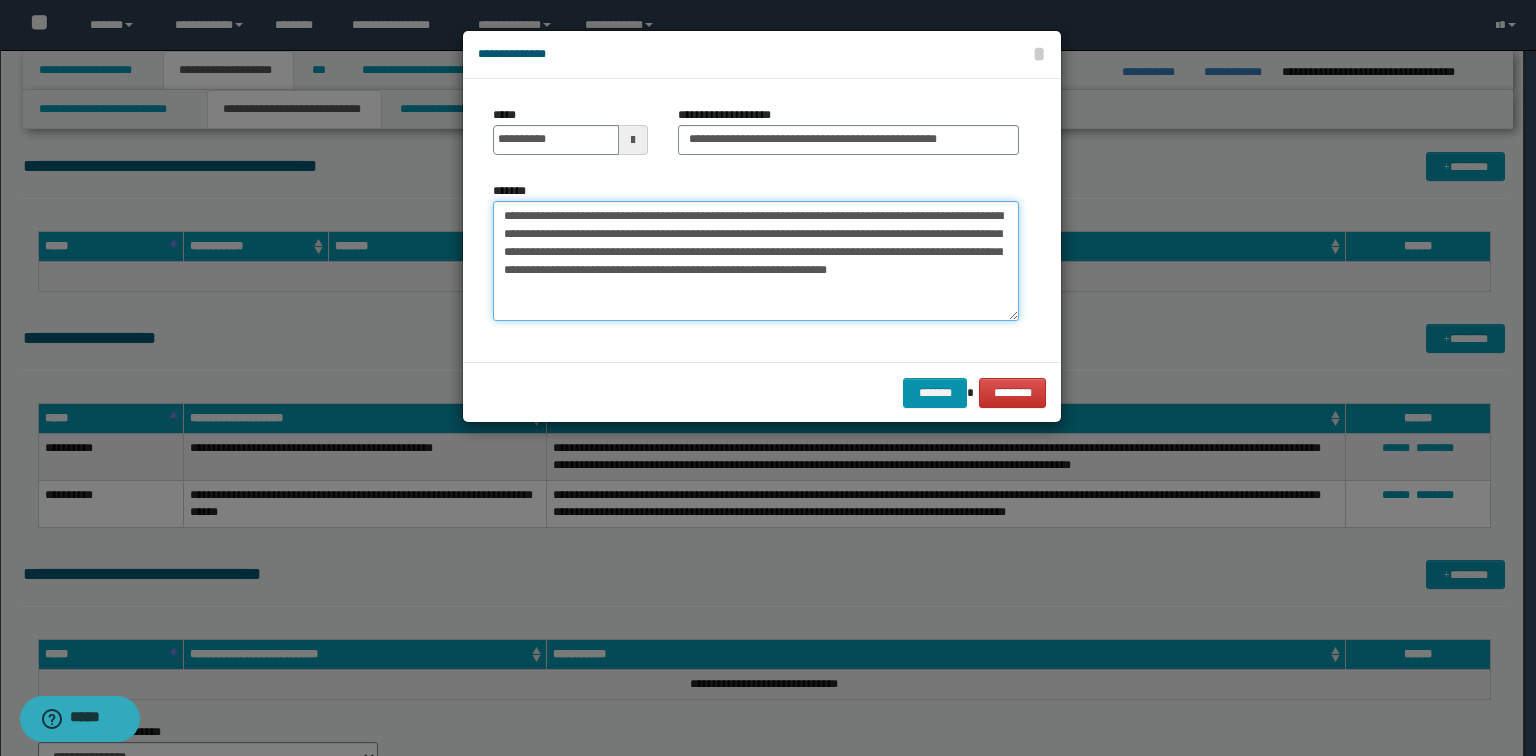 type on "**********" 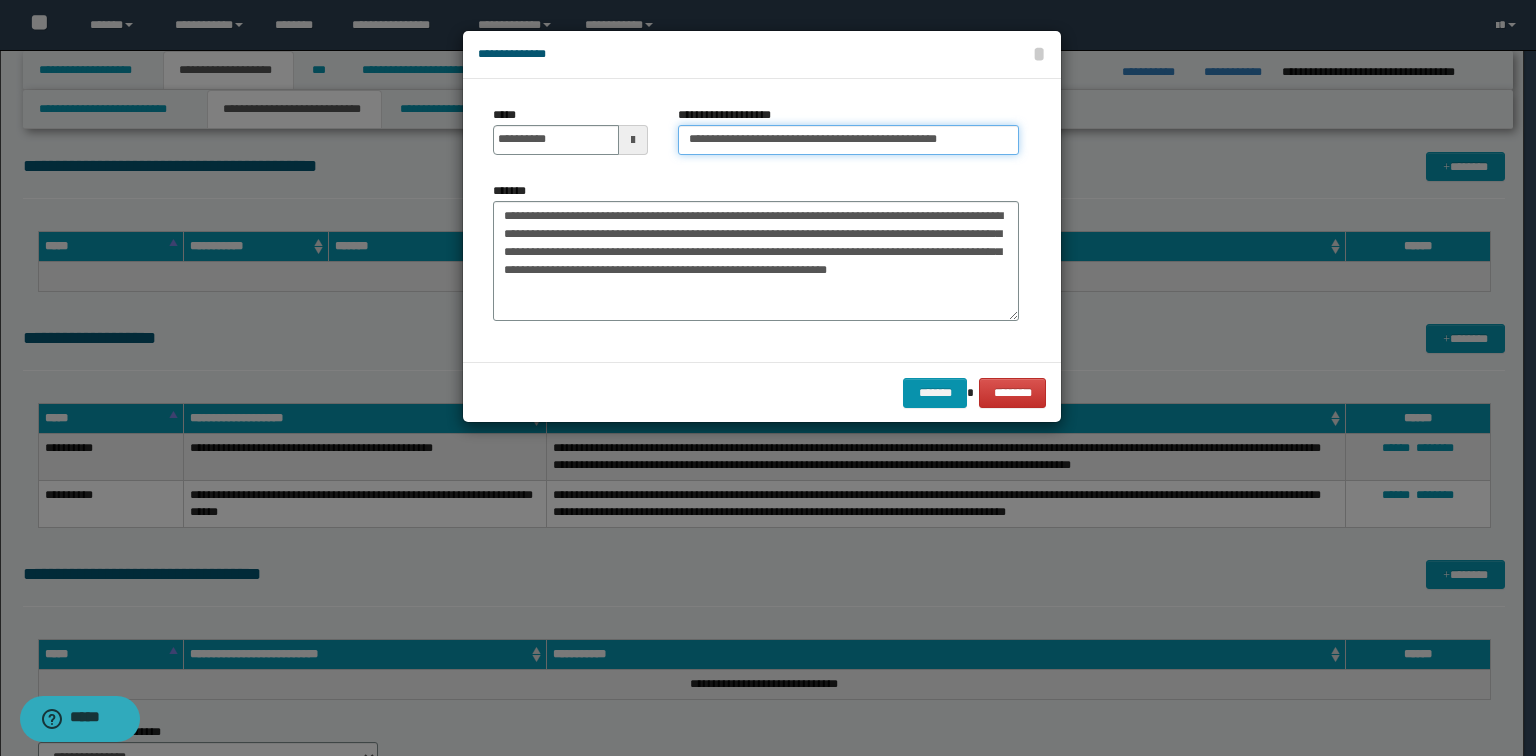 scroll, scrollTop: 0, scrollLeft: 26, axis: horizontal 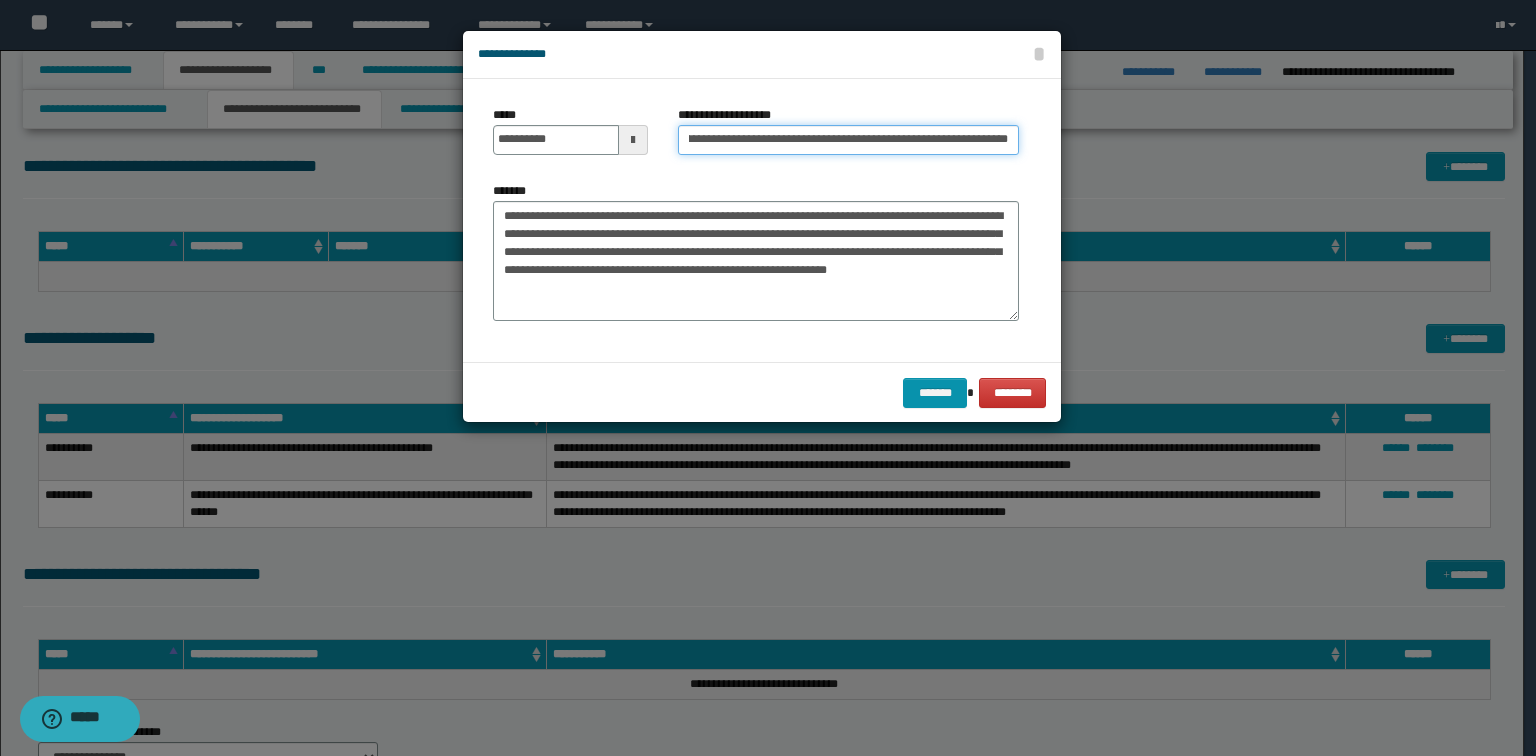 type on "**********" 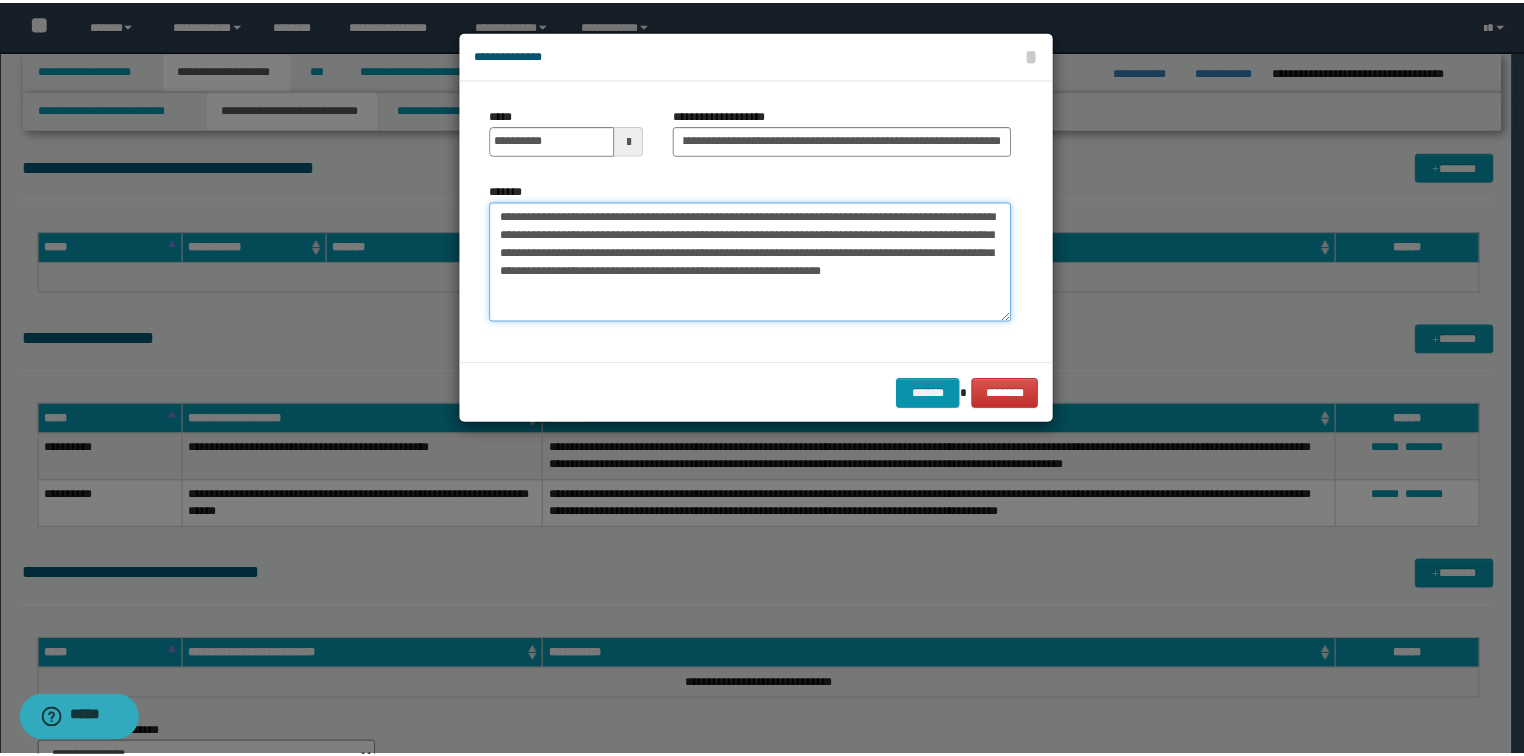 scroll, scrollTop: 0, scrollLeft: 0, axis: both 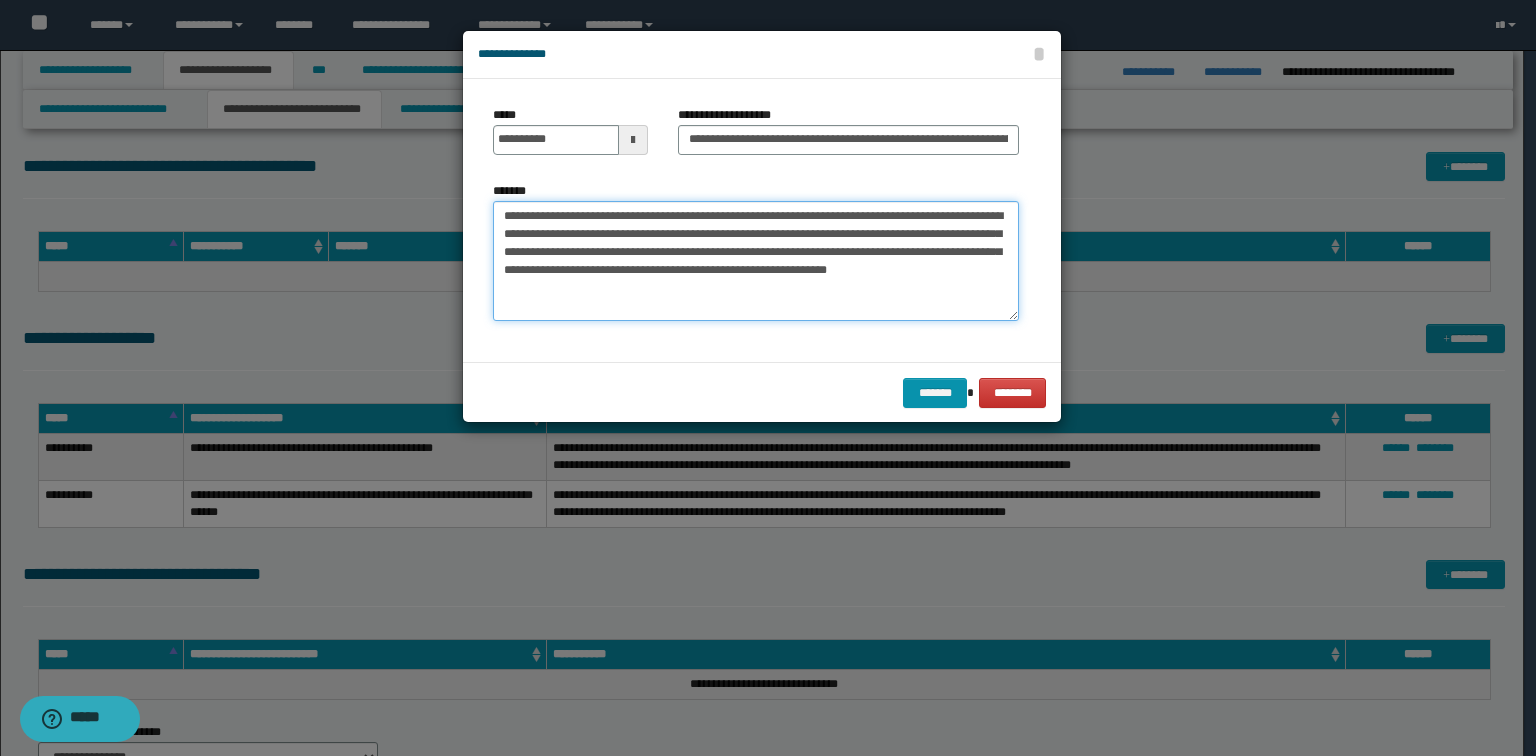 click on "**********" at bounding box center [756, 261] 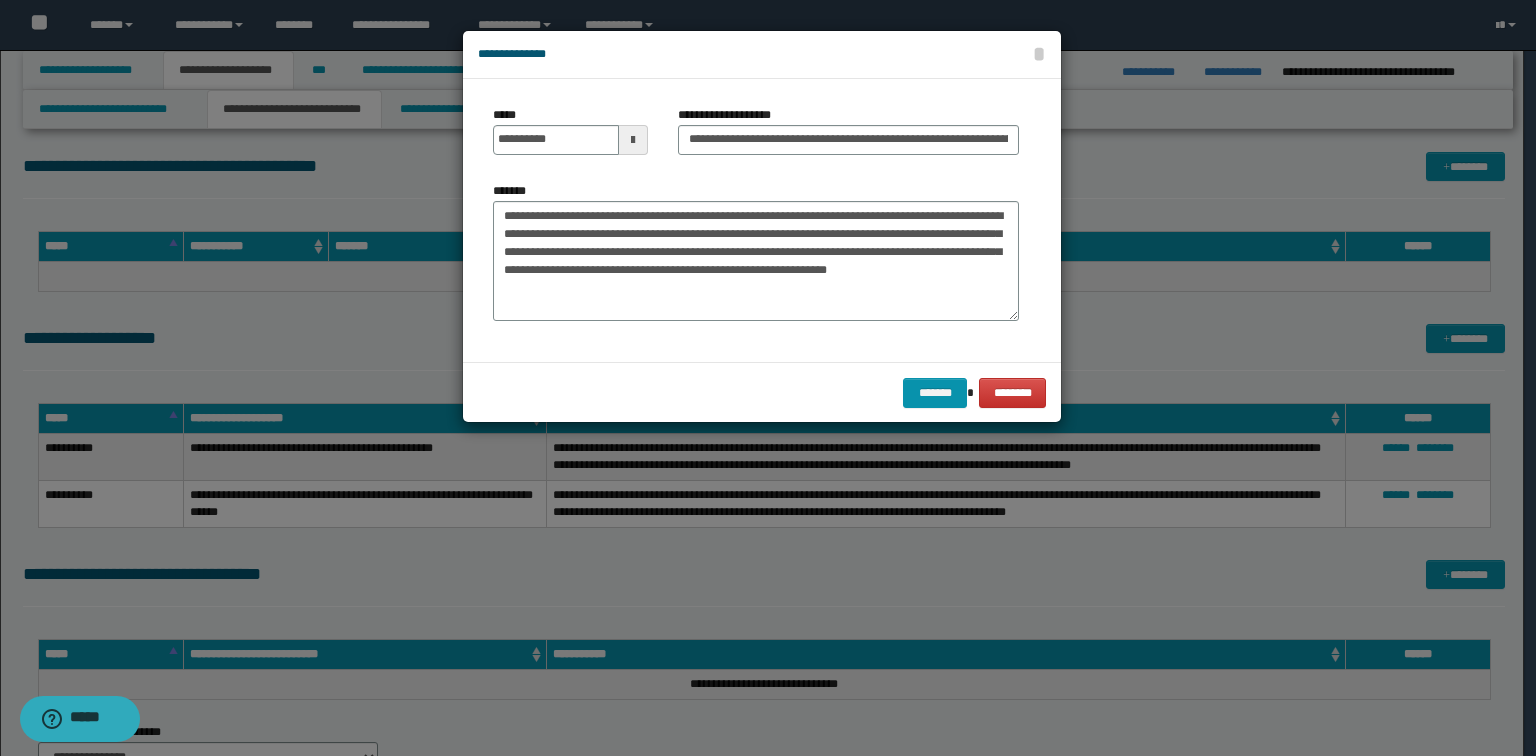click on "*******
********" at bounding box center (762, 392) 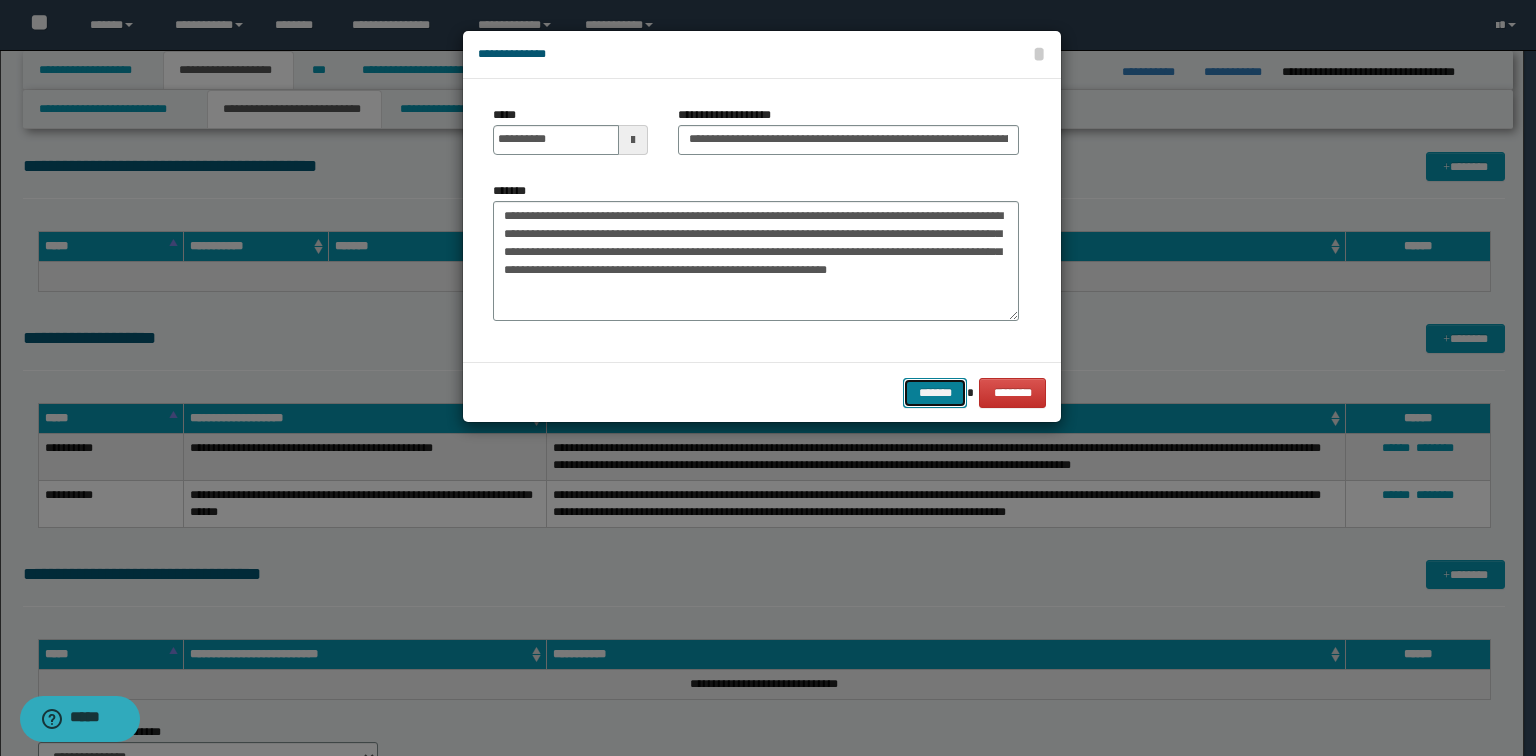 click on "*******" at bounding box center [935, 393] 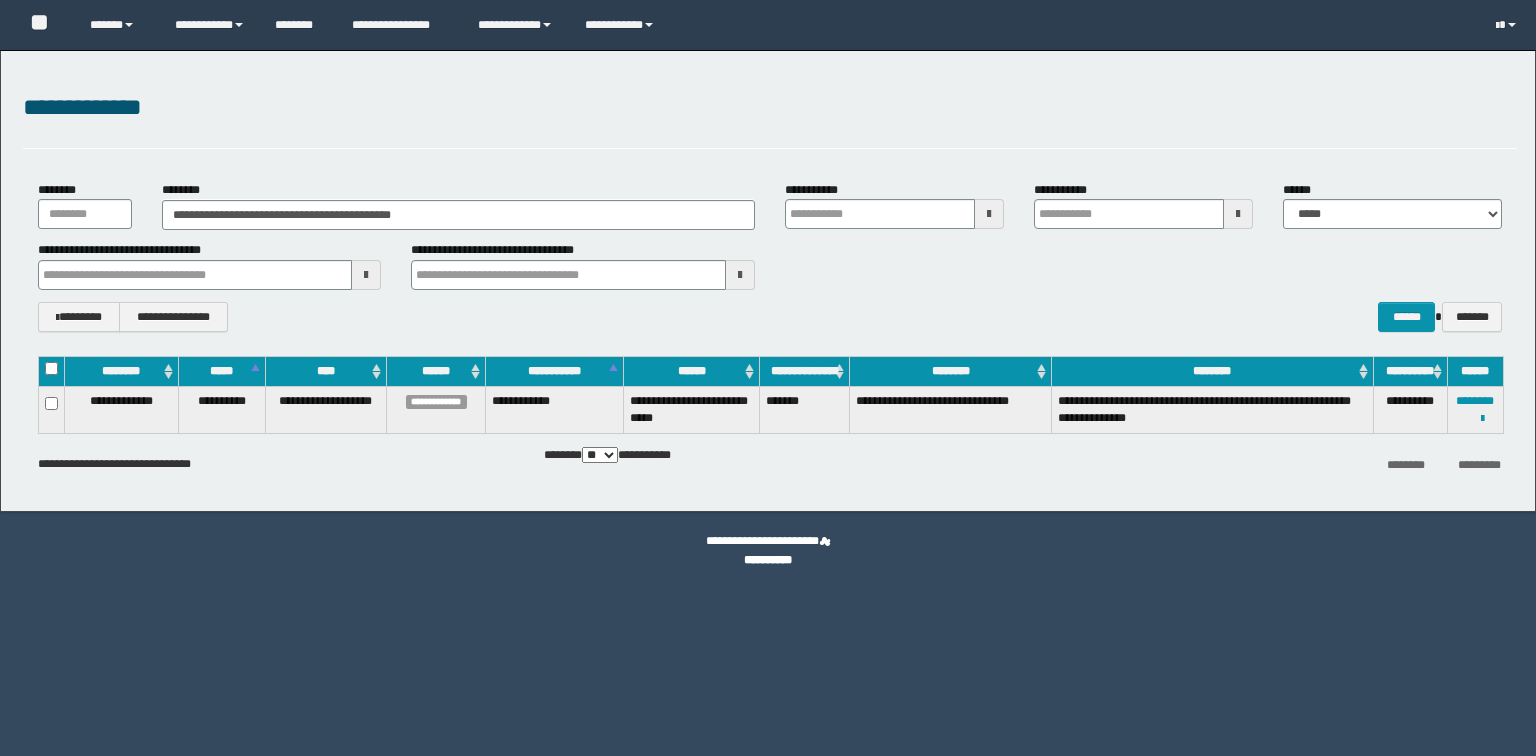 scroll, scrollTop: 0, scrollLeft: 0, axis: both 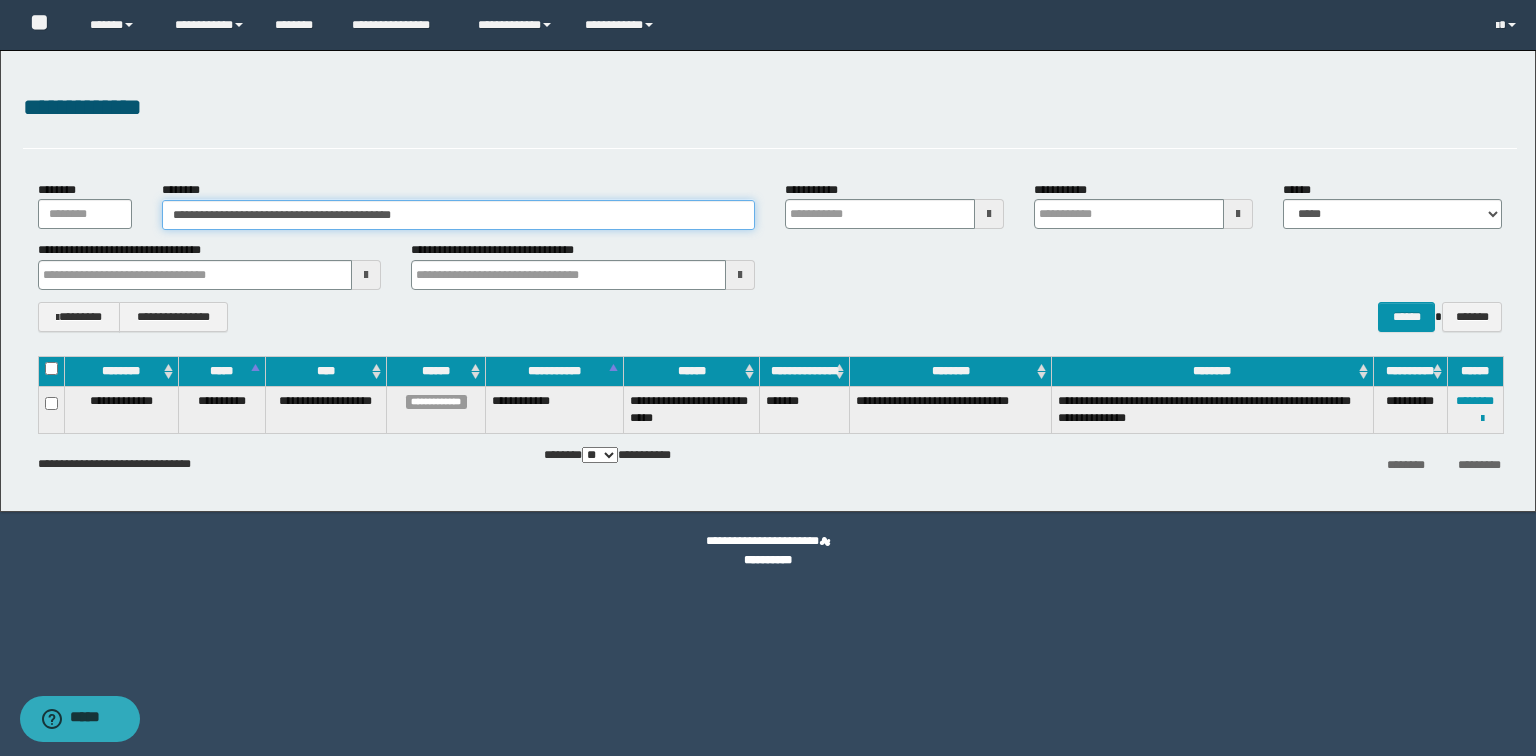 drag, startPoint x: 539, startPoint y: 220, endPoint x: 0, endPoint y: 169, distance: 541.4074 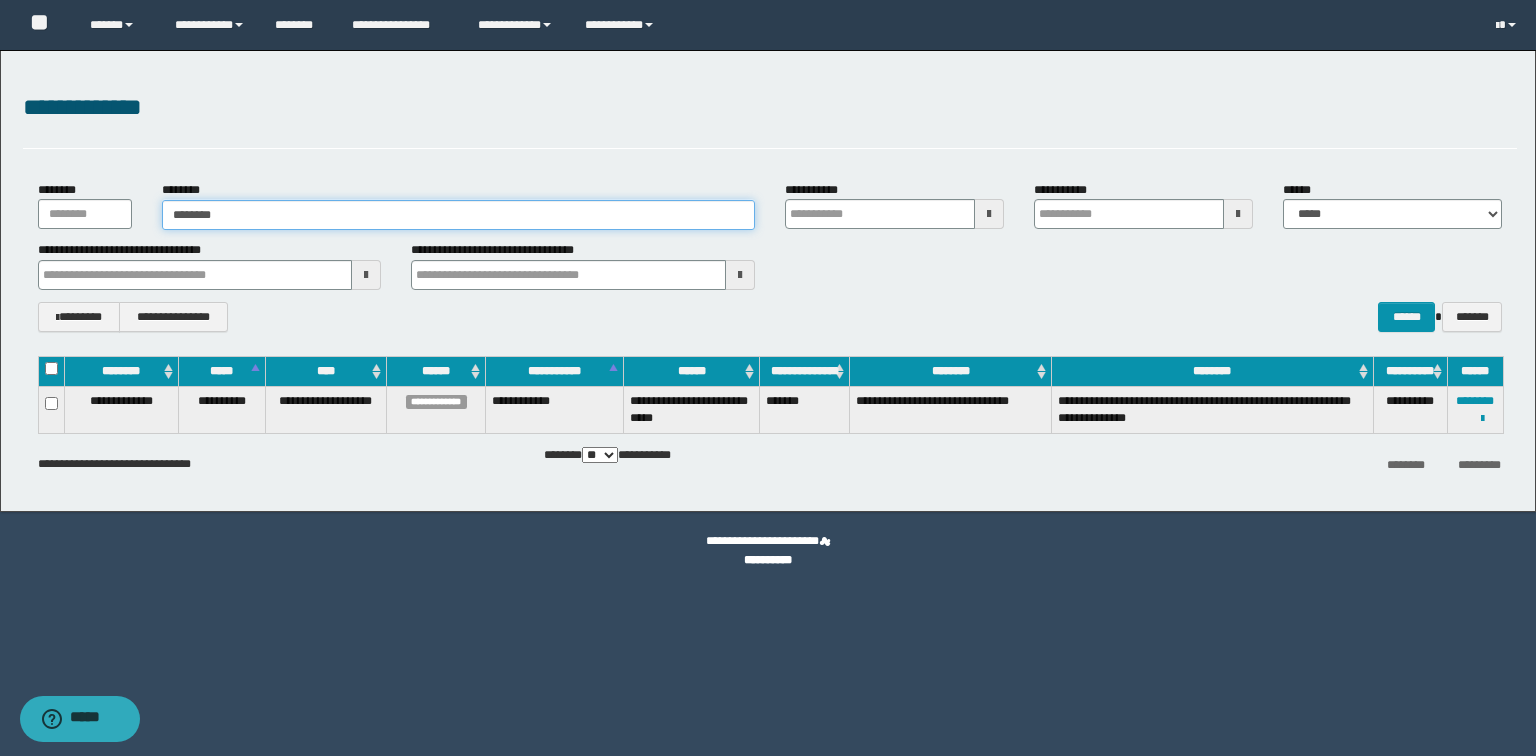 type on "********" 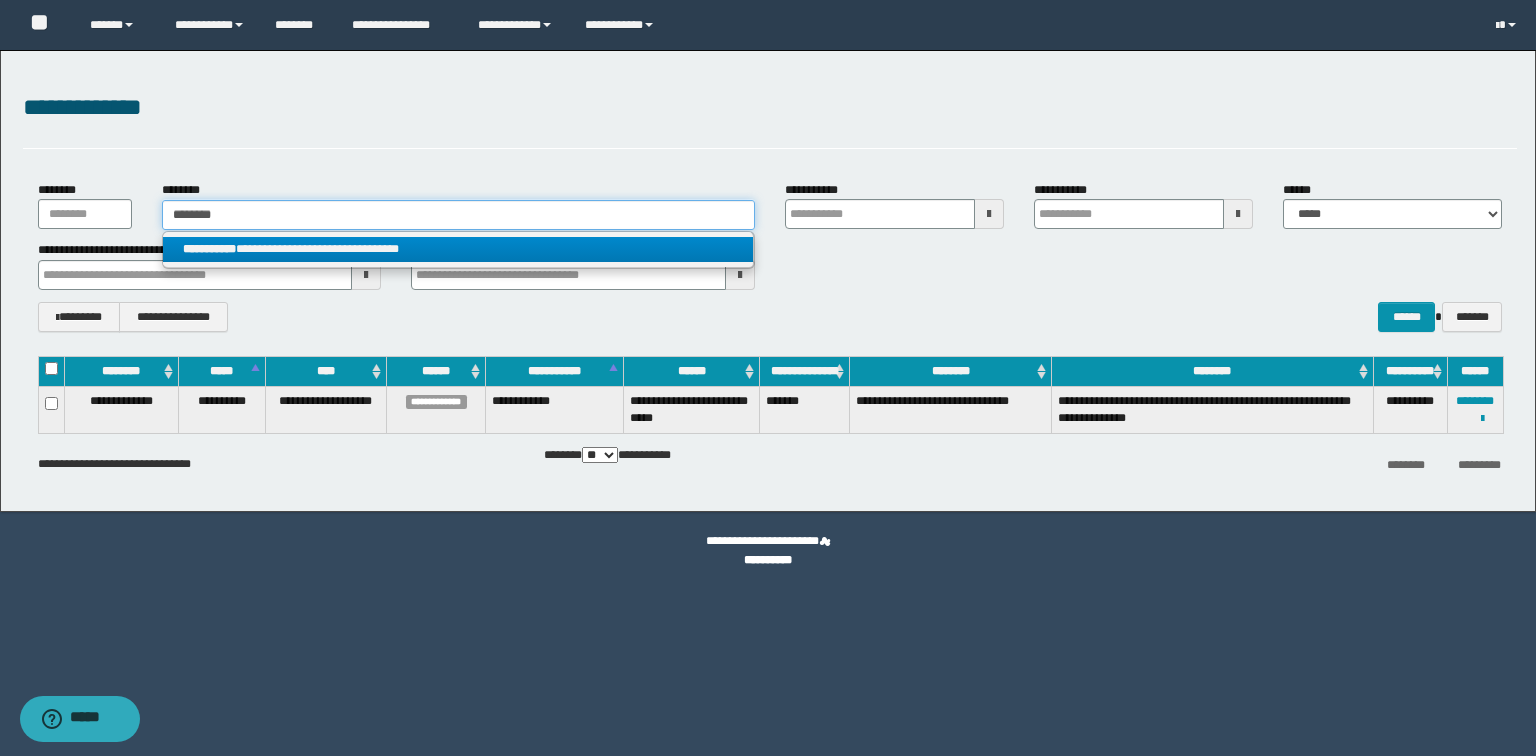 type on "********" 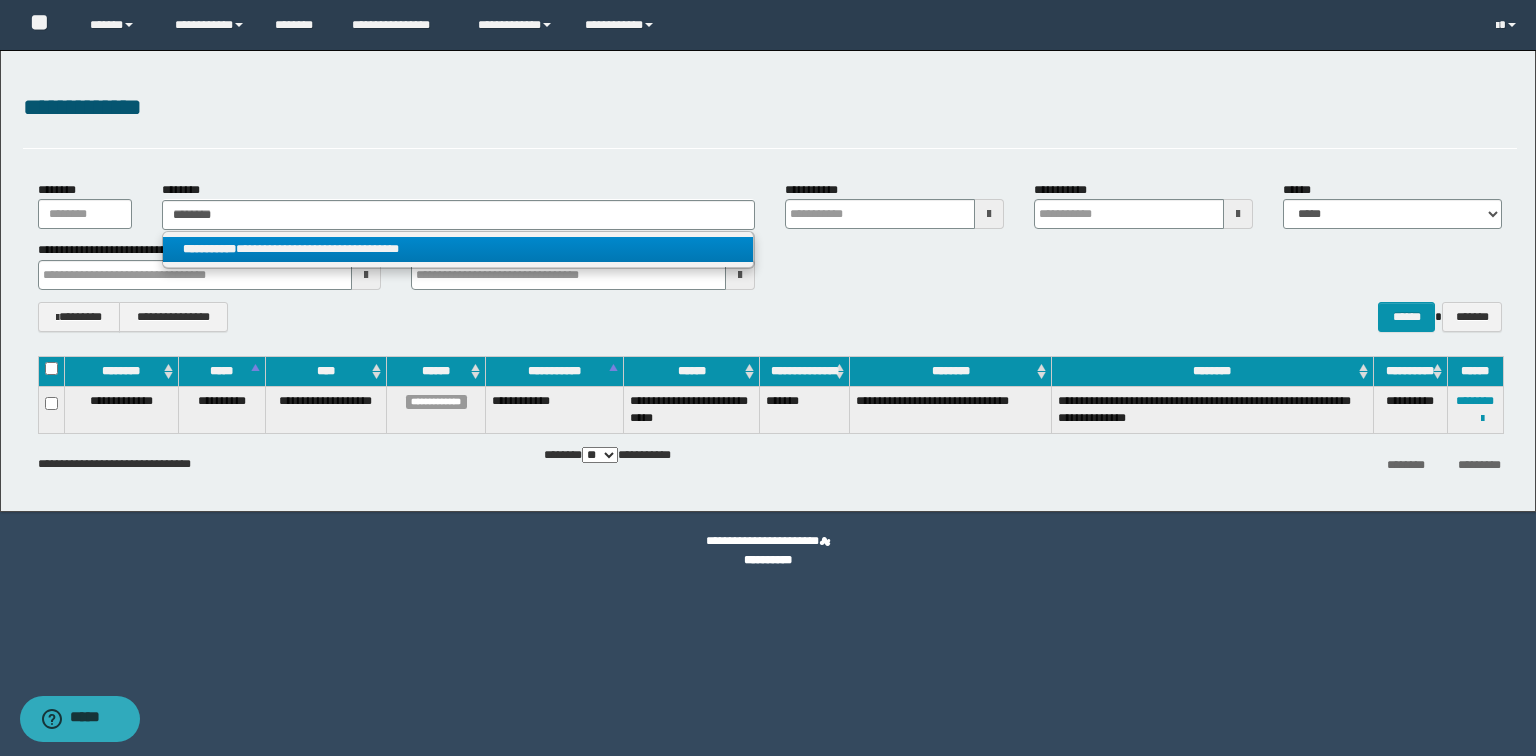 click on "**********" at bounding box center [209, 249] 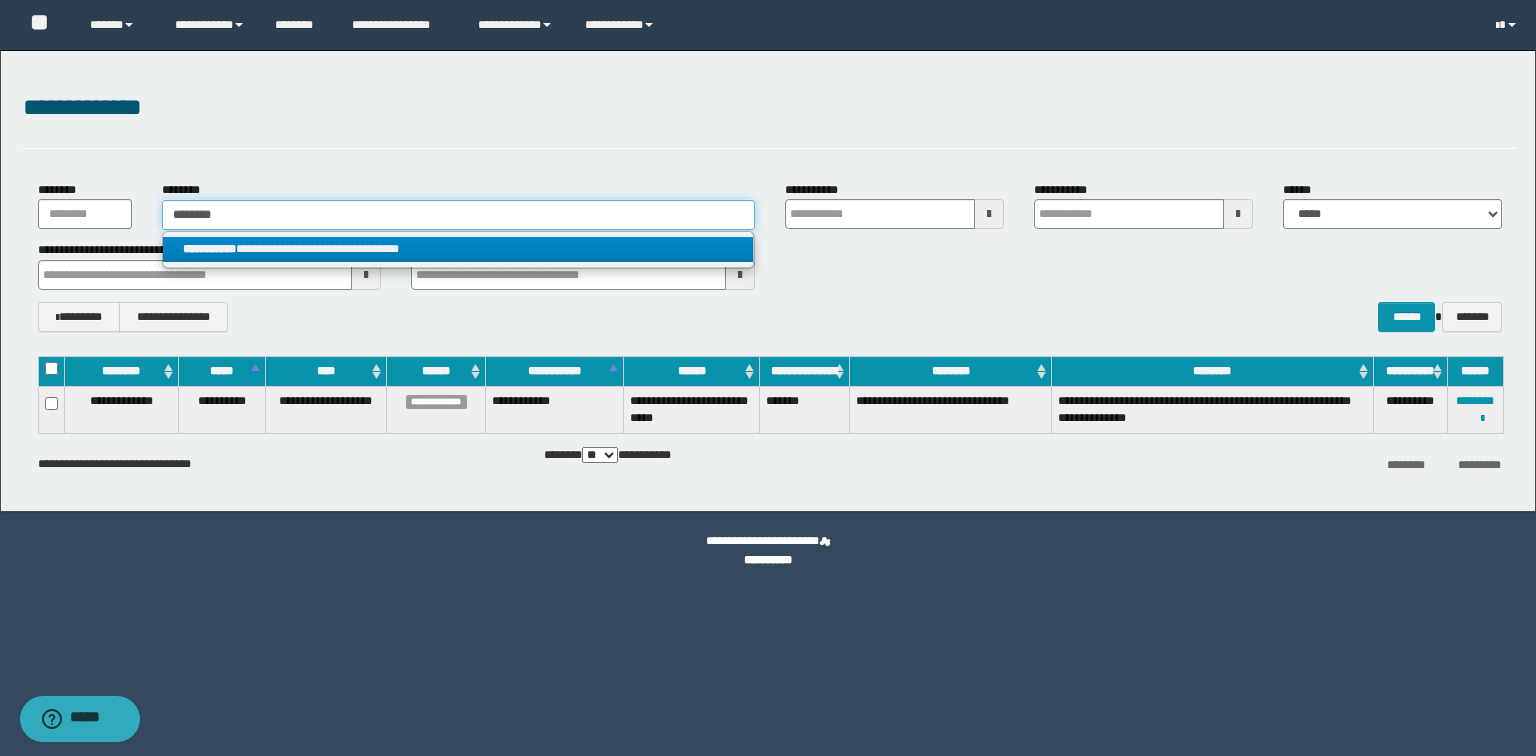 type 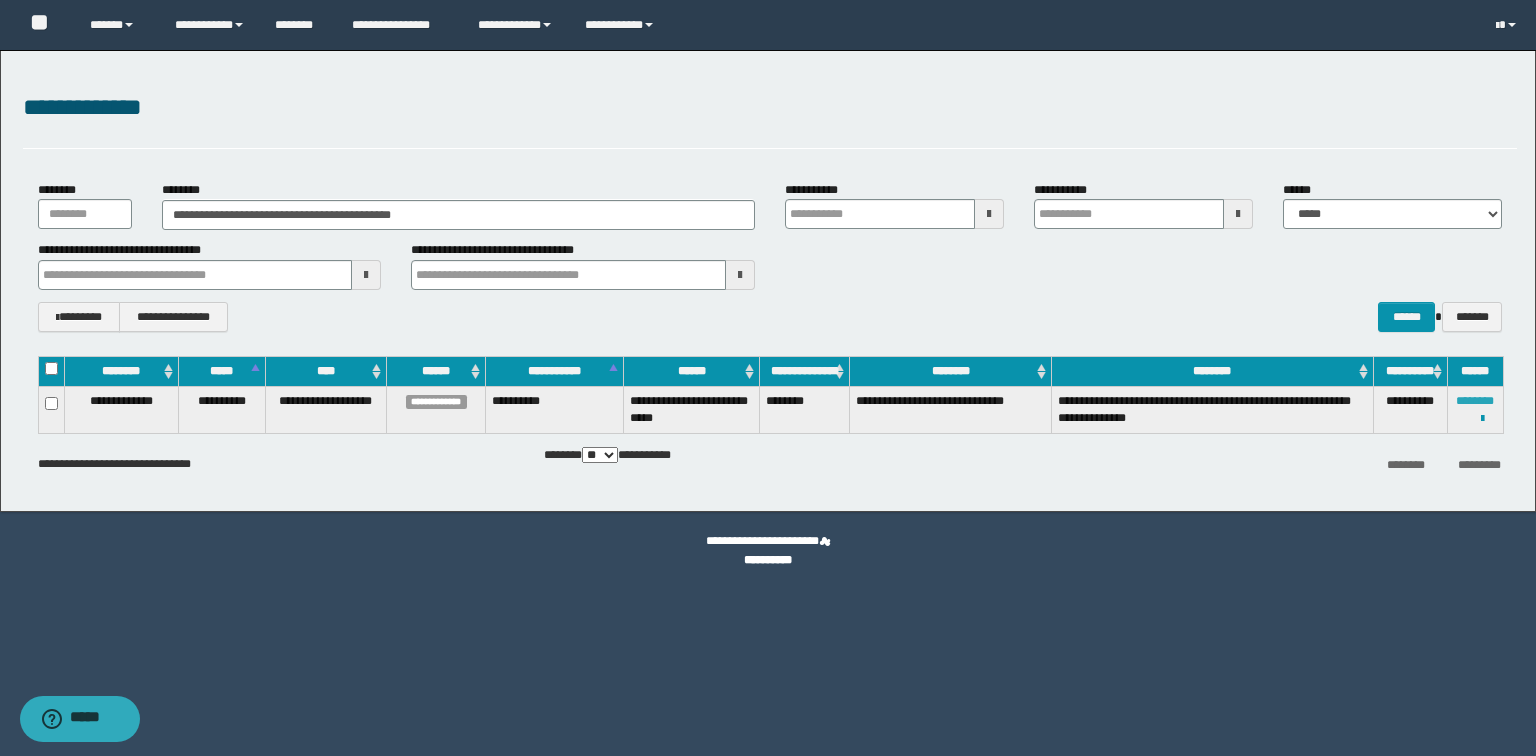 click on "********" at bounding box center (1475, 401) 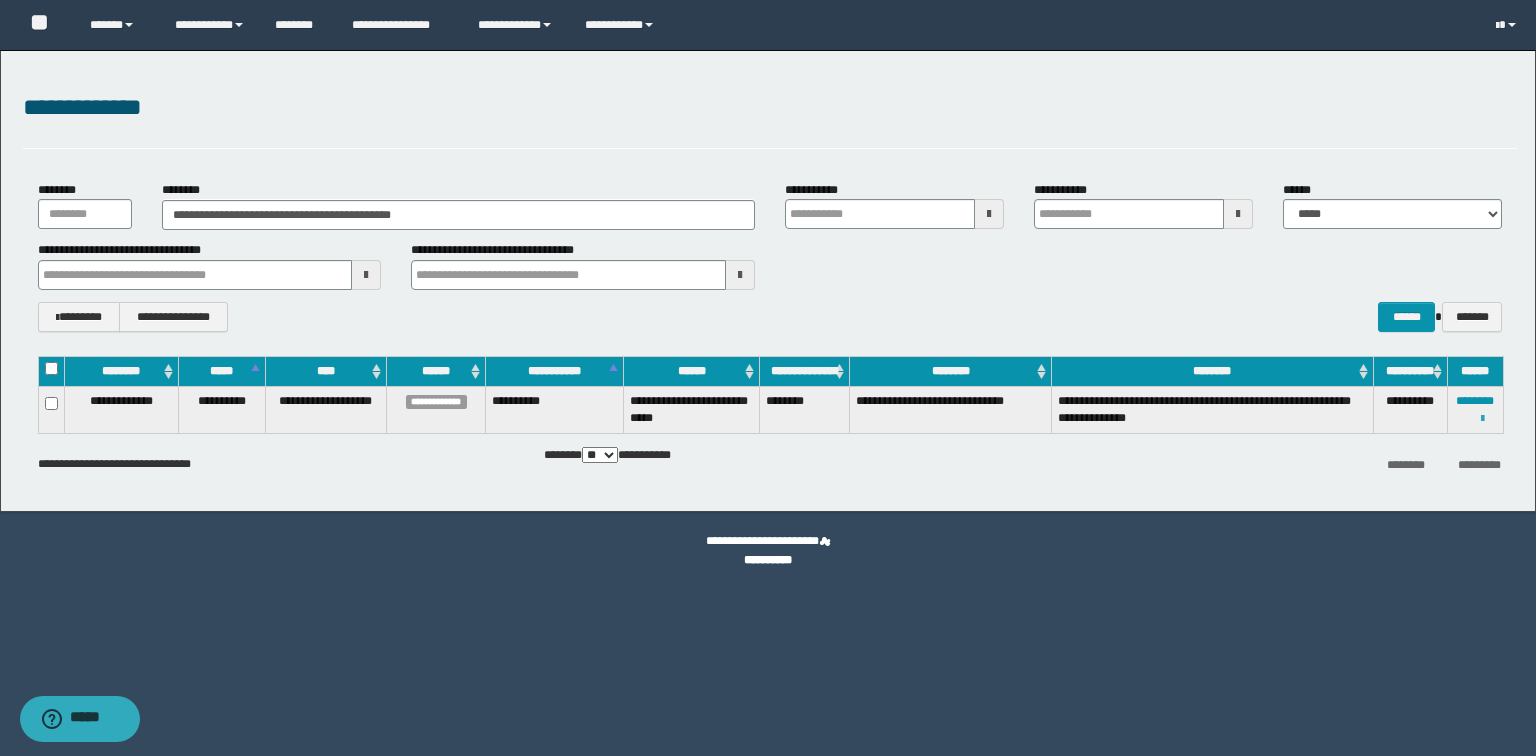 click at bounding box center (1482, 419) 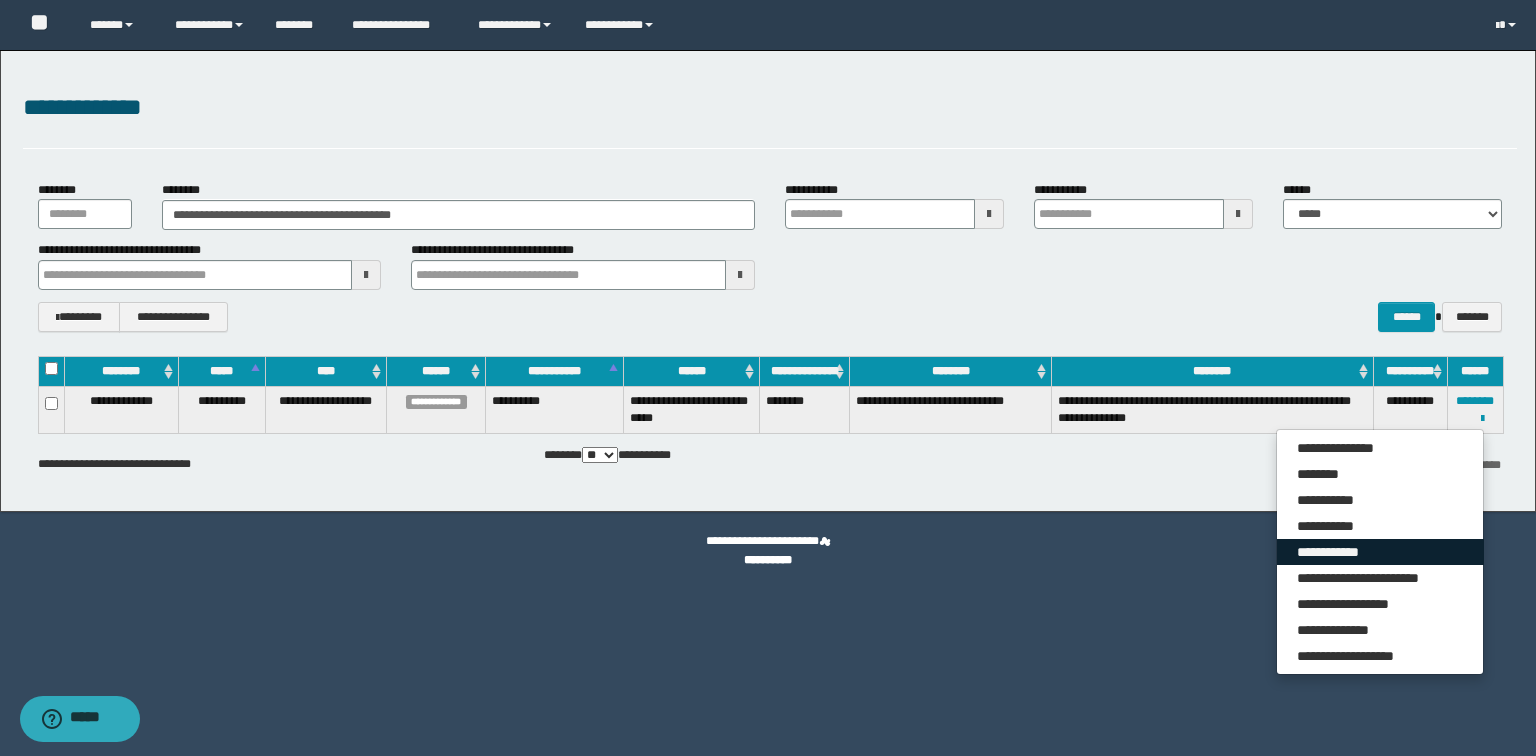 click on "**********" at bounding box center (1380, 552) 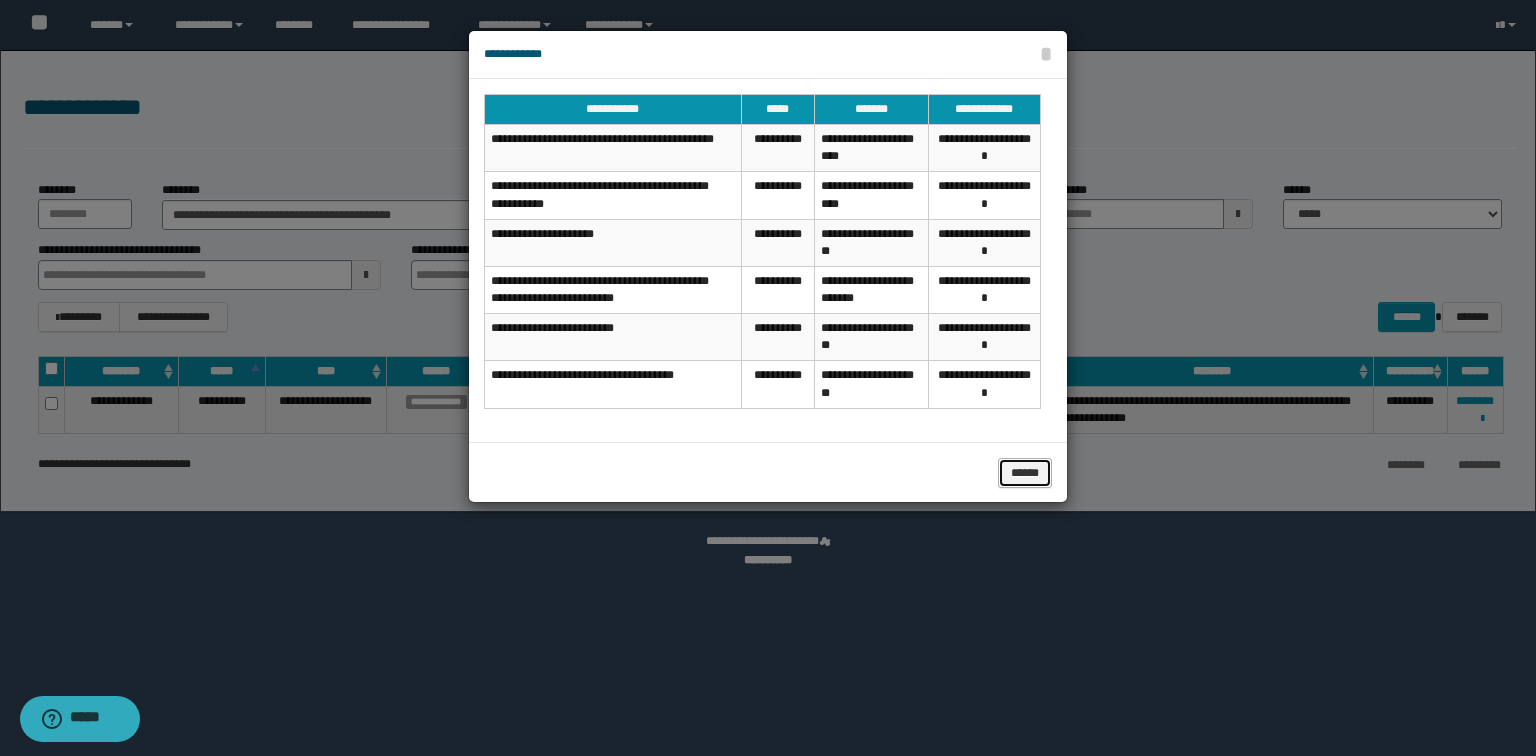 click on "******" at bounding box center (1025, 473) 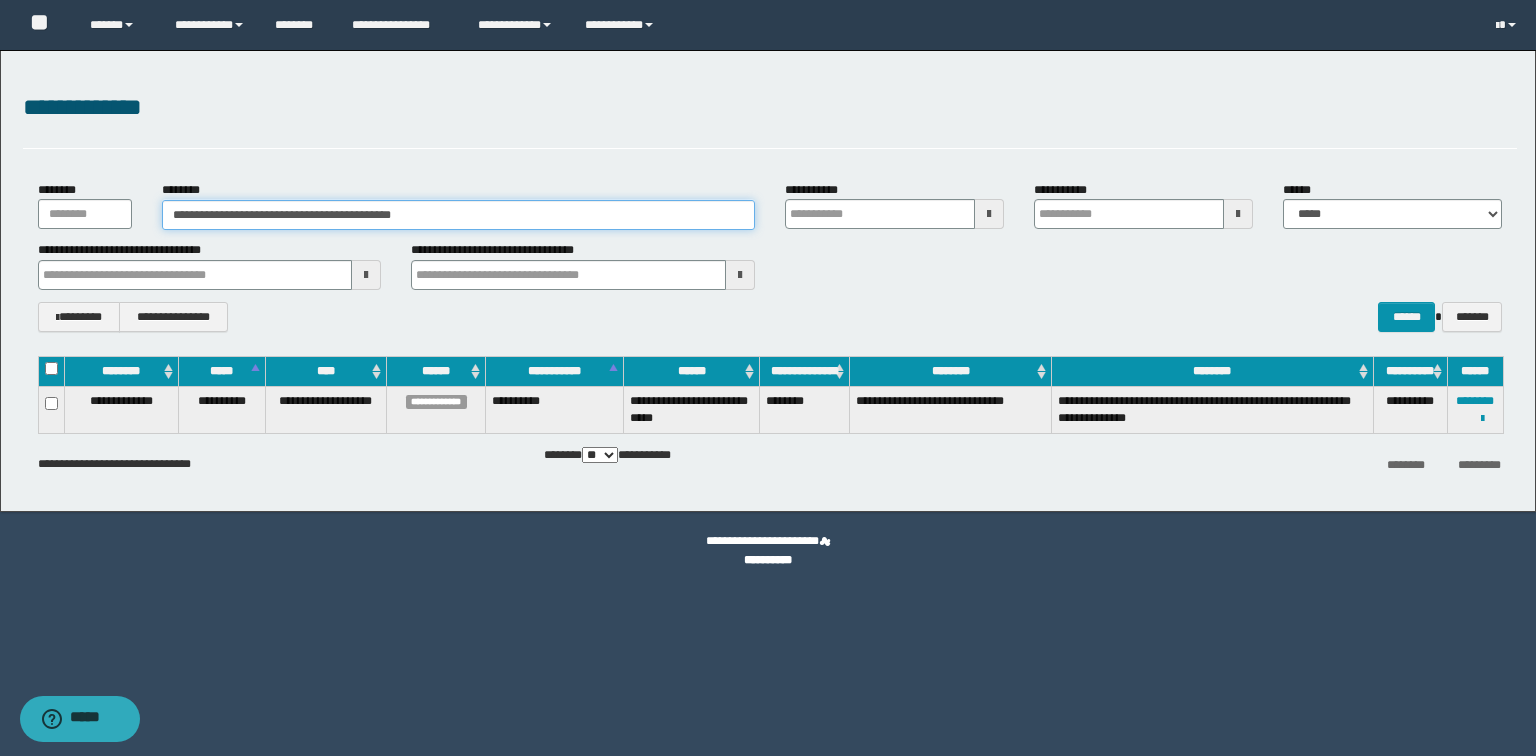 click on "**********" at bounding box center [458, 215] 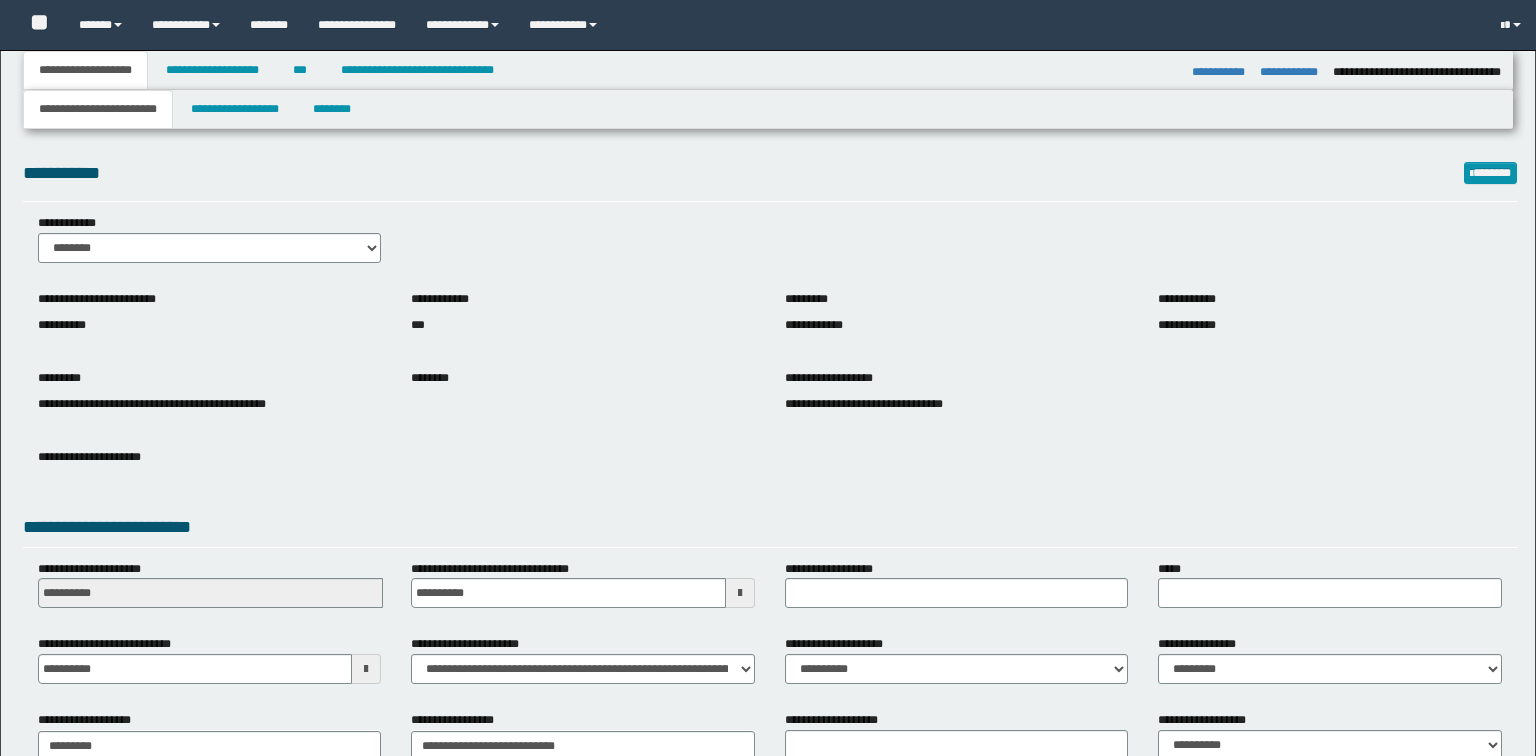 select on "*" 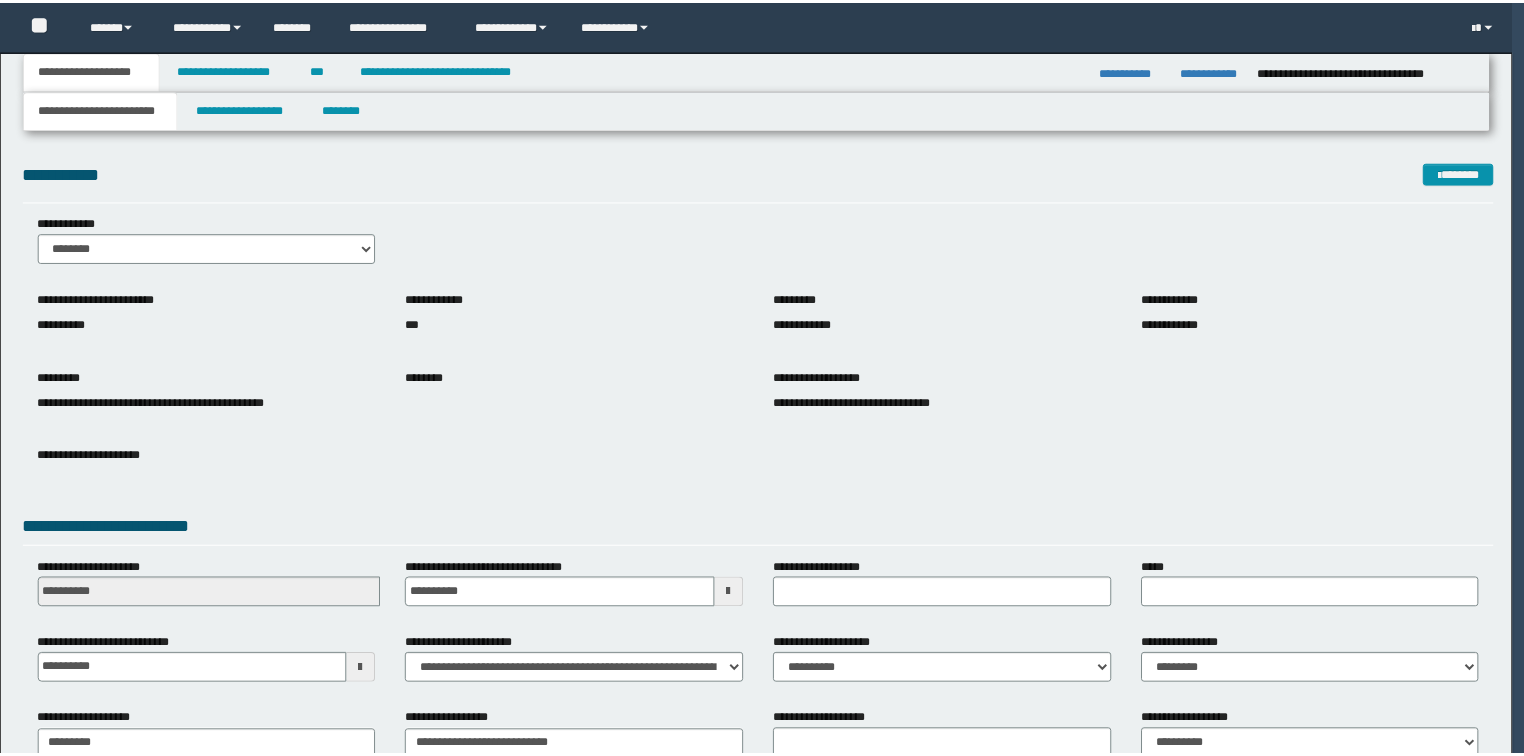 scroll, scrollTop: 0, scrollLeft: 0, axis: both 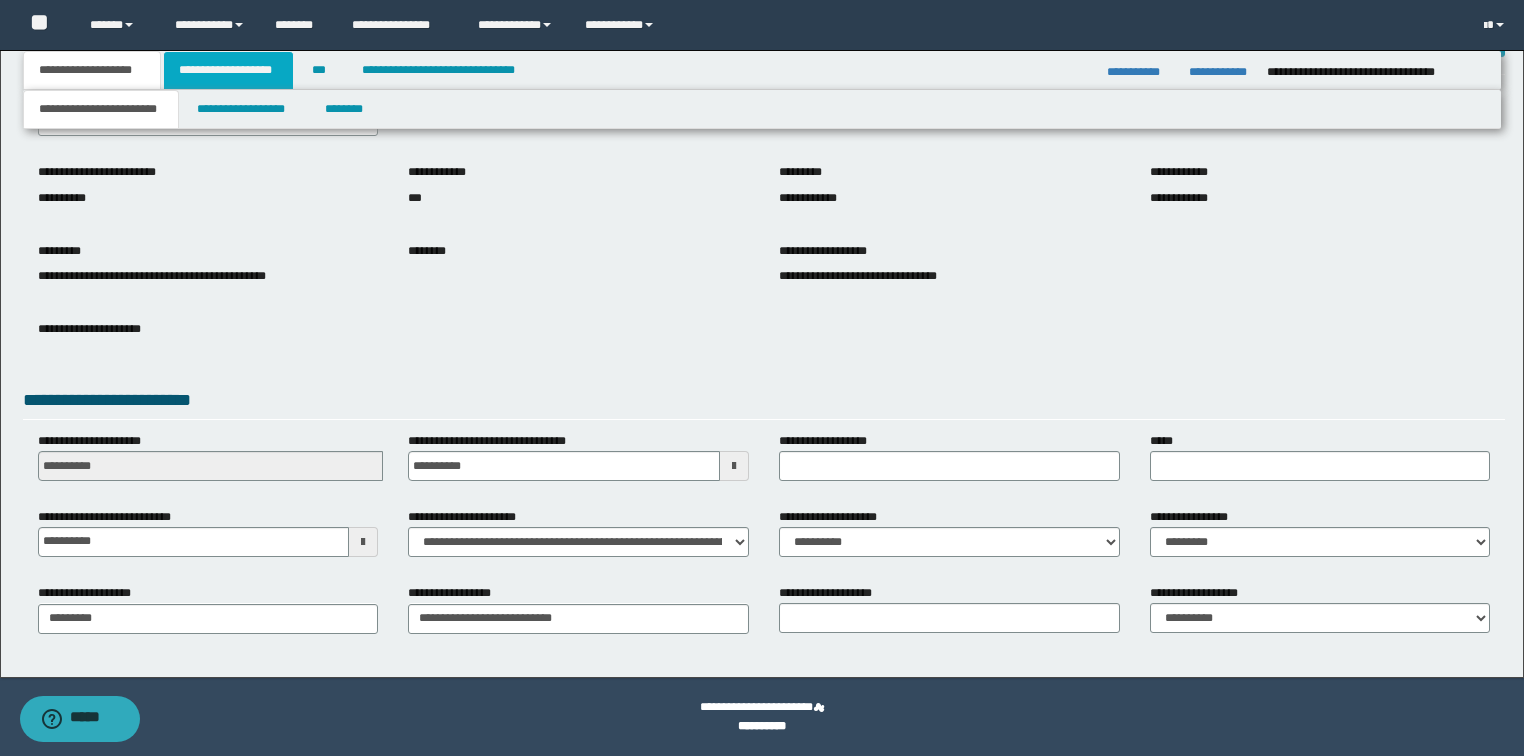 click on "**********" at bounding box center [228, 70] 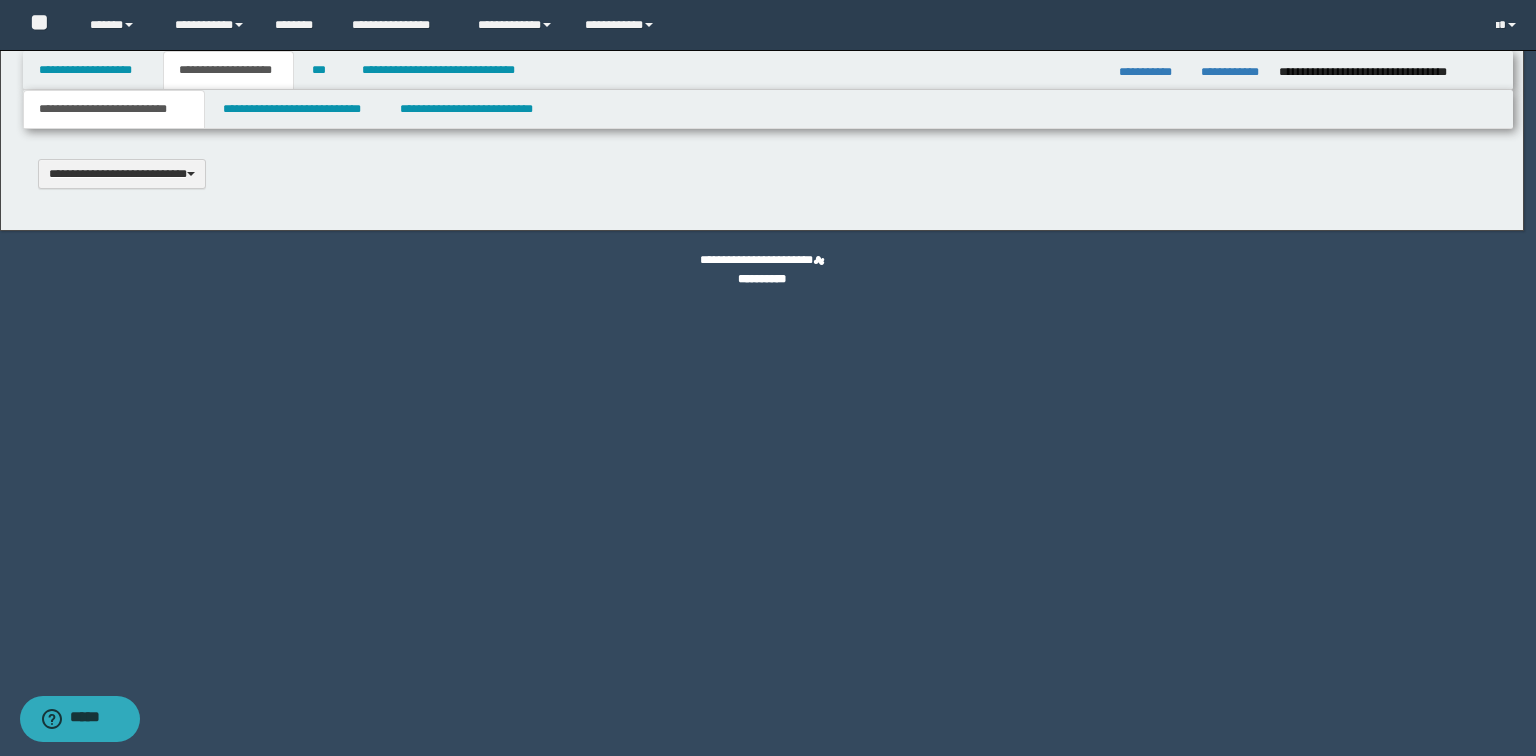 scroll, scrollTop: 0, scrollLeft: 0, axis: both 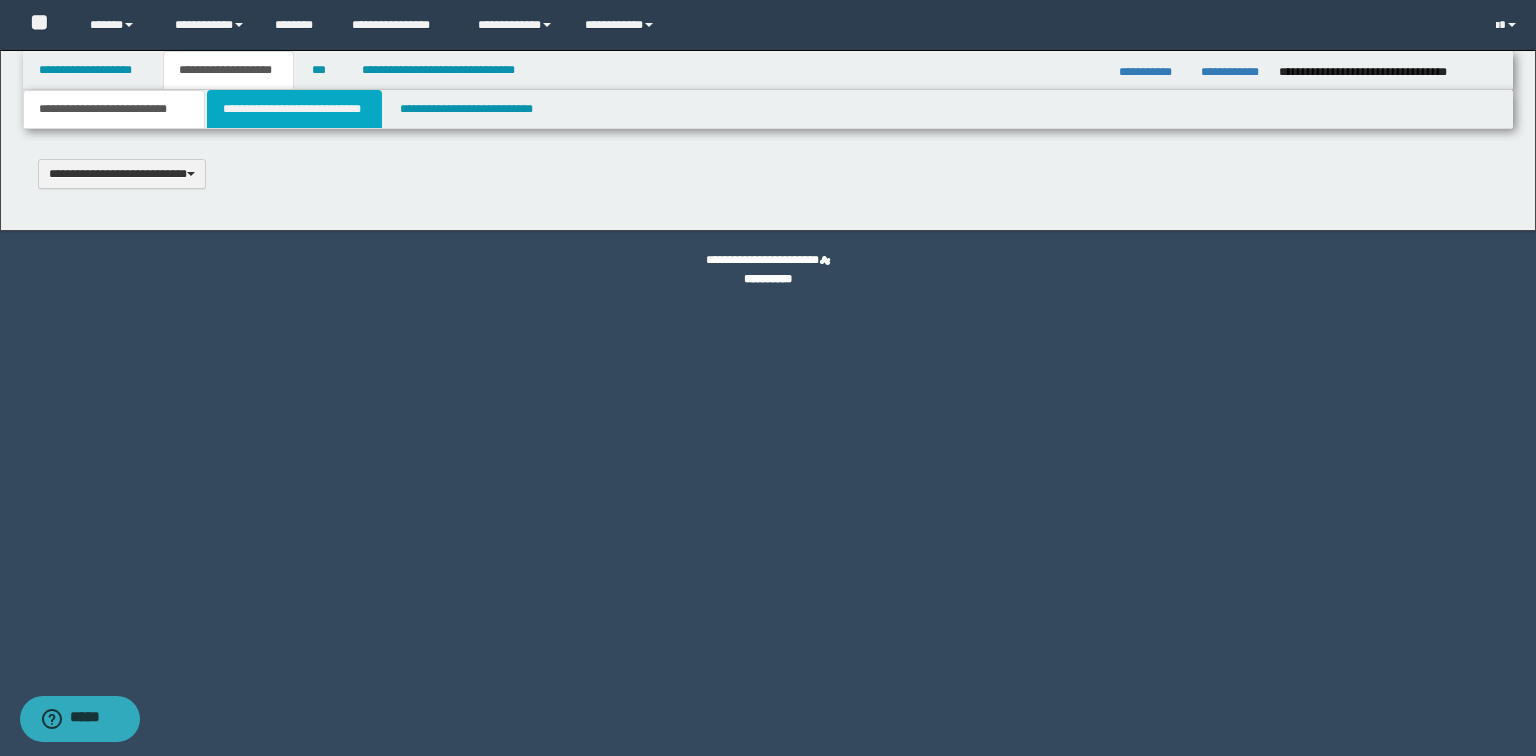 click on "**********" at bounding box center [294, 109] 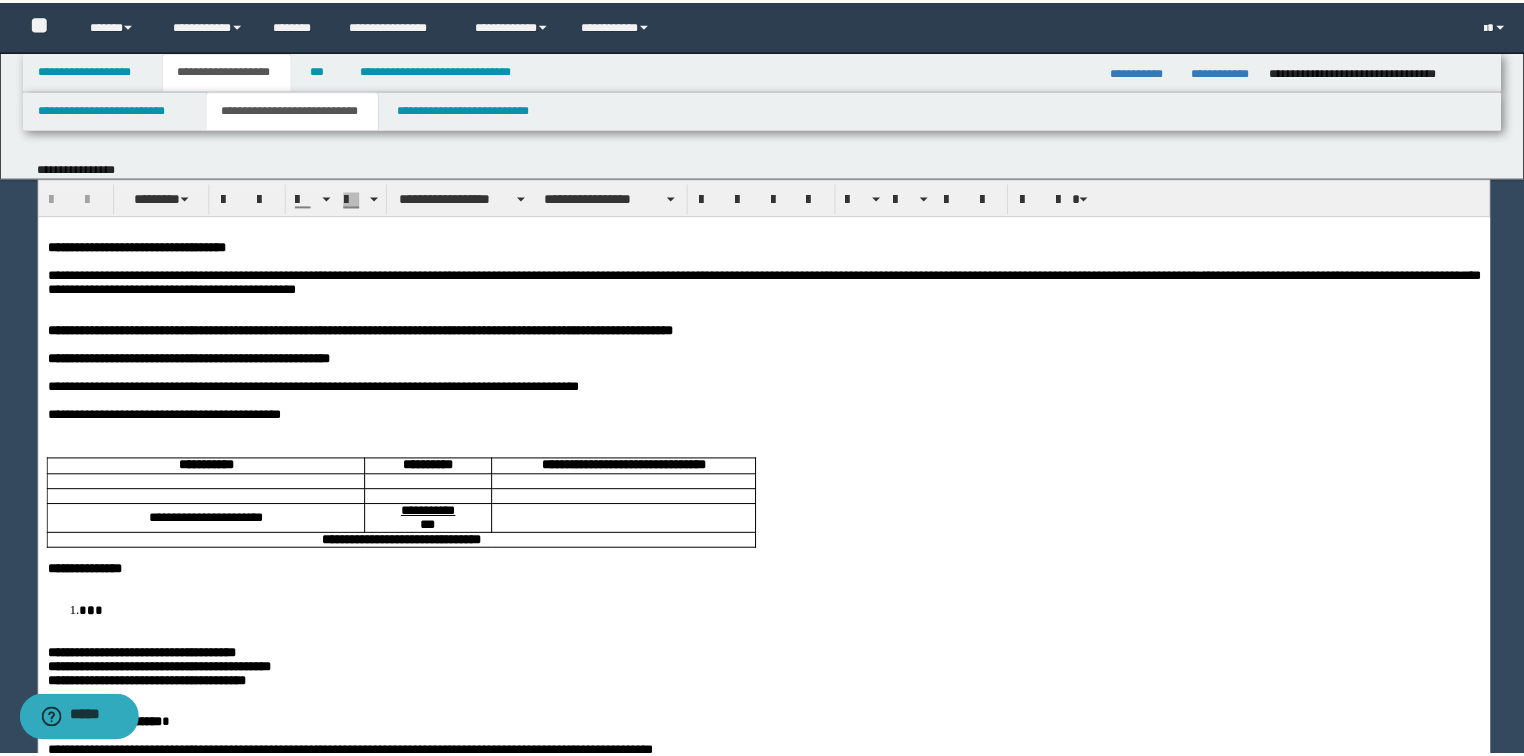 scroll, scrollTop: 0, scrollLeft: 0, axis: both 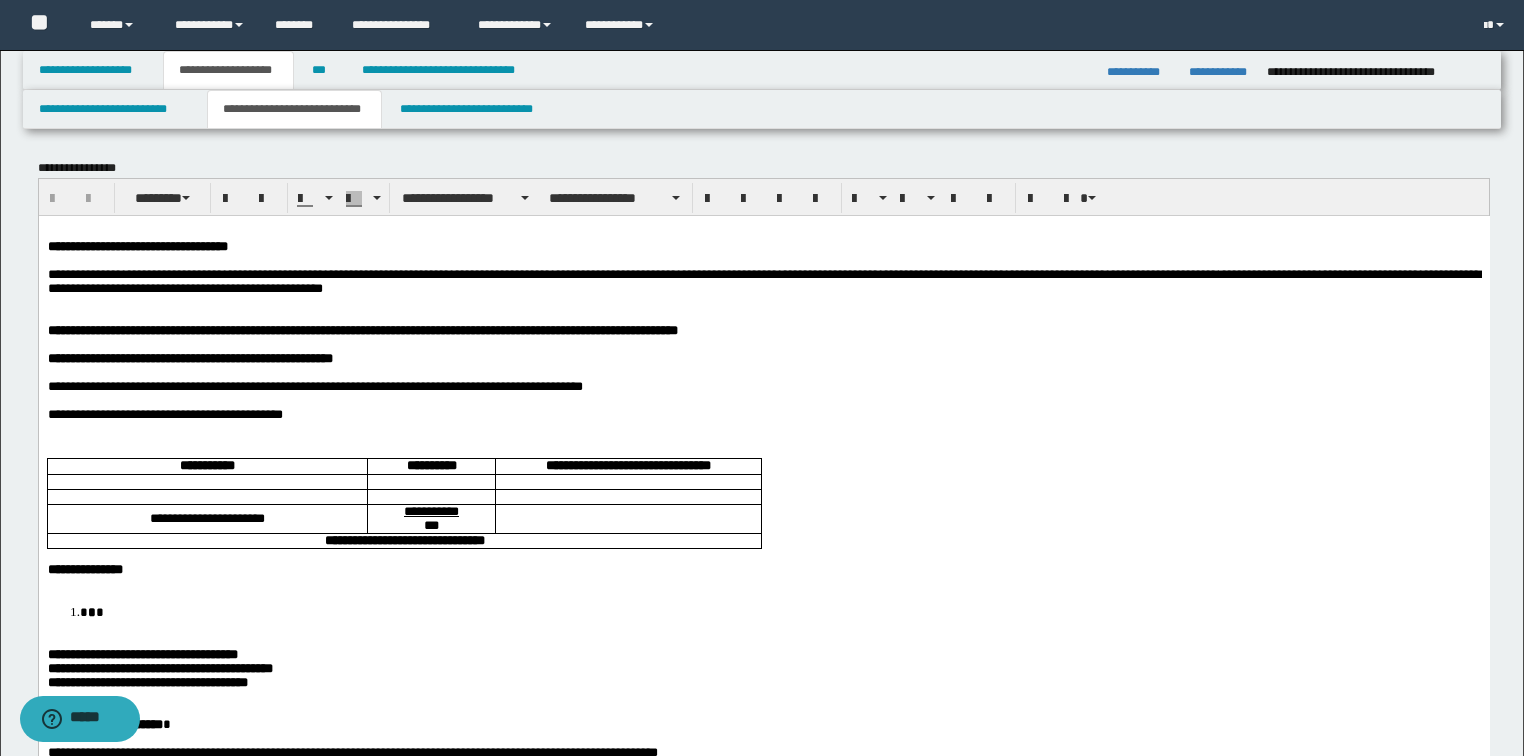 click on "**********" at bounding box center [763, 280] 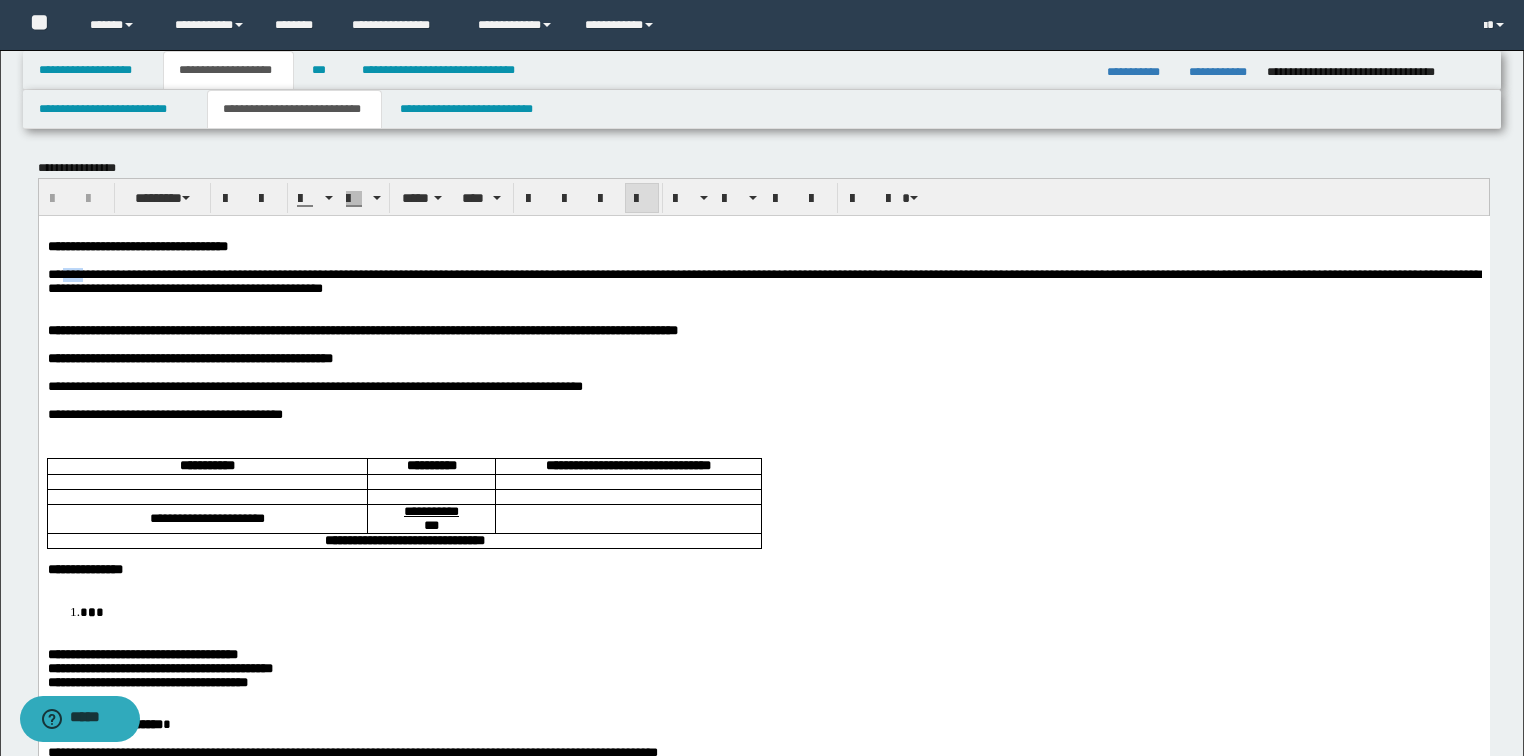 click on "**********" at bounding box center (763, 280) 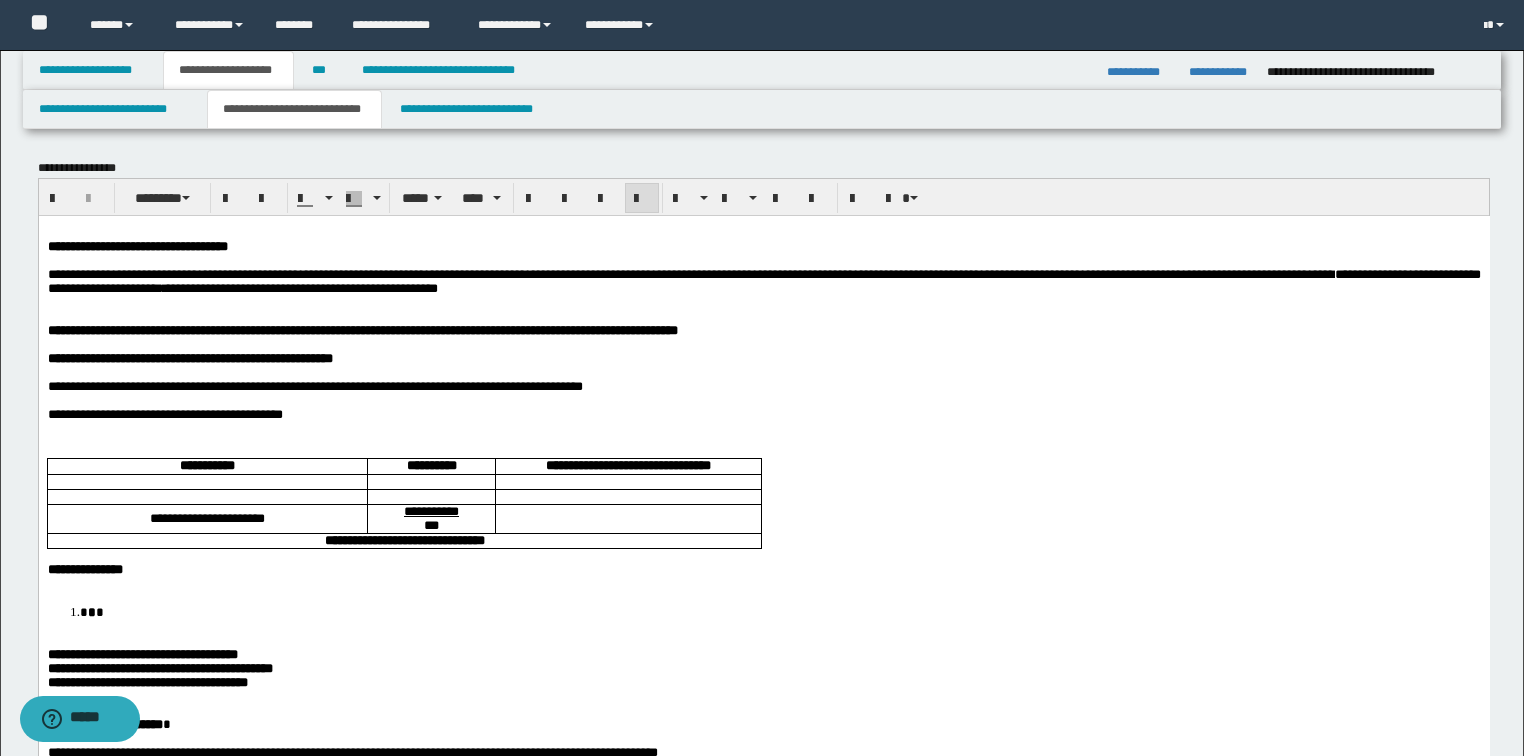 click on "**********" at bounding box center (763, 280) 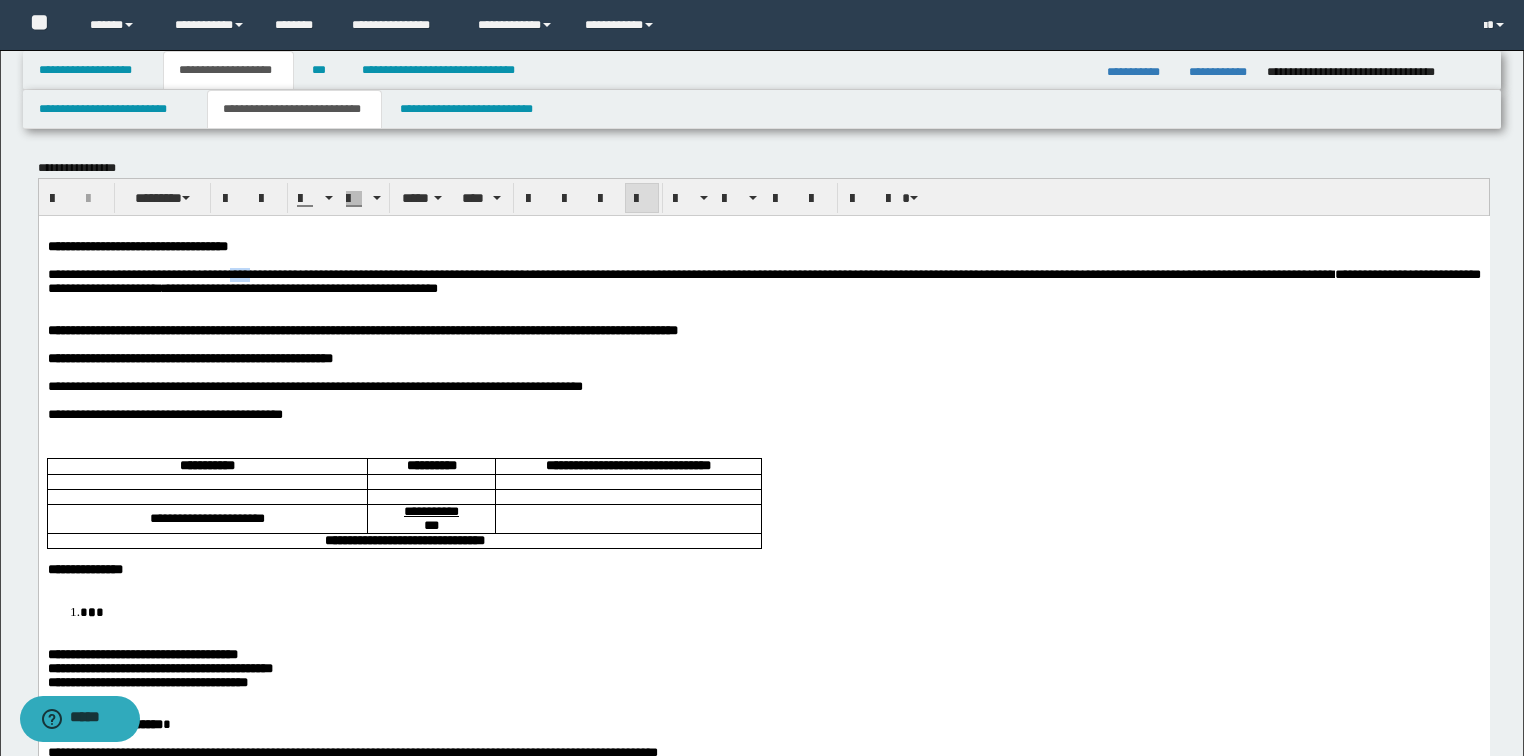 click on "**********" at bounding box center [763, 280] 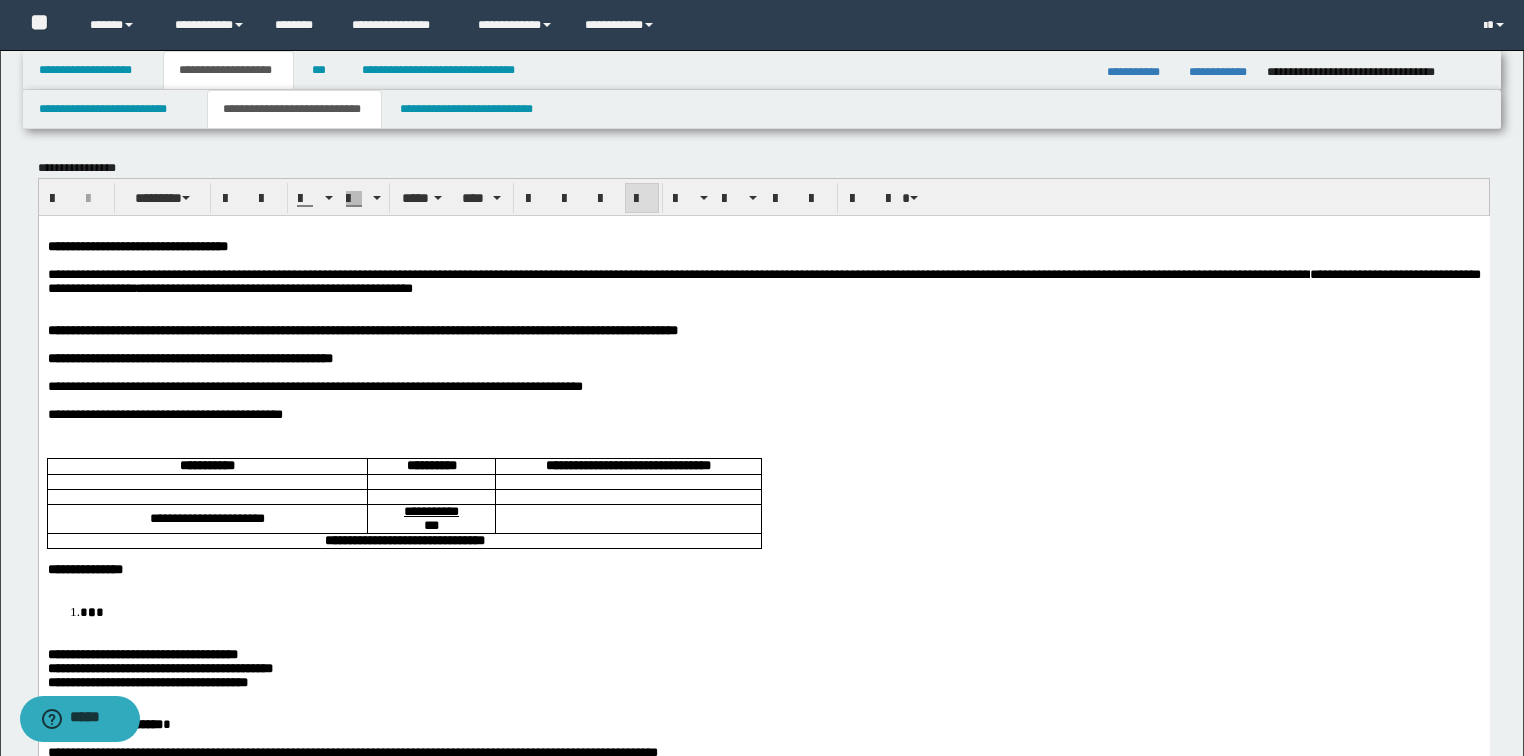 click on "**********" at bounding box center [763, 280] 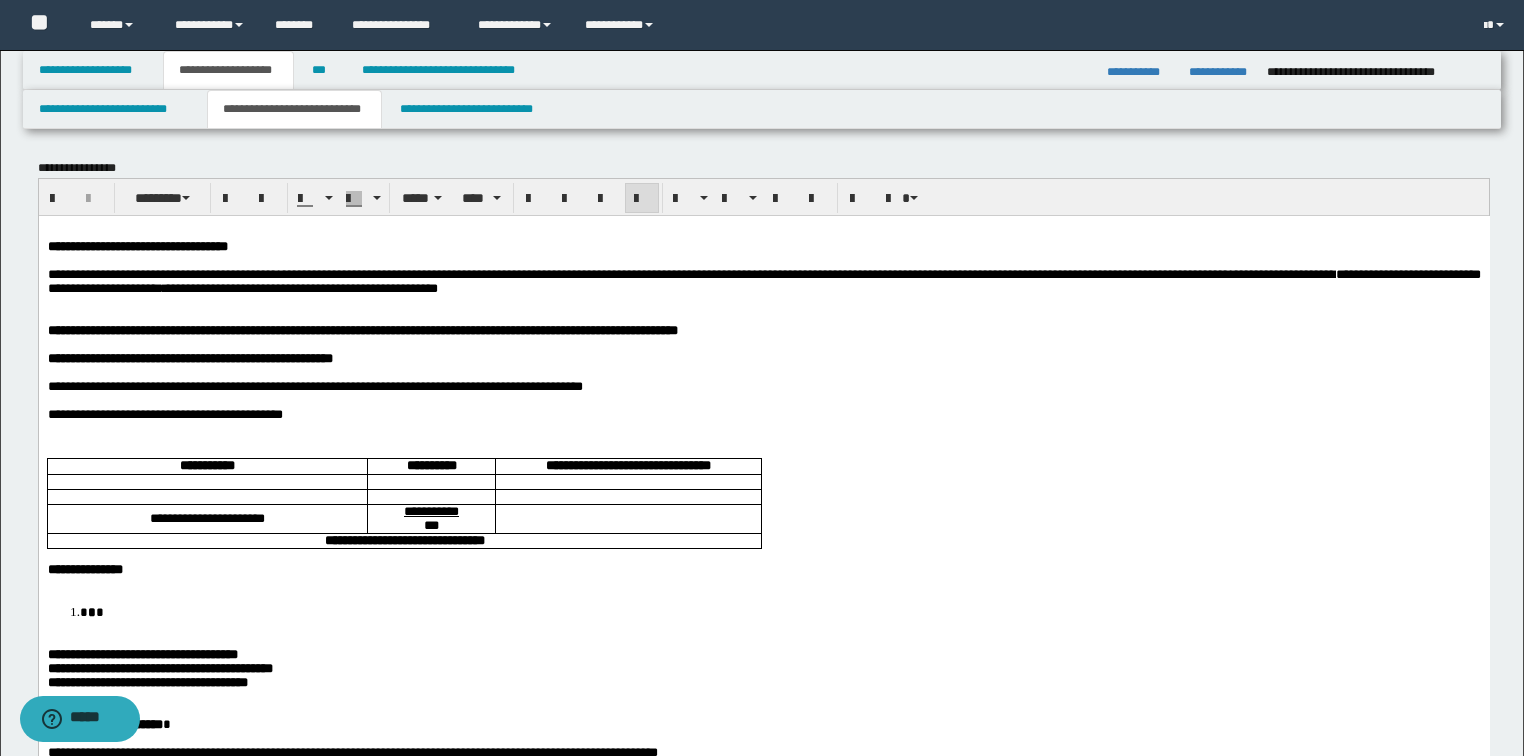 click on "**********" at bounding box center (763, 280) 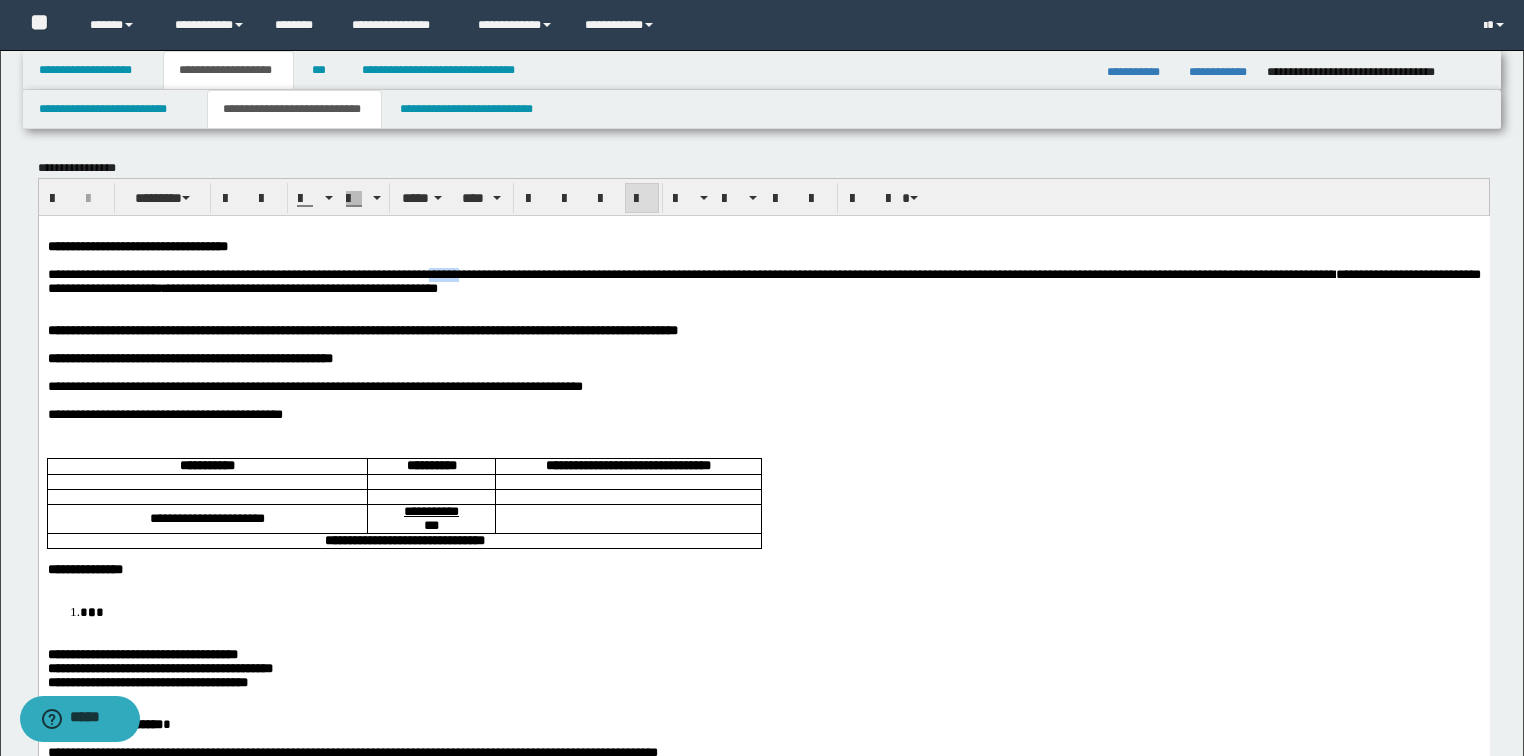 click on "**********" at bounding box center (763, 280) 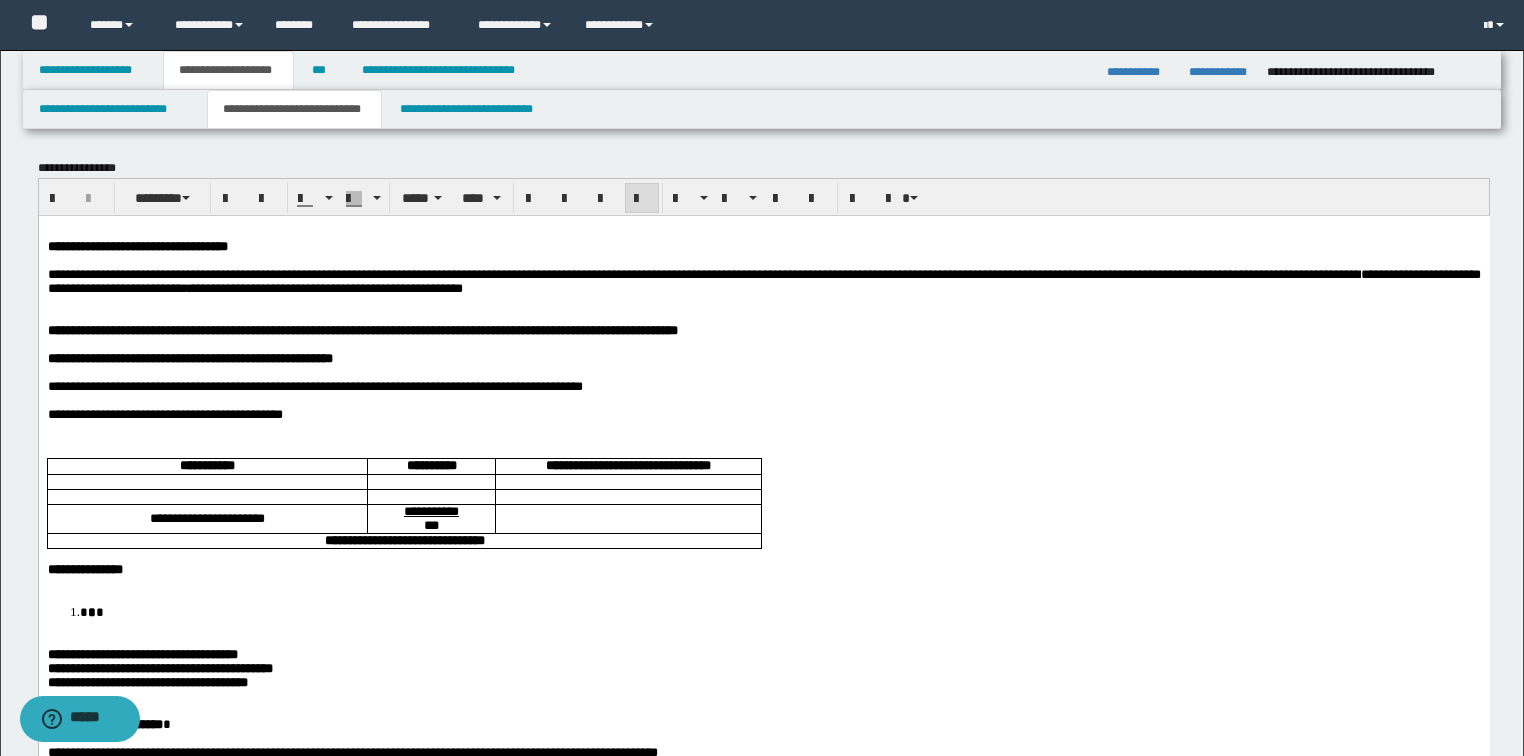 click on "**********" at bounding box center [763, 280] 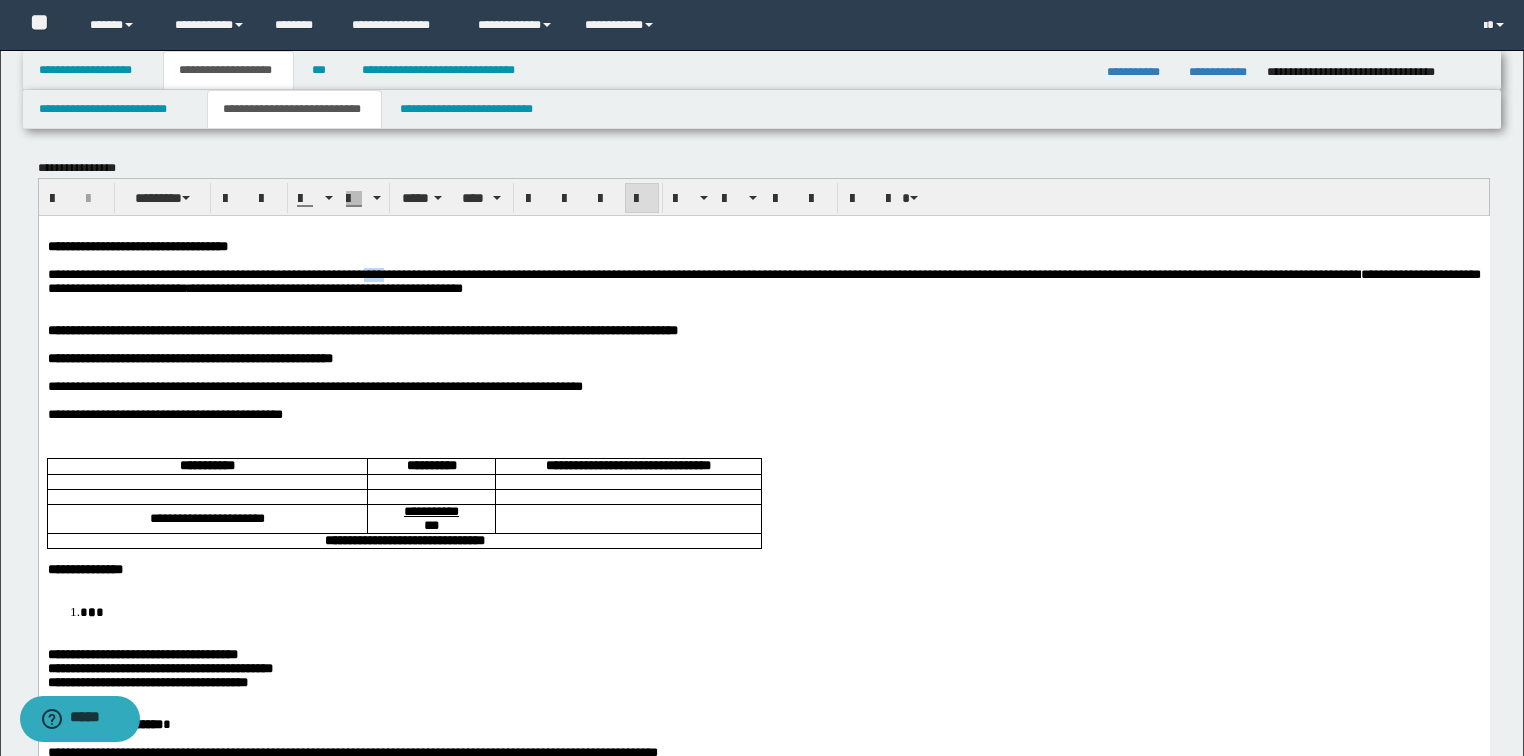 click on "**********" at bounding box center (763, 280) 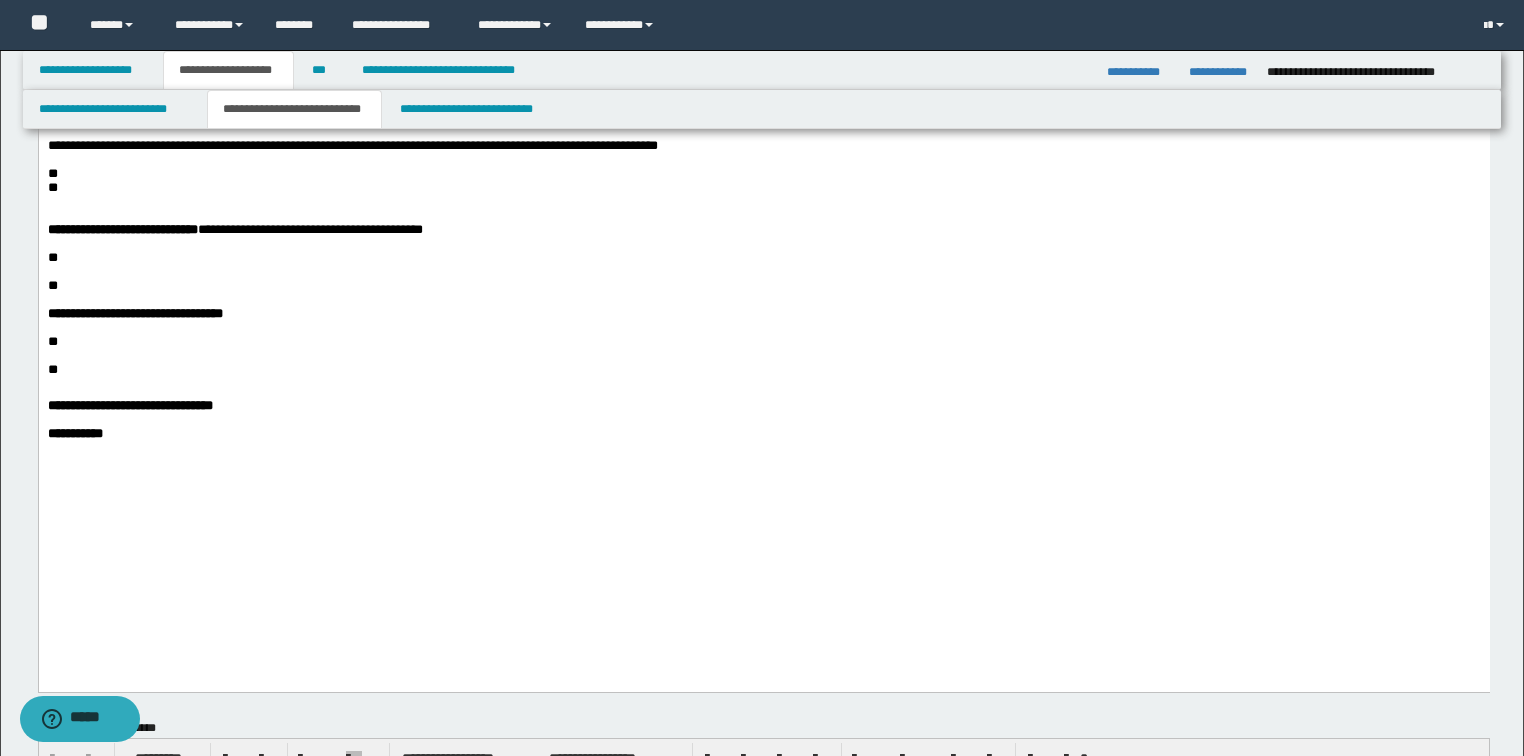 scroll, scrollTop: 720, scrollLeft: 0, axis: vertical 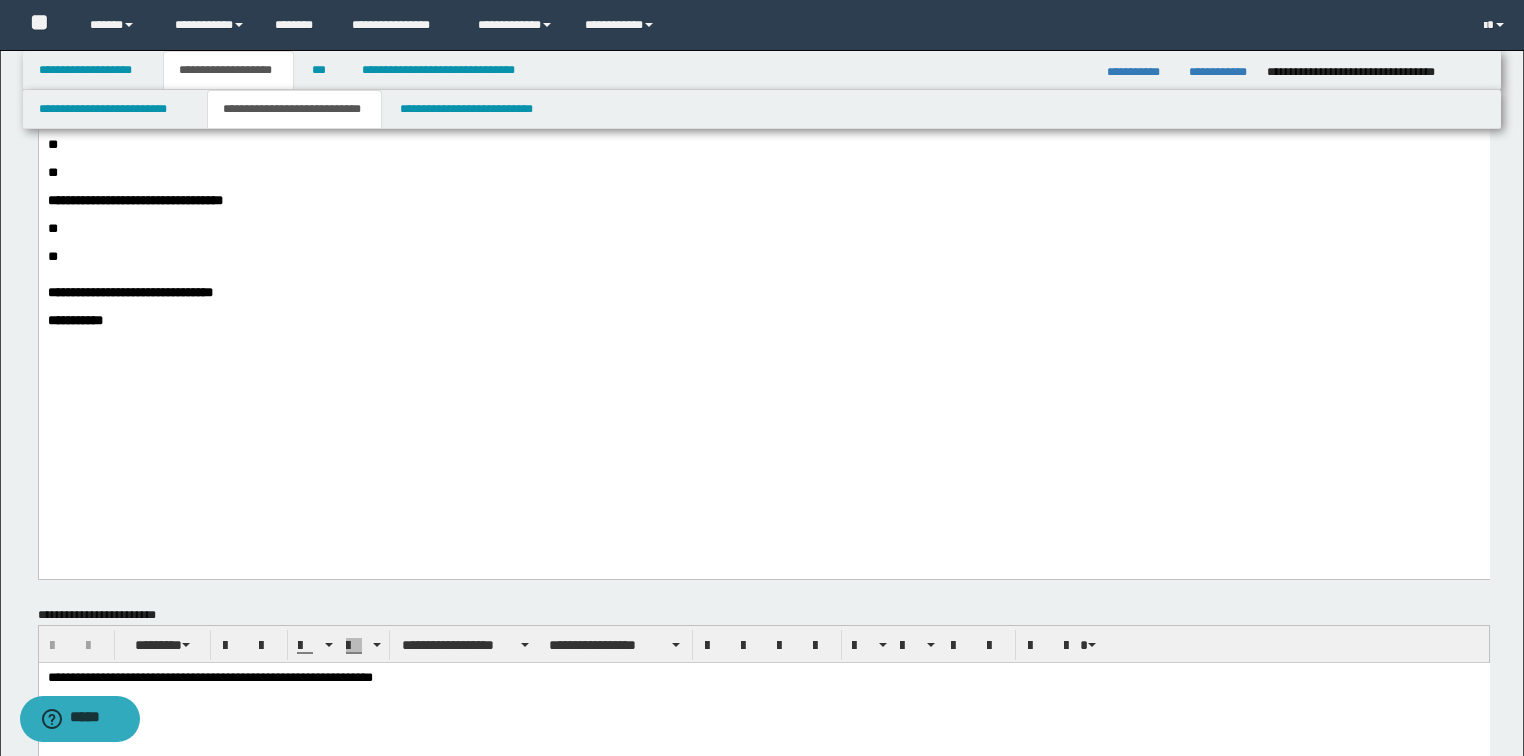click on "**********" at bounding box center [74, 320] 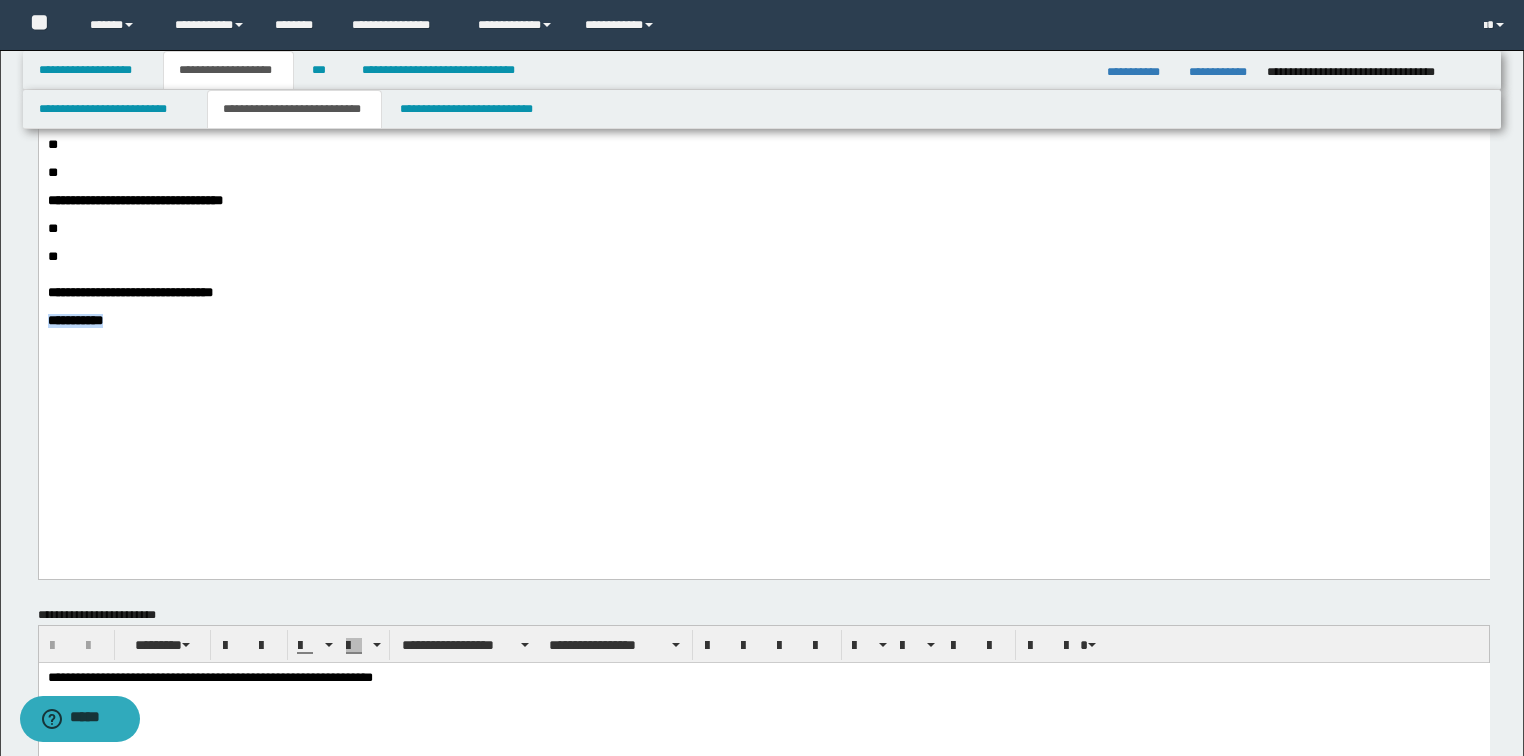 click on "**********" at bounding box center [74, 320] 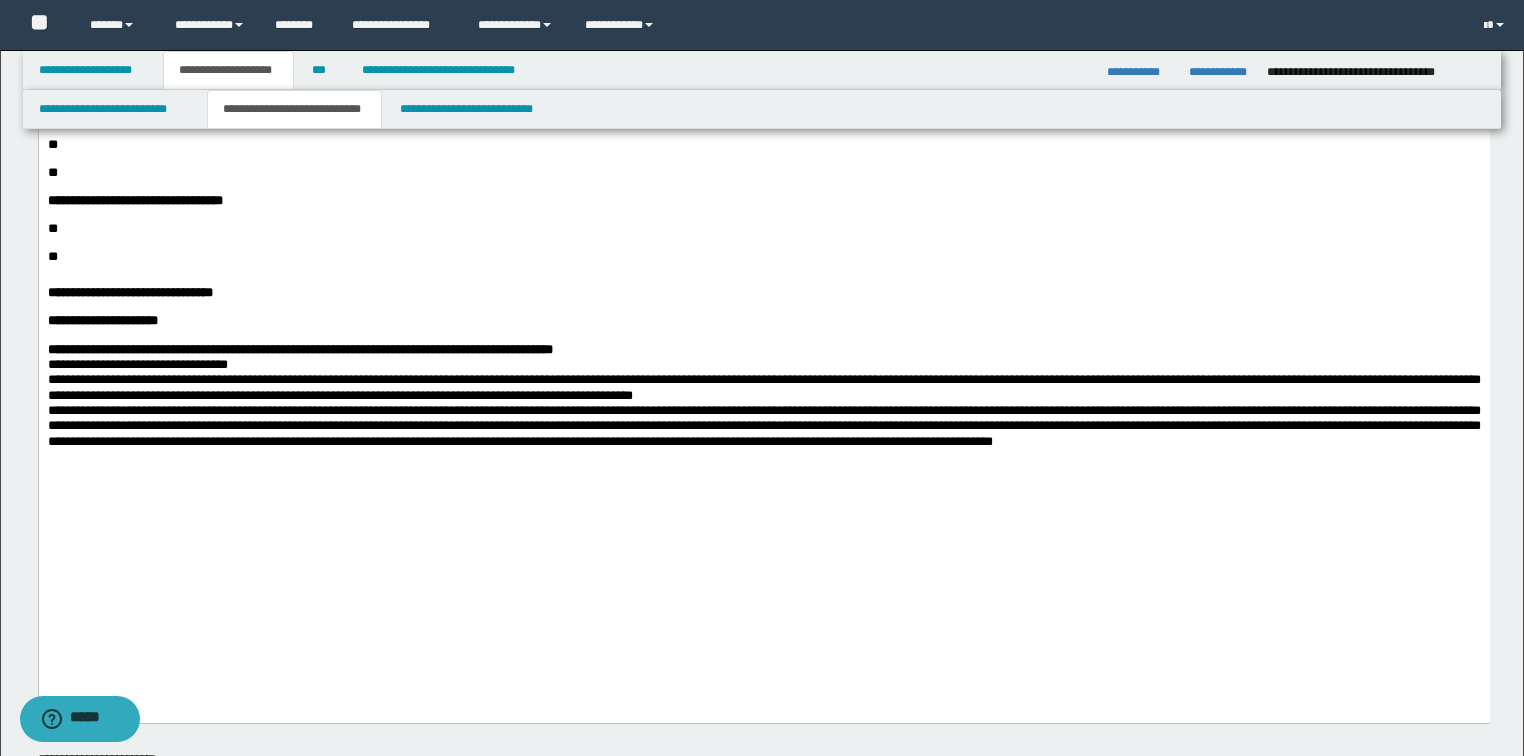 click on "**********" at bounding box center [763, 349] 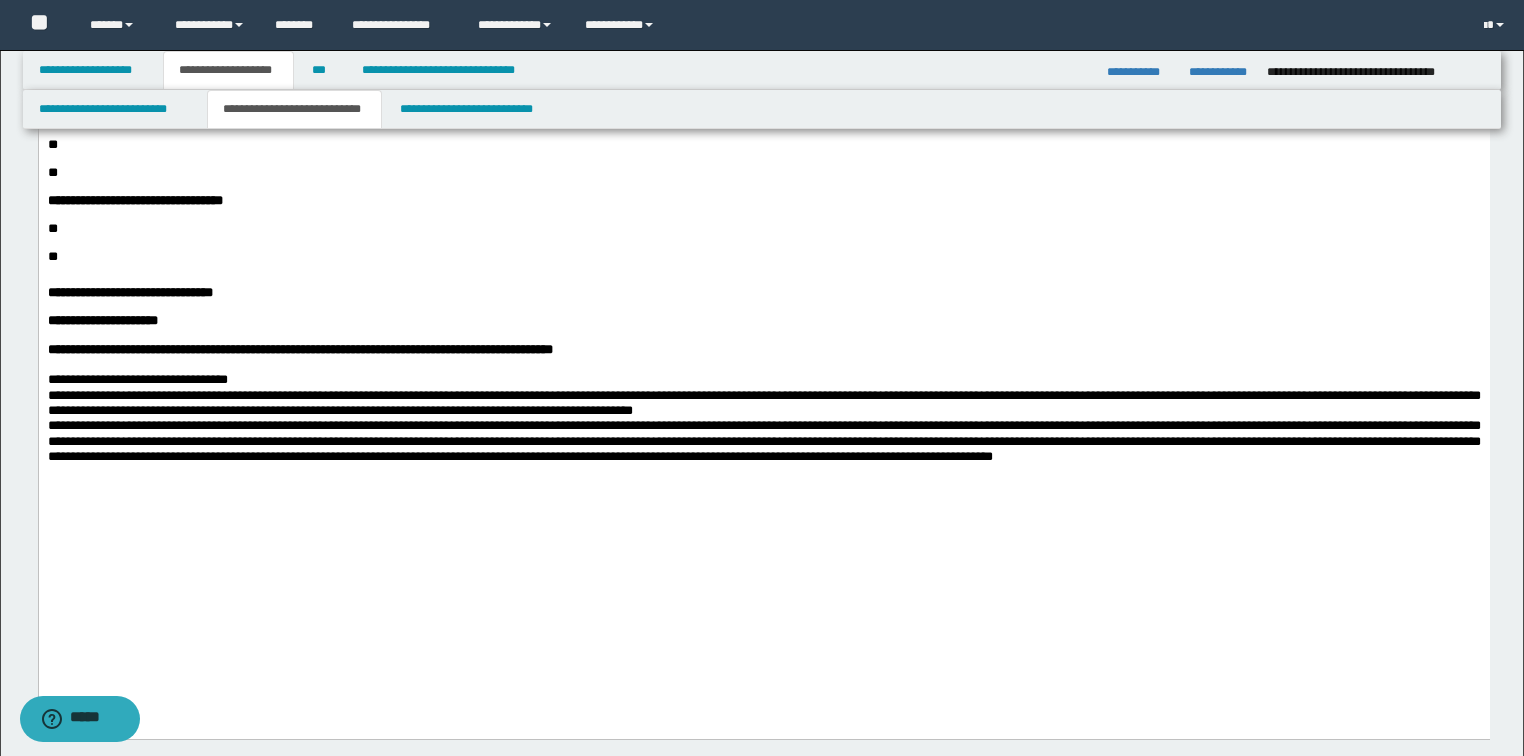 click on "**********" at bounding box center [763, 379] 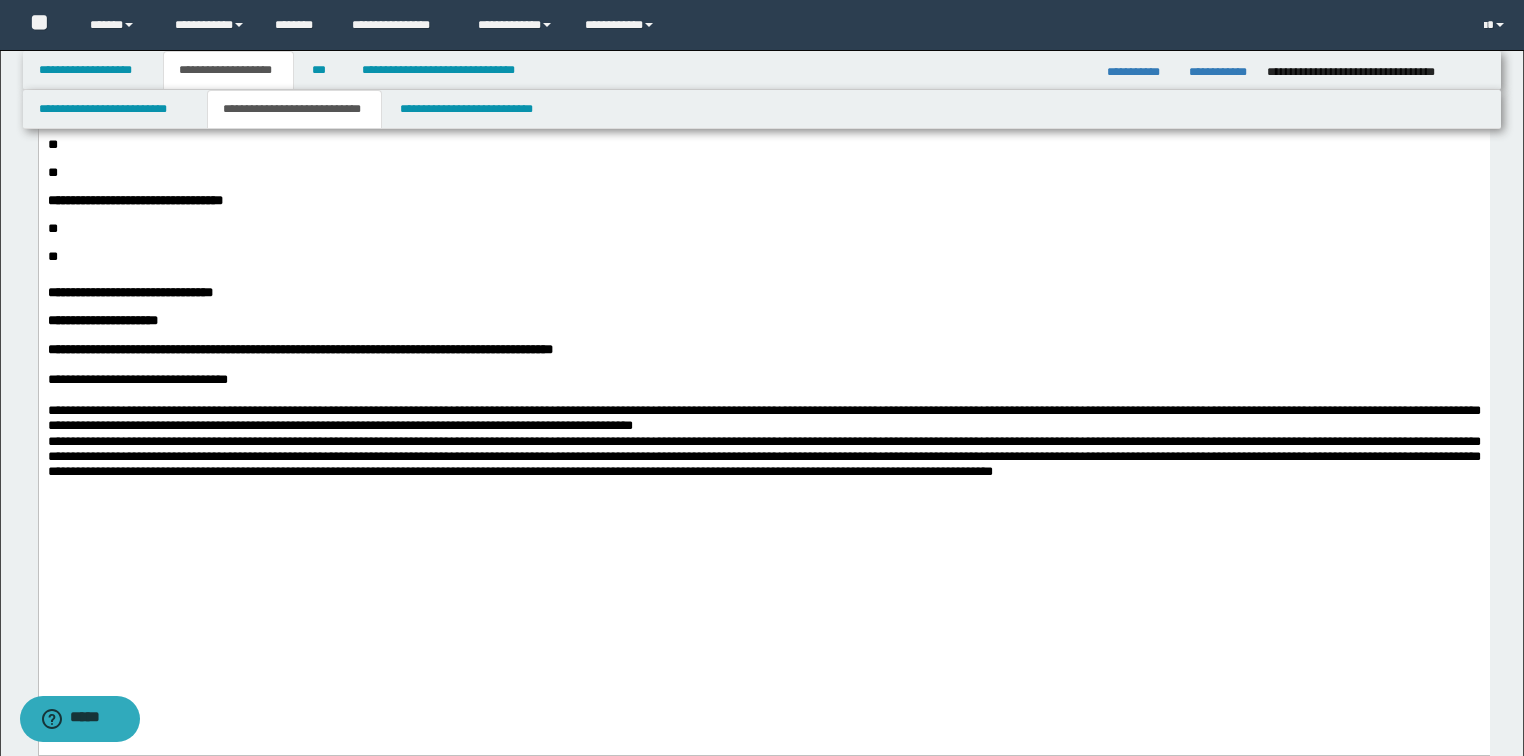 click on "**********" at bounding box center [763, 457] 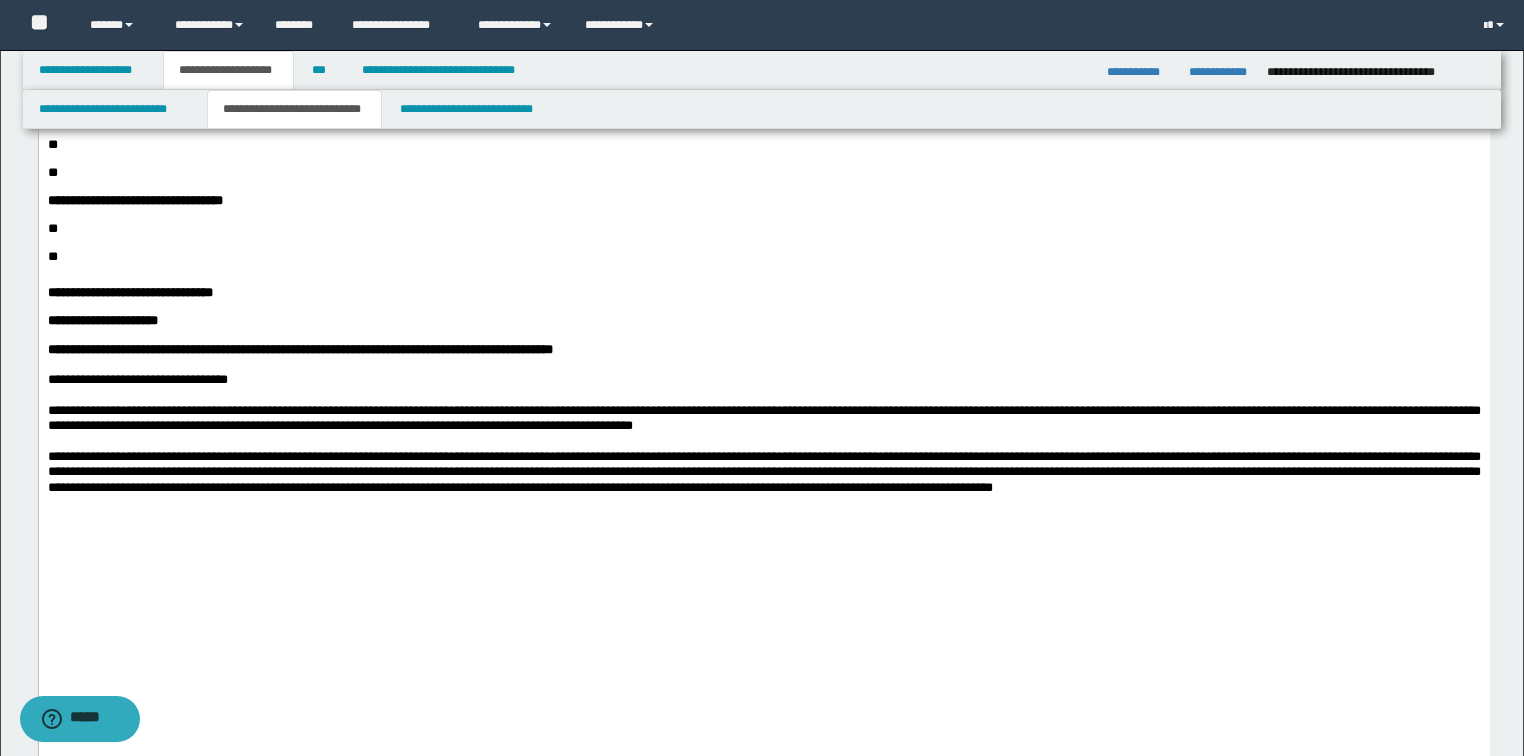 click on "**********" at bounding box center (763, 472) 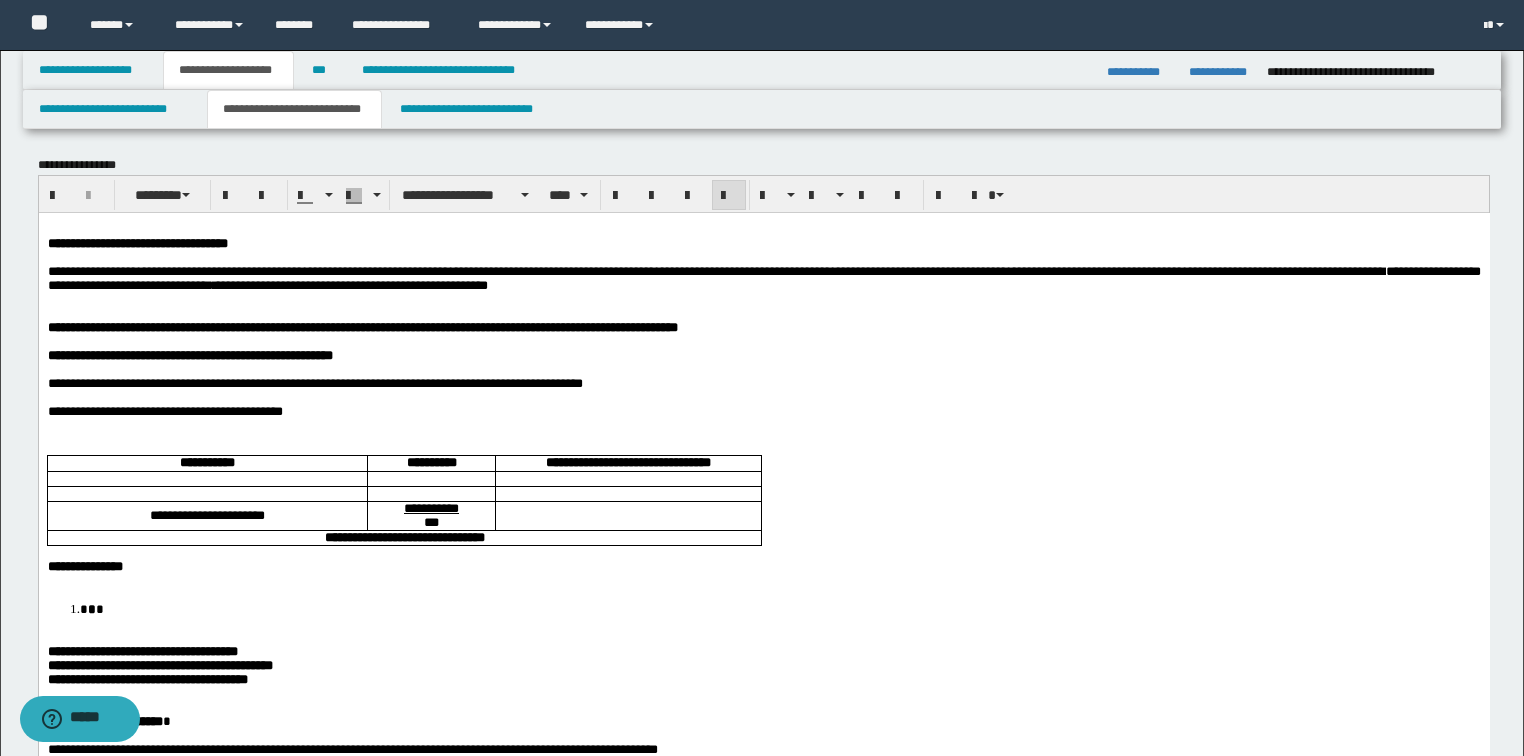 scroll, scrollTop: 0, scrollLeft: 0, axis: both 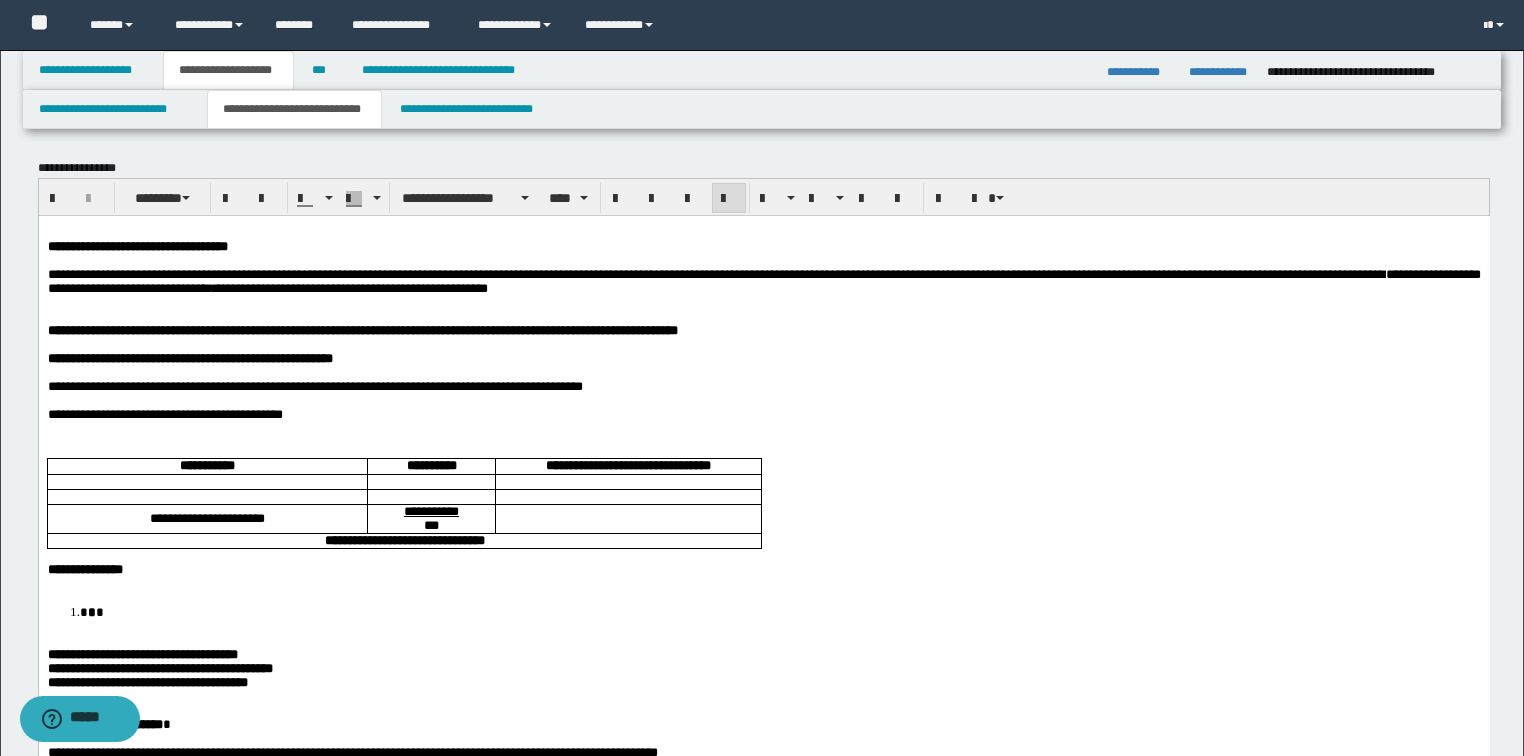 click on "**********" at bounding box center [763, 280] 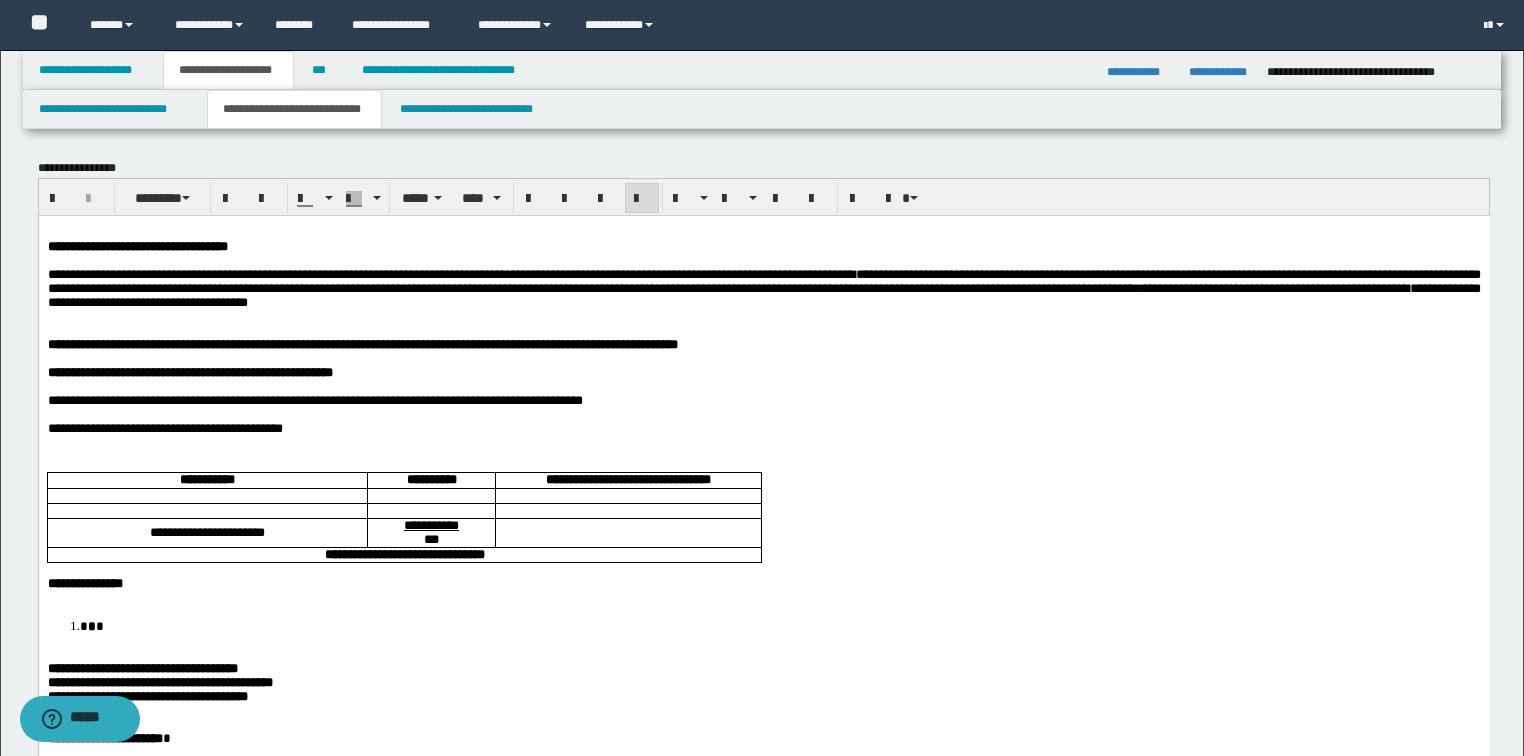 click on "**********" at bounding box center [763, 287] 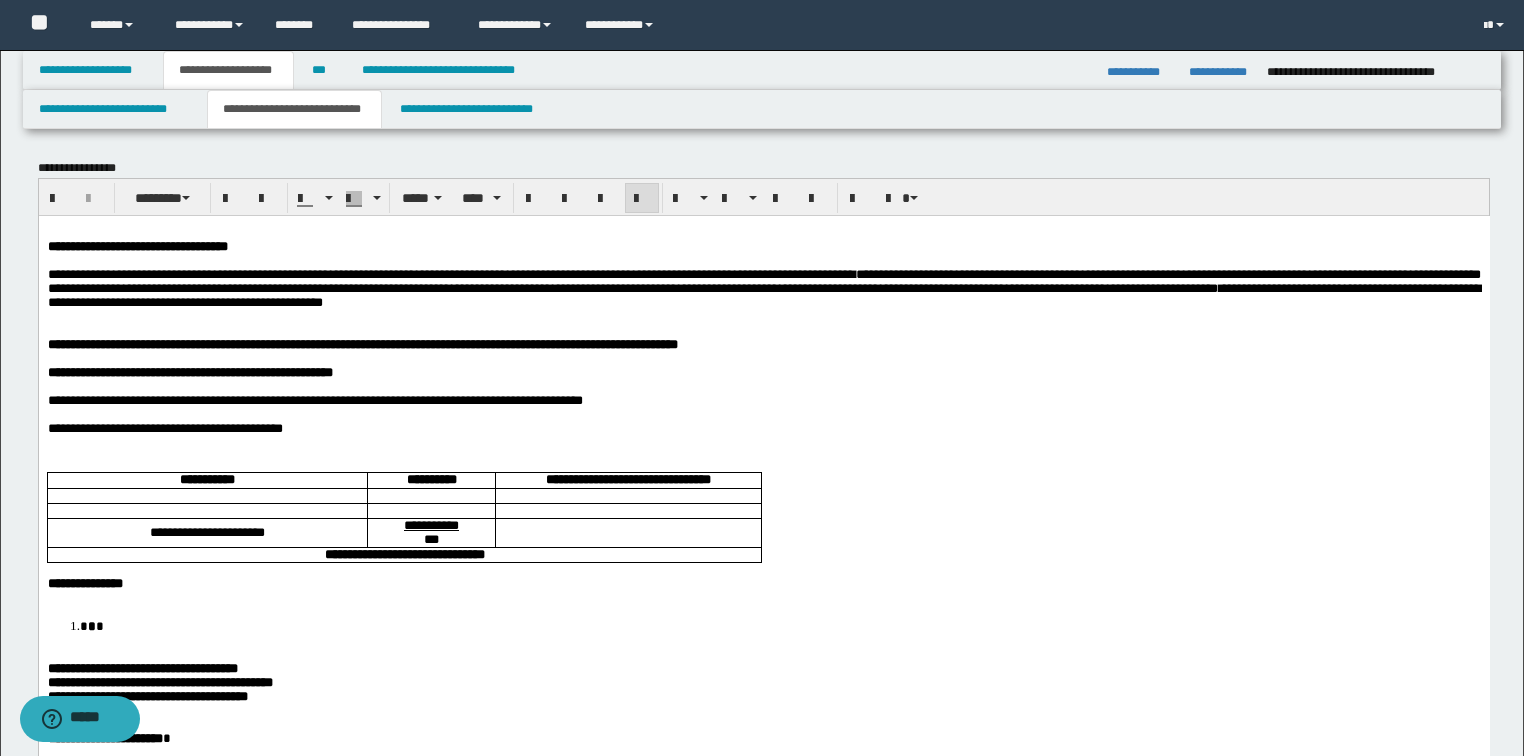 drag, startPoint x: 1452, startPoint y: 297, endPoint x: 1453, endPoint y: 311, distance: 14.035668 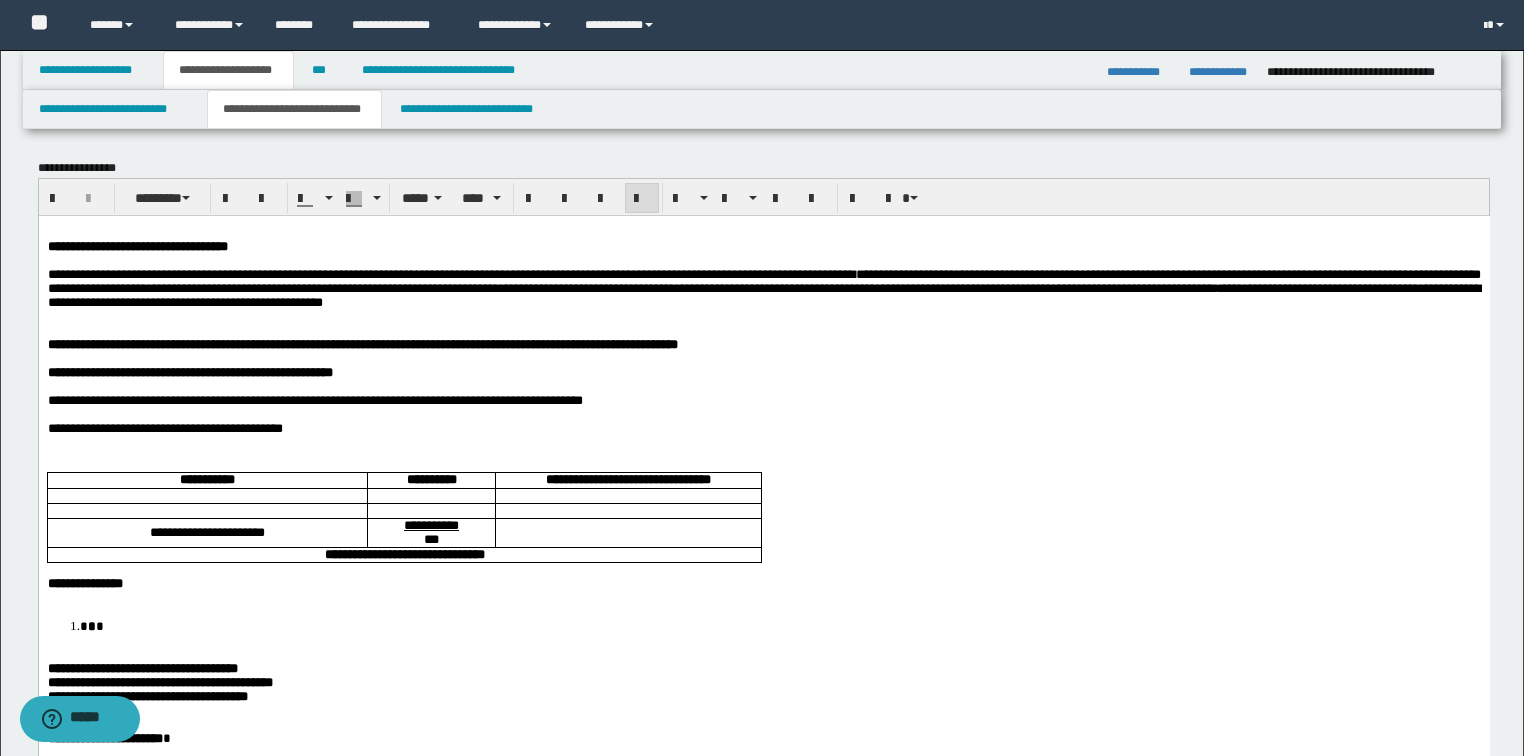 click on "**********" at bounding box center (763, 287) 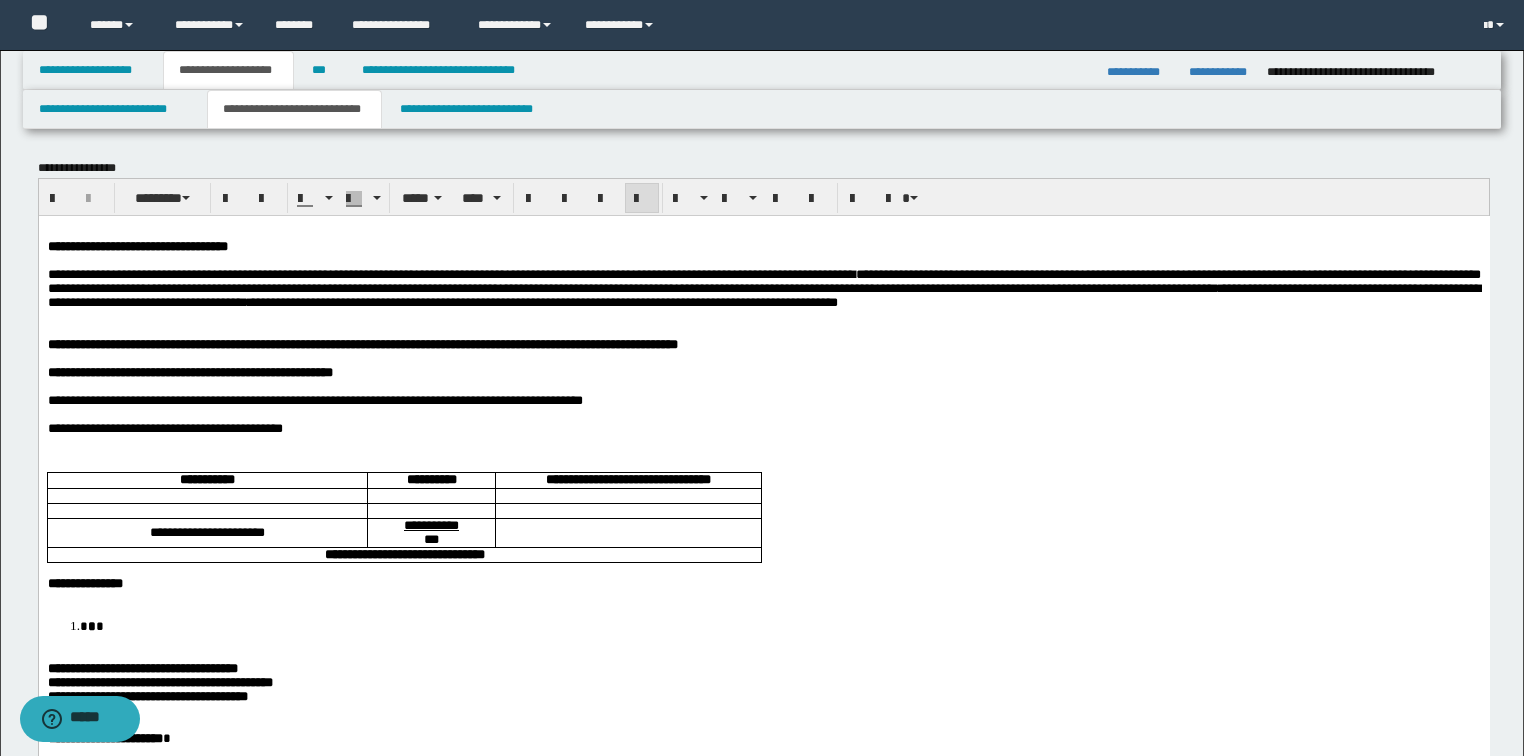 click on "**********" at bounding box center [763, 287] 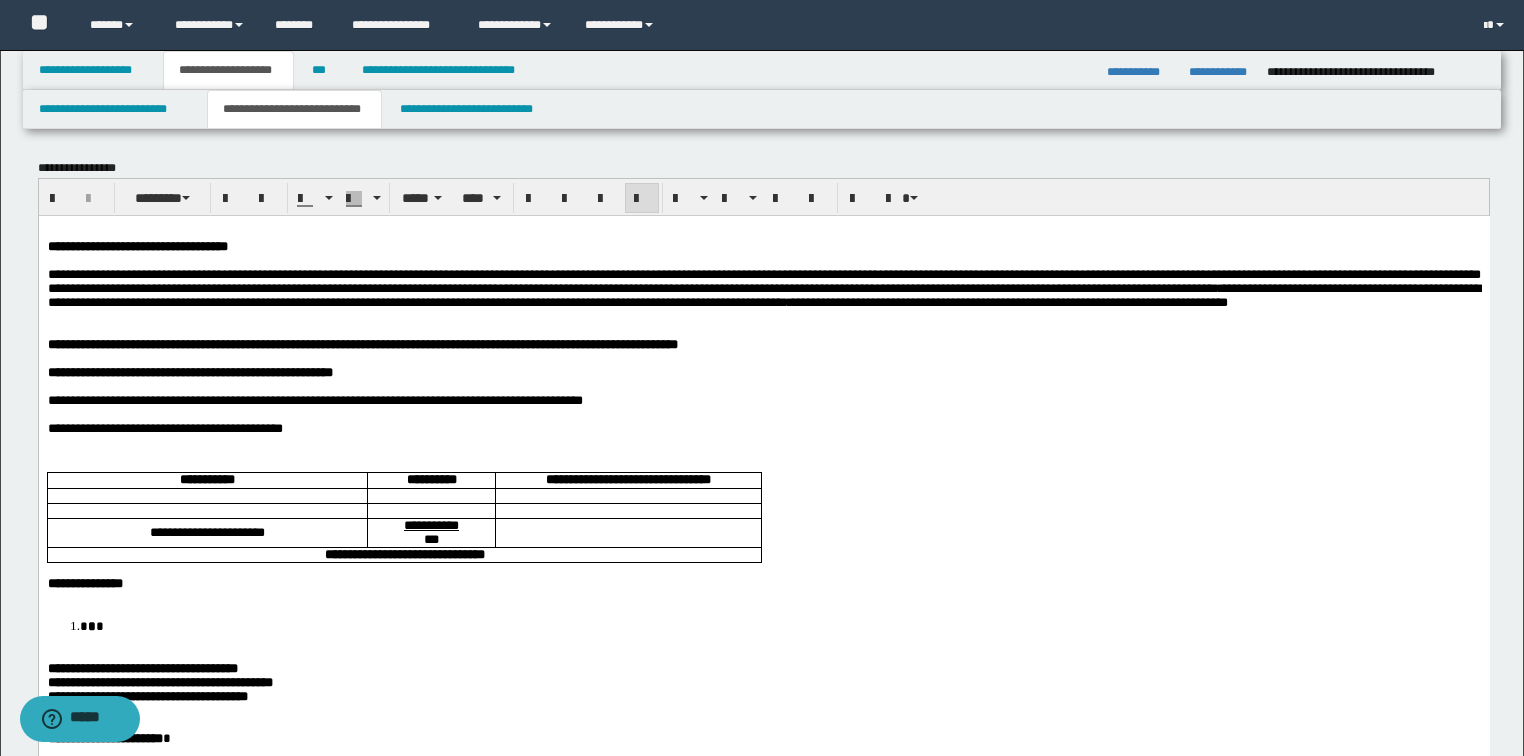 click on "**********" at bounding box center [763, 287] 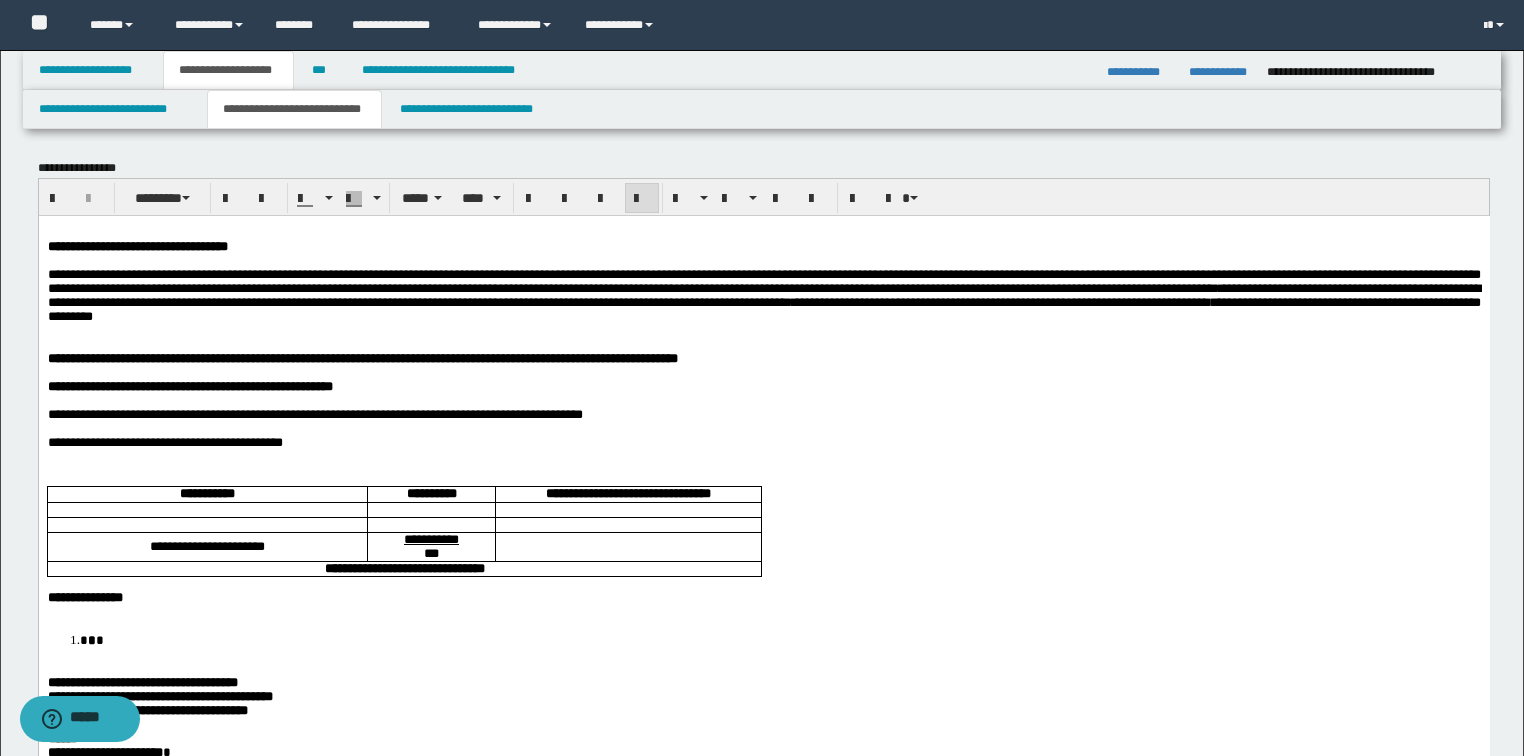 click on "**********" at bounding box center (763, 294) 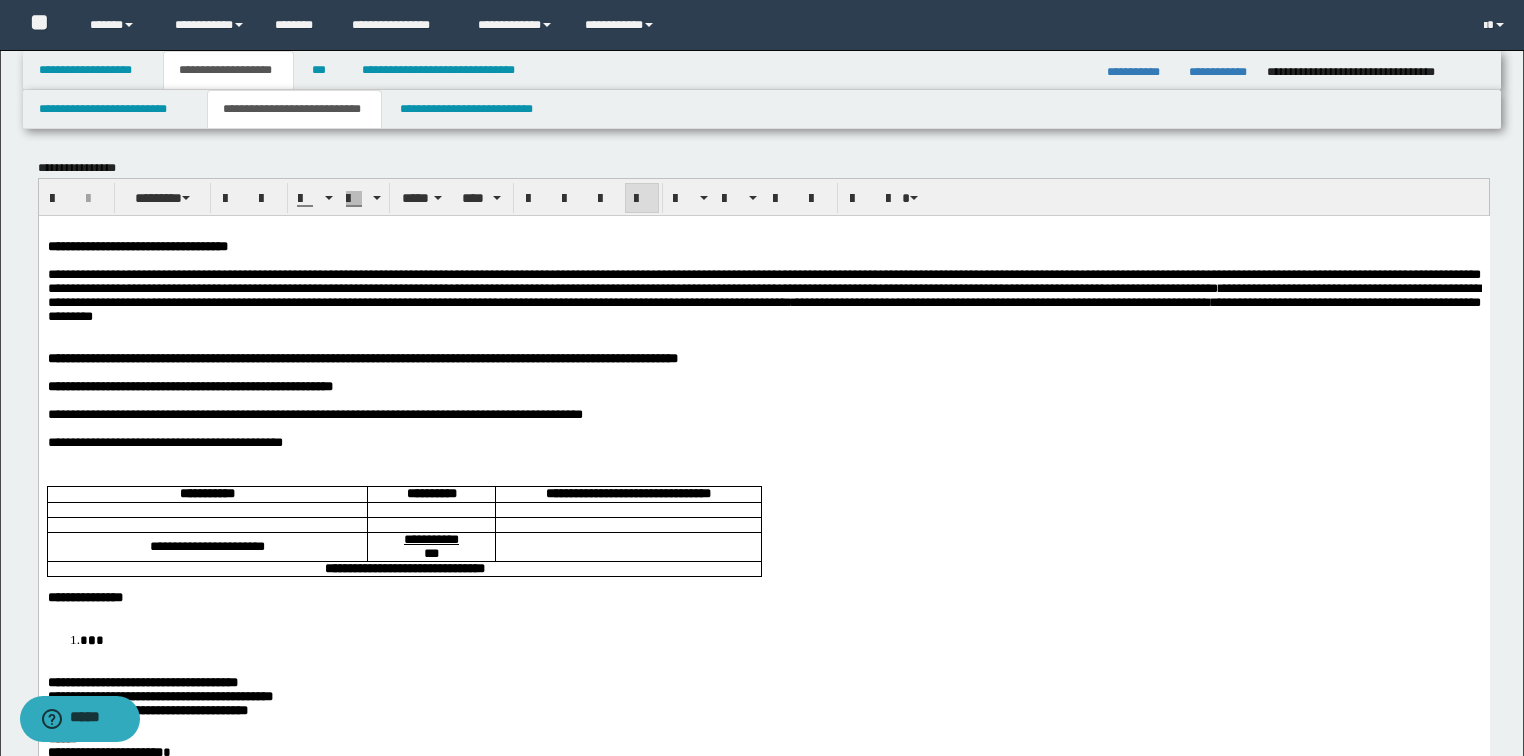 click on "**********" at bounding box center (763, 295) 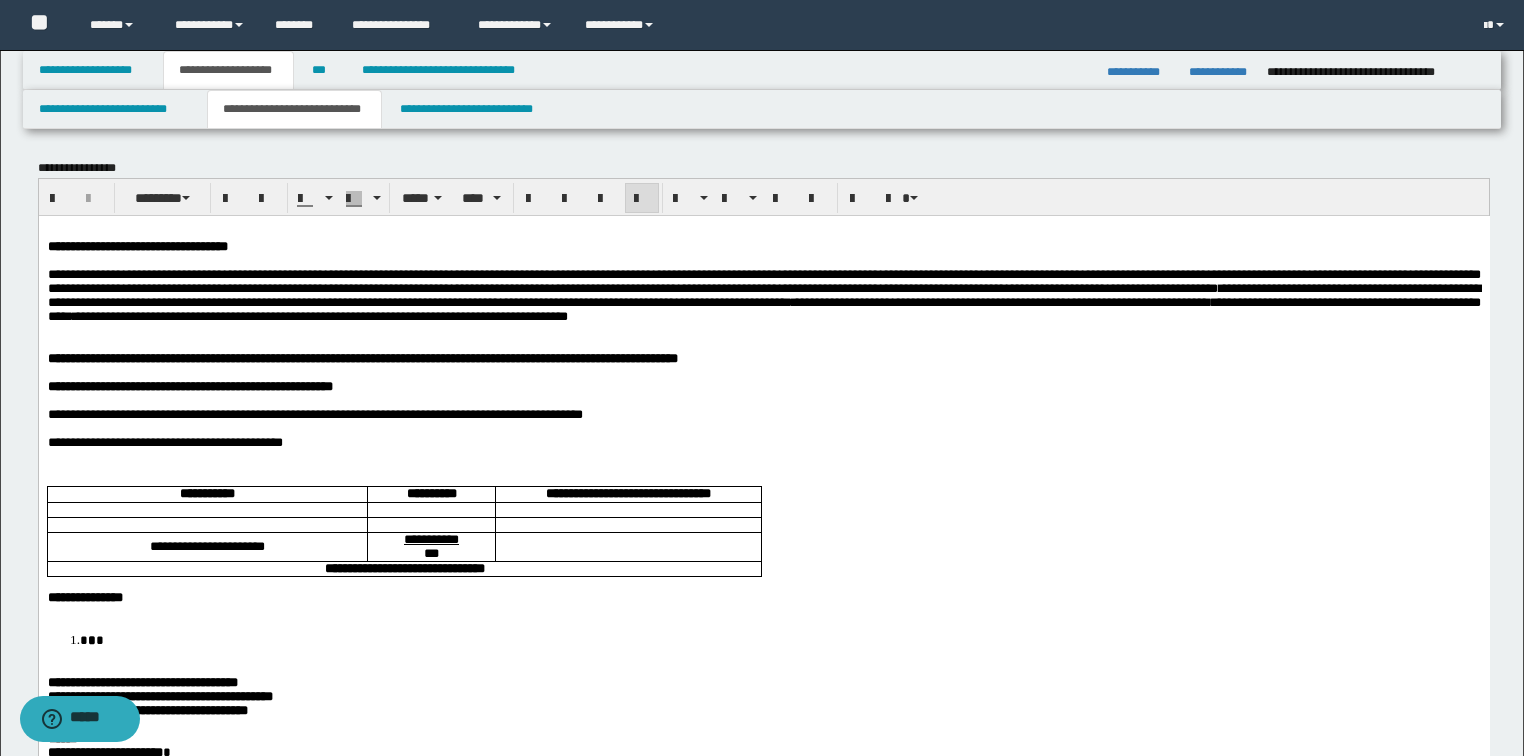click on "**********" at bounding box center (763, 294) 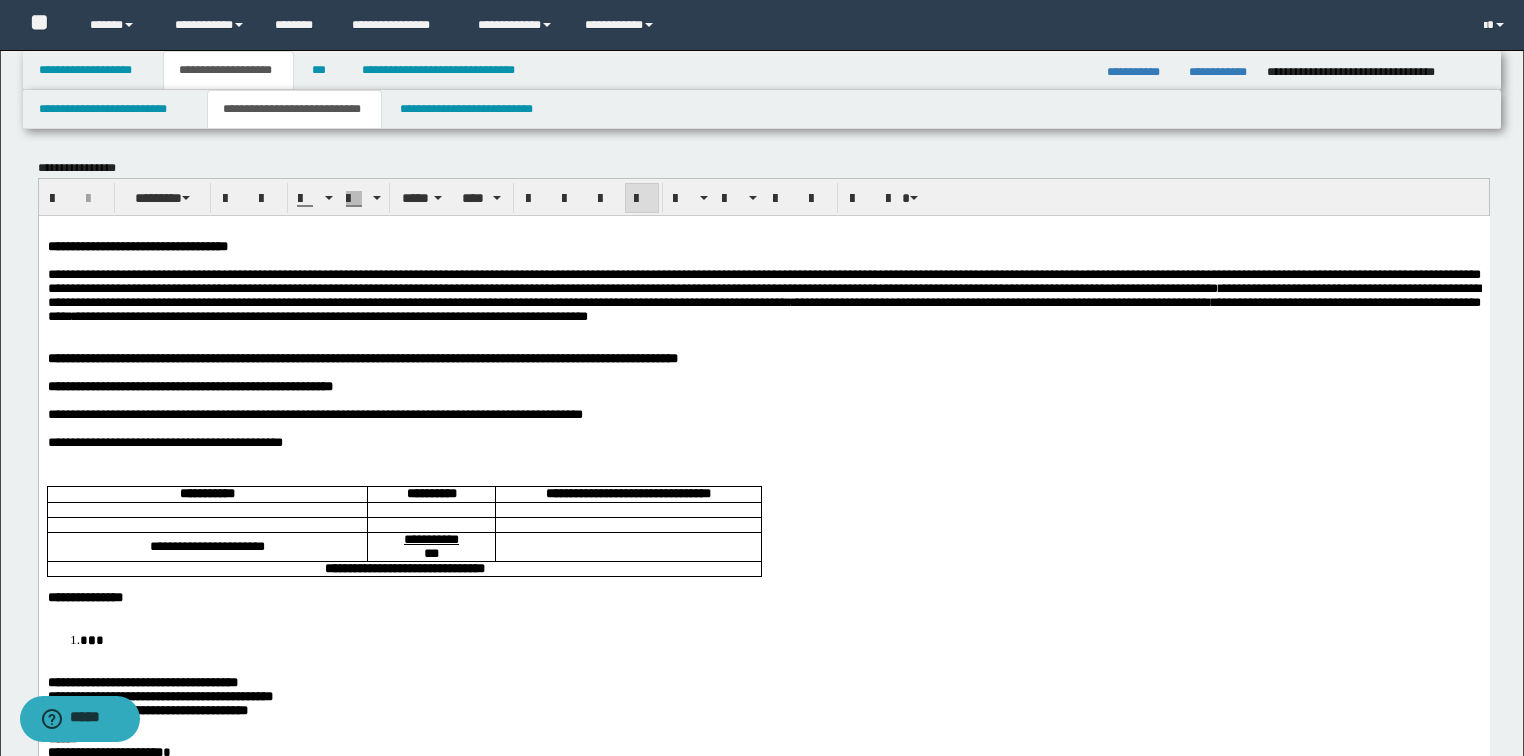click on "**********" at bounding box center [763, 294] 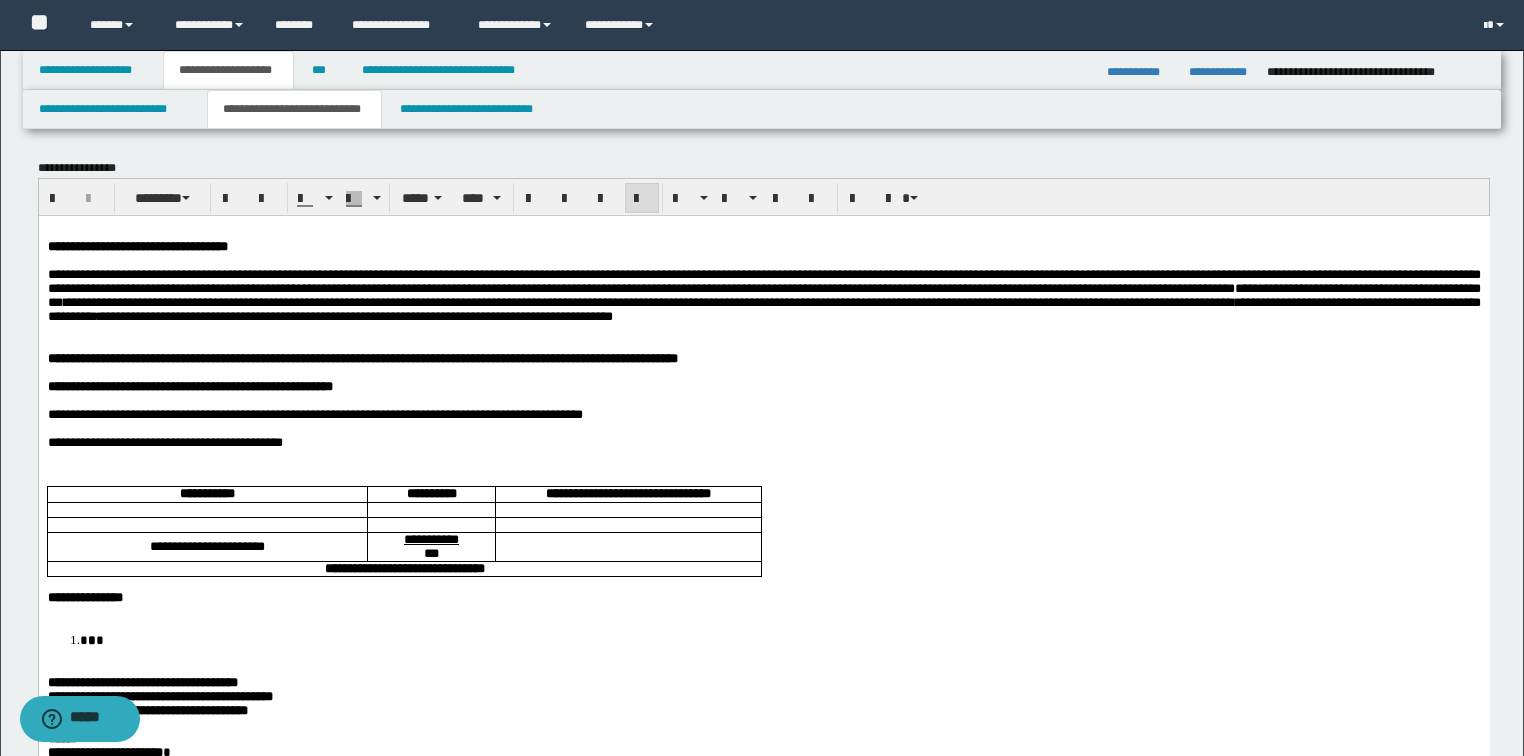 drag, startPoint x: 751, startPoint y: 312, endPoint x: 759, endPoint y: 322, distance: 12.806249 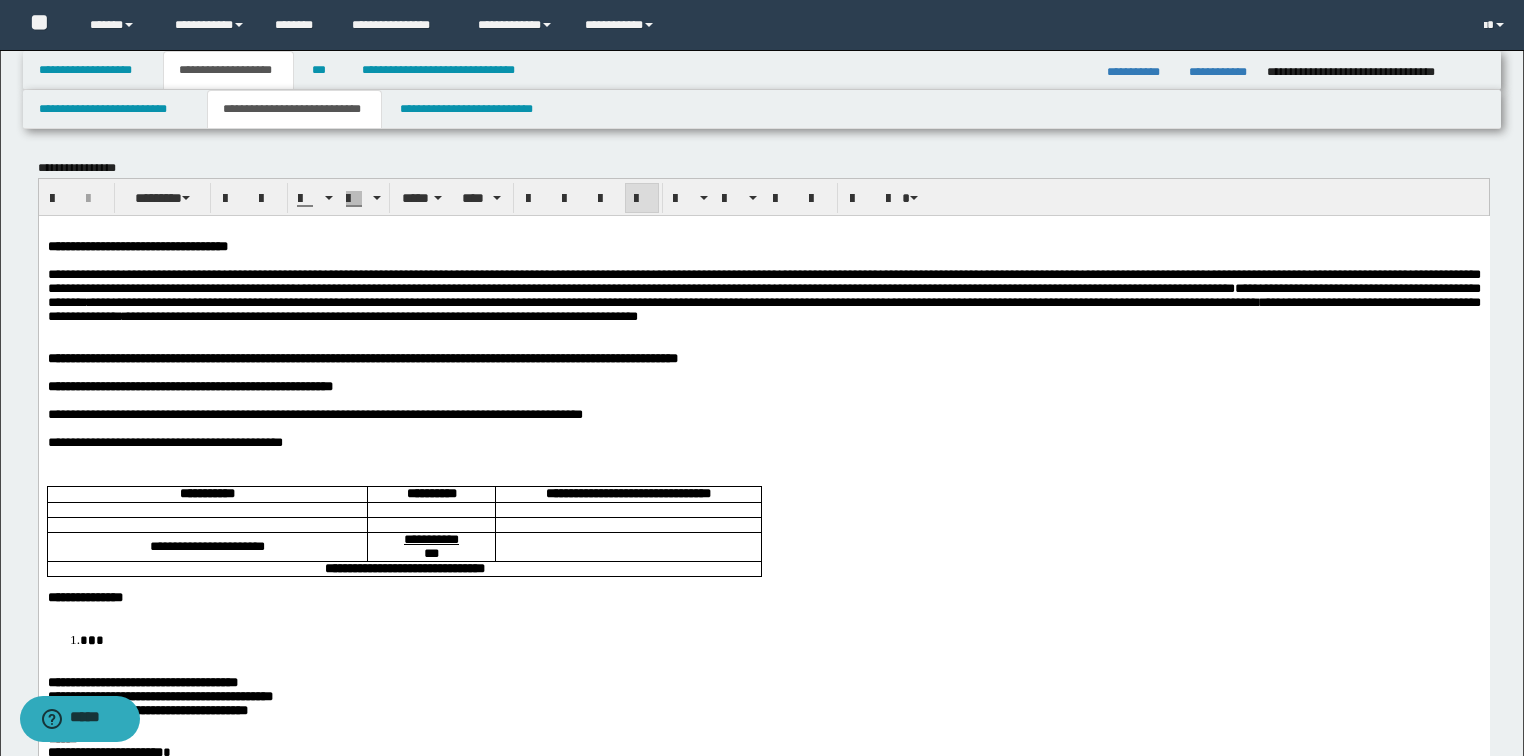 click on "**********" at bounding box center (763, 294) 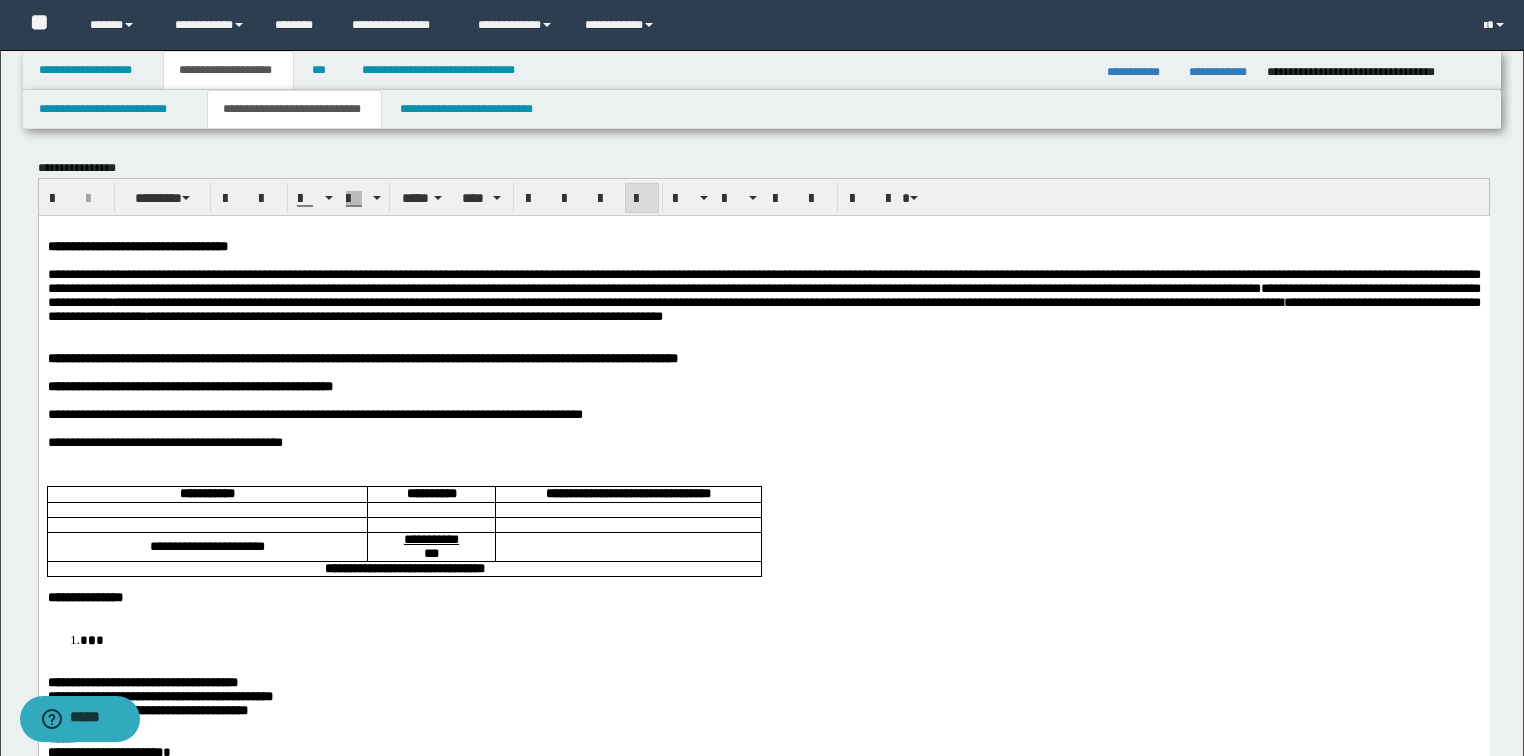drag, startPoint x: 1471, startPoint y: 290, endPoint x: 1471, endPoint y: 338, distance: 48 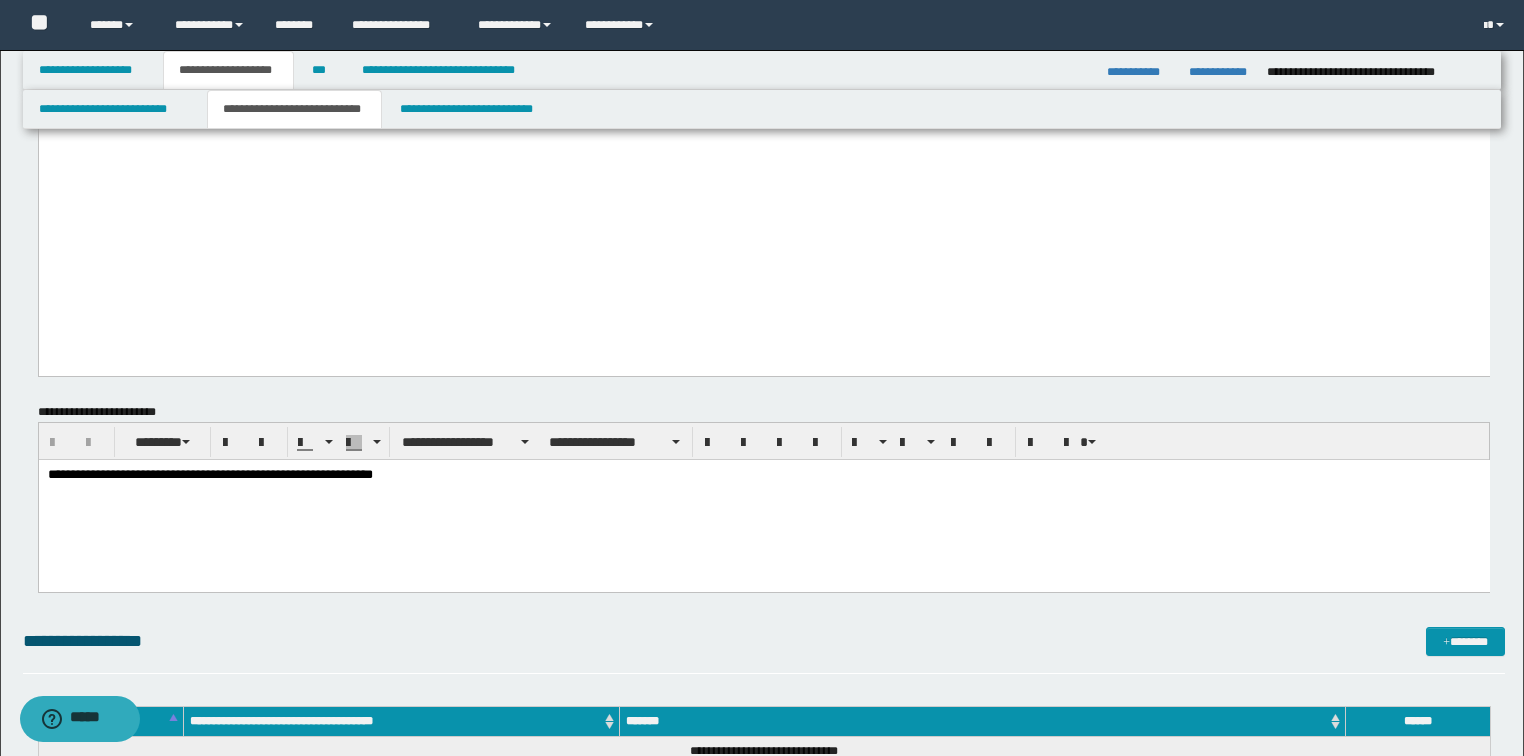 scroll, scrollTop: 1200, scrollLeft: 0, axis: vertical 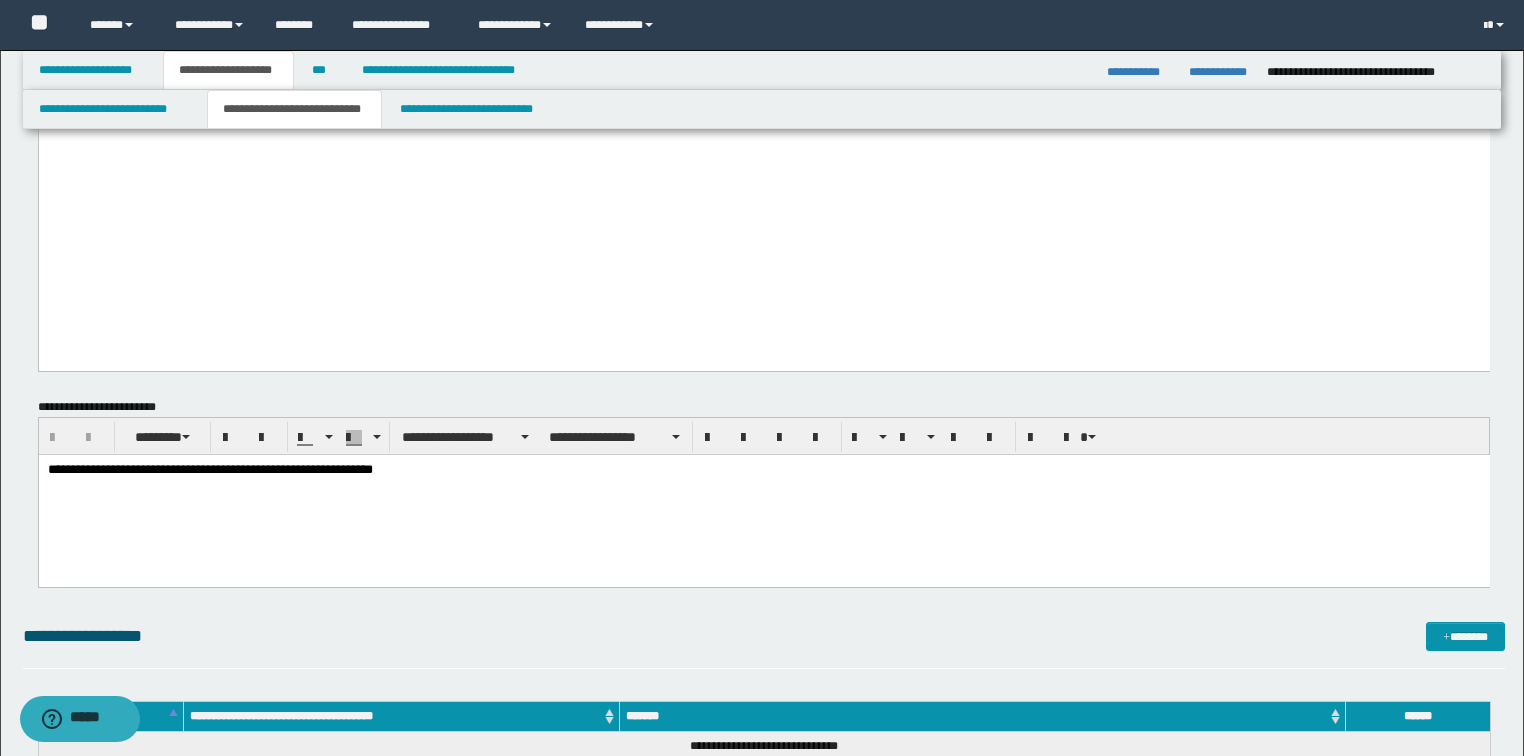 click on "**********" at bounding box center [763, 20] 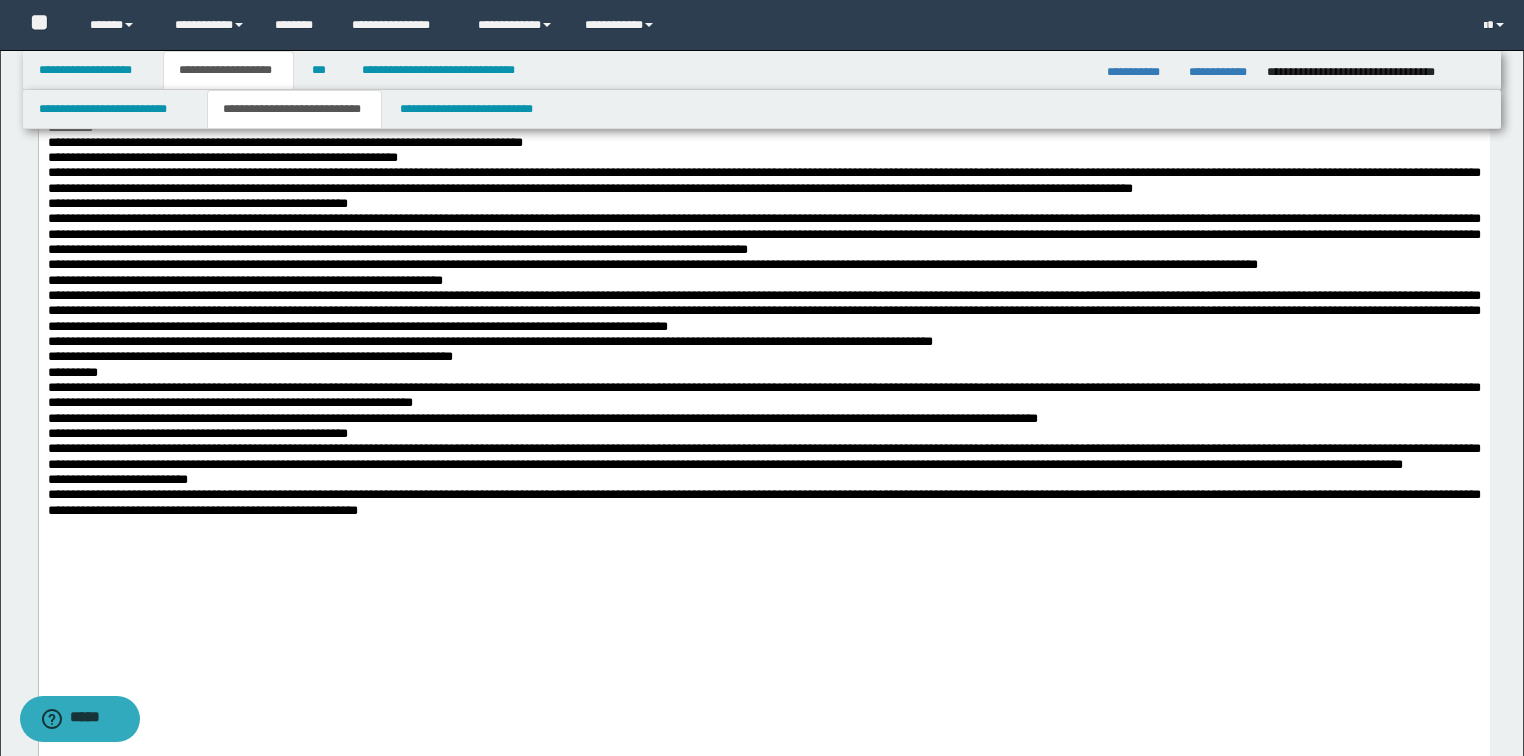 drag, startPoint x: 301, startPoint y: 229, endPoint x: 300, endPoint y: 246, distance: 17.029387 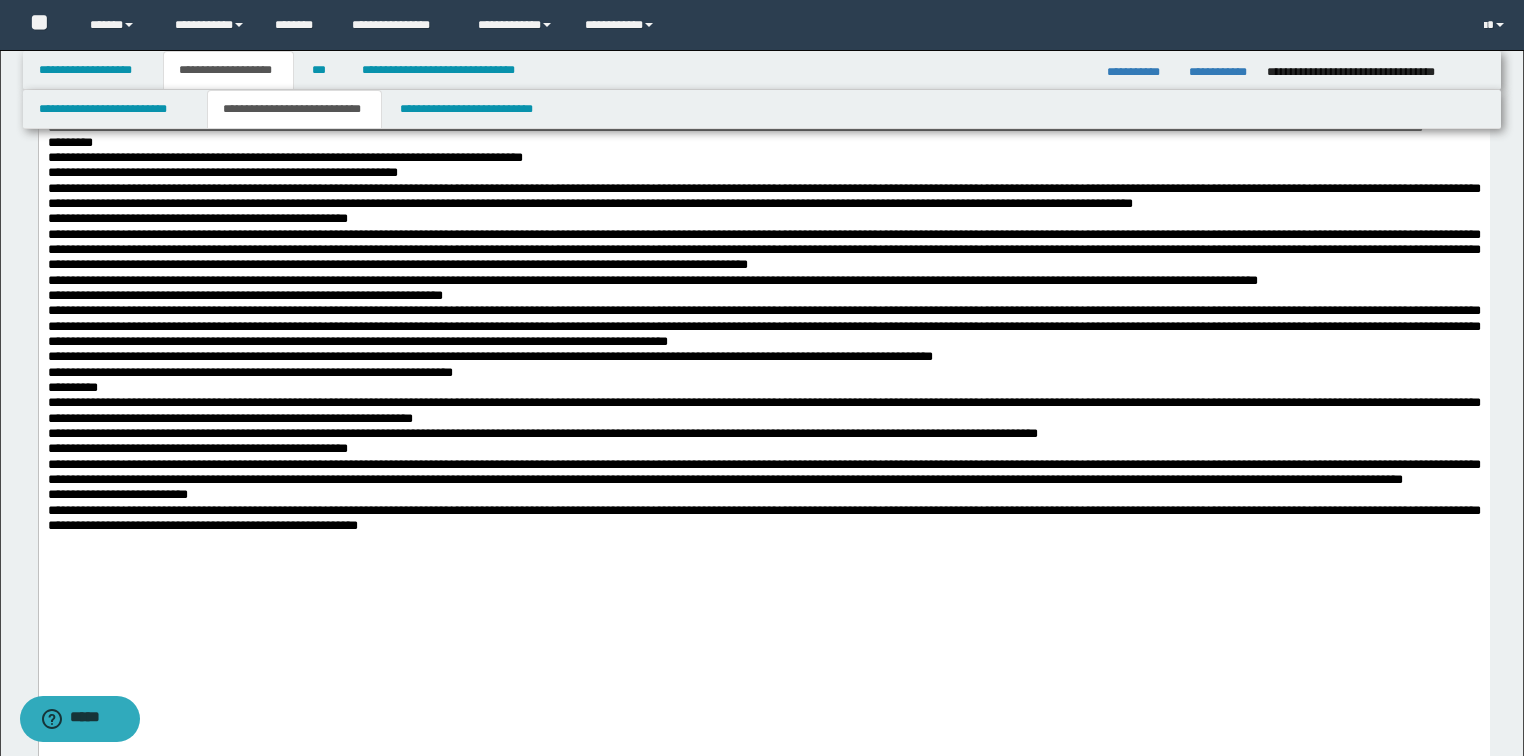 click on "**********" at bounding box center (763, 104) 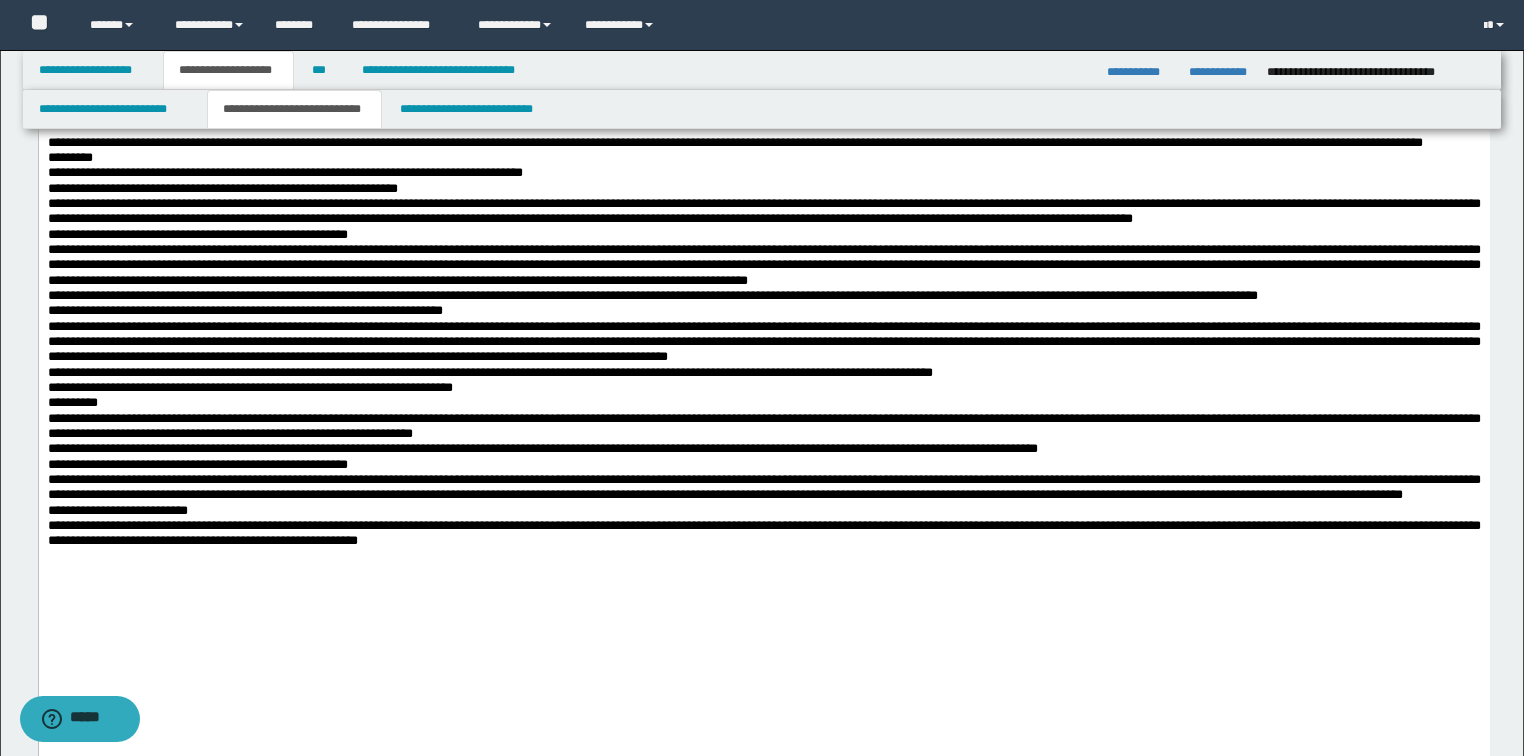 click on "**********" at bounding box center (763, 142) 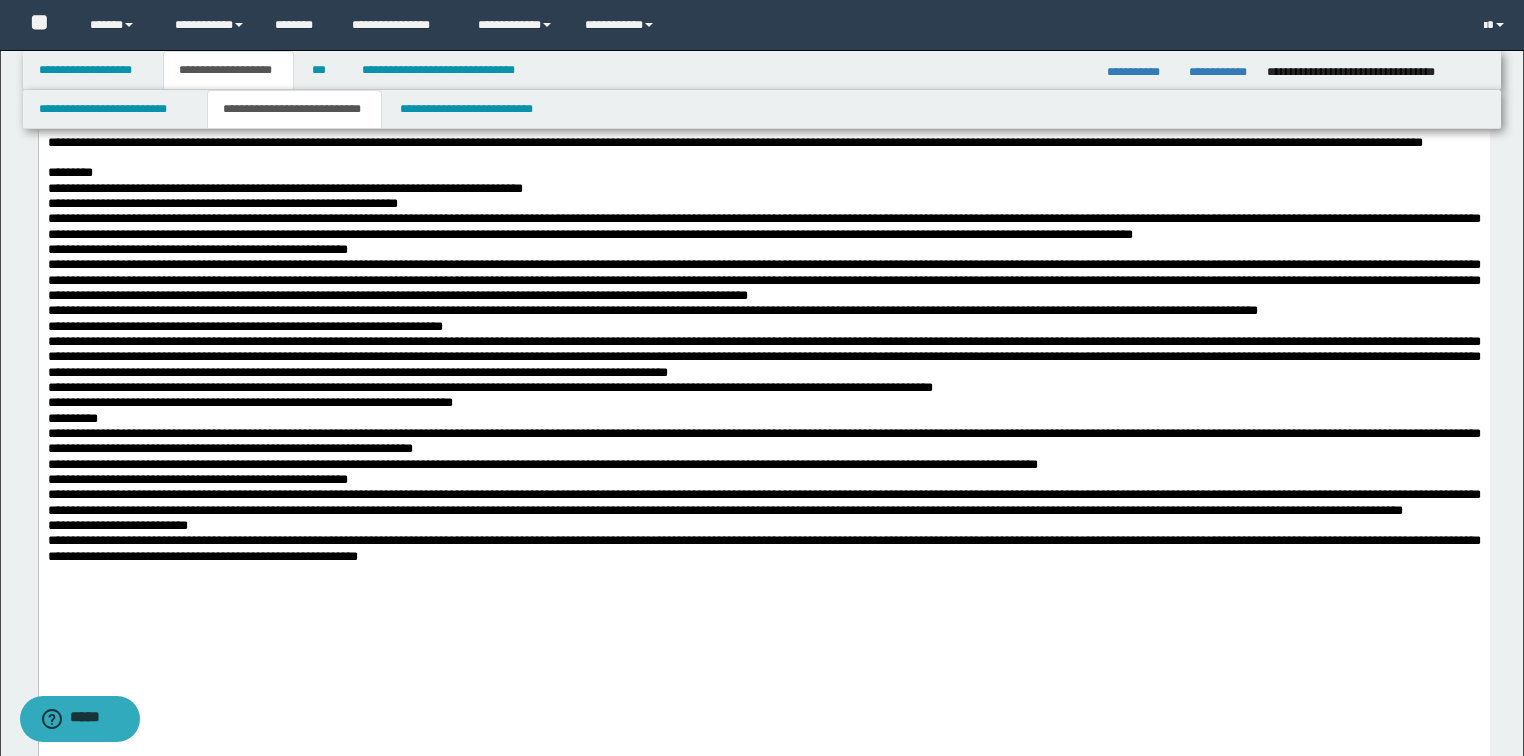 click on "**********" at bounding box center [284, 188] 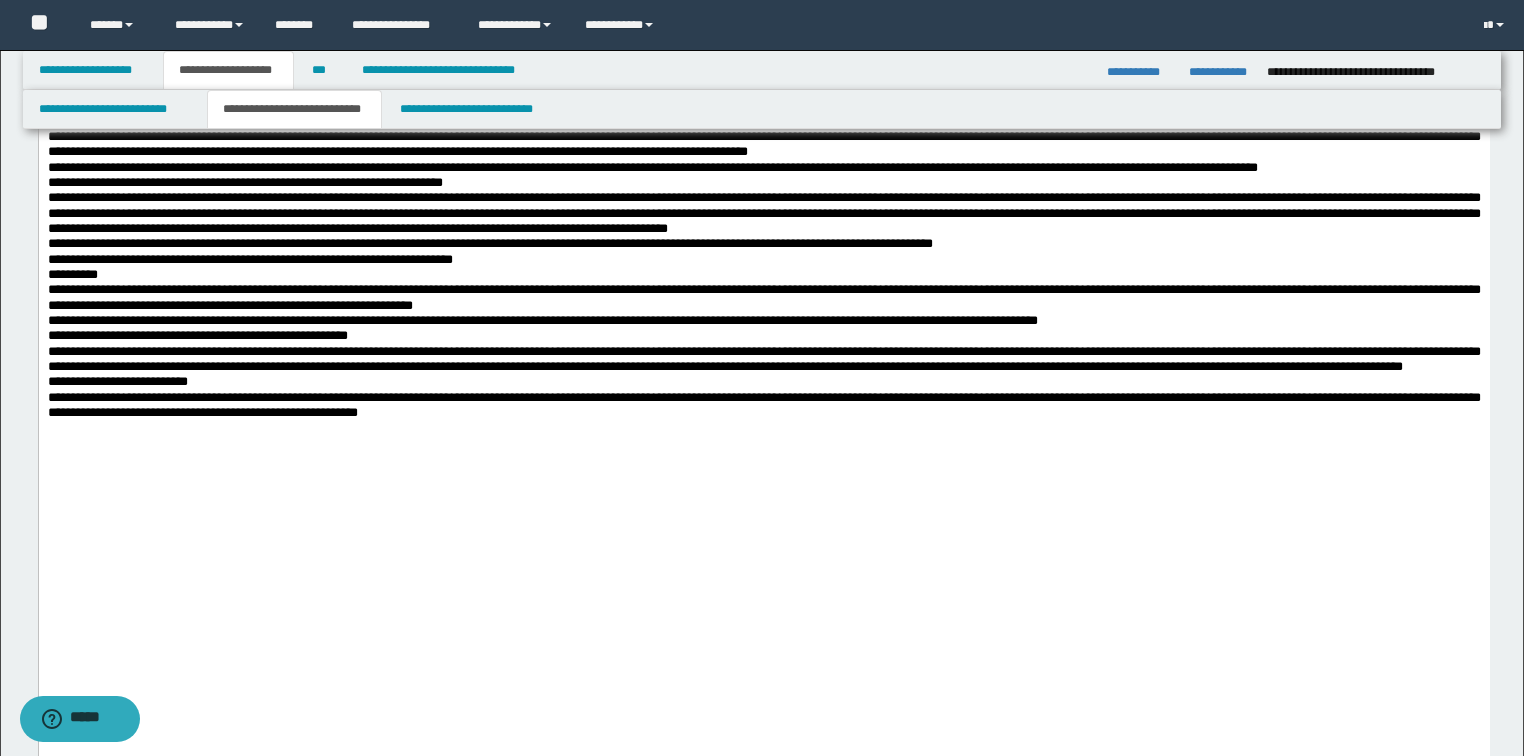 scroll, scrollTop: 1360, scrollLeft: 0, axis: vertical 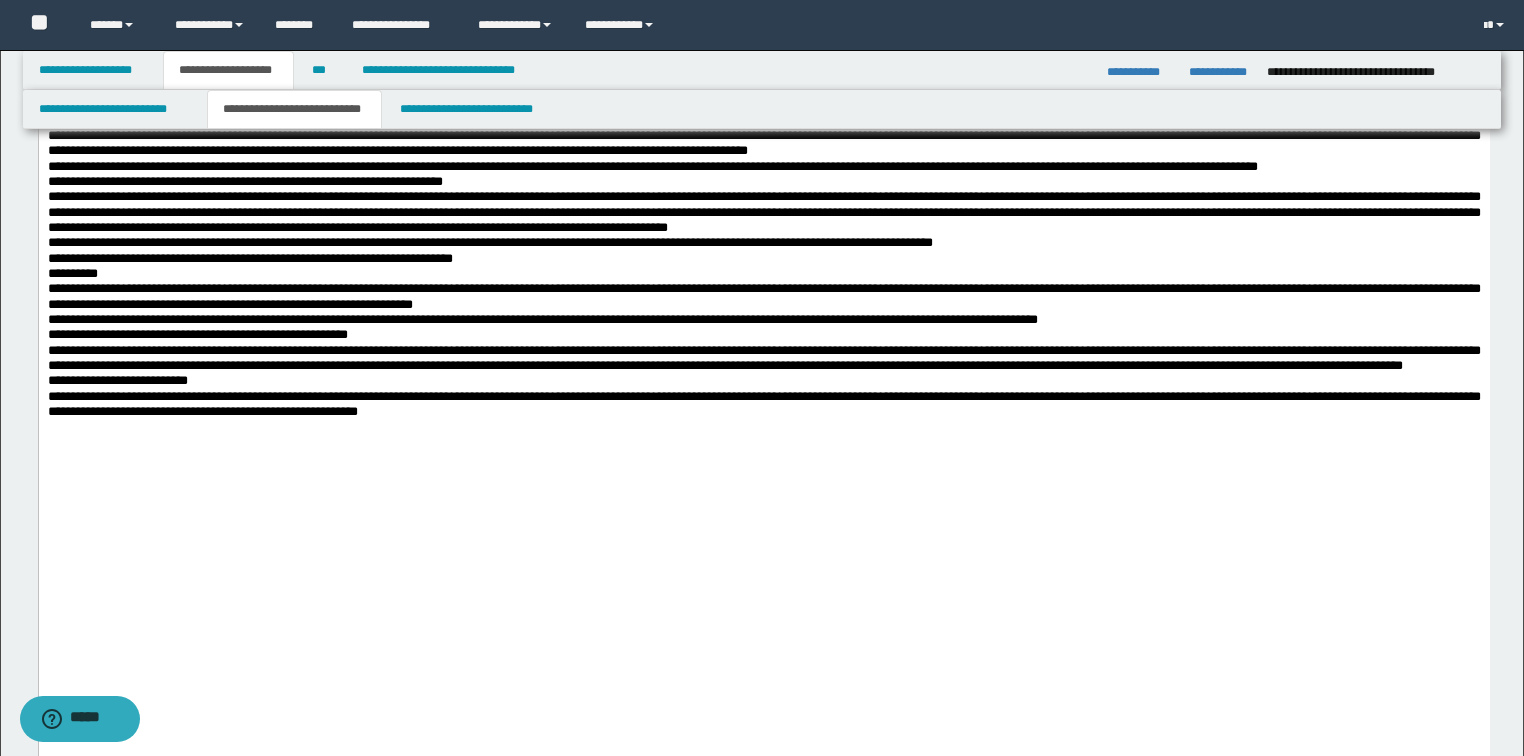 click on "**********" at bounding box center (763, 43) 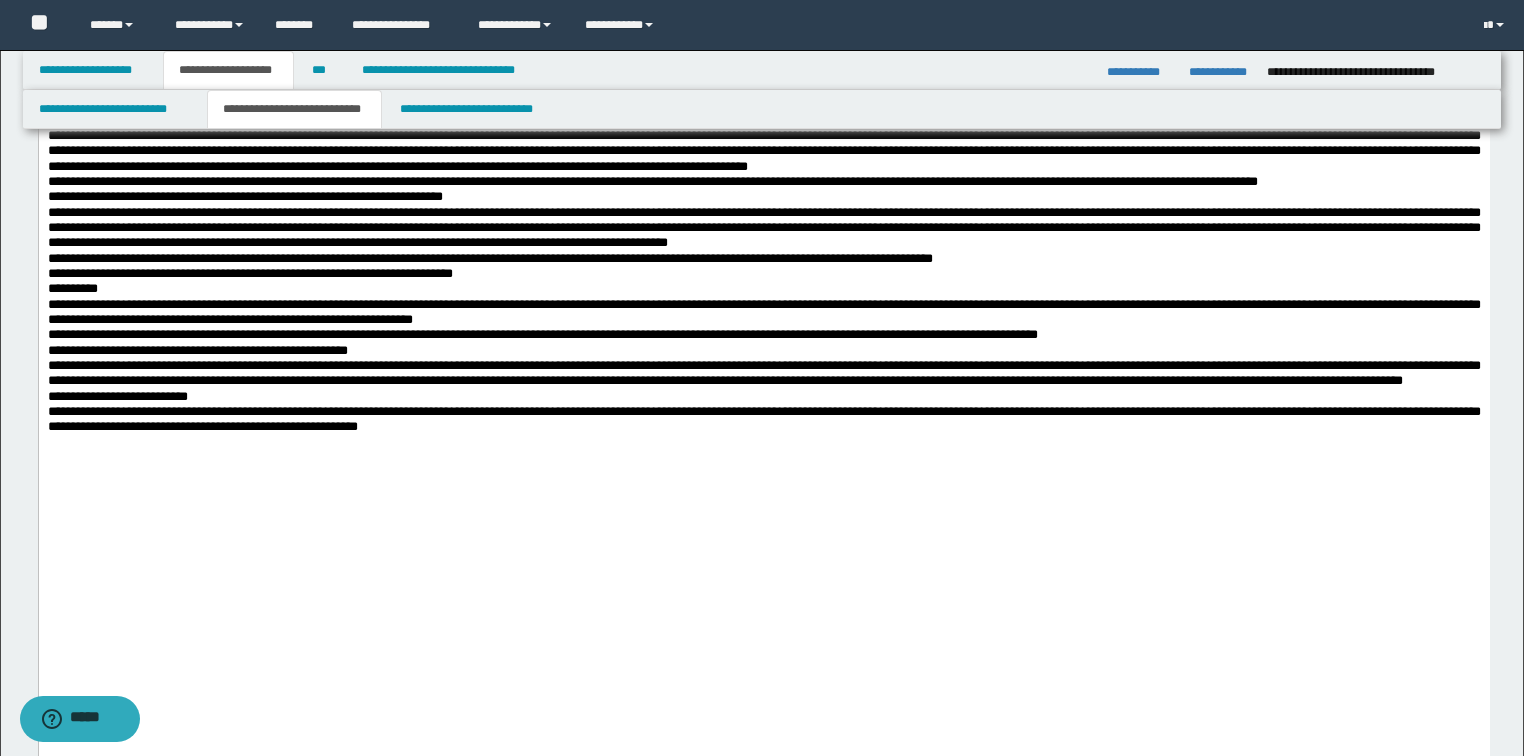 click on "**********" at bounding box center (763, 74) 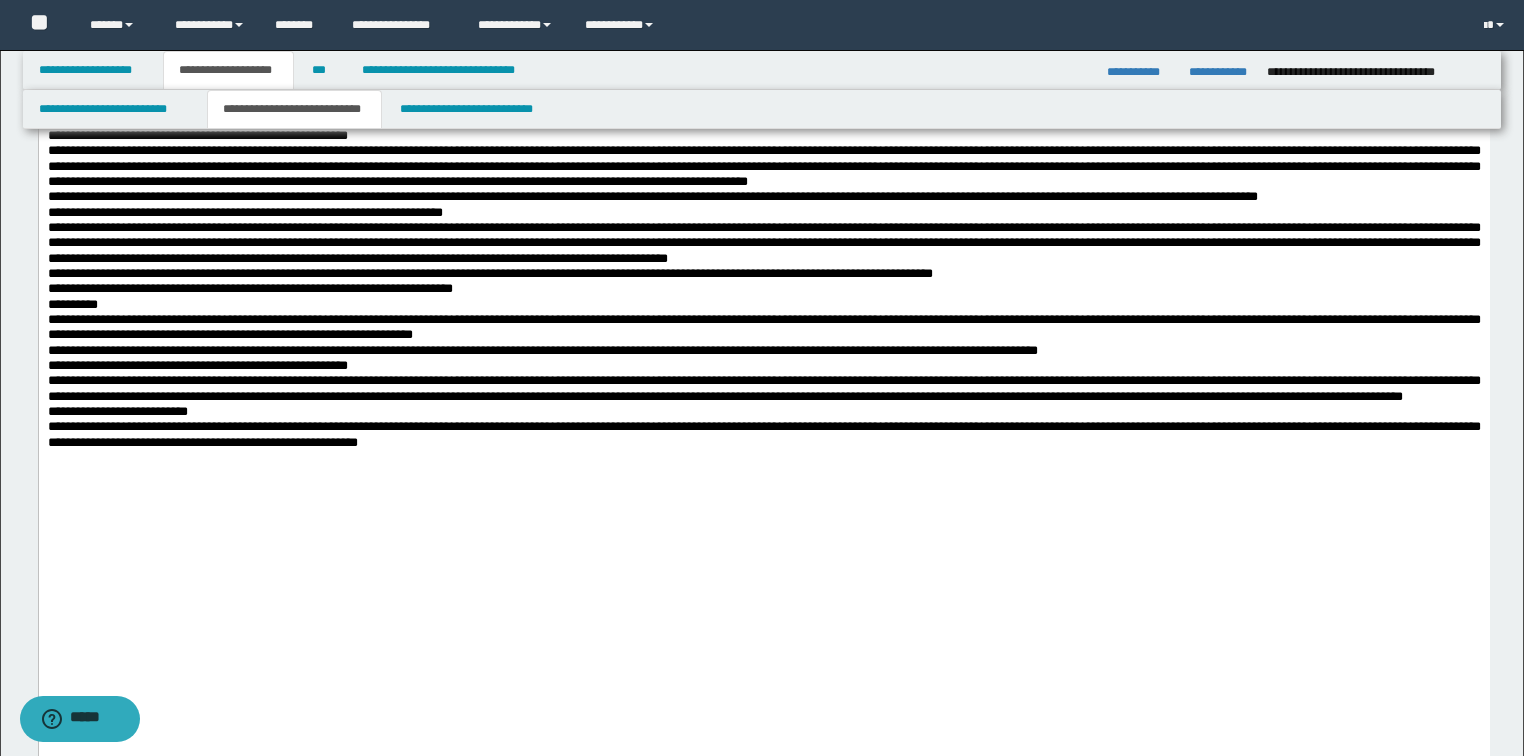 click on "**********" at bounding box center [763, 112] 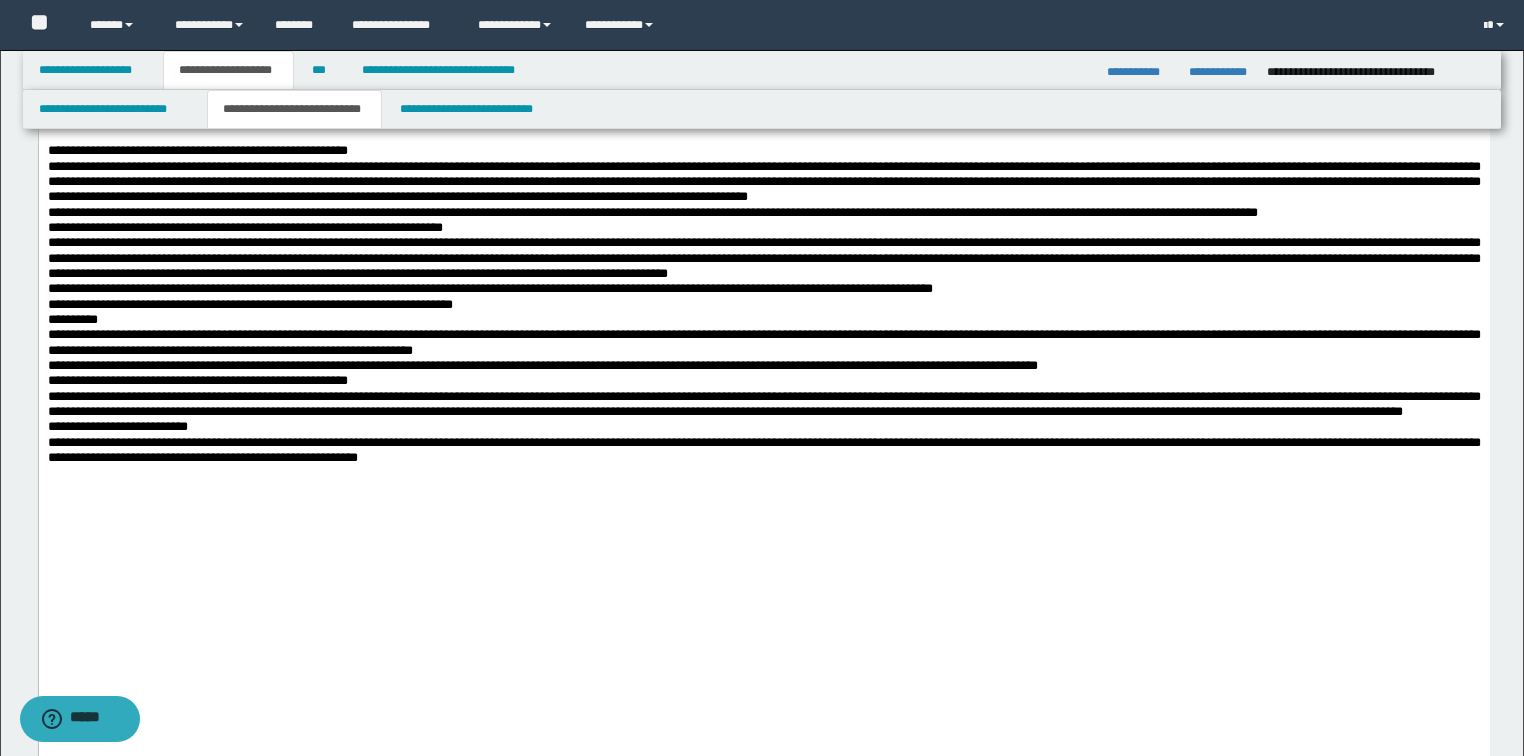 click on "**********" at bounding box center (763, 150) 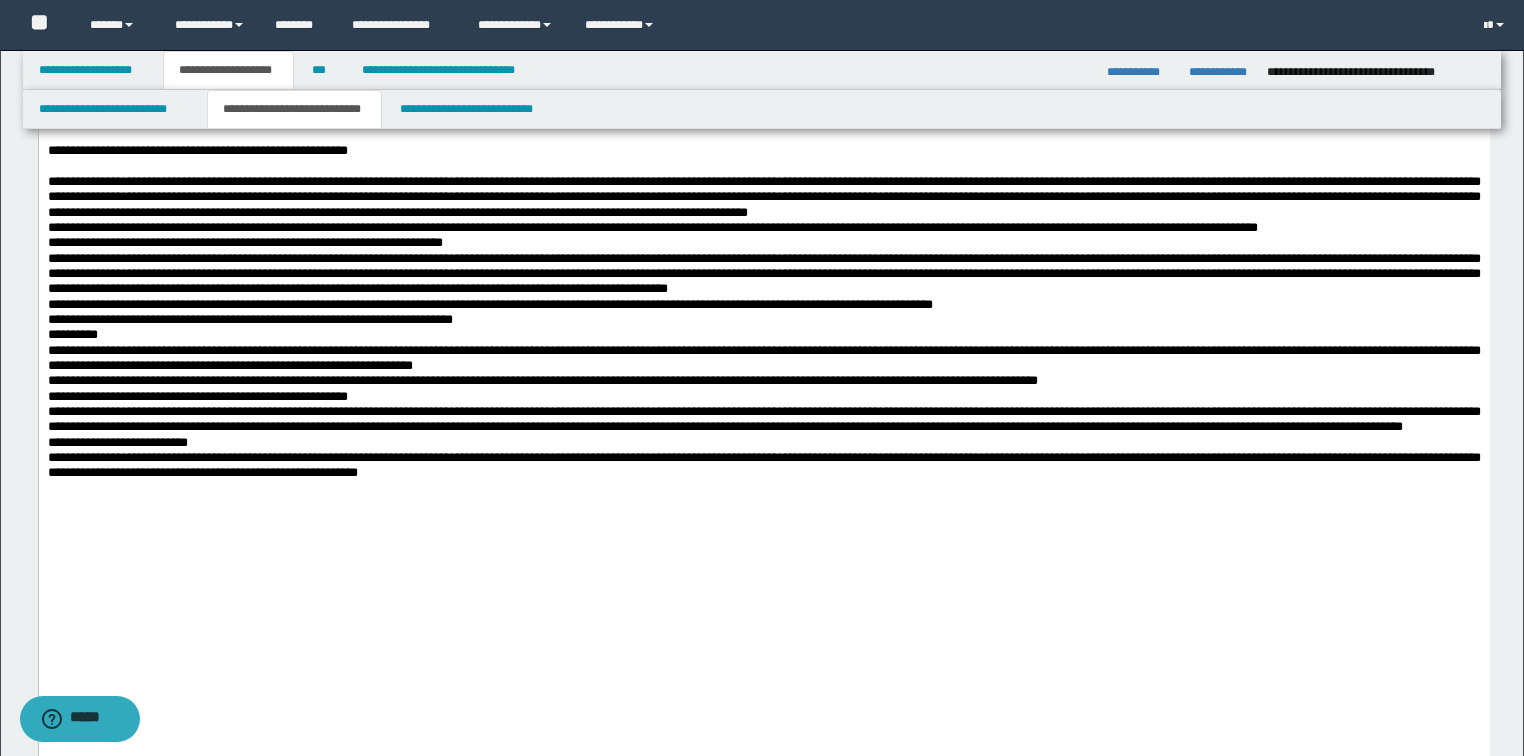 click on "**********" at bounding box center [763, 242] 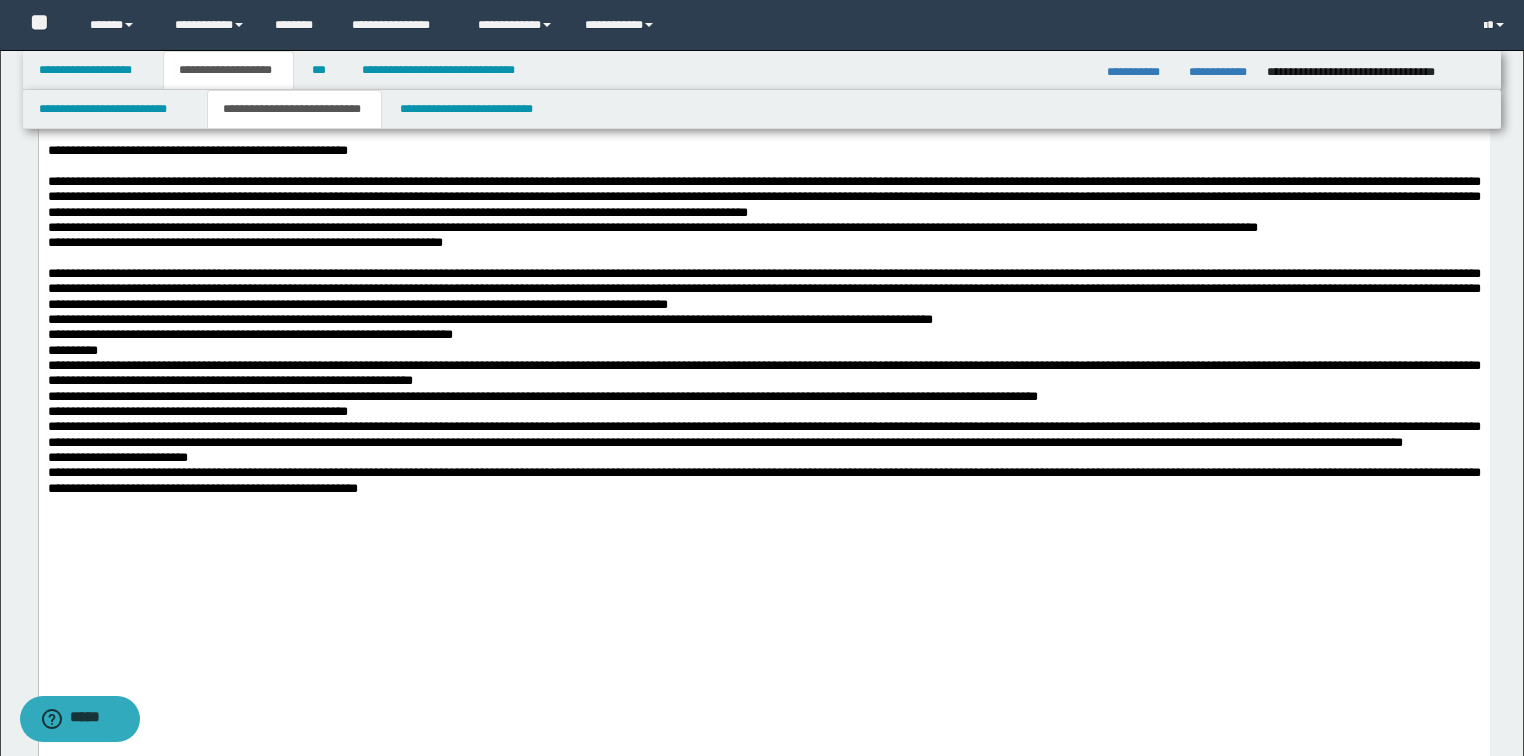 click on "**********" at bounding box center (763, 197) 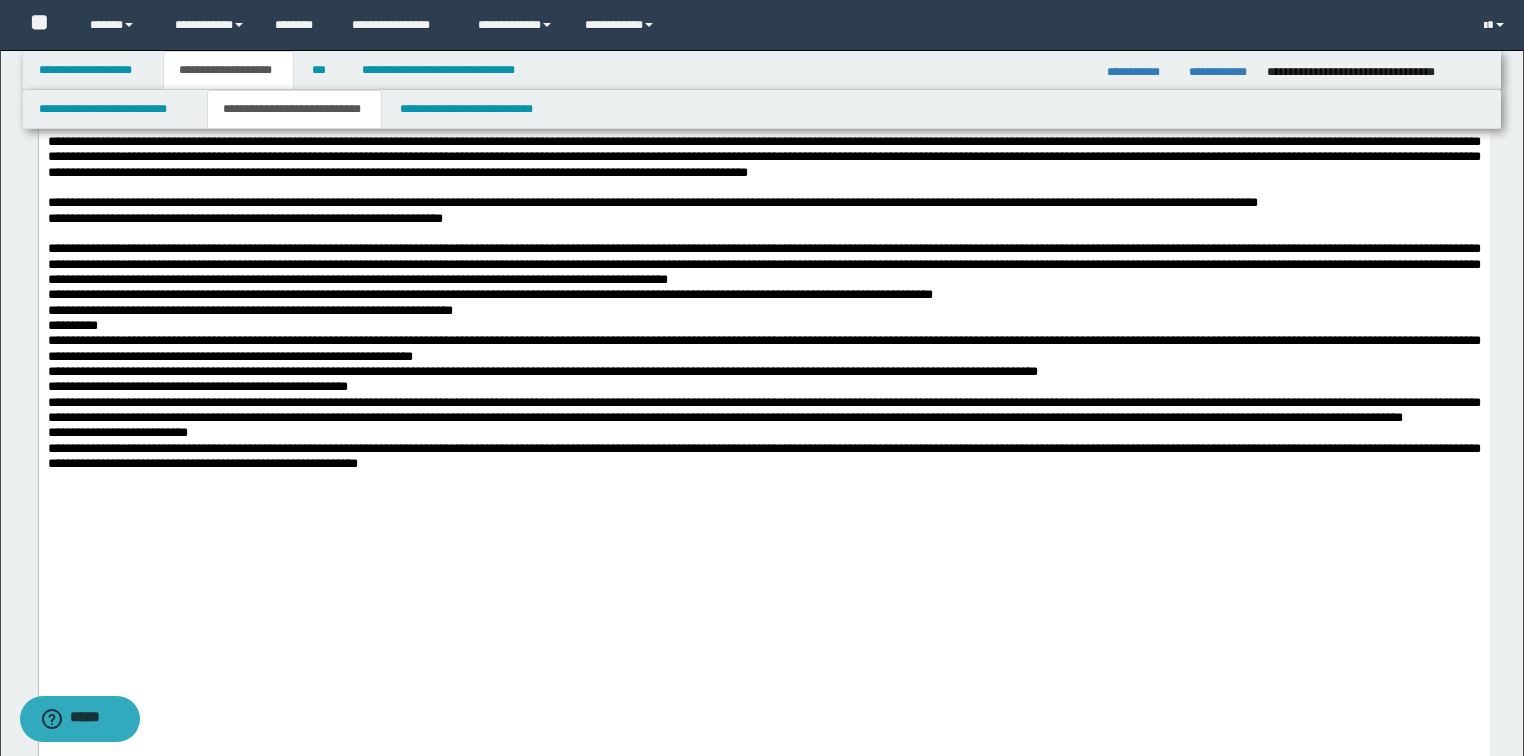 scroll, scrollTop: 1440, scrollLeft: 0, axis: vertical 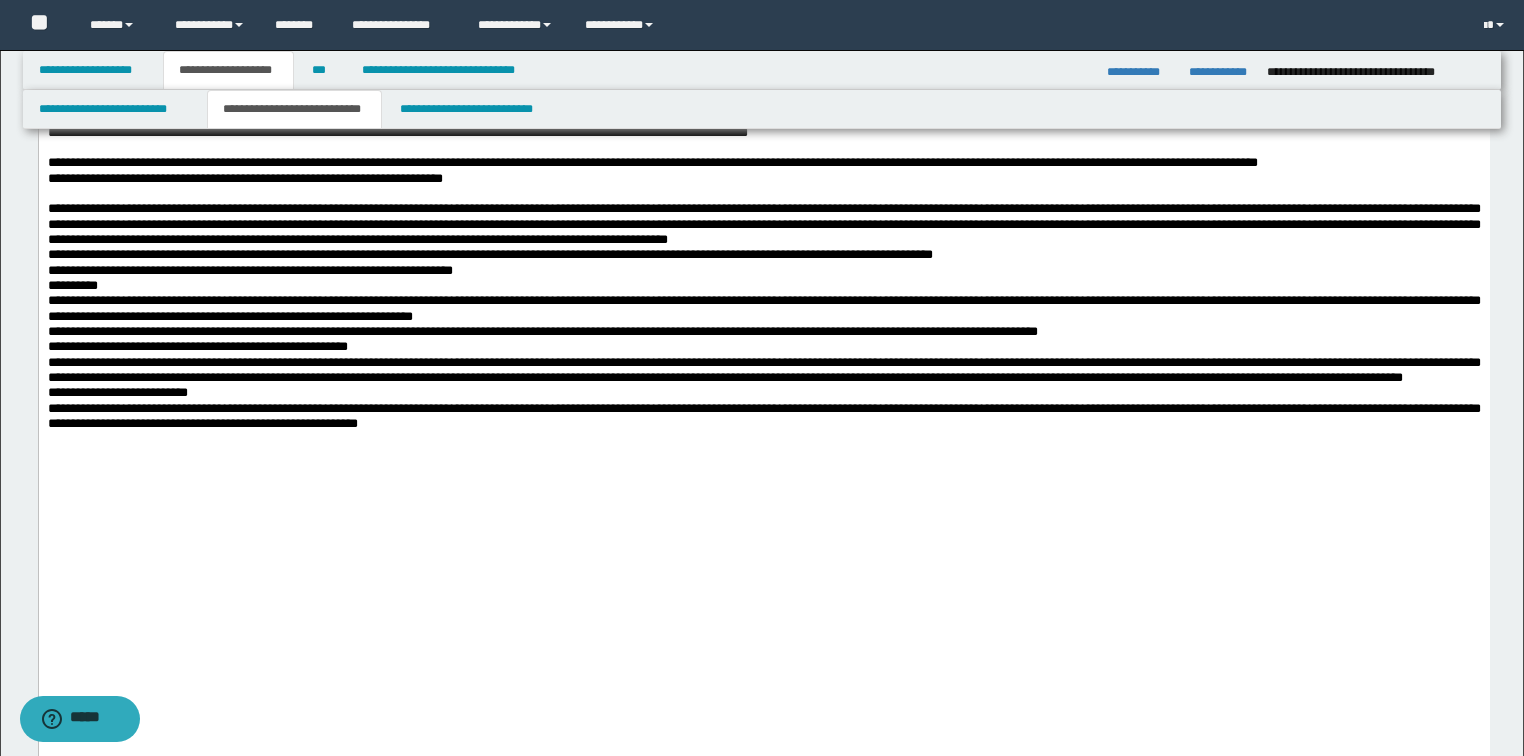 click on "**********" at bounding box center [763, 224] 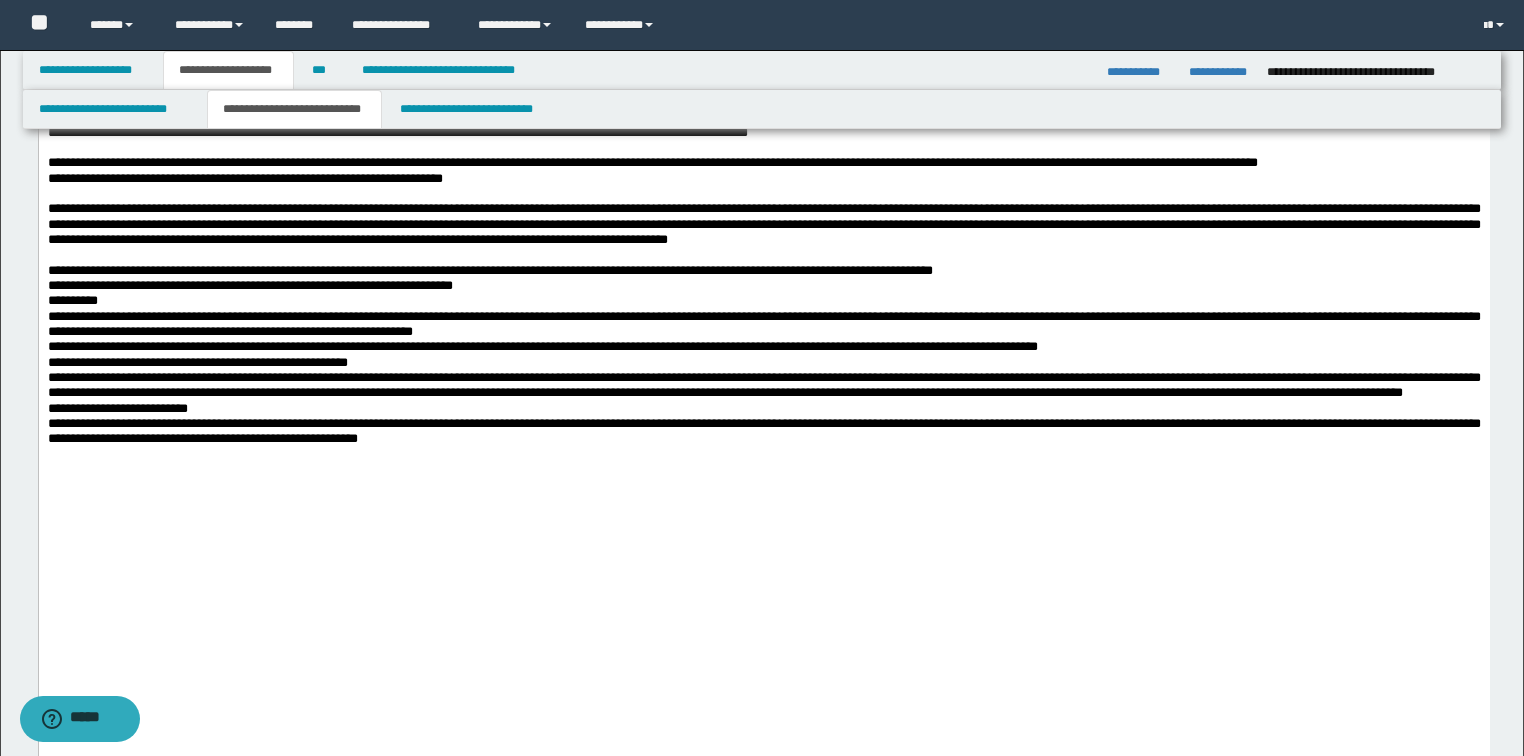 click on "**********" at bounding box center [763, 270] 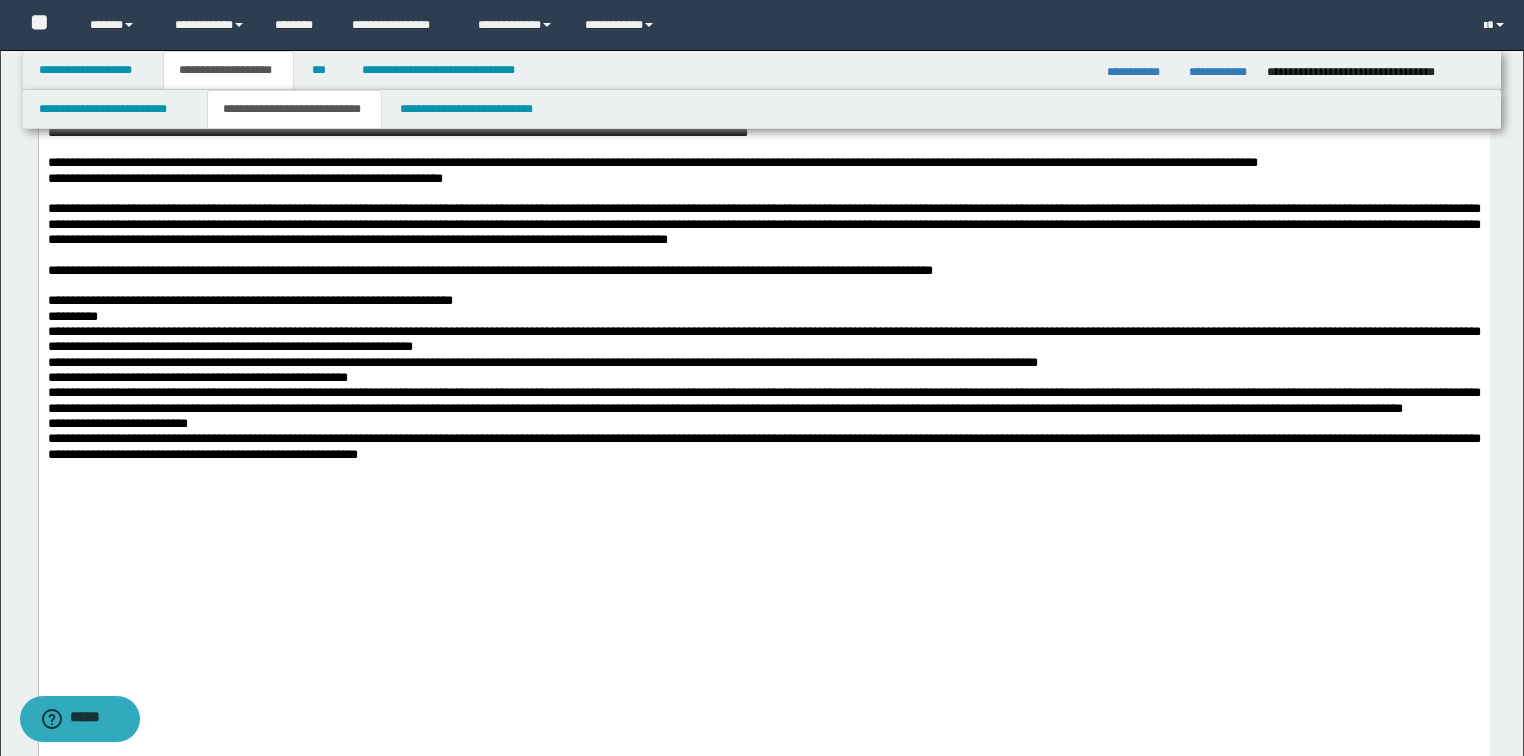 click on "**********" at bounding box center [763, 300] 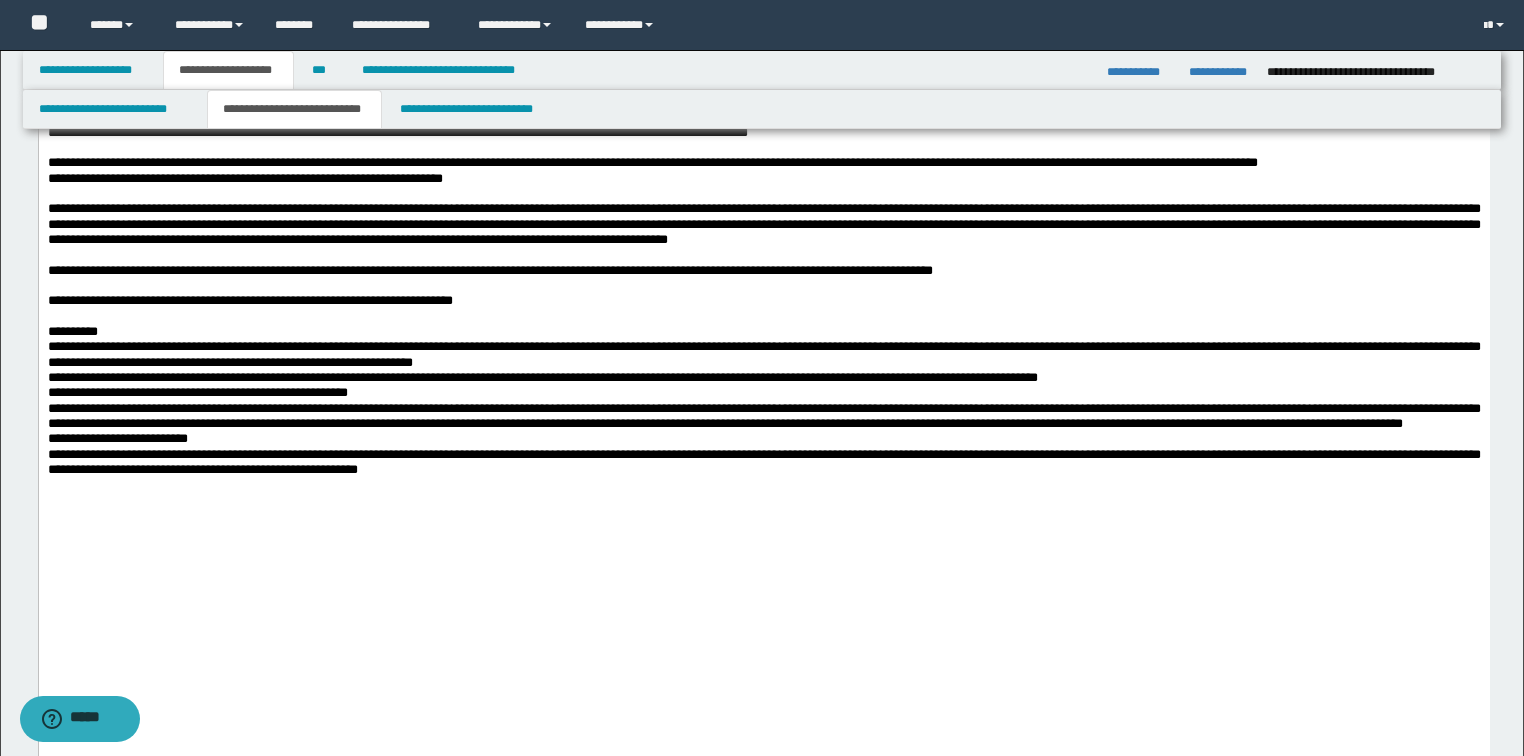 click on "**********" at bounding box center [763, 331] 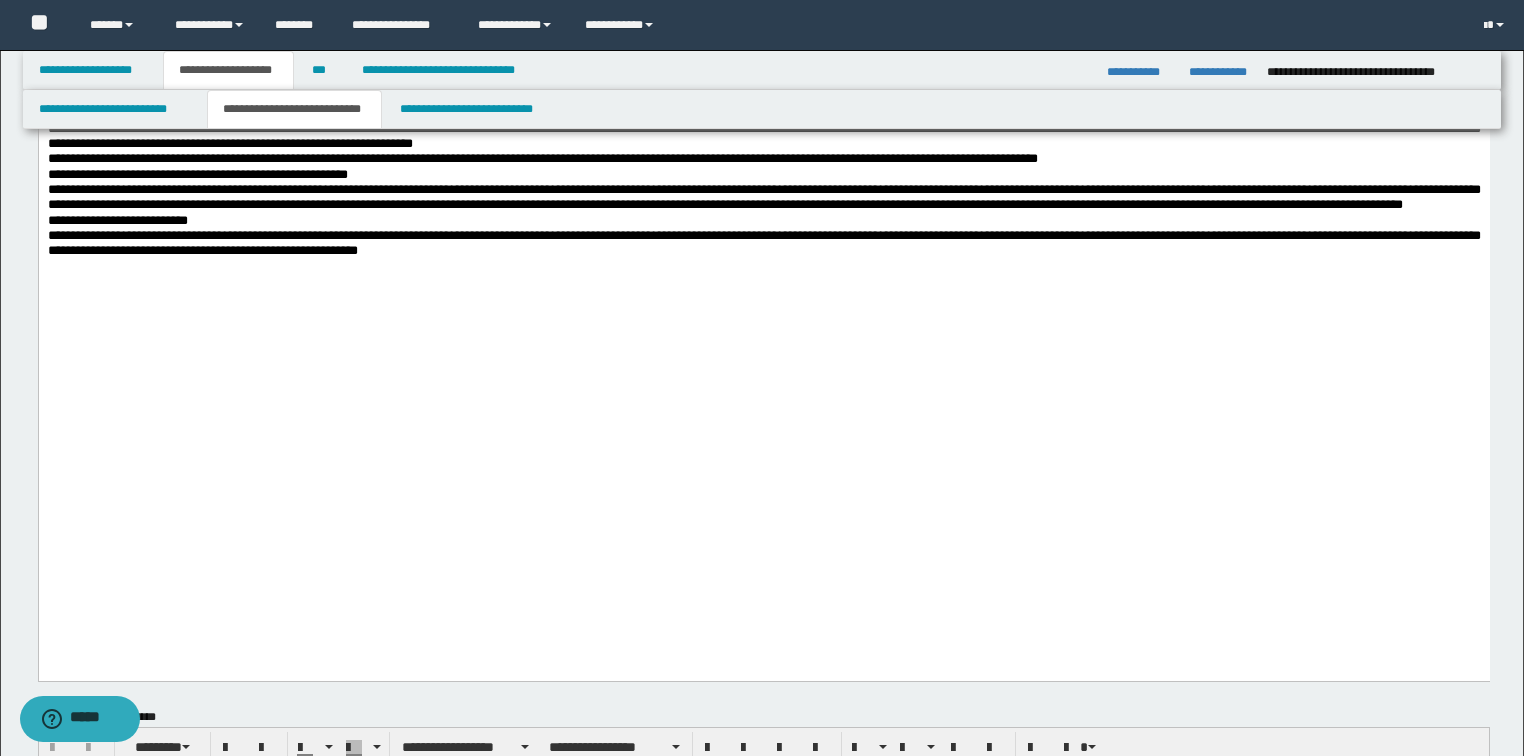 scroll, scrollTop: 1680, scrollLeft: 0, axis: vertical 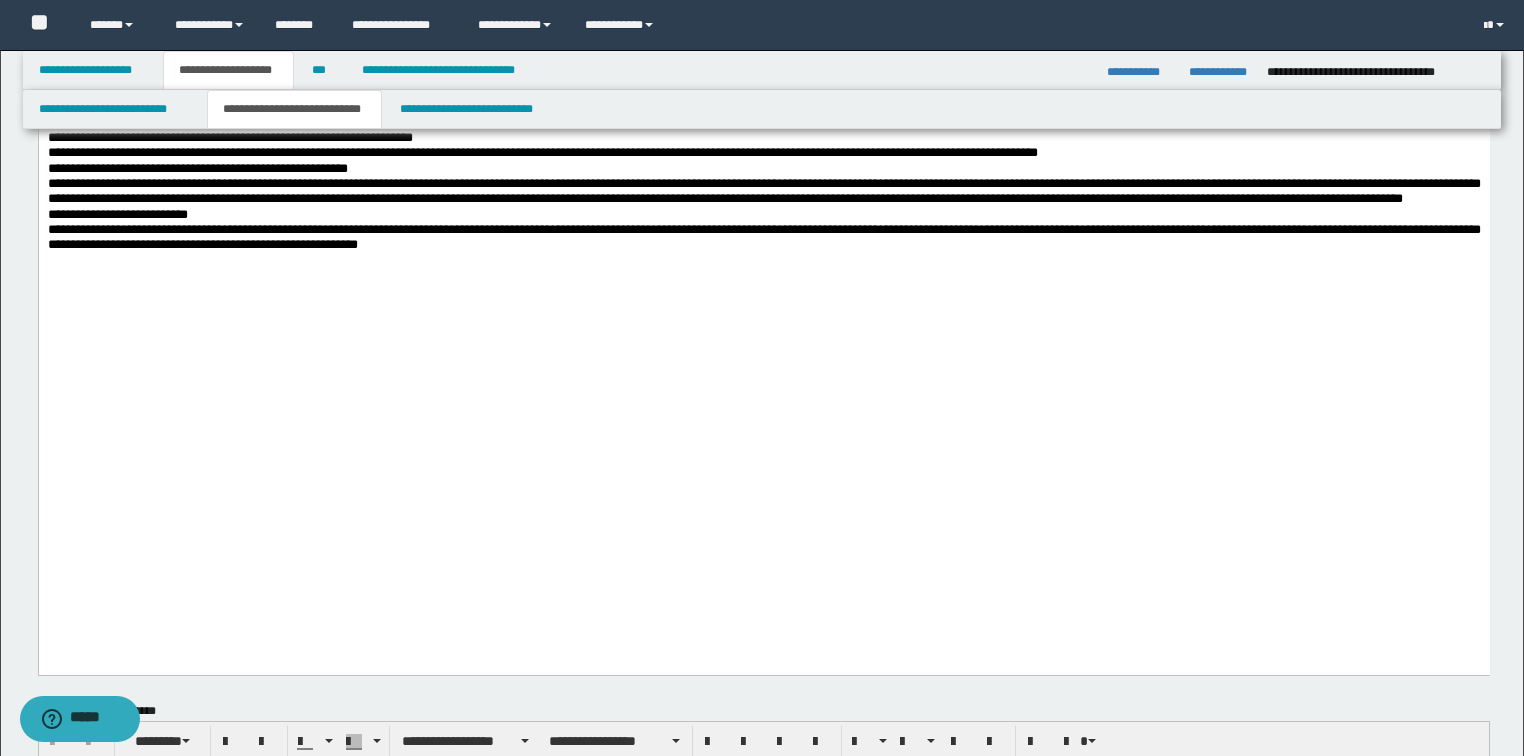 click on "**********" at bounding box center (763, 130) 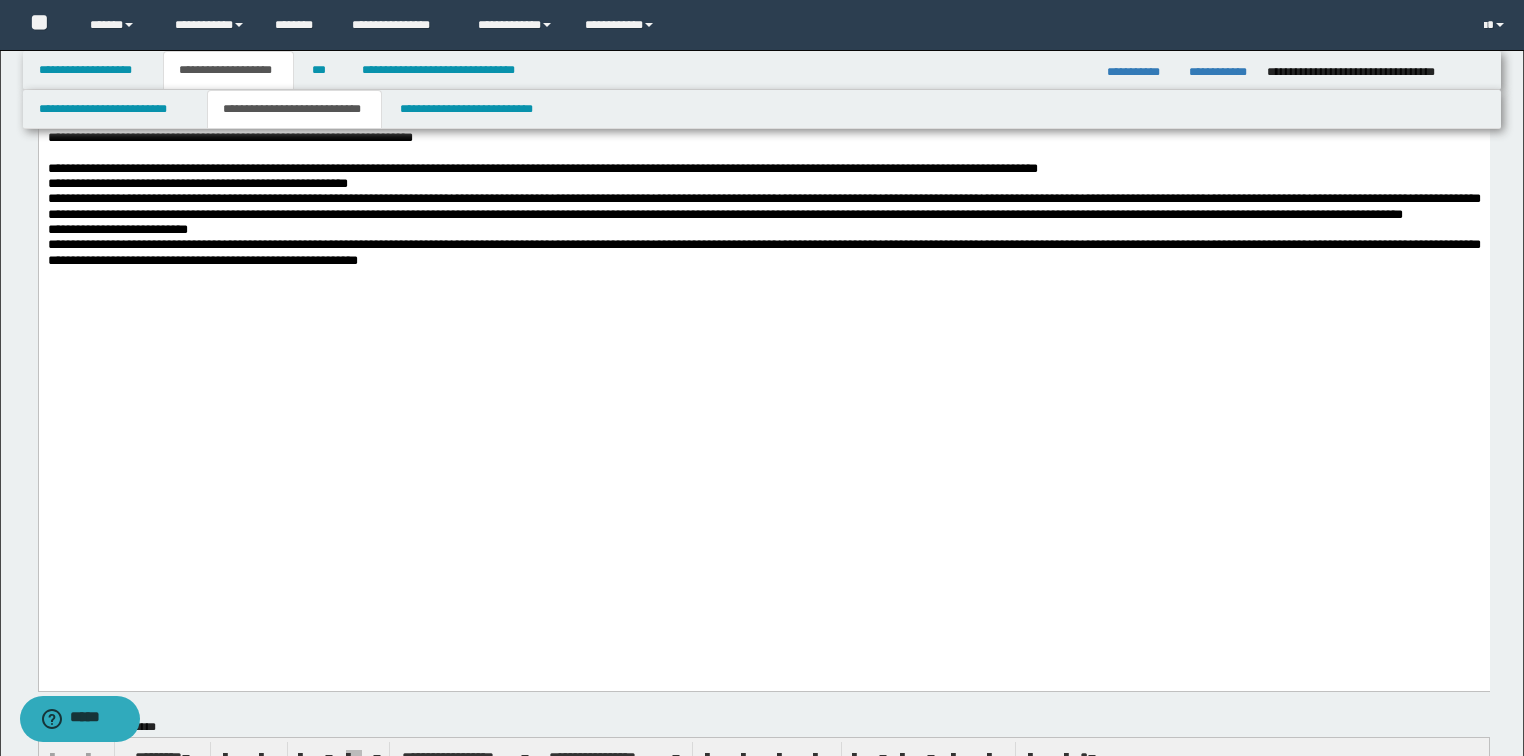 click on "**********" at bounding box center [763, 168] 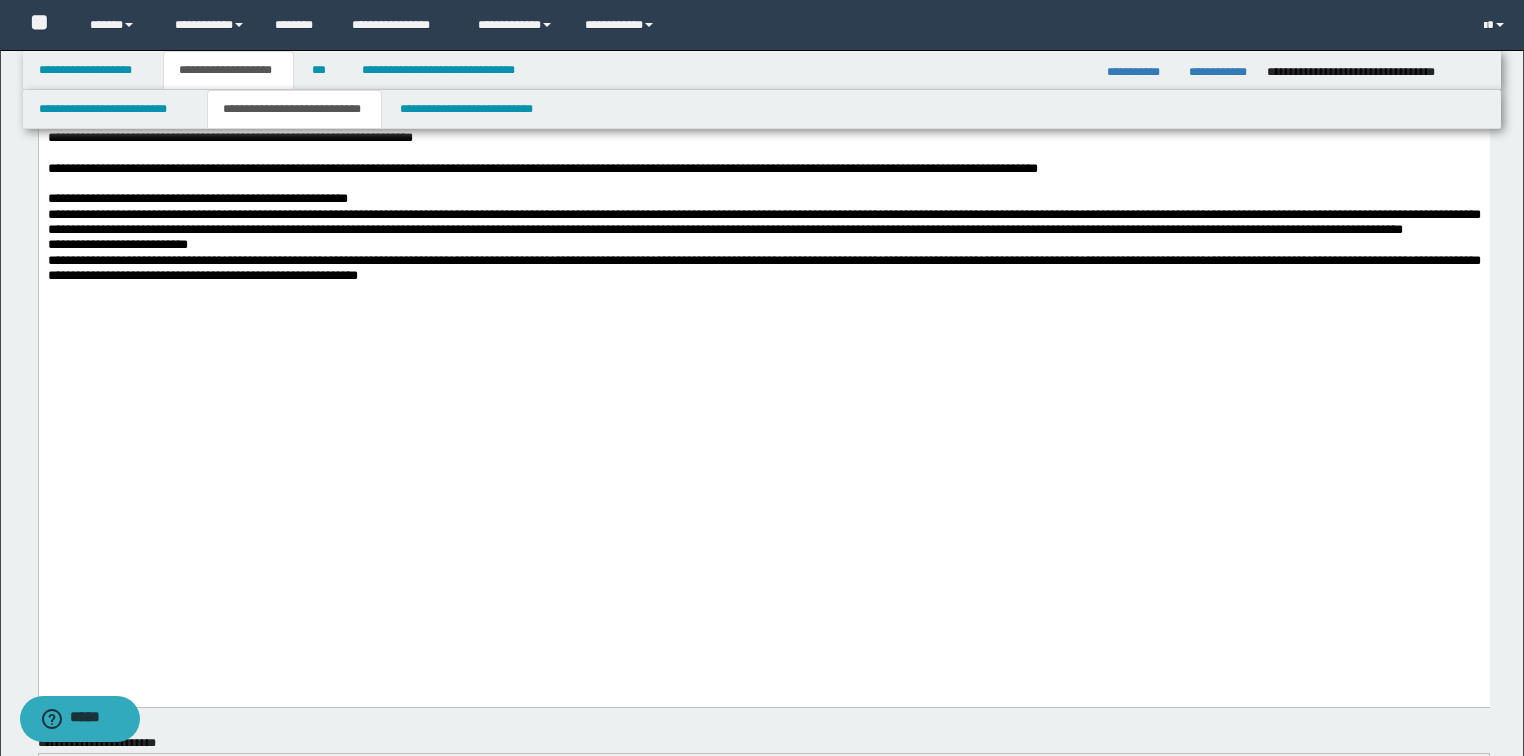 click on "**********" at bounding box center [763, 198] 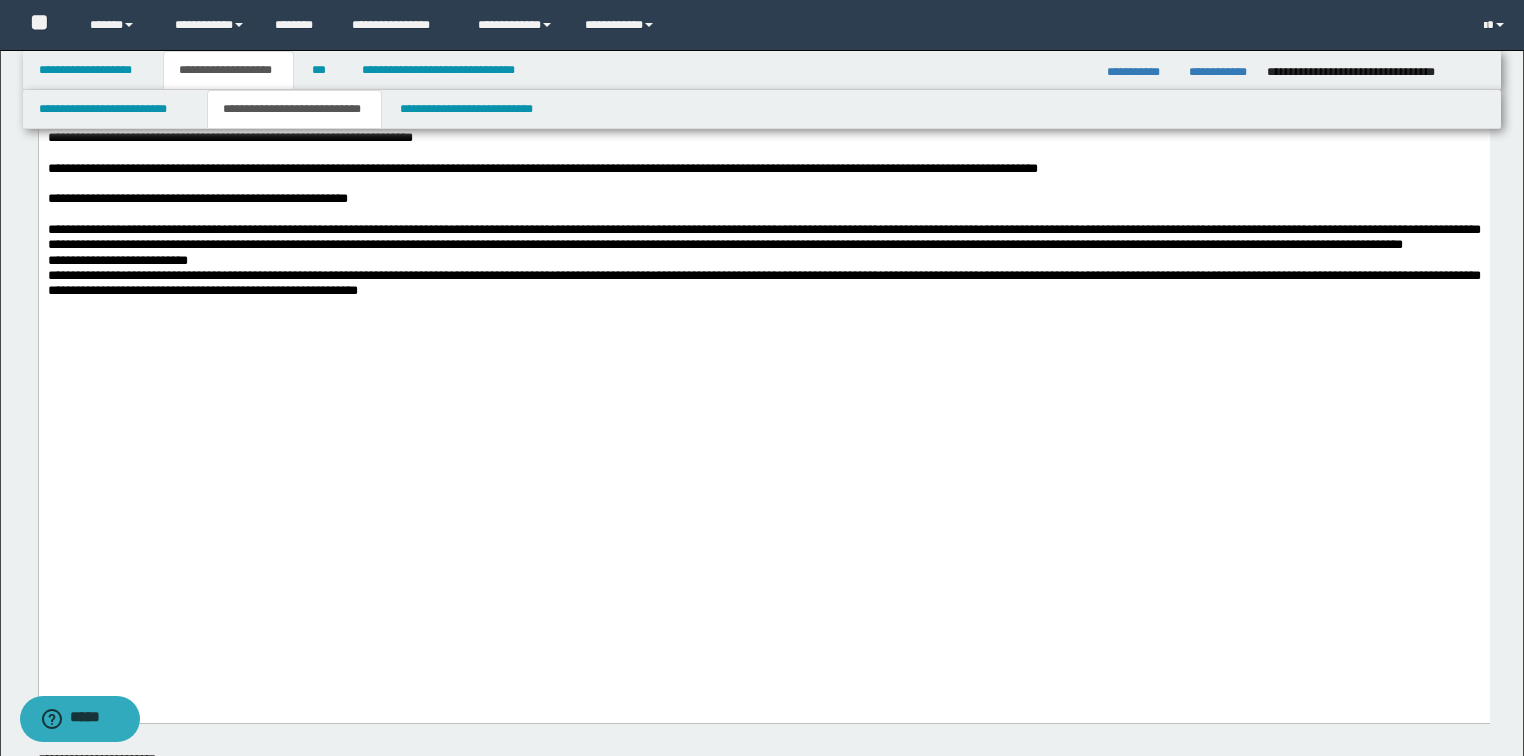 click on "**********" at bounding box center [763, 237] 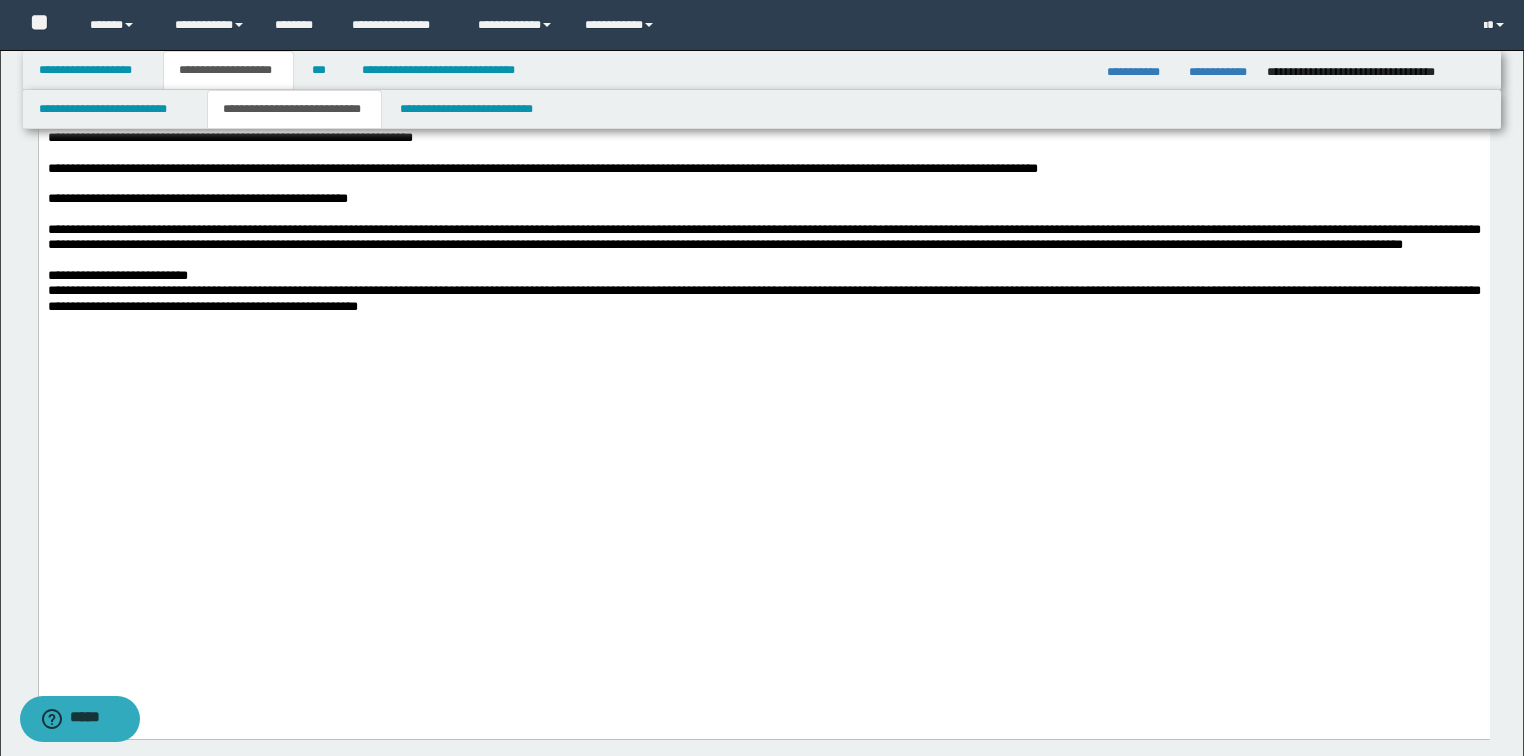 click on "**********" at bounding box center [763, 275] 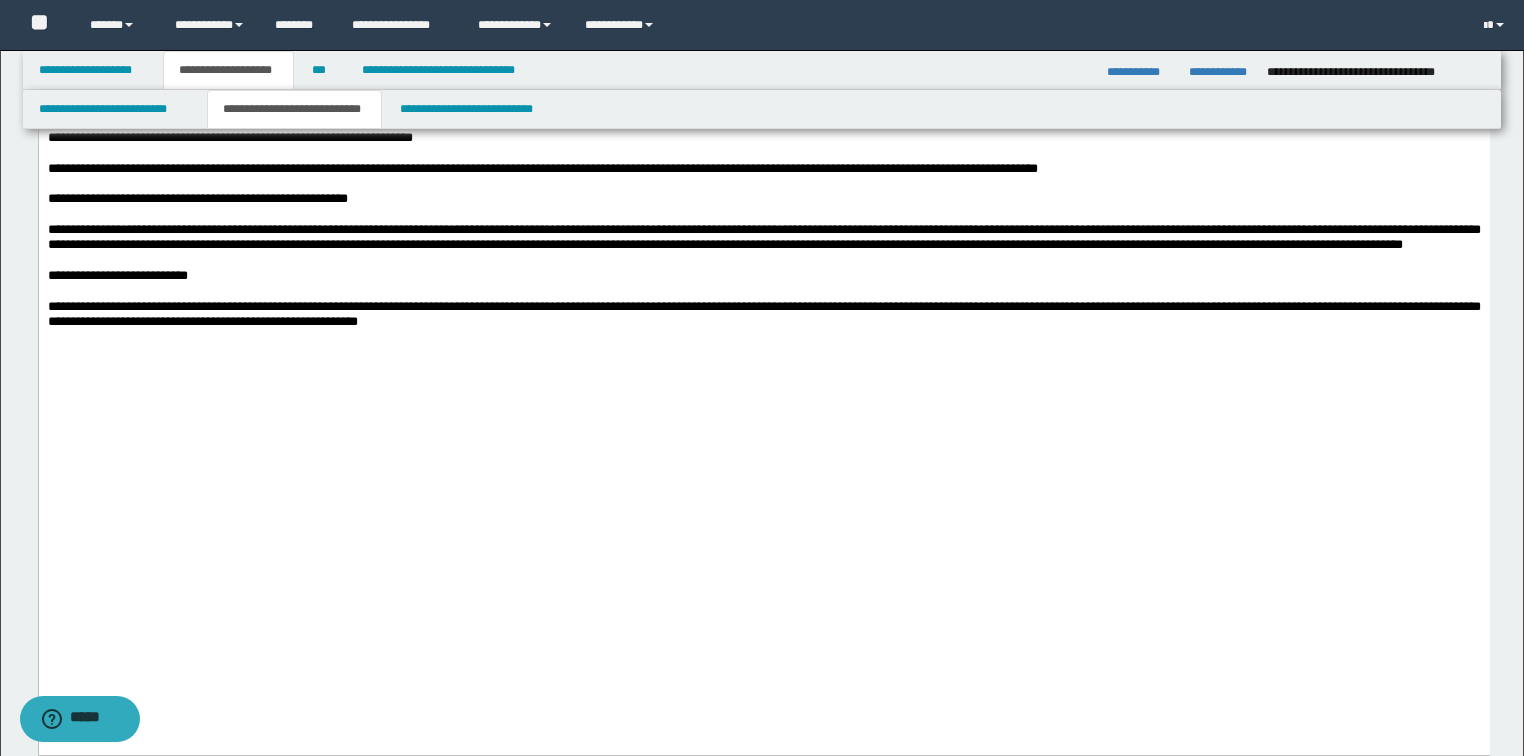 click on "**********" at bounding box center [763, 314] 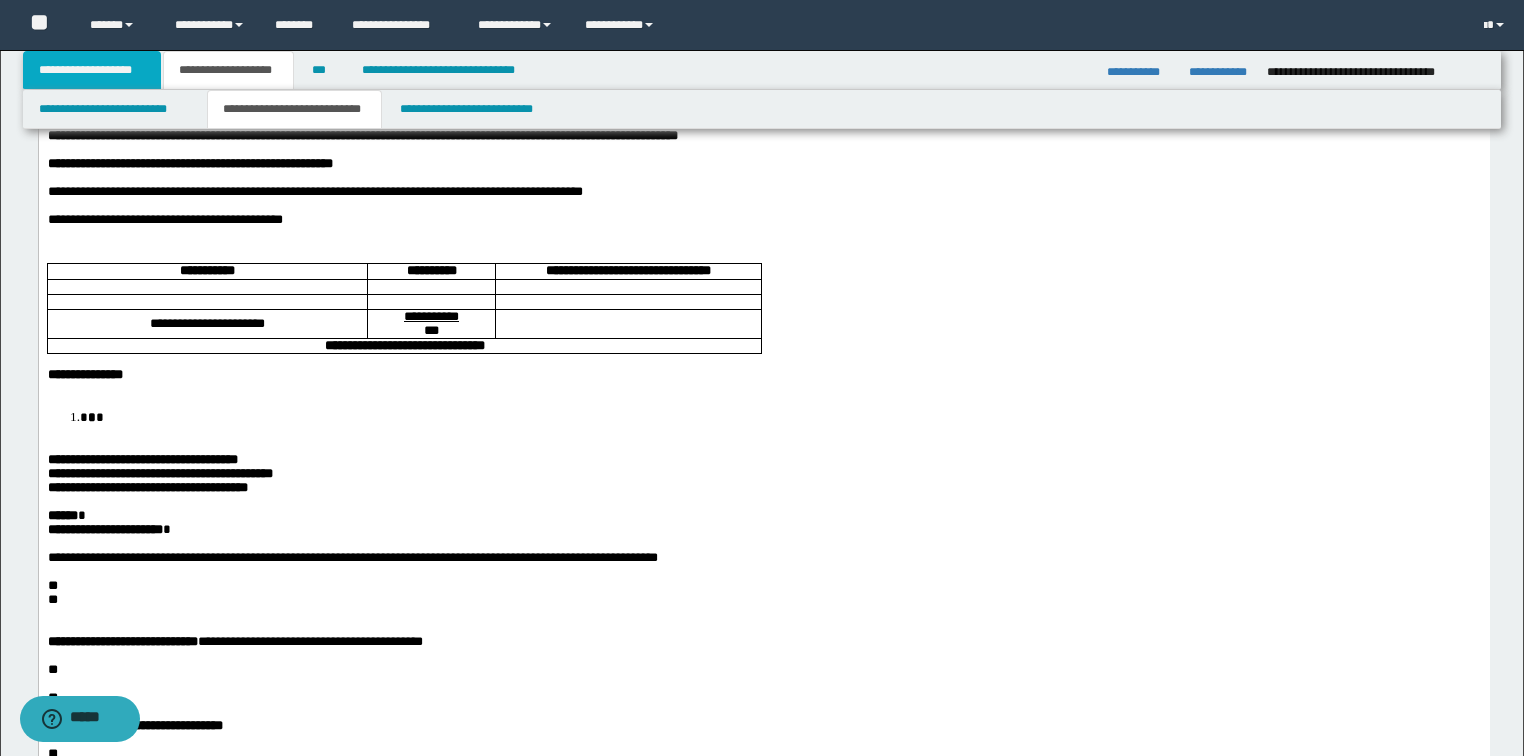 drag, startPoint x: 136, startPoint y: 60, endPoint x: 189, endPoint y: 96, distance: 64.070274 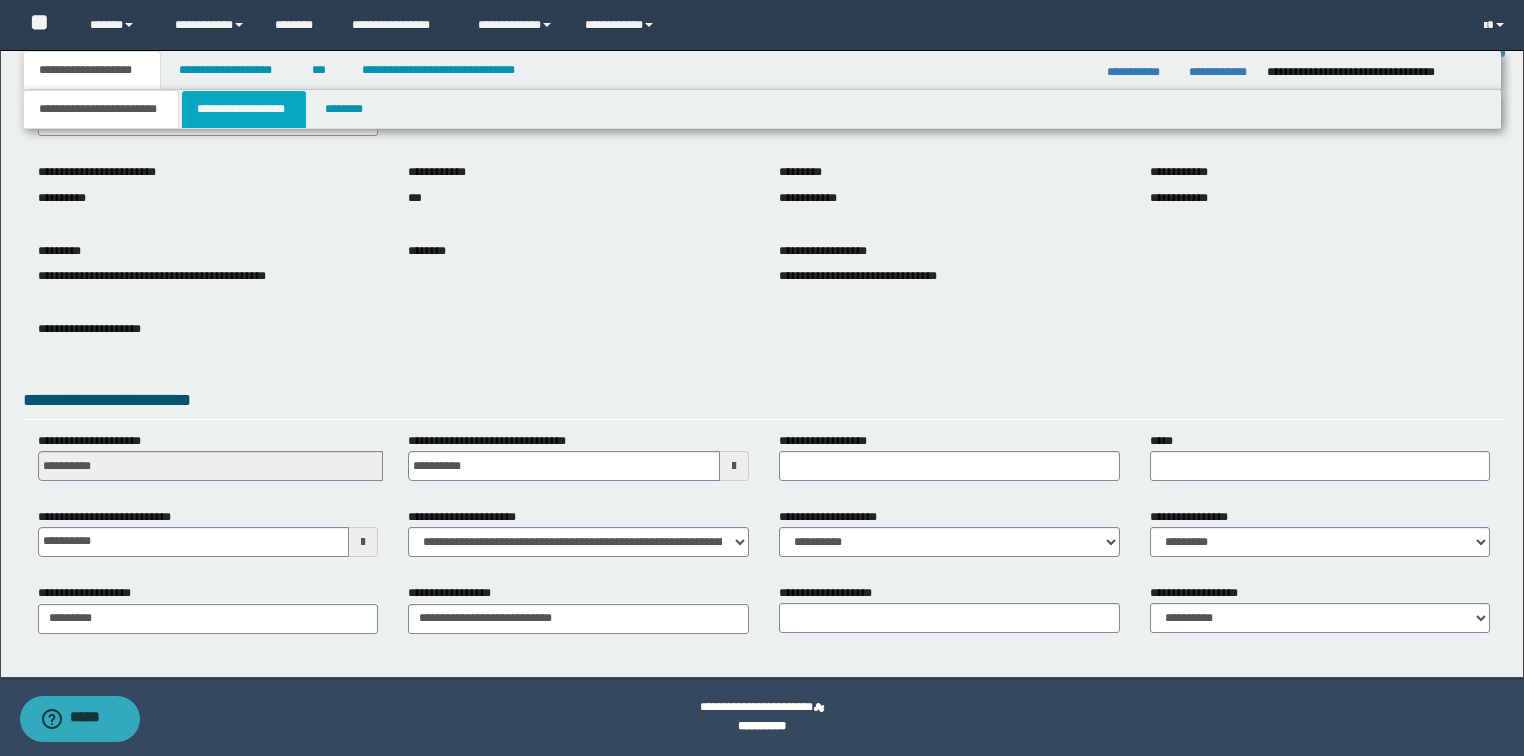 click on "**********" at bounding box center [244, 109] 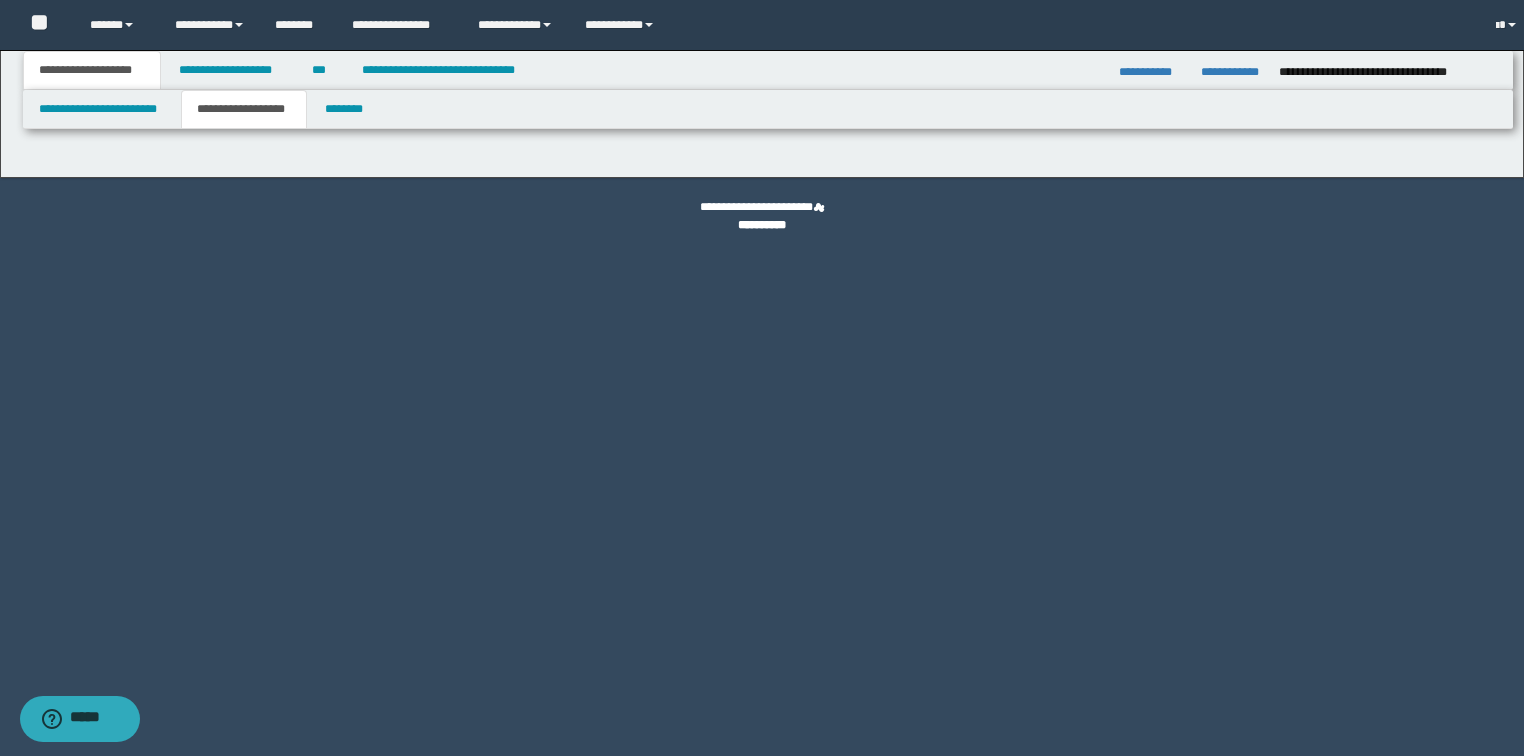 scroll, scrollTop: 0, scrollLeft: 0, axis: both 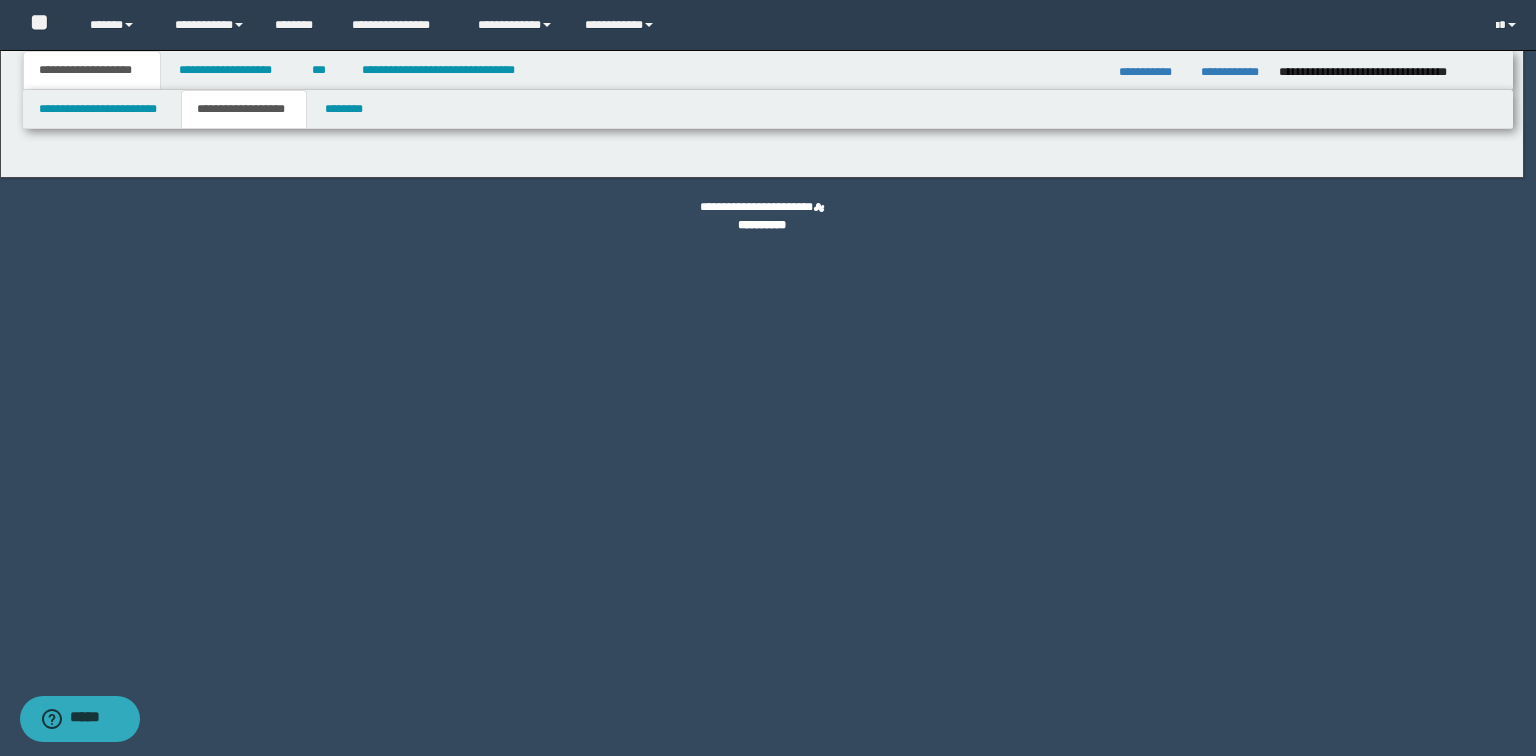 type on "********" 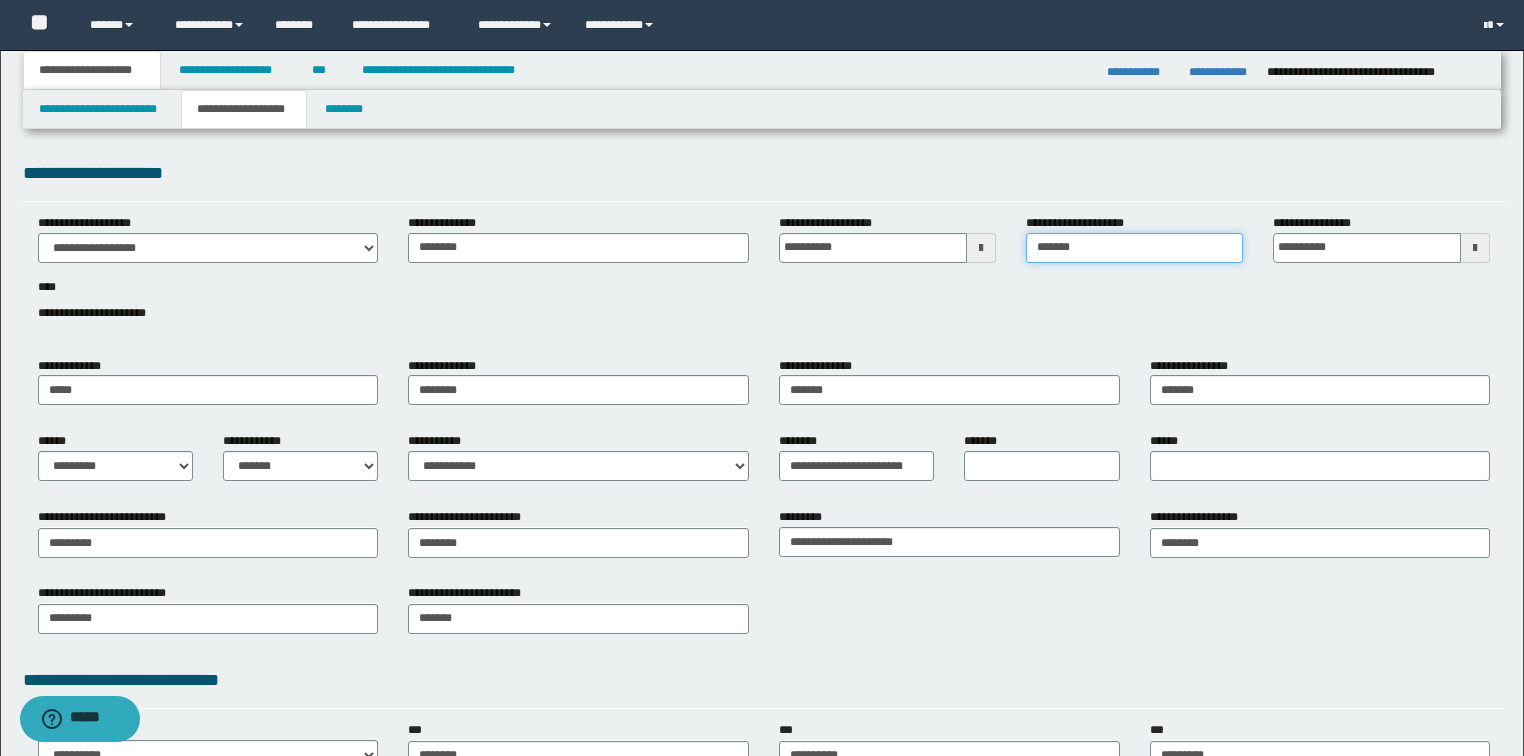 click on "*******" at bounding box center [1134, 248] 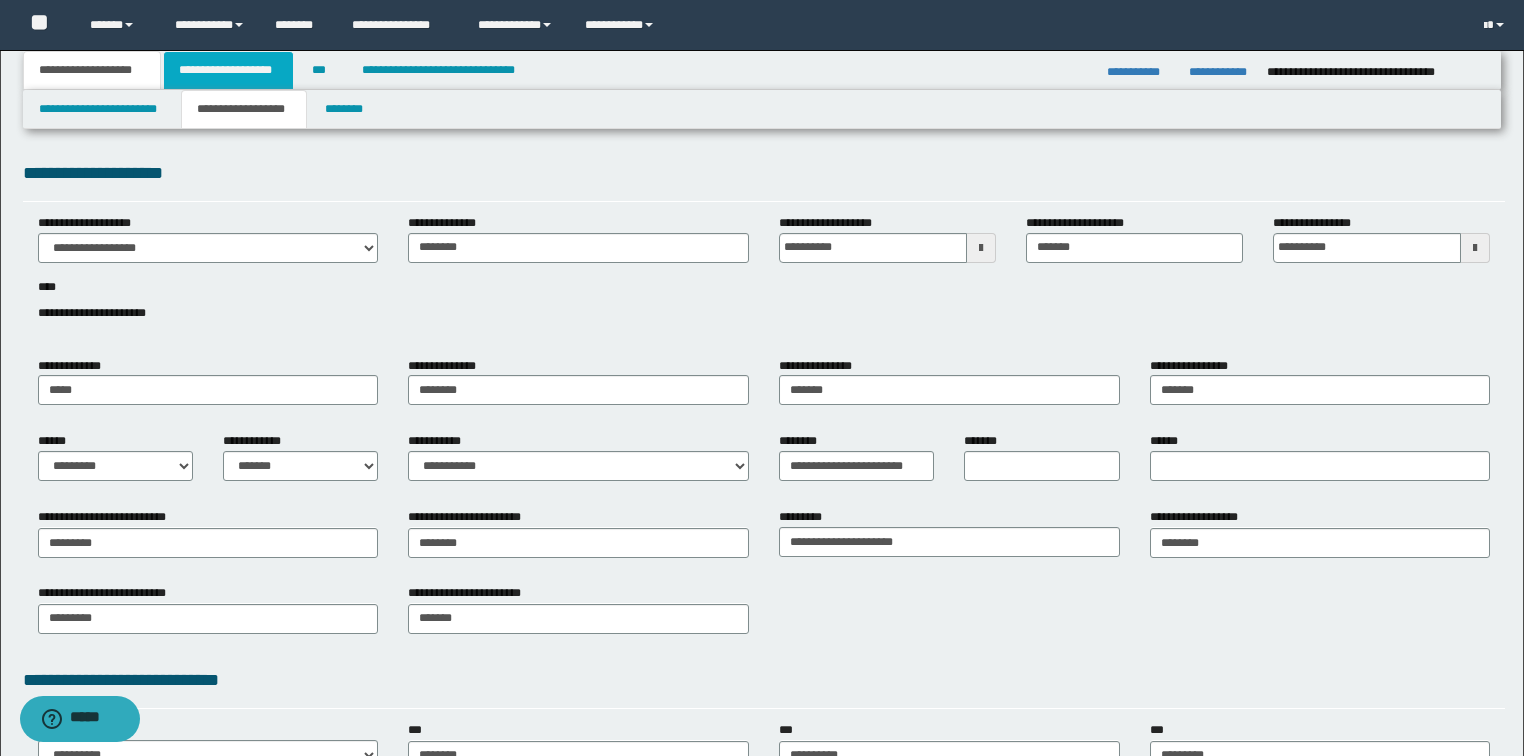 click on "**********" at bounding box center (228, 70) 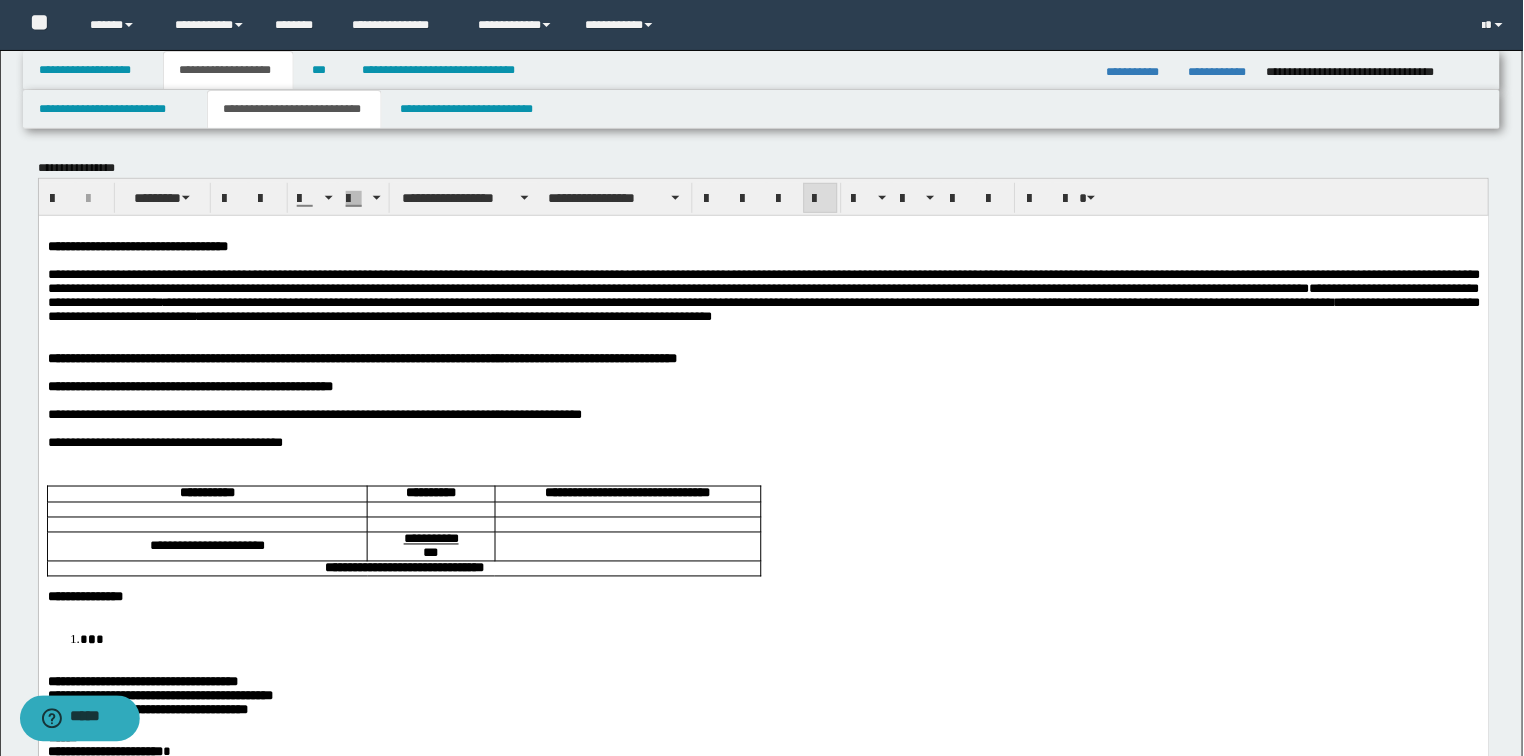 click on "**********" at bounding box center [294, 109] 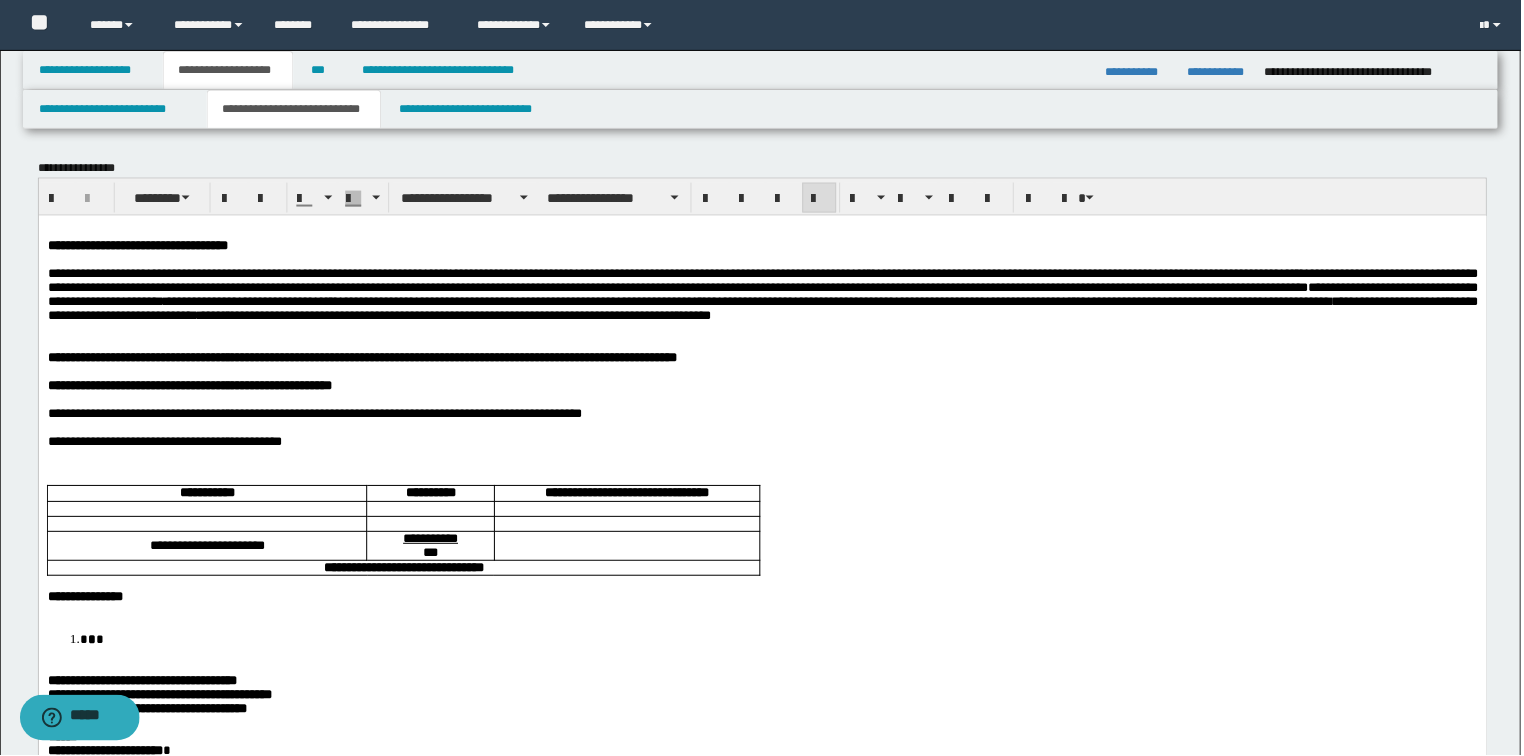 type 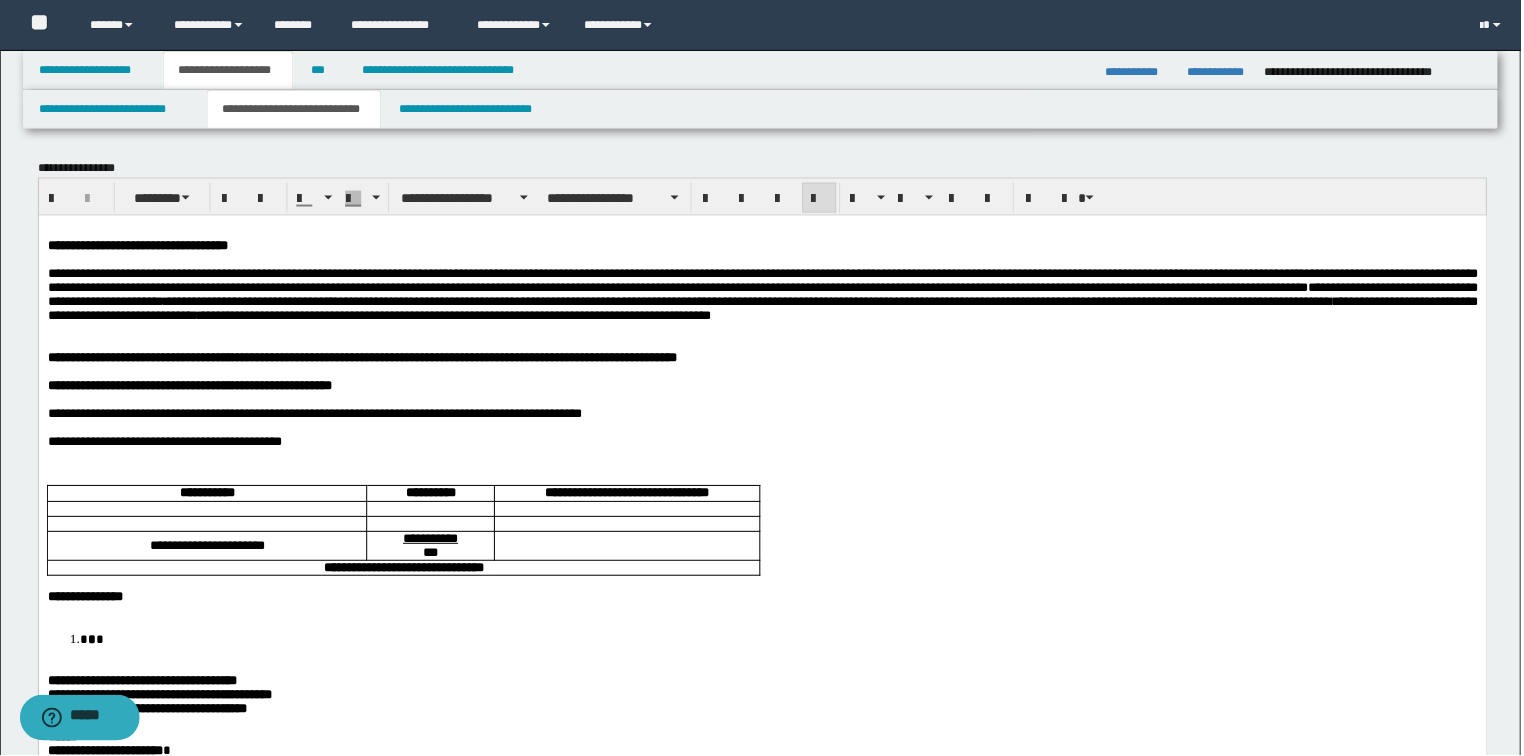 type 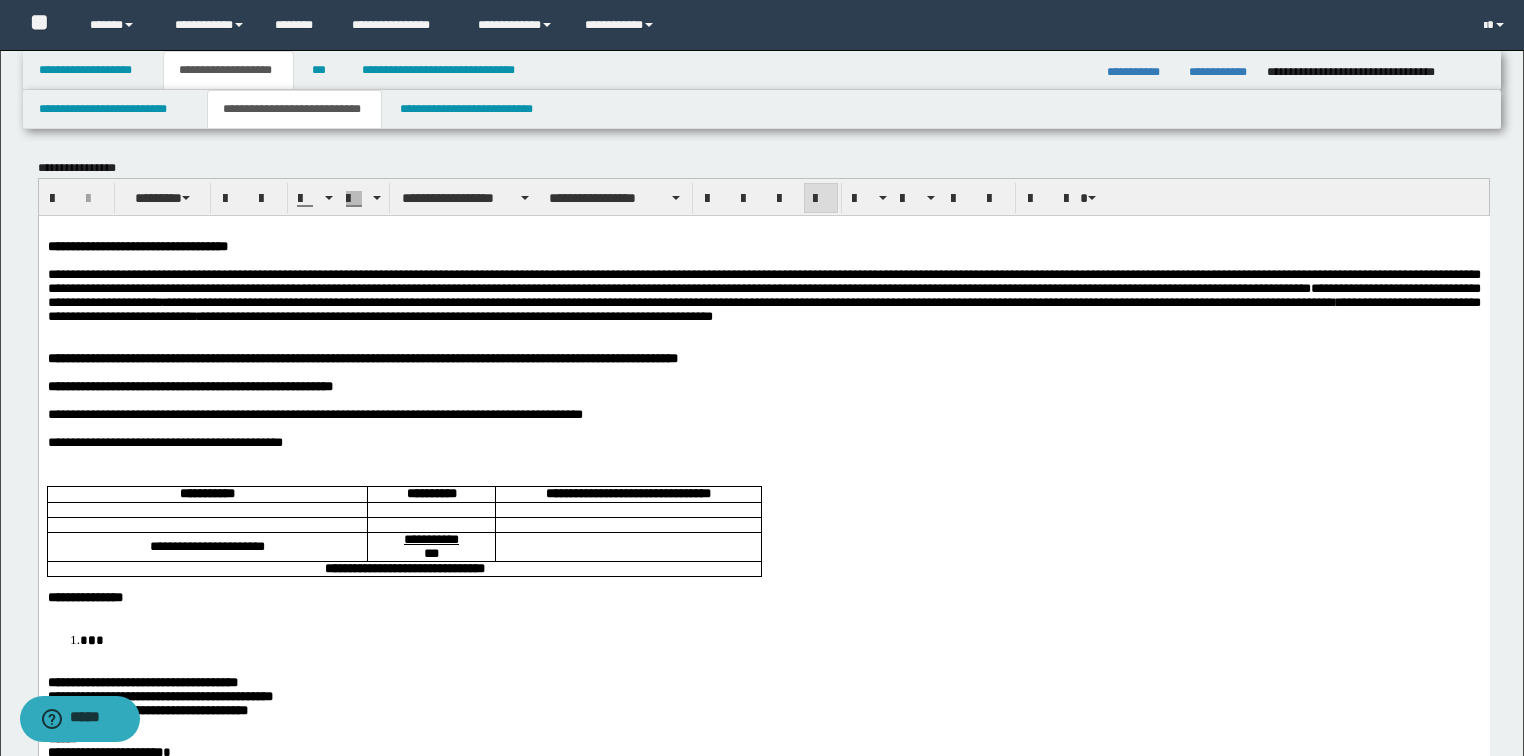 click on "**********" at bounding box center [362, 357] 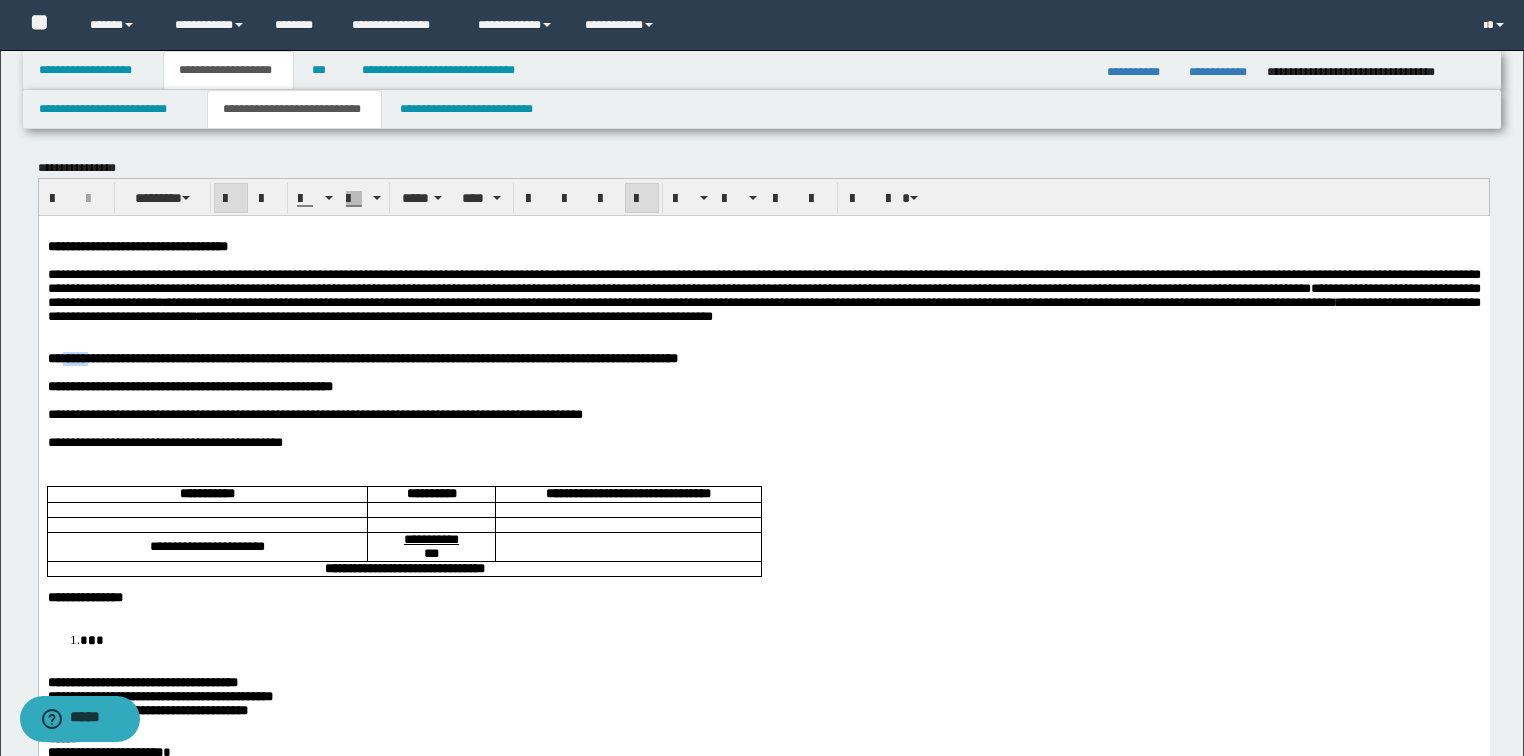 click on "**********" at bounding box center [362, 357] 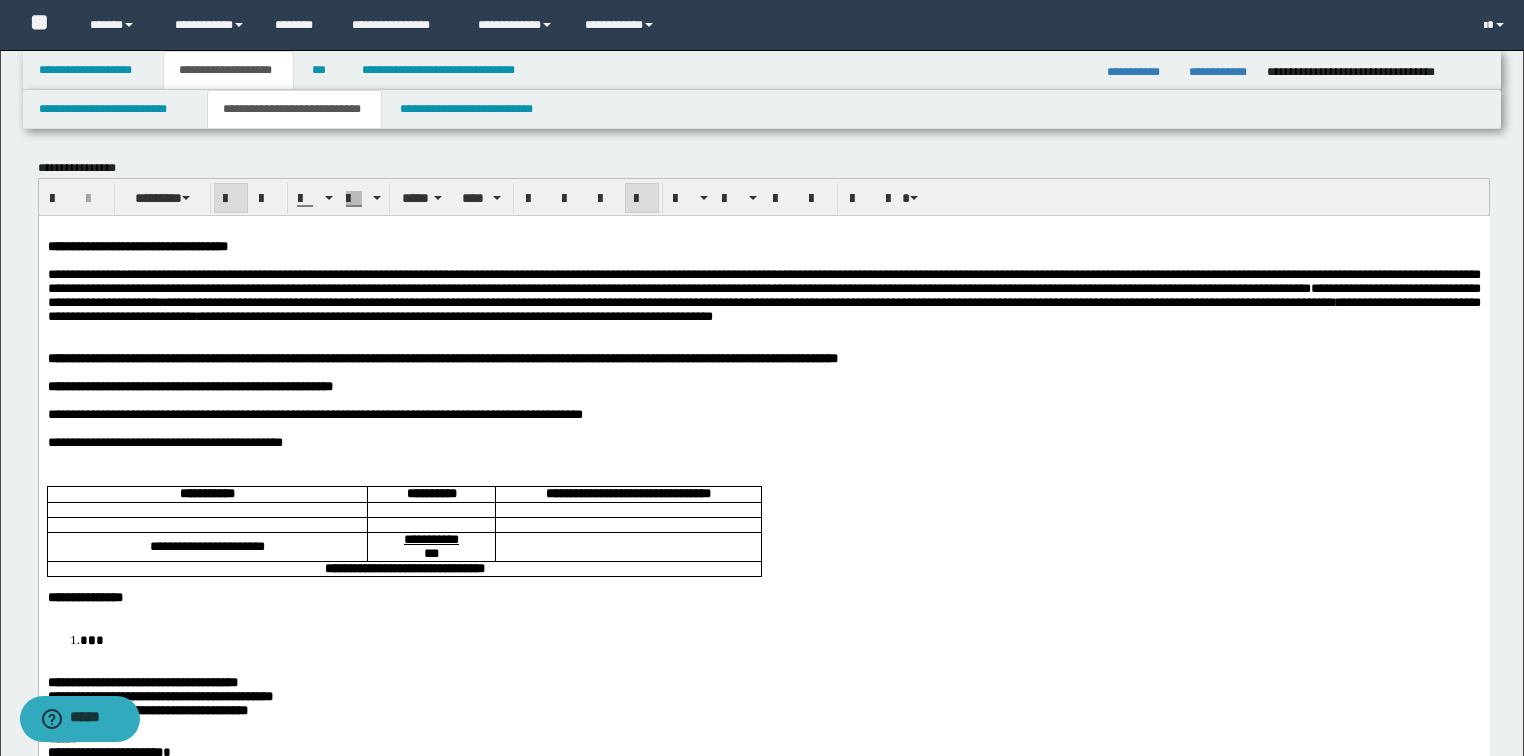click on "**********" at bounding box center [442, 357] 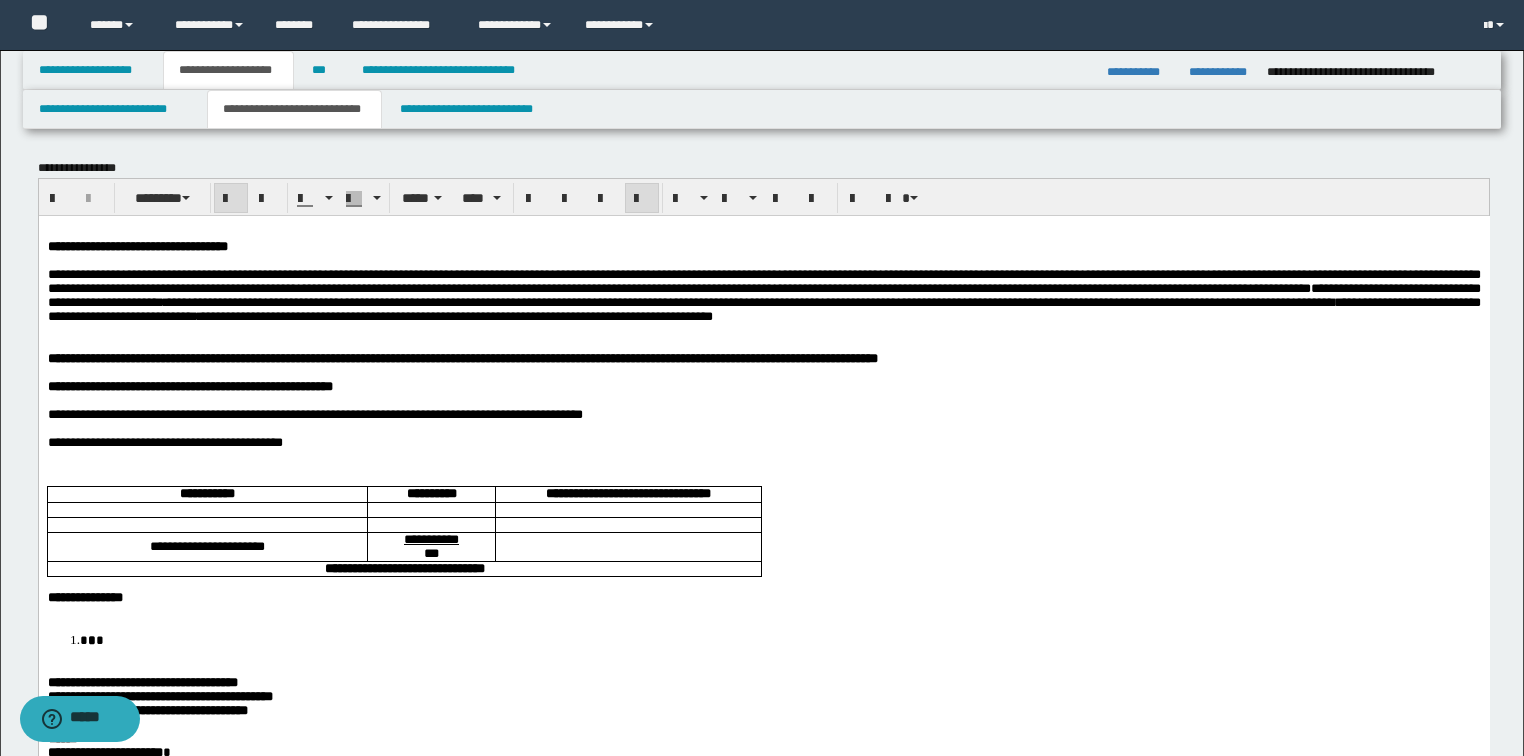 click on "**********" at bounding box center (462, 357) 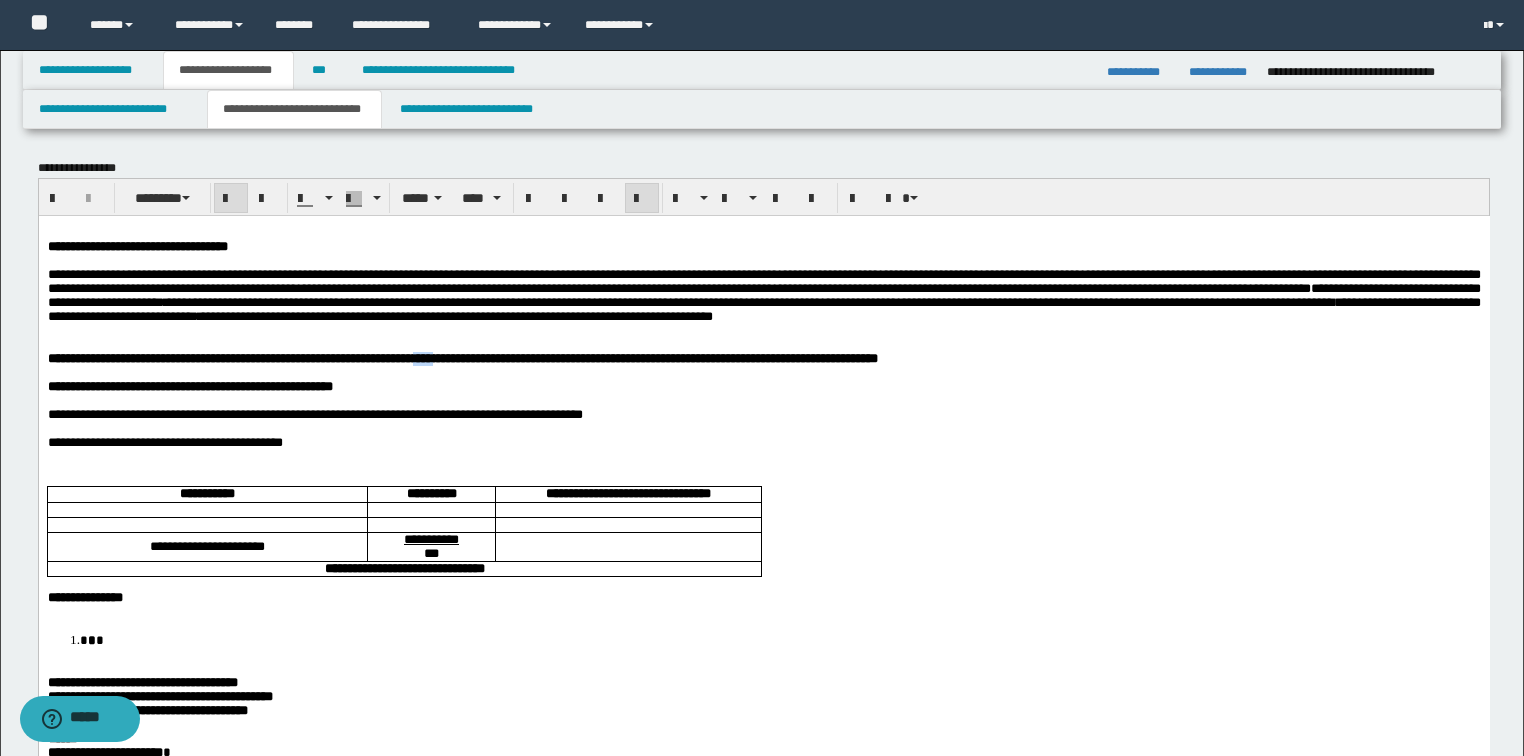 click on "**********" at bounding box center [462, 357] 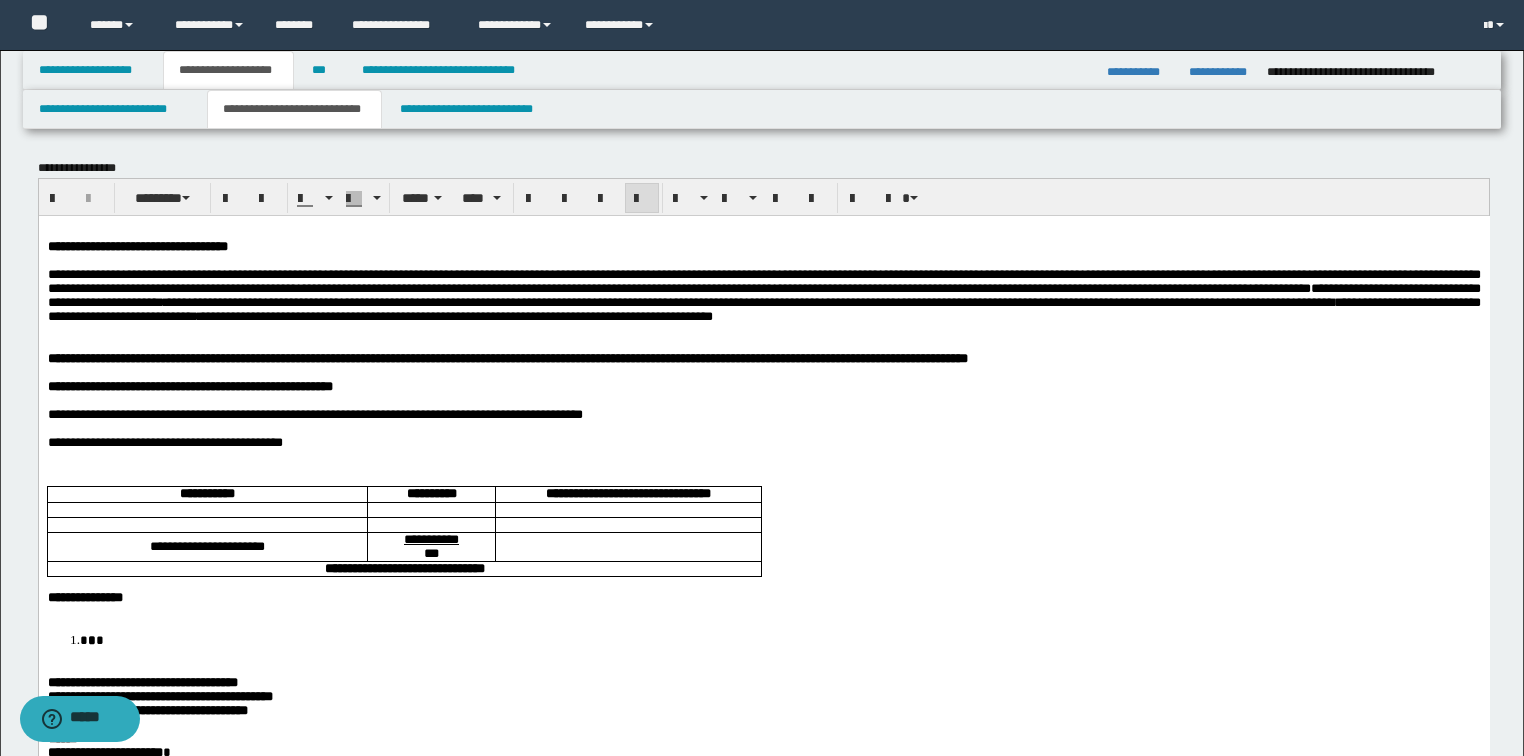 click on "**********" at bounding box center (314, 413) 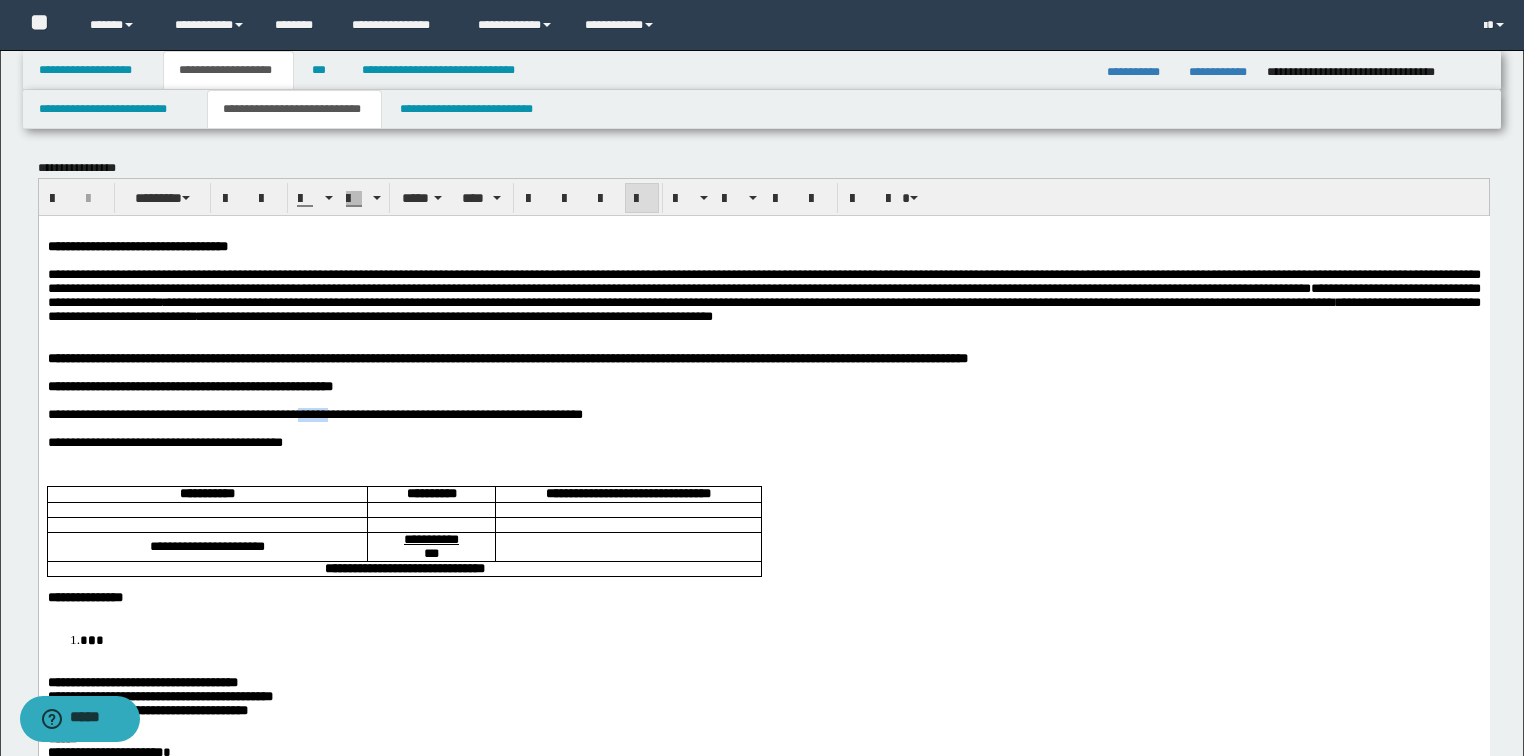click on "**********" at bounding box center (314, 413) 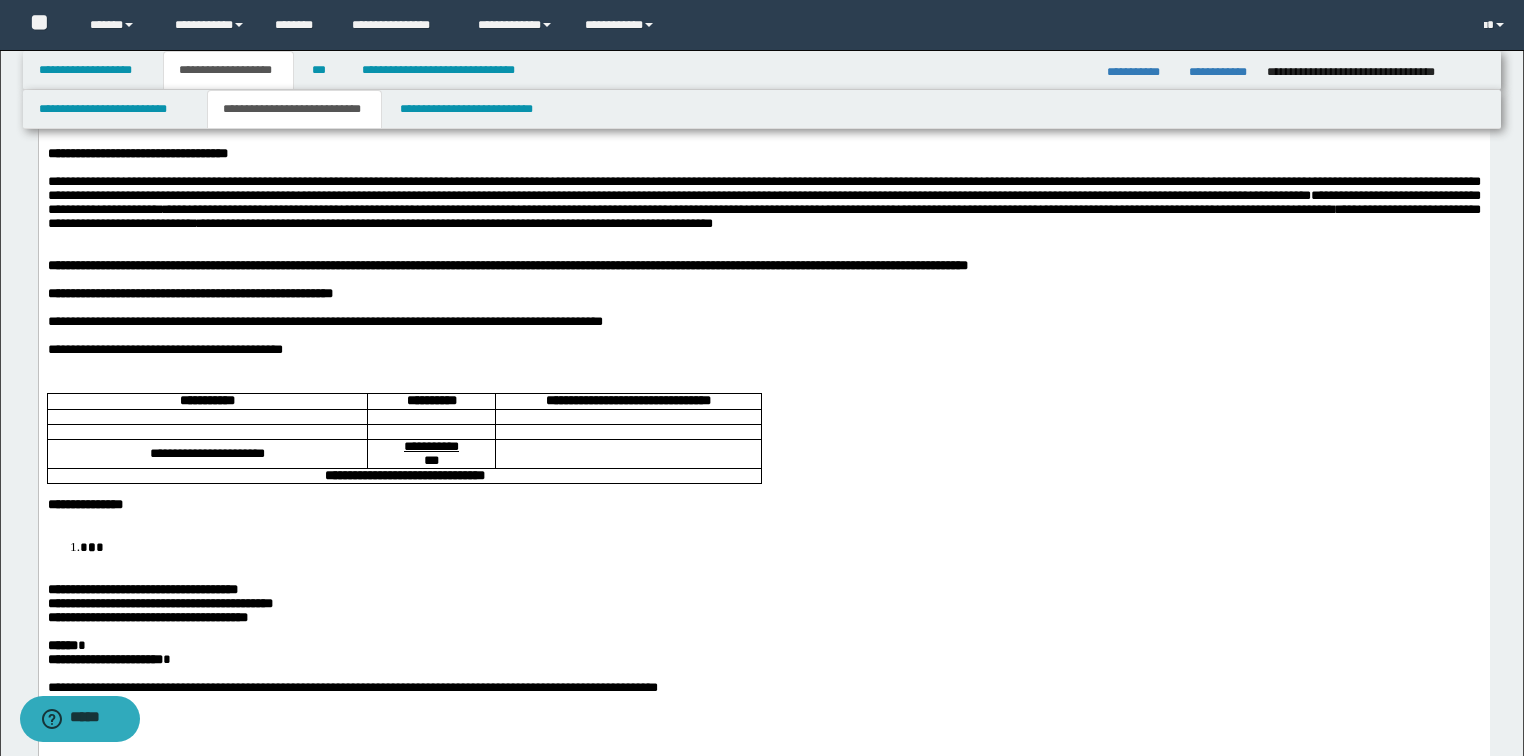 scroll, scrollTop: 240, scrollLeft: 0, axis: vertical 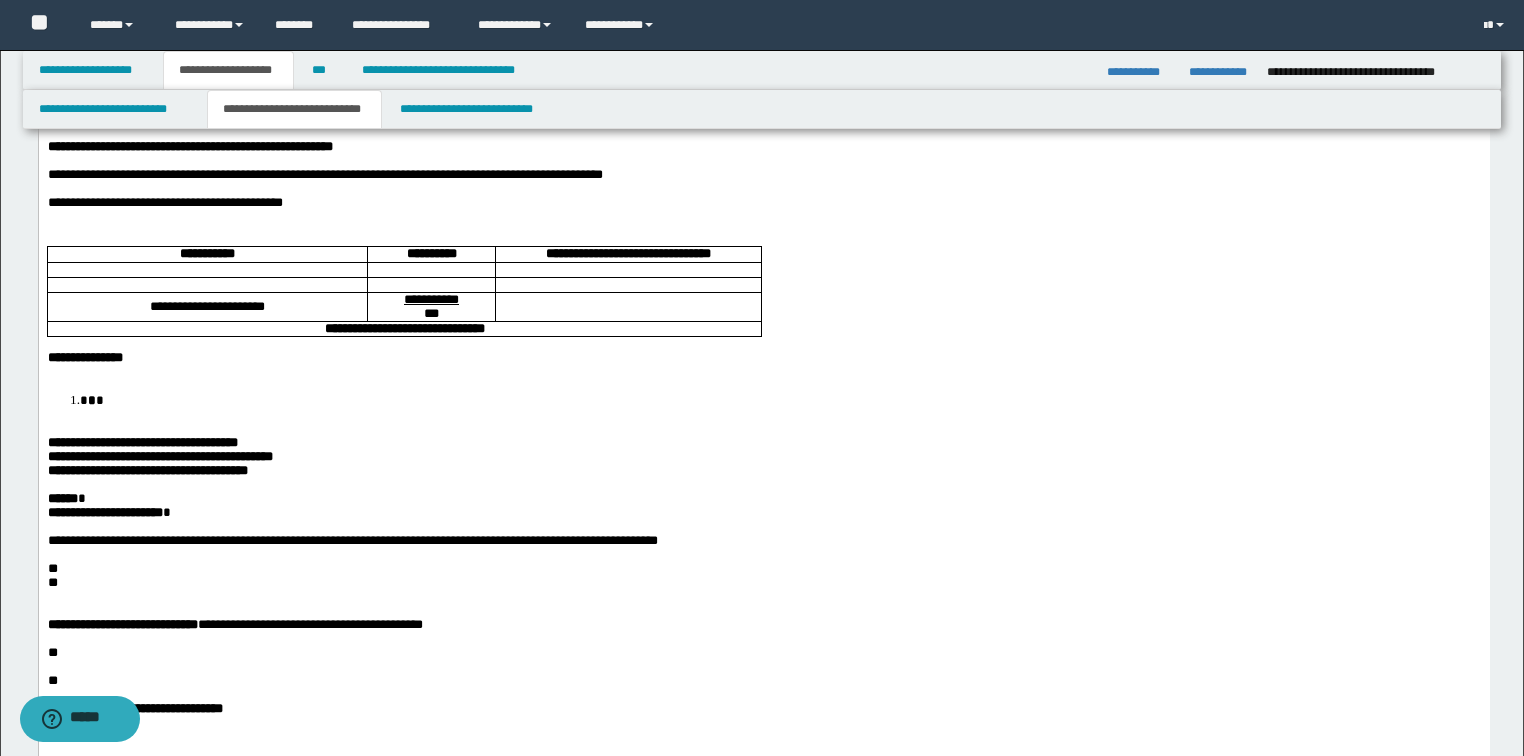 click on "**********" at bounding box center (324, 174) 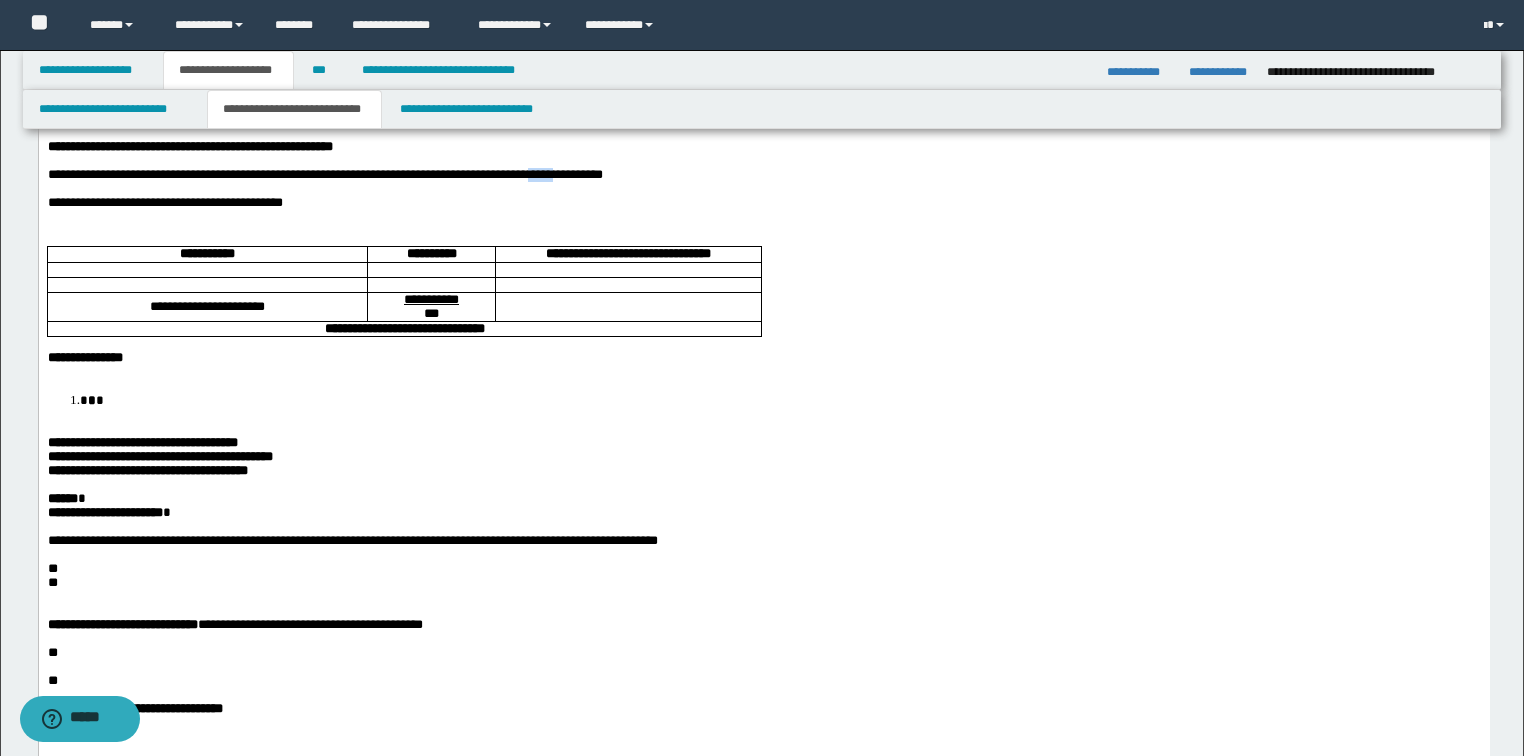click on "**********" at bounding box center (324, 174) 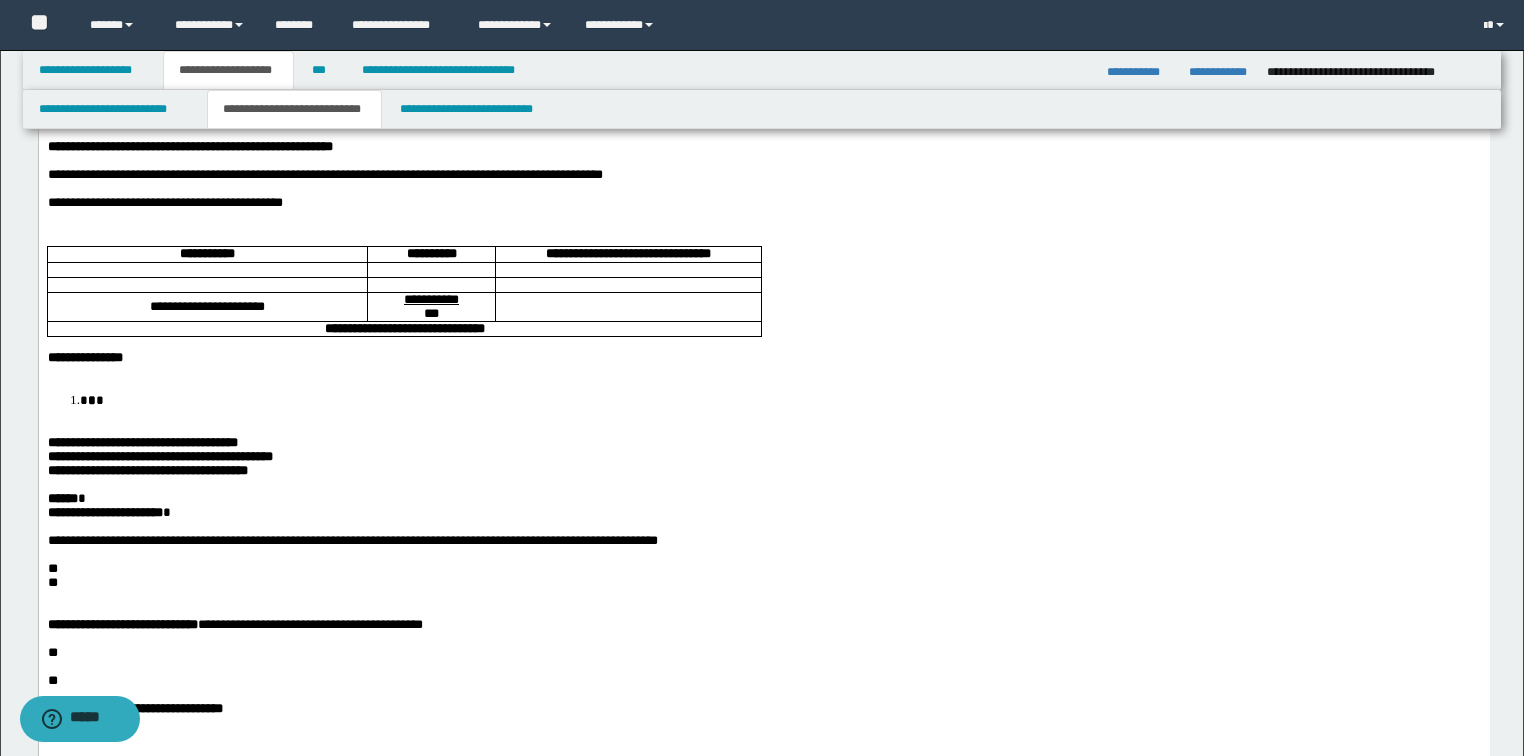click on "**********" at bounding box center (324, 174) 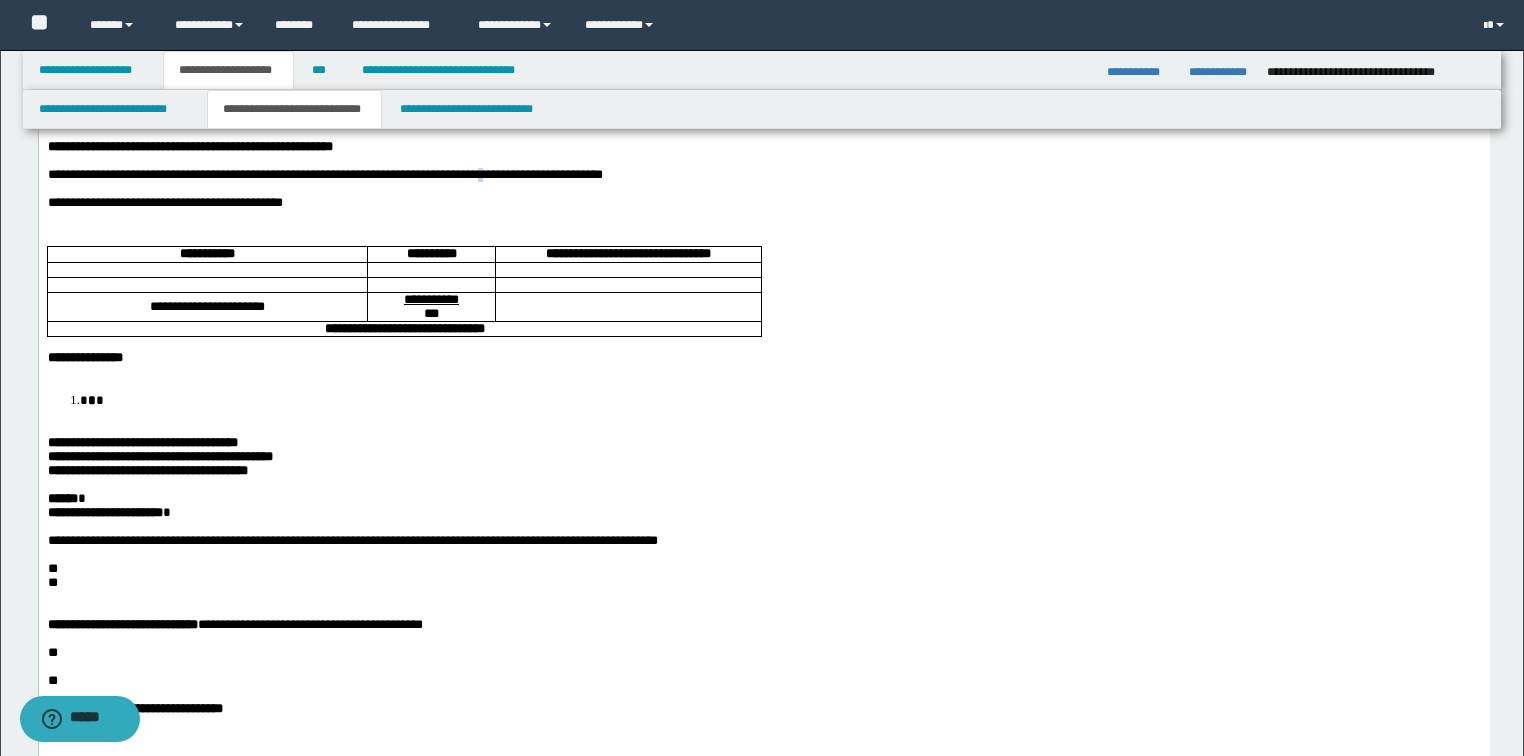 click on "**********" at bounding box center [324, 174] 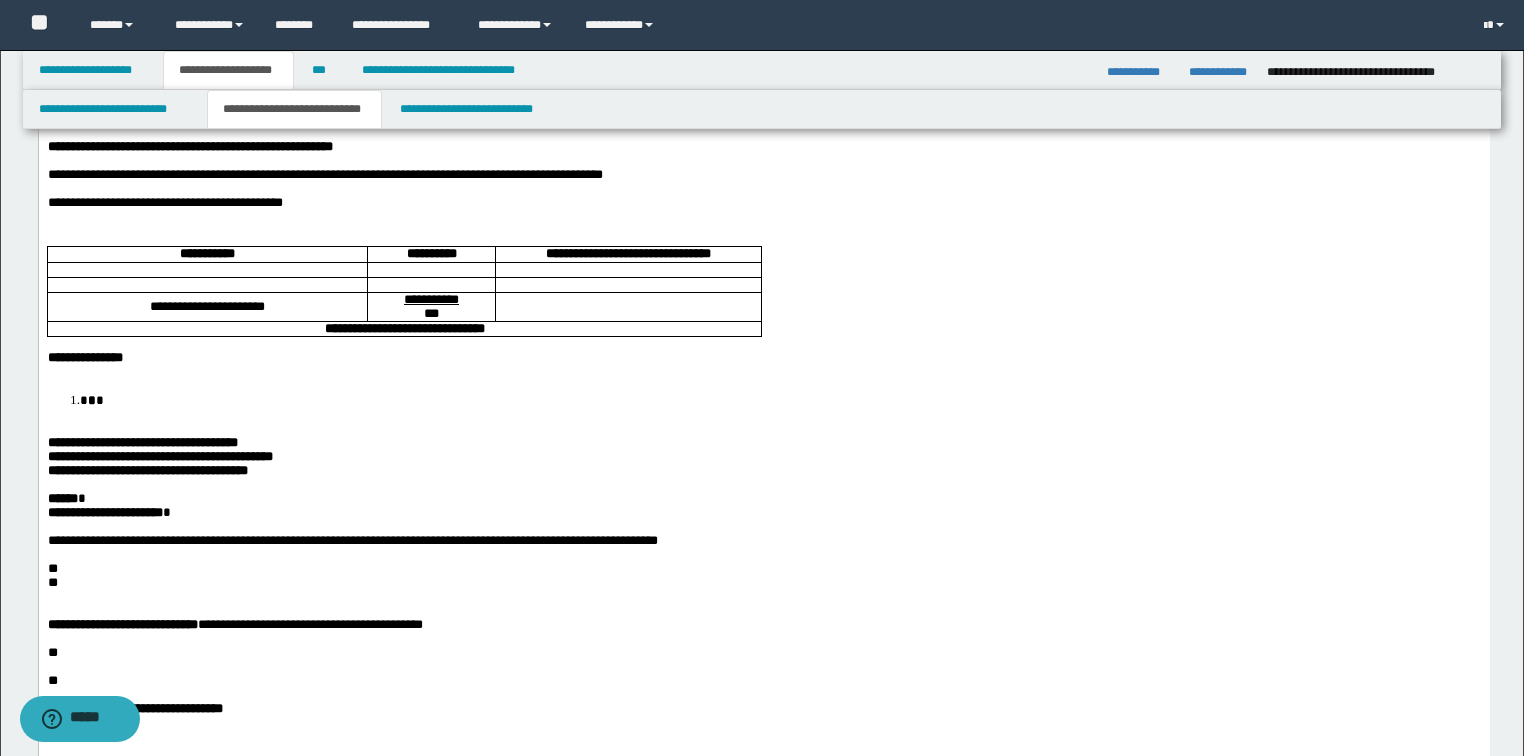 click on "**********" at bounding box center [324, 174] 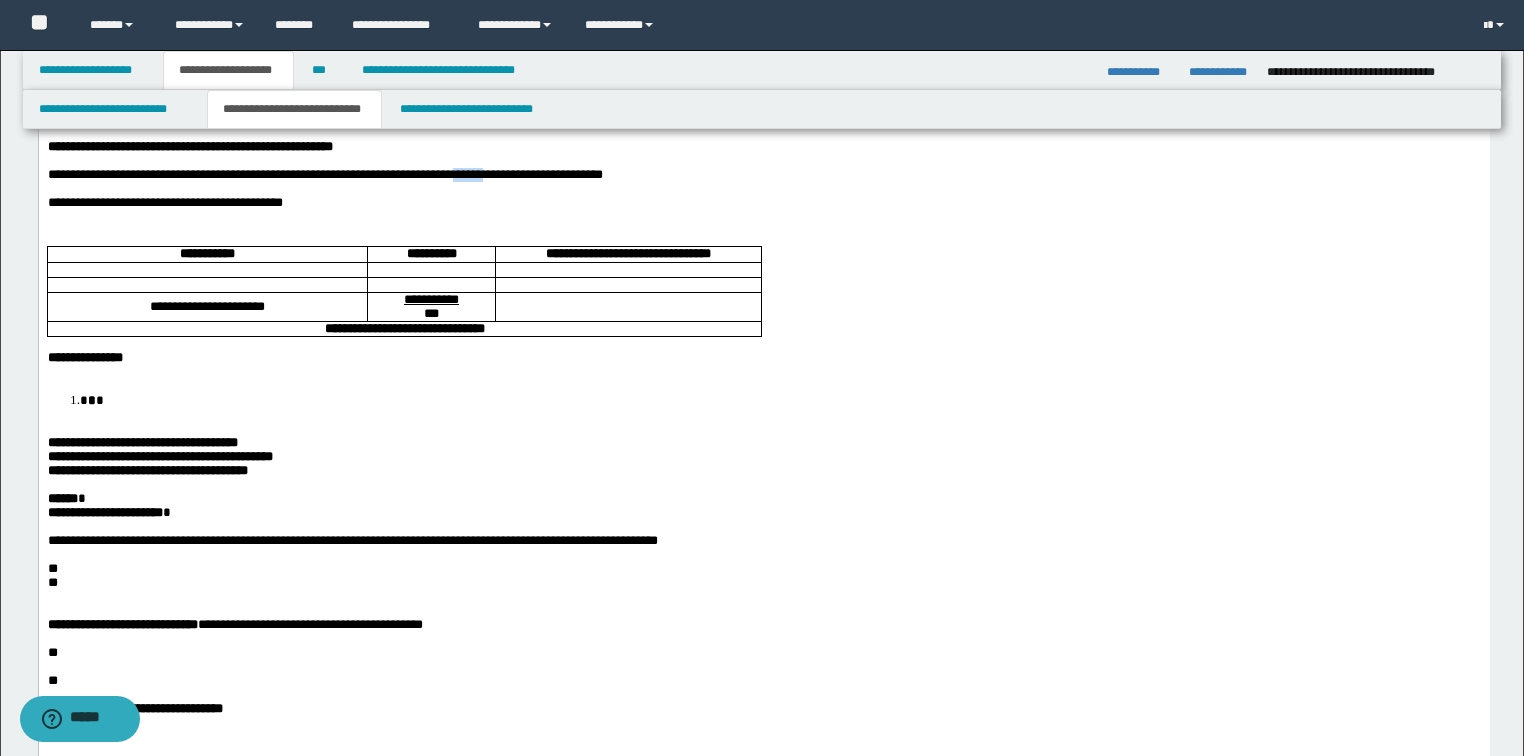 click on "**********" at bounding box center [324, 174] 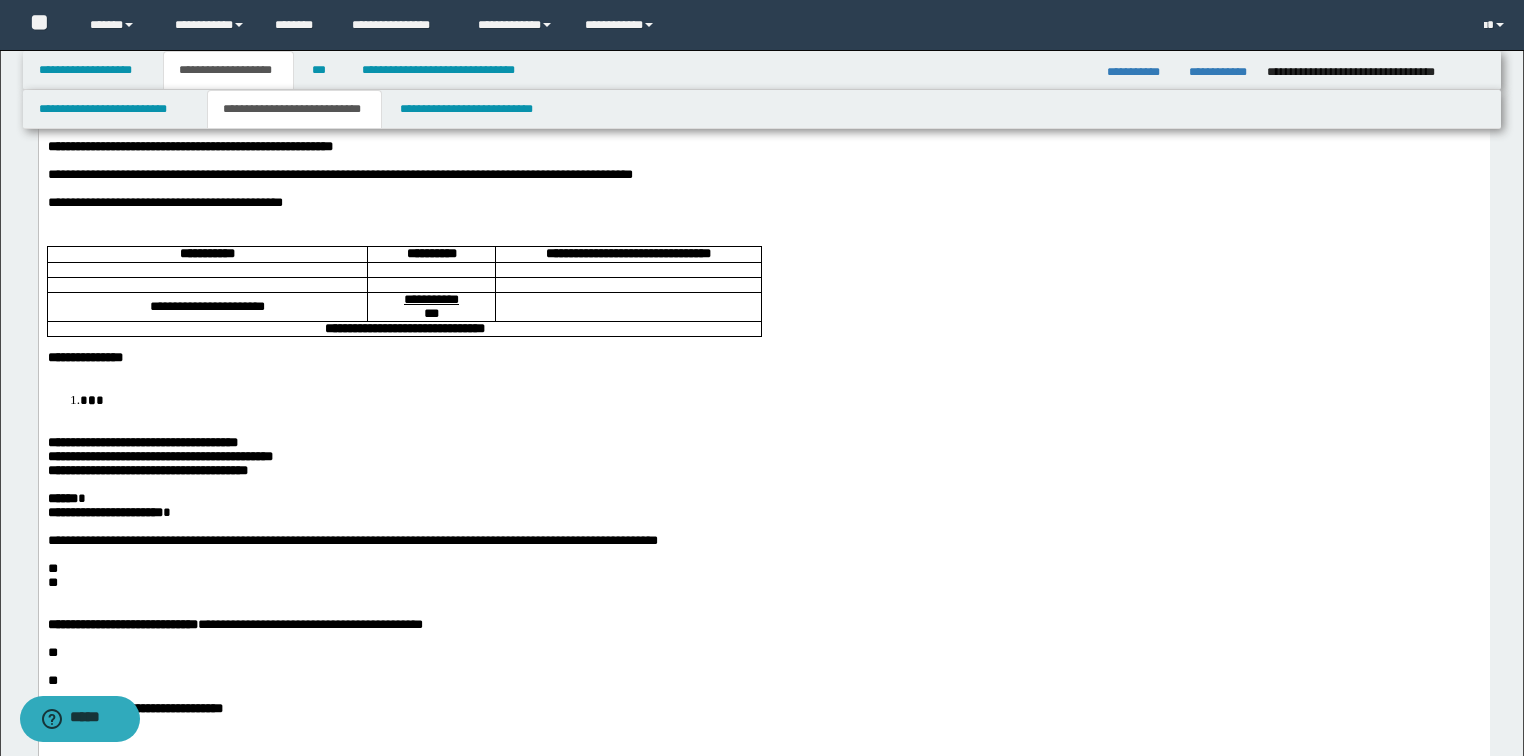 click on "**********" at bounding box center [339, 174] 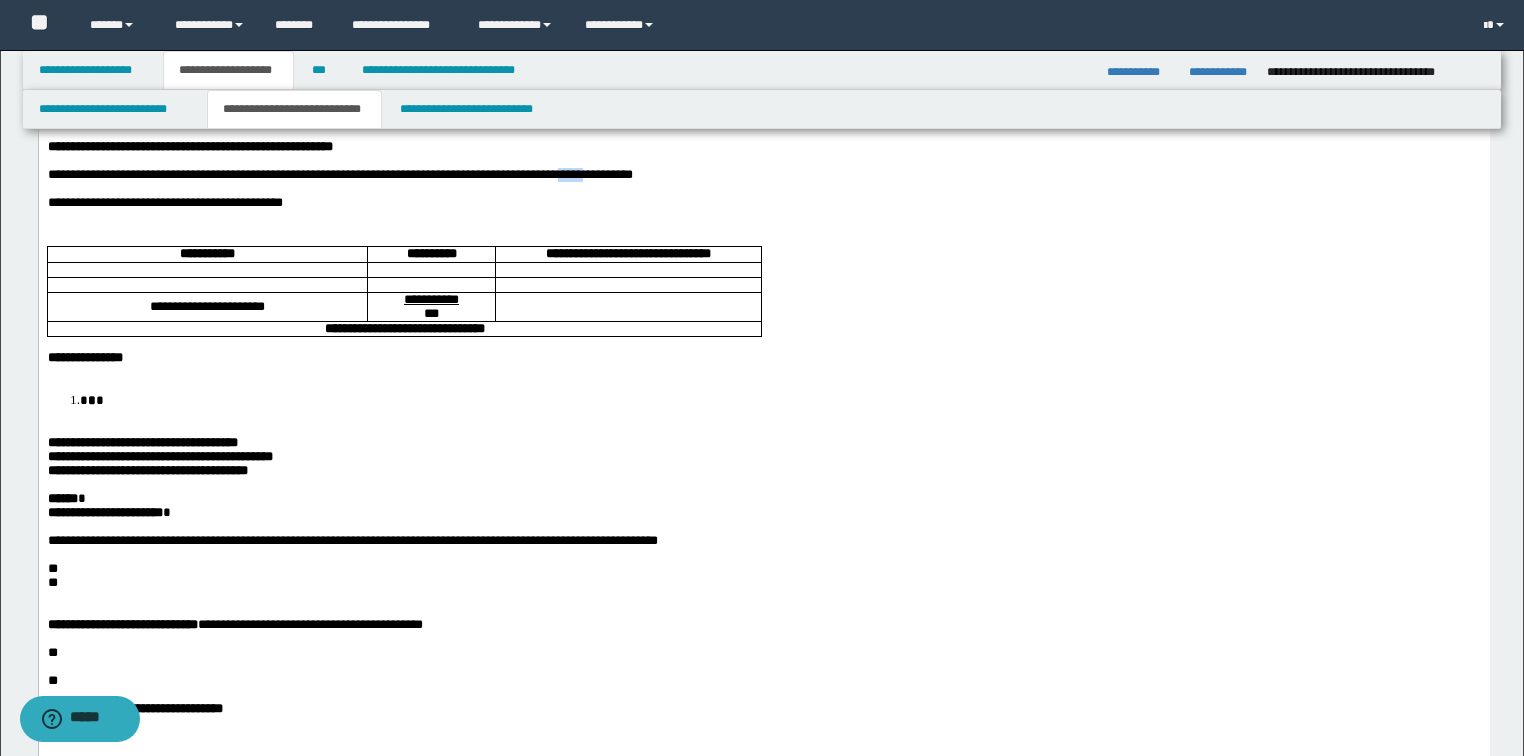 click on "**********" at bounding box center (339, 174) 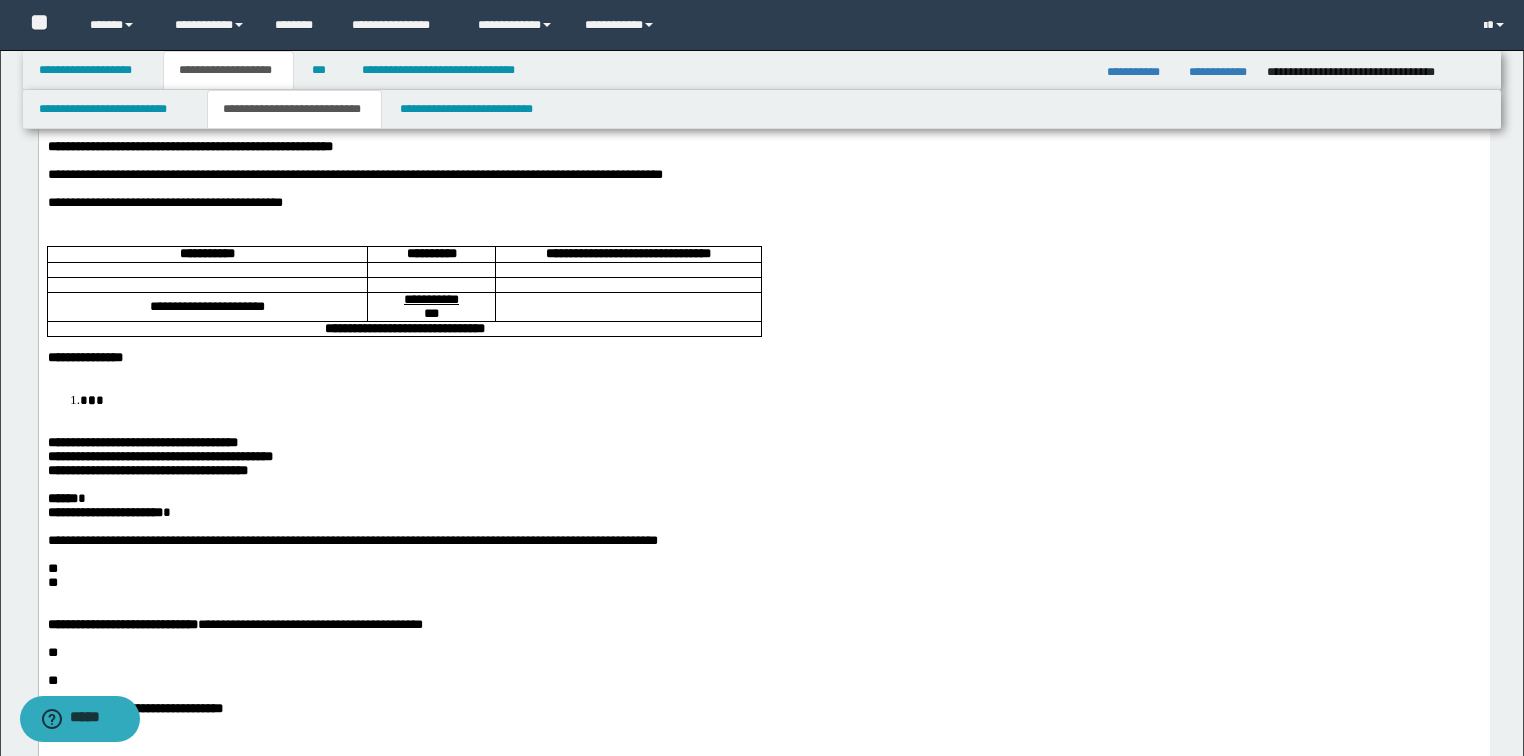 click on "**********" at bounding box center [354, 174] 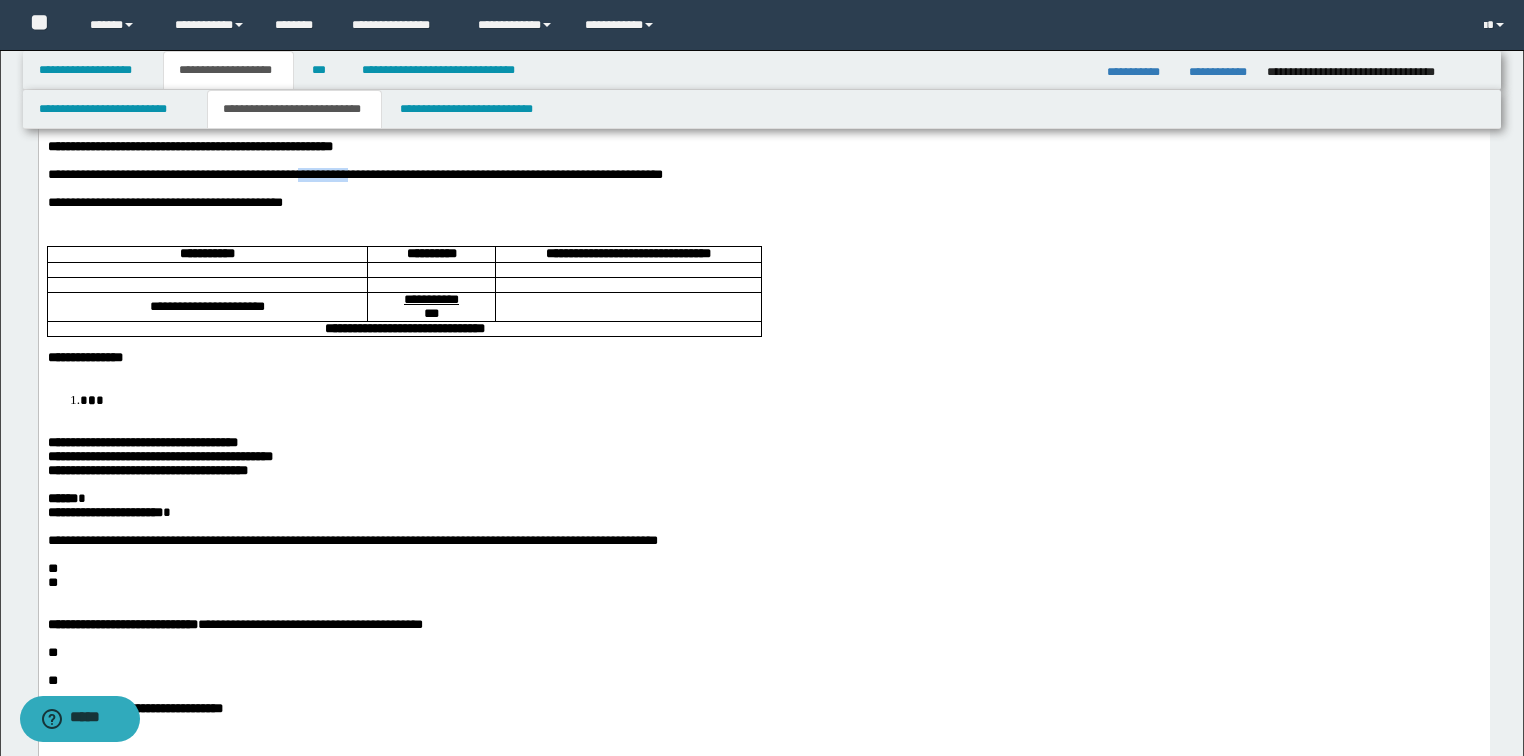 click on "**********" at bounding box center (354, 174) 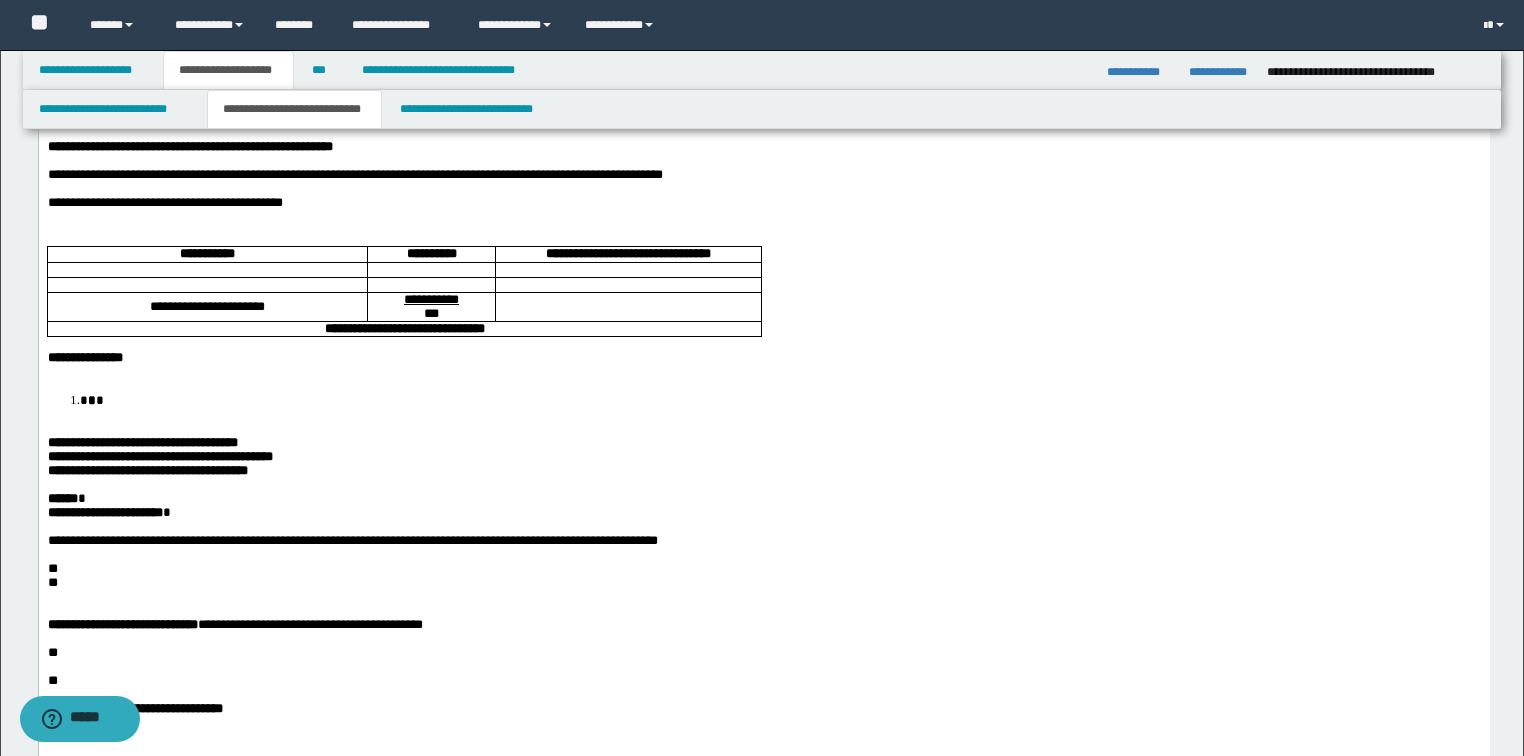 click on "**********" at bounding box center [352, 540] 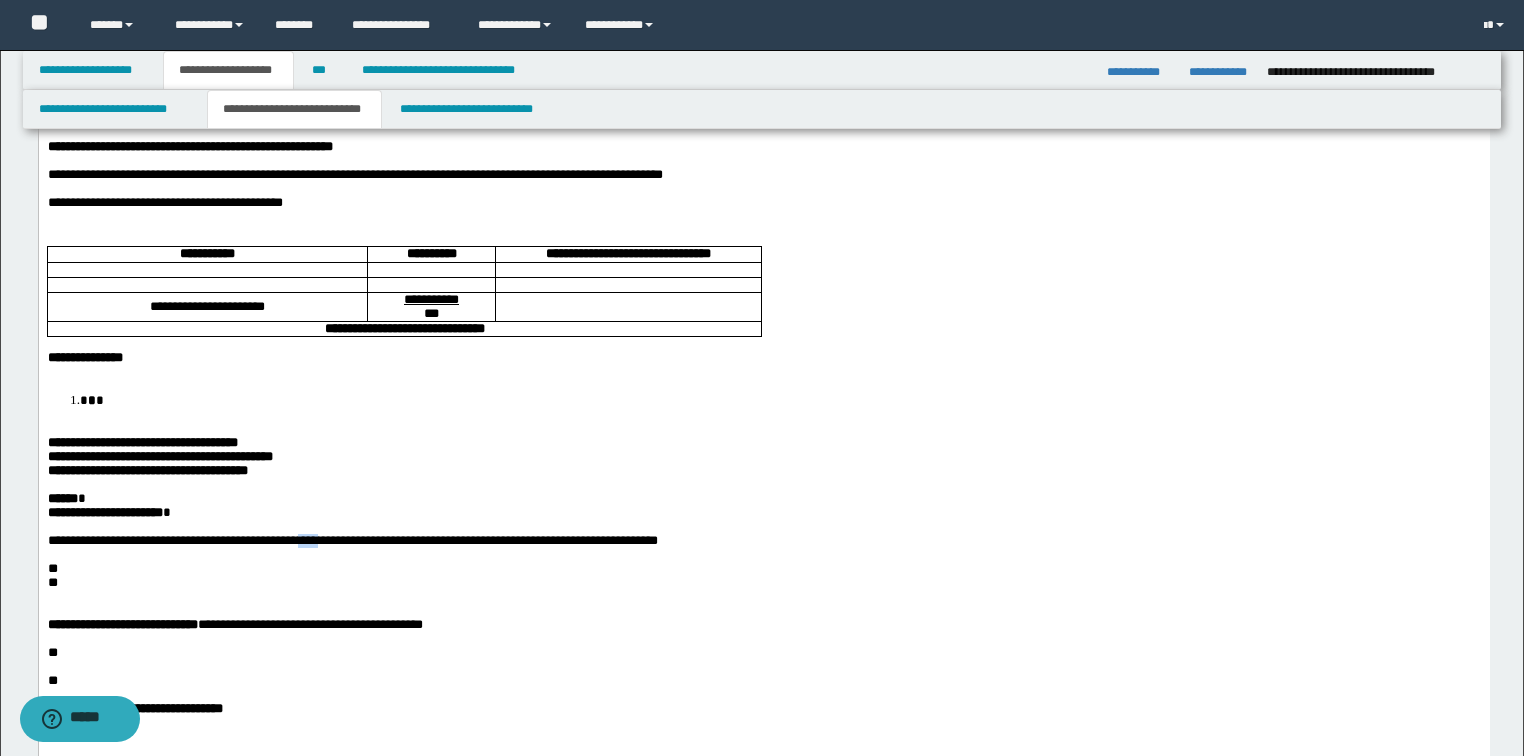 click on "**********" at bounding box center [352, 540] 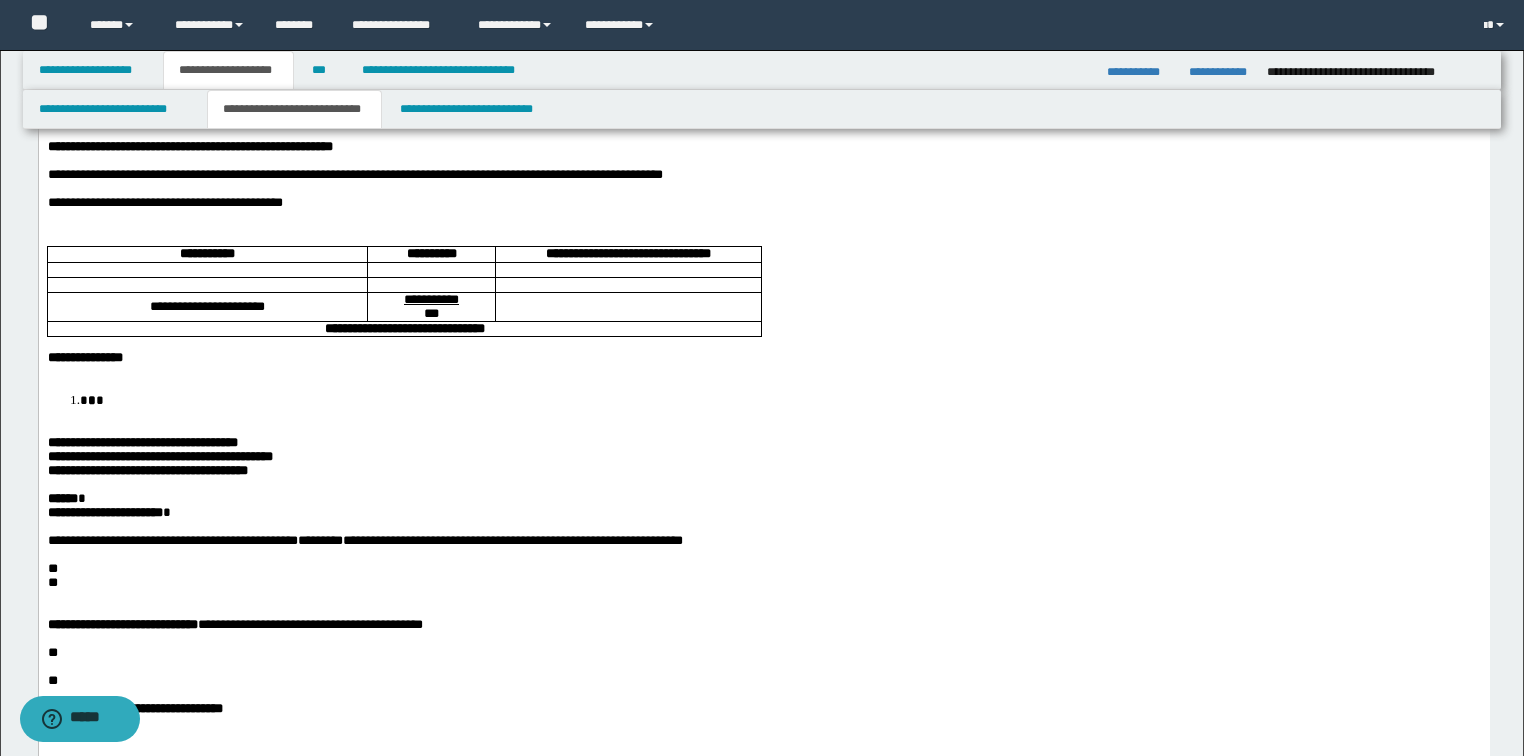 scroll, scrollTop: 480, scrollLeft: 0, axis: vertical 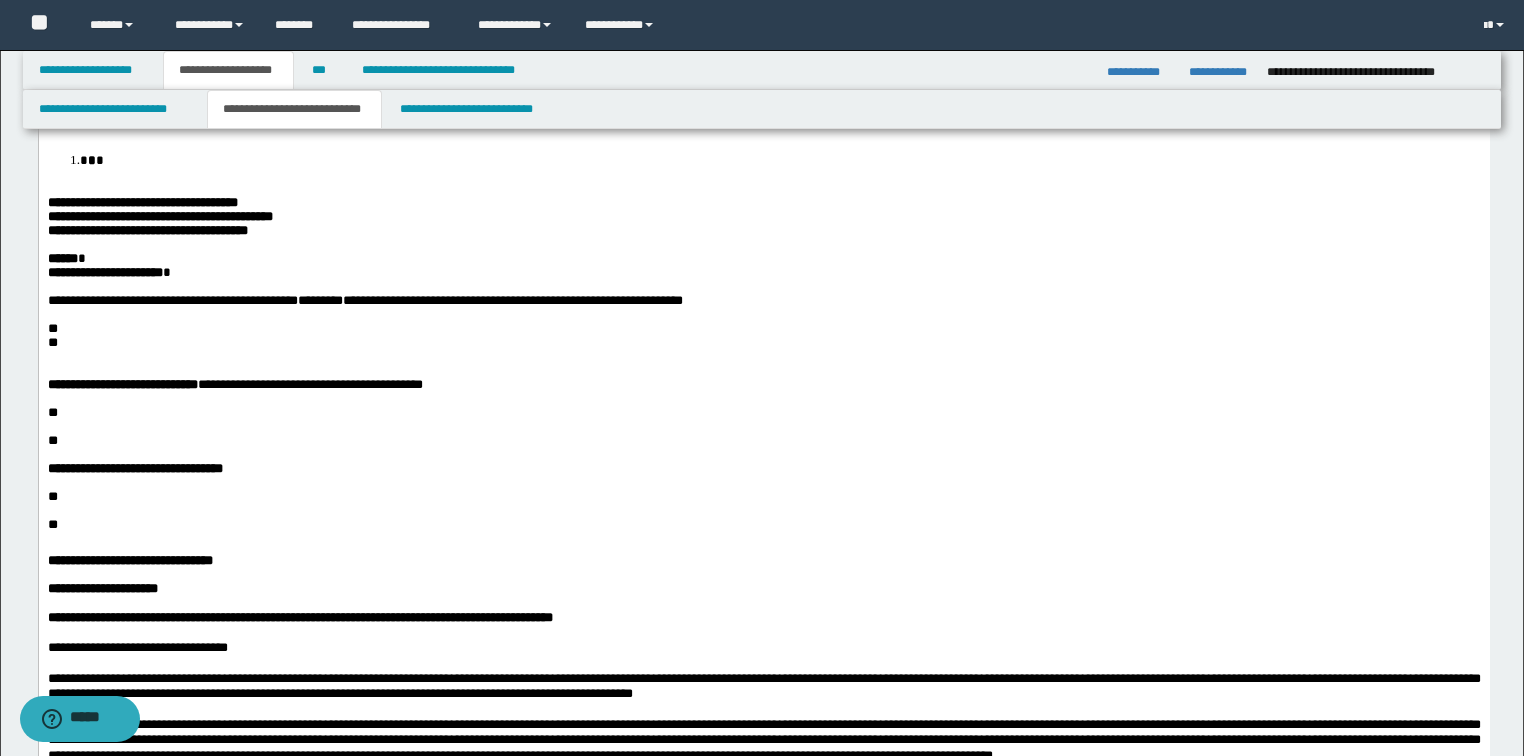click on "**" at bounding box center [763, 329] 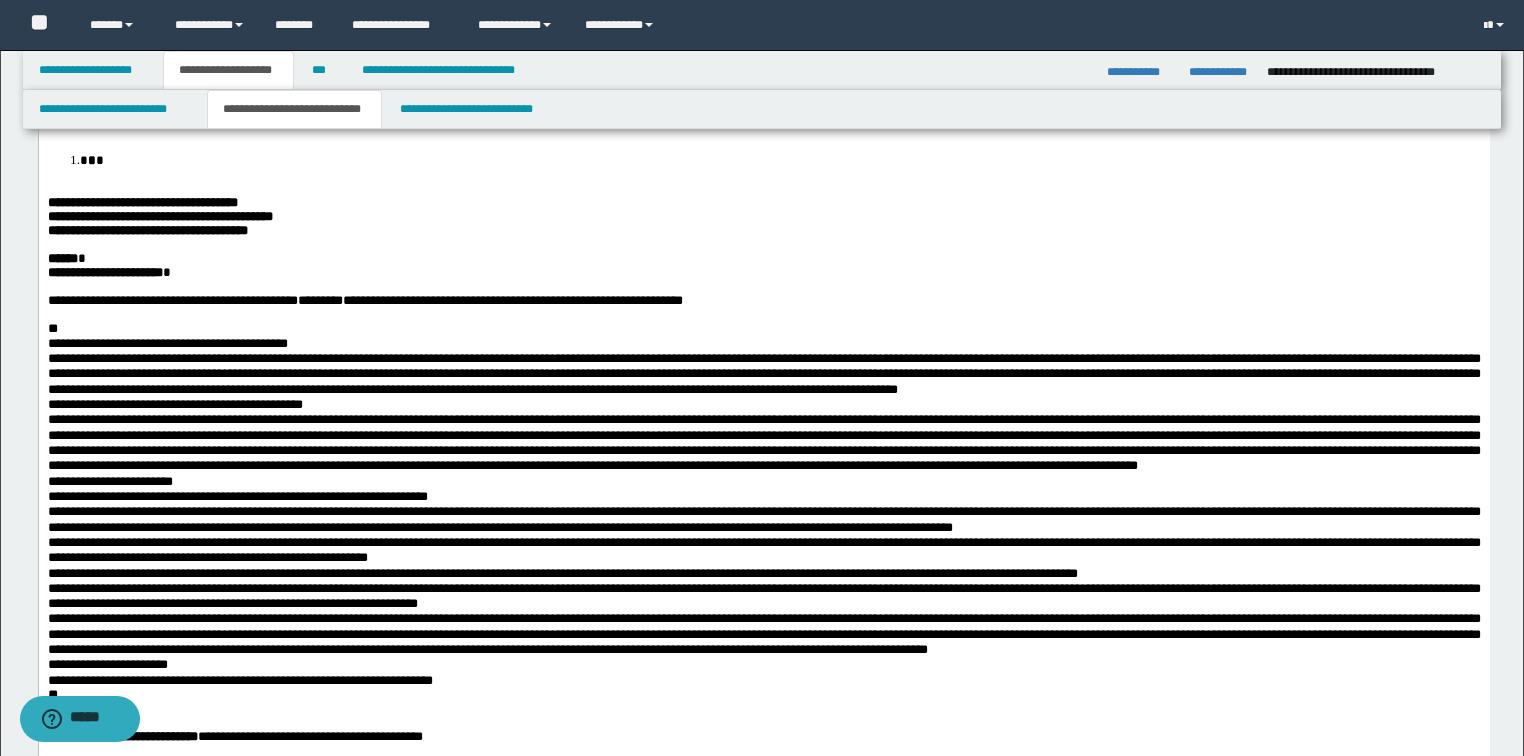click on "**********" at bounding box center (167, 343) 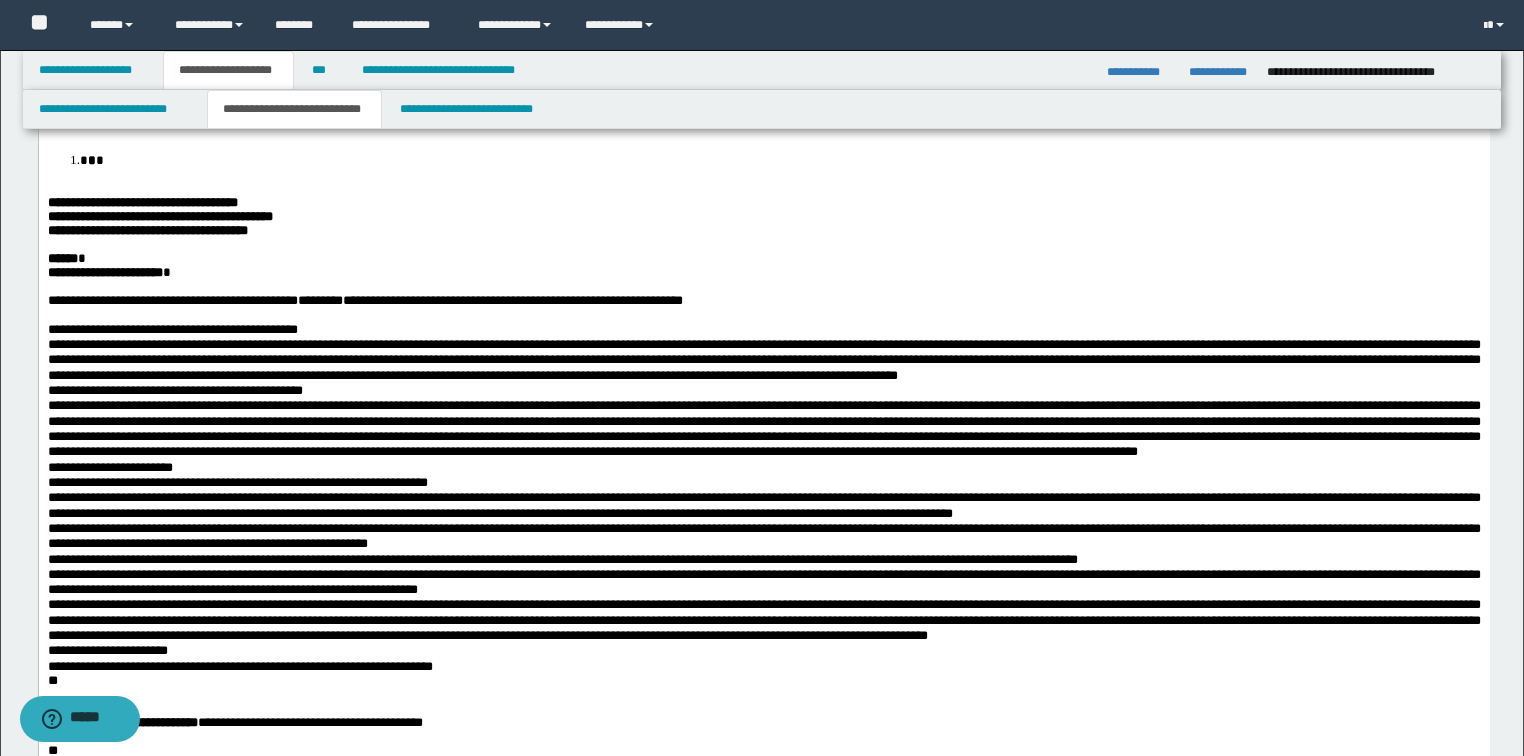 click on "**********" at bounding box center [763, 329] 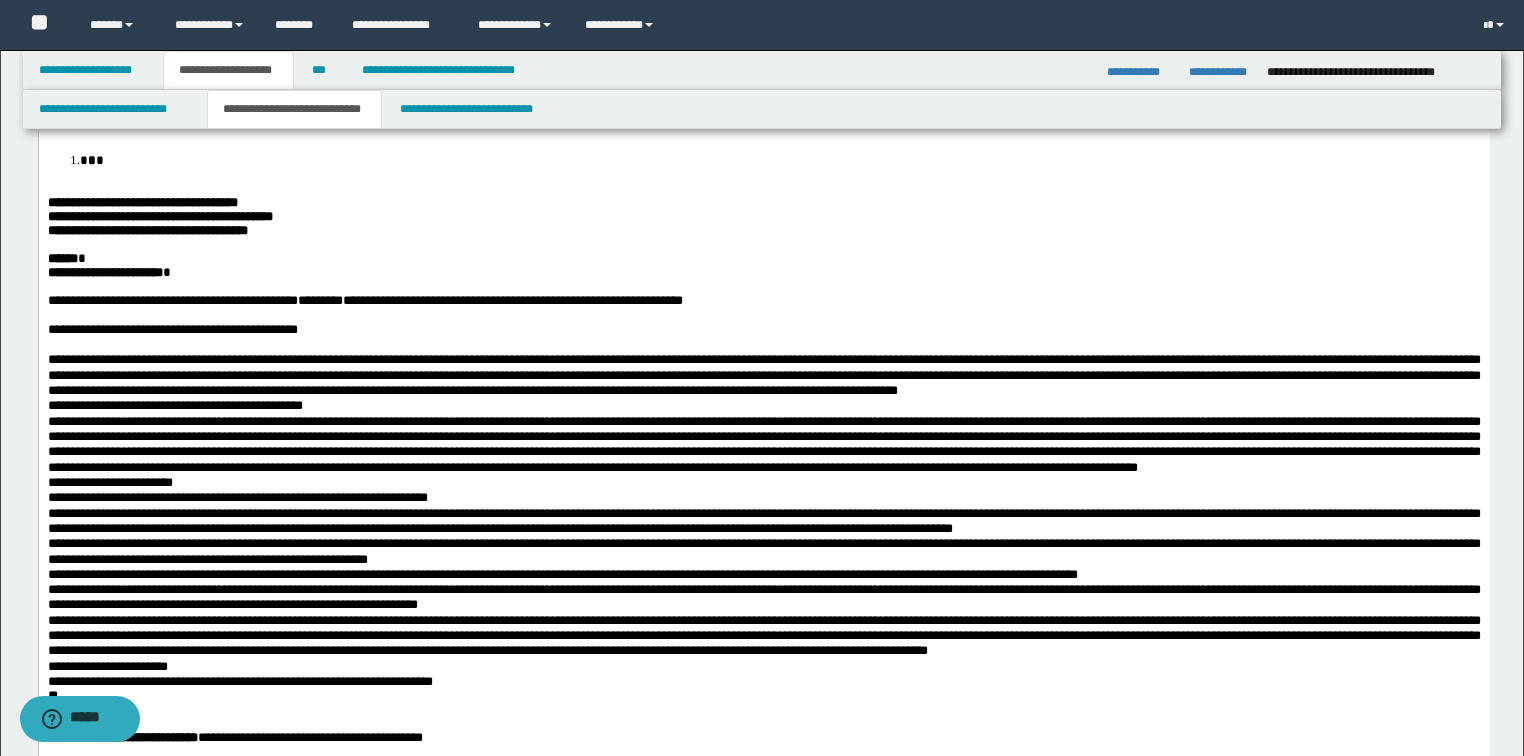click on "**********" at bounding box center (763, 375) 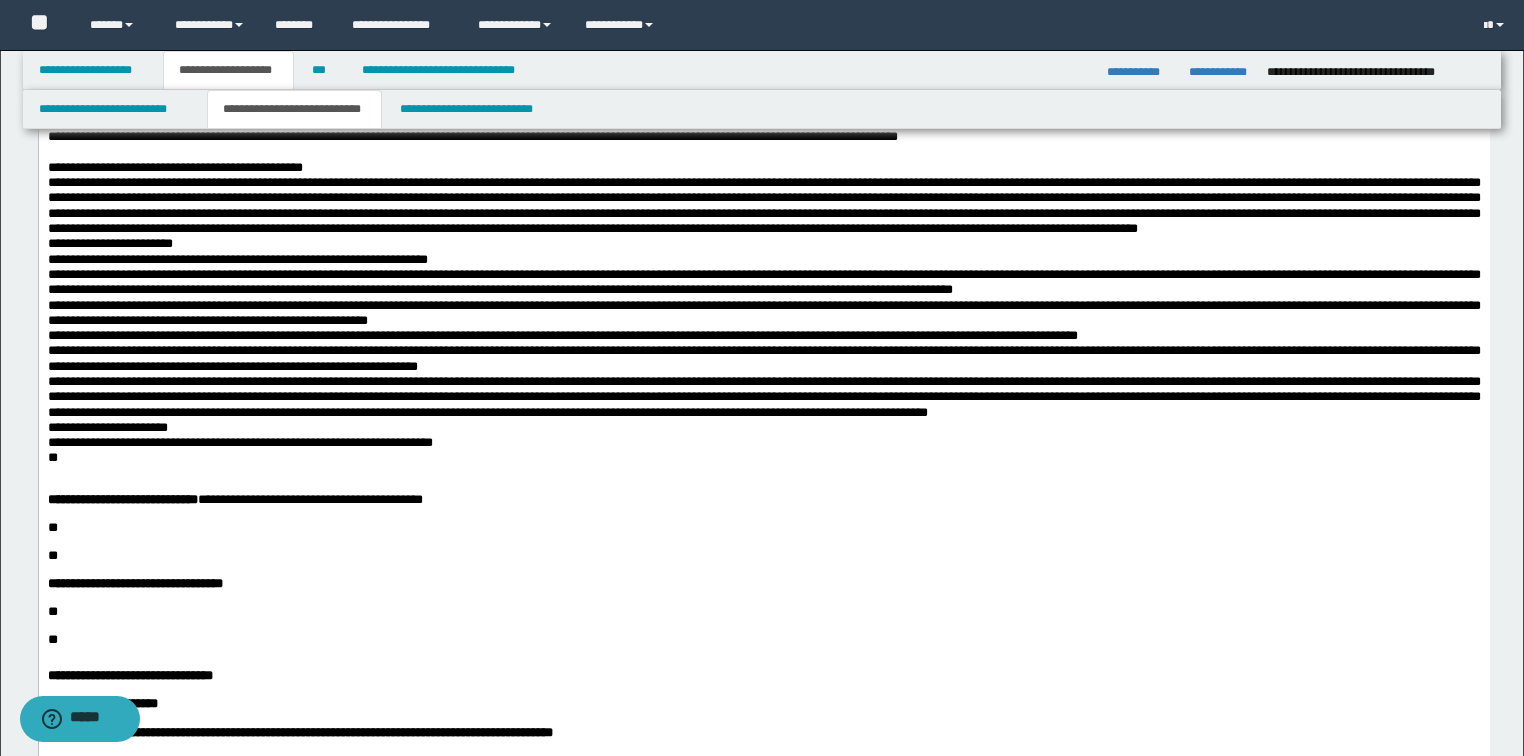 scroll, scrollTop: 800, scrollLeft: 0, axis: vertical 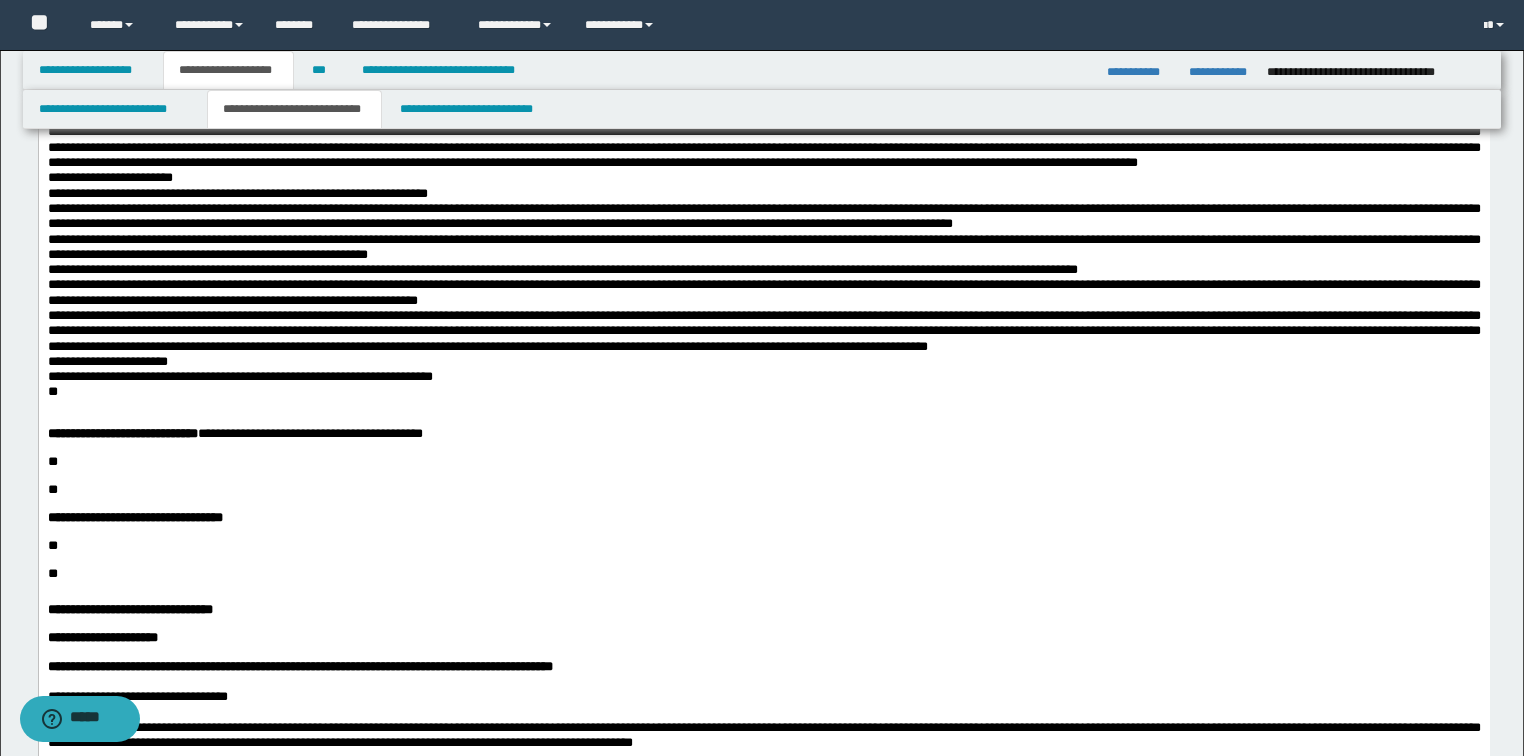 click on "**********" at bounding box center [763, 101] 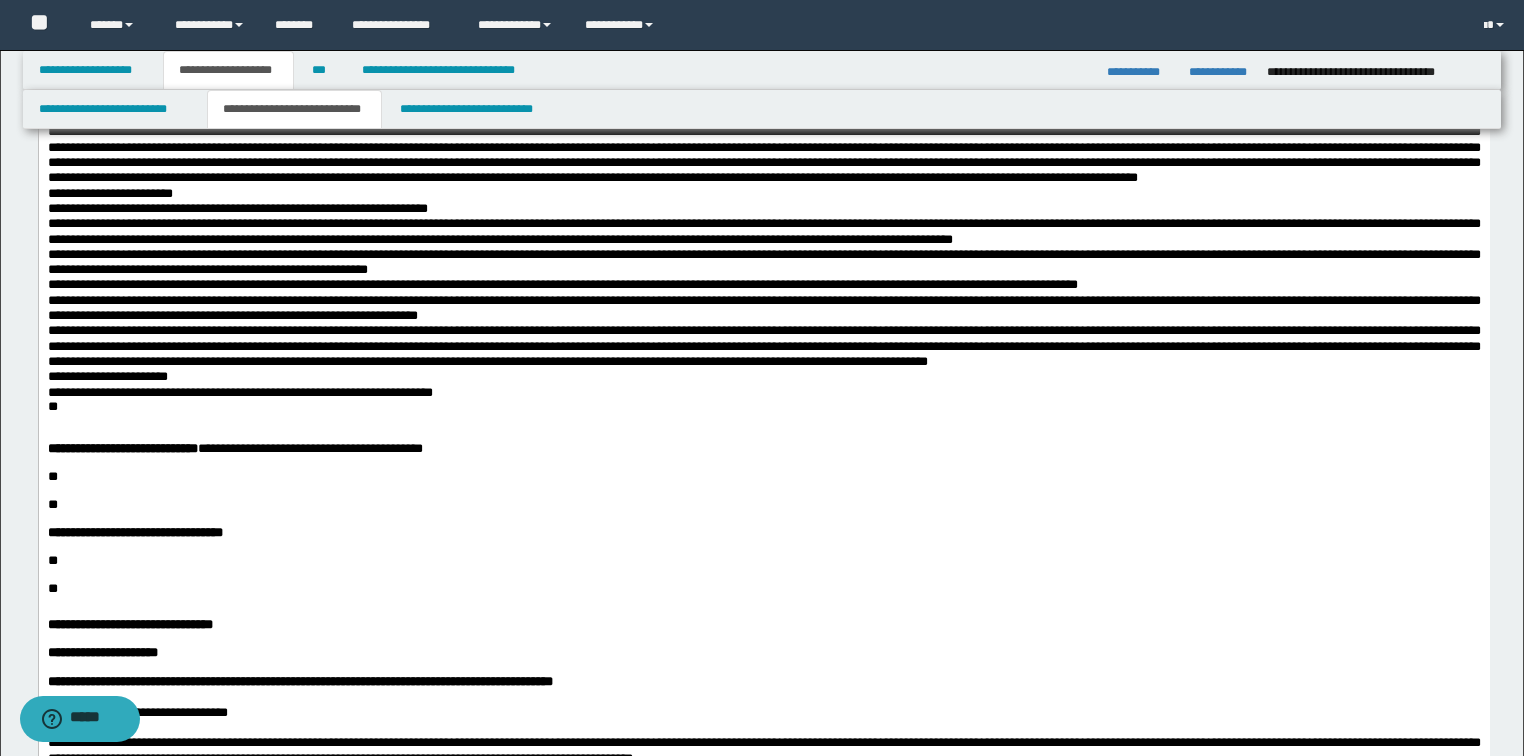 click at bounding box center [763, 154] 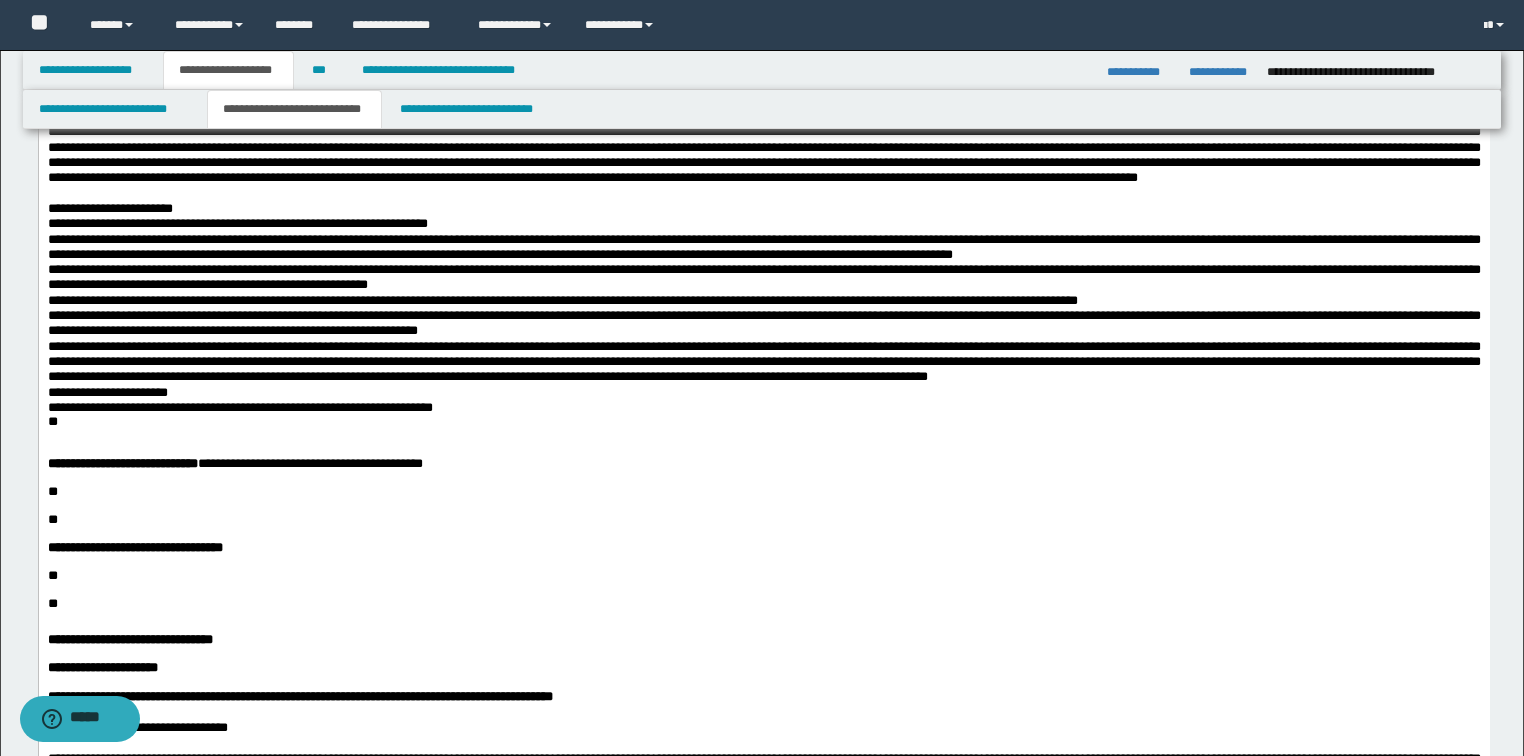 click on "**********" at bounding box center (763, 208) 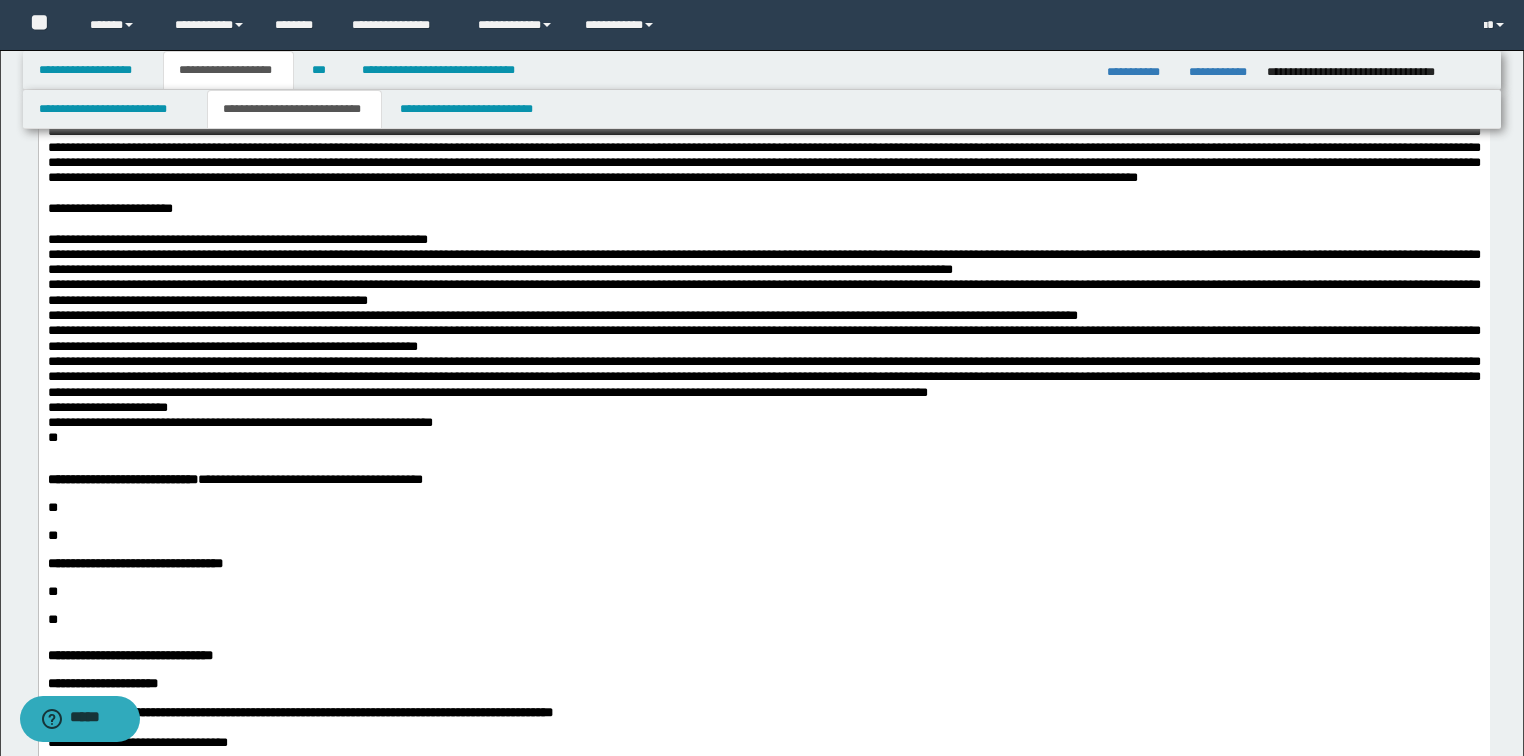 click on "**********" at bounding box center (763, 239) 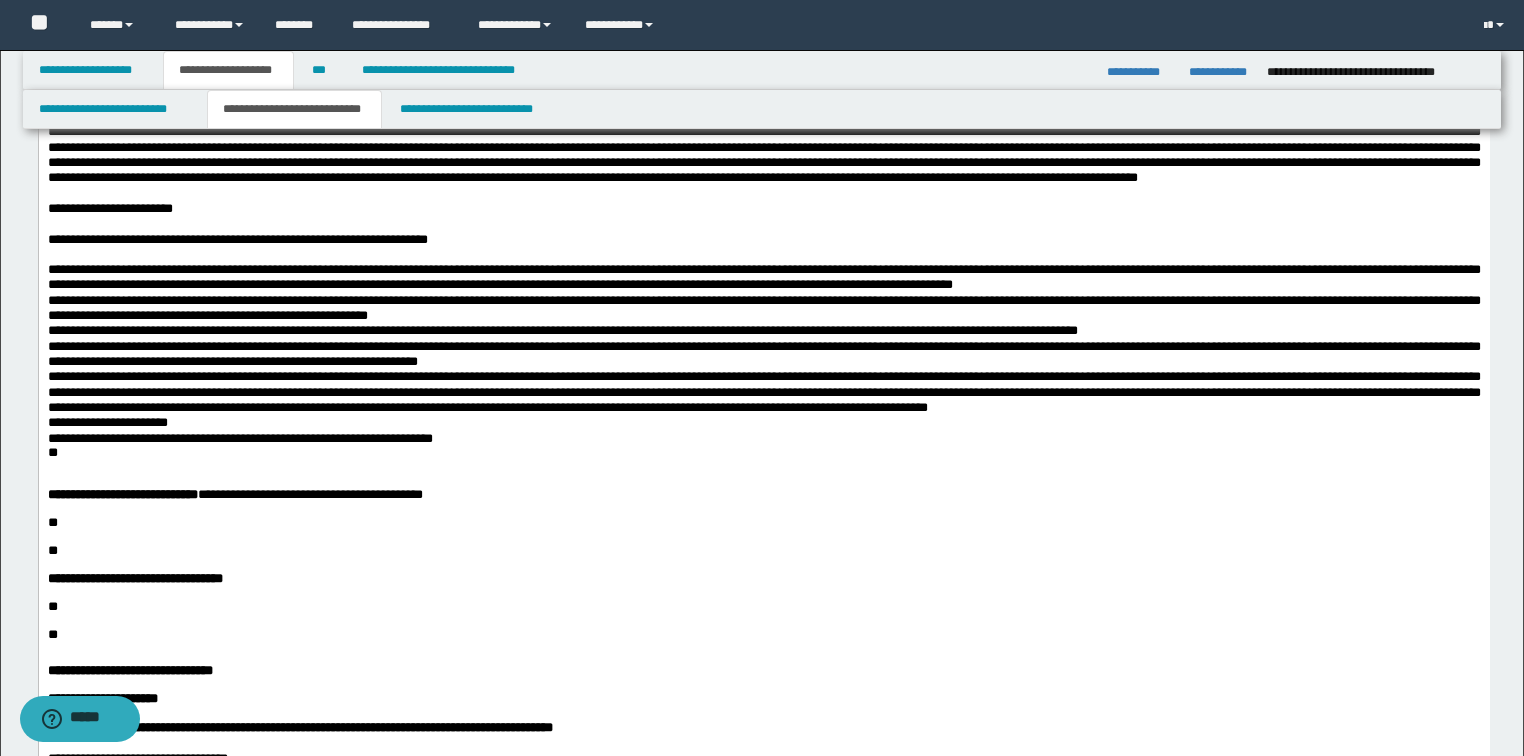 click on "**********" at bounding box center [763, 308] 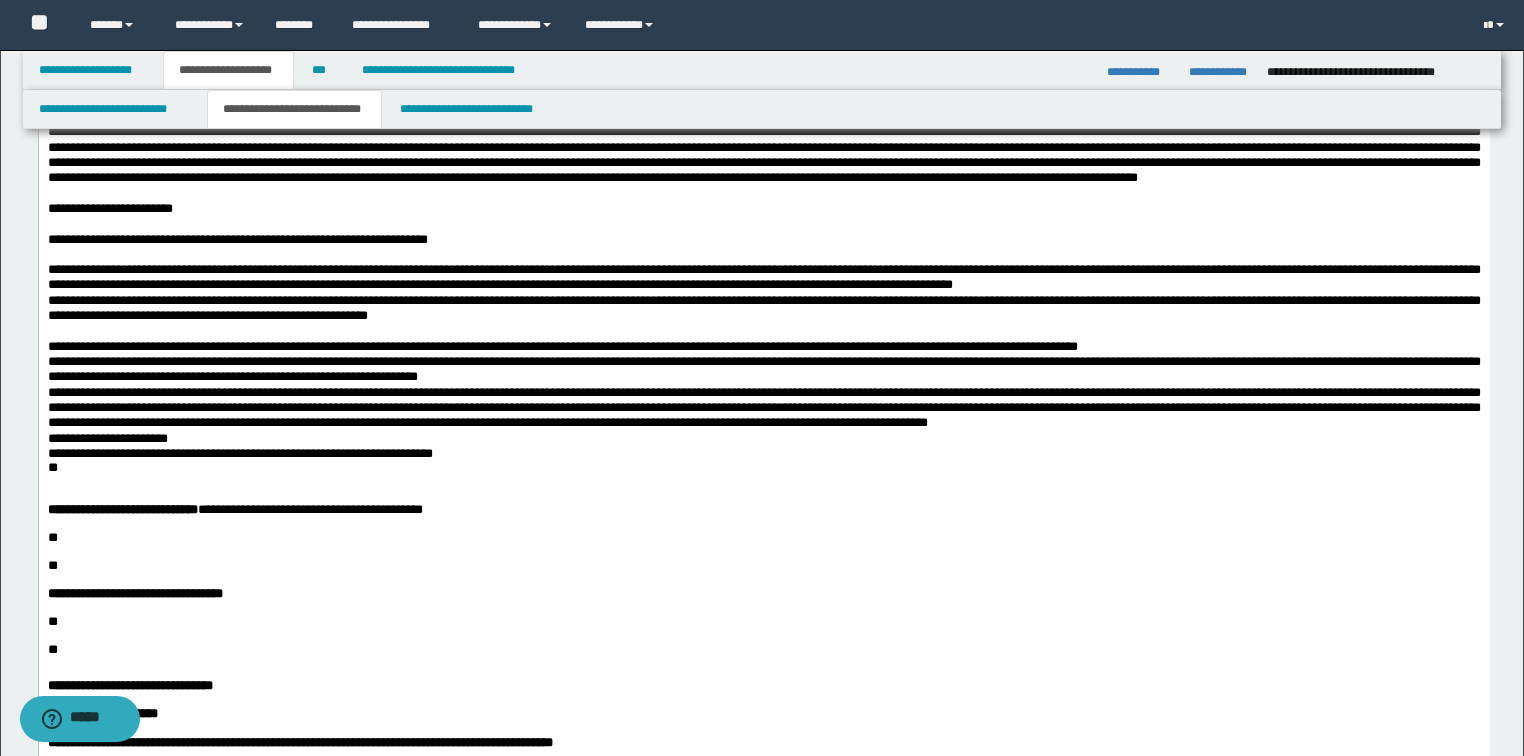 click on "**********" at bounding box center [763, 277] 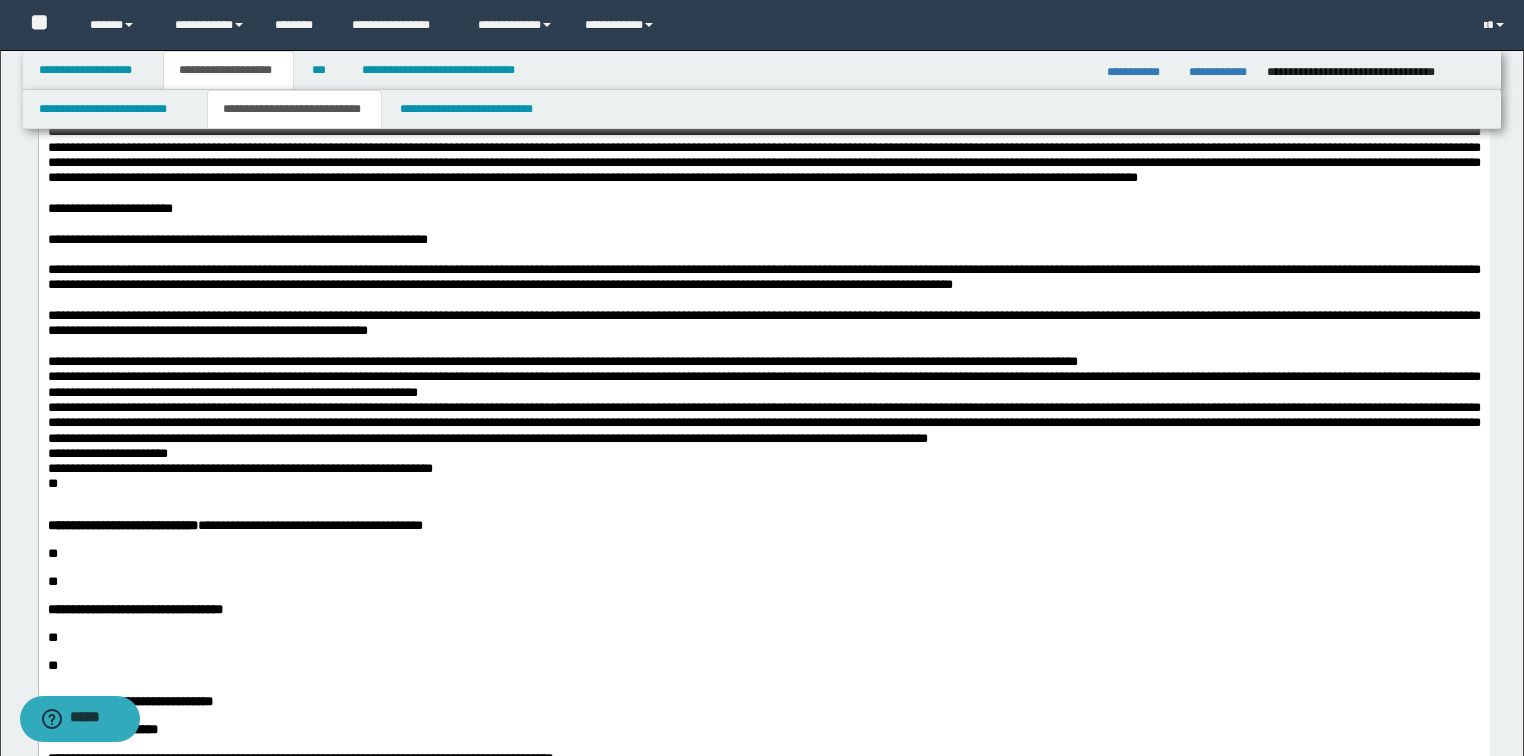 click on "**********" at bounding box center [763, 361] 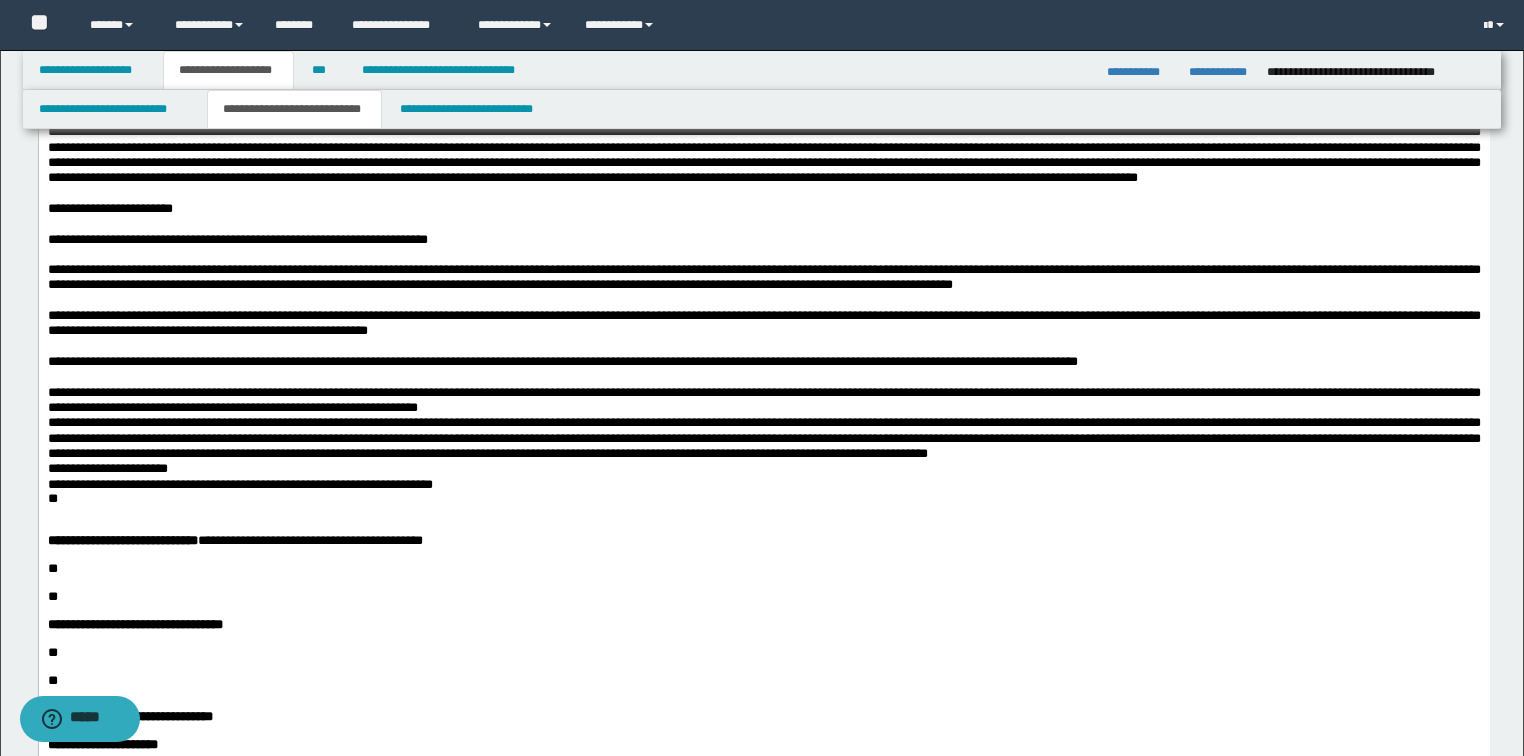 click on "**********" at bounding box center (763, 438) 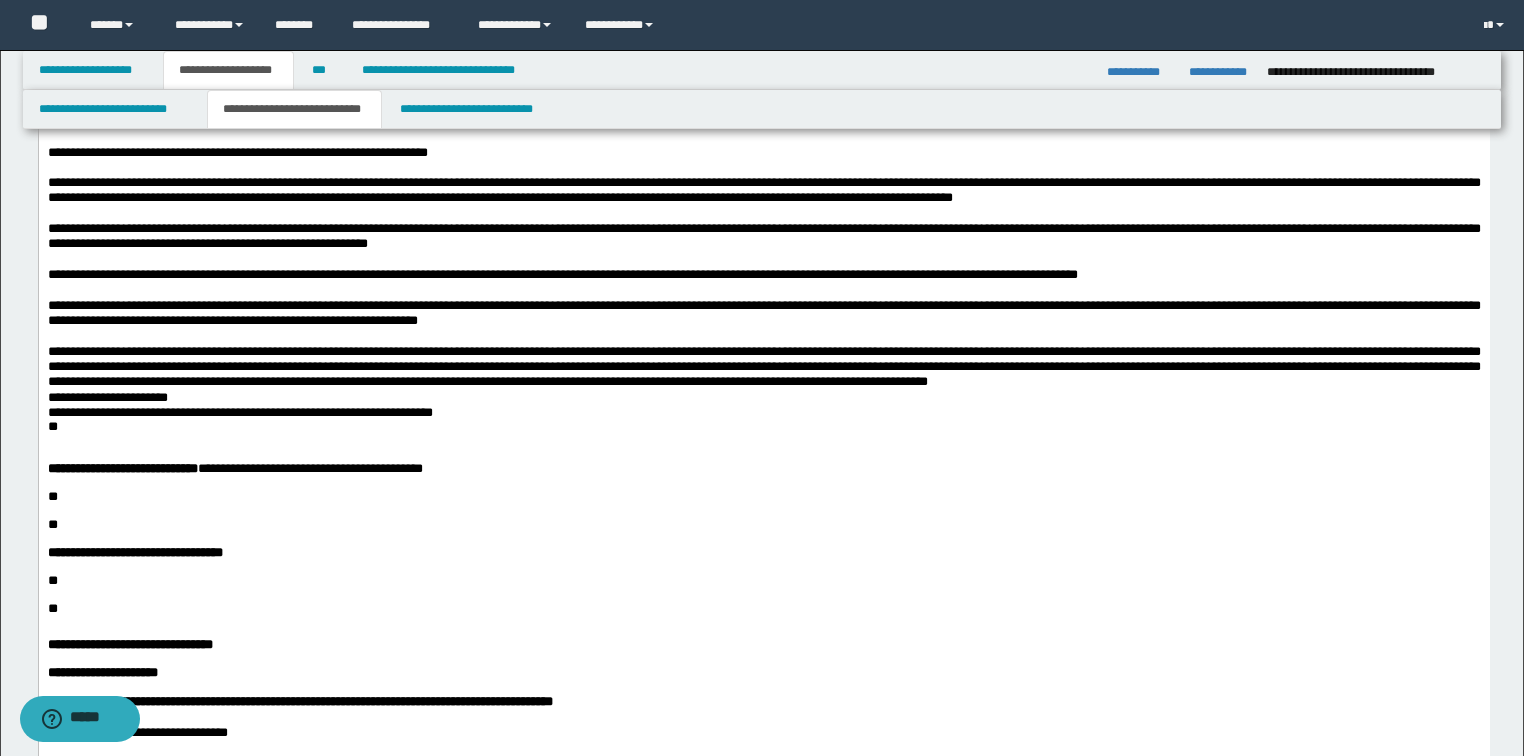 scroll, scrollTop: 1040, scrollLeft: 0, axis: vertical 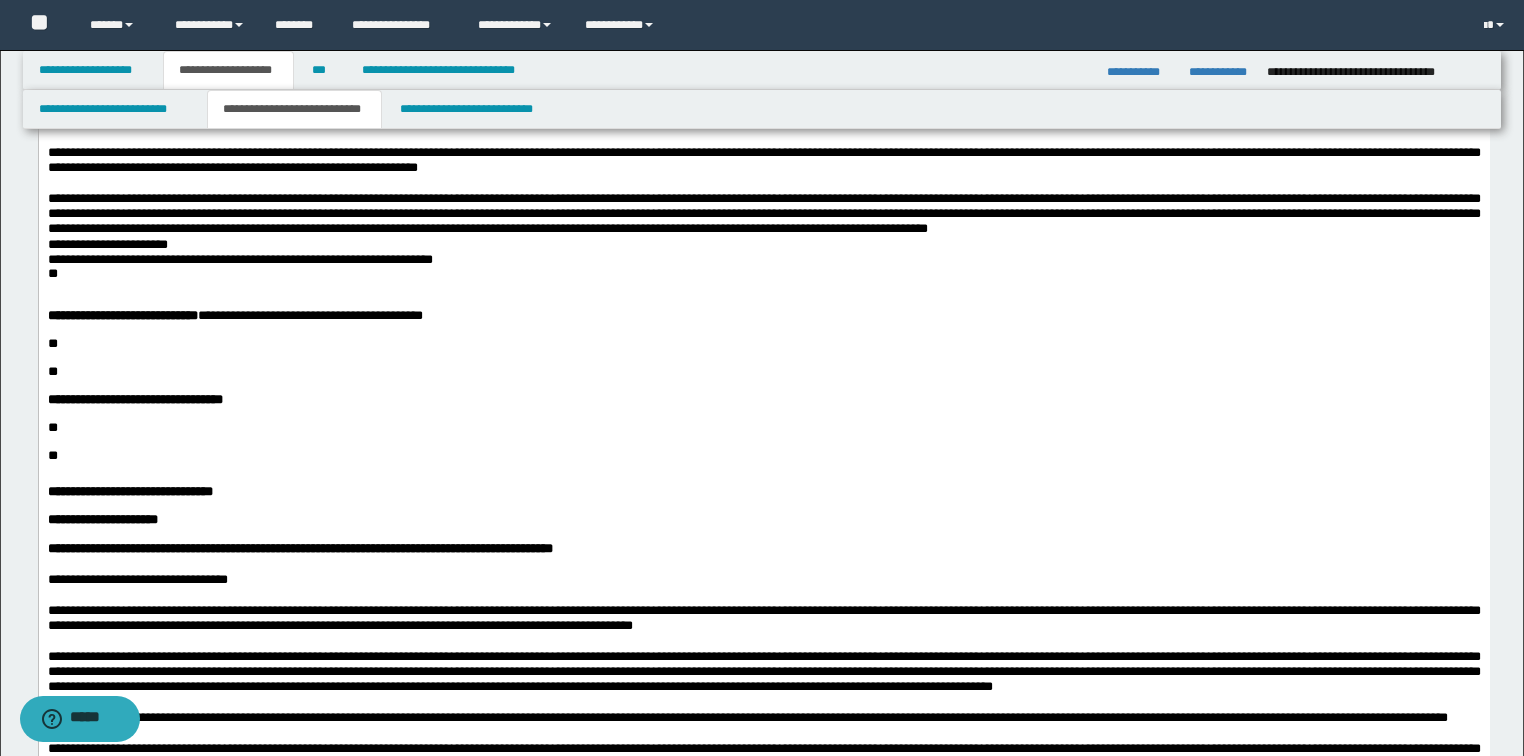 click on "**********" at bounding box center (763, 214) 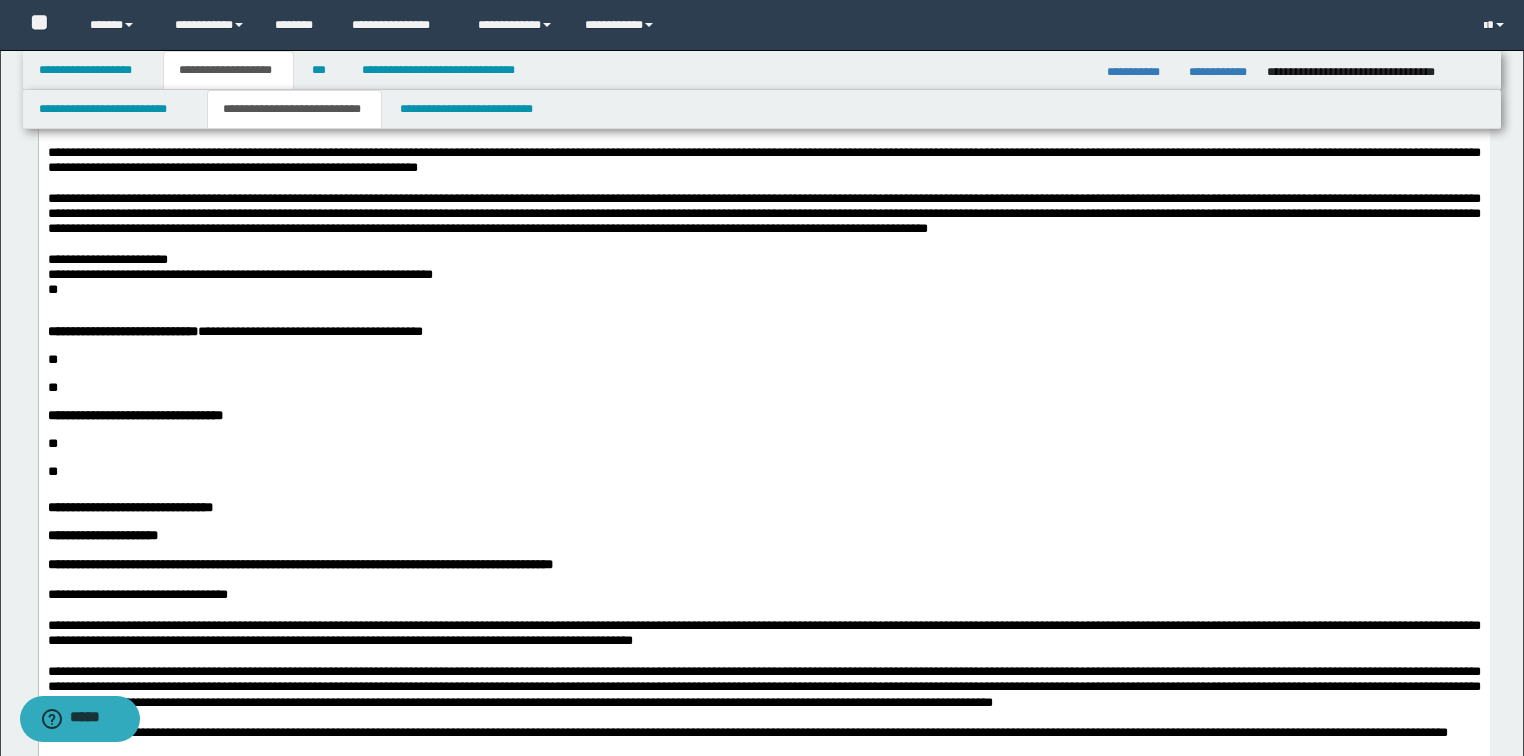click on "**********" at bounding box center (763, 259) 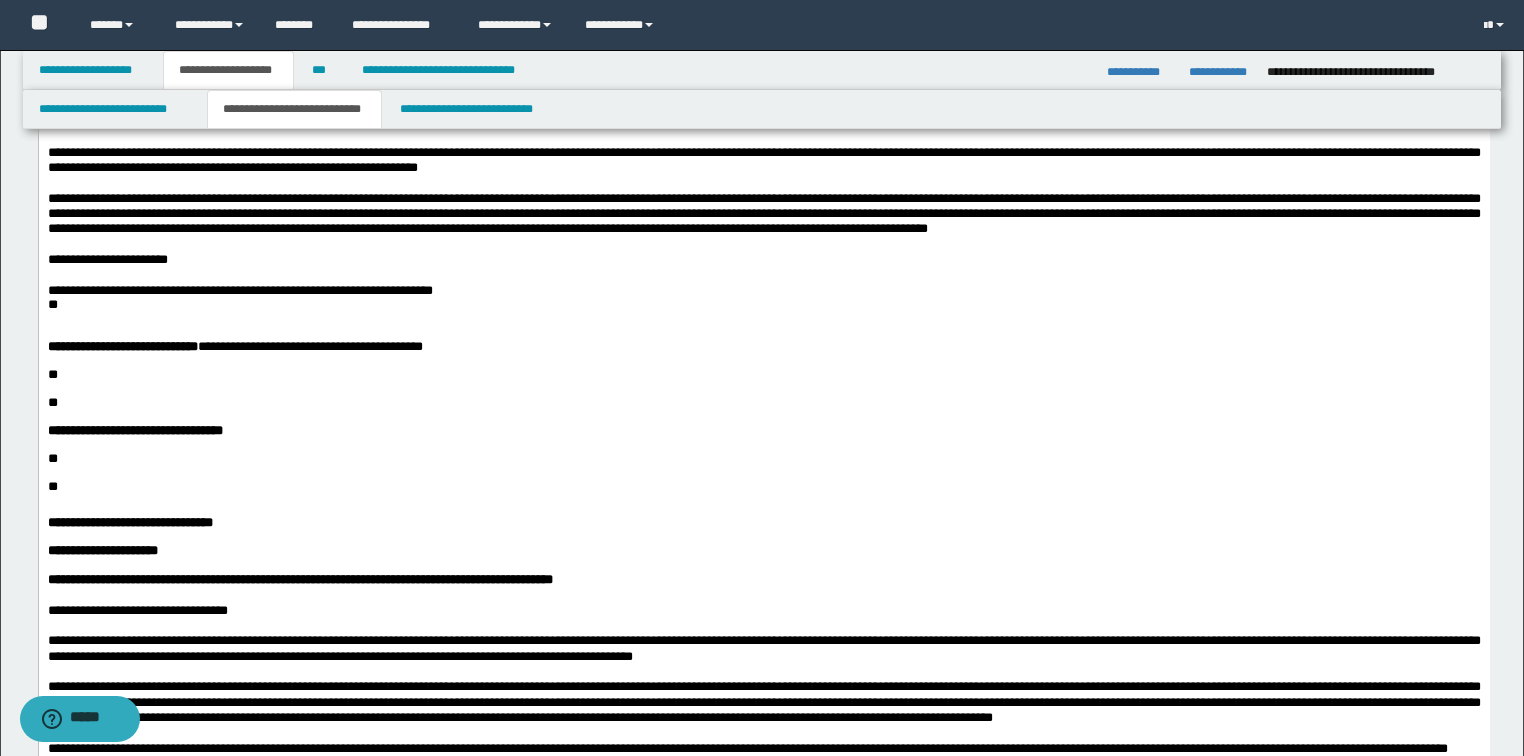 click on "**" at bounding box center (52, 304) 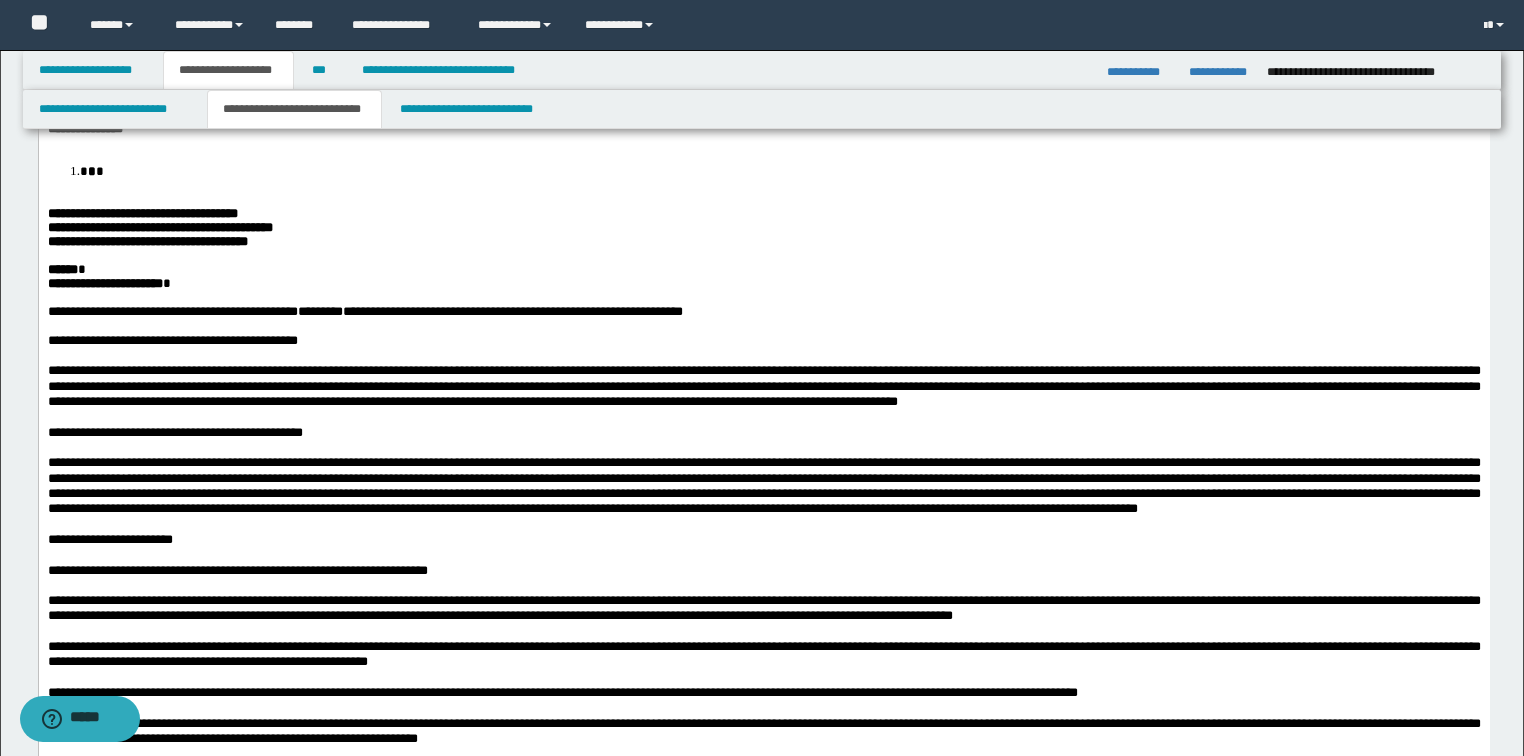 scroll, scrollTop: 400, scrollLeft: 0, axis: vertical 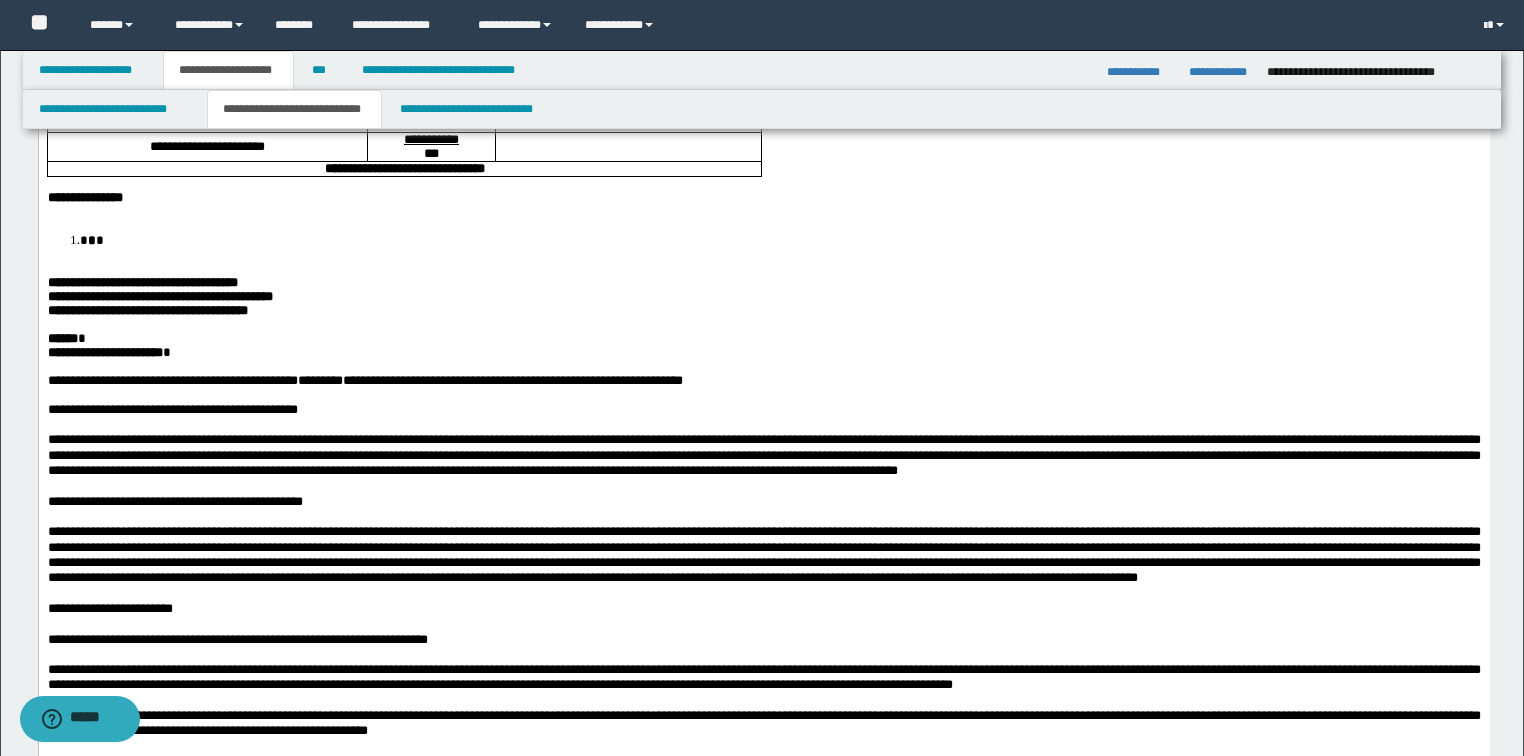 click on "**********" at bounding box center (763, 1030) 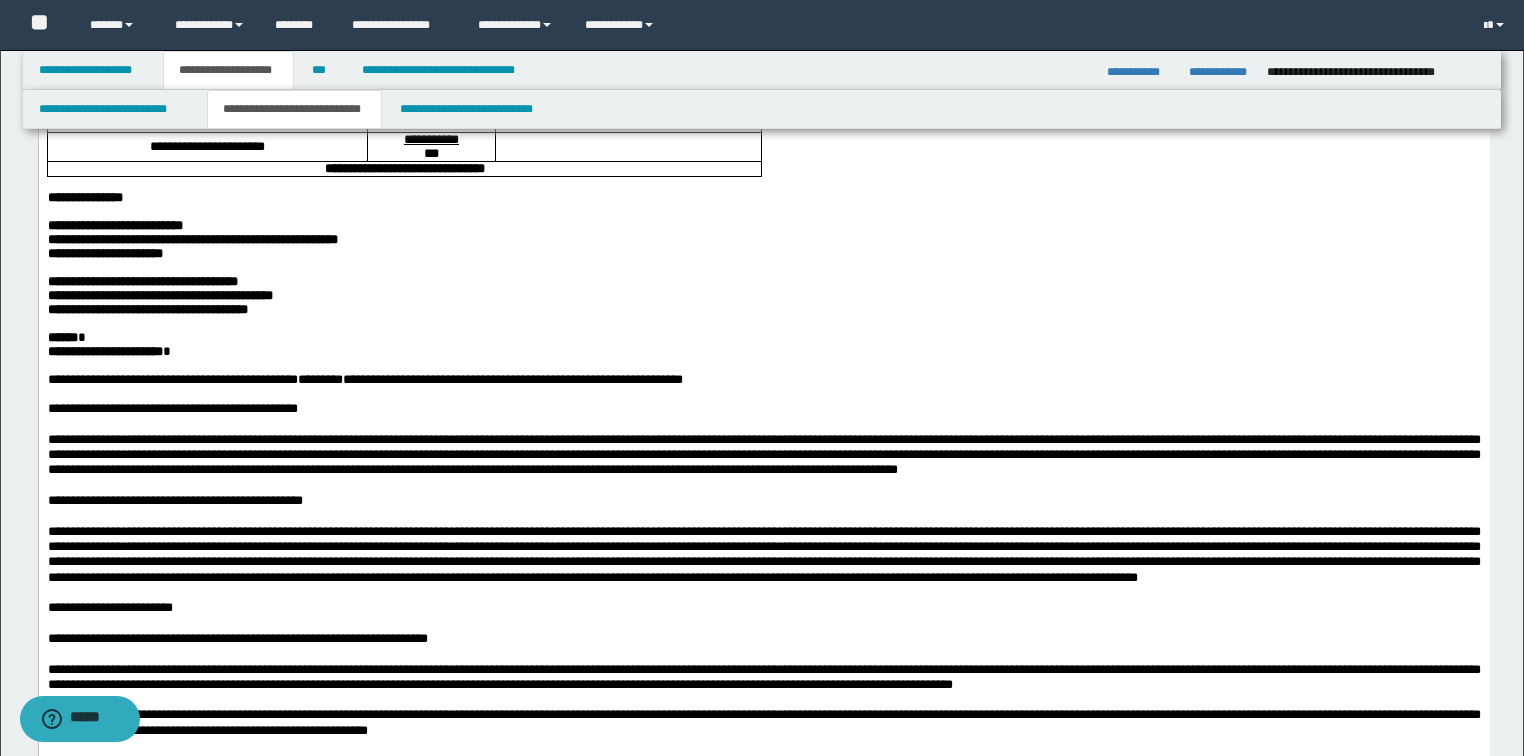drag, startPoint x: 49, startPoint y: 305, endPoint x: 72, endPoint y: 332, distance: 35.468296 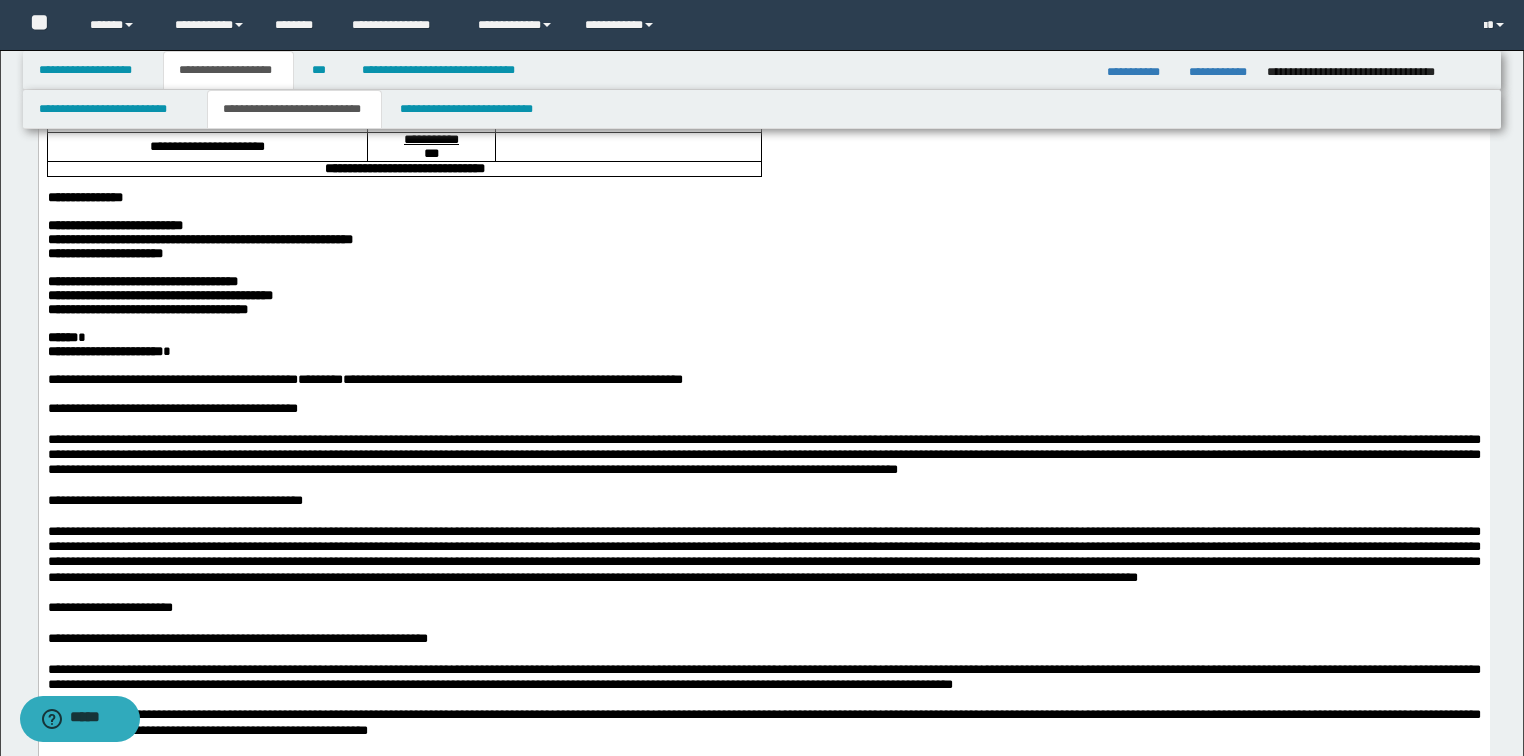 click on "**********" at bounding box center [763, 1030] 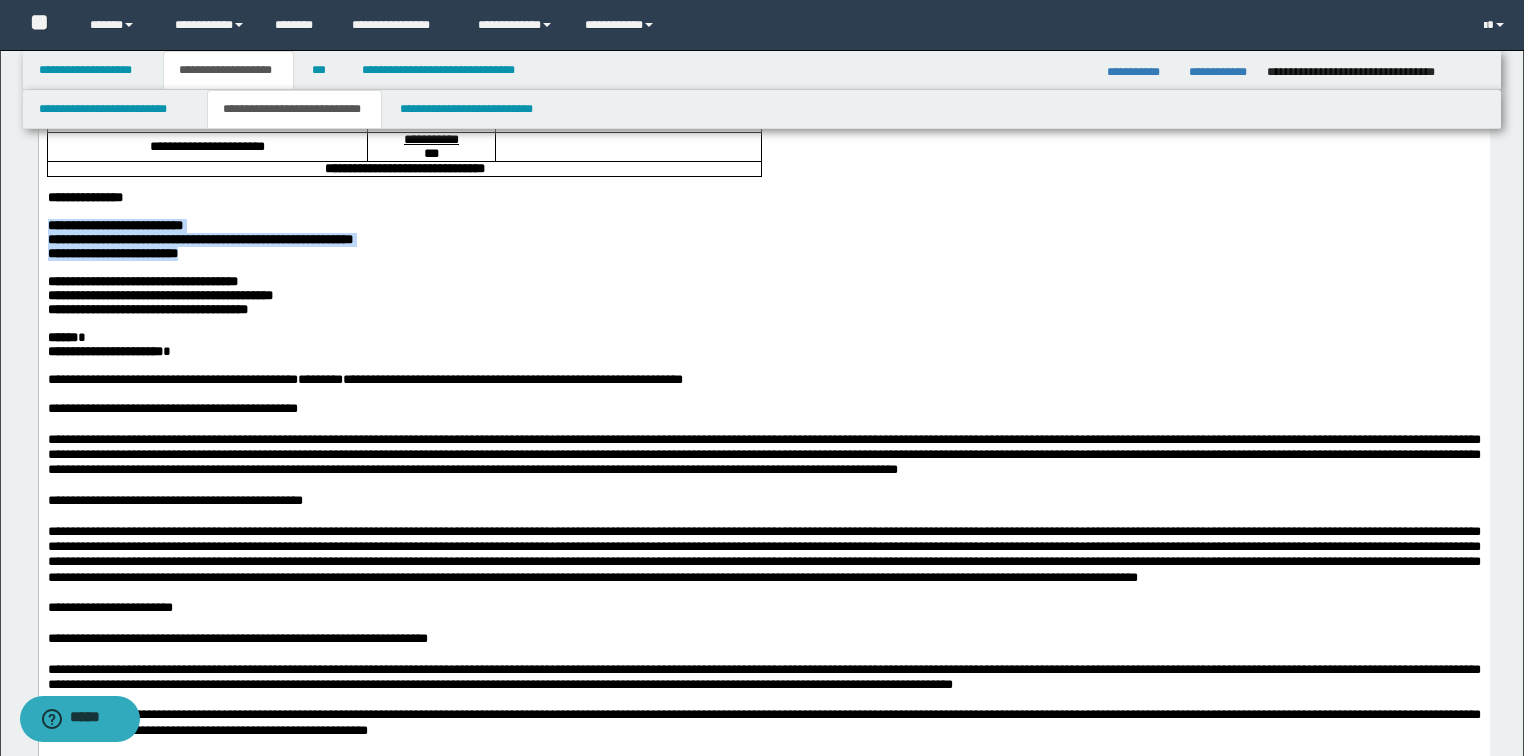 drag, startPoint x: 211, startPoint y: 326, endPoint x: 70, endPoint y: 111, distance: 257.11087 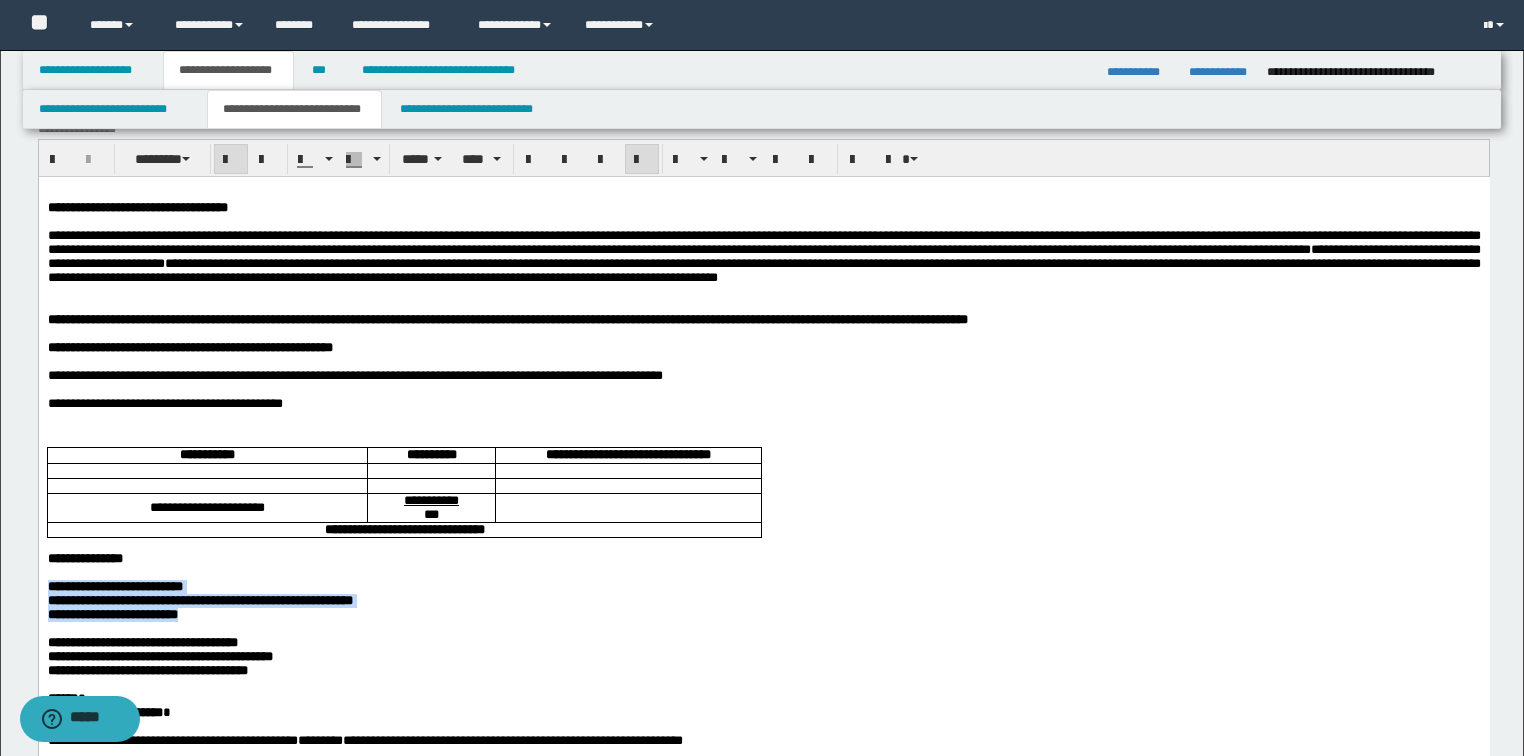 scroll, scrollTop: 0, scrollLeft: 0, axis: both 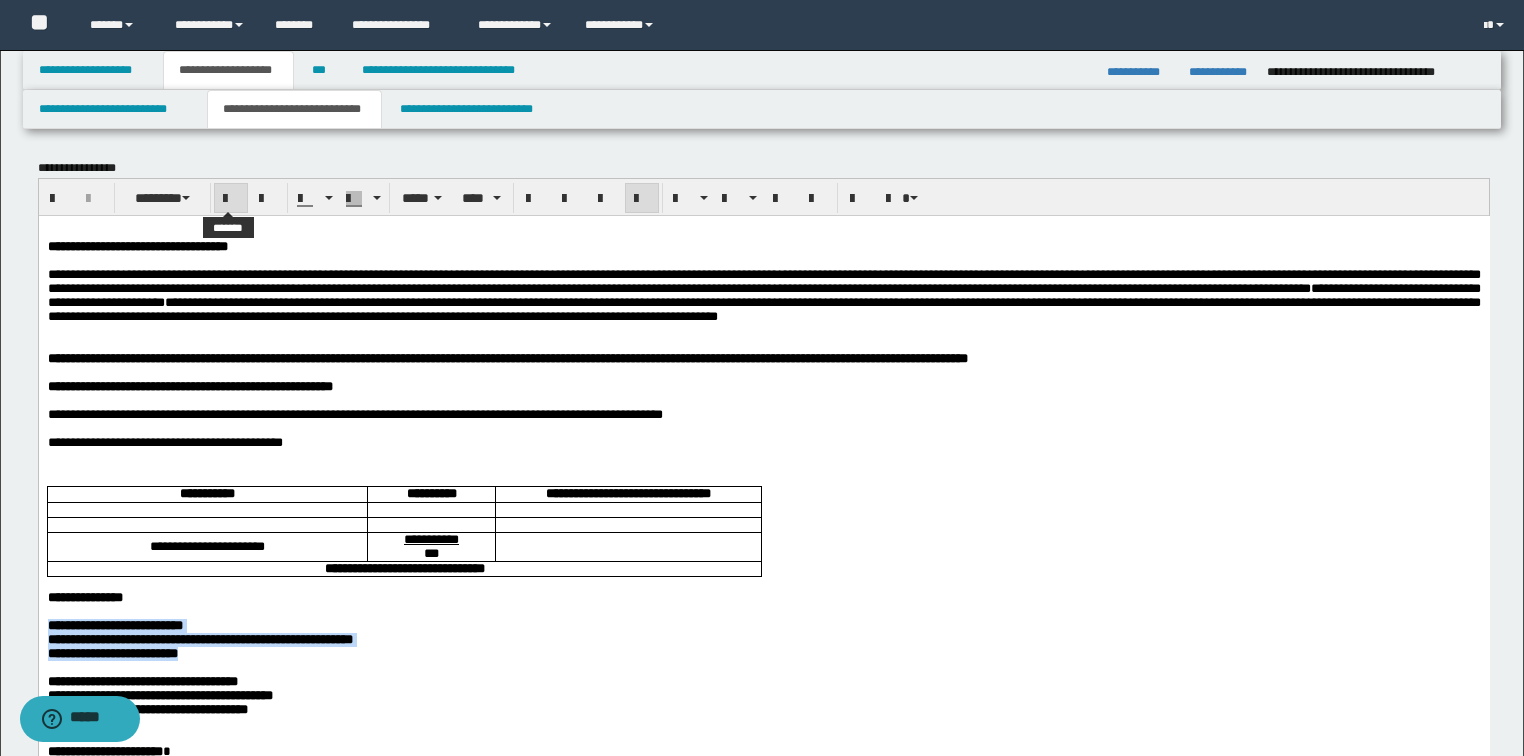 click at bounding box center (231, 198) 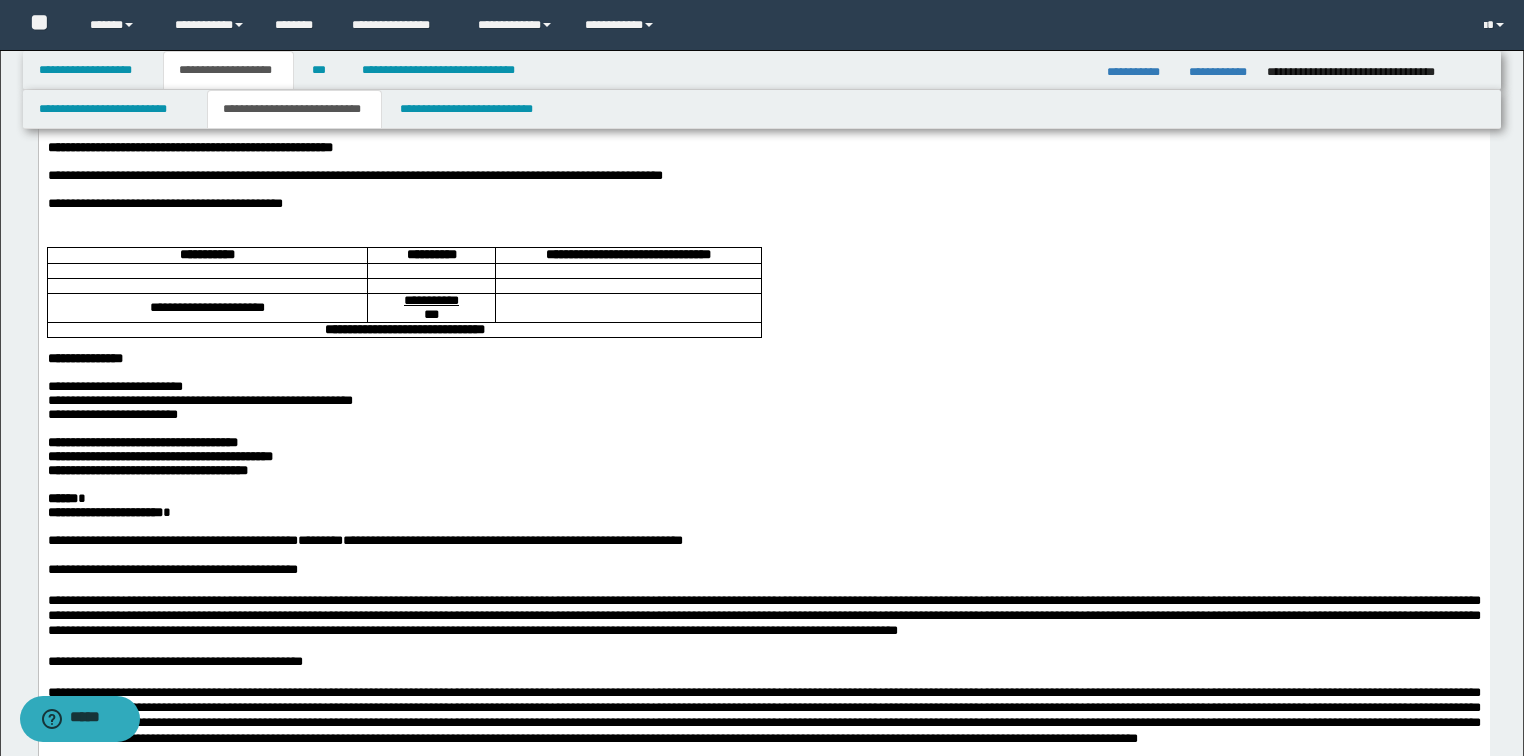 scroll, scrollTop: 240, scrollLeft: 0, axis: vertical 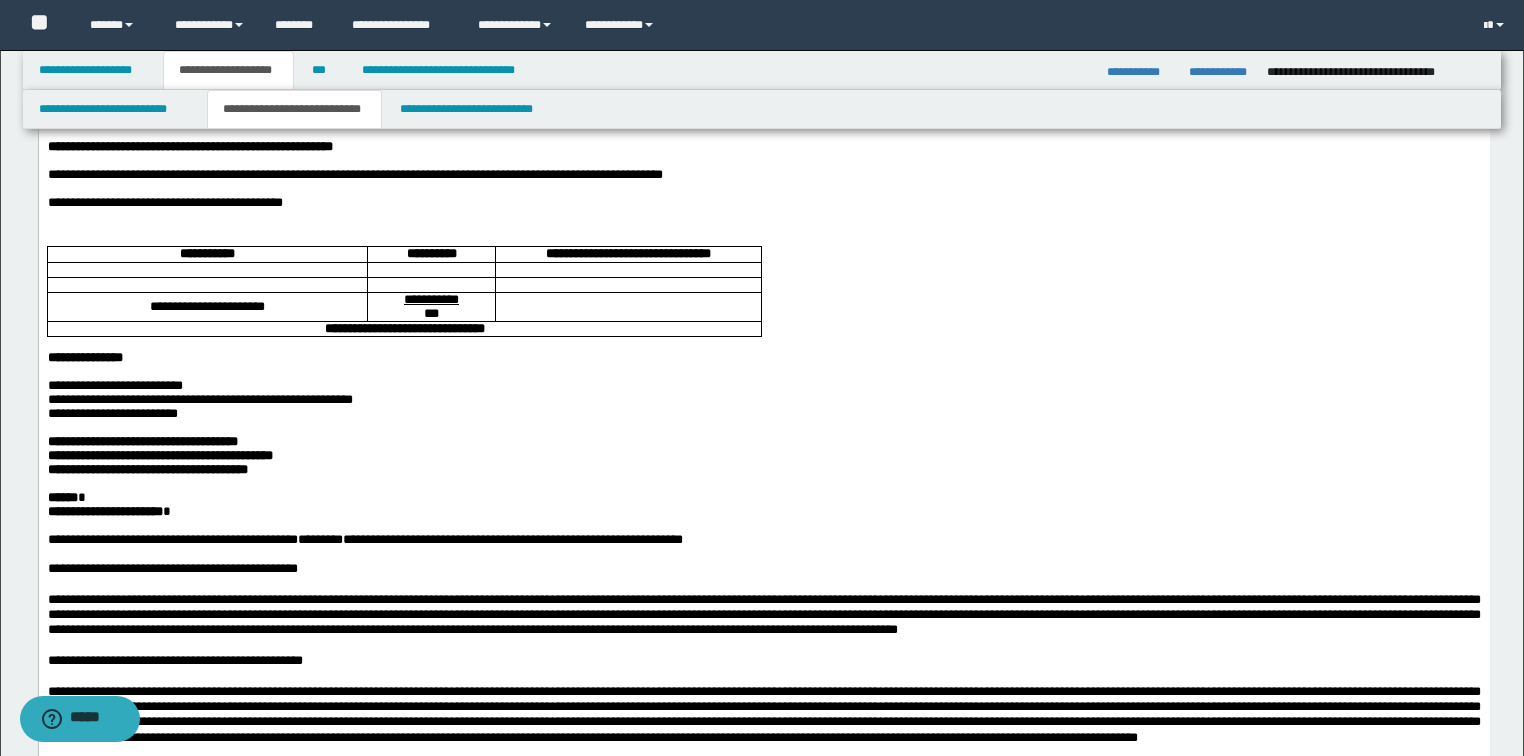 click on "**********" at bounding box center [763, 400] 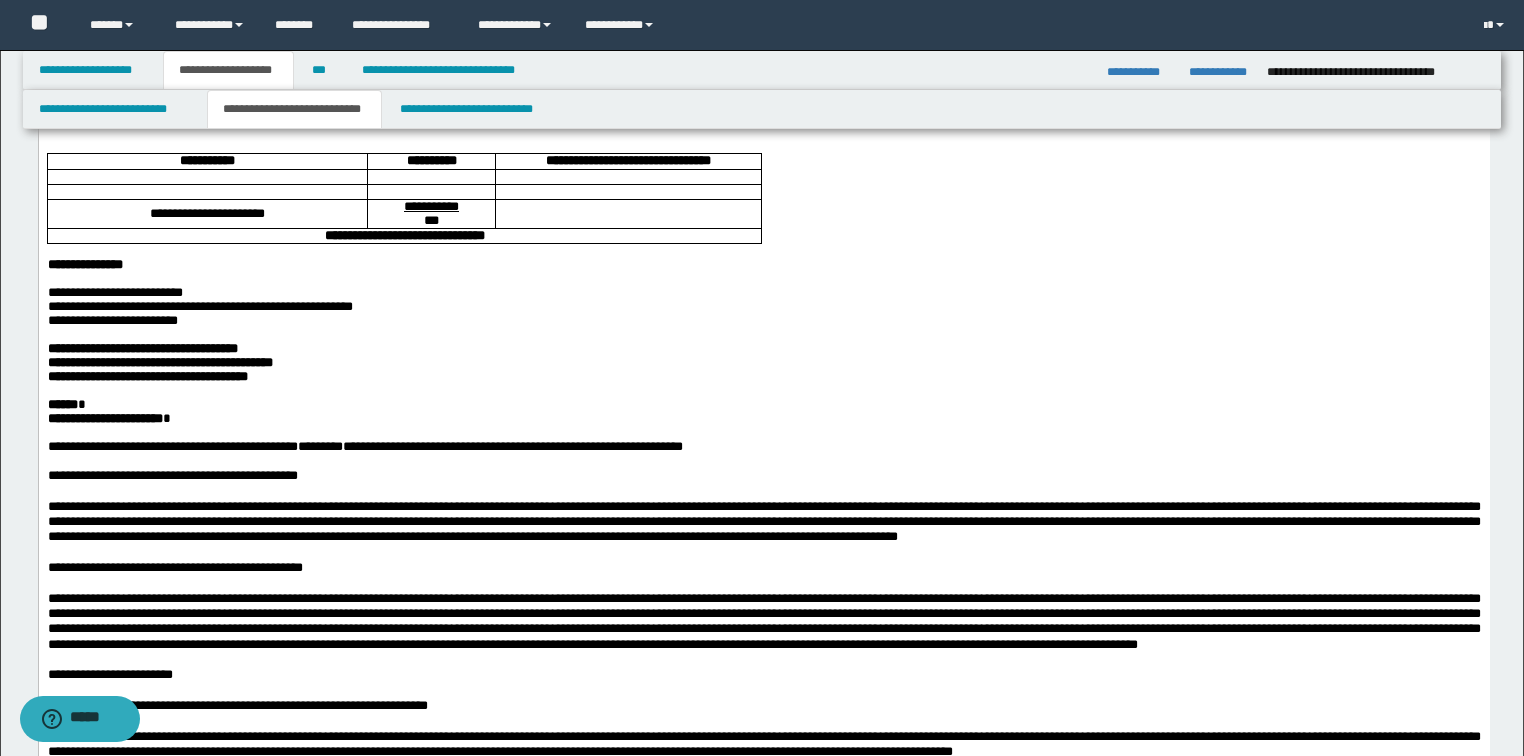 scroll, scrollTop: 480, scrollLeft: 0, axis: vertical 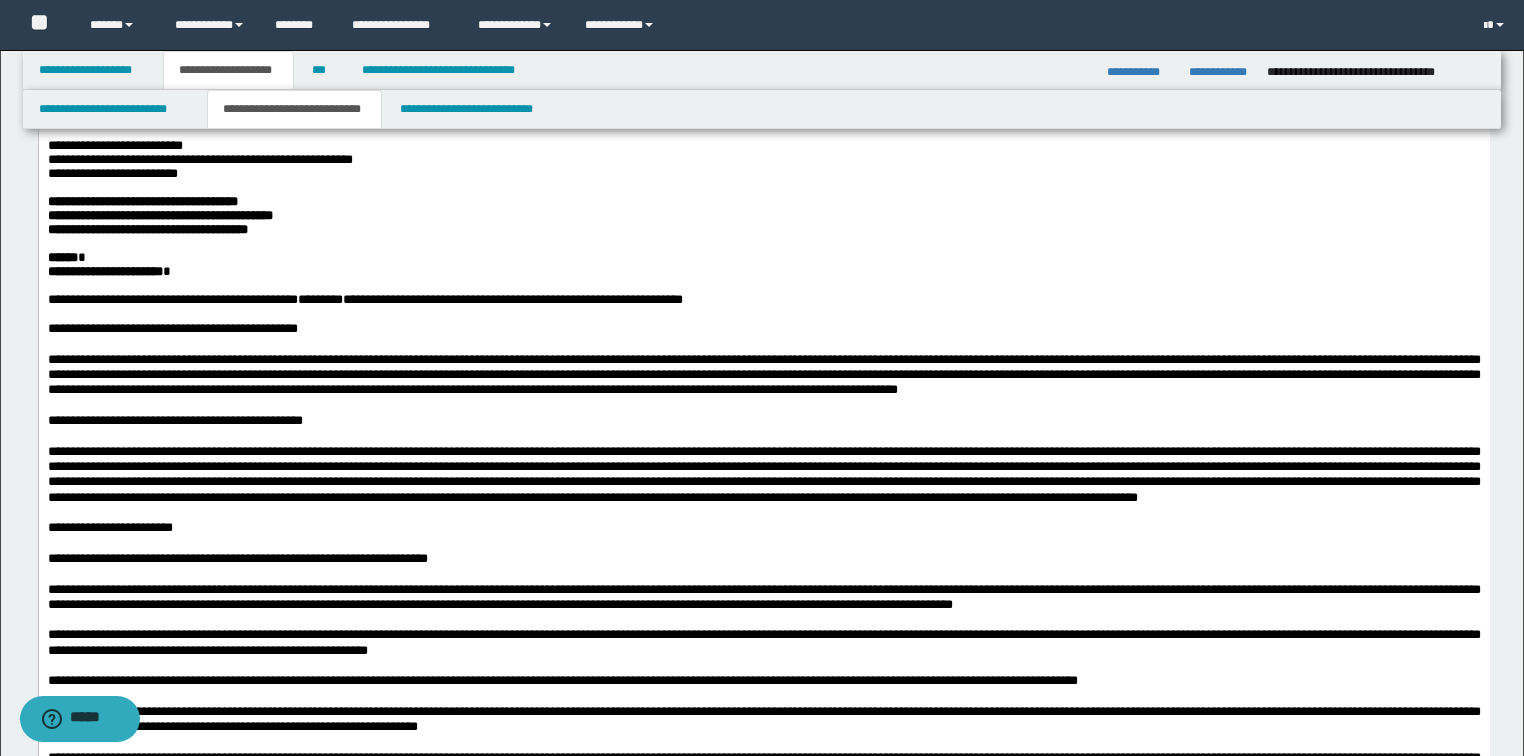 click on "****** *" at bounding box center (763, 258) 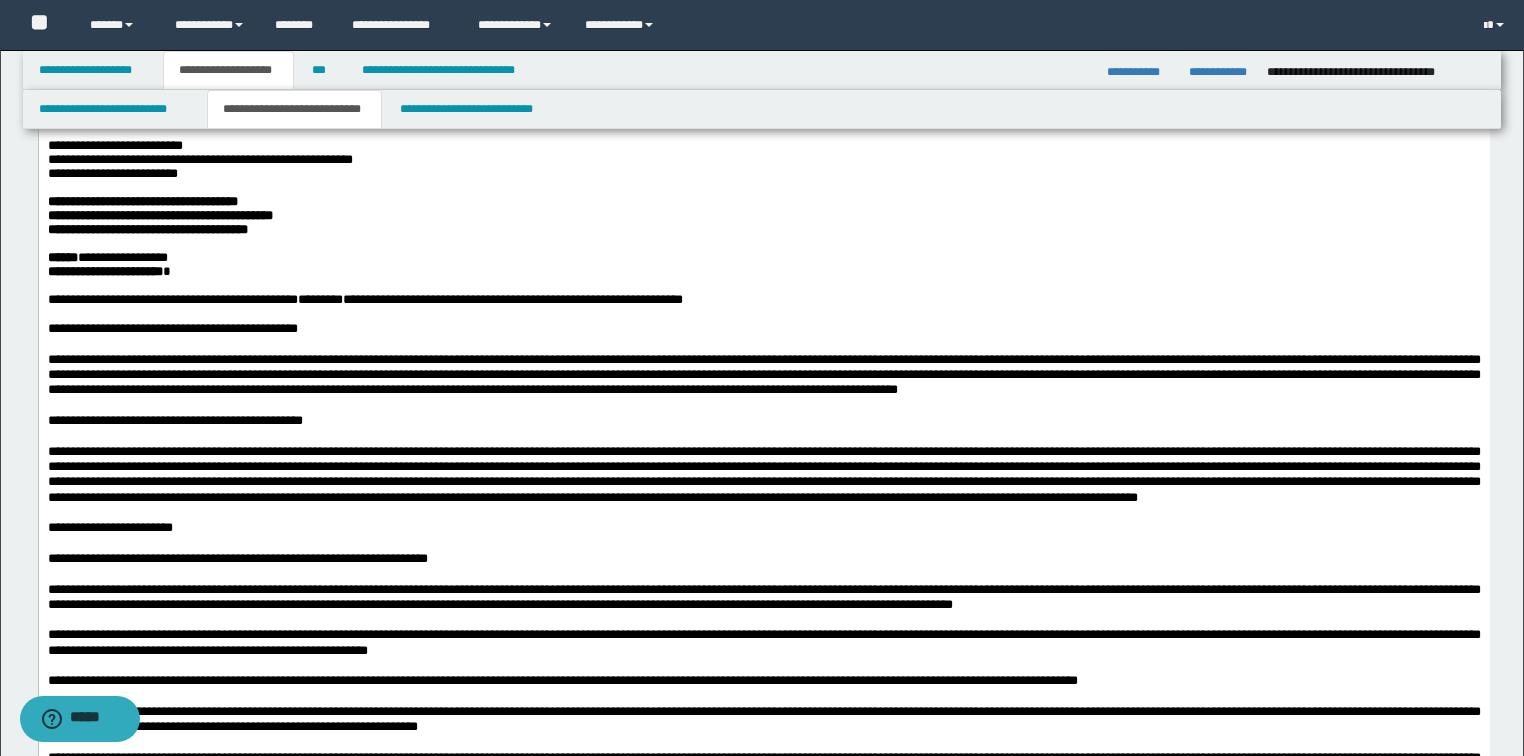click on "**********" at bounding box center [107, 257] 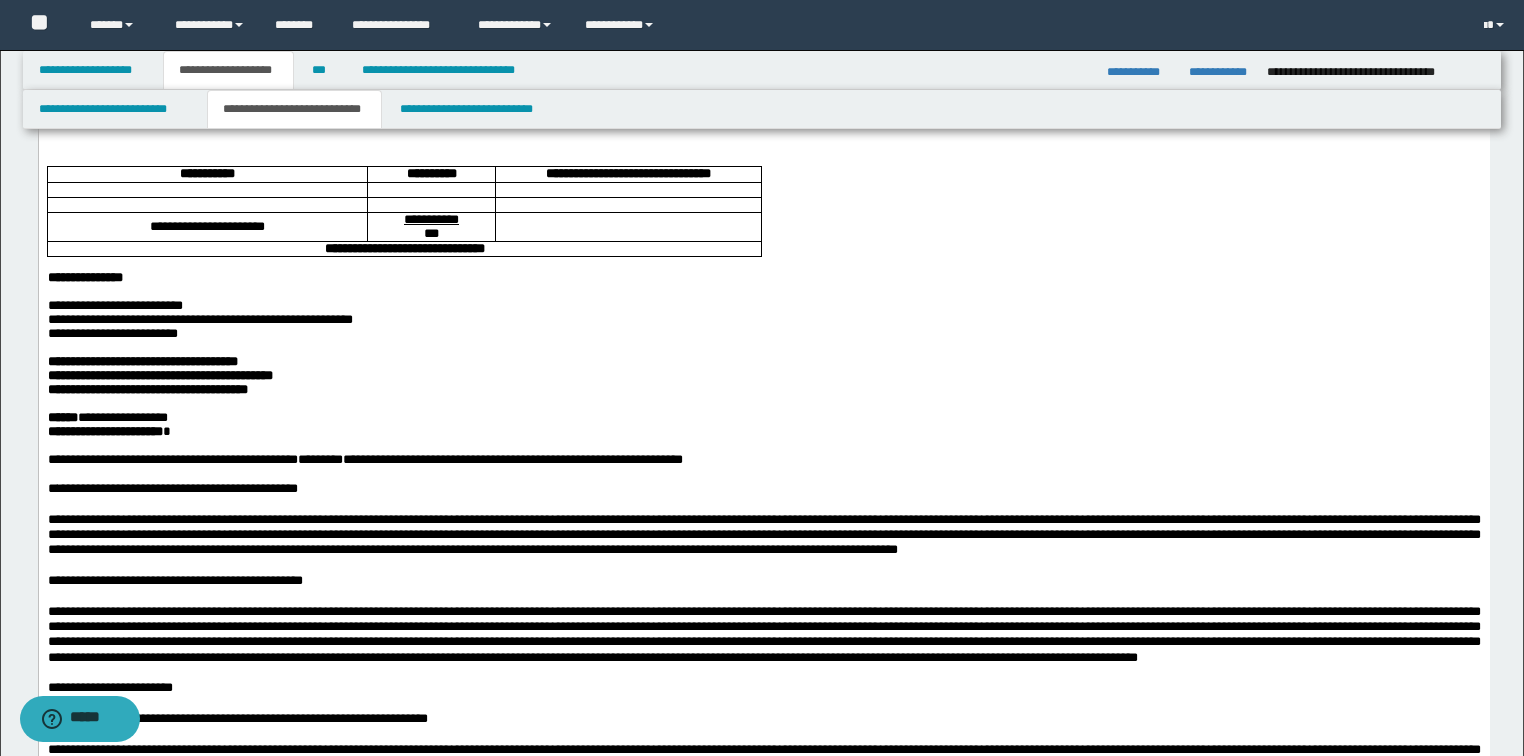 scroll, scrollTop: 240, scrollLeft: 0, axis: vertical 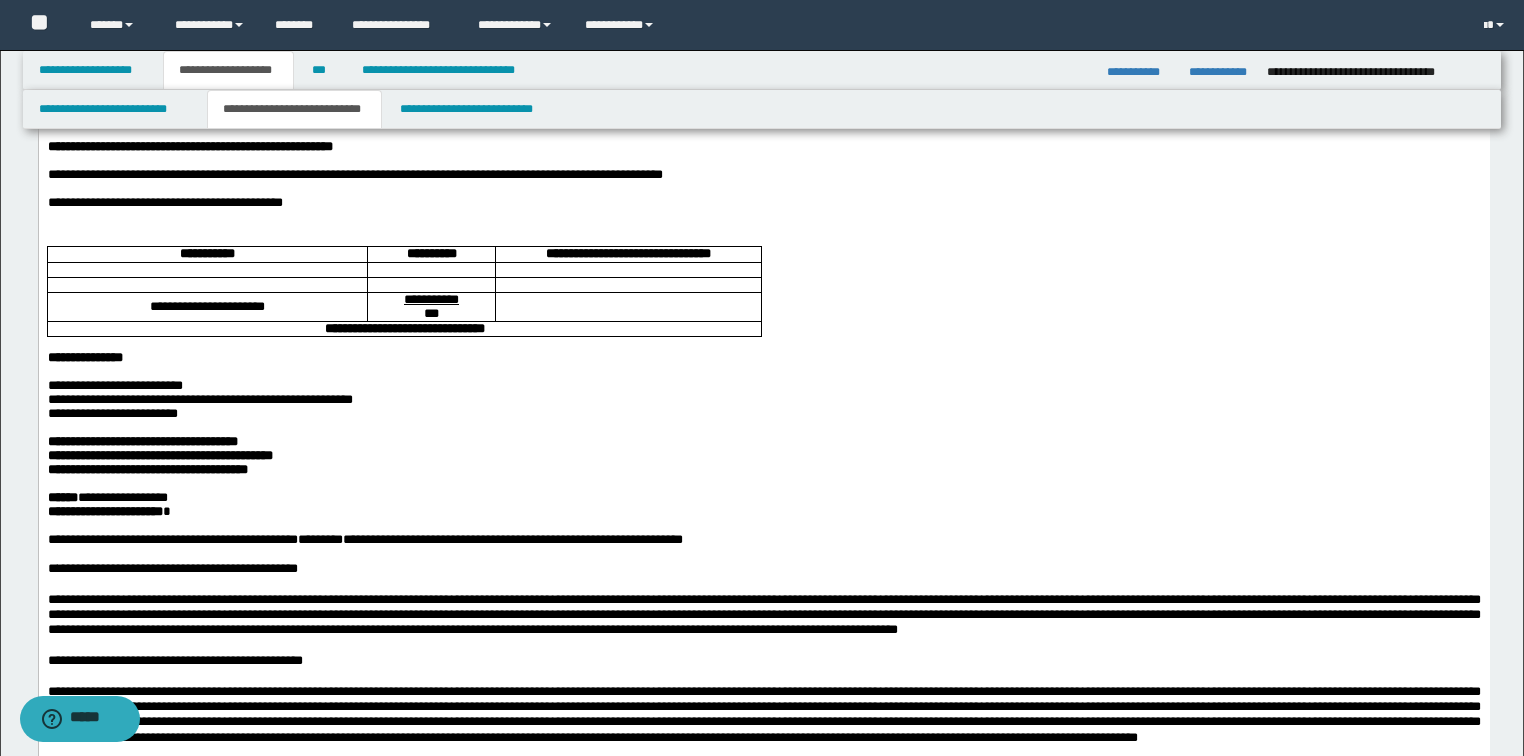 click at bounding box center [430, 270] 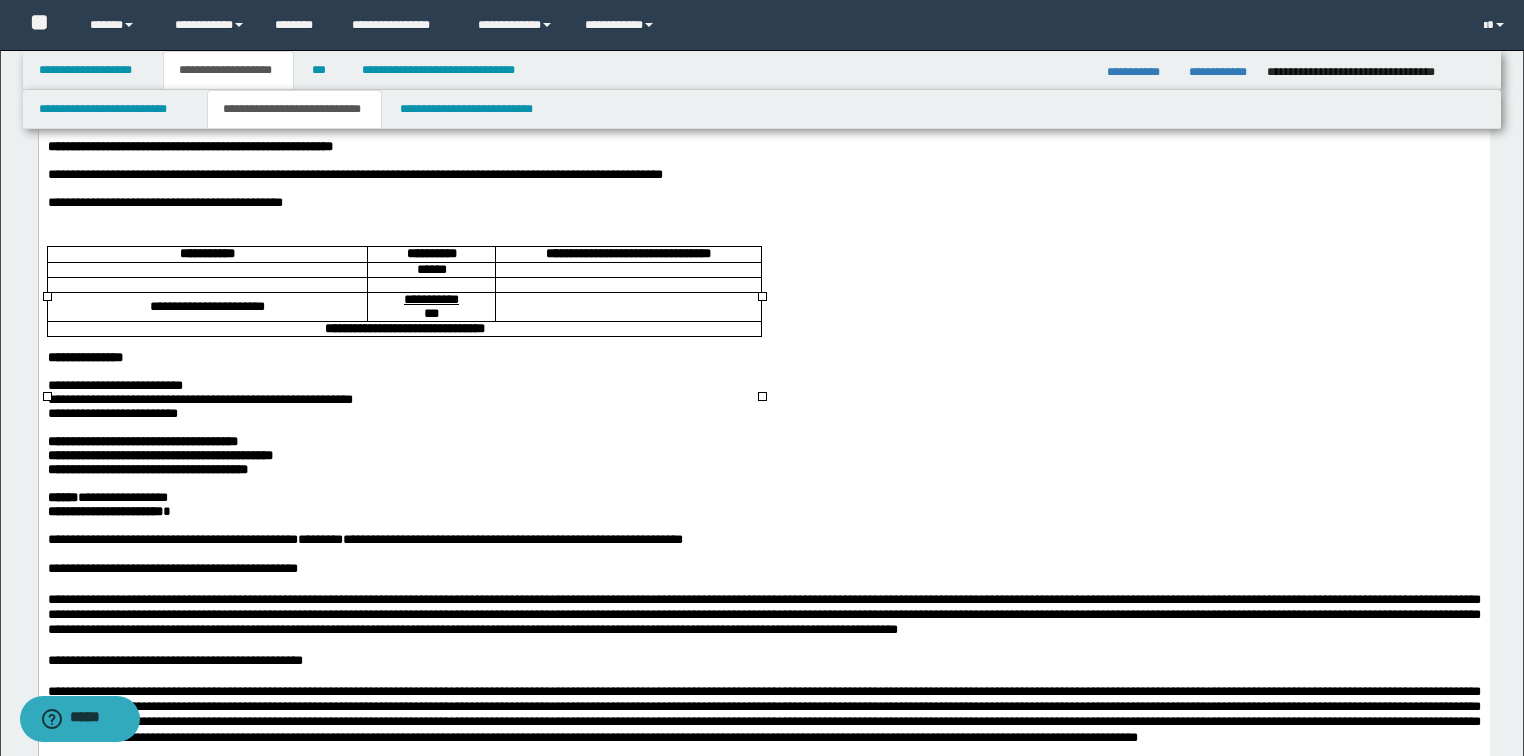 click at bounding box center [206, 270] 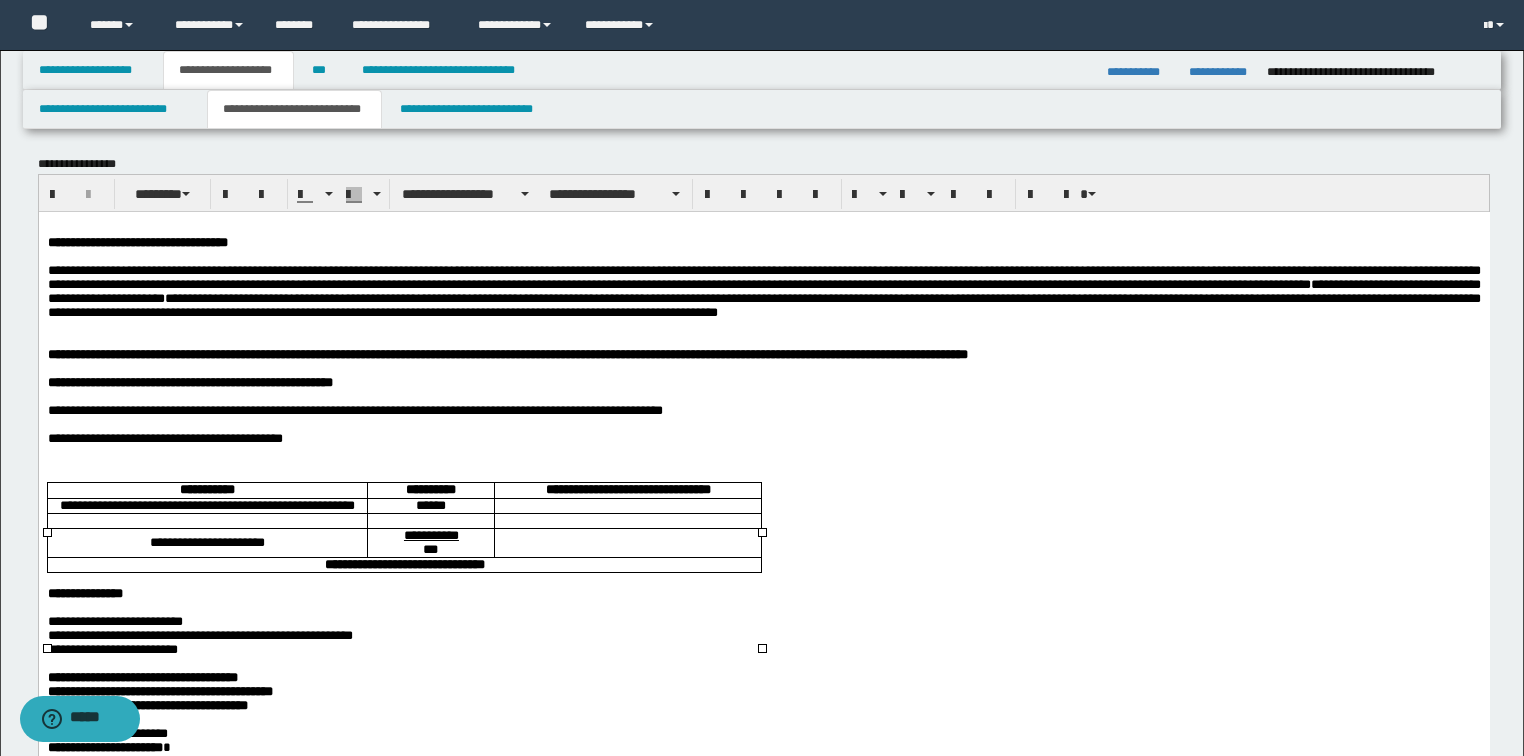 scroll, scrollTop: 0, scrollLeft: 0, axis: both 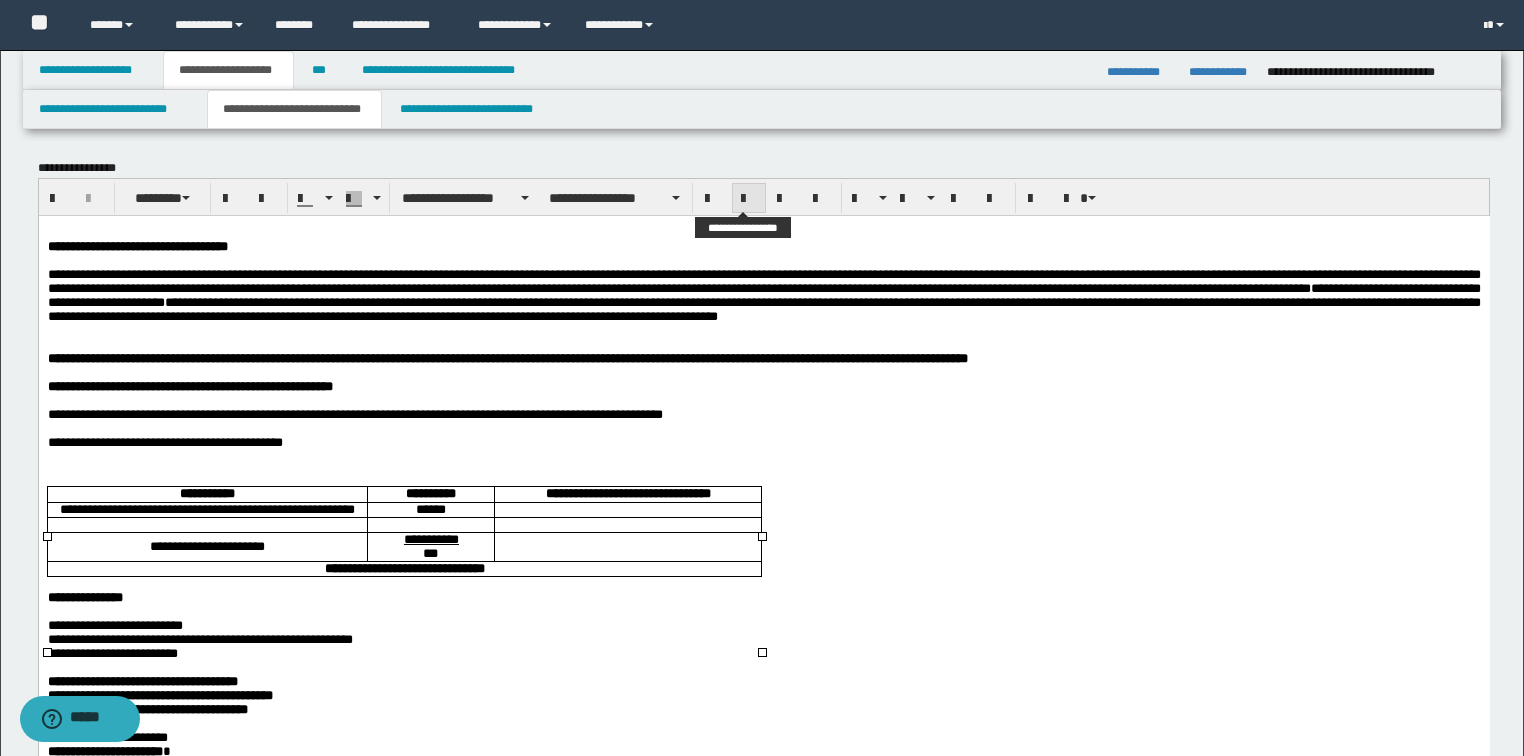 click at bounding box center [749, 199] 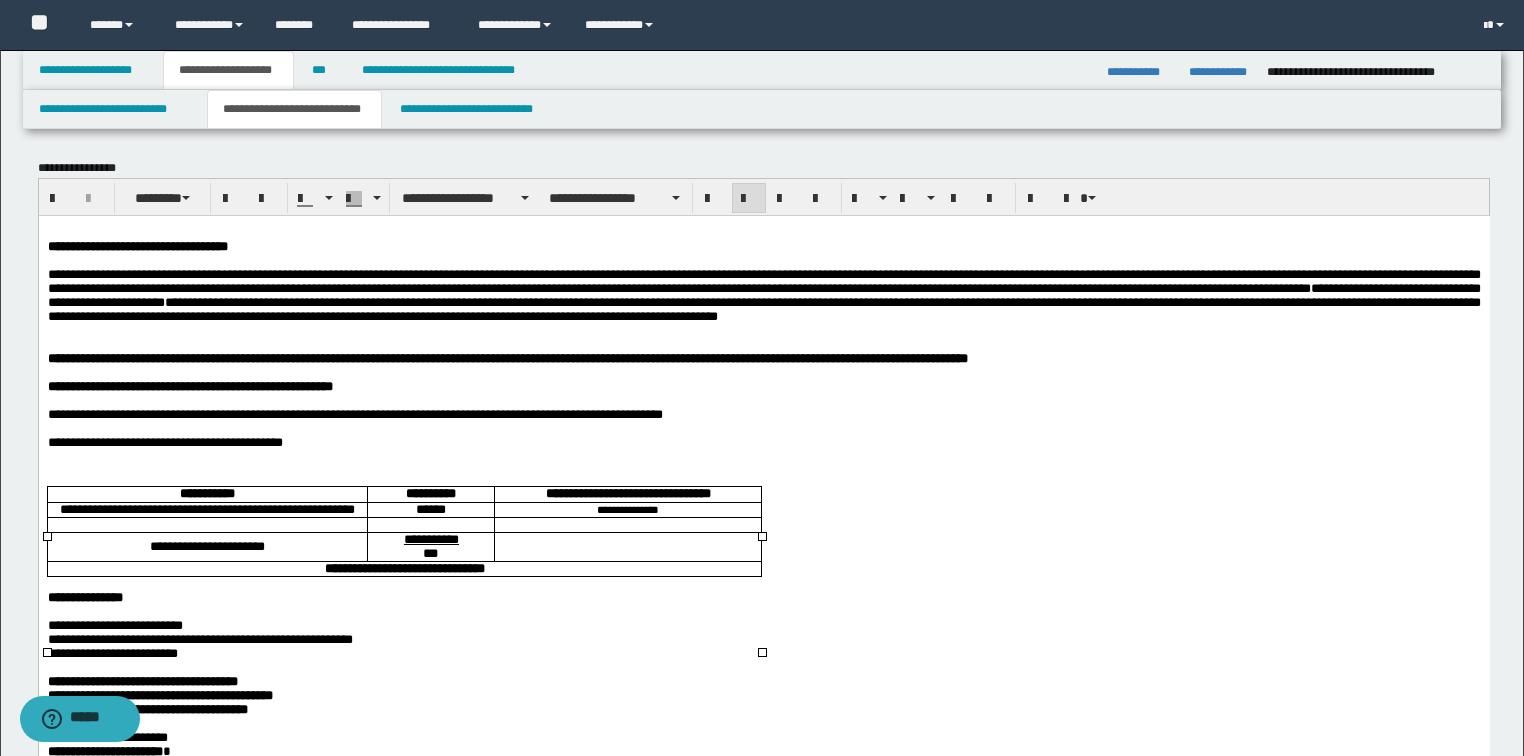 click on "**********" at bounding box center (627, 508) 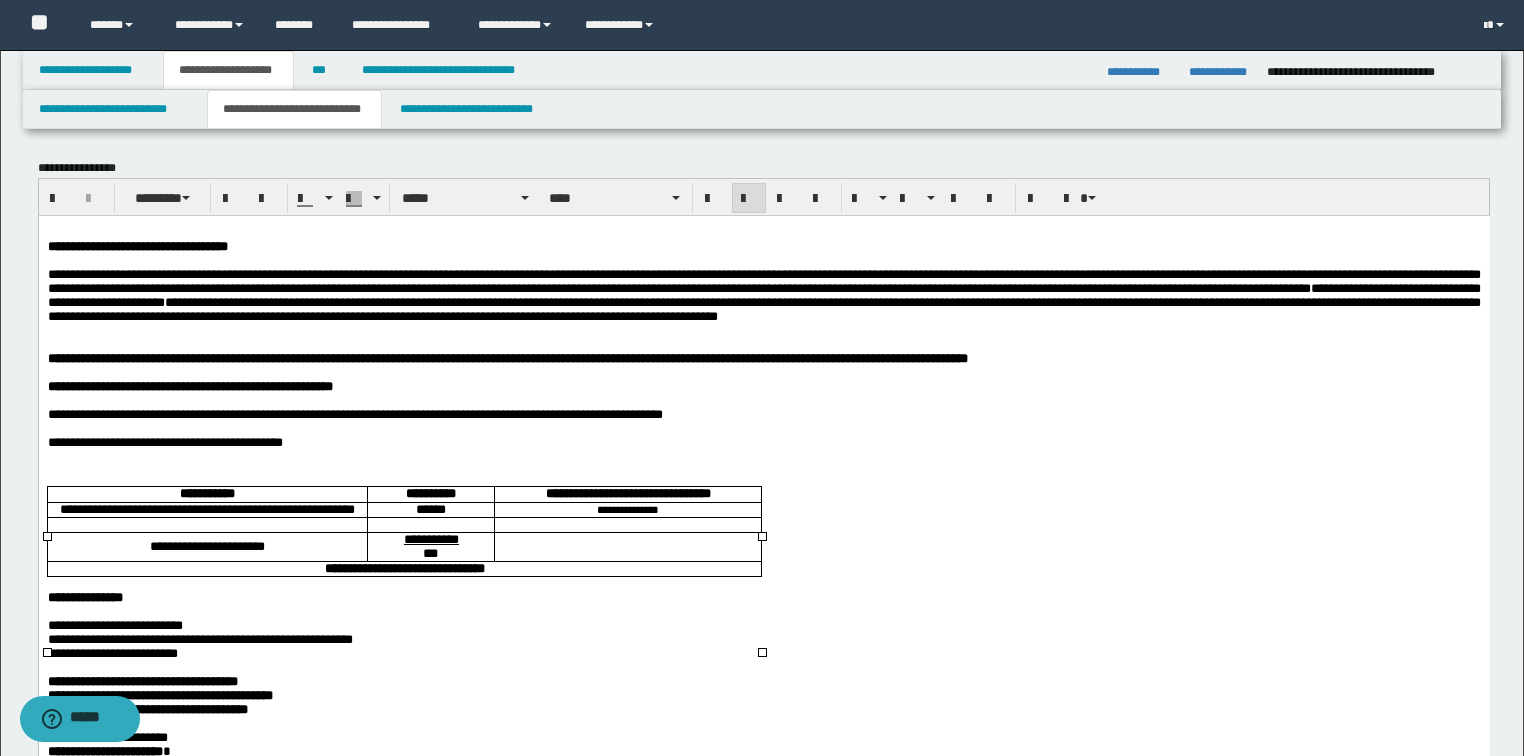 click at bounding box center [206, 524] 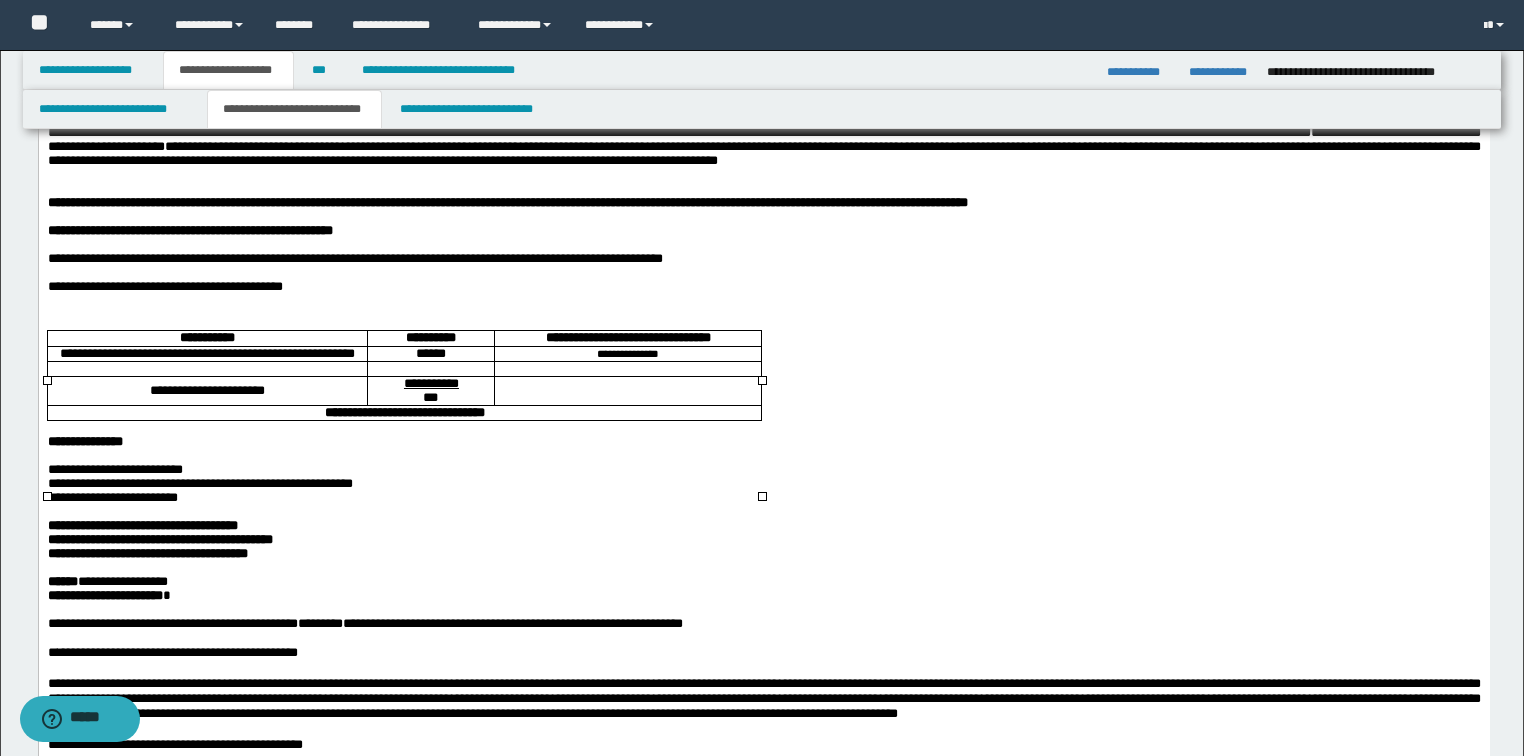 scroll, scrollTop: 160, scrollLeft: 0, axis: vertical 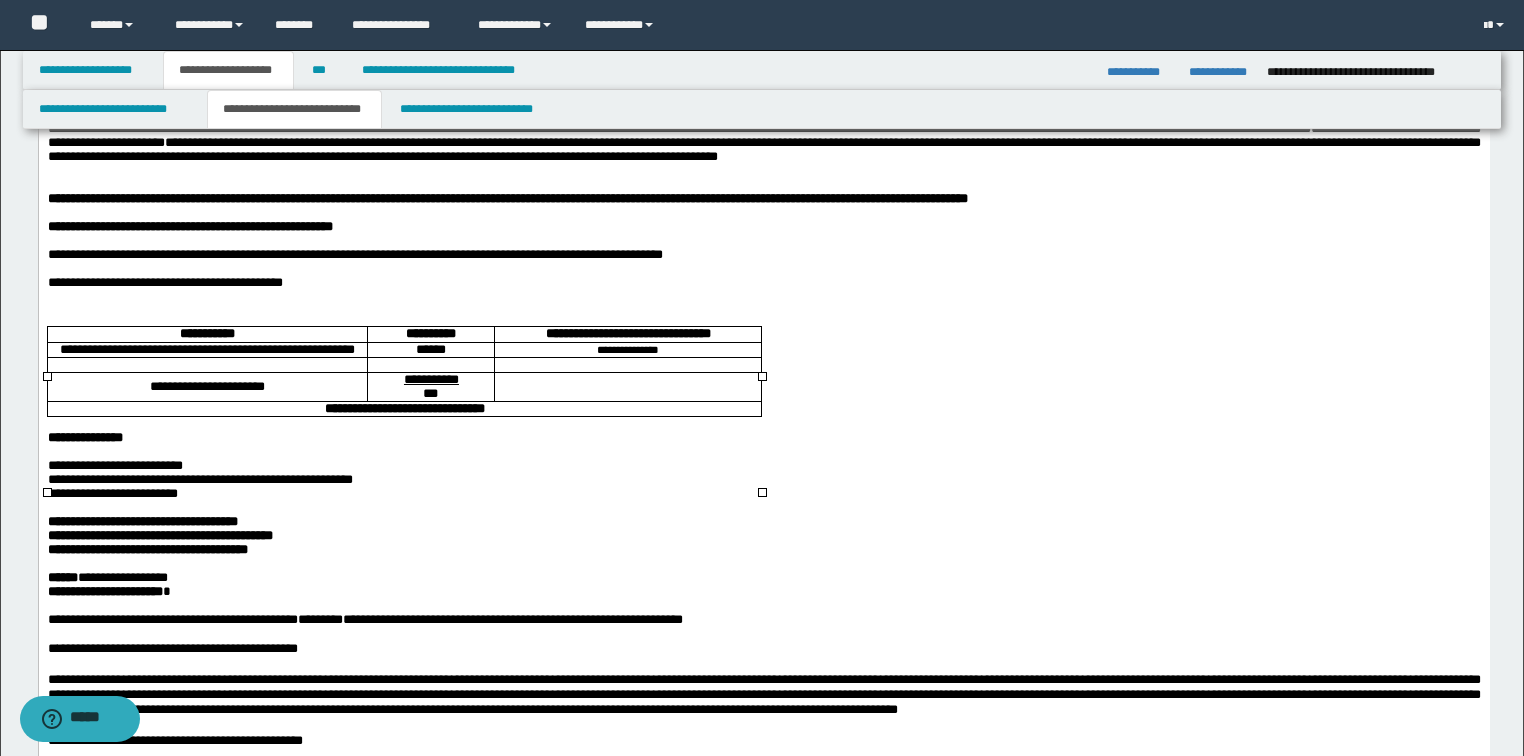 click at bounding box center (430, 364) 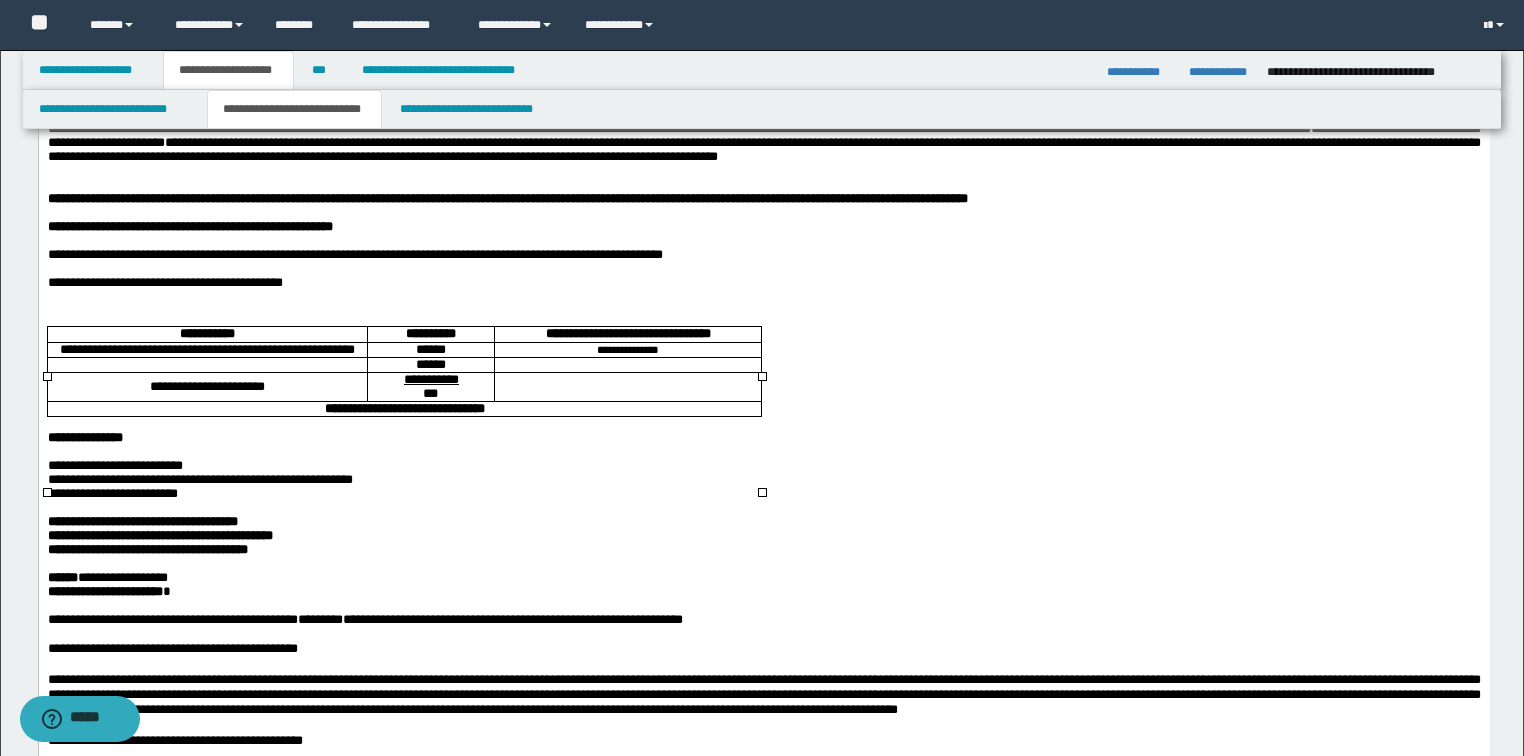 click at bounding box center (206, 364) 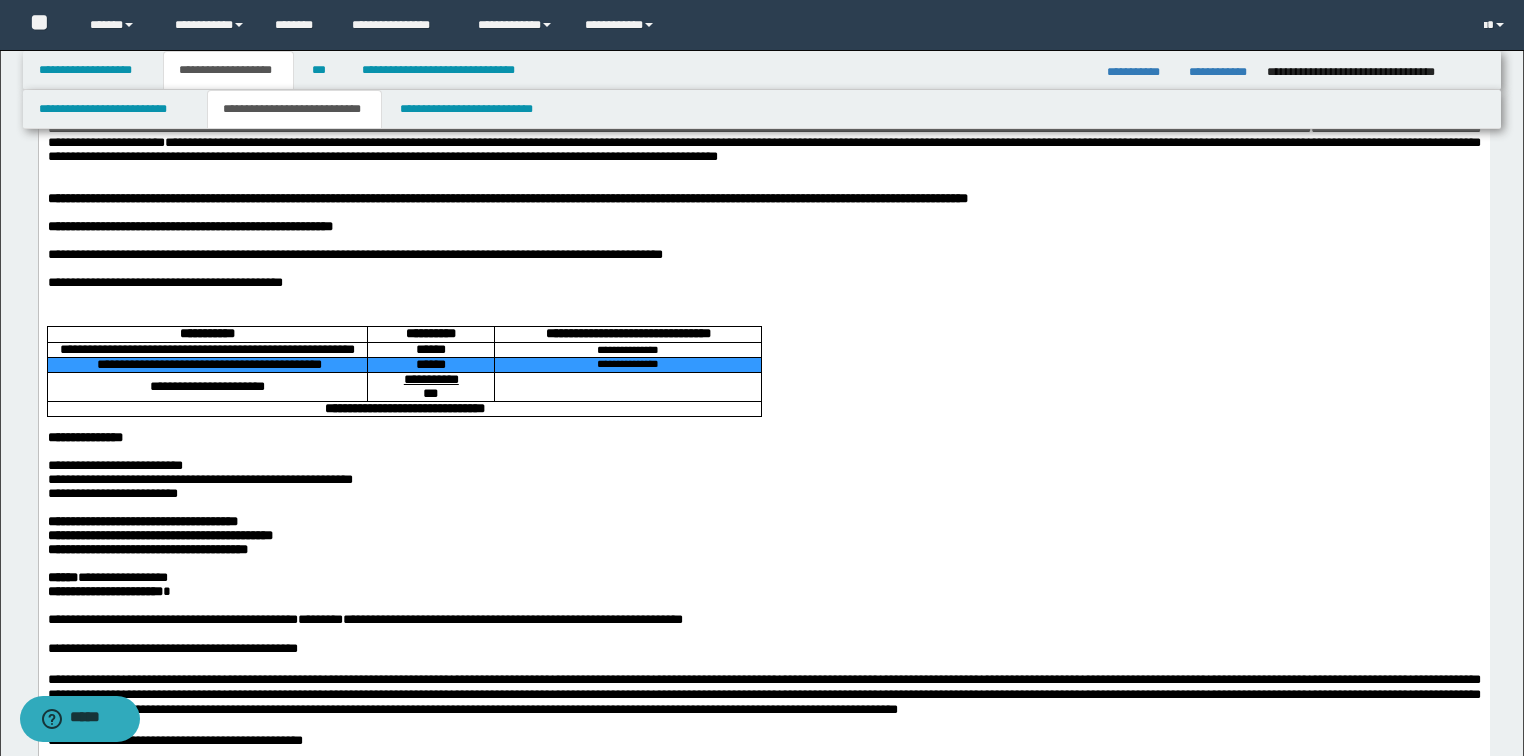 drag, startPoint x: 299, startPoint y: 432, endPoint x: 679, endPoint y: 434, distance: 380.00525 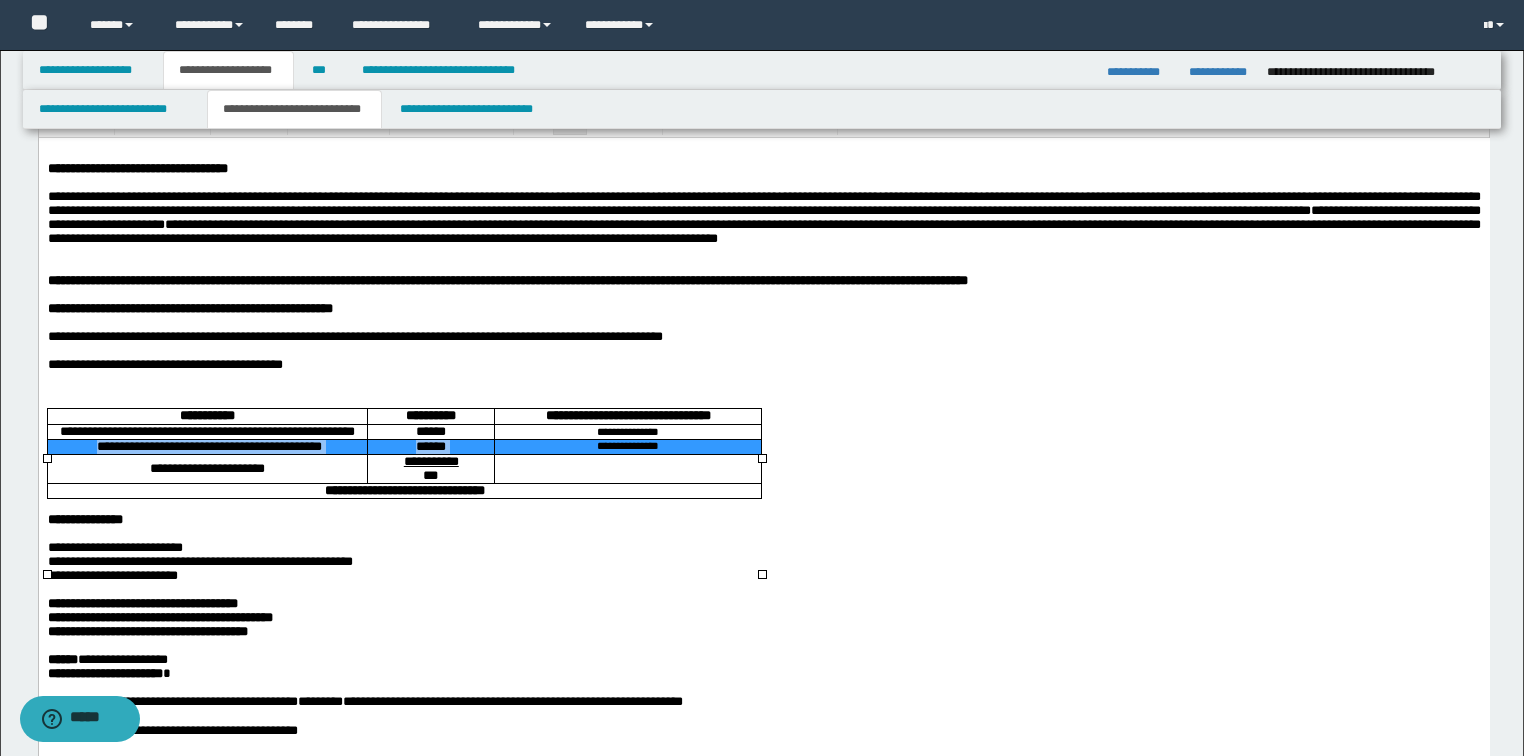 scroll, scrollTop: 0, scrollLeft: 0, axis: both 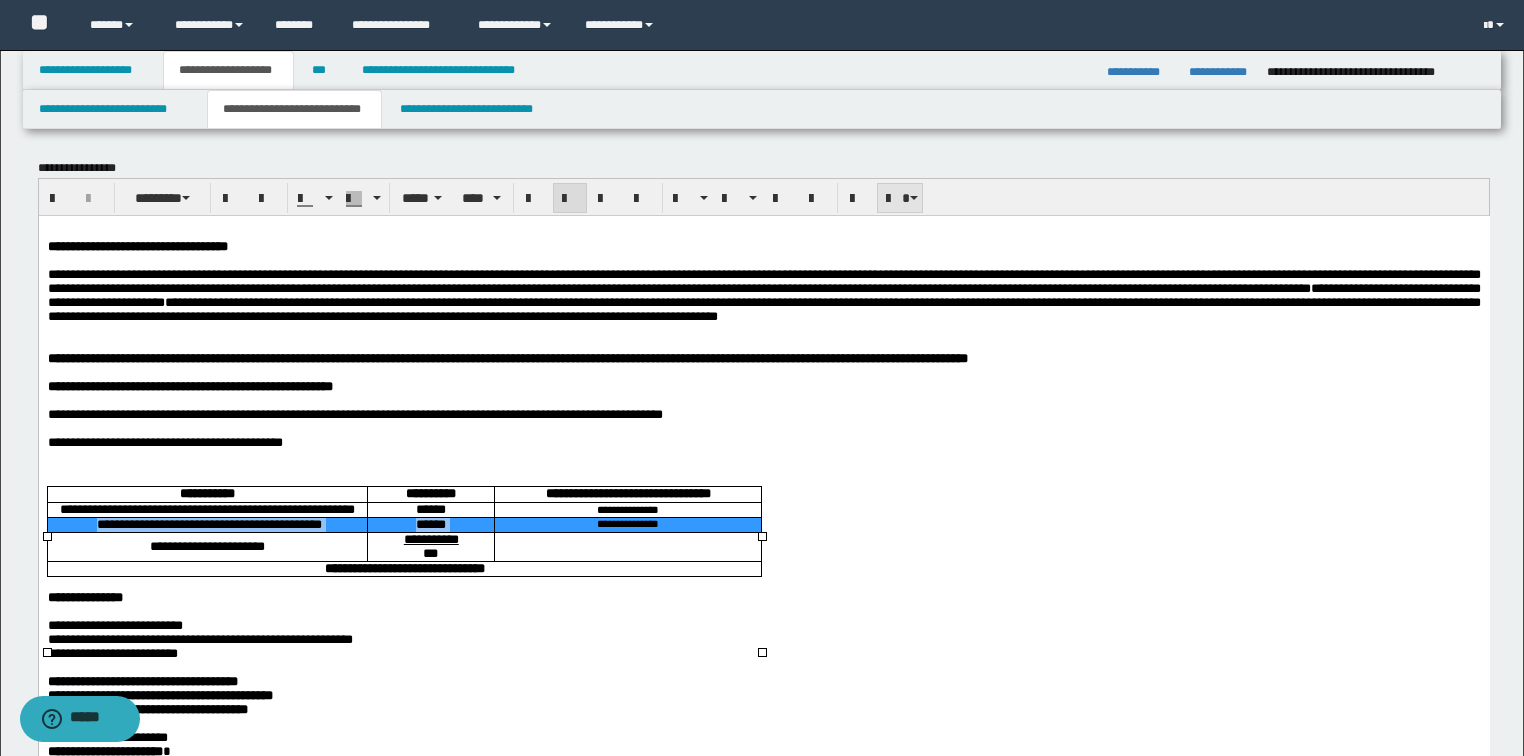 click at bounding box center (900, 198) 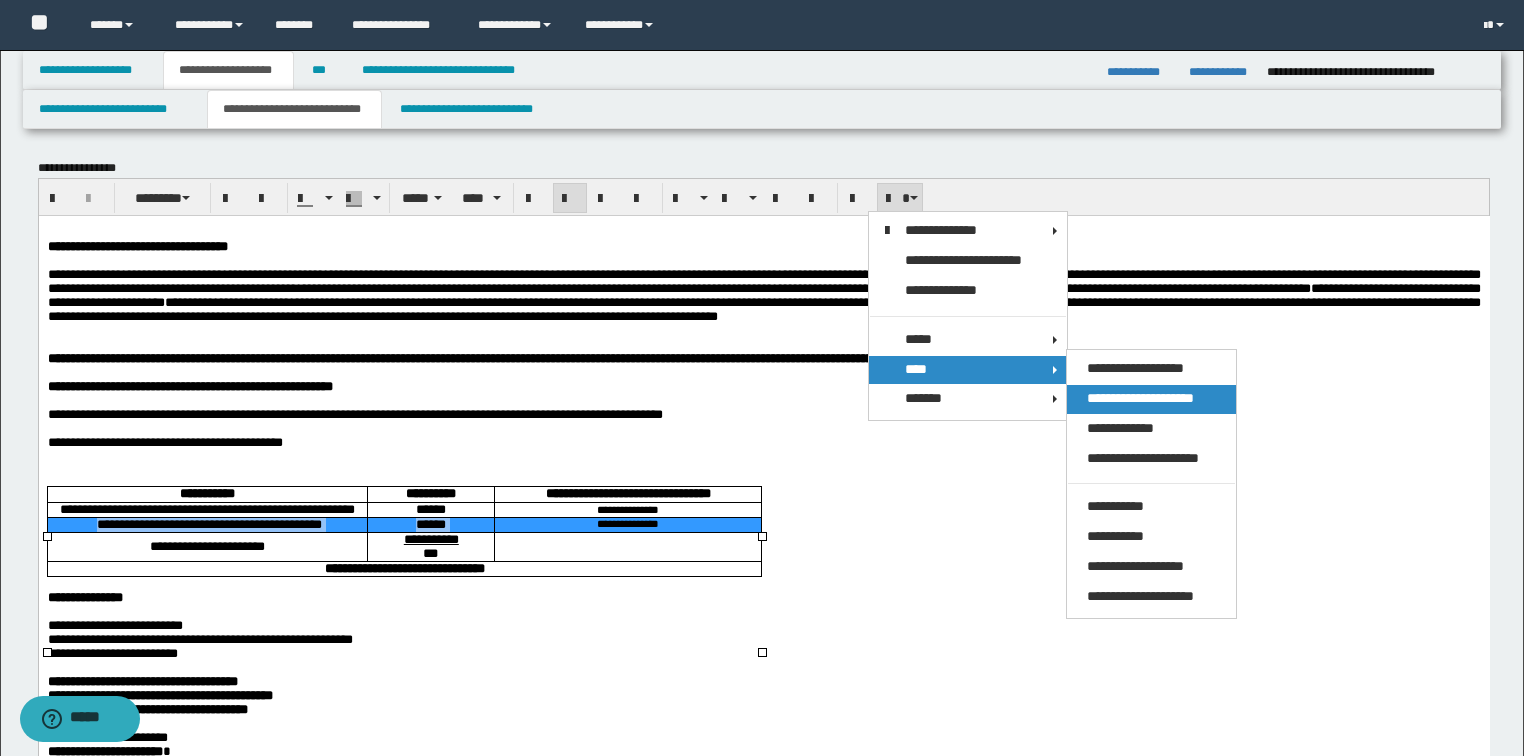 click on "**********" at bounding box center [1140, 398] 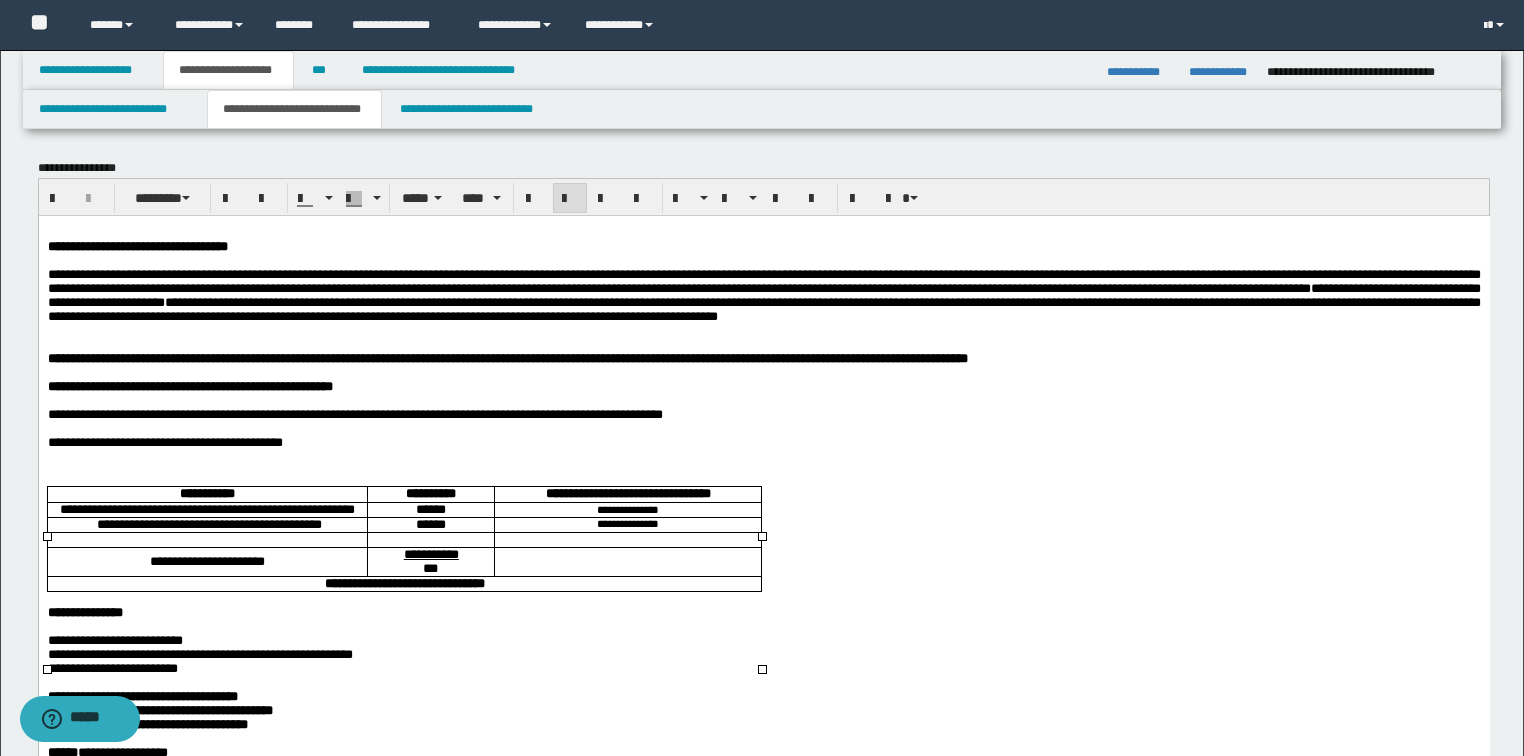 click at bounding box center (430, 539) 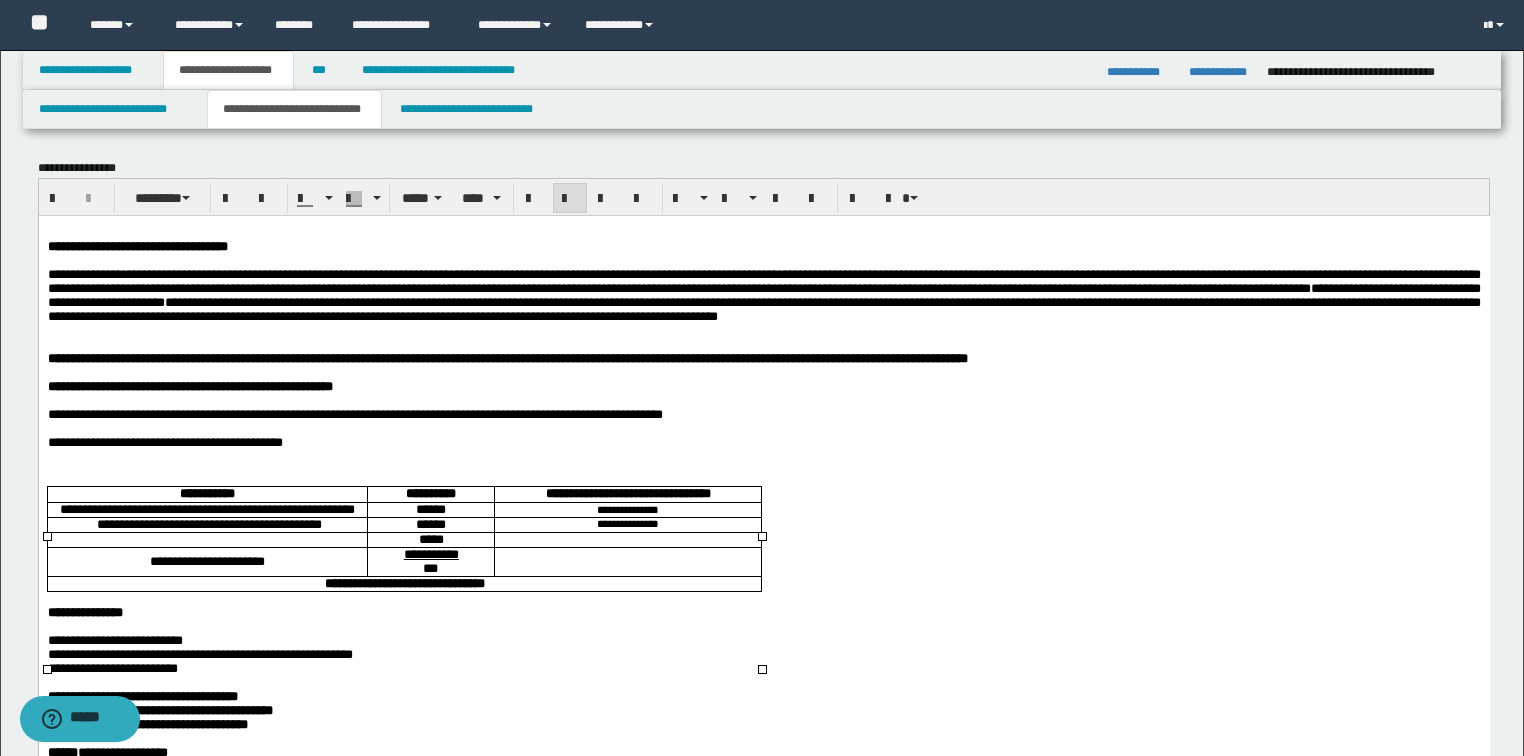 click at bounding box center (206, 539) 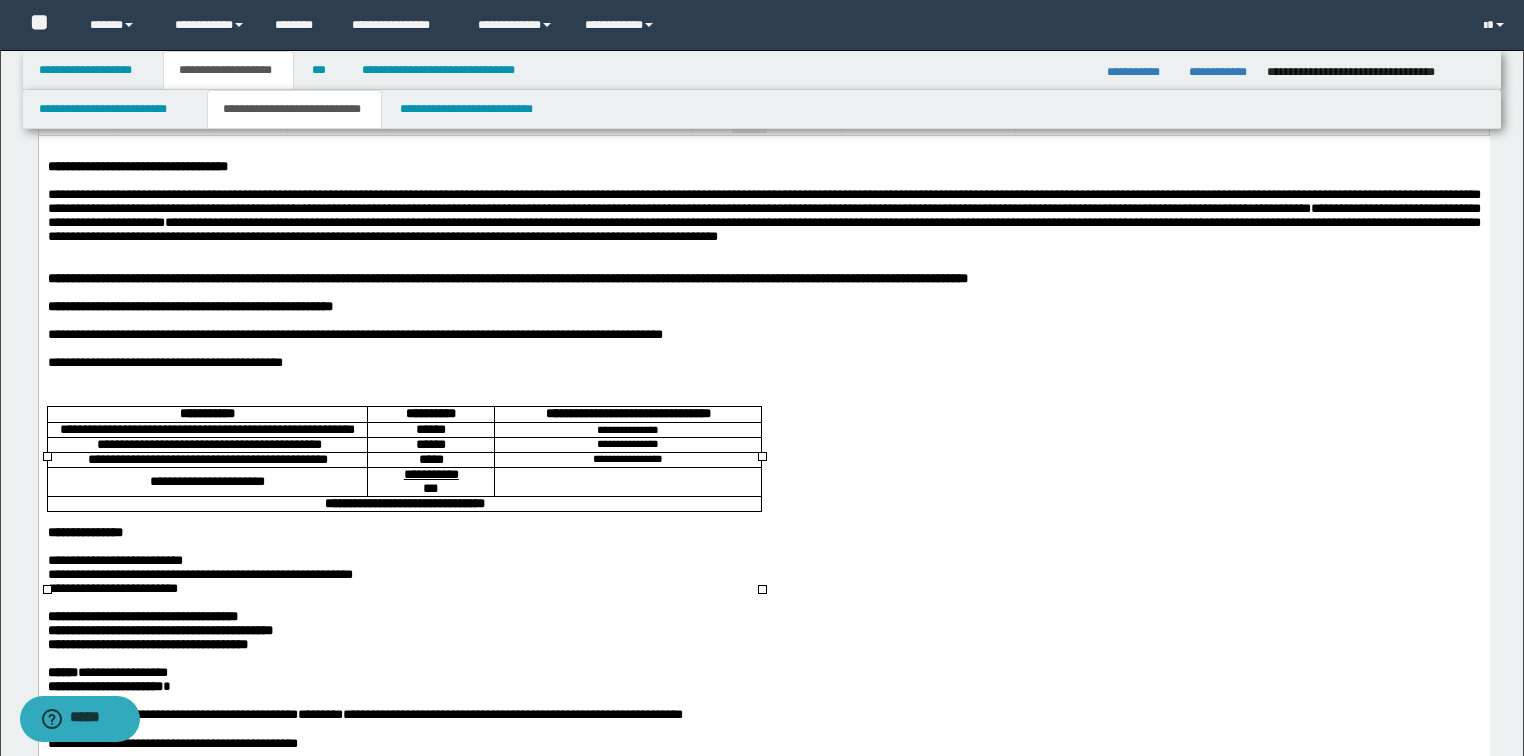 scroll, scrollTop: 160, scrollLeft: 0, axis: vertical 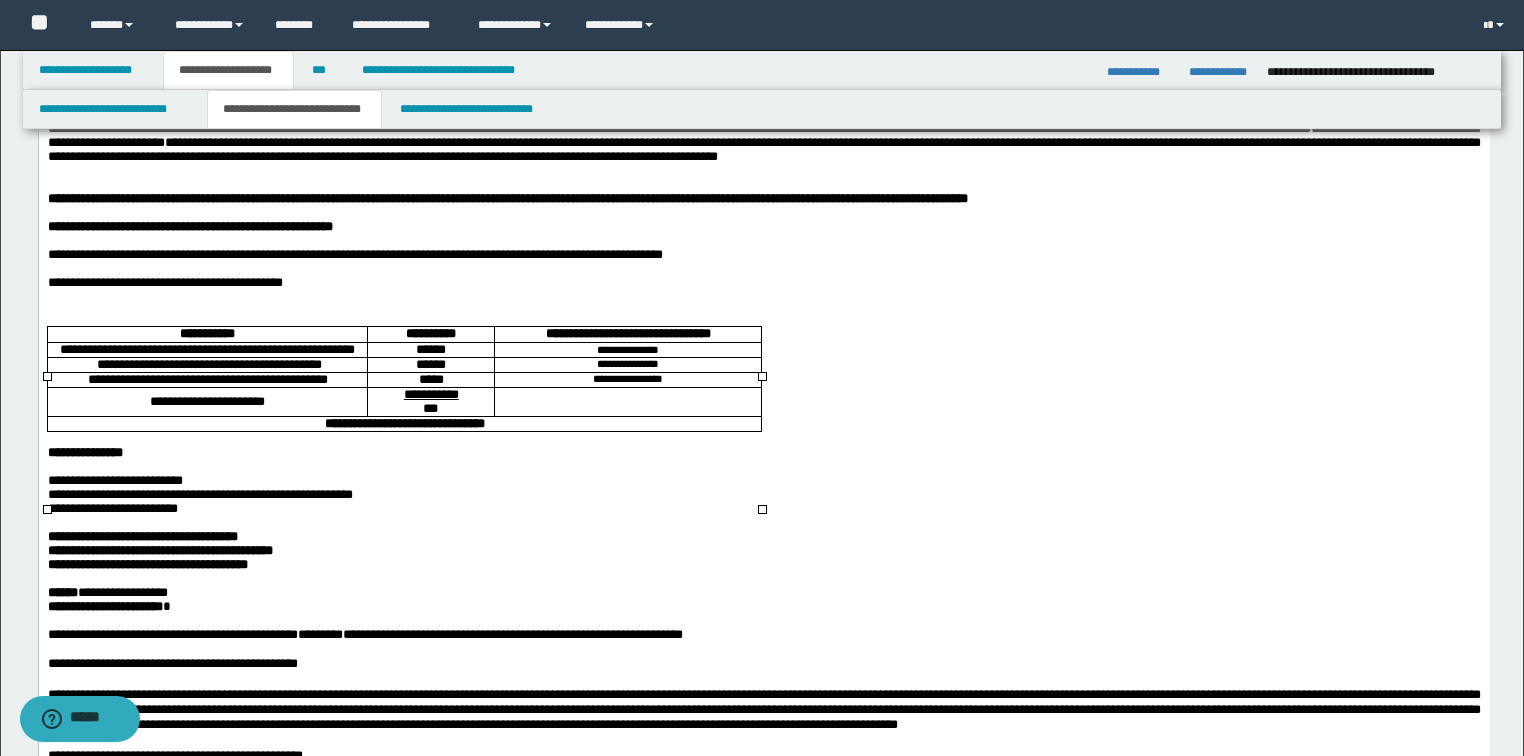 click at bounding box center (627, 401) 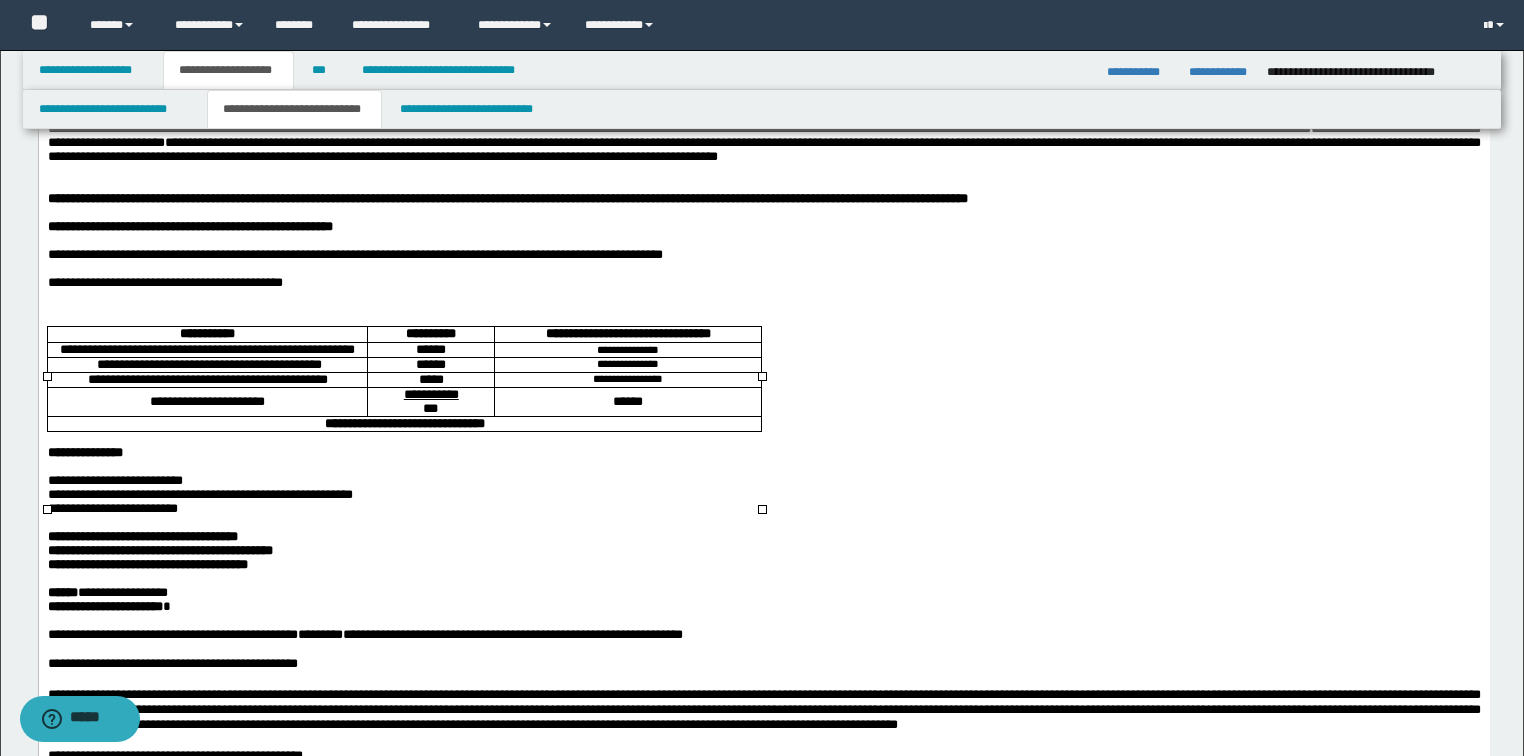 click on "**********" at bounding box center [404, 422] 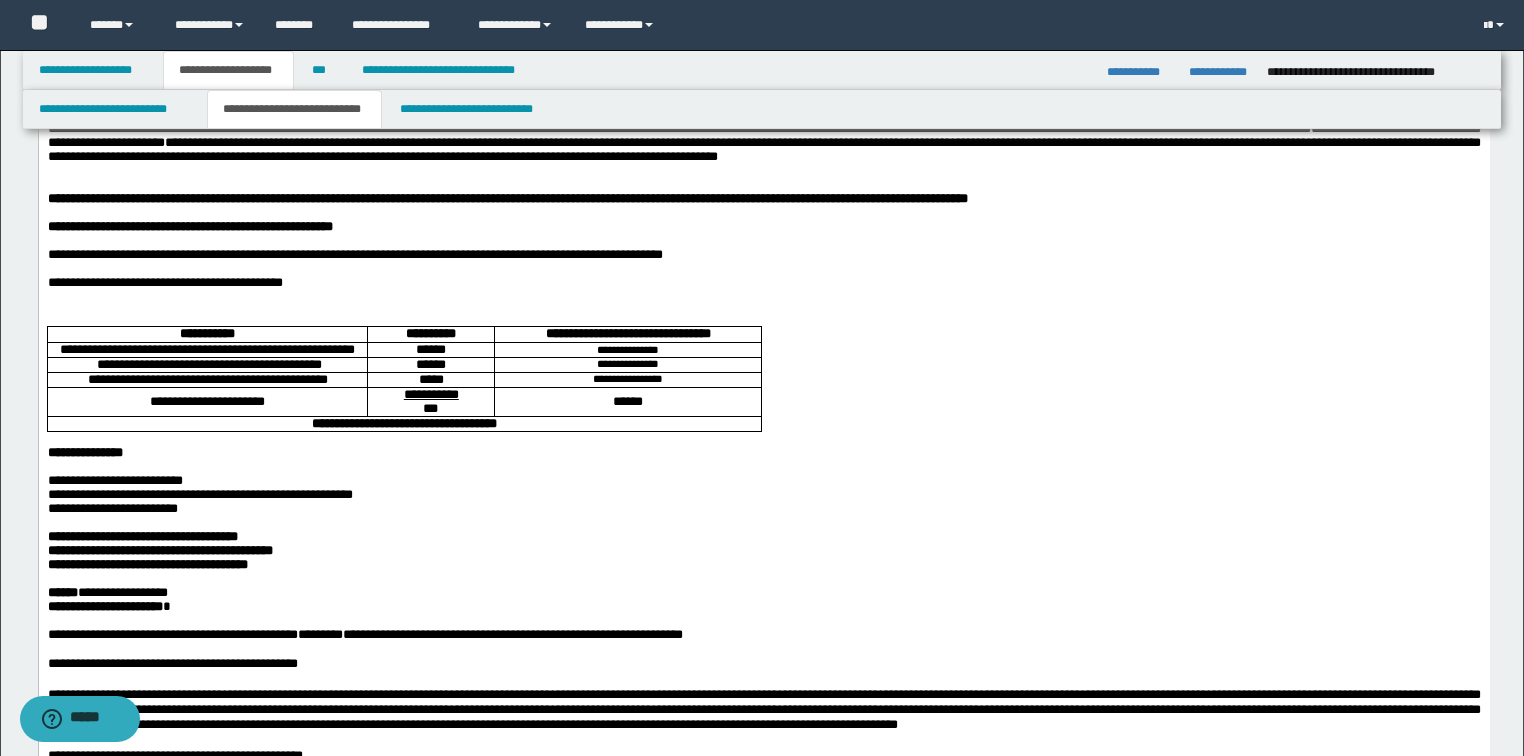 click on "**********" at bounding box center (142, 535) 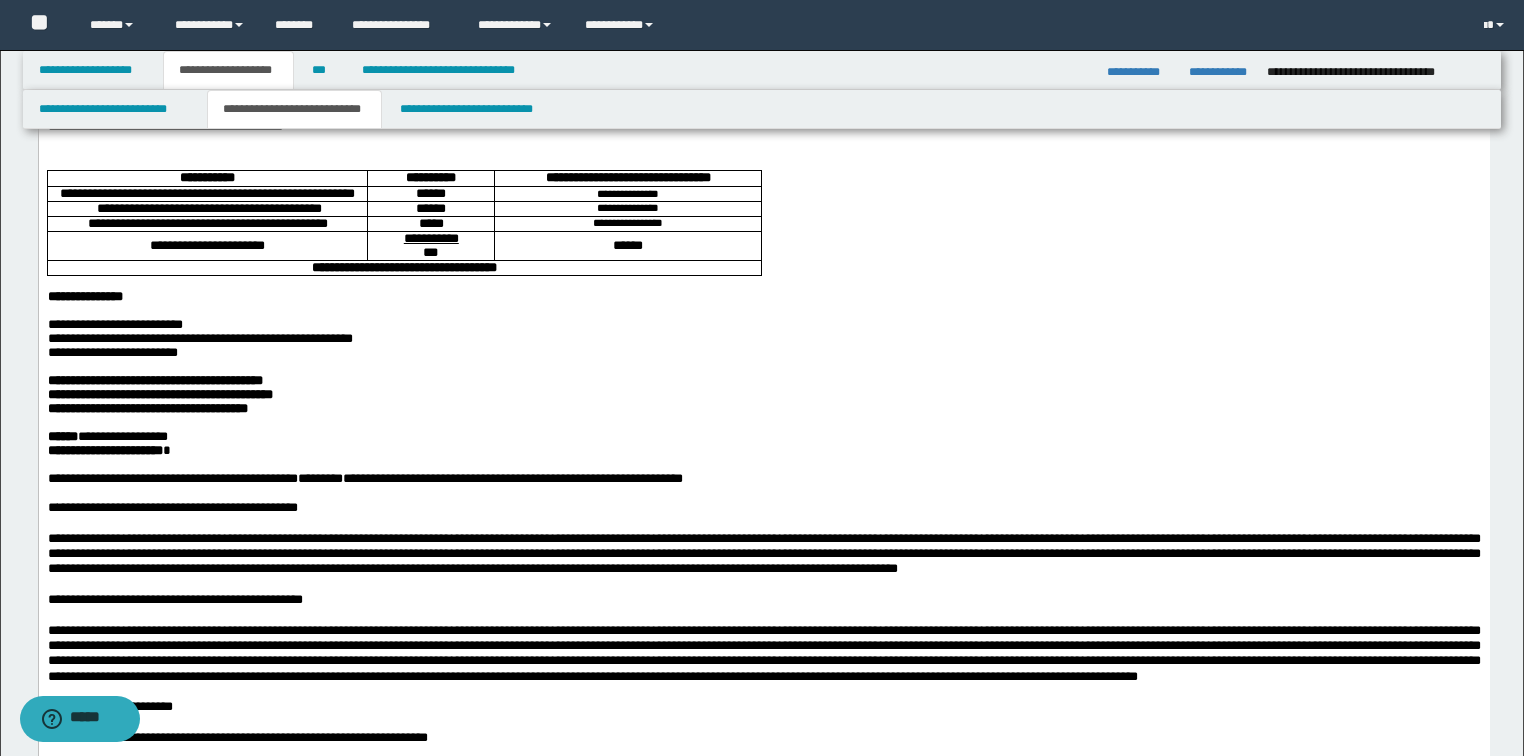 scroll, scrollTop: 320, scrollLeft: 0, axis: vertical 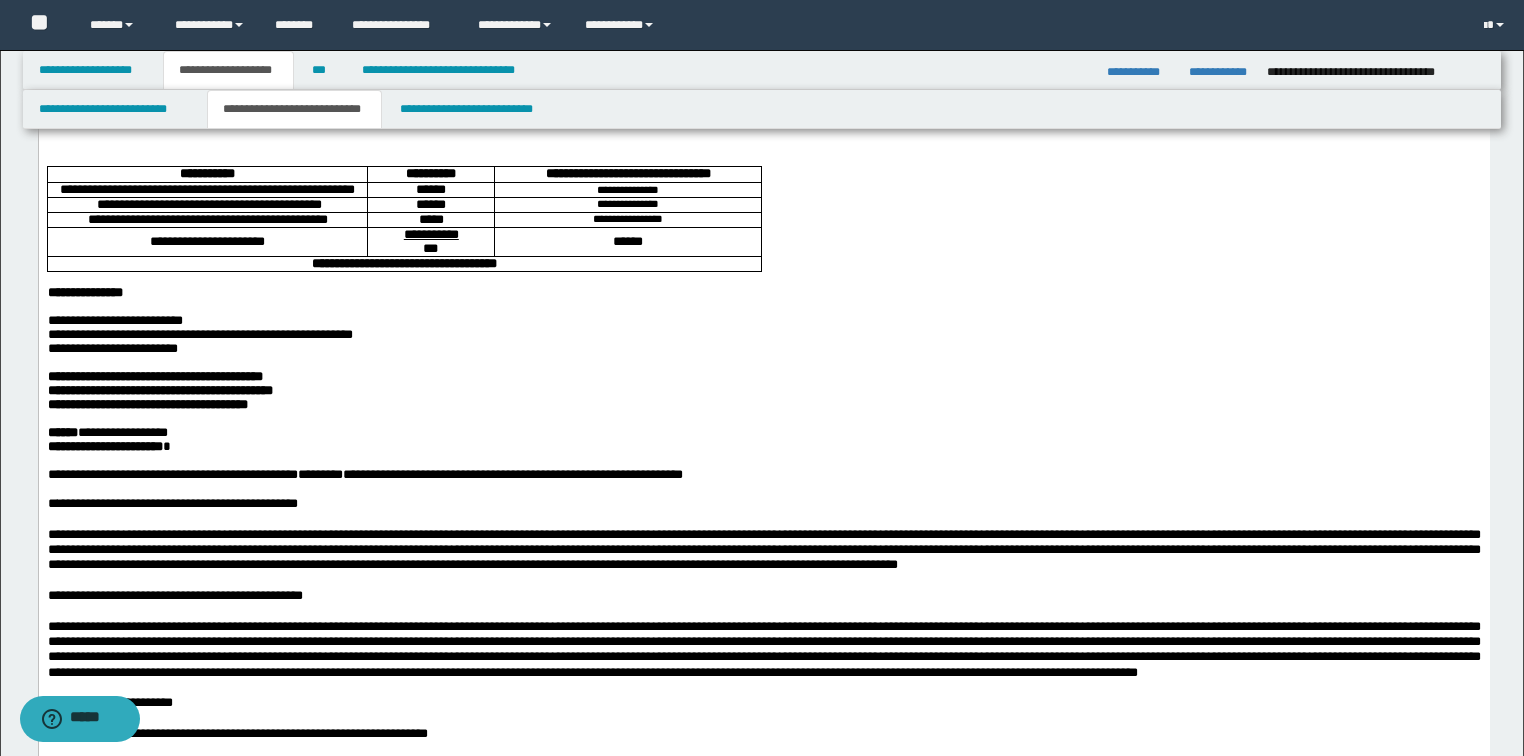 click on "**********" at bounding box center [159, 390] 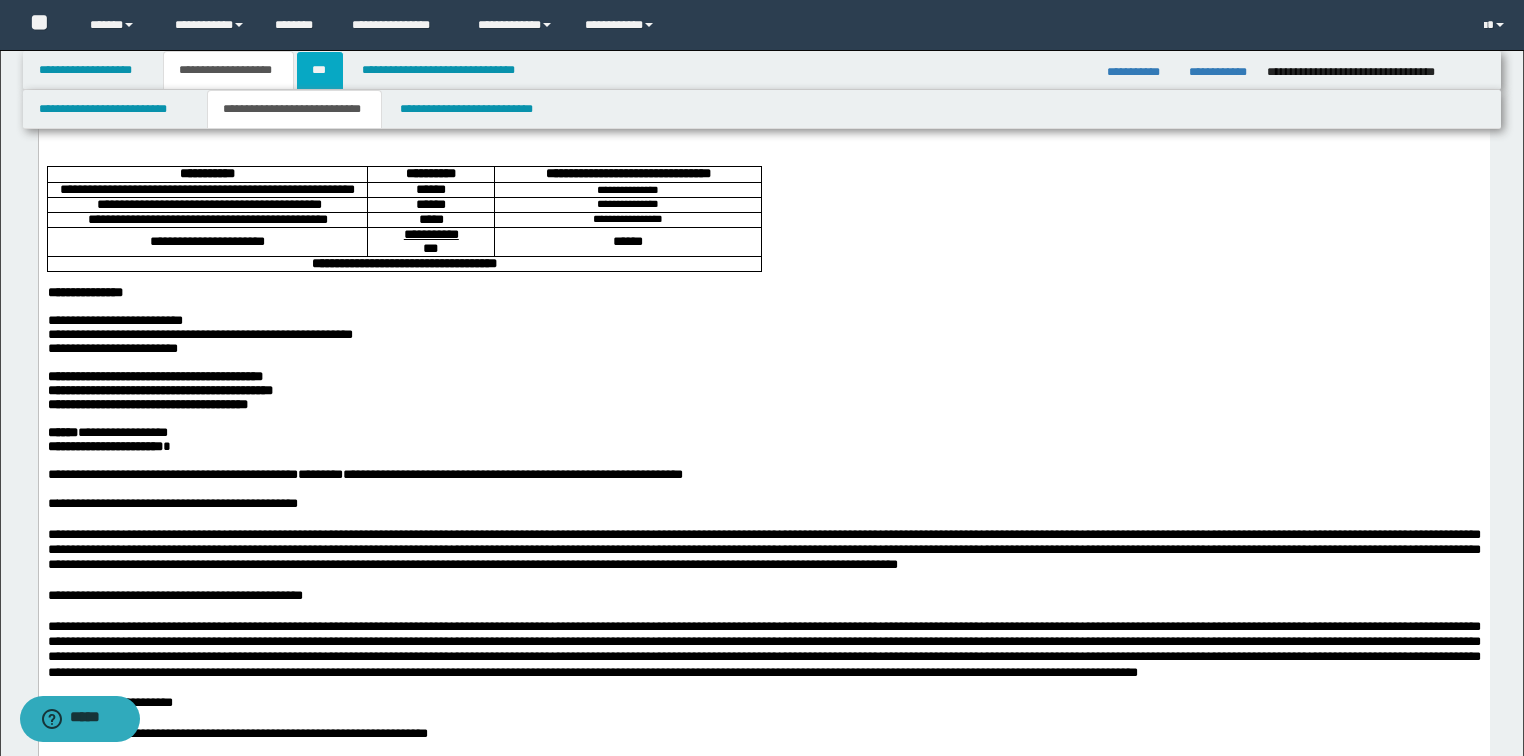 click on "***" at bounding box center (320, 70) 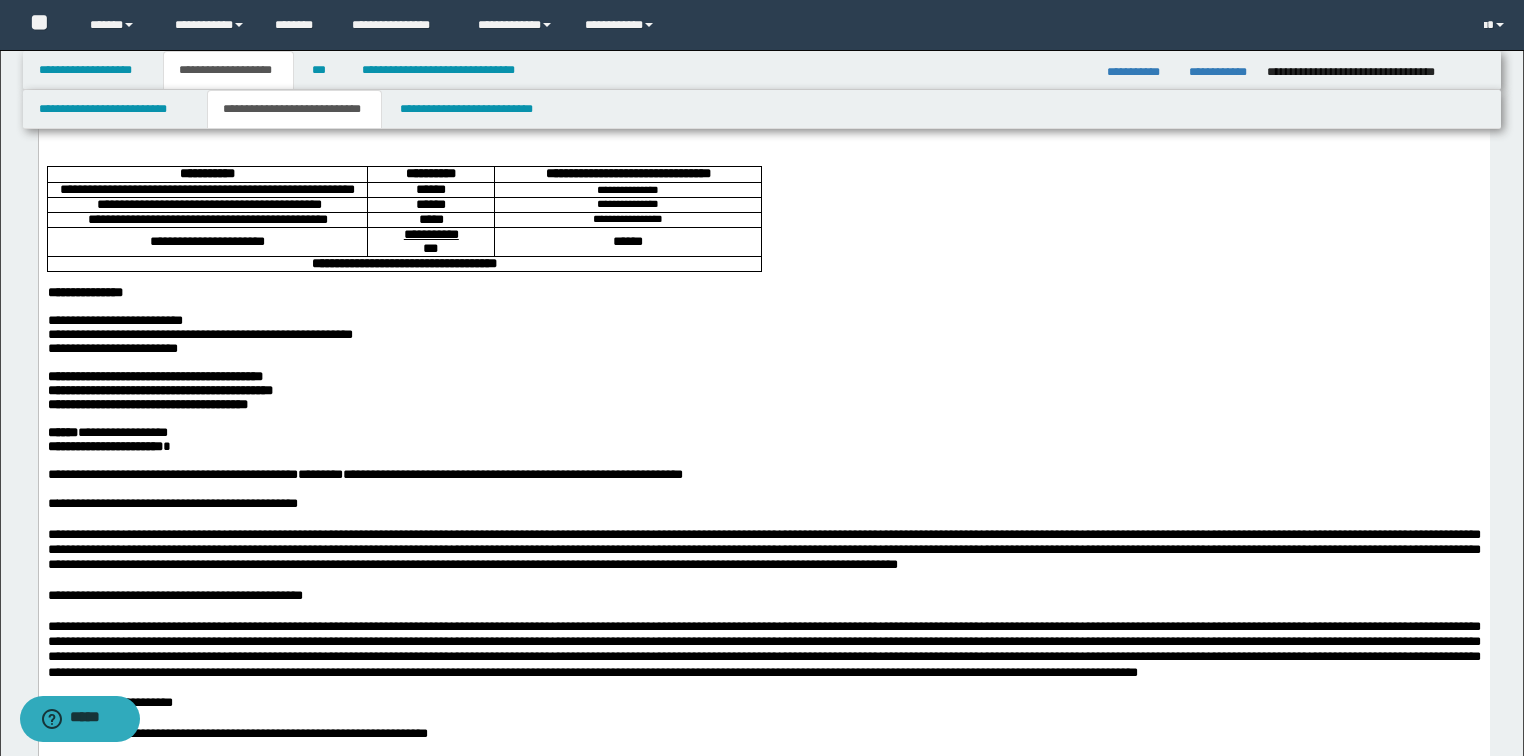 scroll, scrollTop: 0, scrollLeft: 0, axis: both 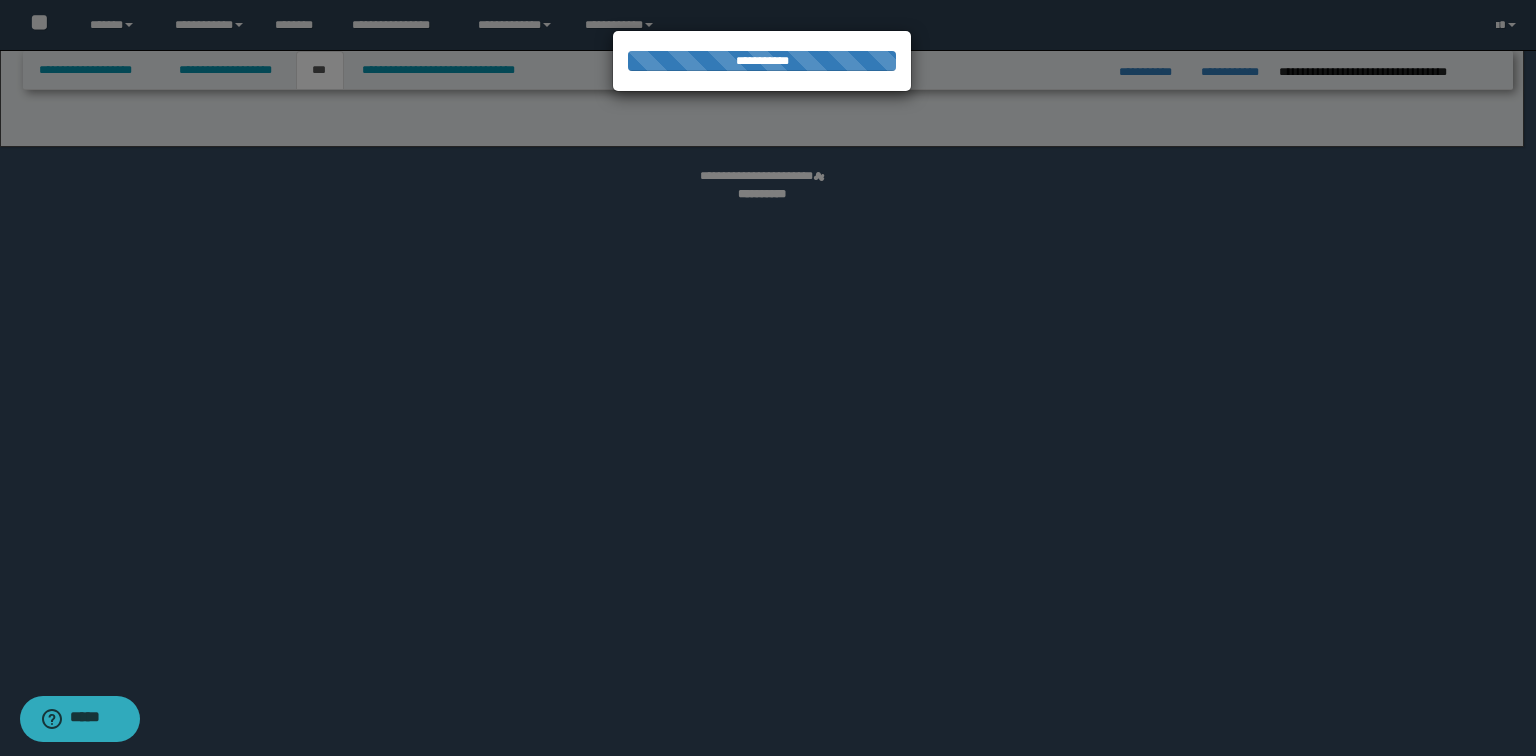 select on "*" 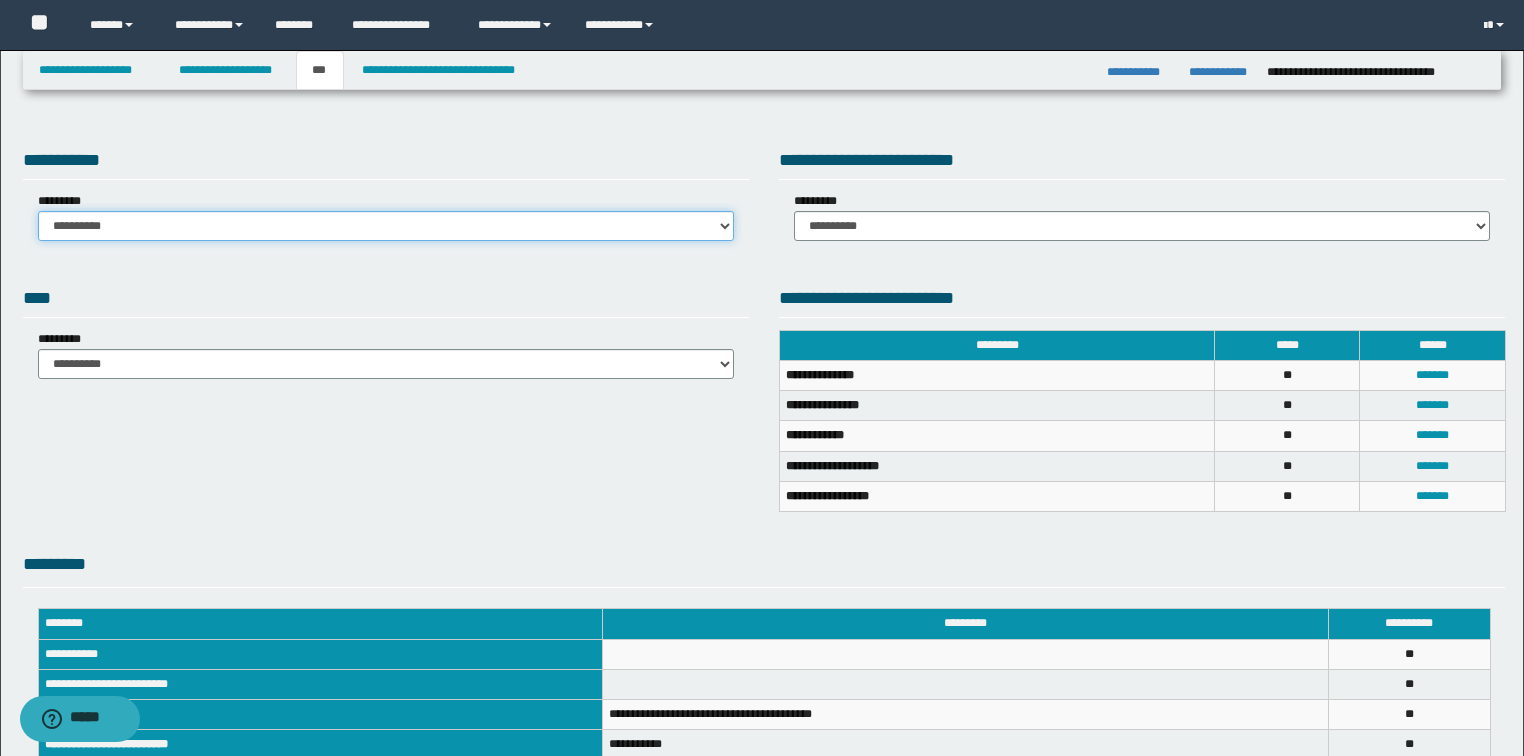 click on "**********" at bounding box center [386, 226] 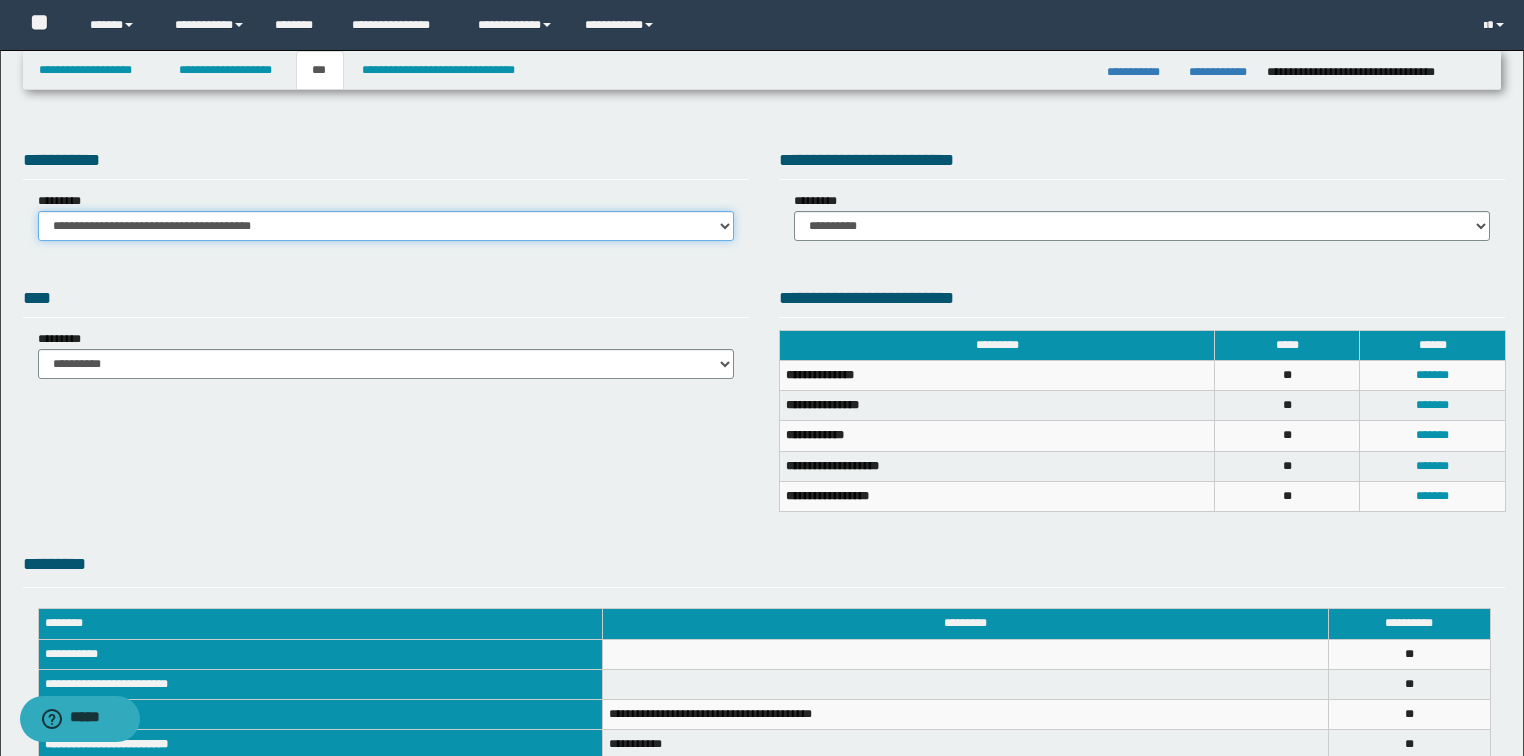 click on "**********" at bounding box center [386, 226] 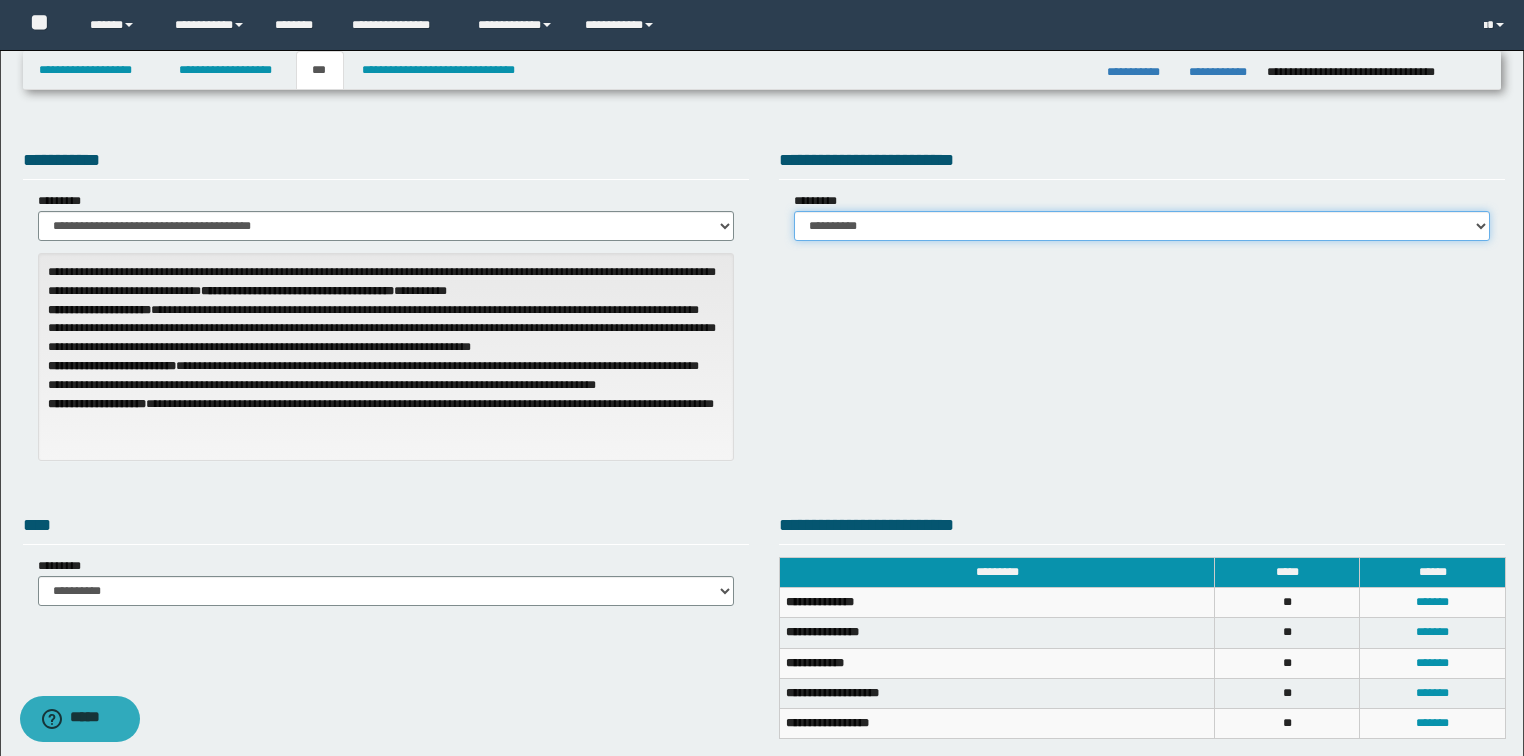 drag, startPoint x: 934, startPoint y: 228, endPoint x: 897, endPoint y: 239, distance: 38.600517 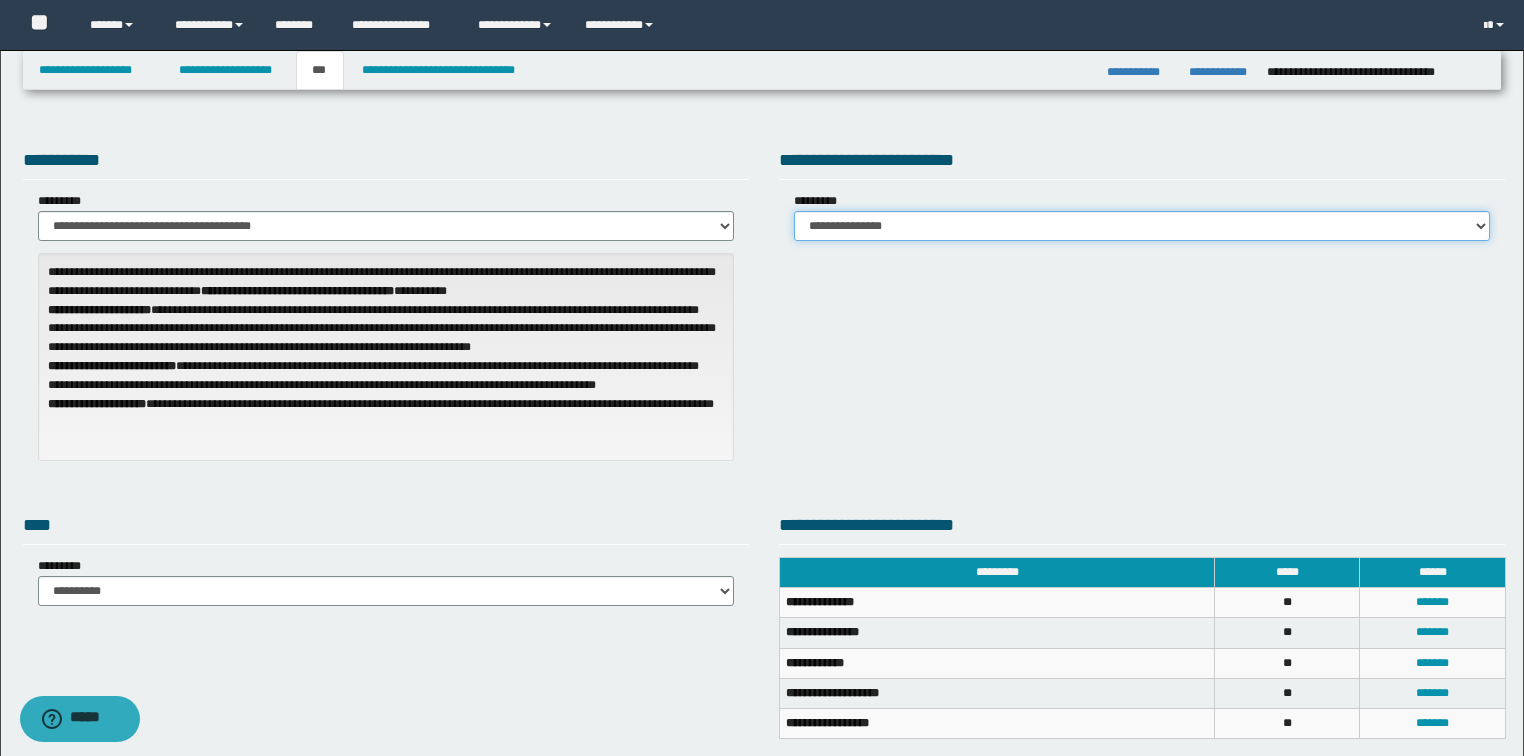 click on "**********" at bounding box center [1142, 226] 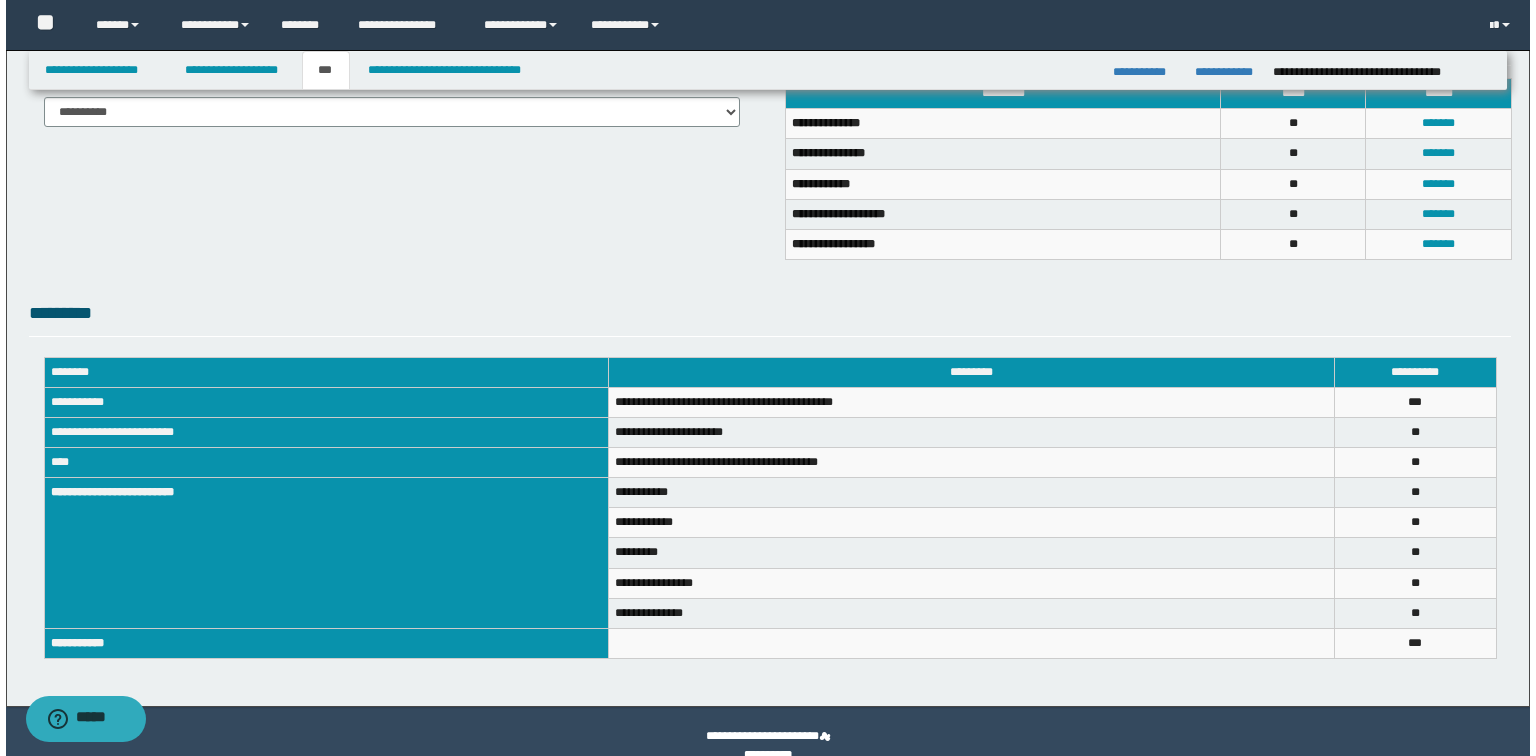 scroll, scrollTop: 480, scrollLeft: 0, axis: vertical 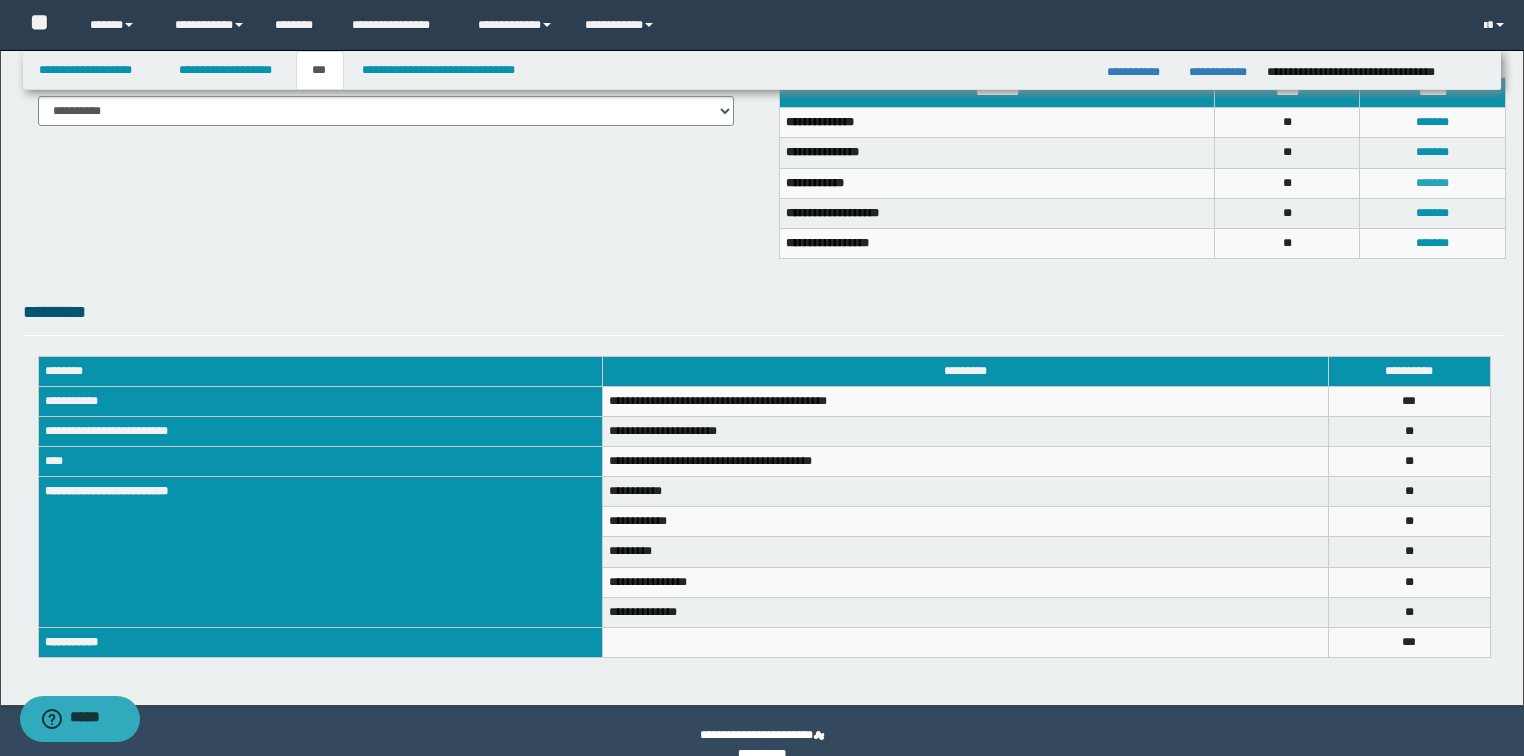 click on "*******" at bounding box center [1432, 183] 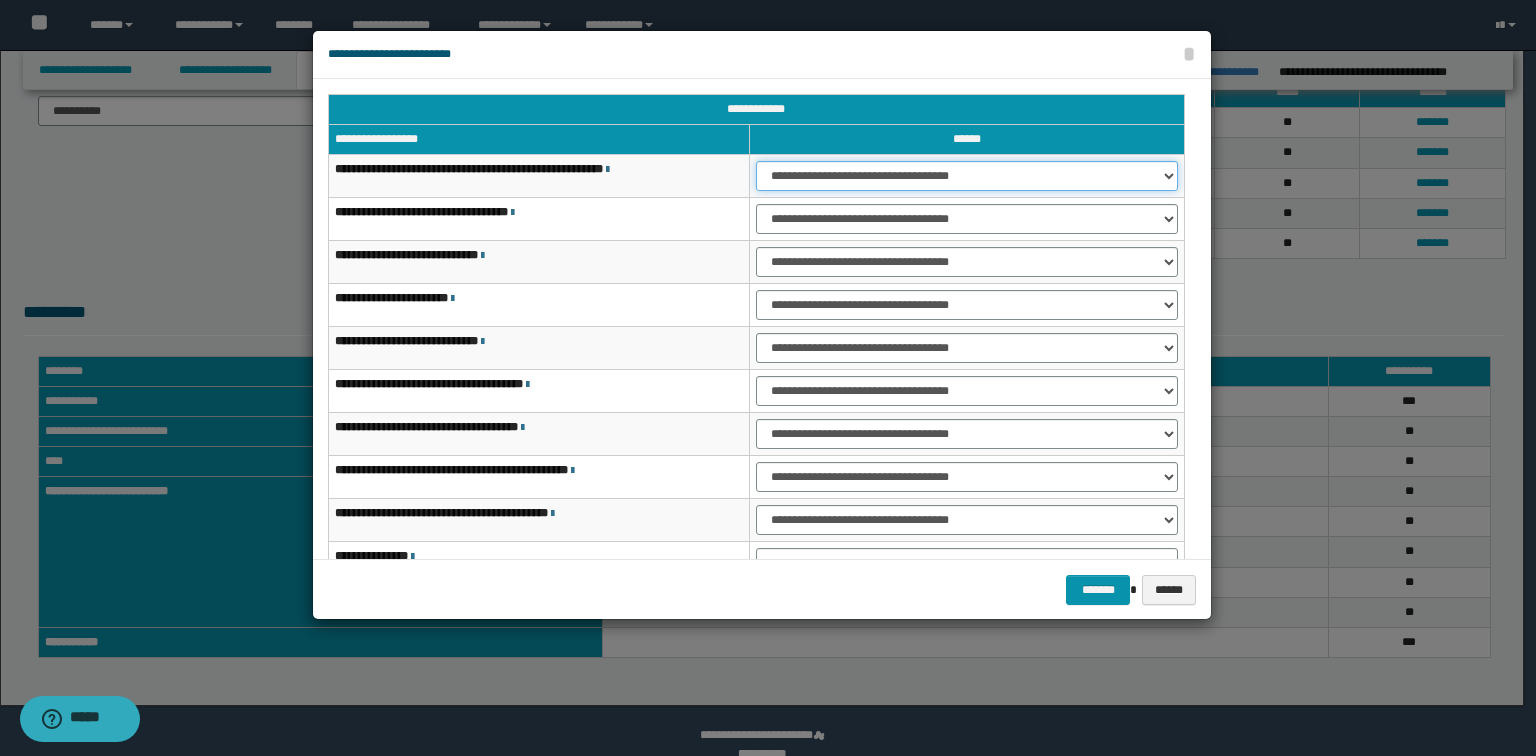click on "**********" at bounding box center [967, 176] 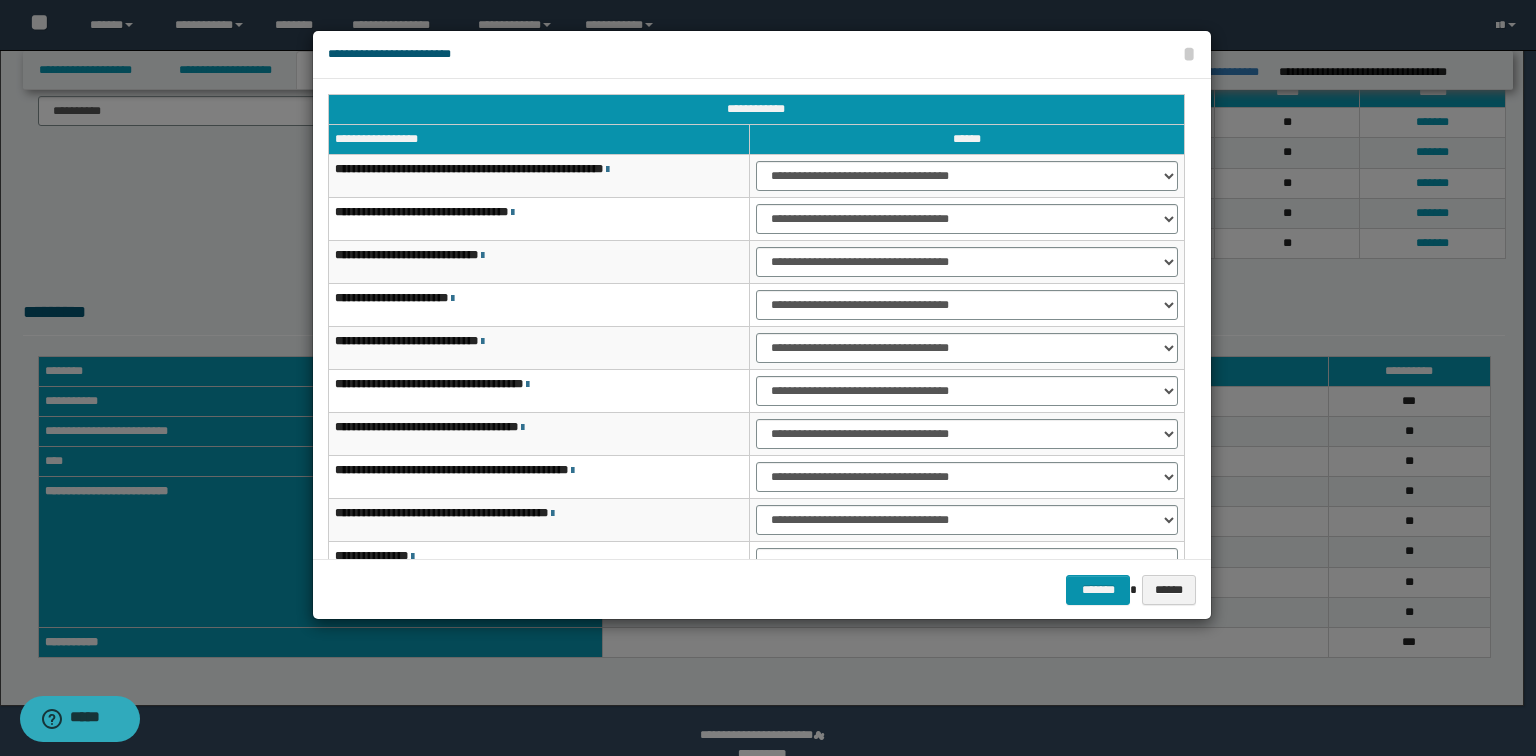 click on "**********" at bounding box center [967, 262] 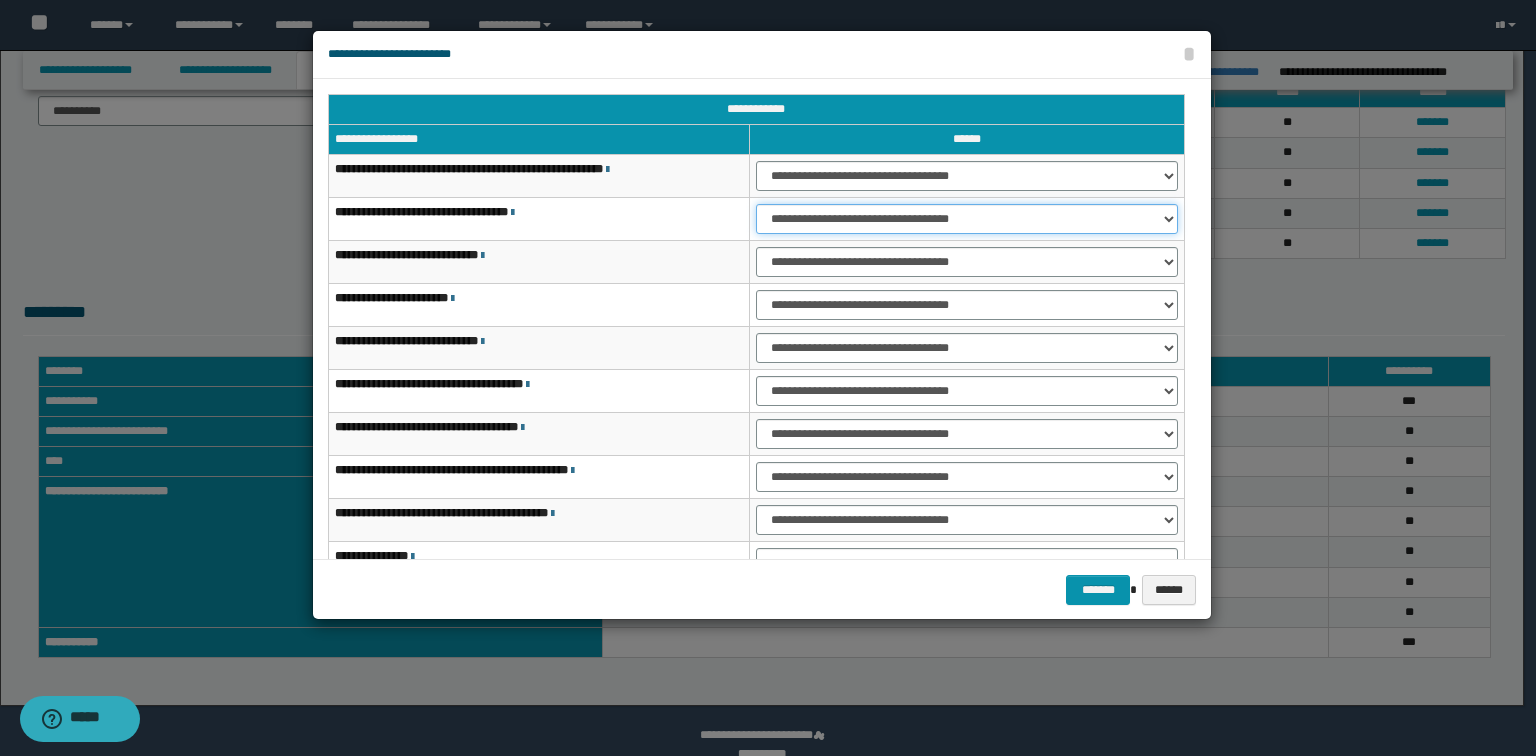 drag, startPoint x: 805, startPoint y: 209, endPoint x: 800, endPoint y: 232, distance: 23.537205 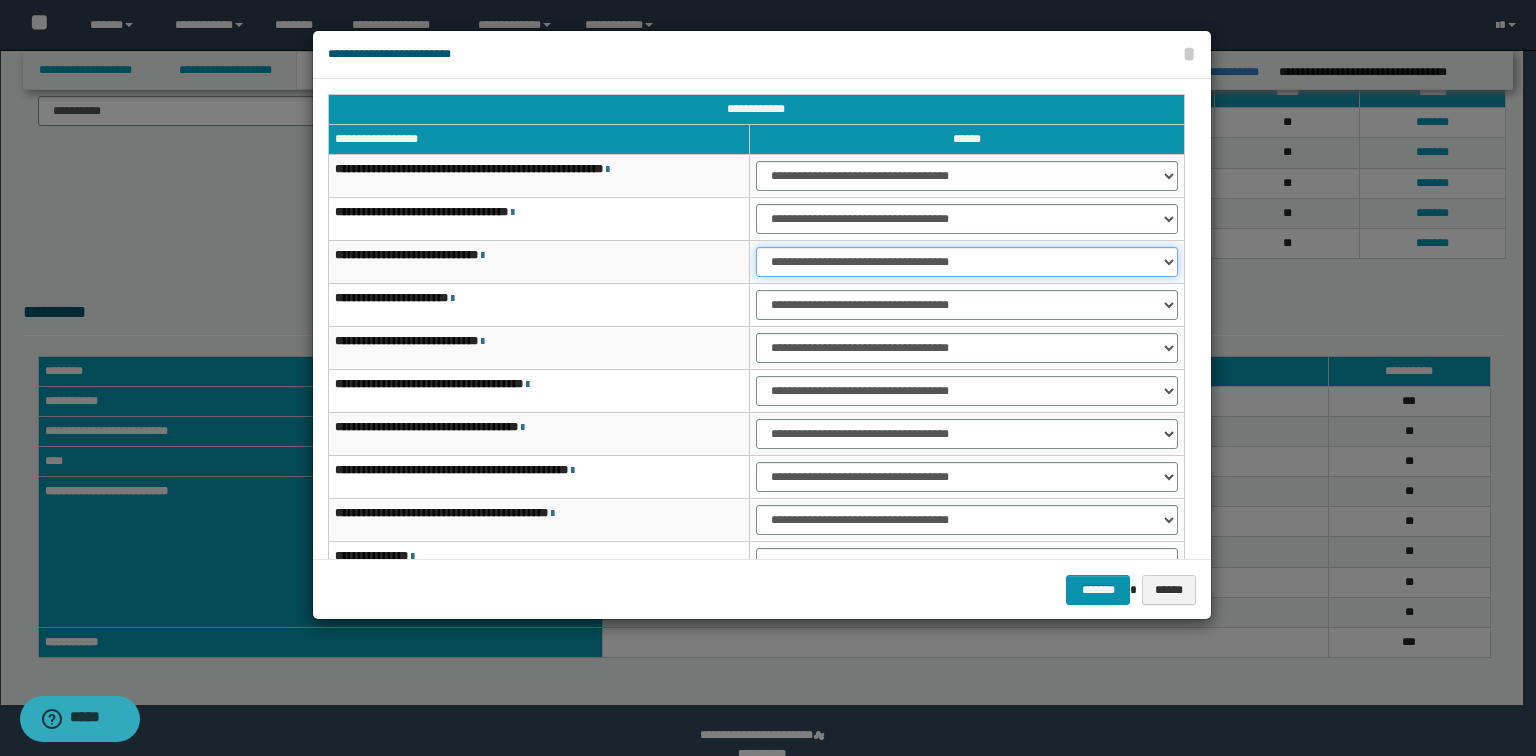 click on "**********" at bounding box center (967, 262) 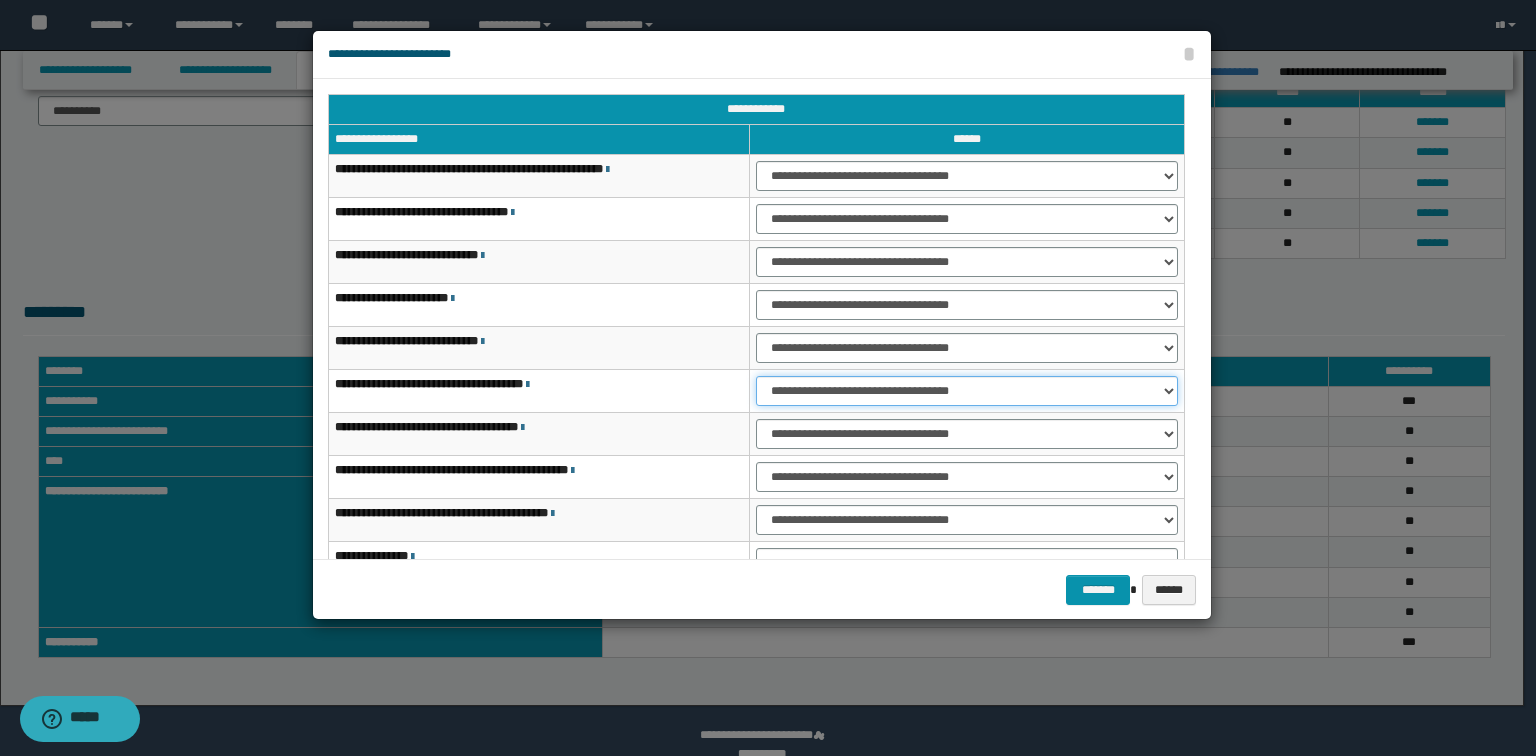 click on "**********" at bounding box center [967, 391] 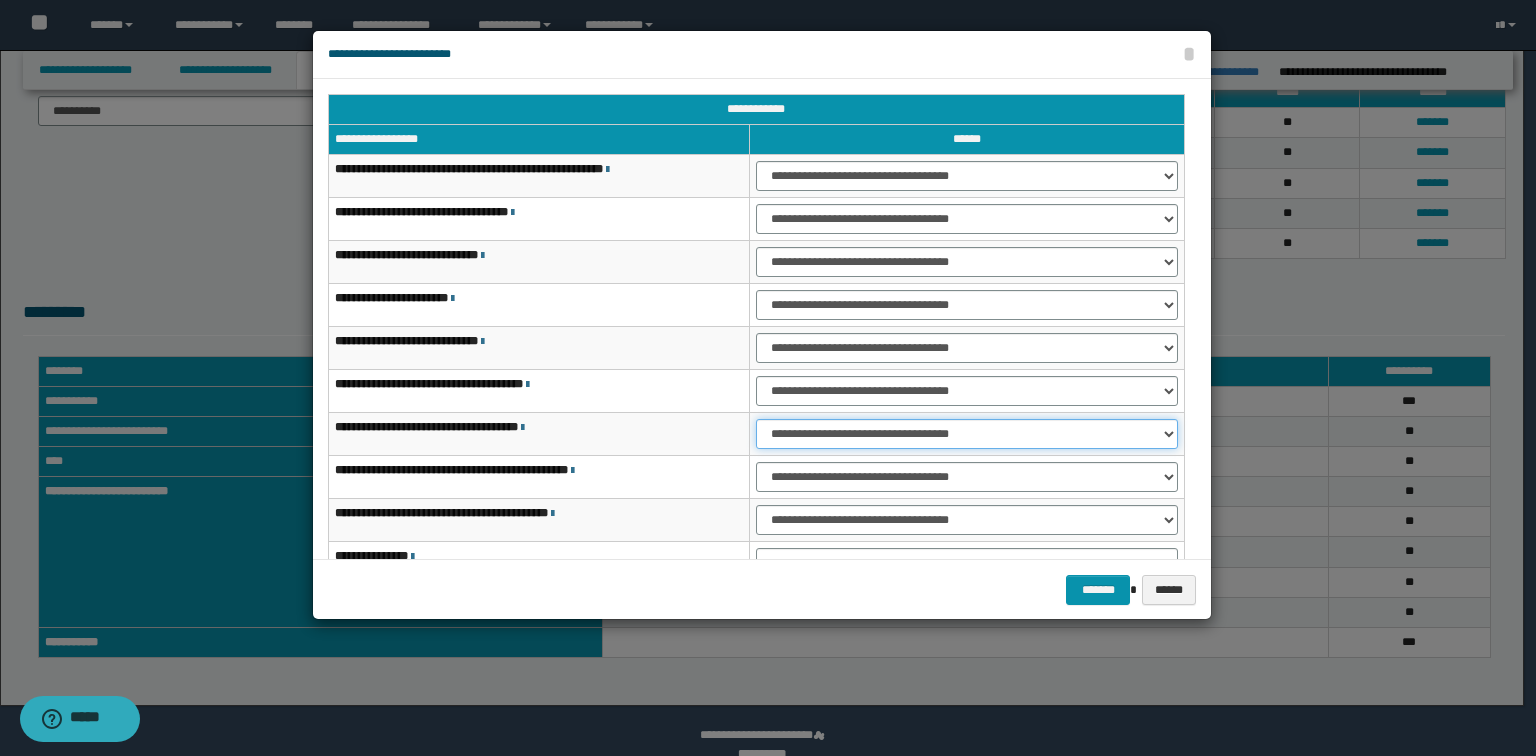 click on "**********" at bounding box center [967, 434] 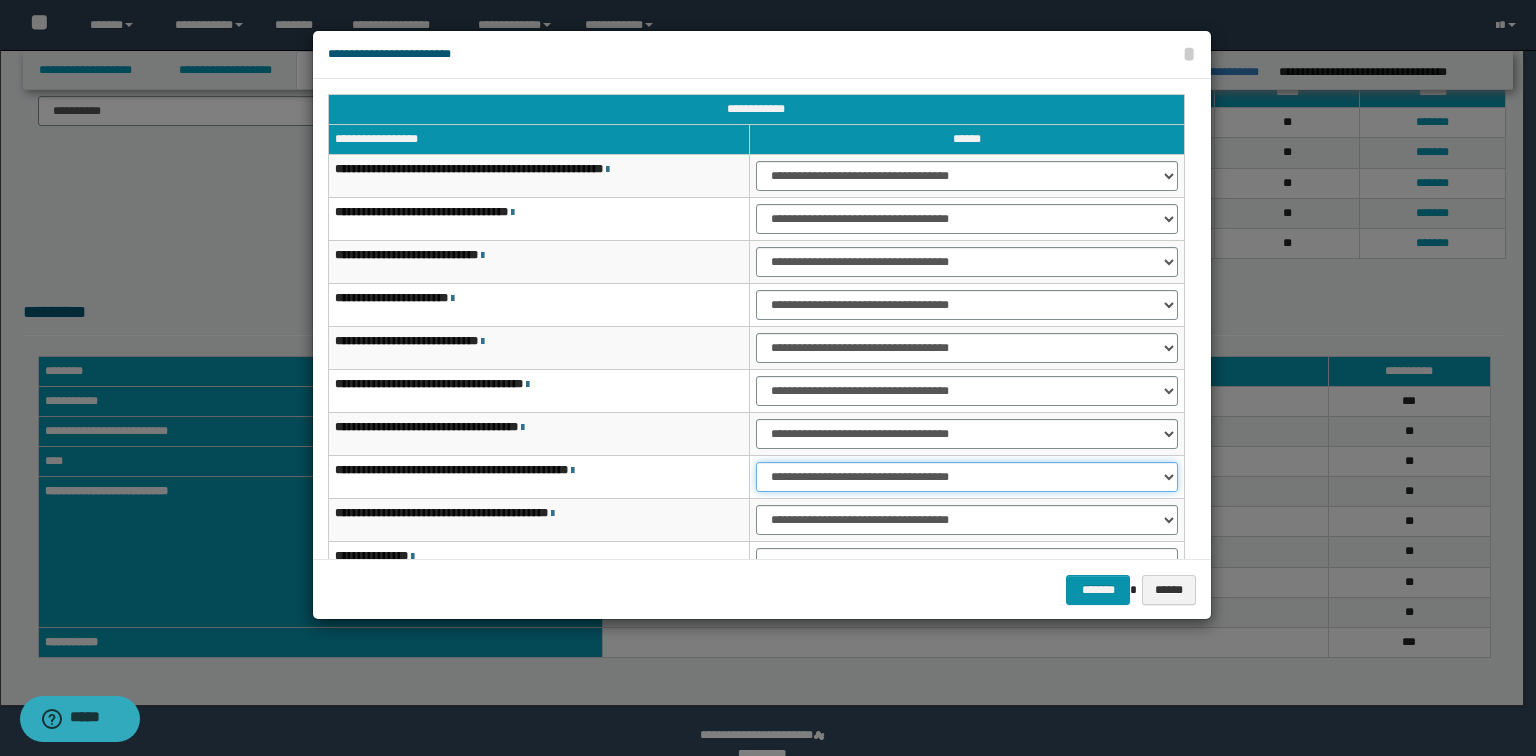 drag, startPoint x: 793, startPoint y: 479, endPoint x: 791, endPoint y: 489, distance: 10.198039 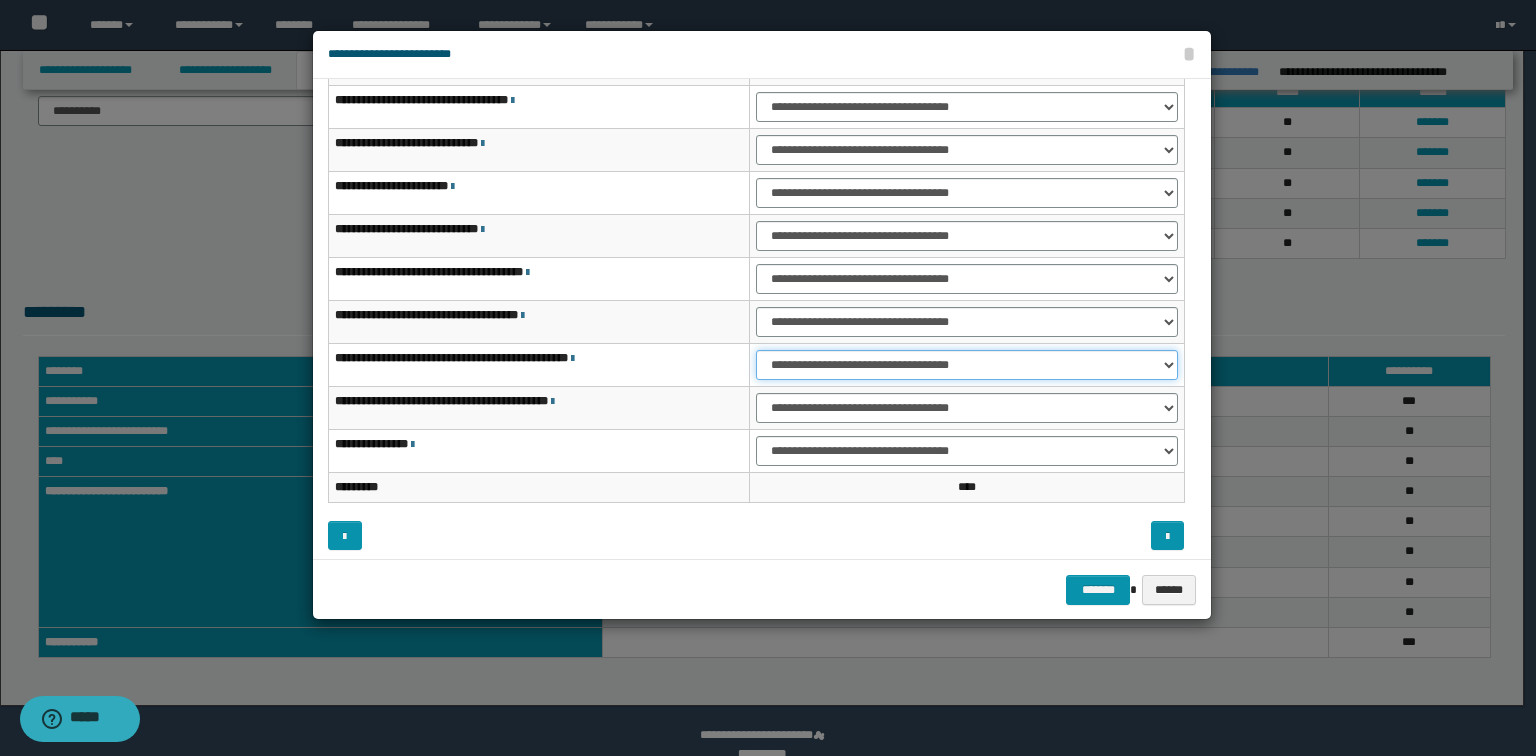 scroll, scrollTop: 118, scrollLeft: 0, axis: vertical 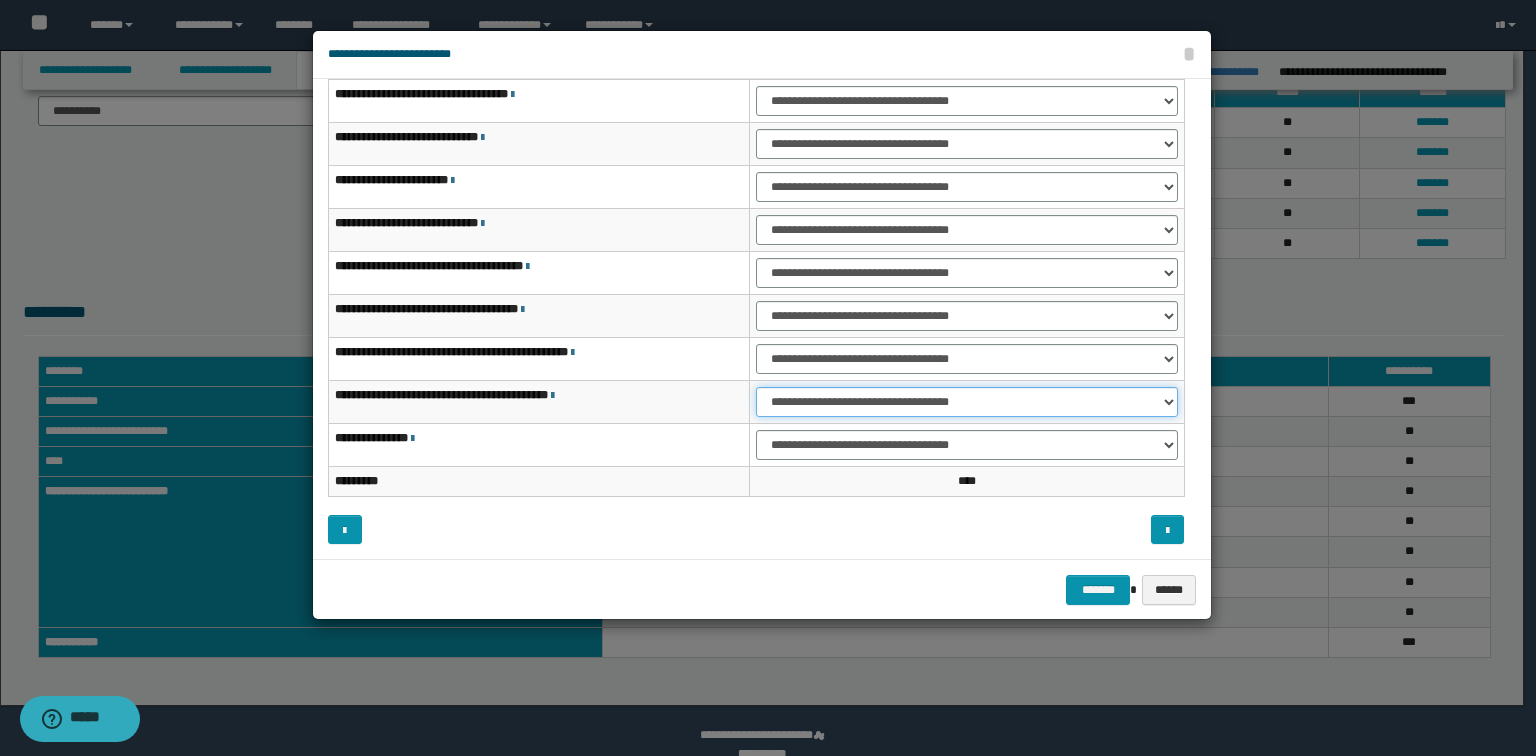 click on "**********" at bounding box center (967, 402) 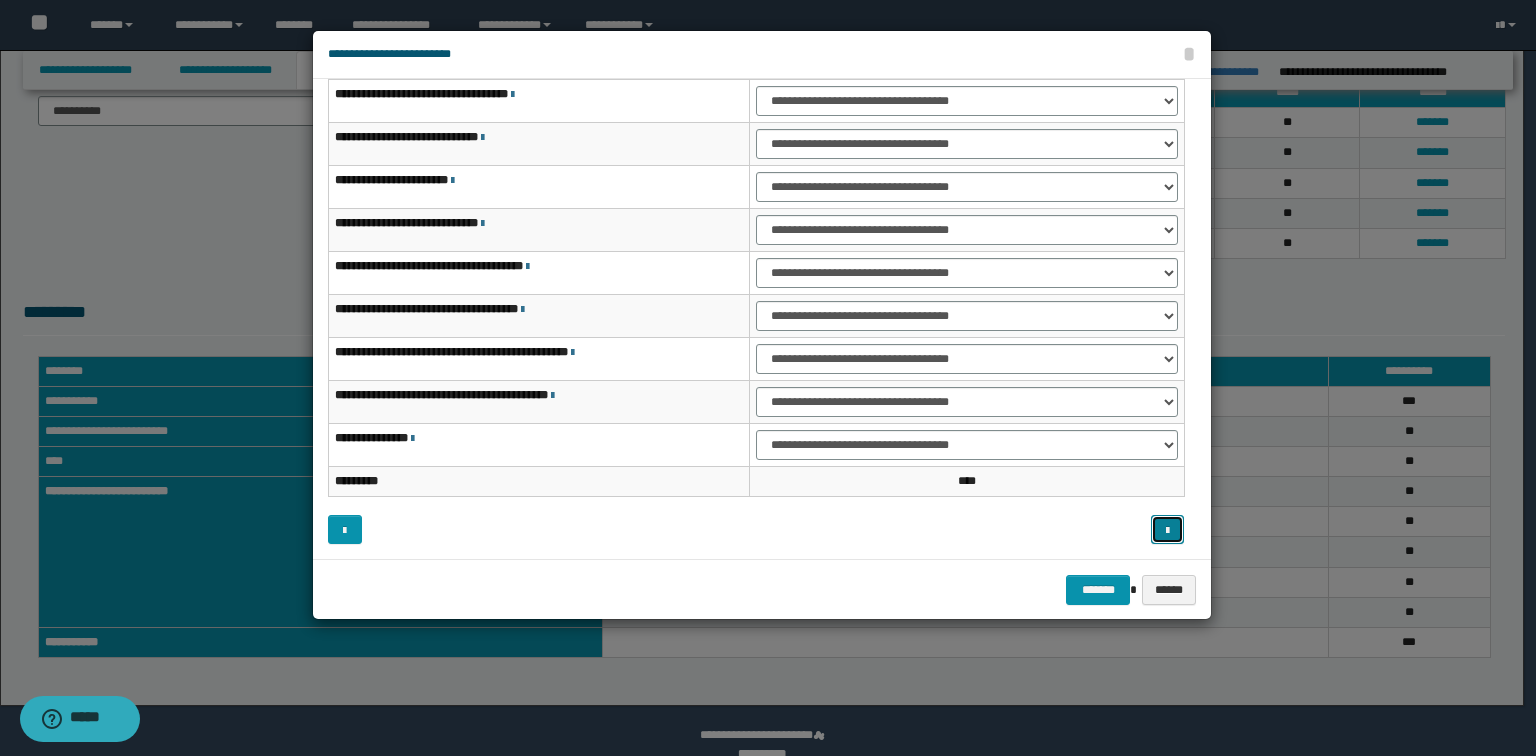 click at bounding box center (1168, 530) 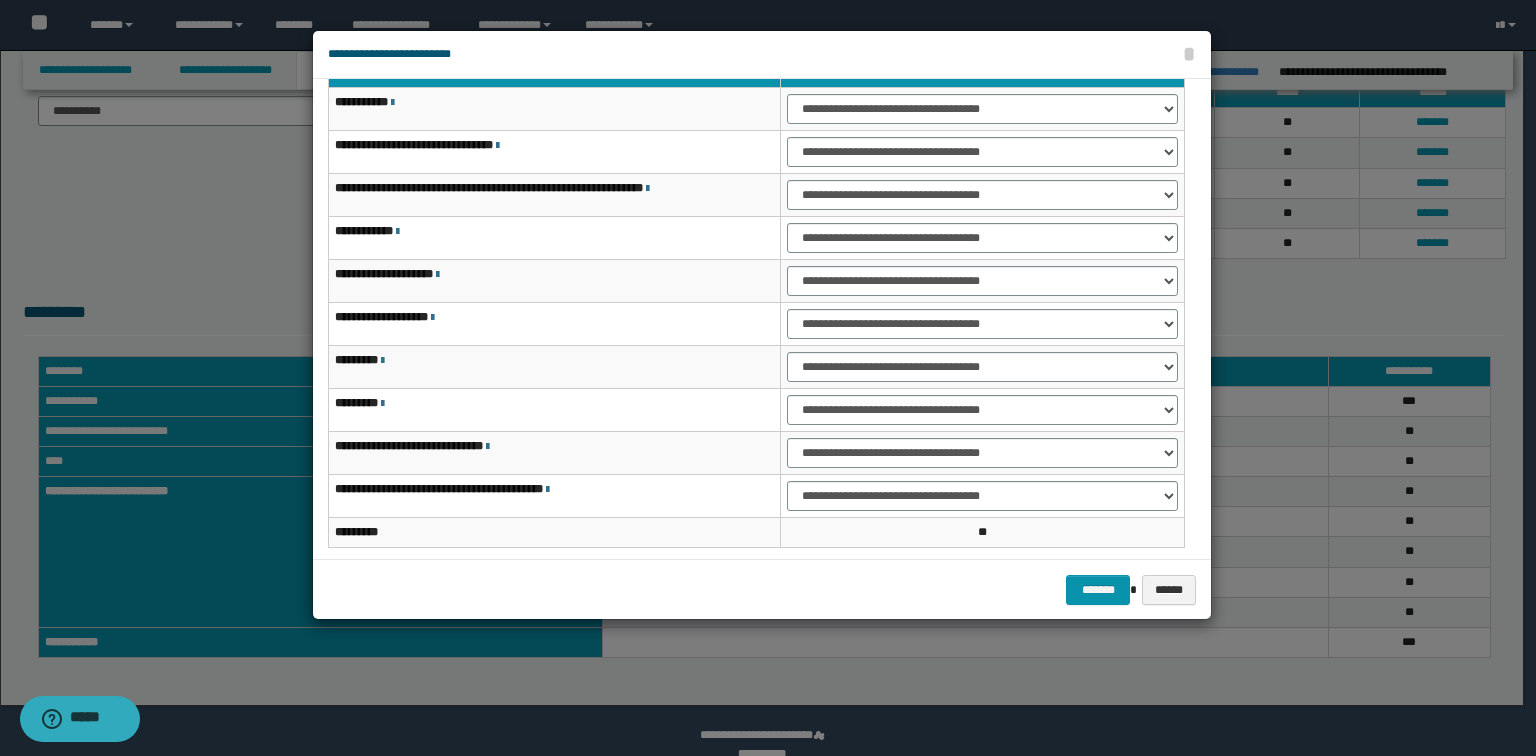 scroll, scrollTop: 0, scrollLeft: 0, axis: both 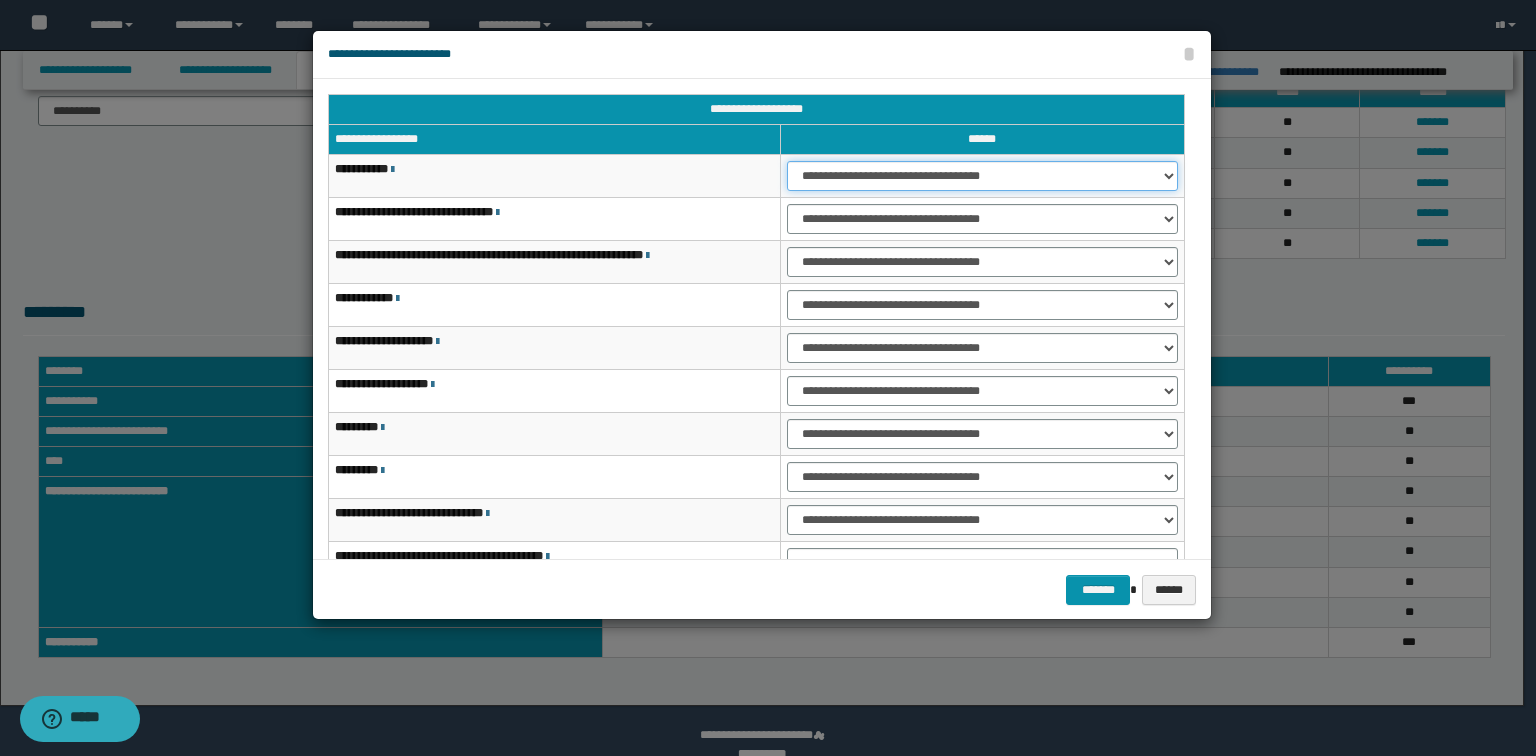click on "**********" at bounding box center (982, 176) 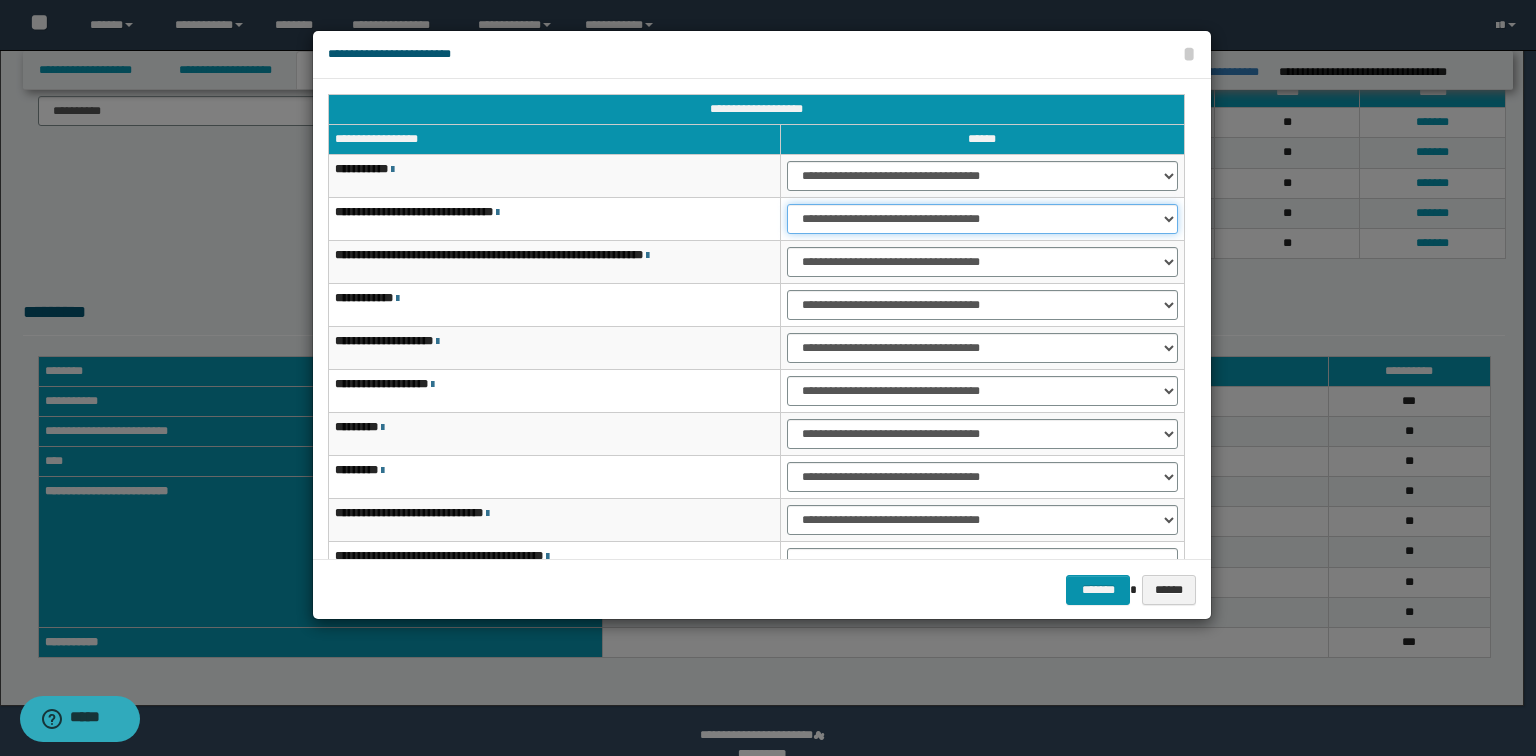 click on "**********" at bounding box center (982, 219) 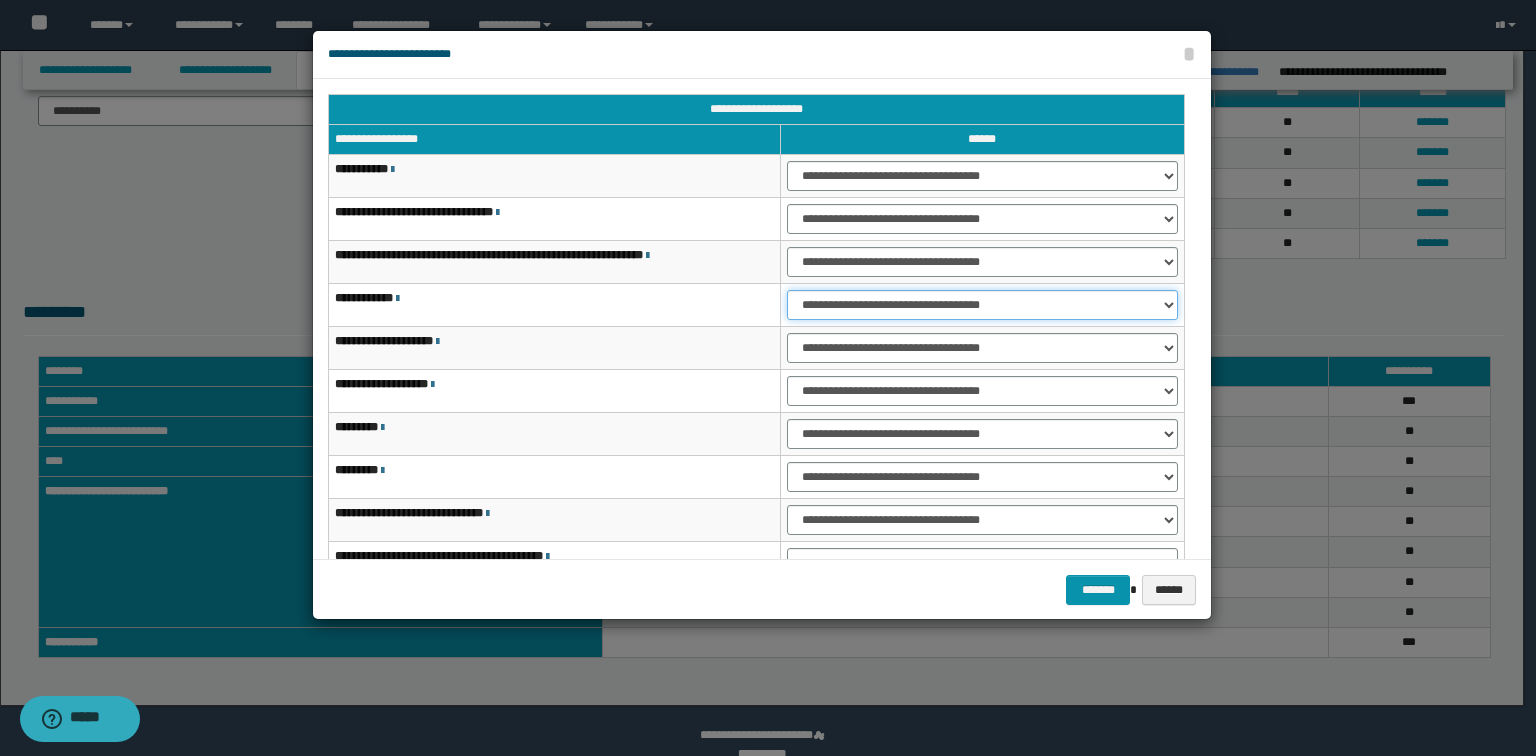 click on "**********" at bounding box center (982, 305) 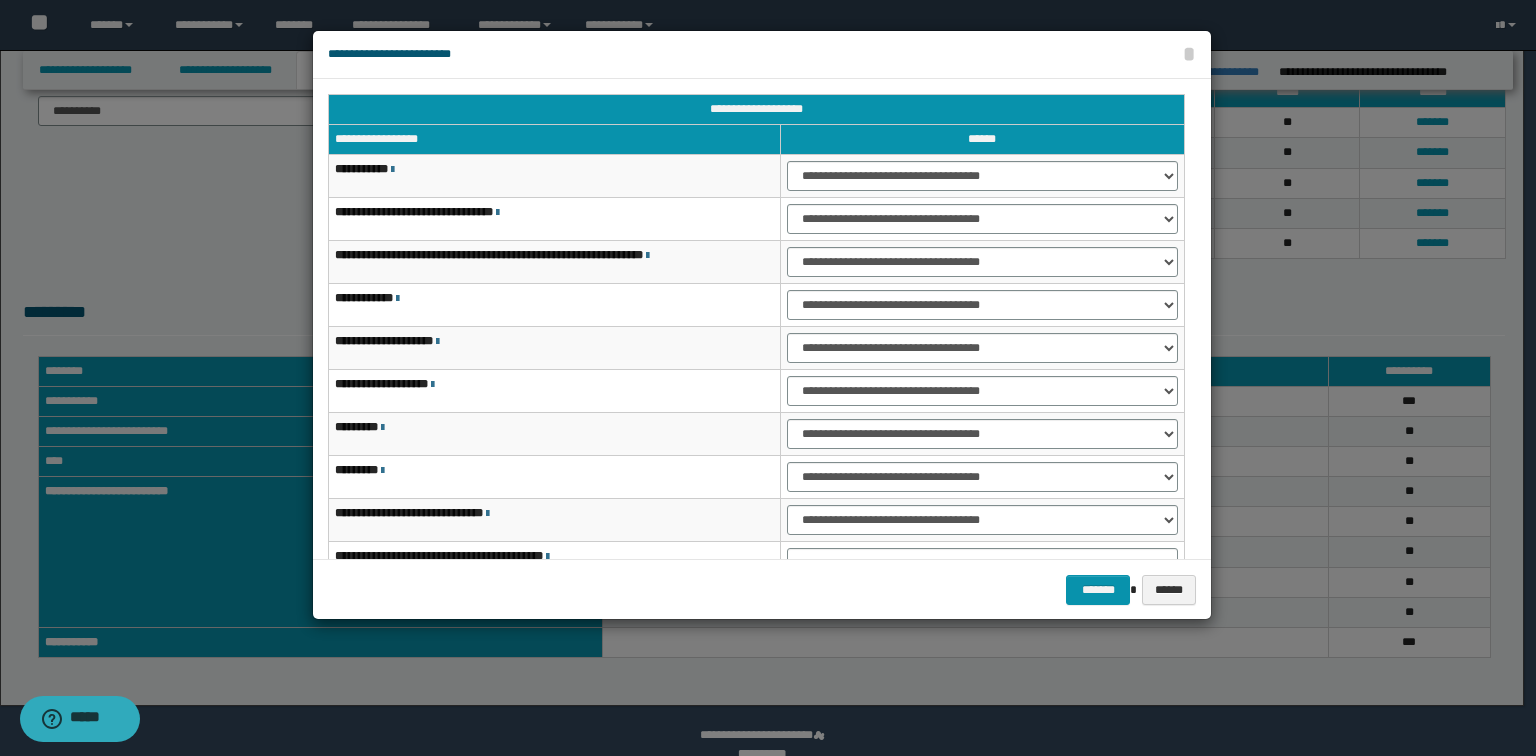 click on "**********" at bounding box center (983, 348) 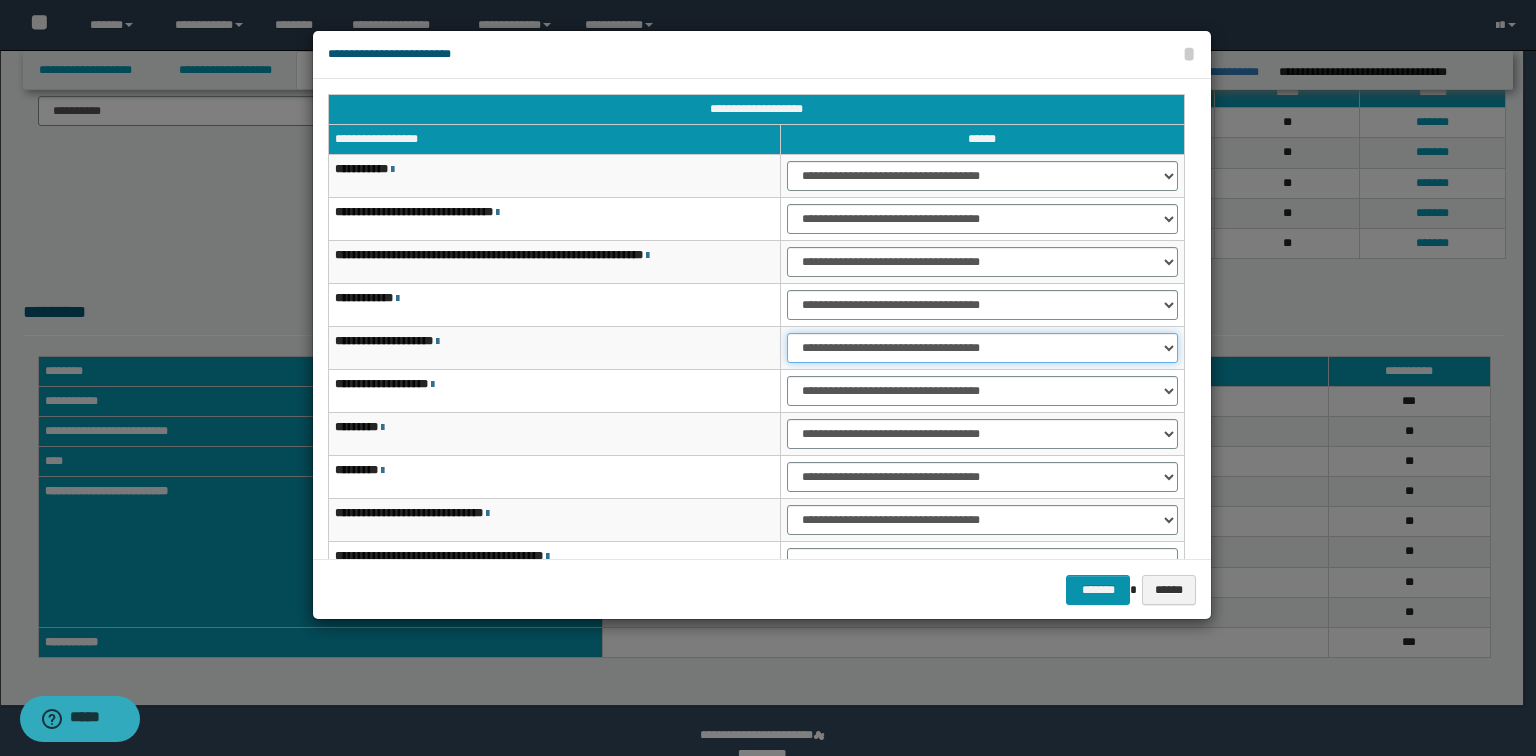 click on "**********" at bounding box center [982, 348] 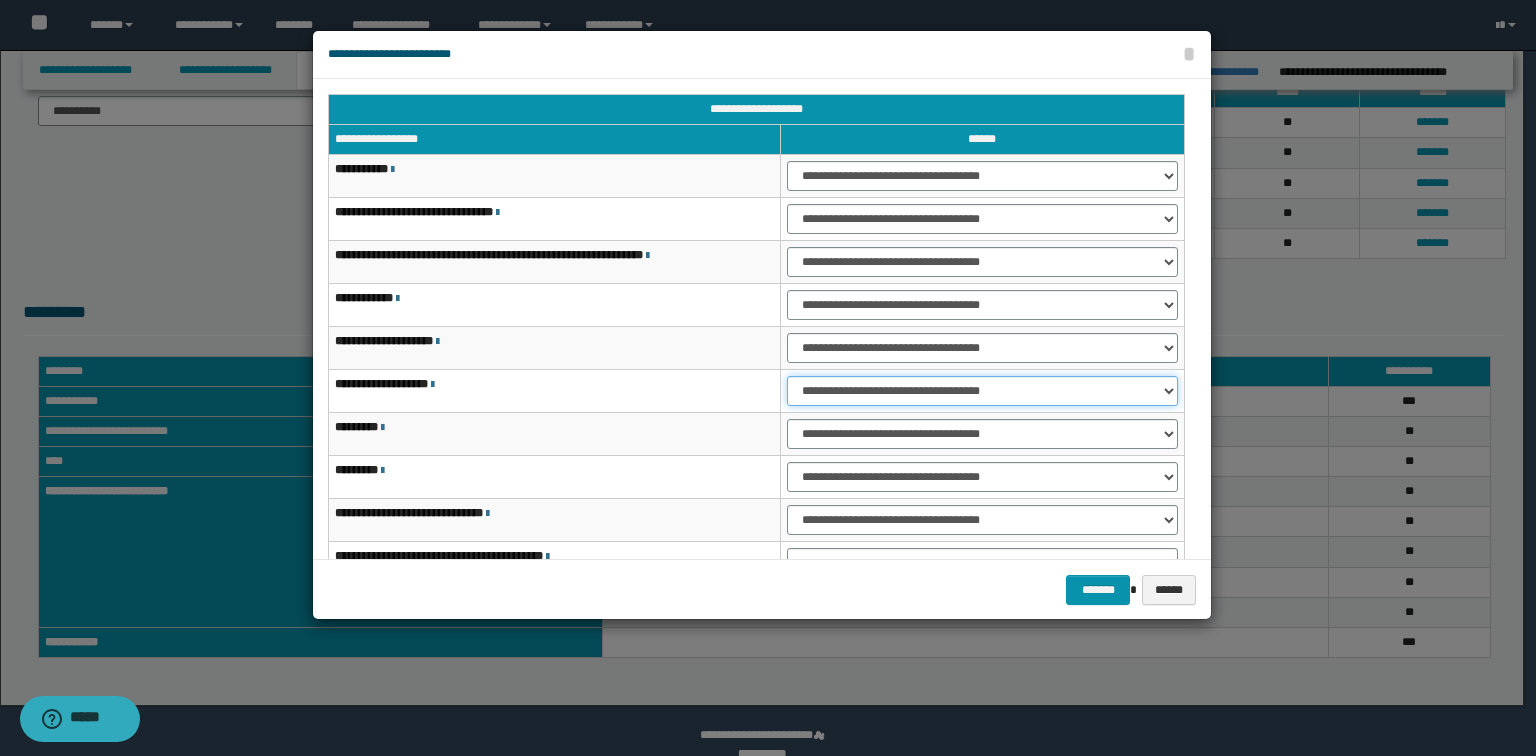 click on "**********" at bounding box center (982, 391) 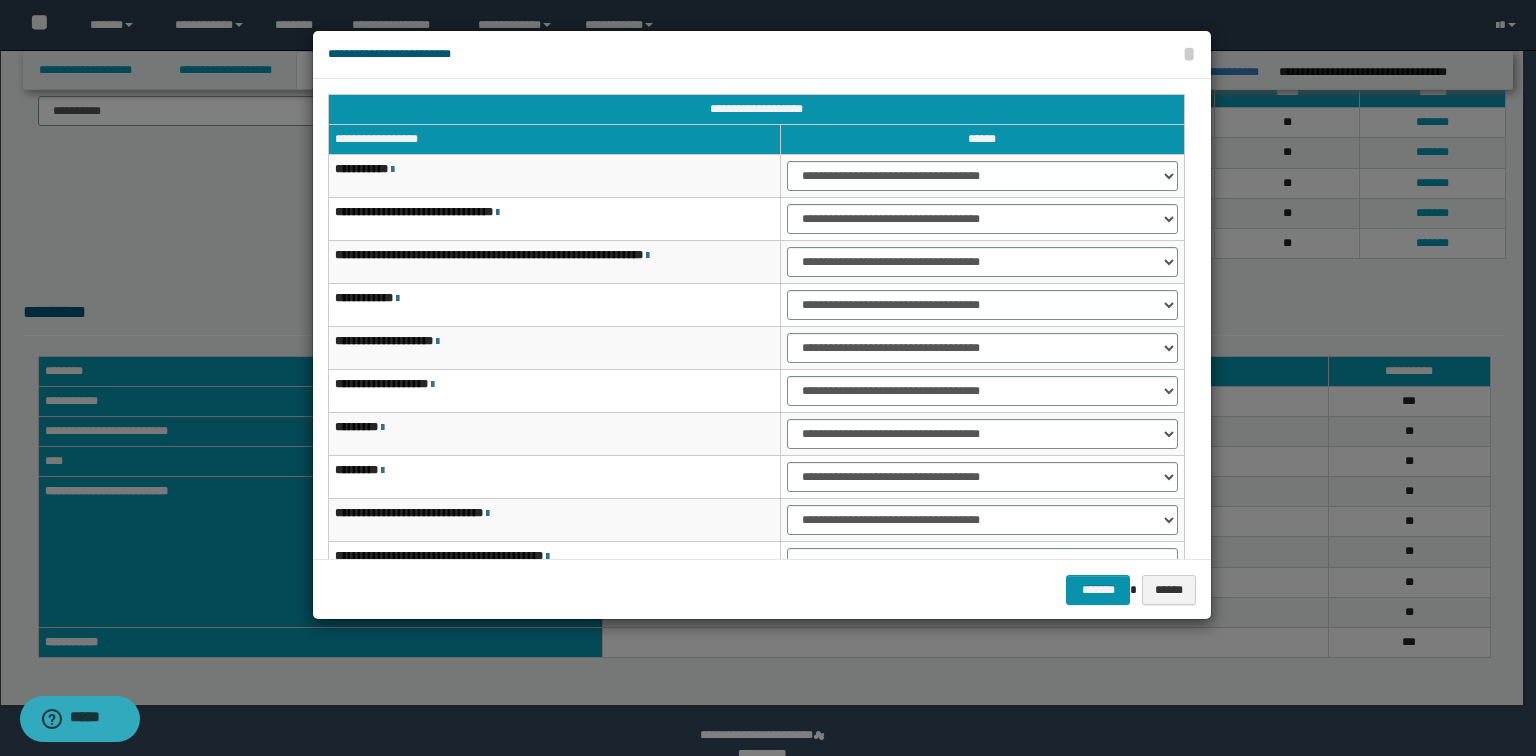 click on "**********" at bounding box center [983, 434] 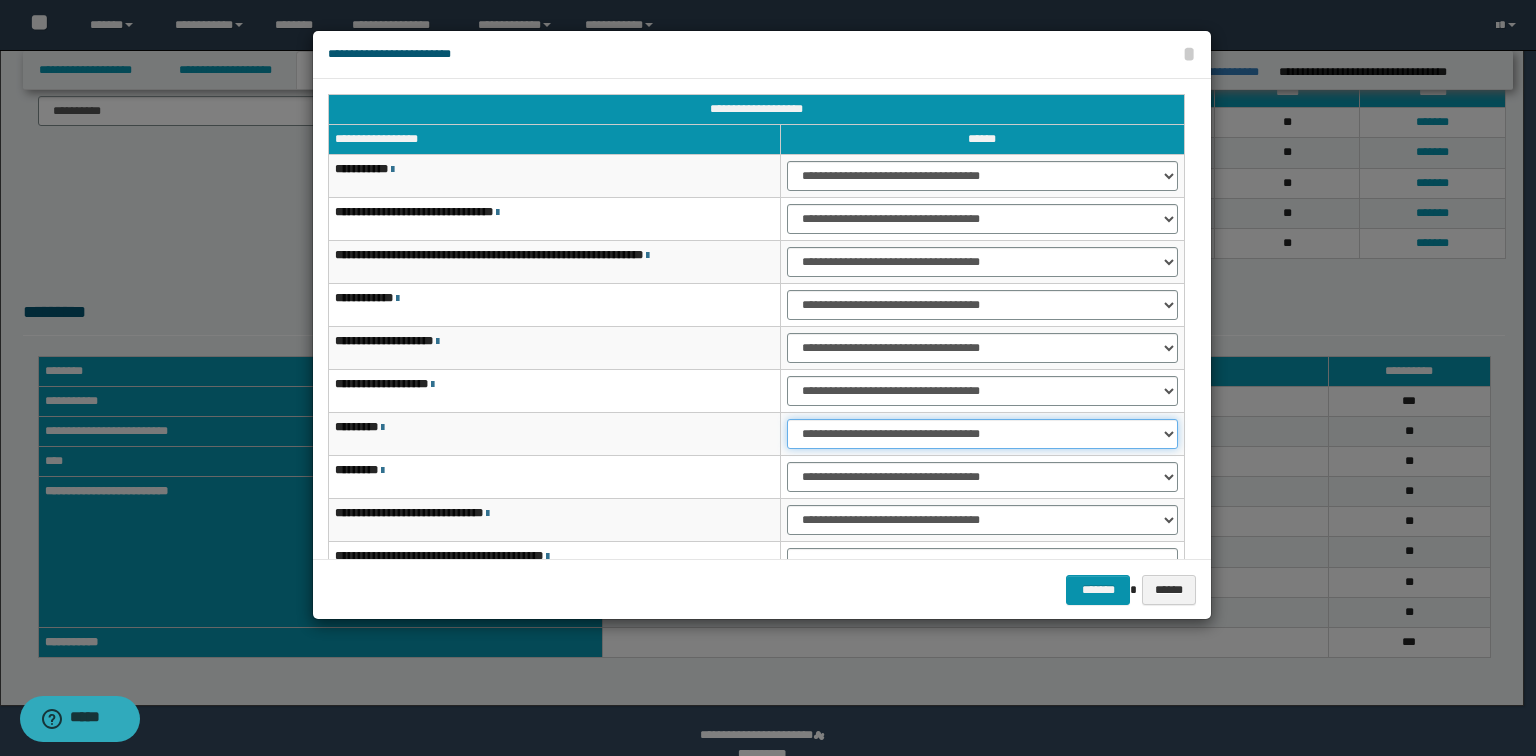 click on "**********" at bounding box center [982, 434] 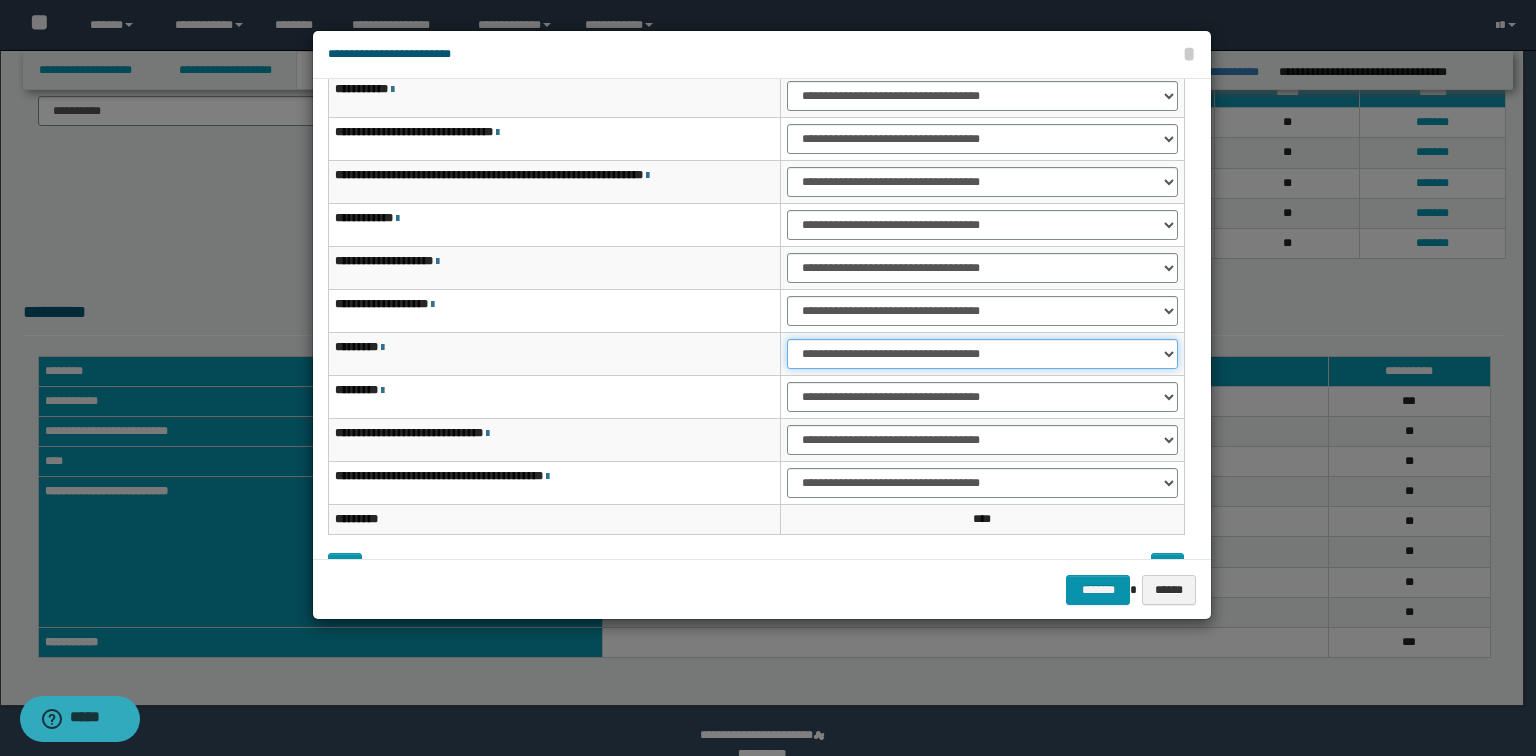 scroll, scrollTop: 118, scrollLeft: 0, axis: vertical 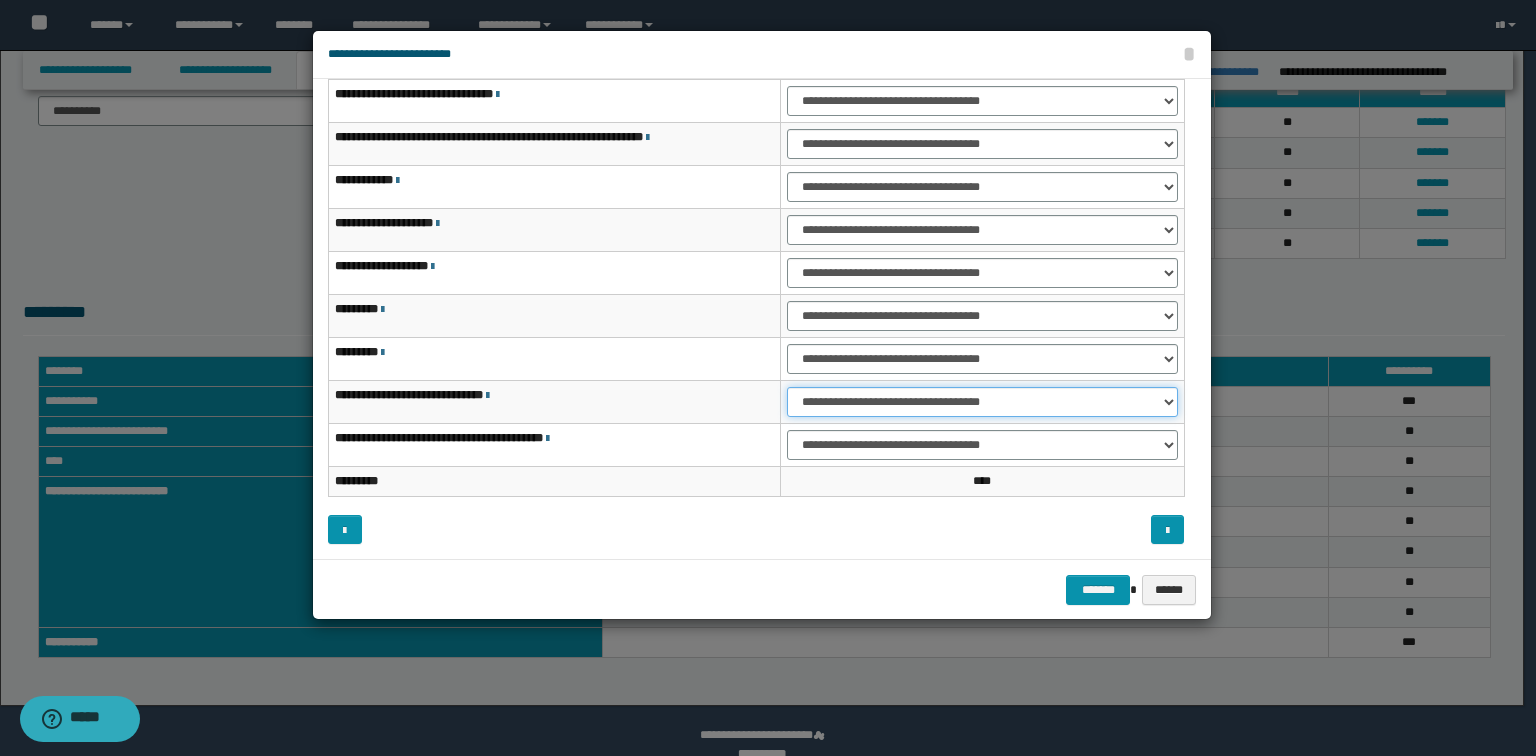 click on "**********" at bounding box center (982, 402) 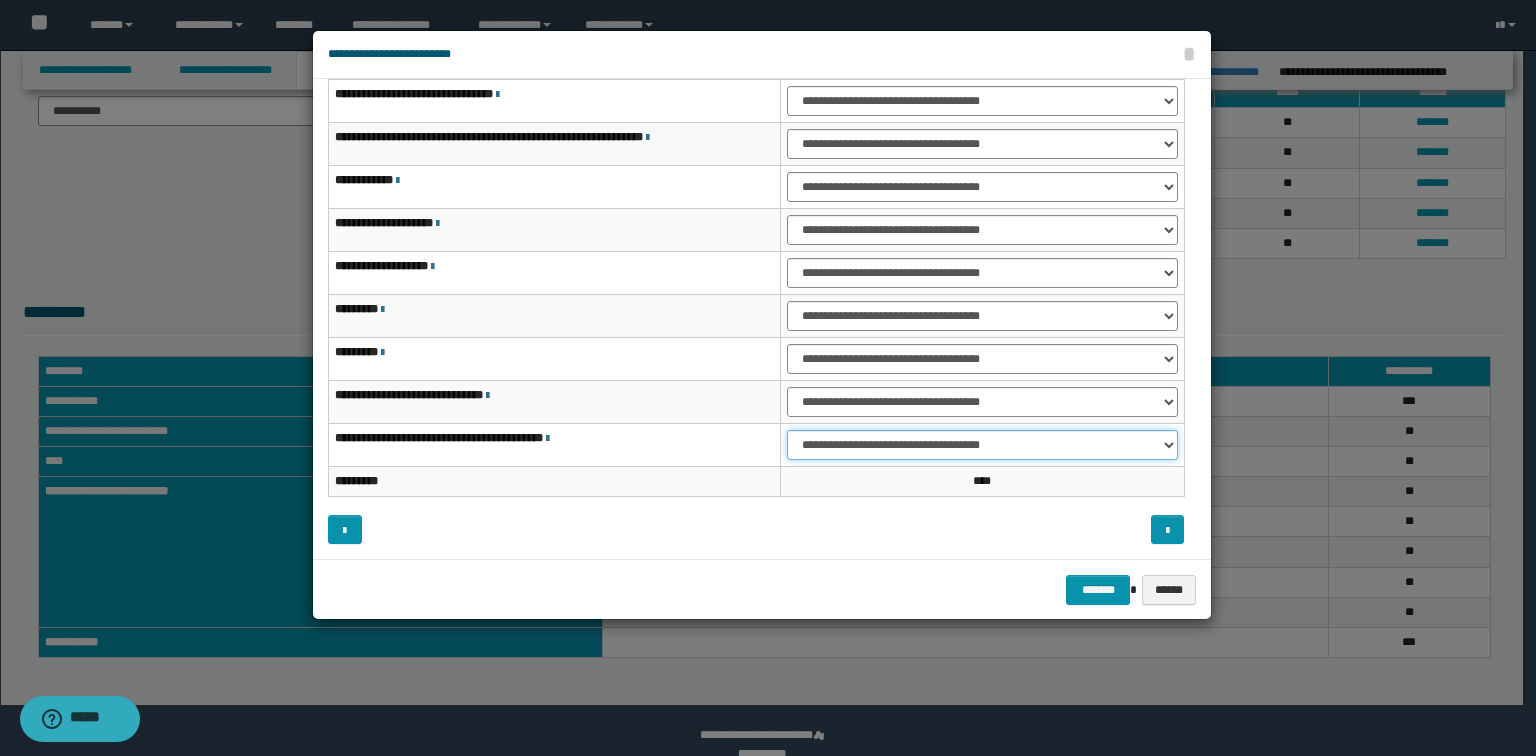 drag, startPoint x: 826, startPoint y: 438, endPoint x: 825, endPoint y: 452, distance: 14.035668 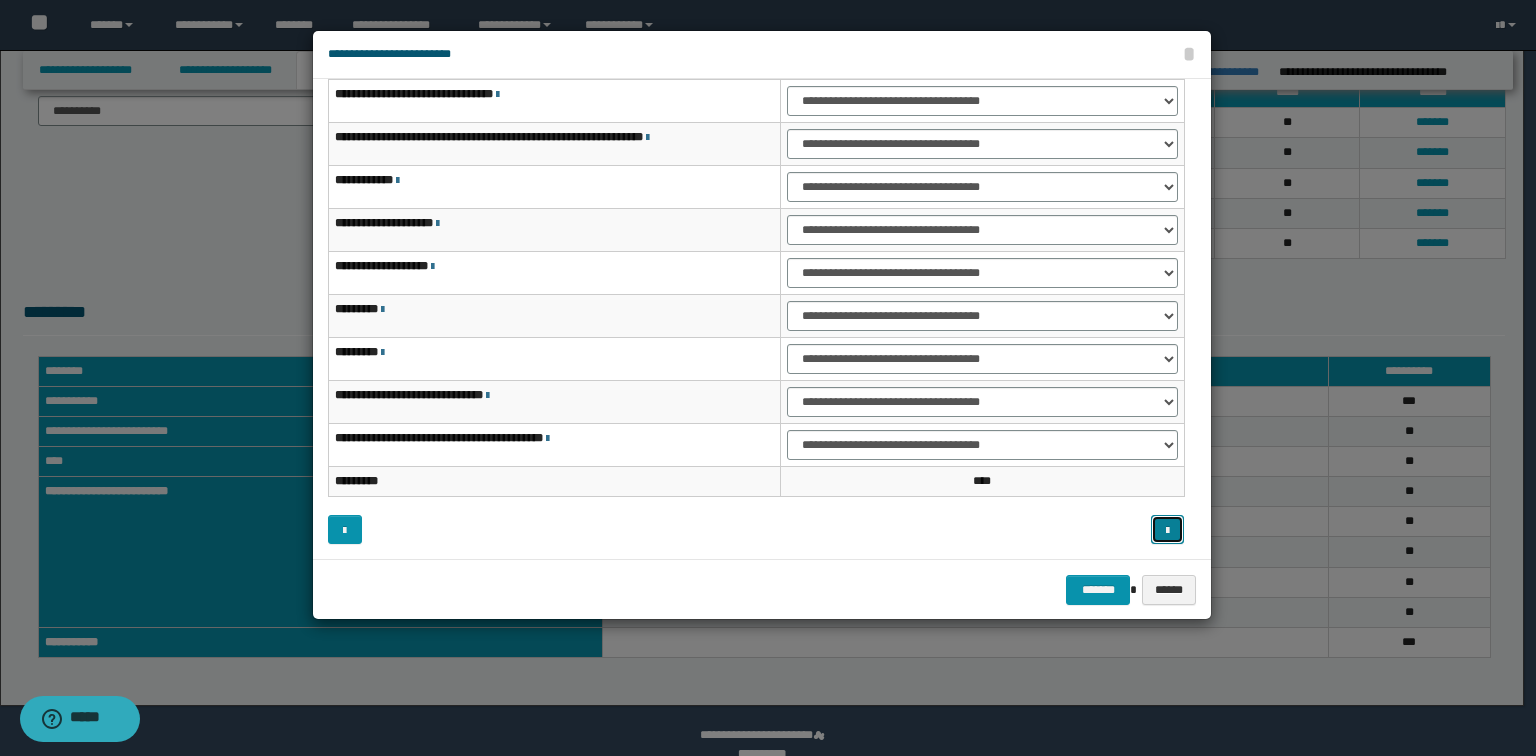 click at bounding box center (1167, 531) 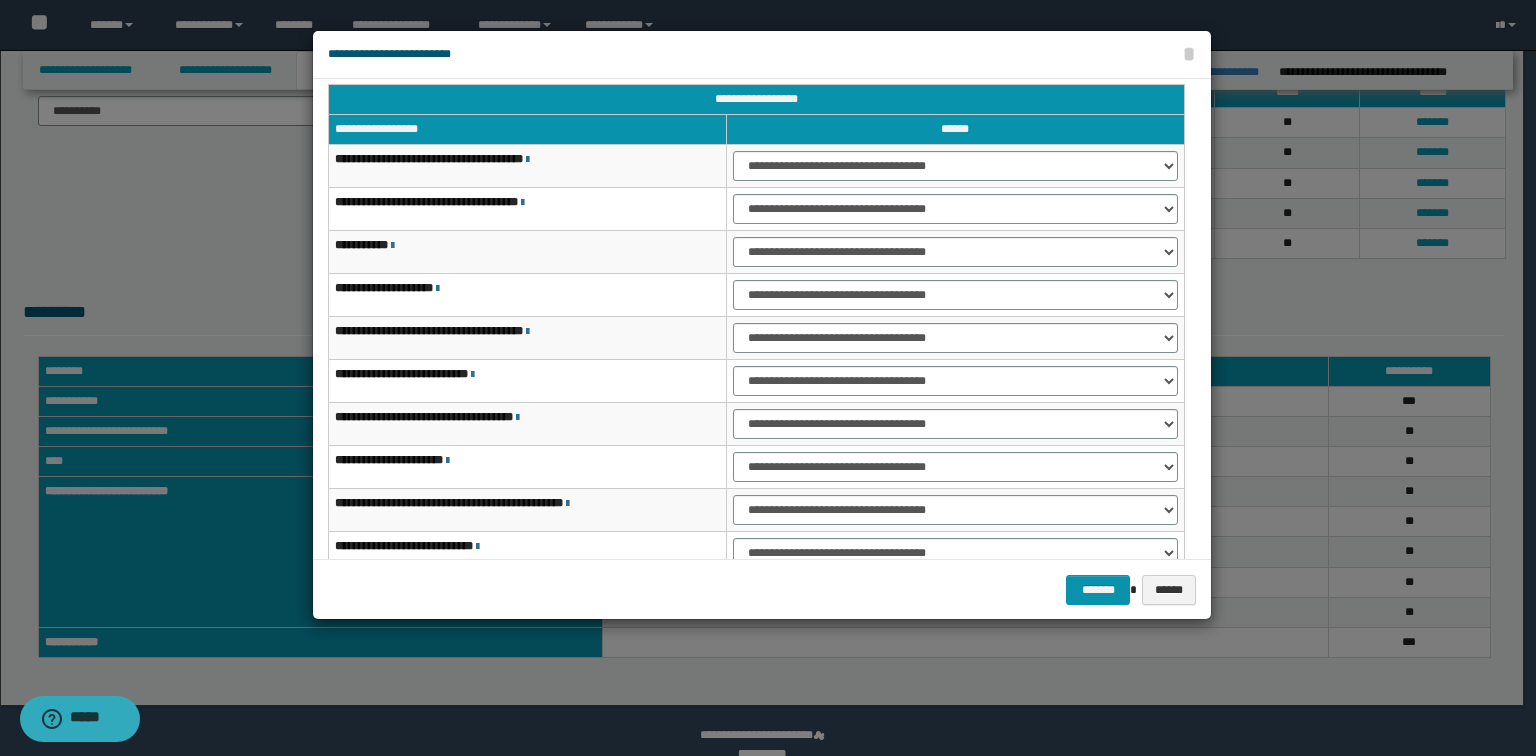scroll, scrollTop: 0, scrollLeft: 0, axis: both 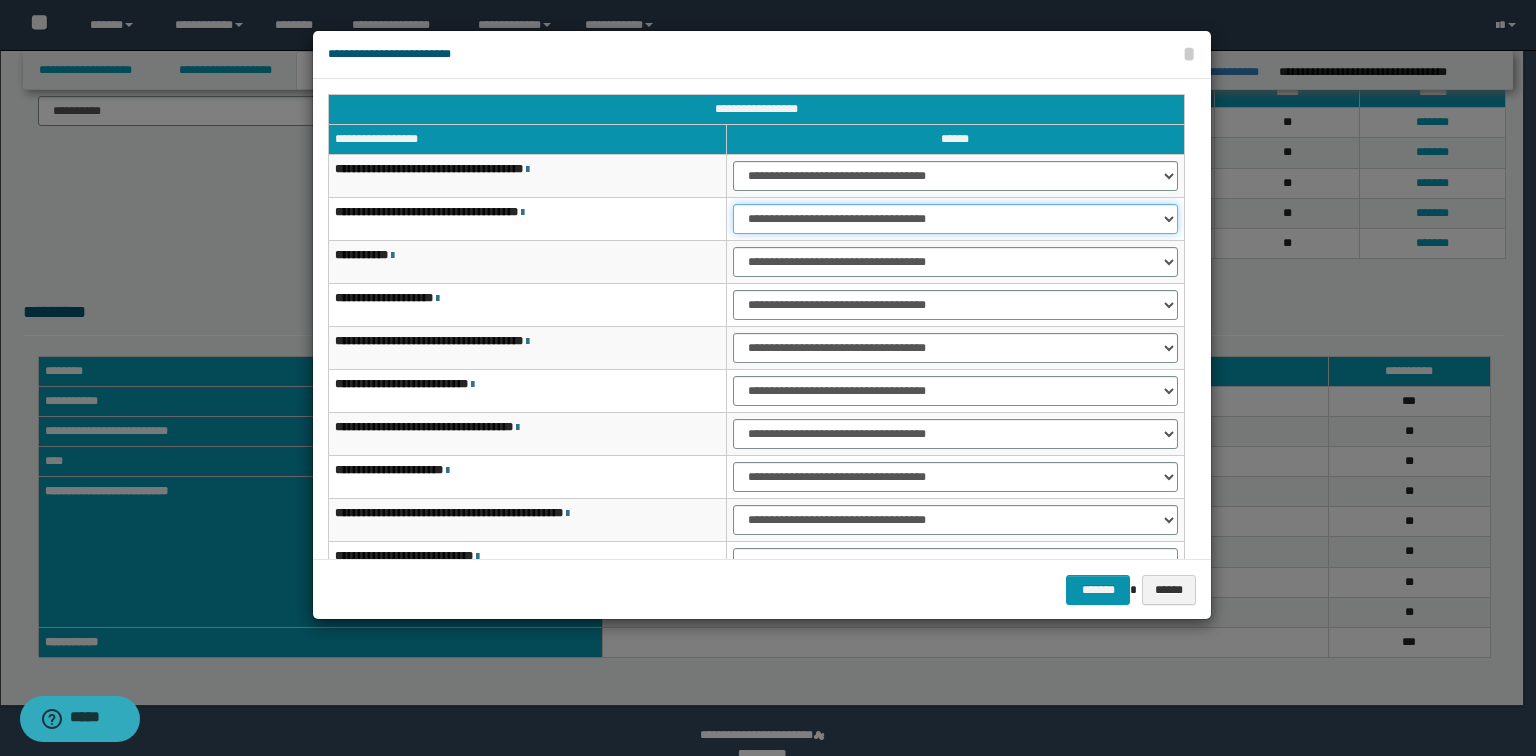 click on "**********" at bounding box center [955, 219] 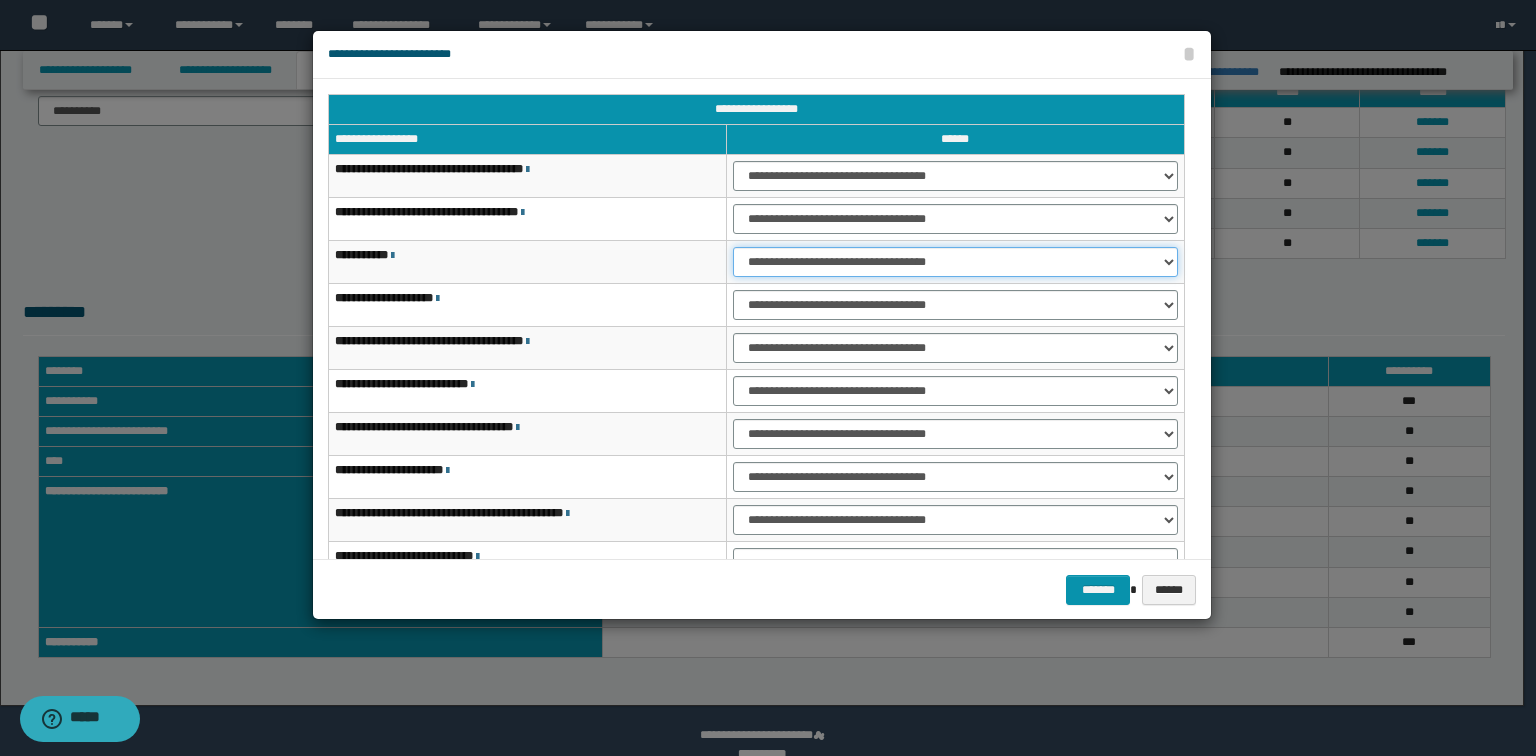 click on "**********" at bounding box center [955, 262] 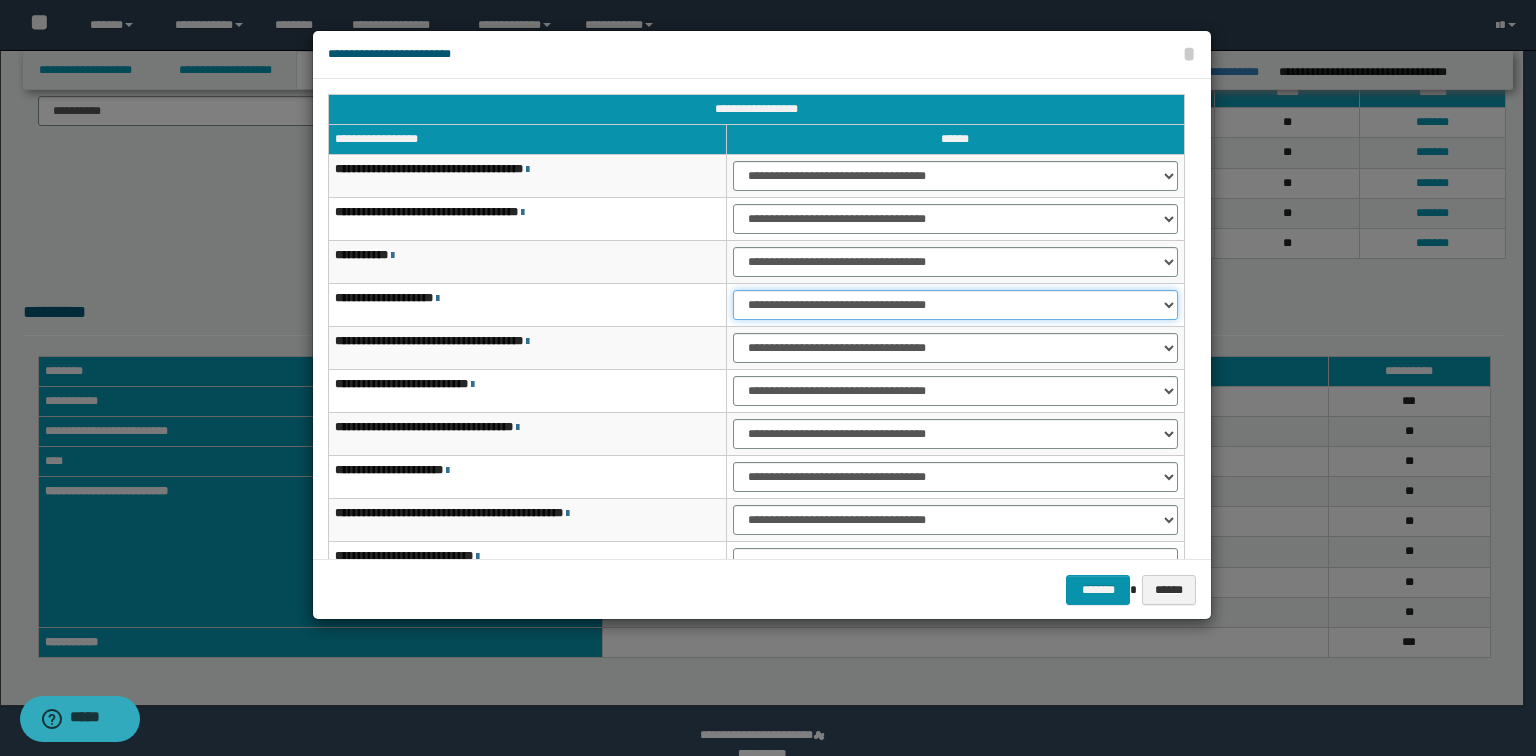 click on "**********" at bounding box center (955, 305) 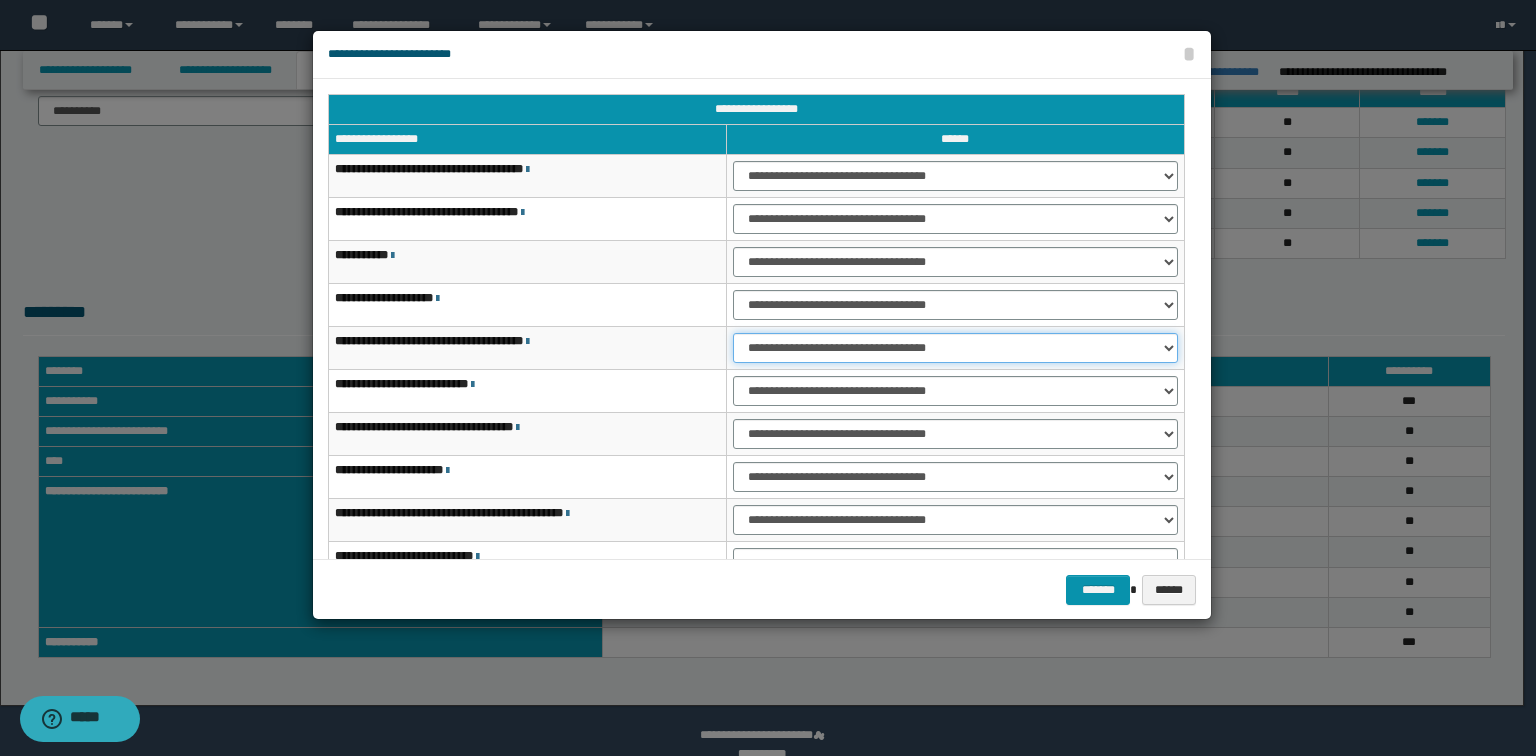 click on "**********" at bounding box center (955, 348) 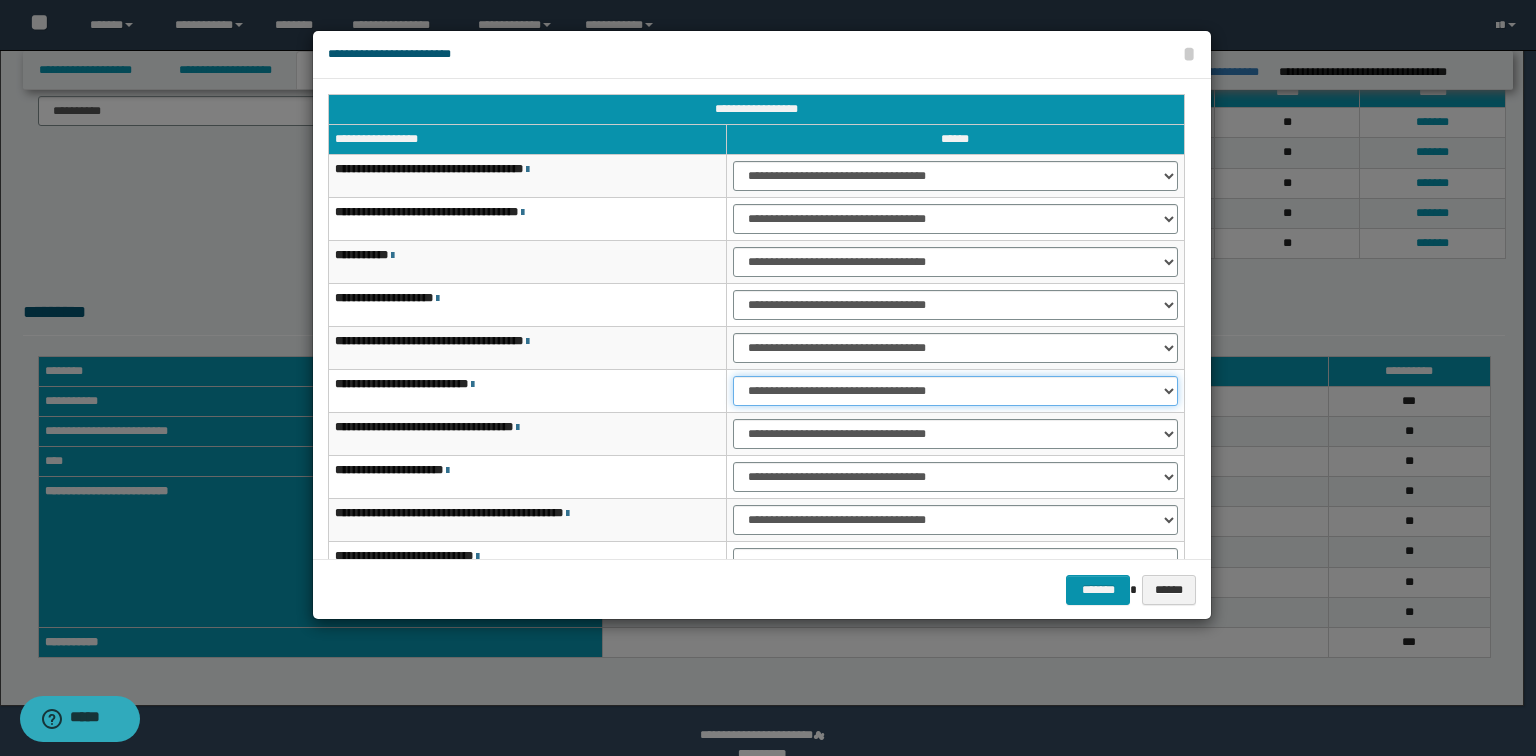 drag, startPoint x: 769, startPoint y: 380, endPoint x: 769, endPoint y: 400, distance: 20 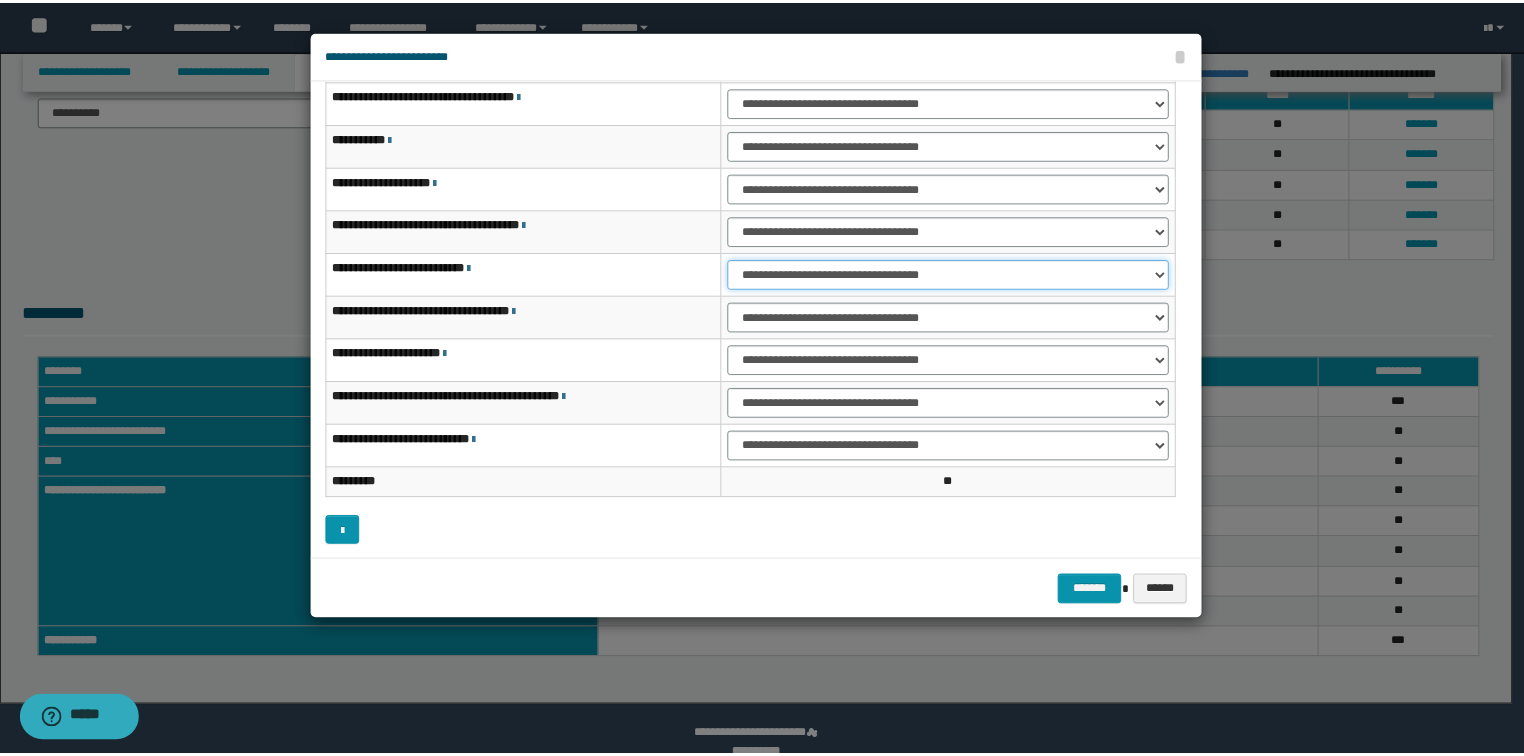 scroll, scrollTop: 118, scrollLeft: 0, axis: vertical 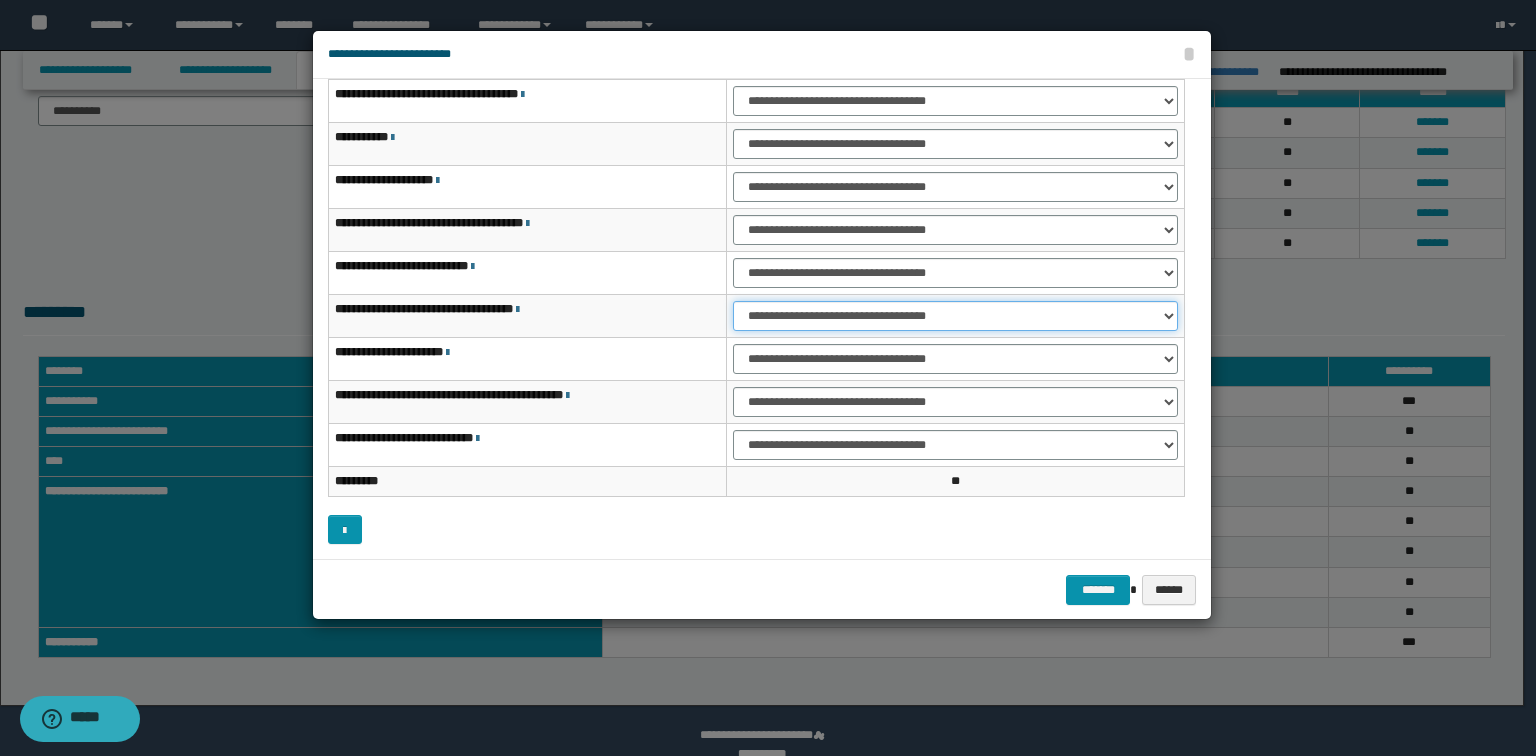 click on "**********" at bounding box center [955, 316] 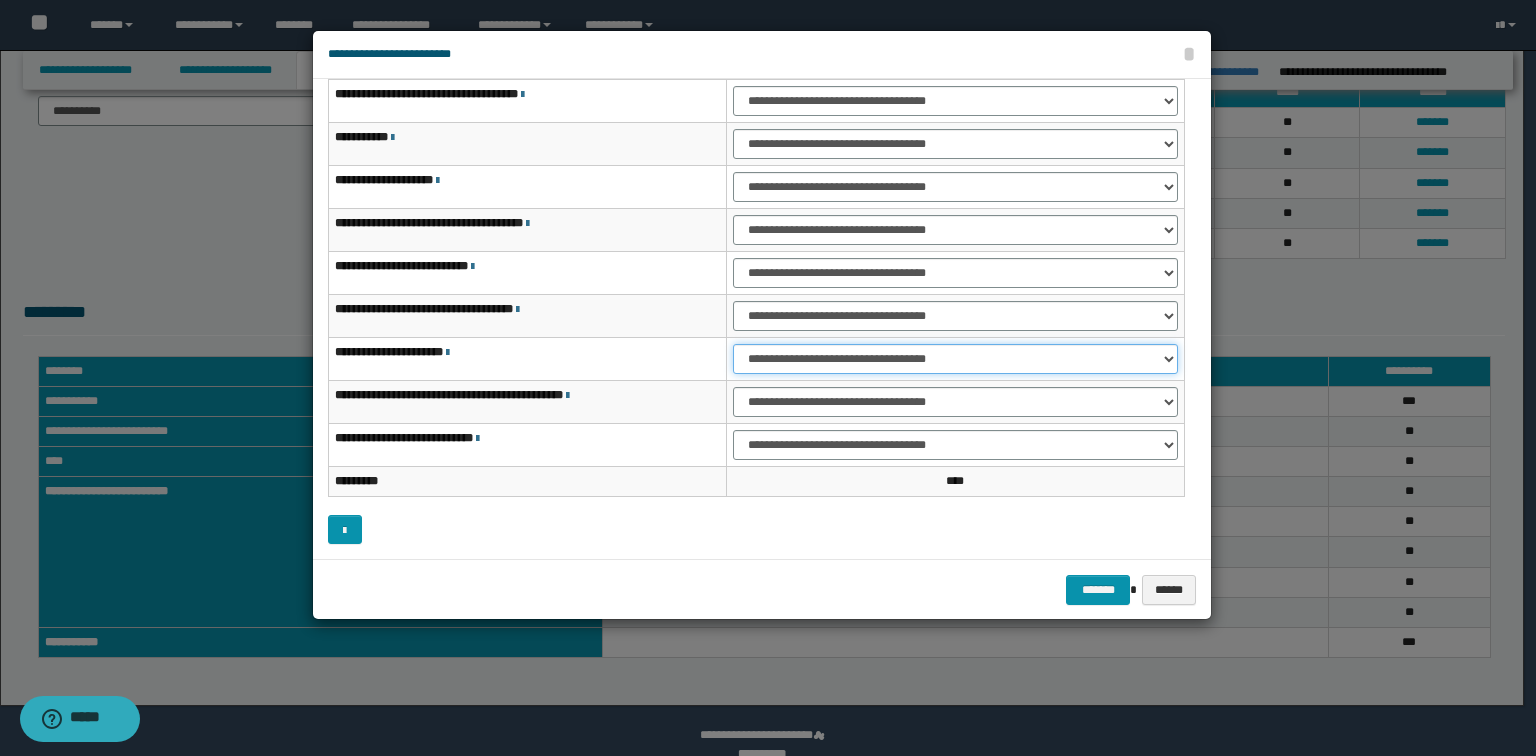 click on "**********" at bounding box center [955, 359] 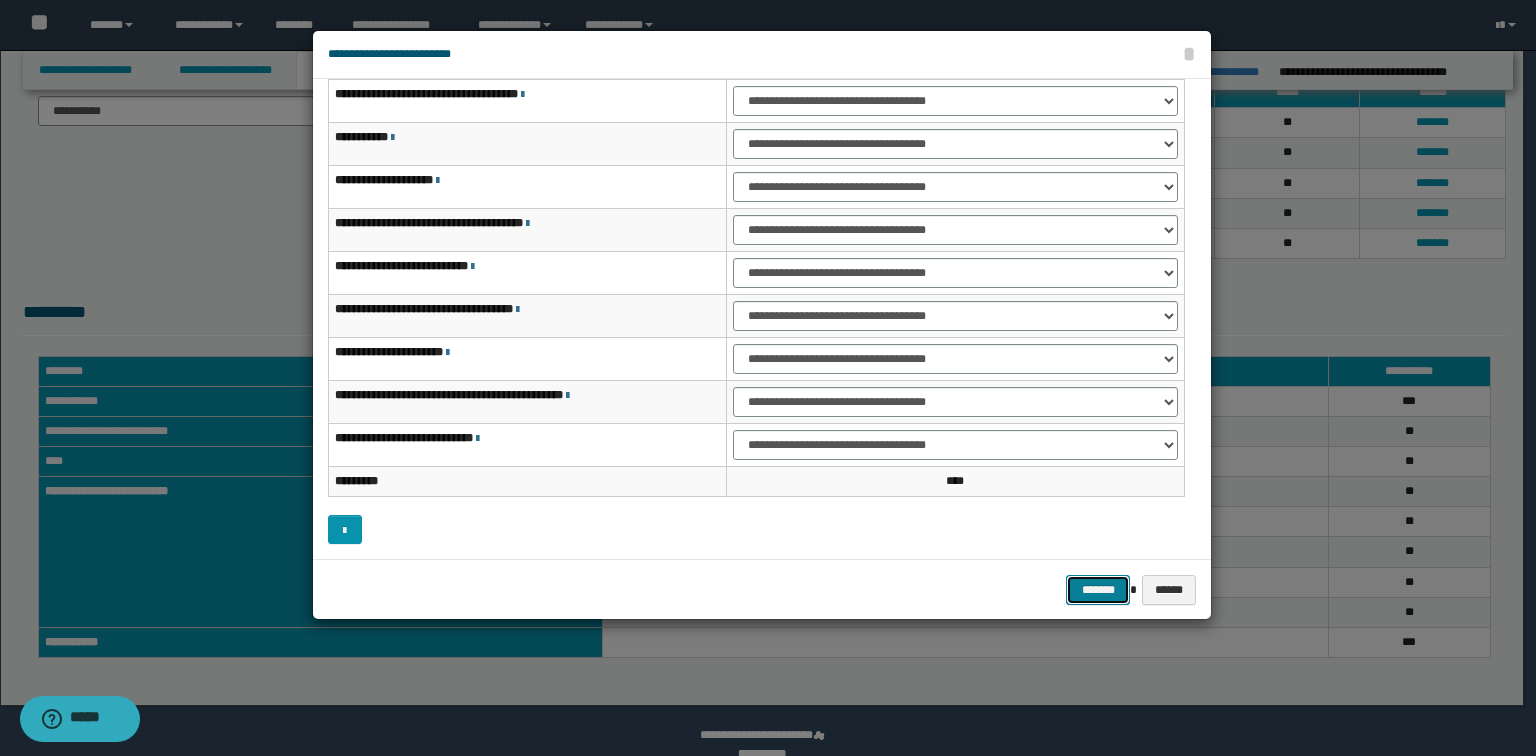 click on "*******" at bounding box center (1098, 590) 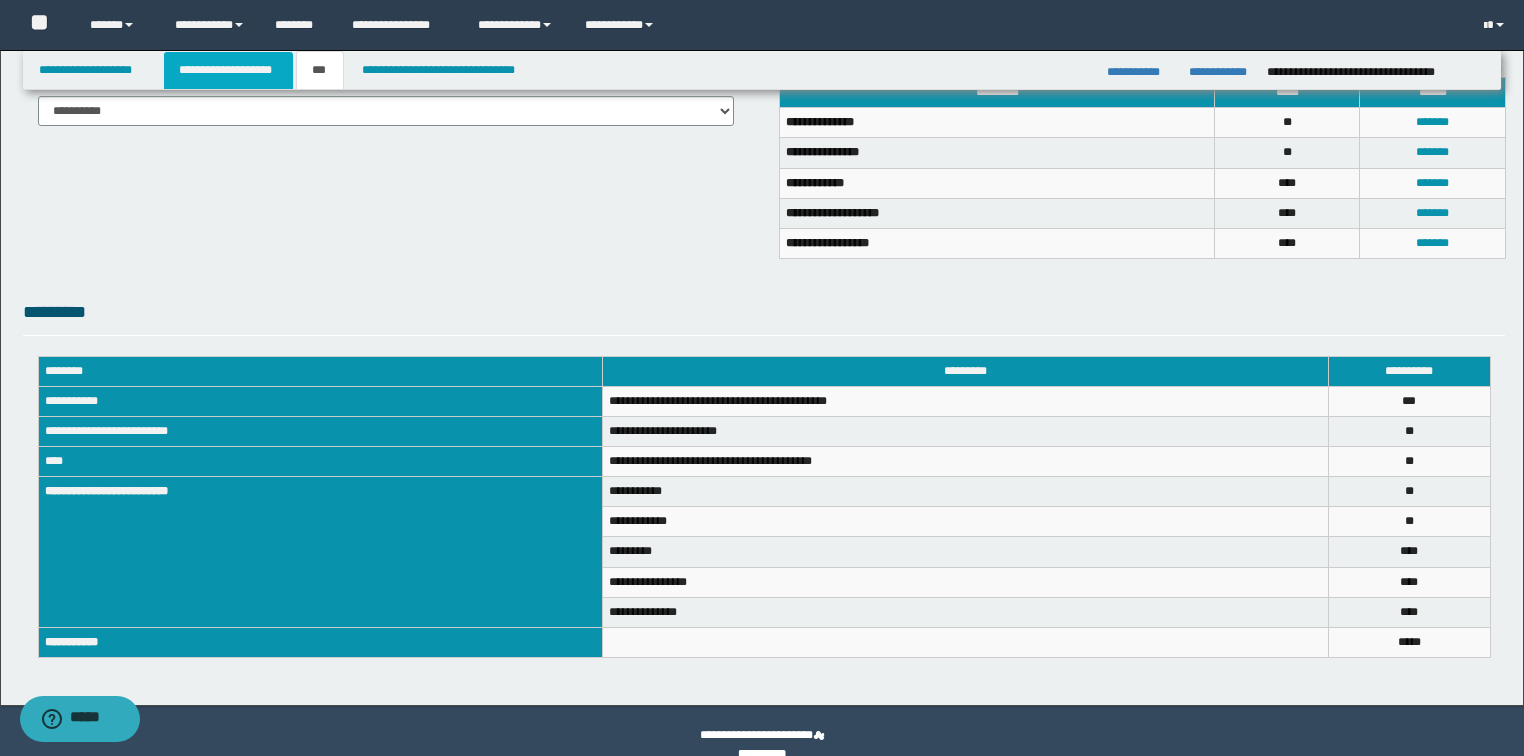 drag, startPoint x: 211, startPoint y: 78, endPoint x: 219, endPoint y: 509, distance: 431.07425 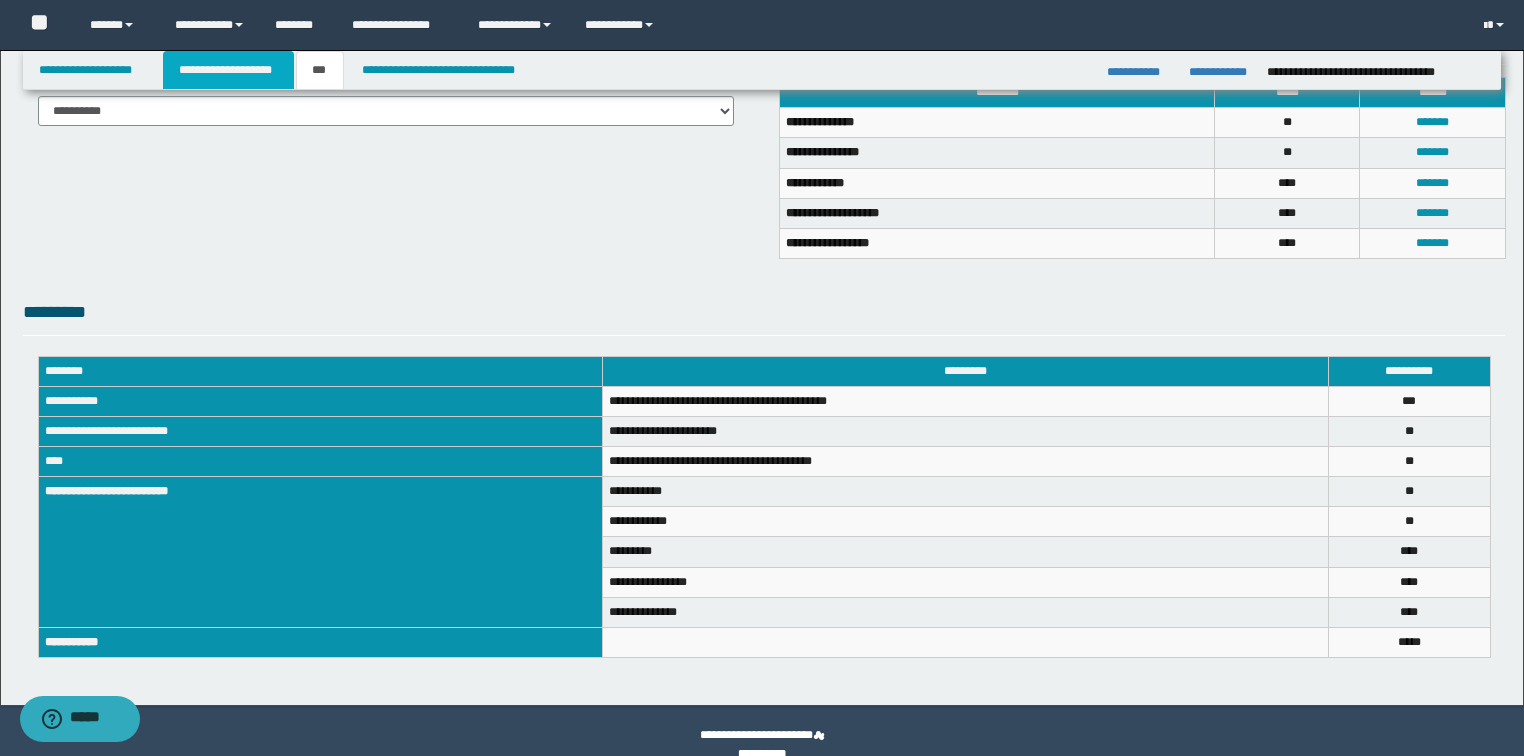 scroll, scrollTop: 511, scrollLeft: 0, axis: vertical 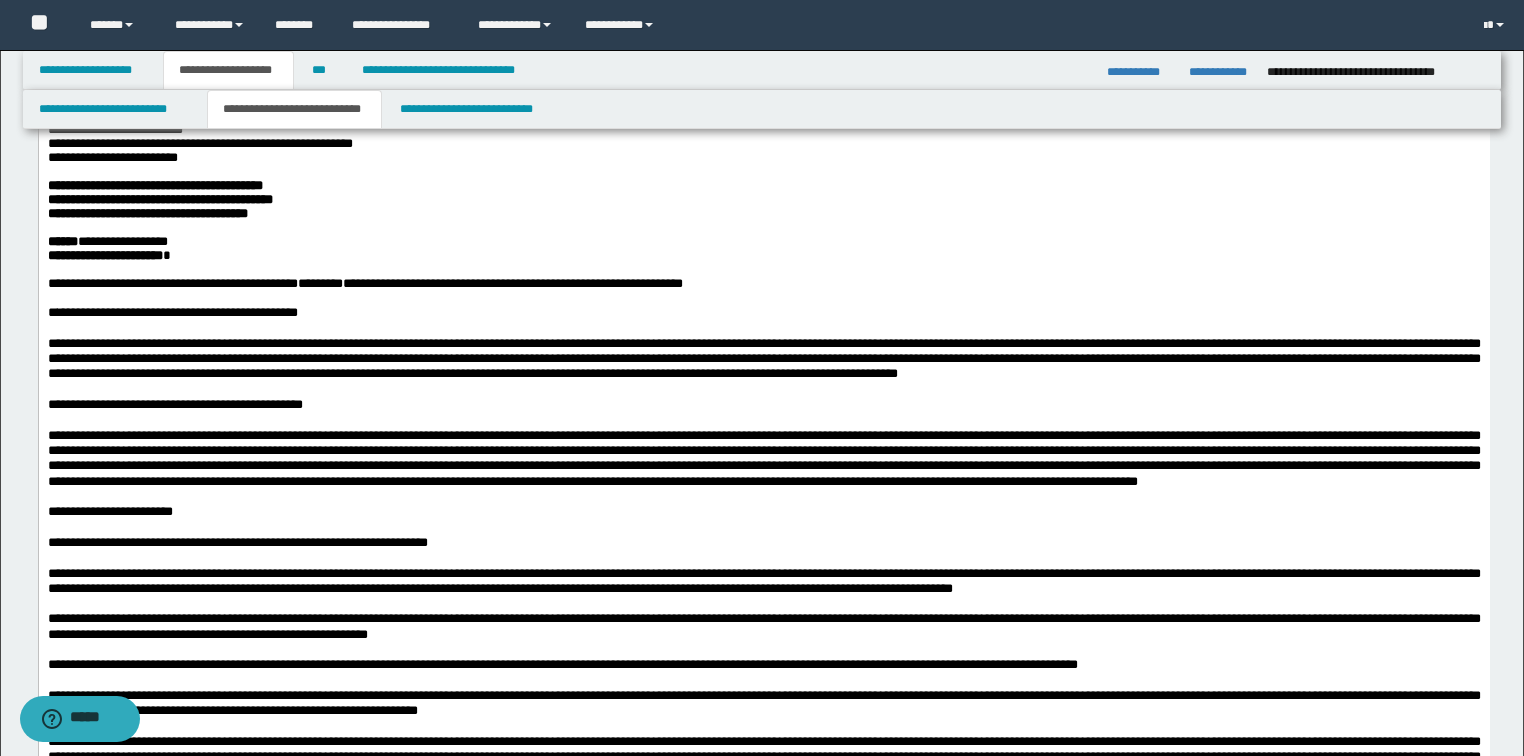 click on "**********" at bounding box center (159, 199) 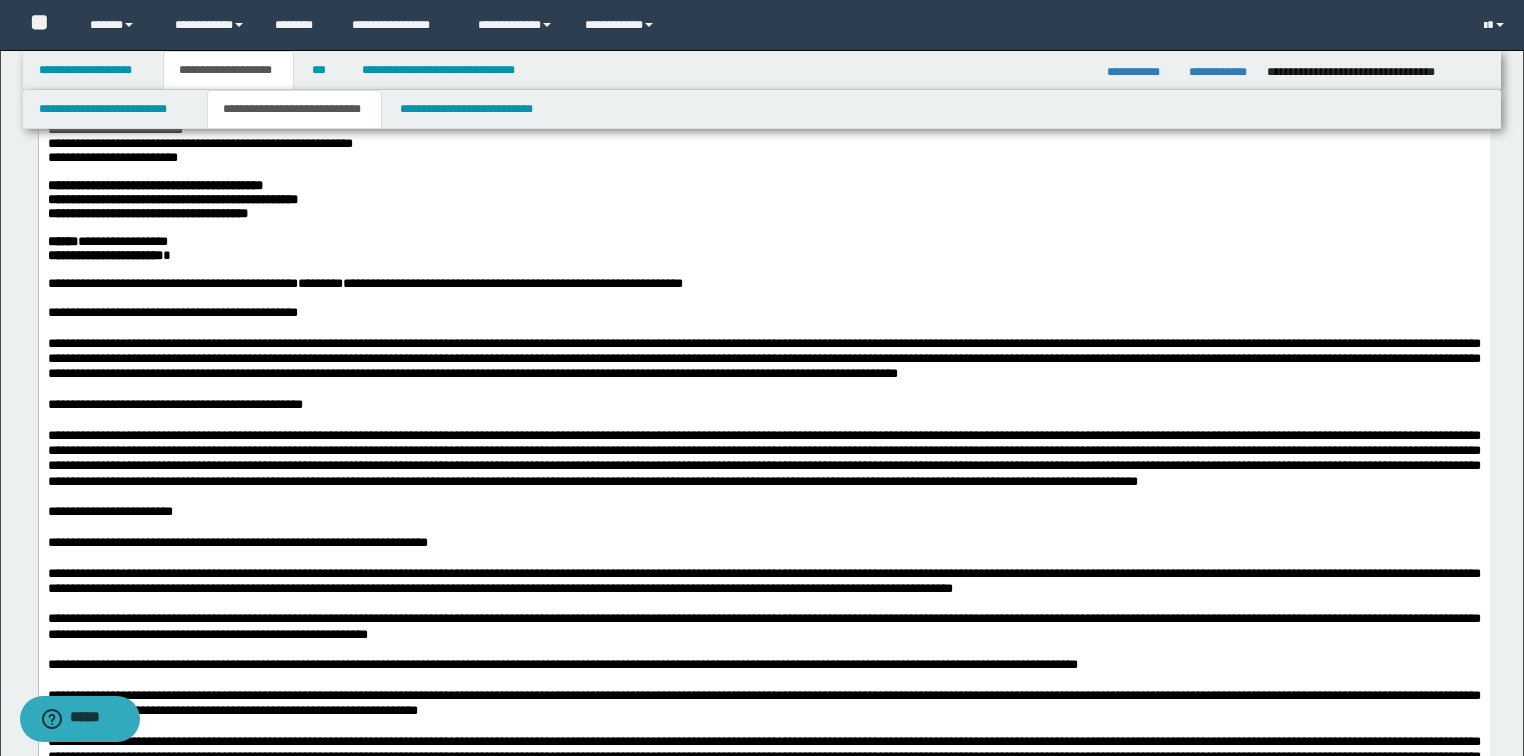 click on "**********" at bounding box center (154, 185) 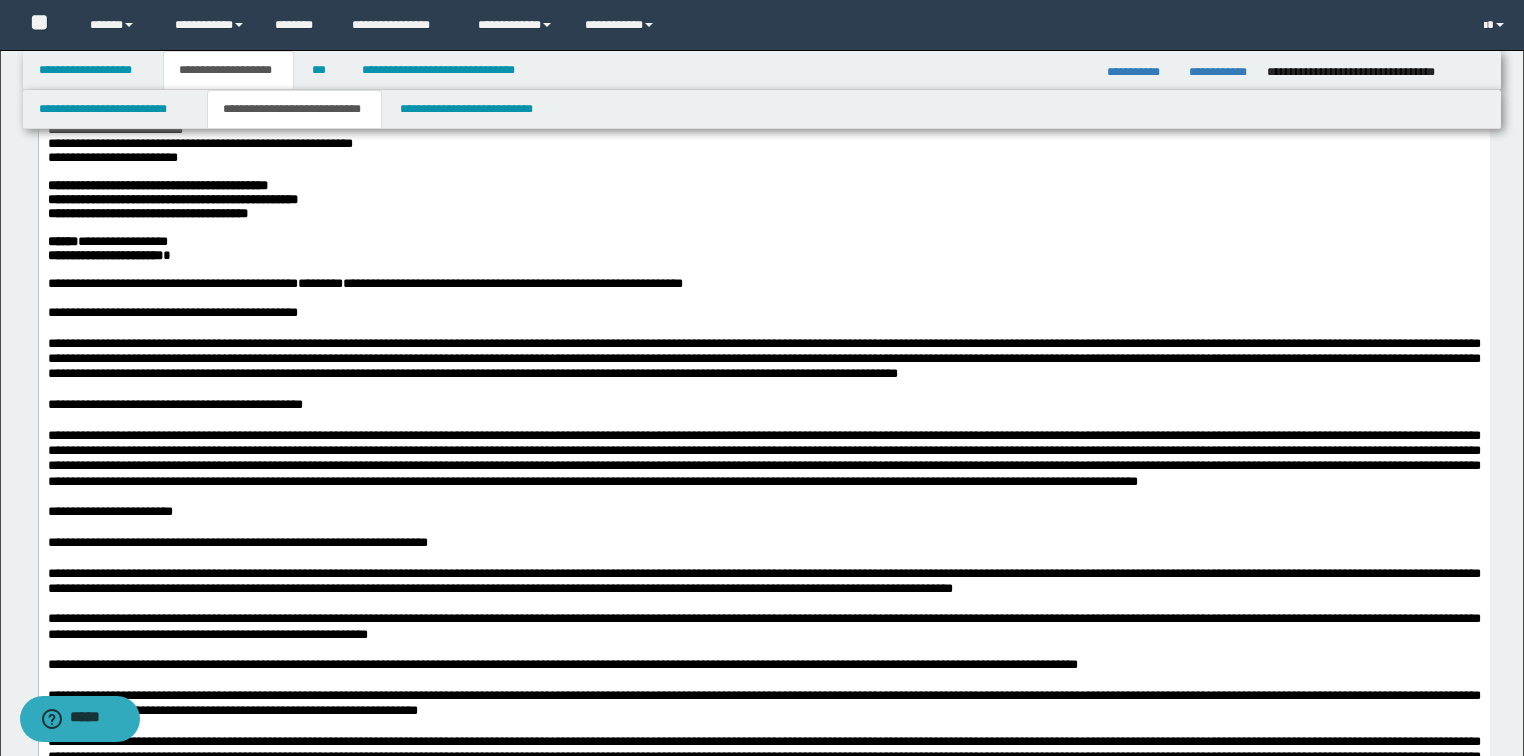 click on "**********" at bounding box center (147, 213) 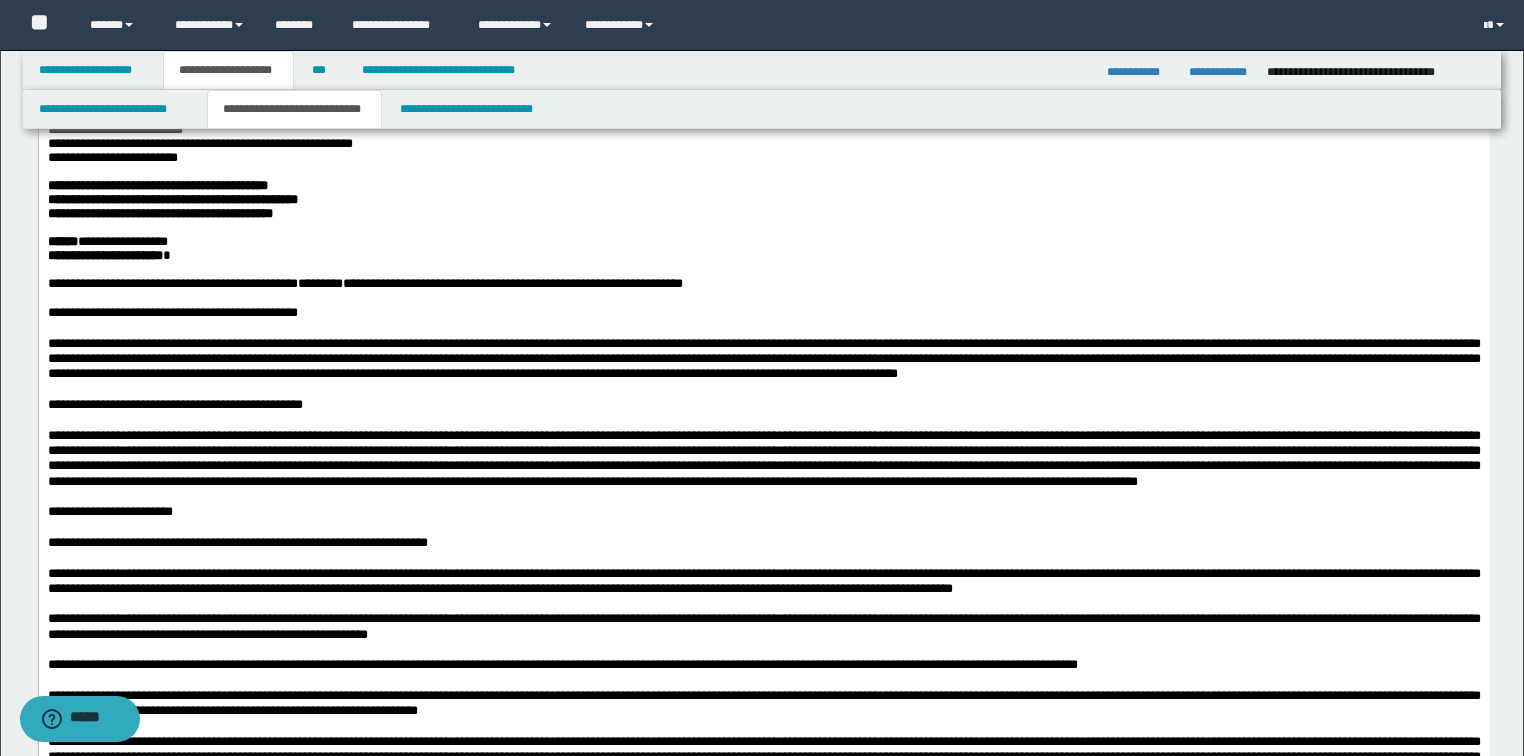 click on "**********" at bounding box center (159, 213) 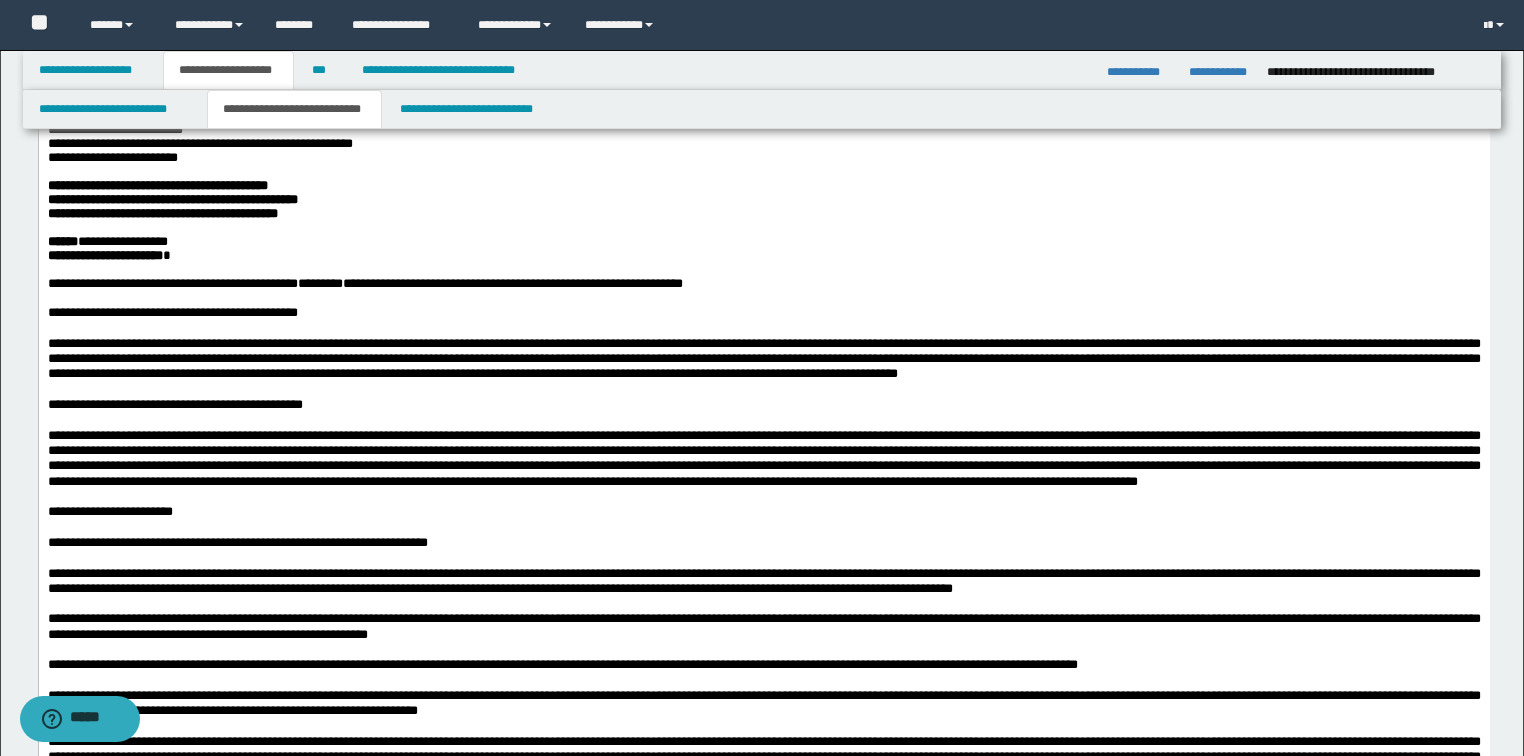 click at bounding box center [810, 270] 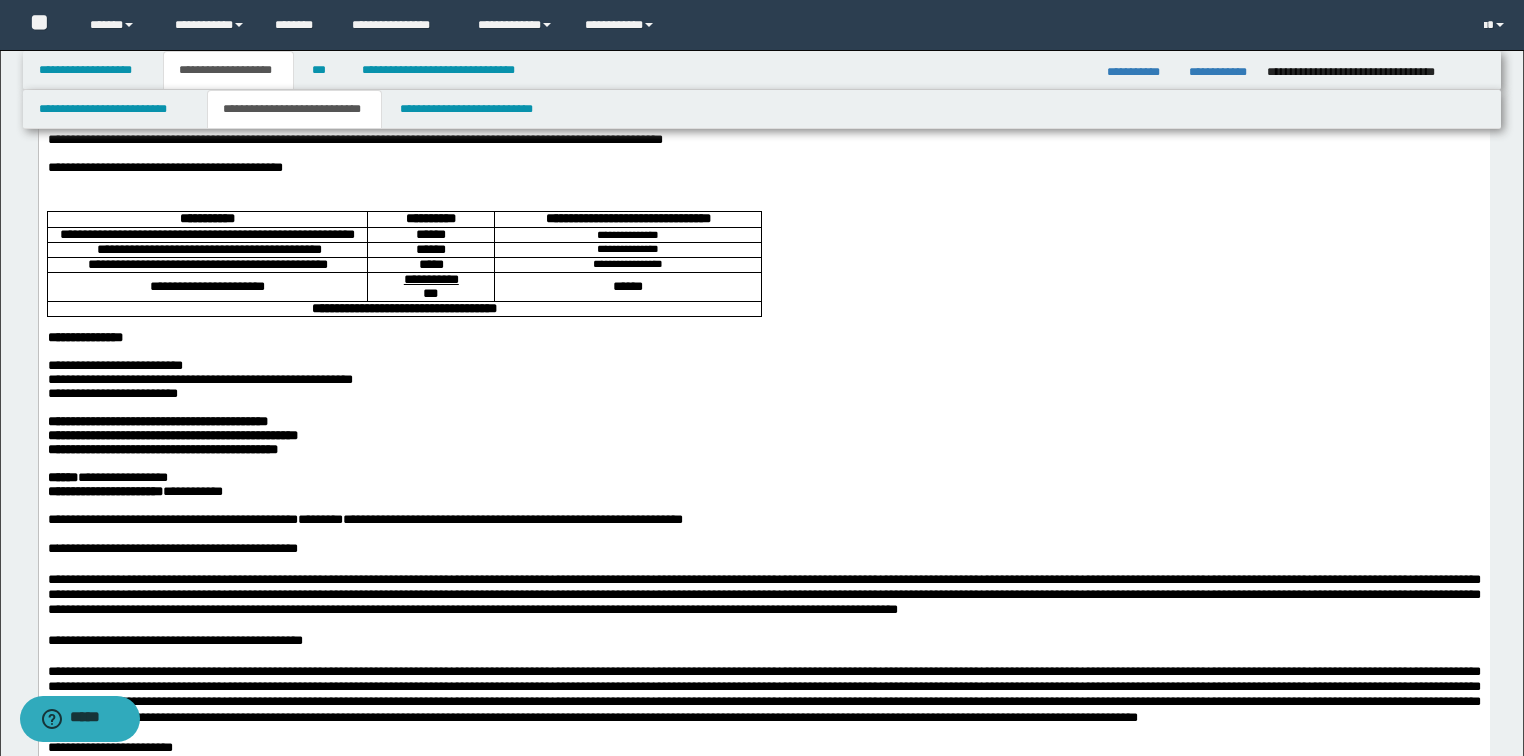 scroll, scrollTop: 271, scrollLeft: 0, axis: vertical 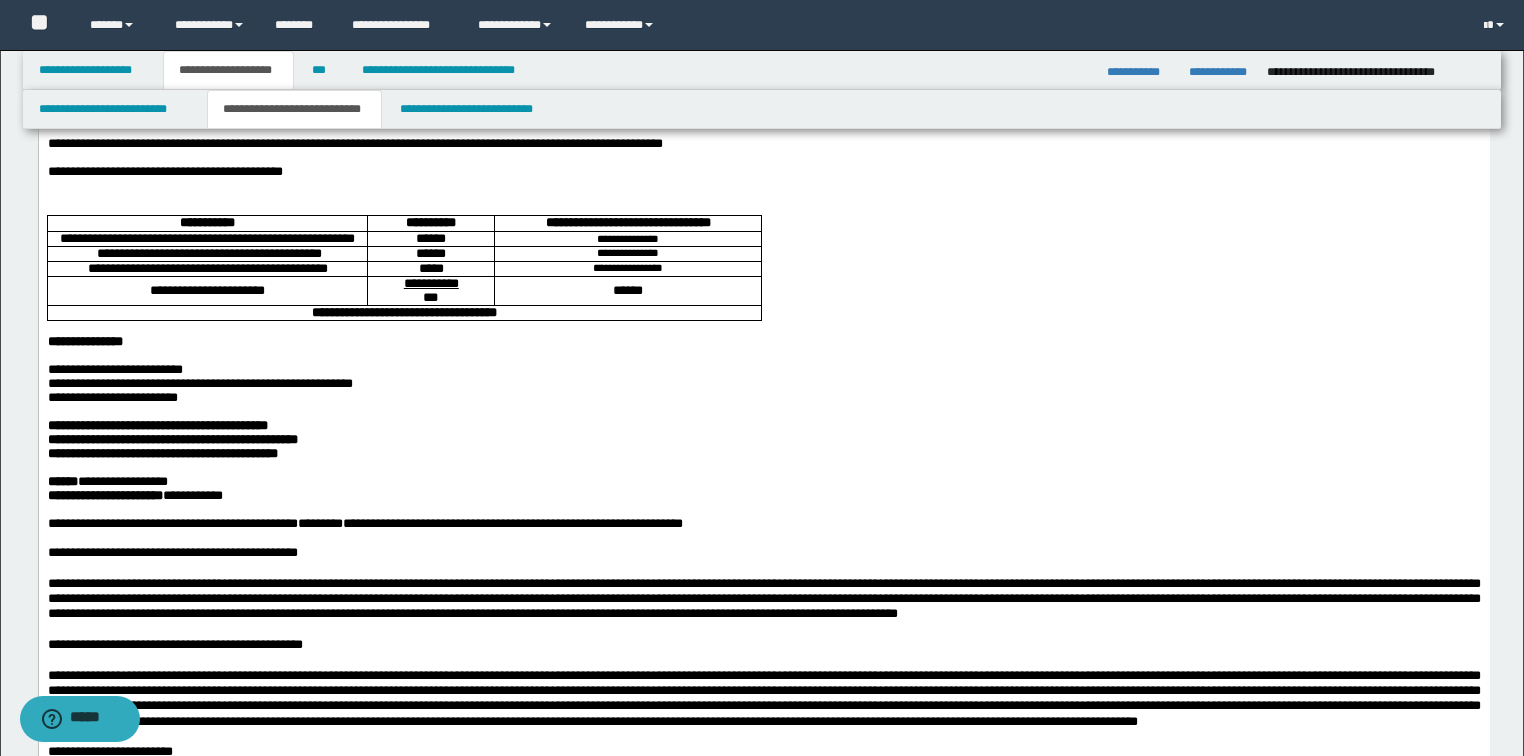 click at bounding box center [763, 200] 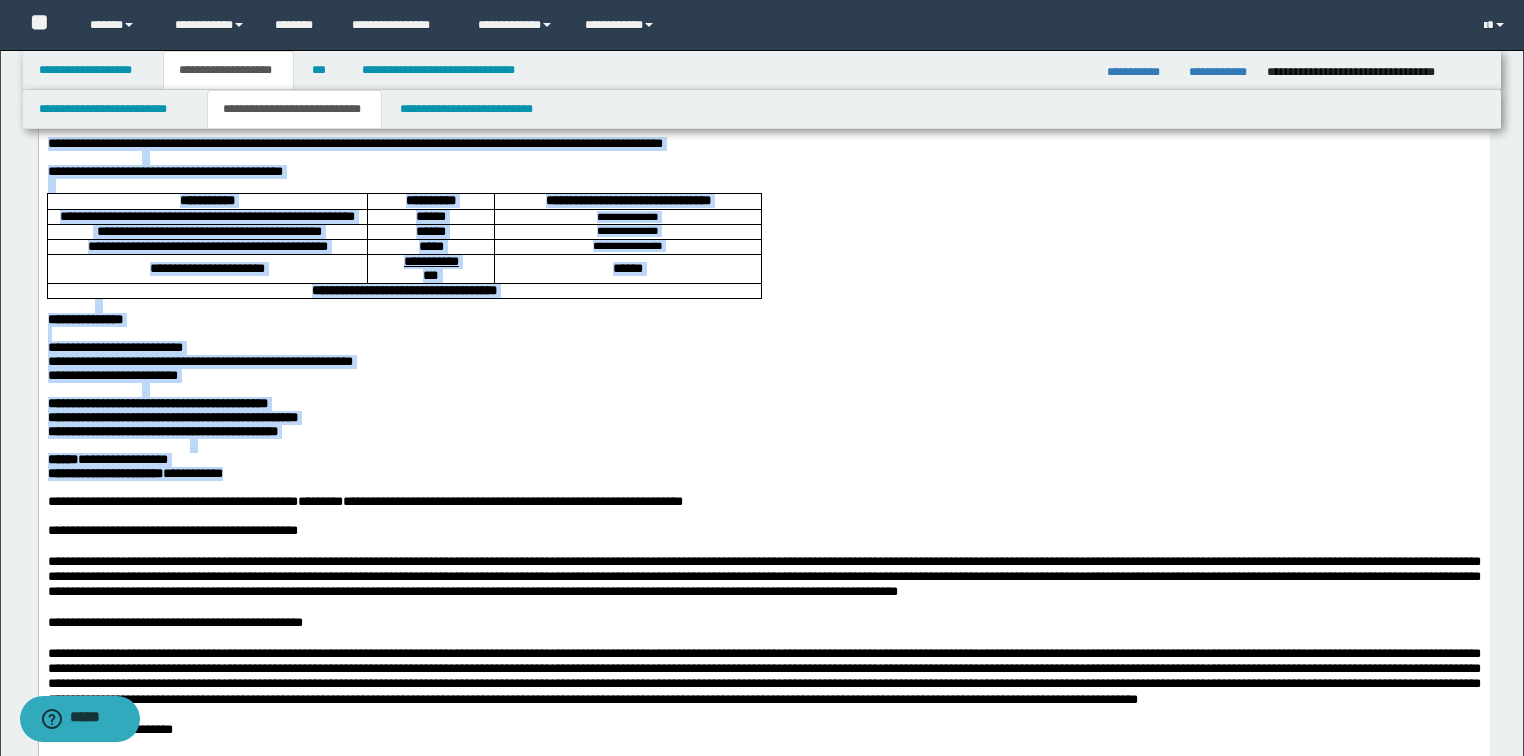 drag, startPoint x: 50, startPoint y: 187, endPoint x: 339, endPoint y: 567, distance: 477.41074 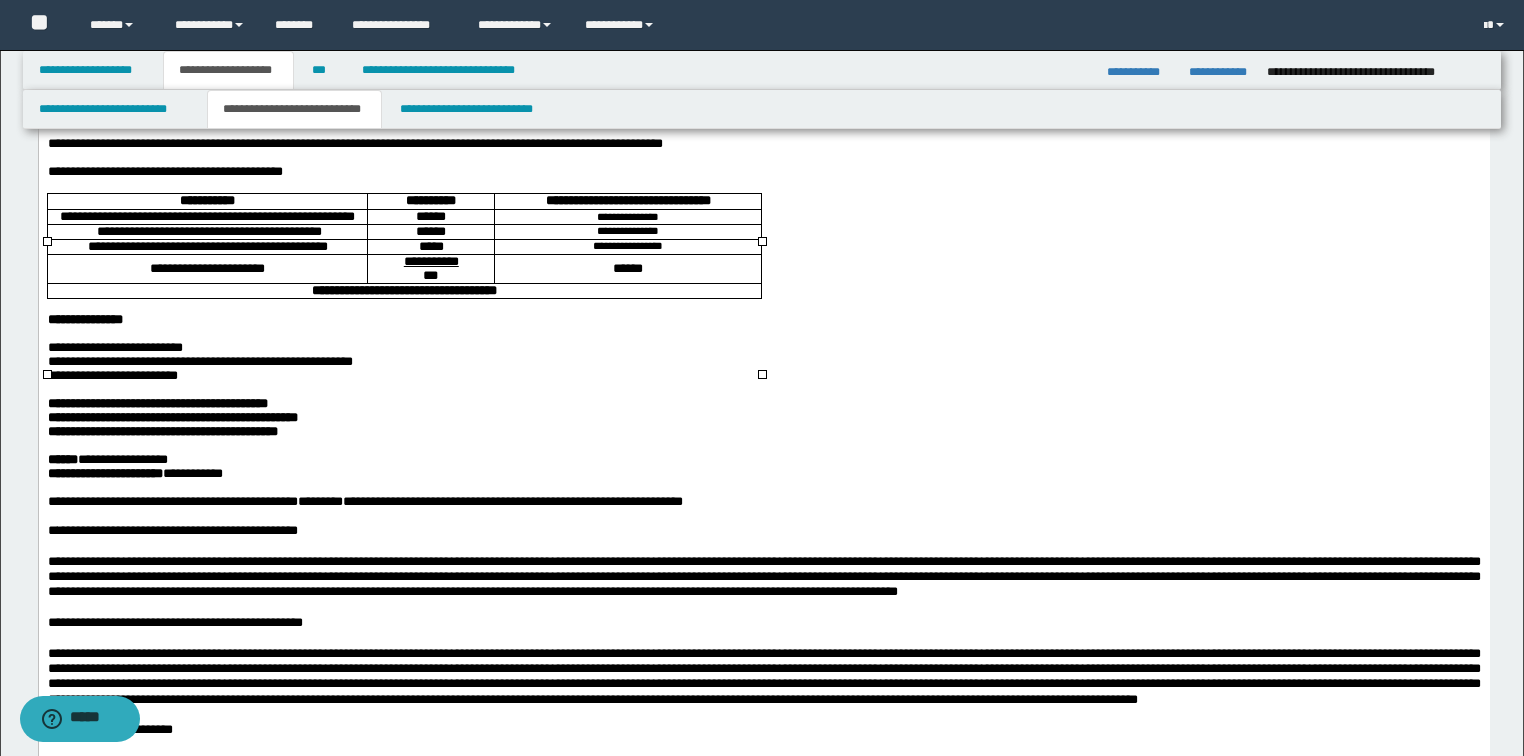 click on "**********" at bounding box center [206, 231] 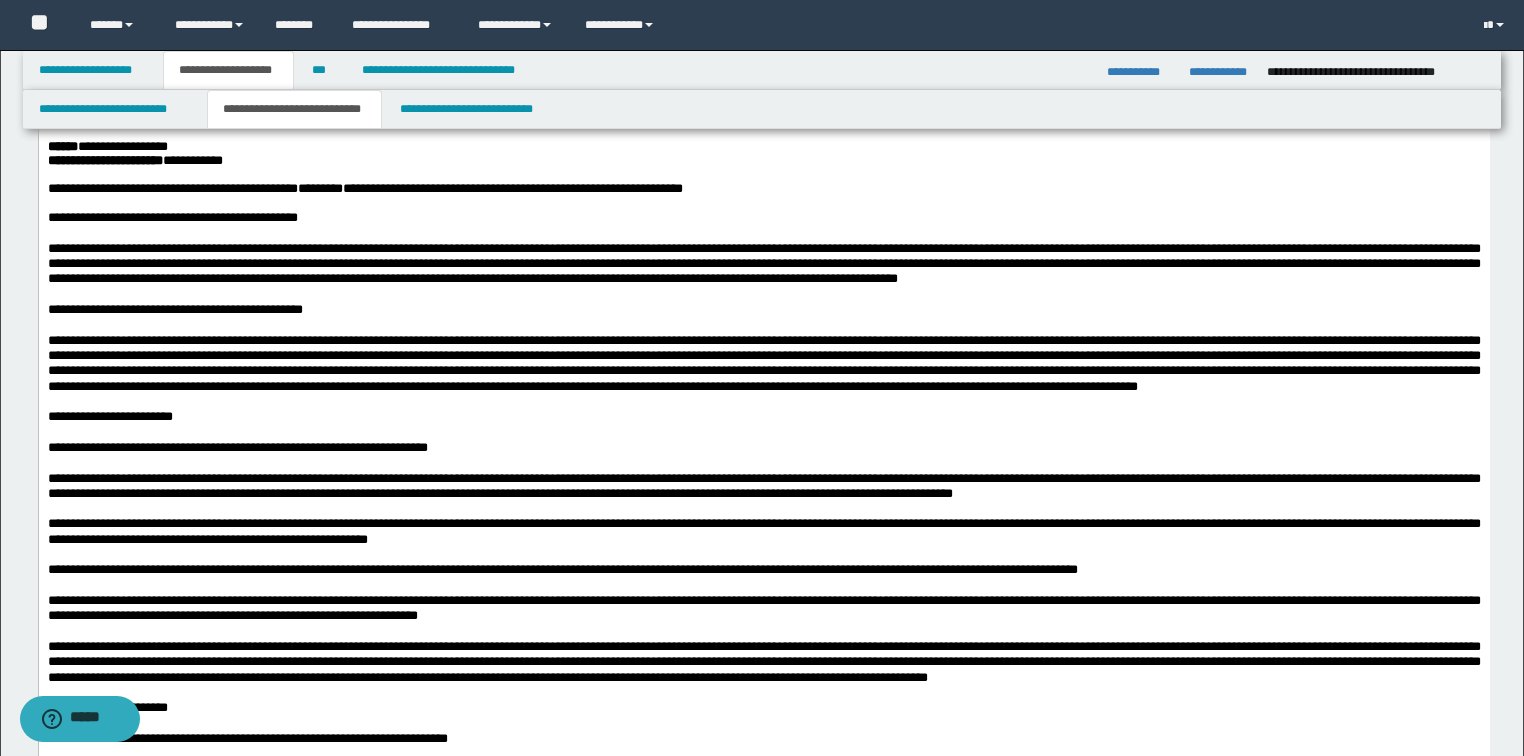 scroll, scrollTop: 591, scrollLeft: 0, axis: vertical 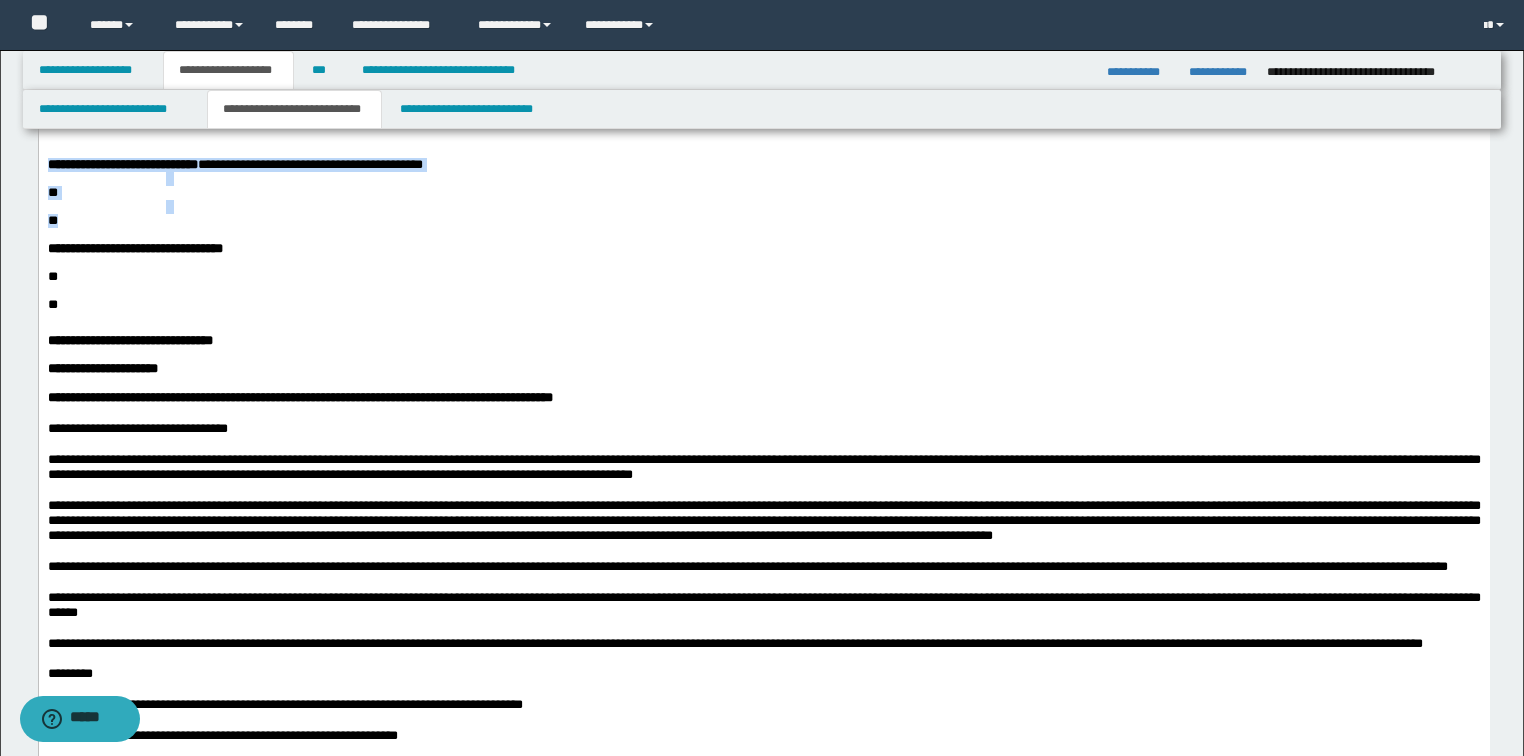 drag, startPoint x: 87, startPoint y: 418, endPoint x: -1, endPoint y: 353, distance: 109.40292 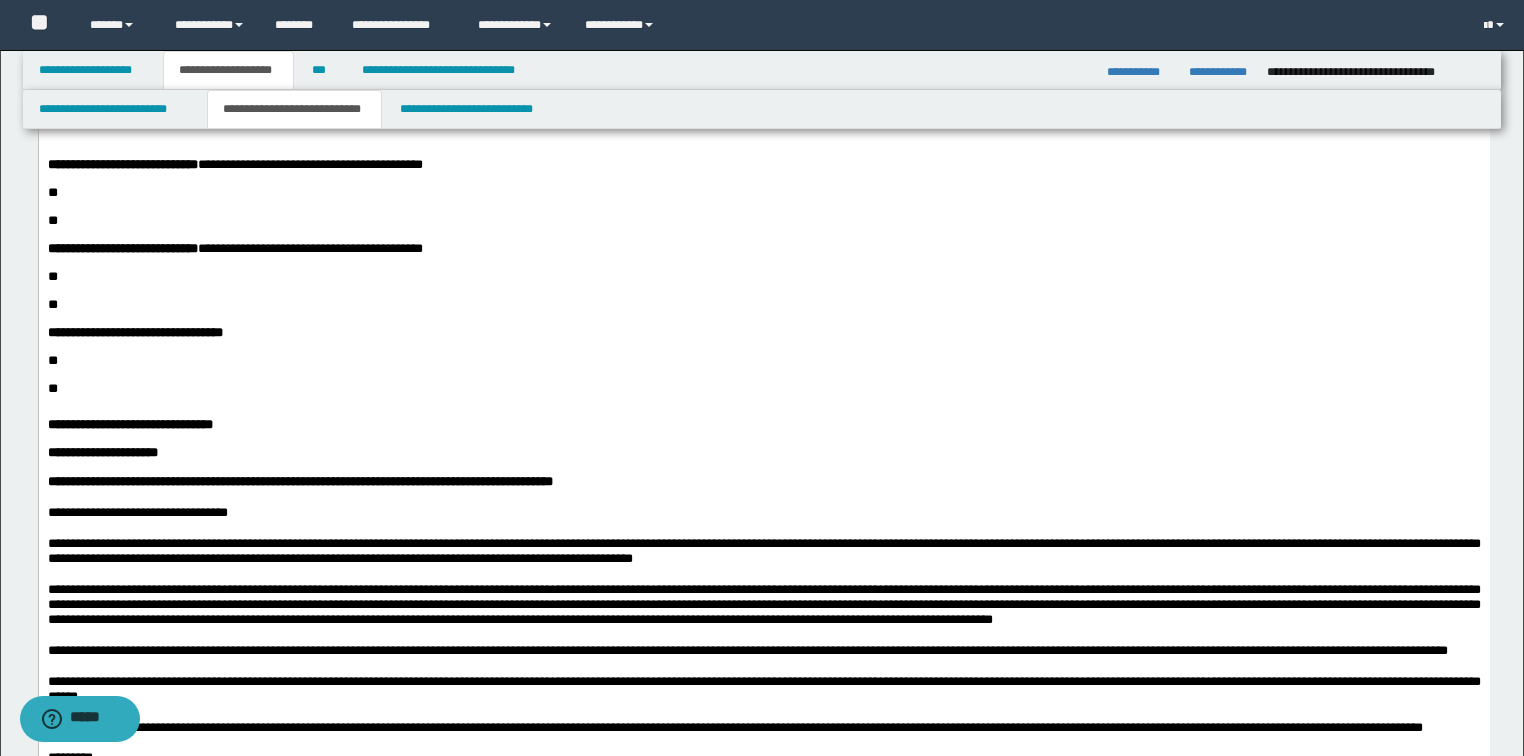drag, startPoint x: 103, startPoint y: 377, endPoint x: 78, endPoint y: 374, distance: 25.179358 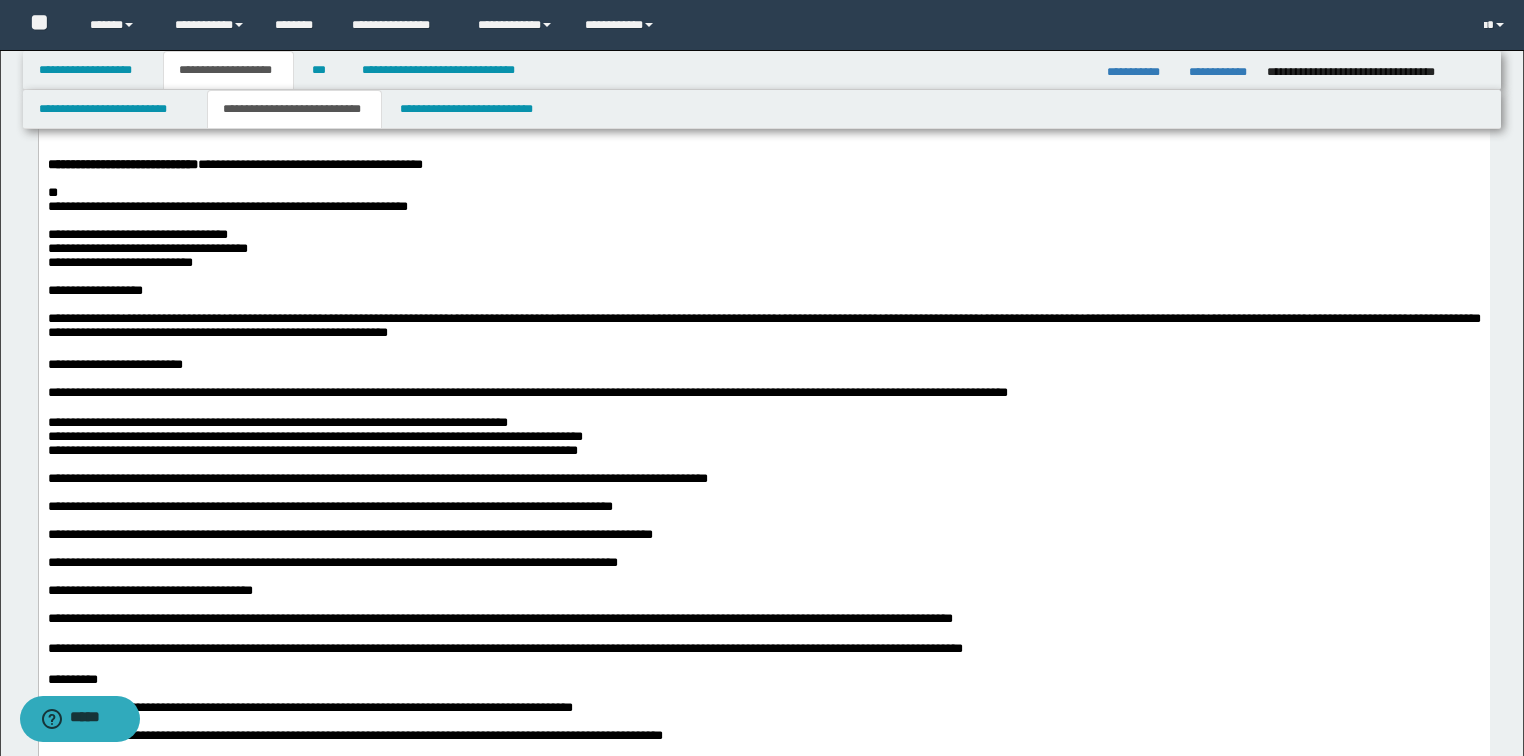 click on "**********" at bounding box center (763, 553) 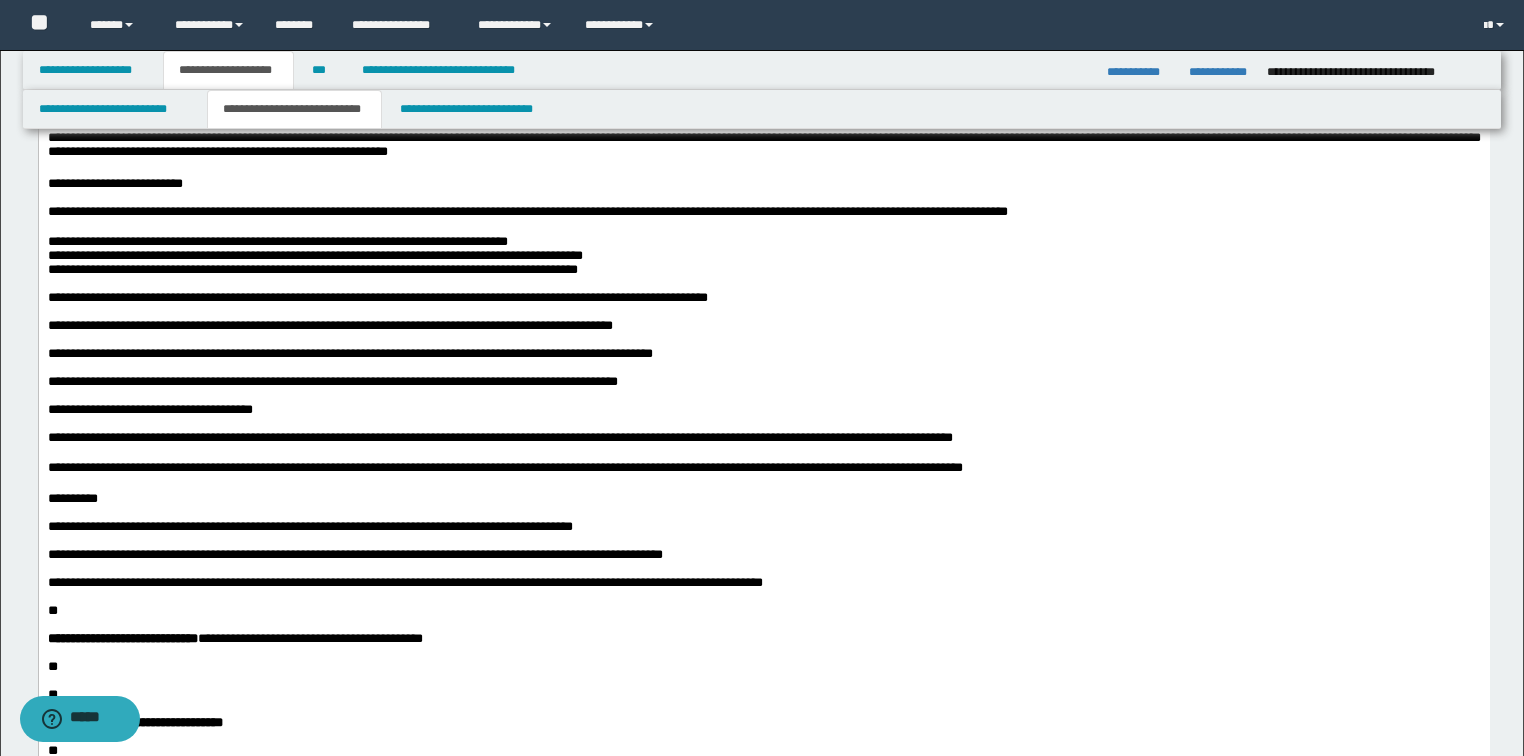 scroll, scrollTop: 1520, scrollLeft: 0, axis: vertical 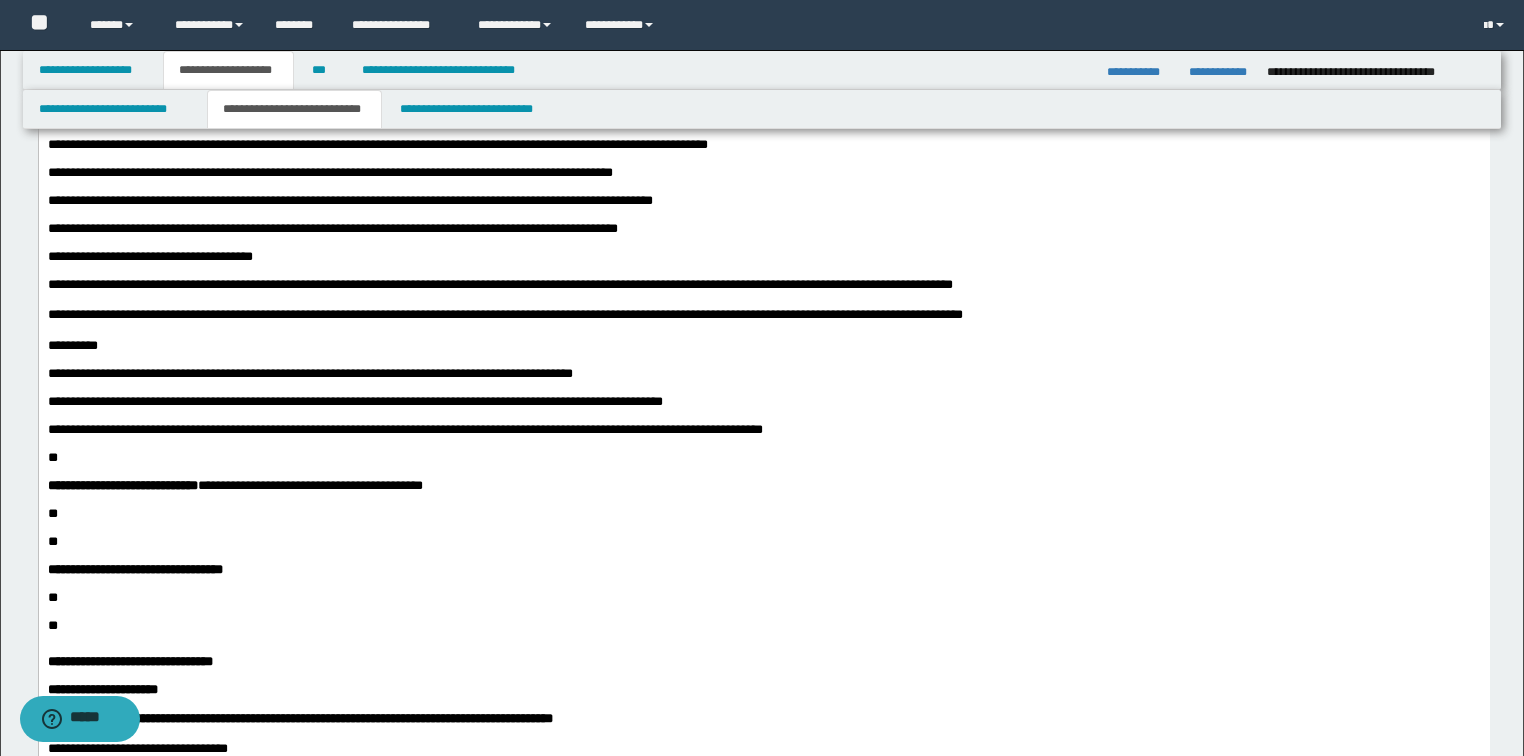 click on "**********" at bounding box center [763, 89] 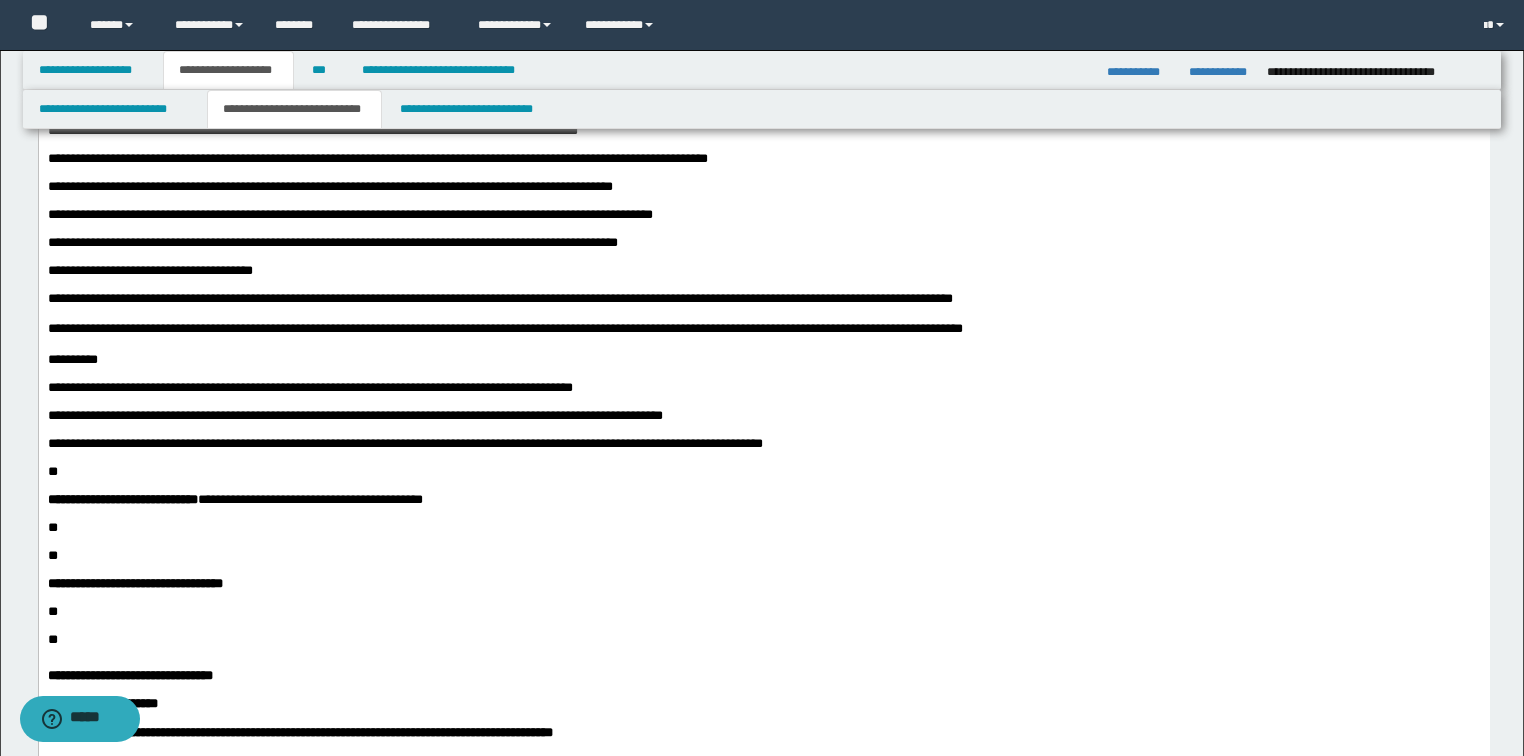 click on "**********" at bounding box center [763, 117] 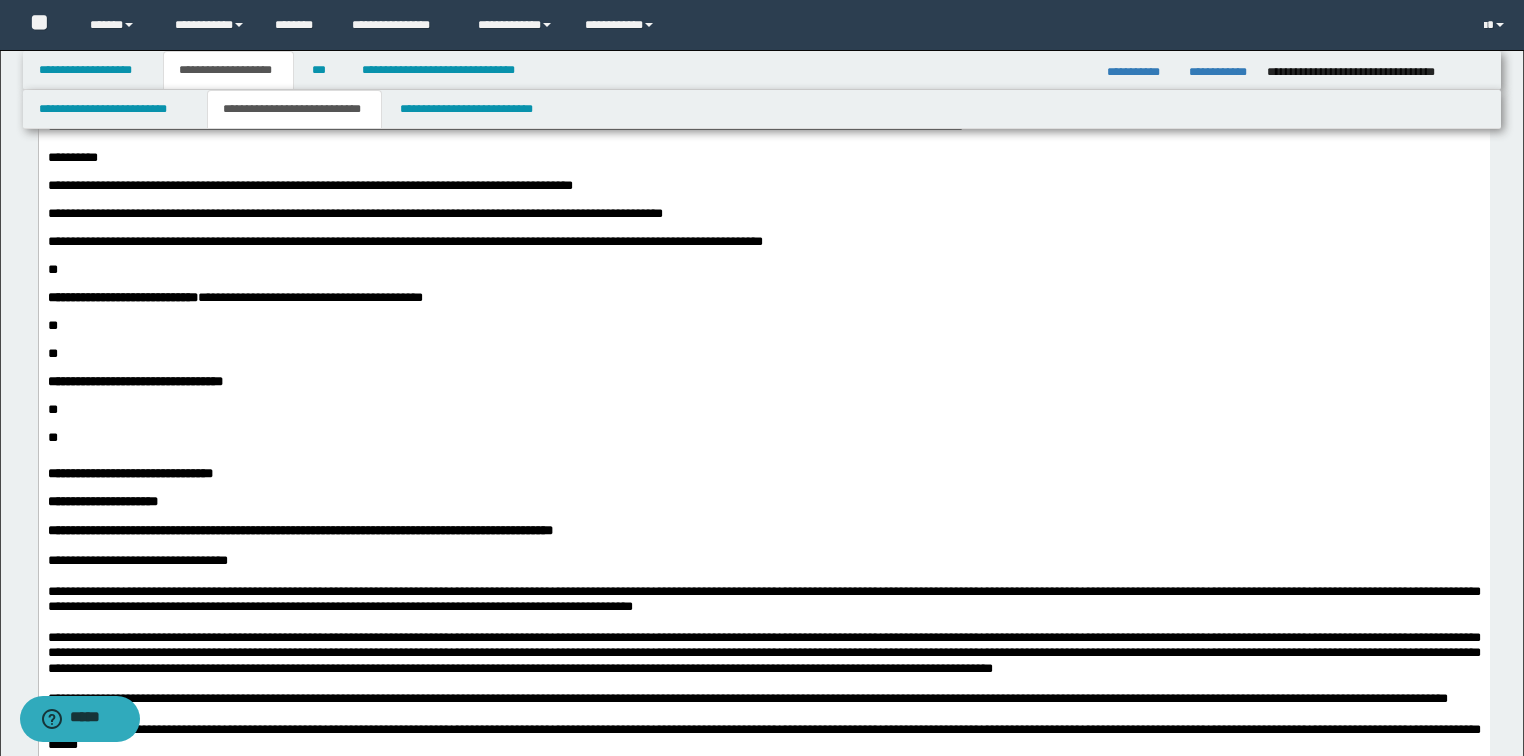 scroll, scrollTop: 1760, scrollLeft: 0, axis: vertical 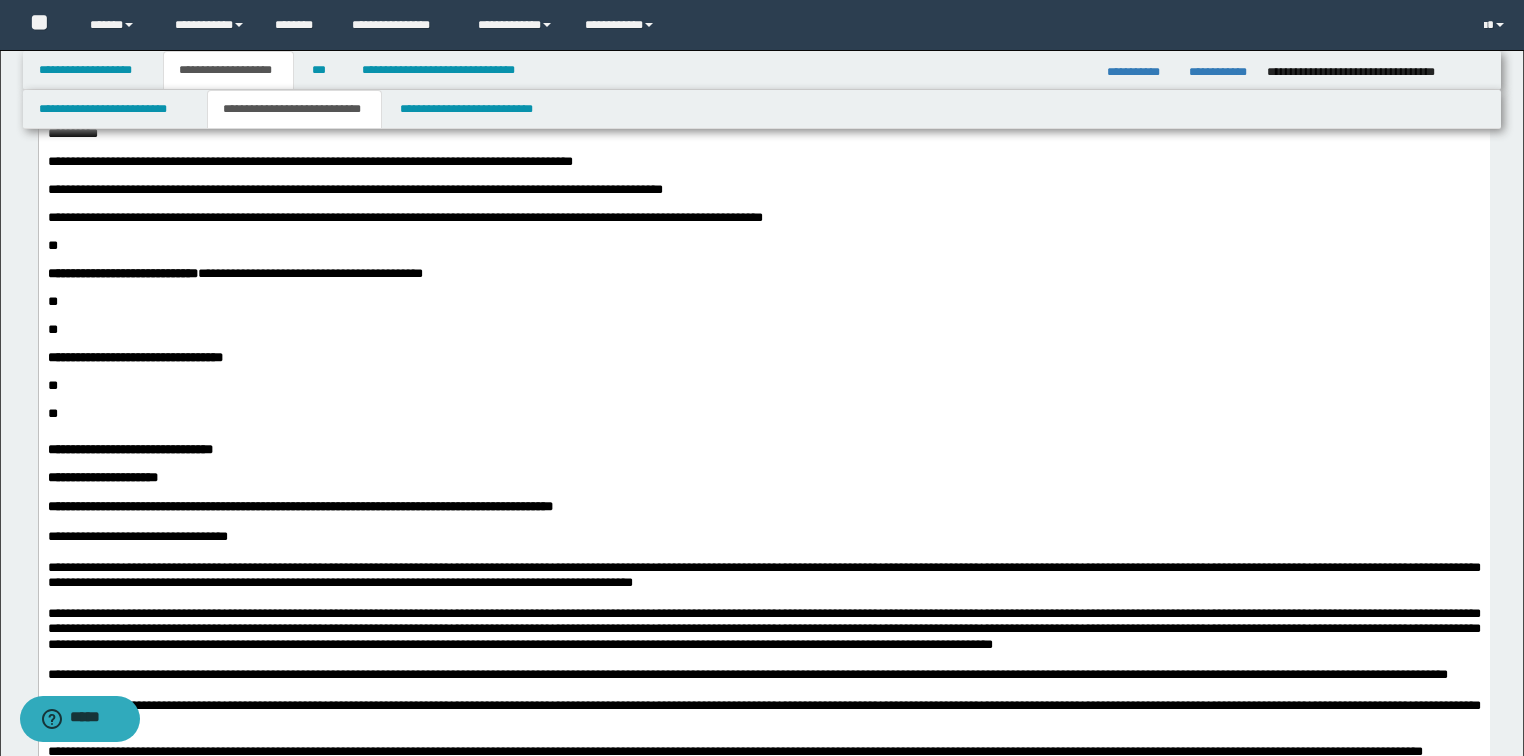 drag, startPoint x: 46, startPoint y: 509, endPoint x: 68, endPoint y: 534, distance: 33.30165 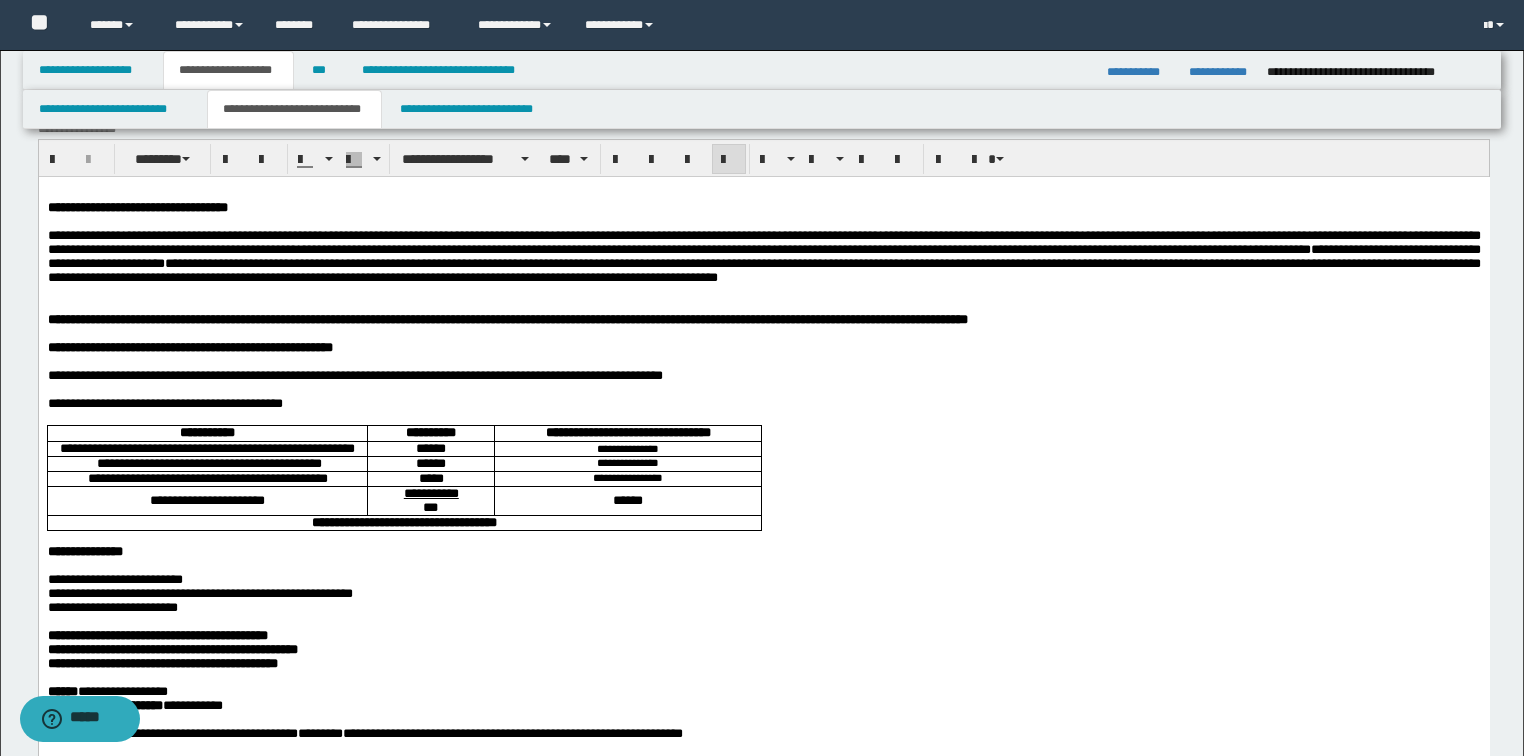 scroll, scrollTop: 0, scrollLeft: 0, axis: both 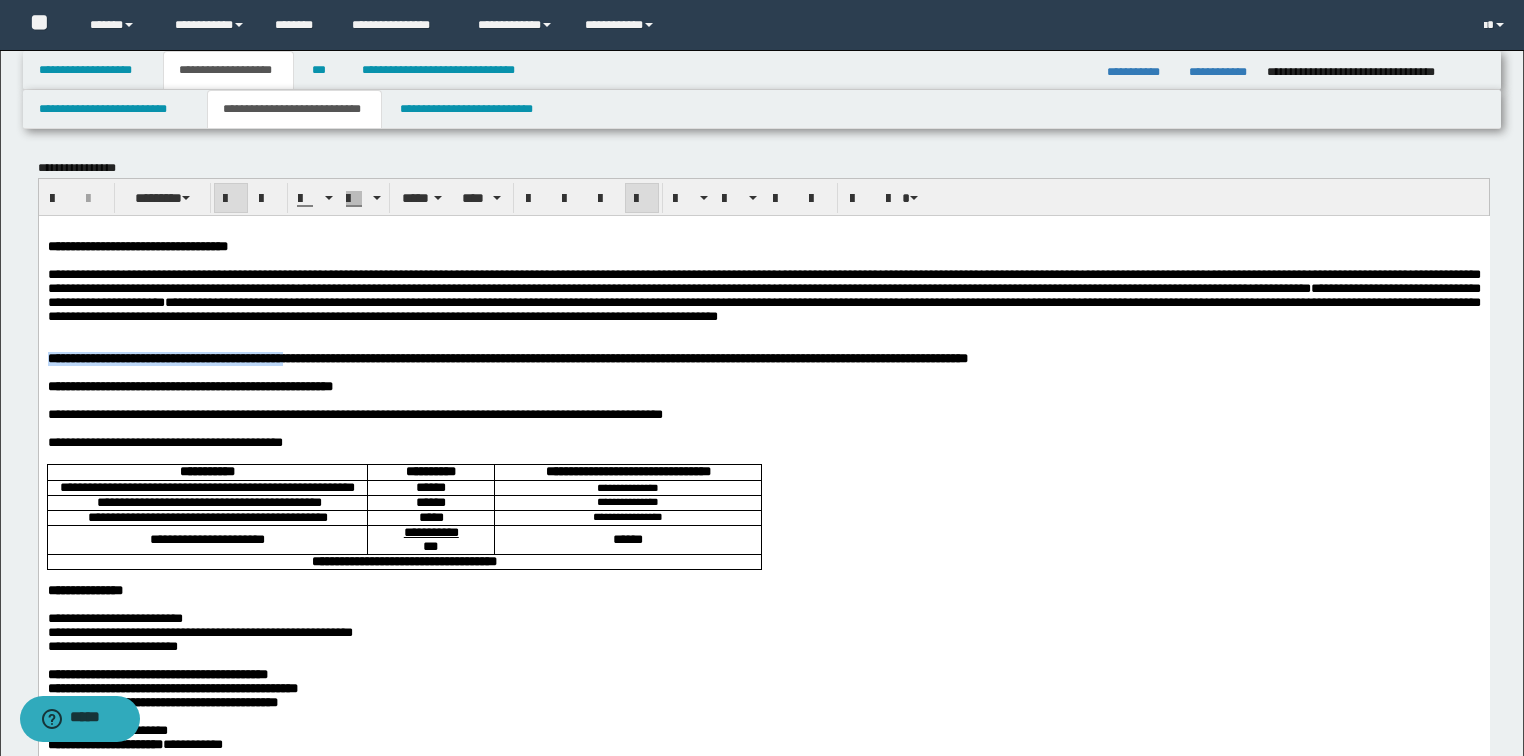 drag, startPoint x: 46, startPoint y: 388, endPoint x: 358, endPoint y: 384, distance: 312.02563 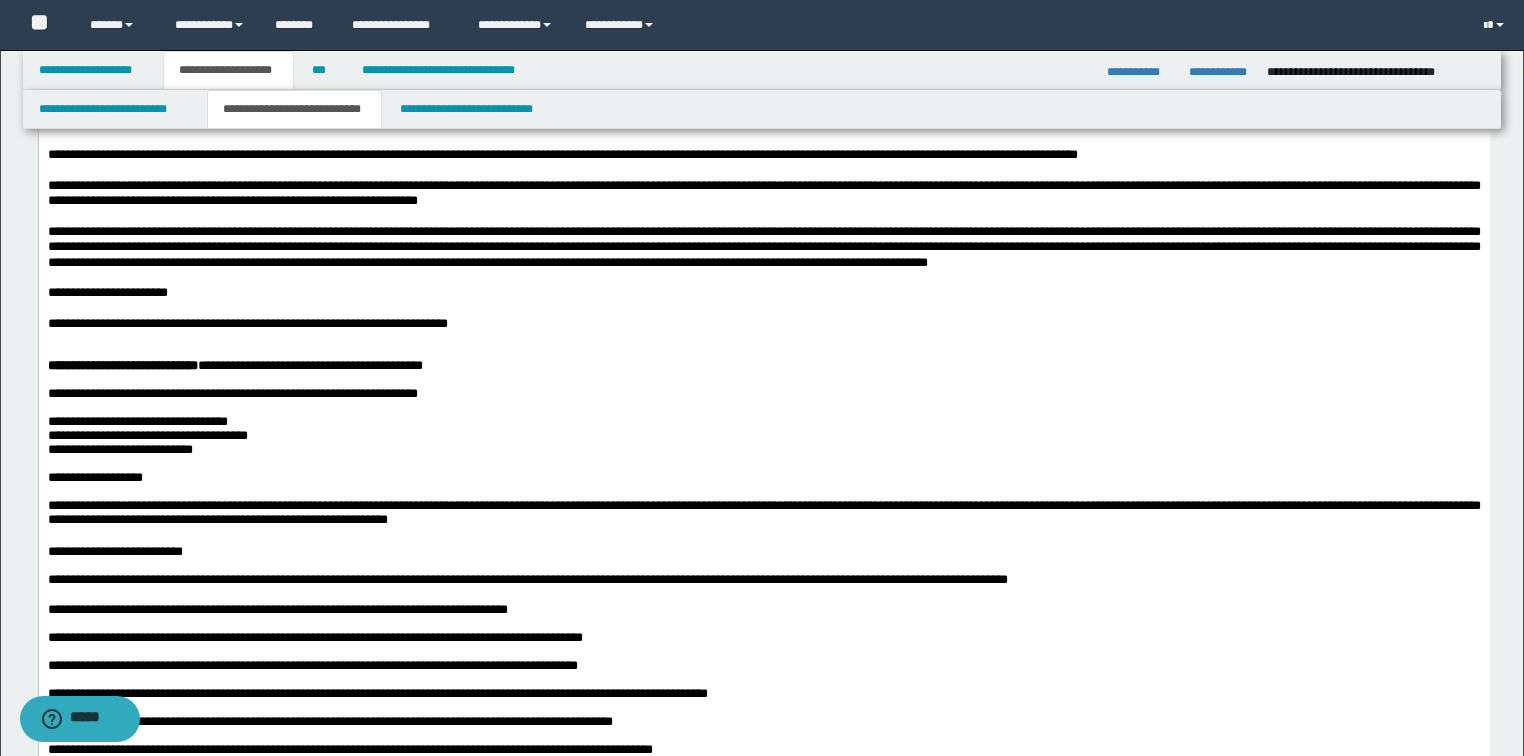 scroll, scrollTop: 1200, scrollLeft: 0, axis: vertical 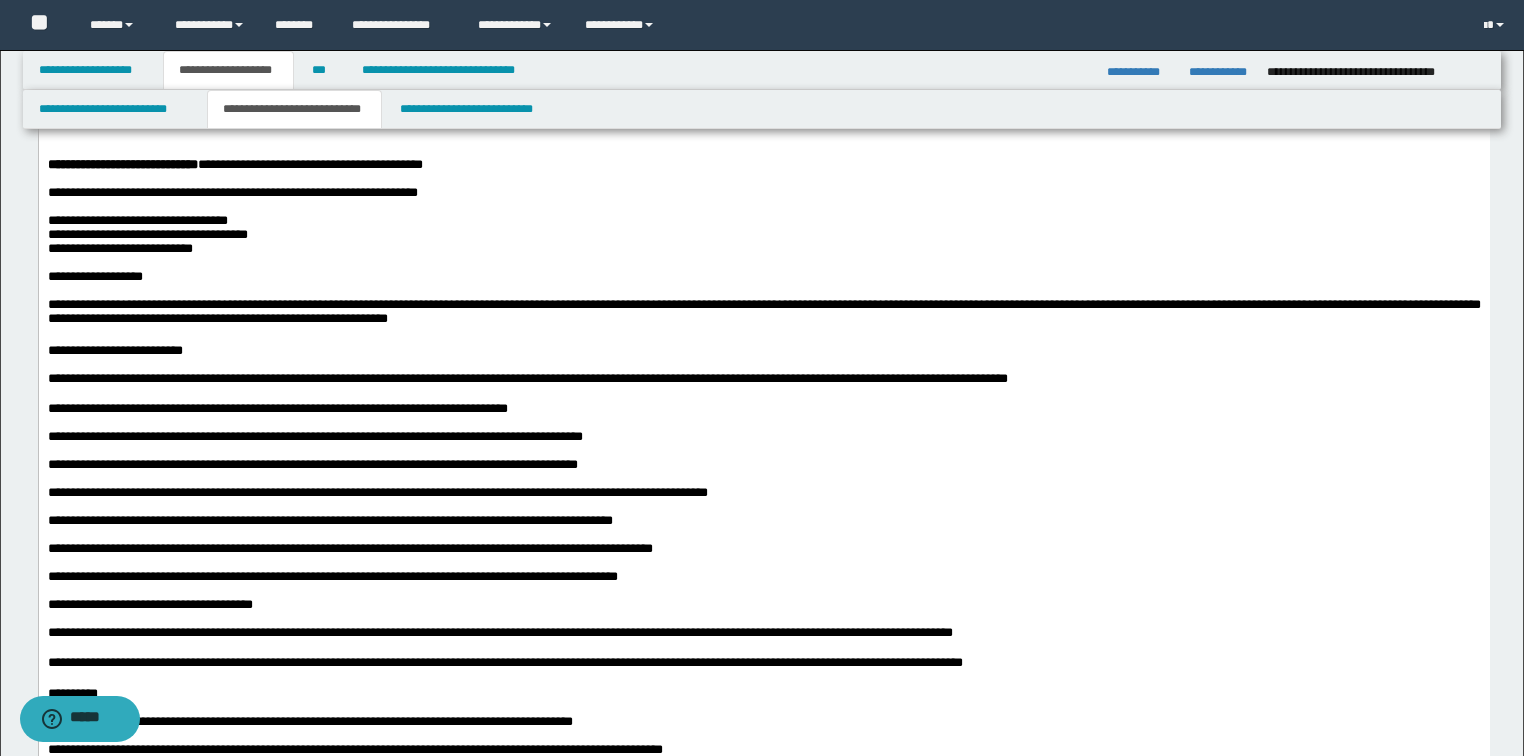 click on "**********" at bounding box center [234, 164] 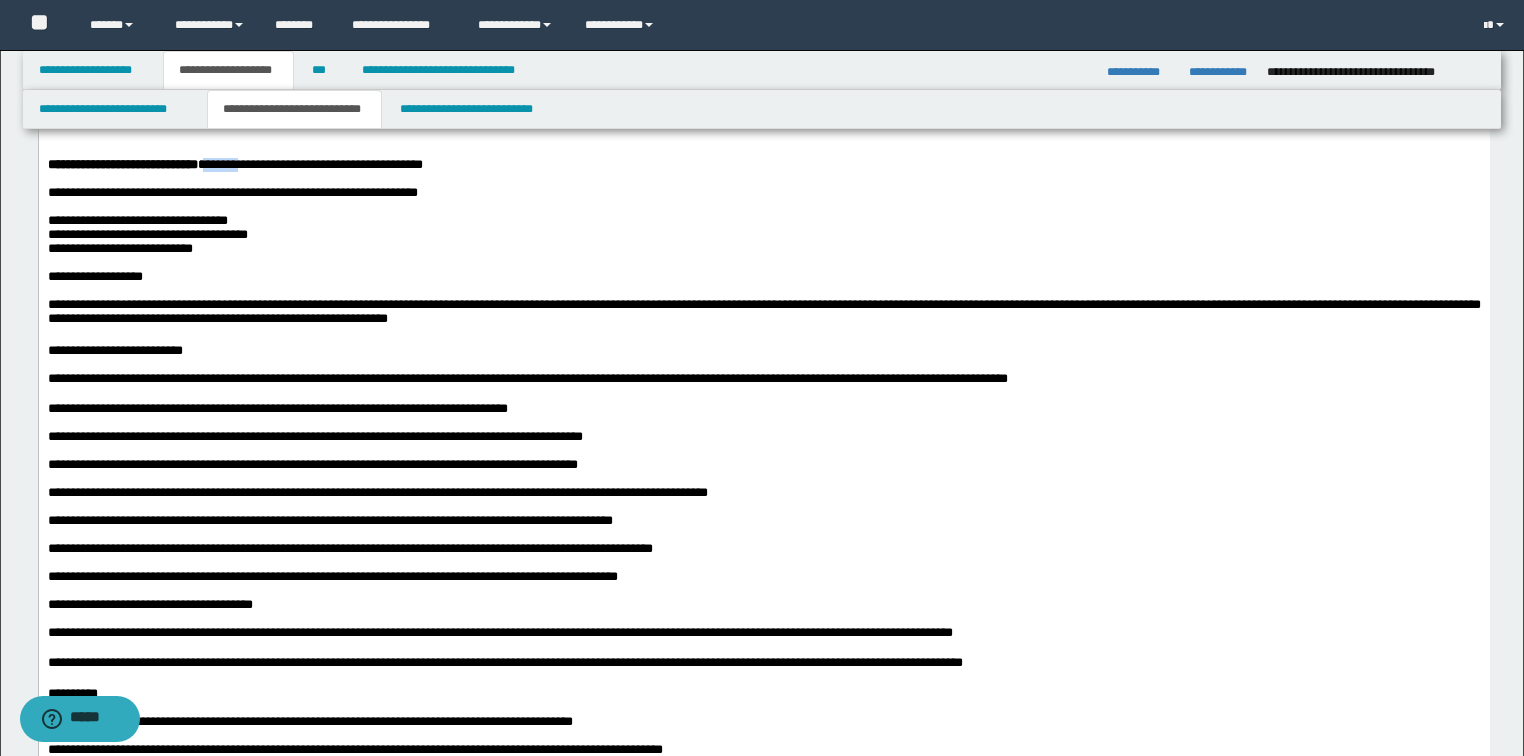 click on "**********" at bounding box center [234, 164] 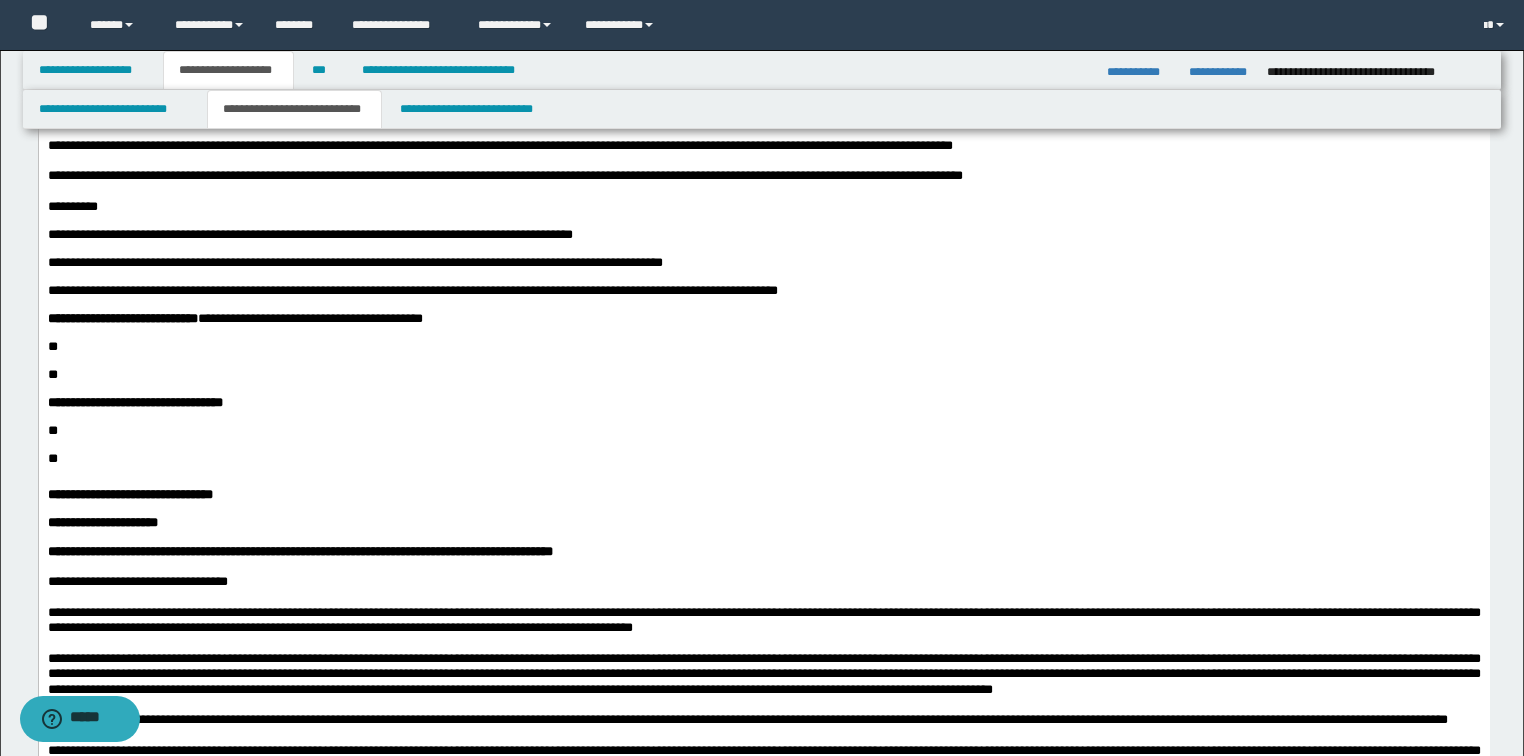 scroll, scrollTop: 1840, scrollLeft: 0, axis: vertical 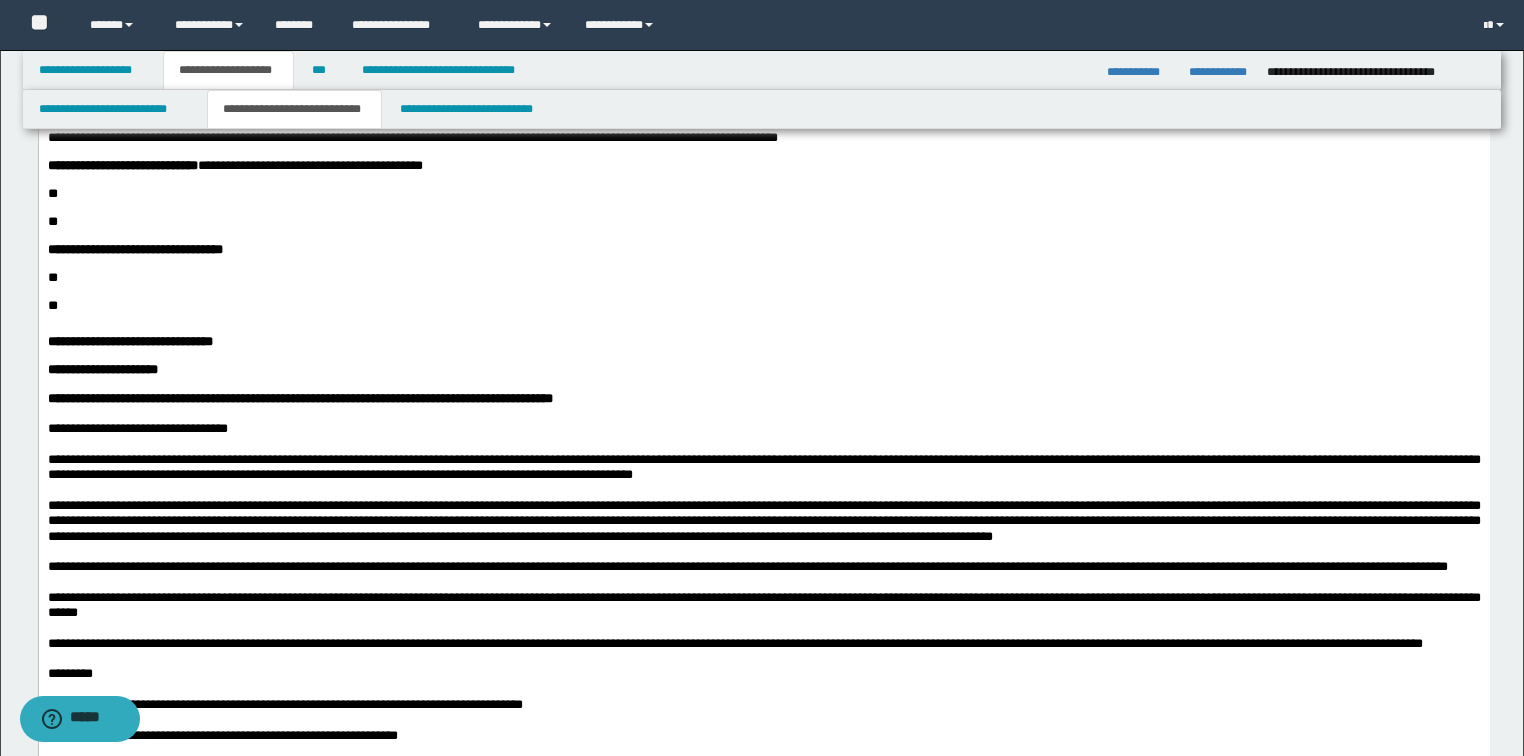 click on "**********" at bounding box center [763, -94] 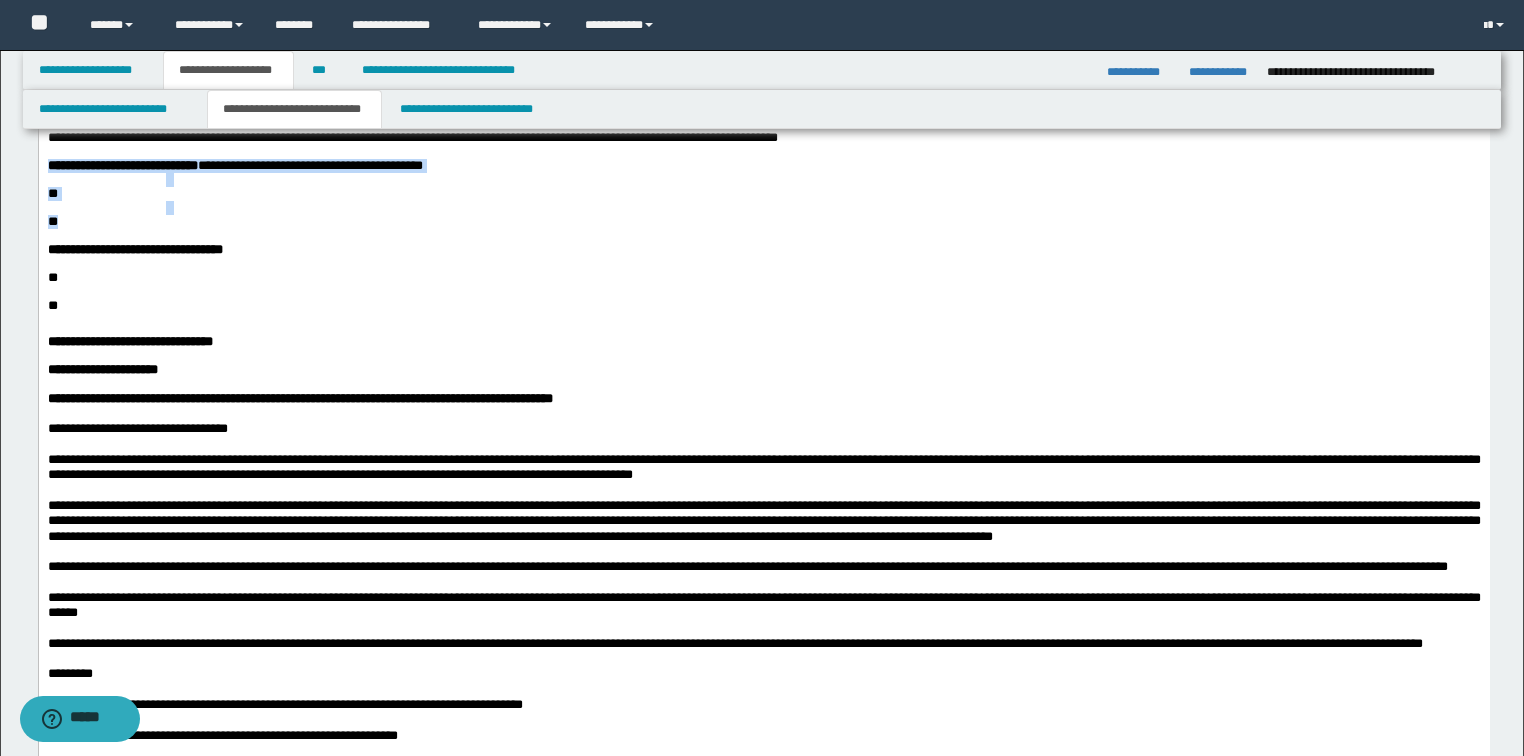 drag, startPoint x: 72, startPoint y: 493, endPoint x: 54, endPoint y: -1199, distance: 1692.0957 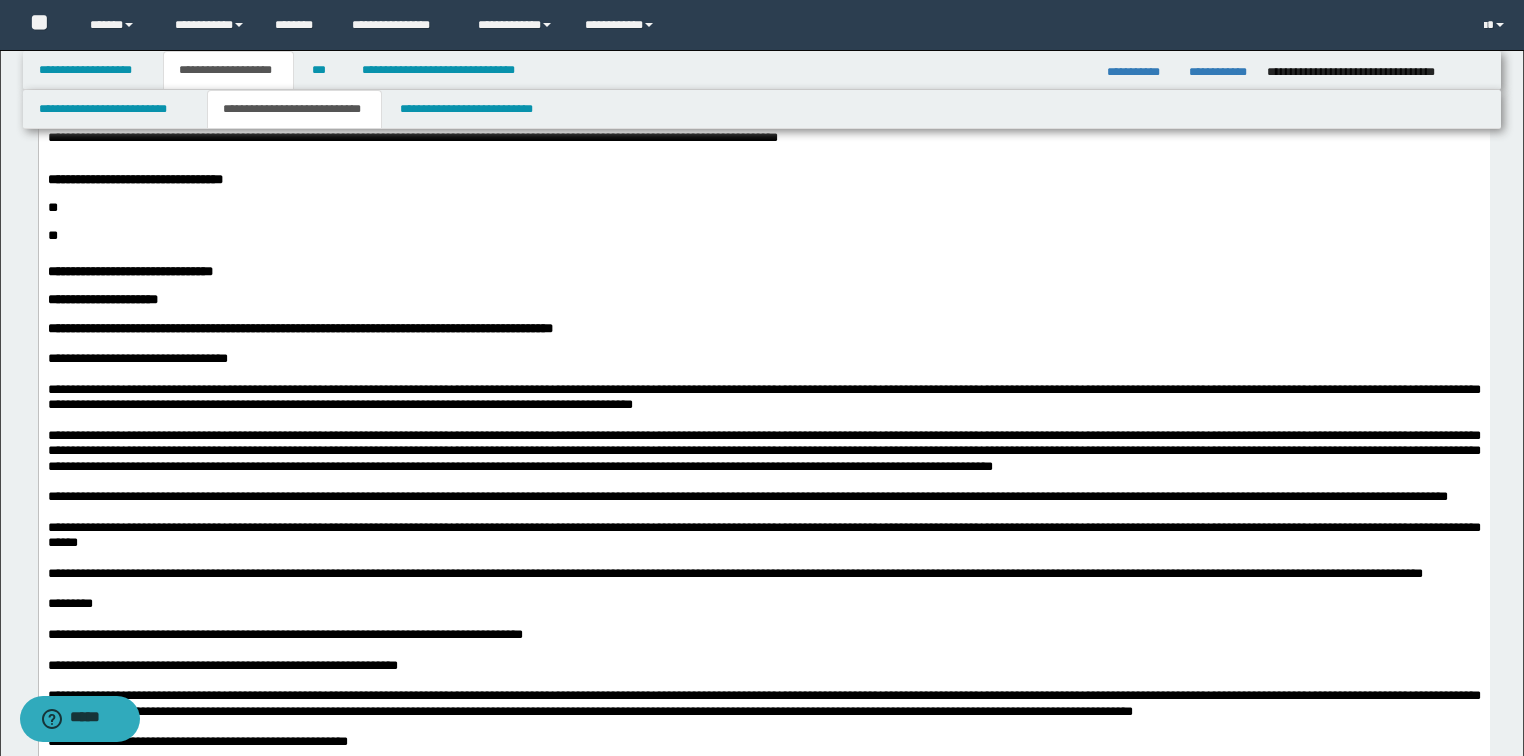 click on "**" at bounding box center (763, 208) 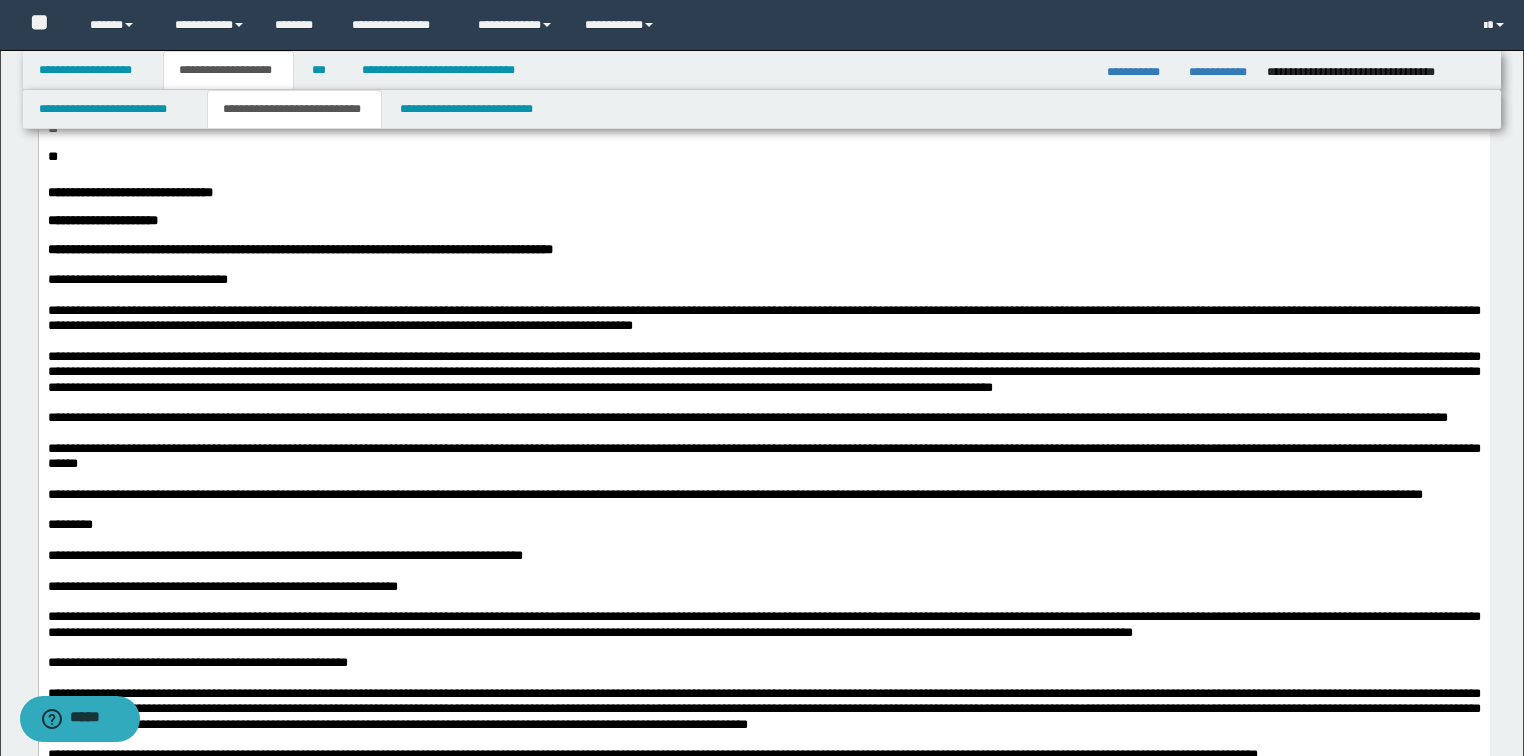 scroll, scrollTop: 1920, scrollLeft: 0, axis: vertical 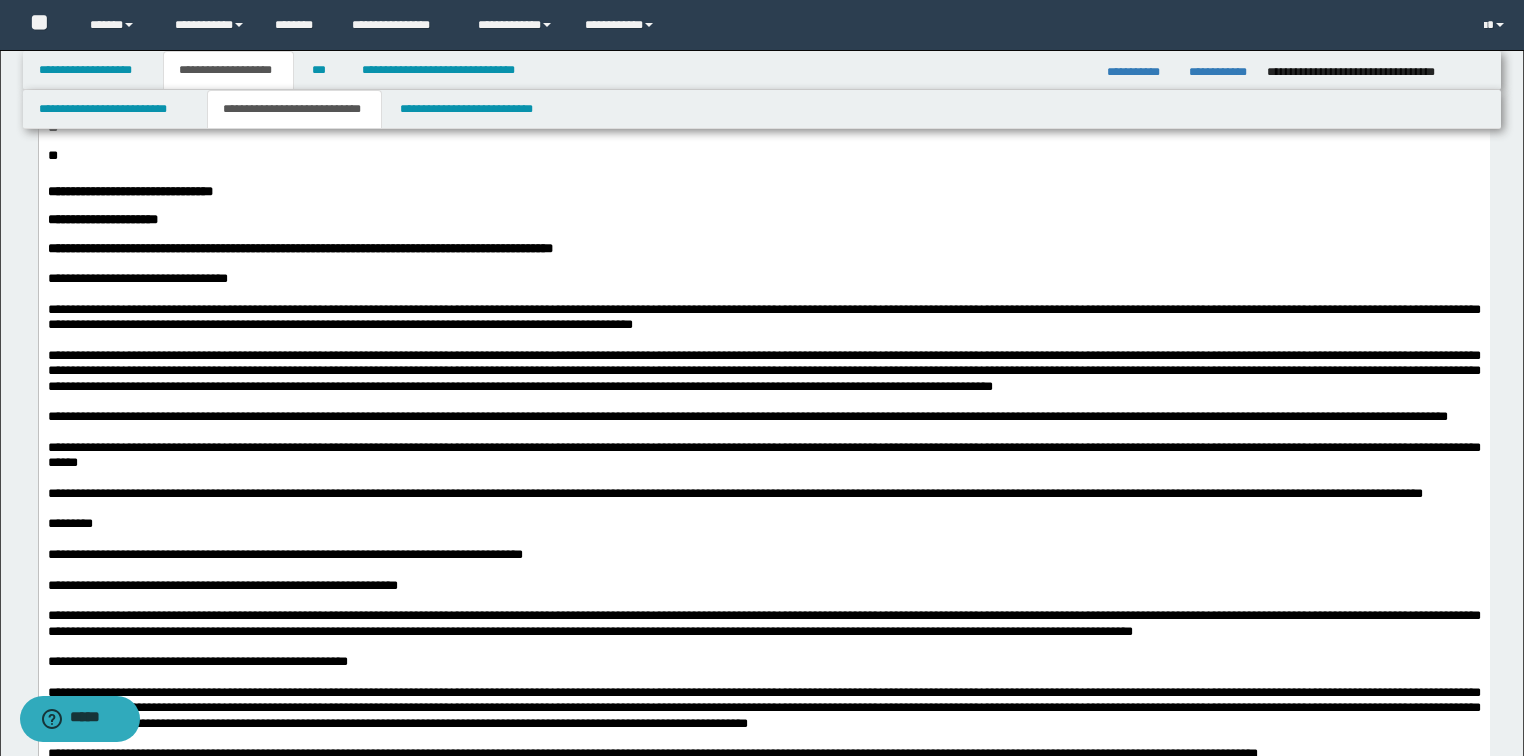 click on "**" at bounding box center [763, 128] 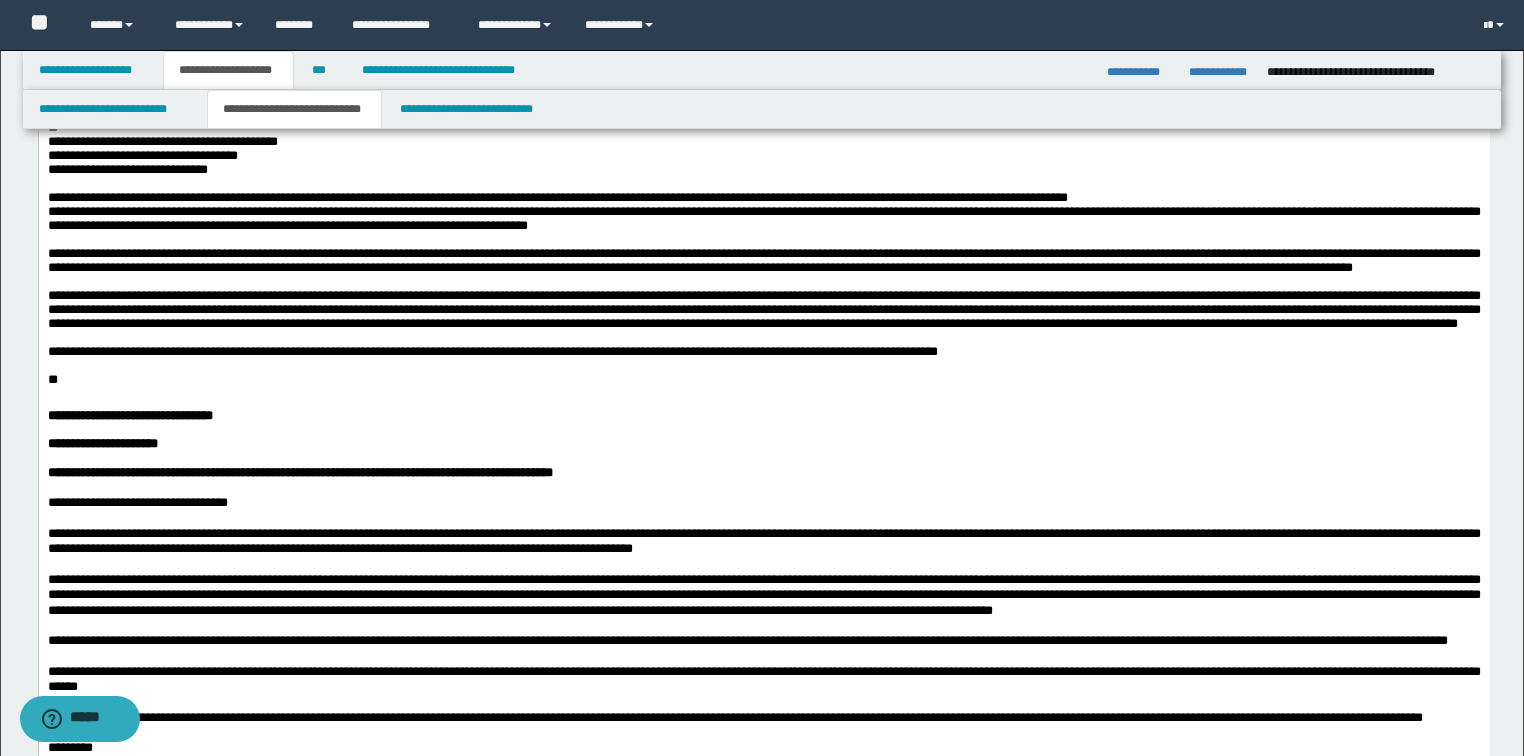 click on "**********" at bounding box center (763, -97) 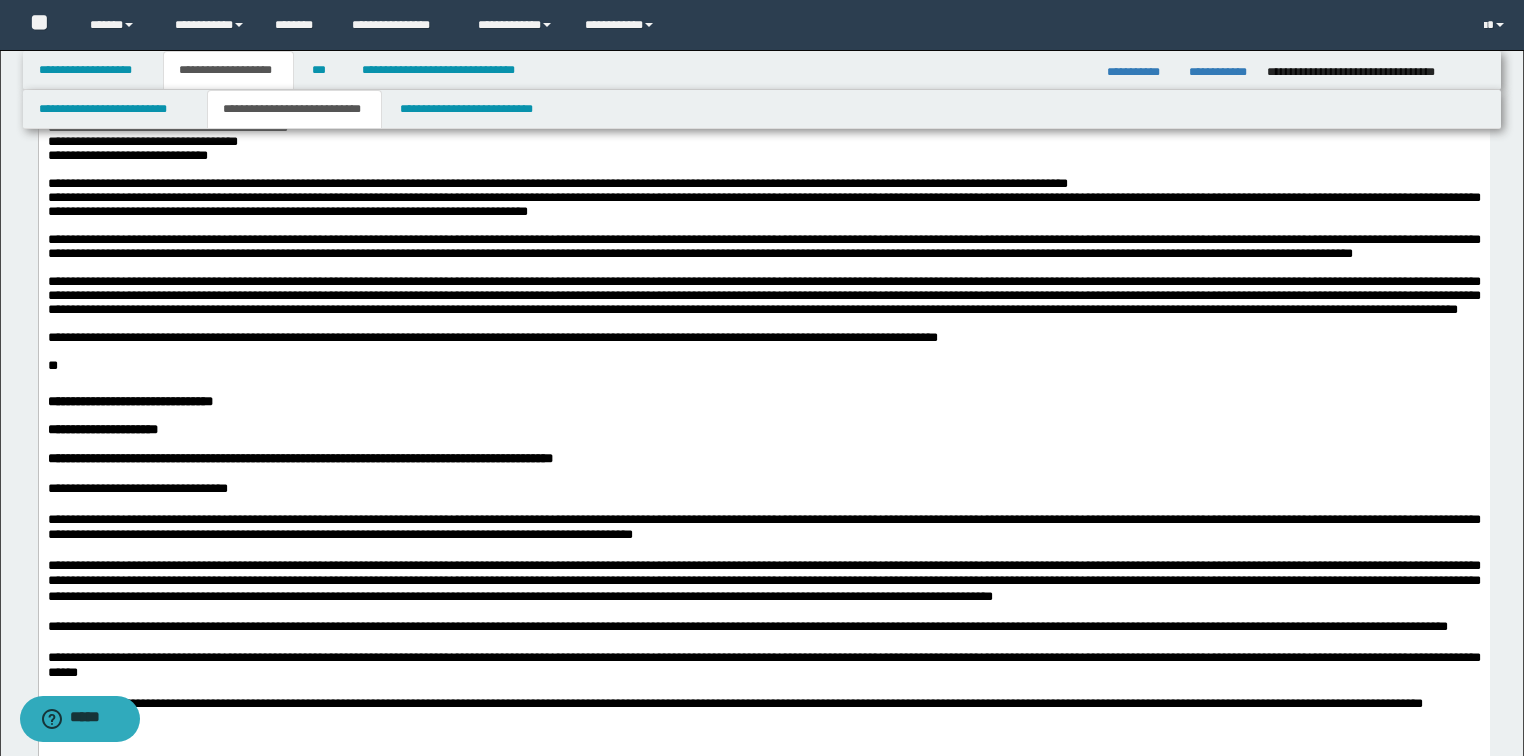 click on "**********" at bounding box center (763, 184) 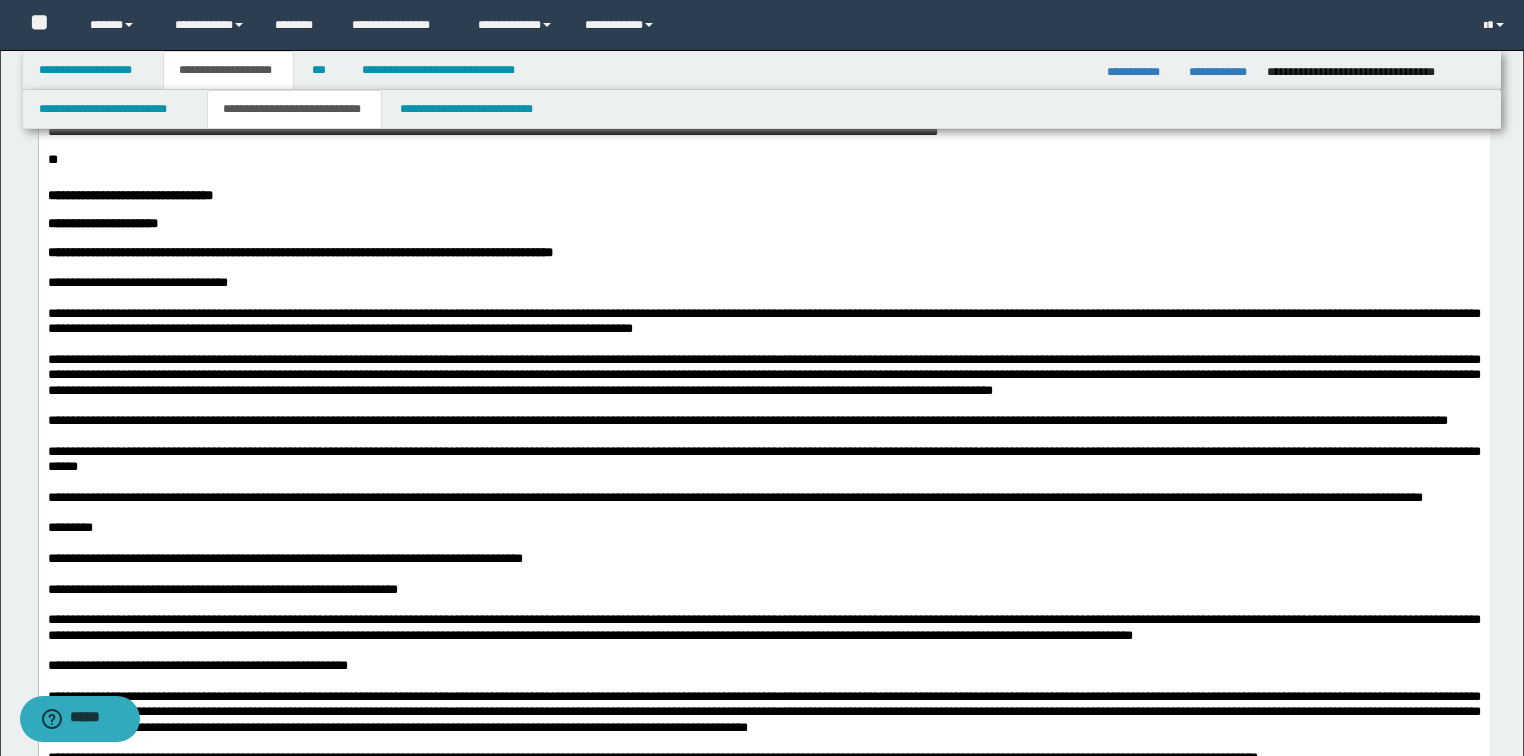 scroll, scrollTop: 2160, scrollLeft: 0, axis: vertical 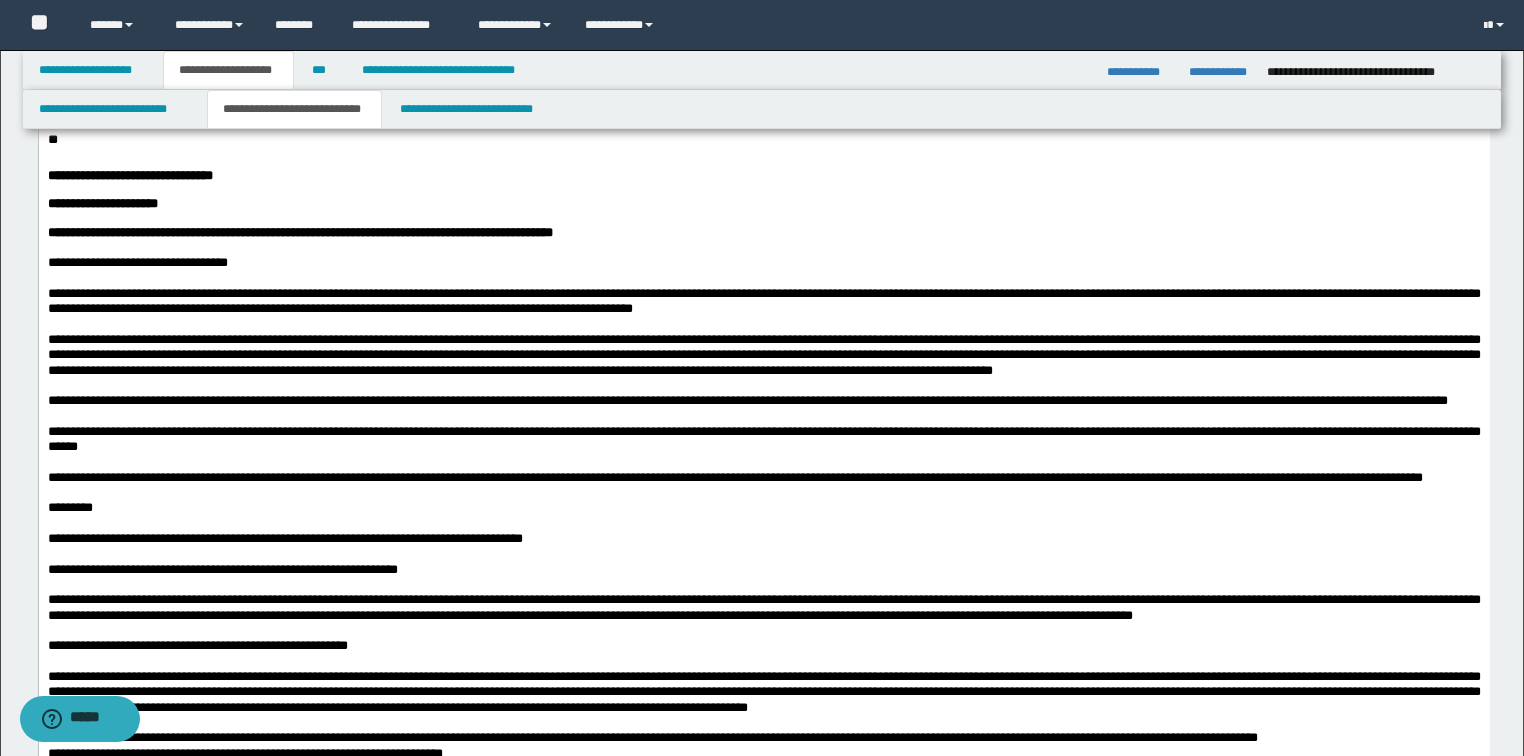 click on "**" at bounding box center [52, 139] 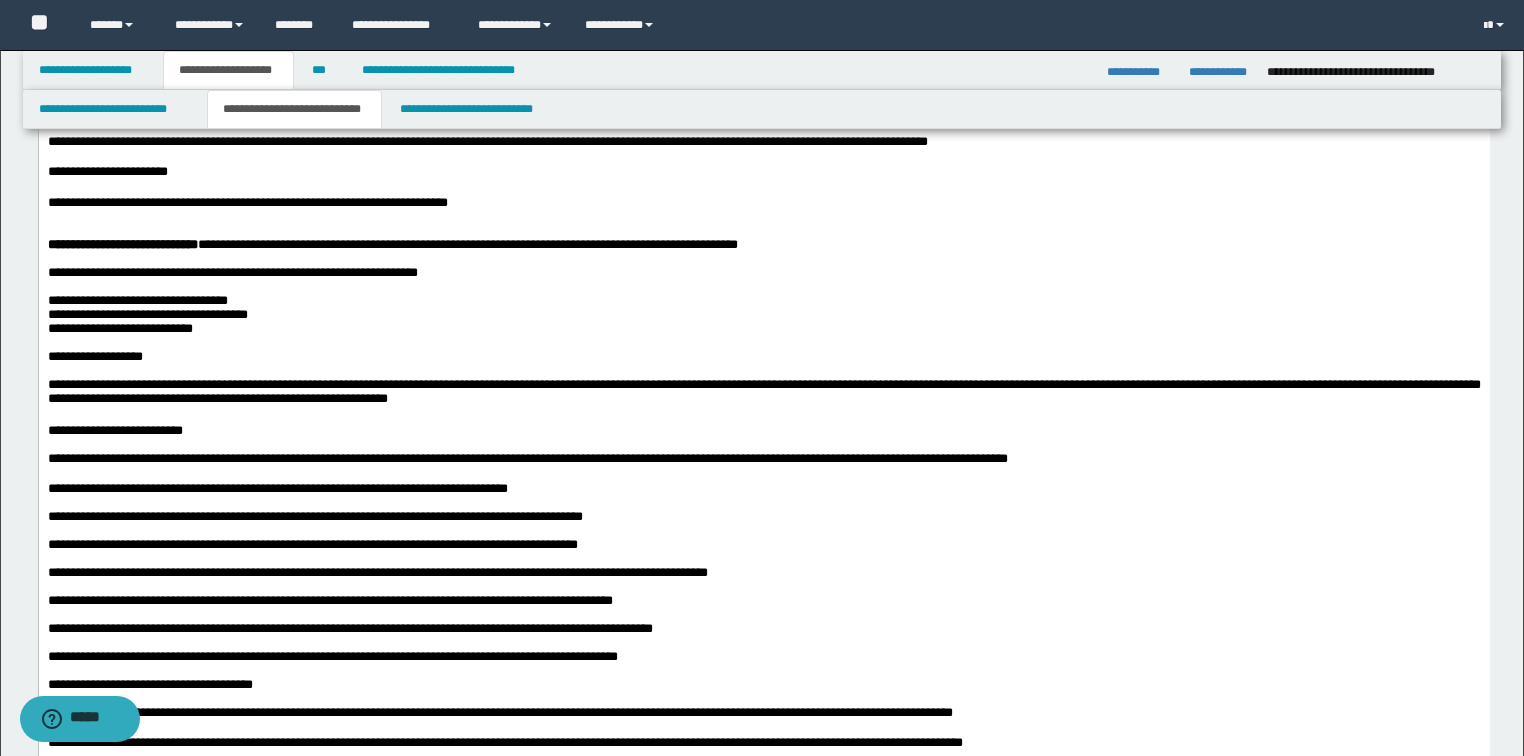 scroll, scrollTop: 1120, scrollLeft: 0, axis: vertical 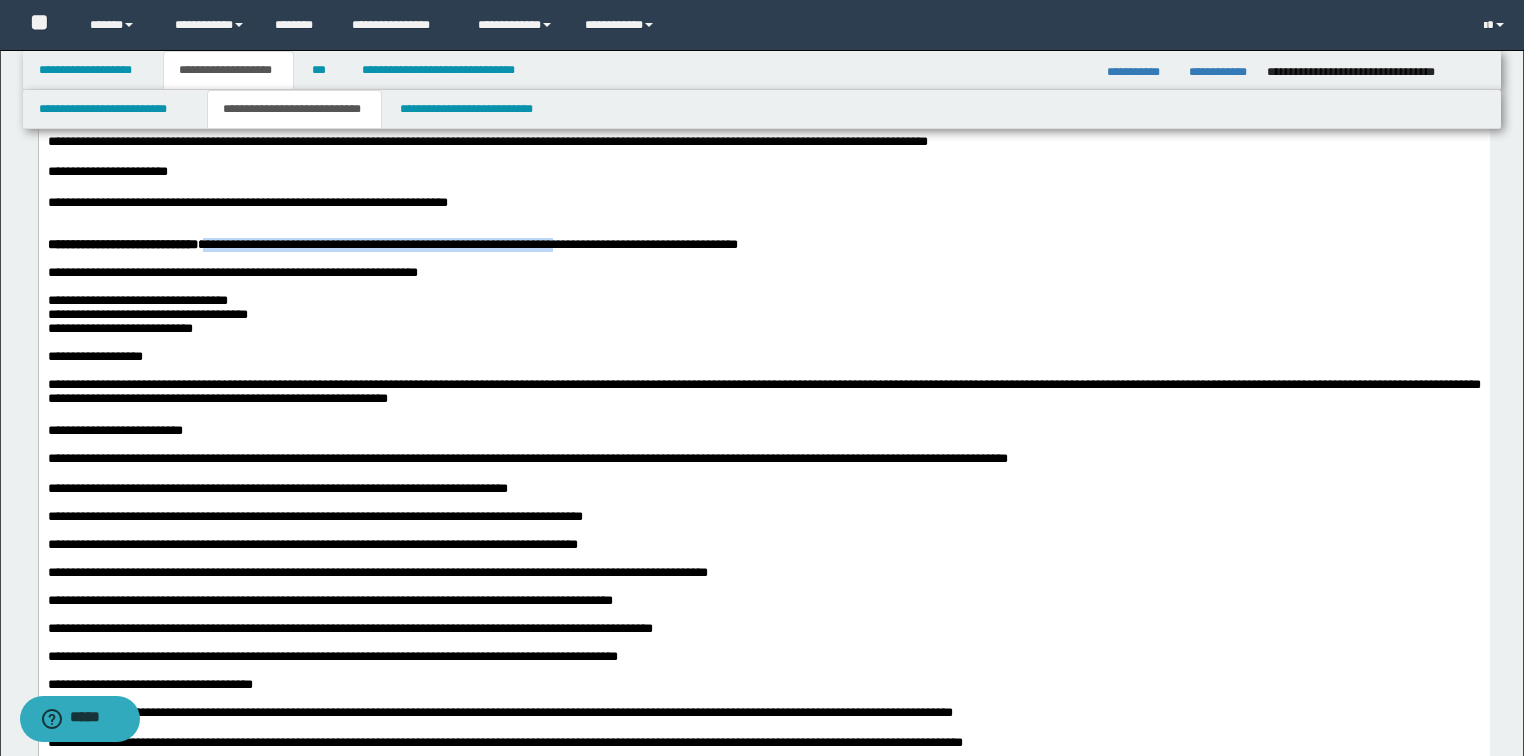 drag, startPoint x: 245, startPoint y: 425, endPoint x: 674, endPoint y: 426, distance: 429.00116 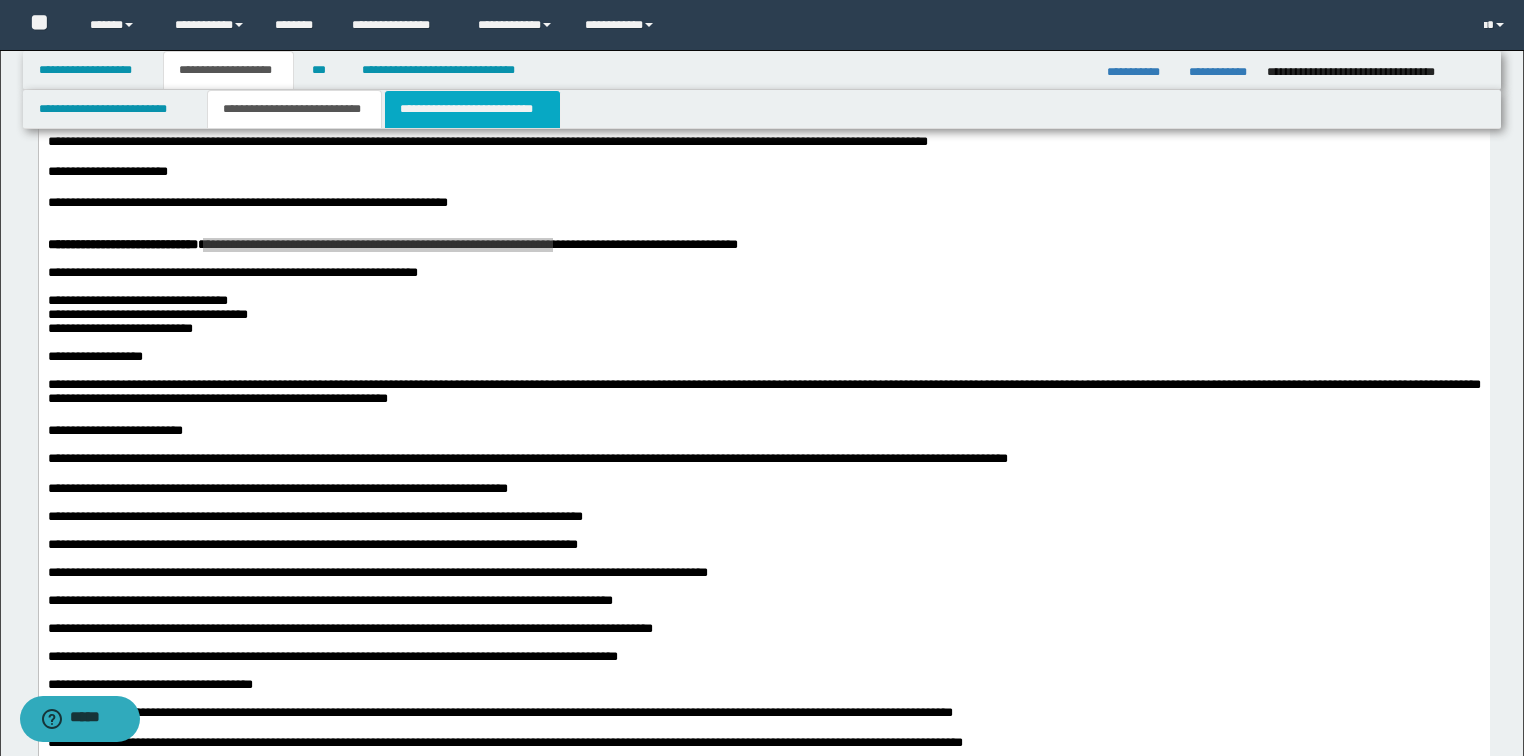 click on "**********" at bounding box center (472, 109) 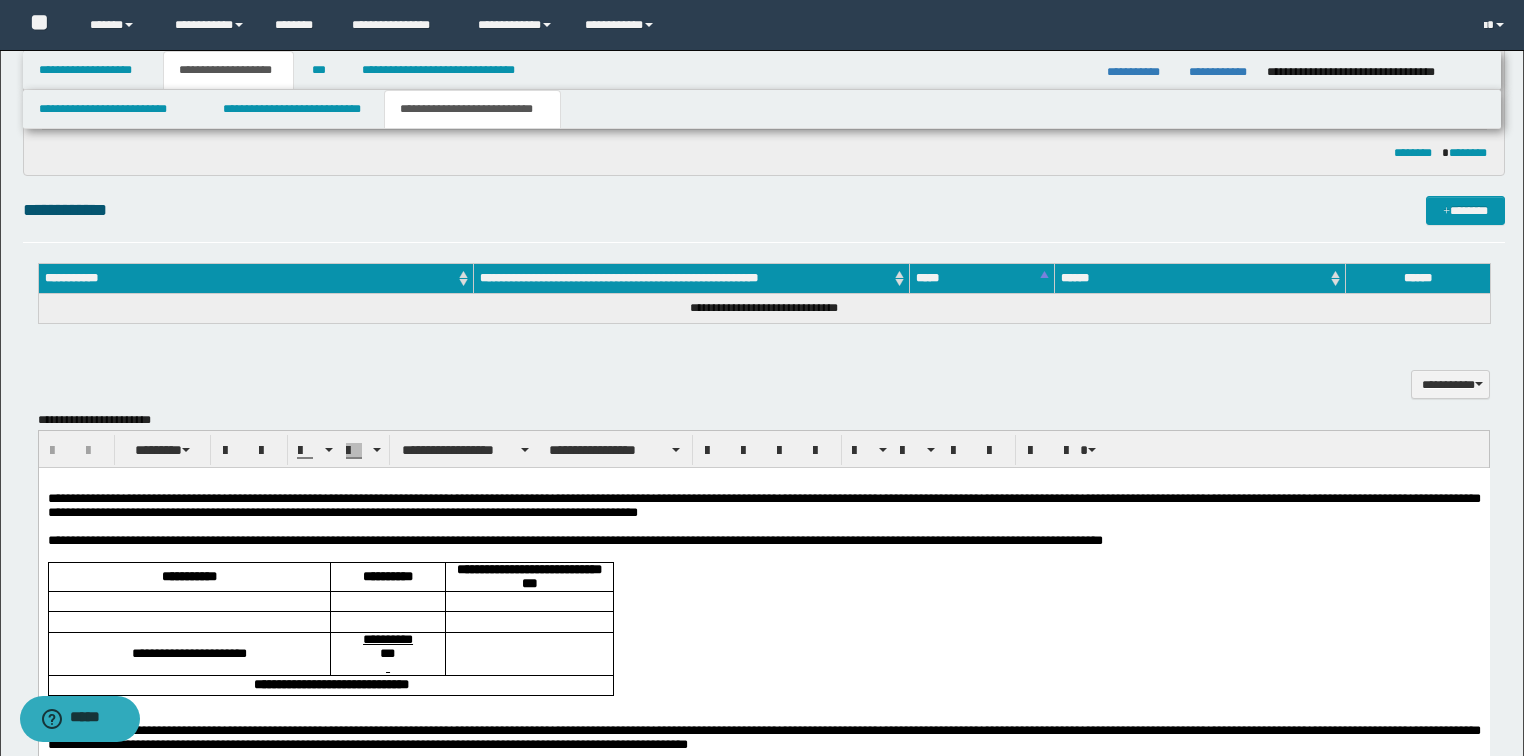 scroll, scrollTop: 960, scrollLeft: 0, axis: vertical 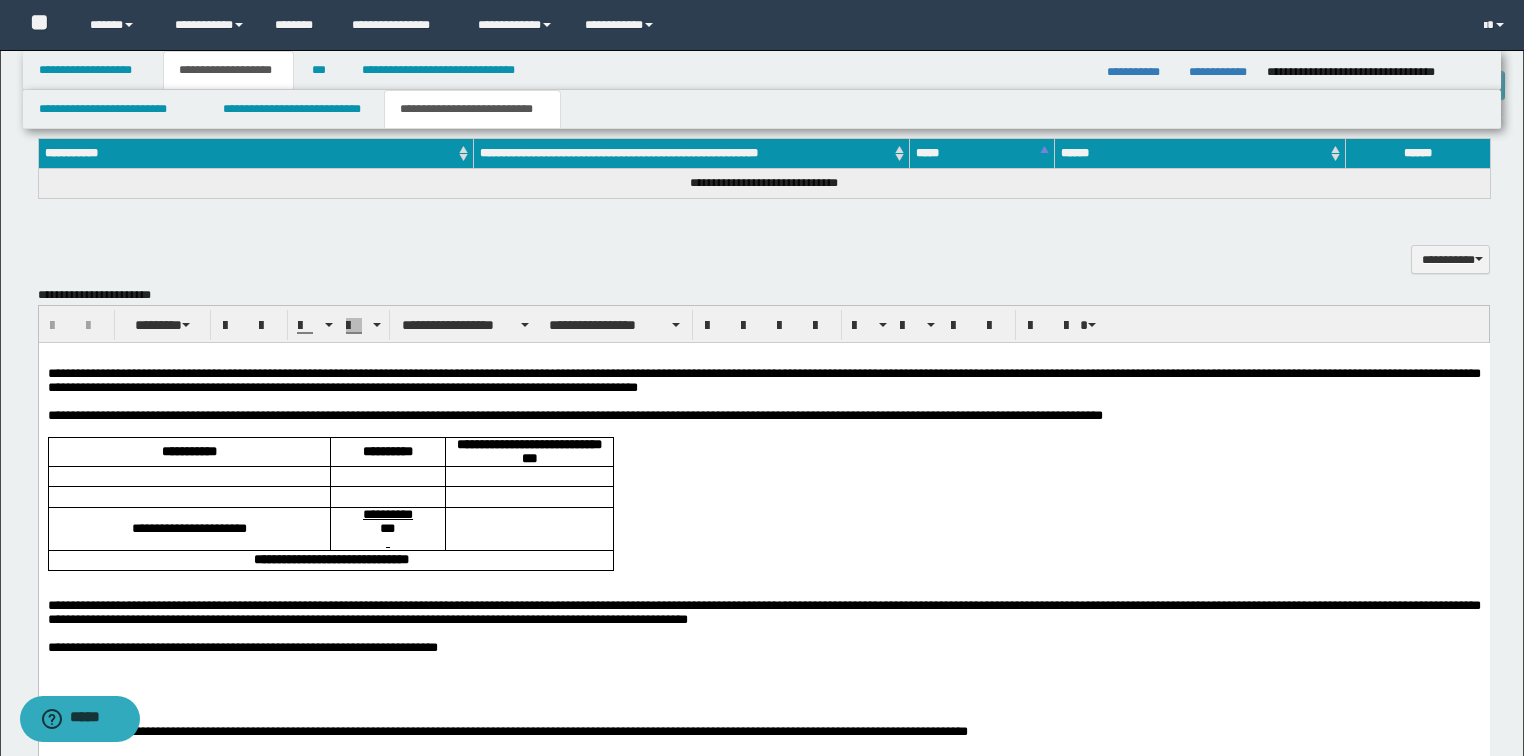 click on "**********" at bounding box center (763, 380) 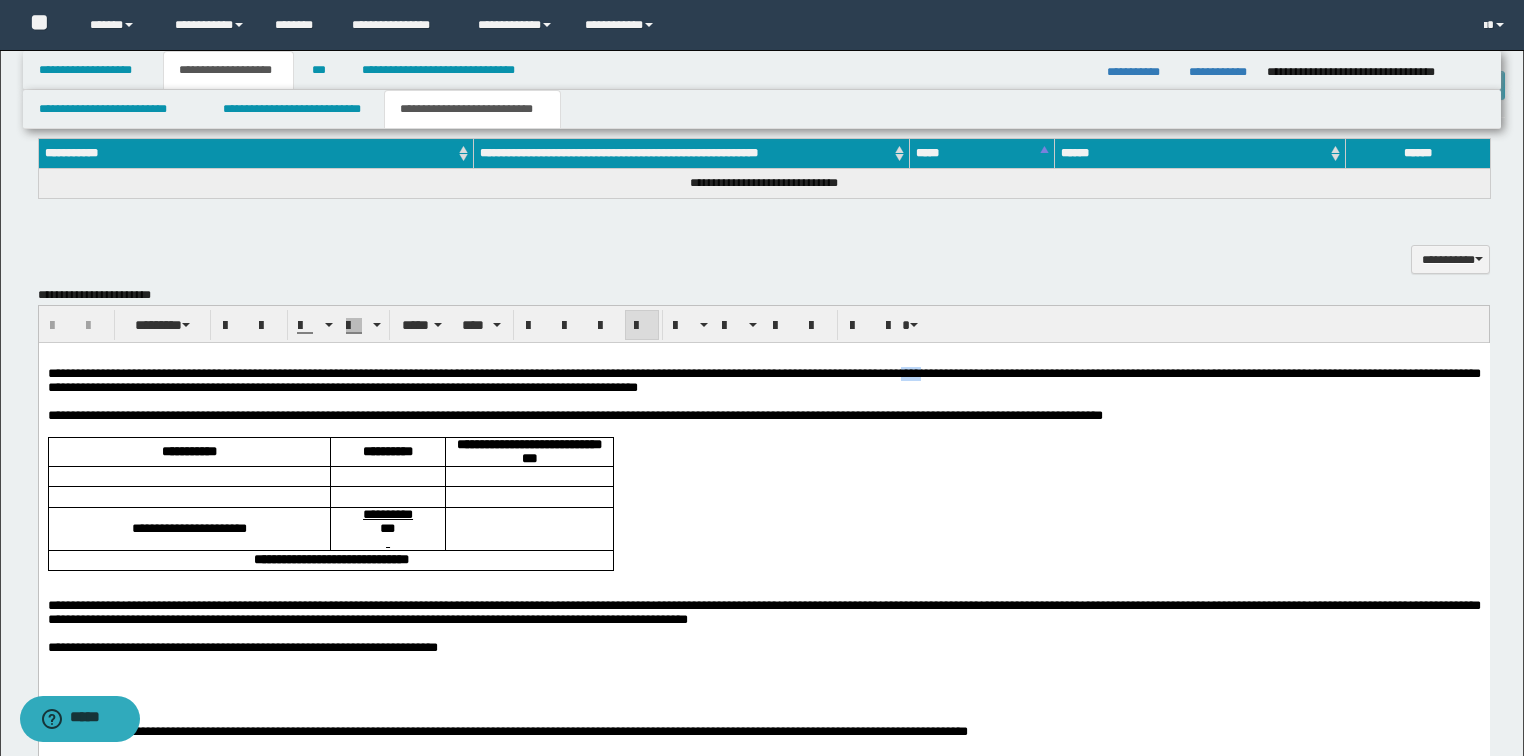 click on "**********" at bounding box center [763, 380] 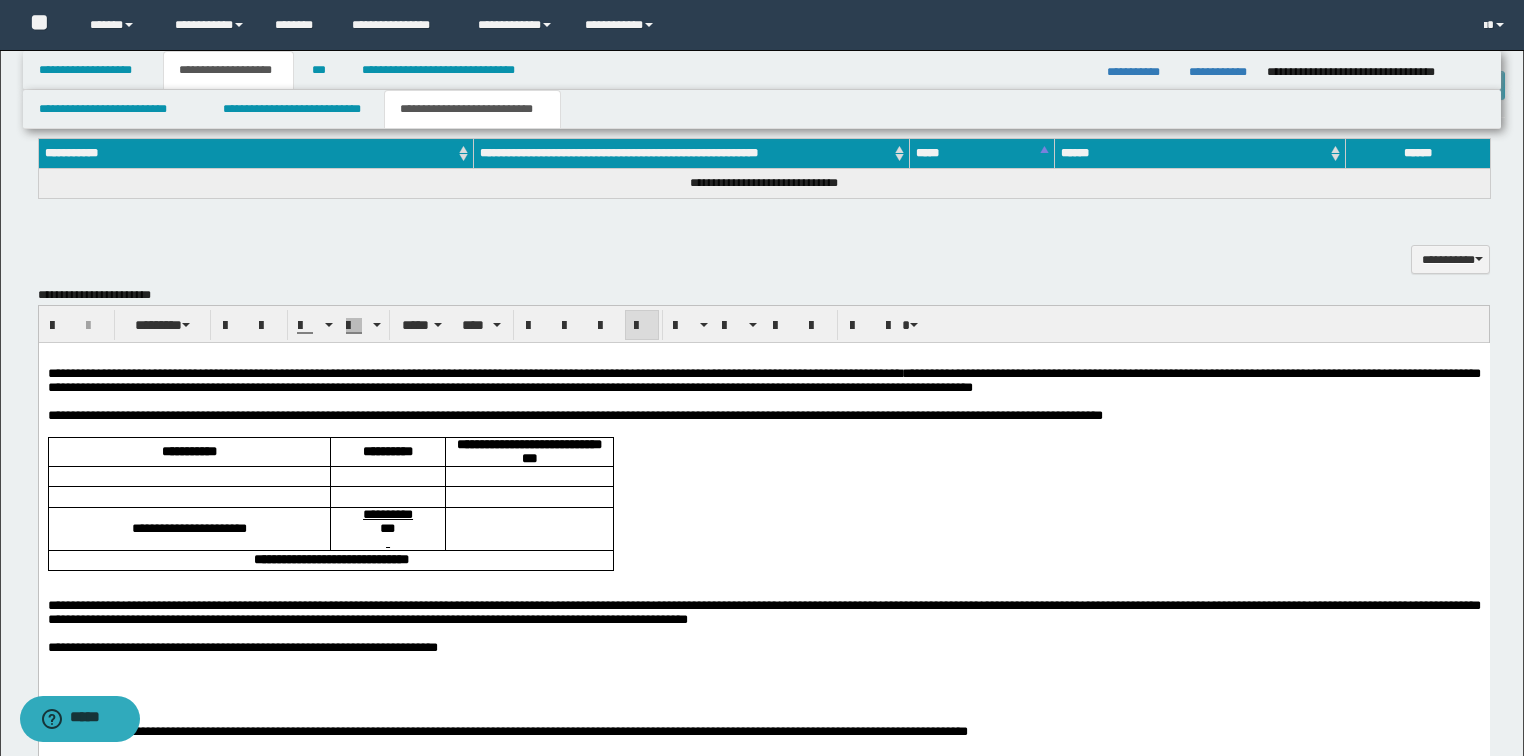 click on "**********" at bounding box center [763, 380] 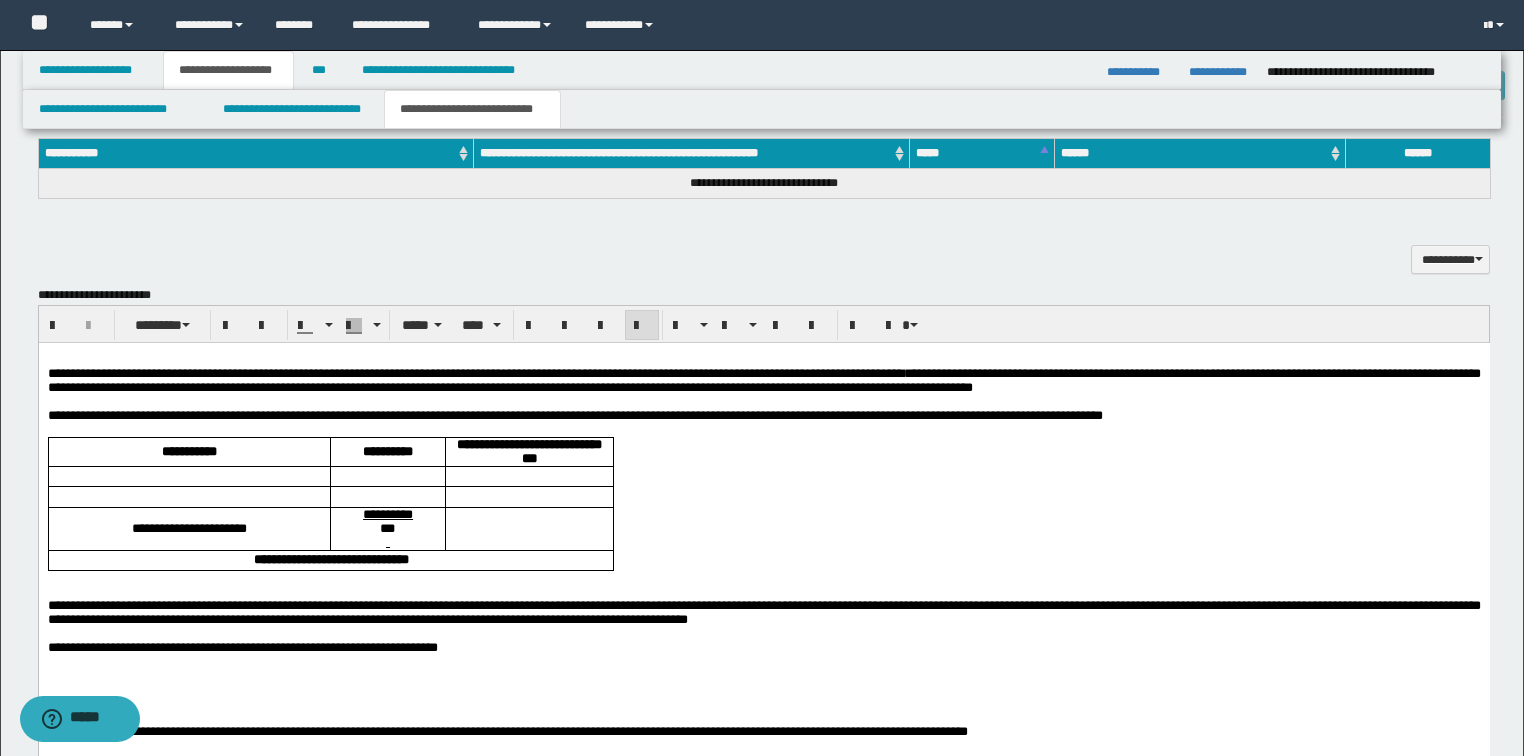 click on "**********" at bounding box center [763, 380] 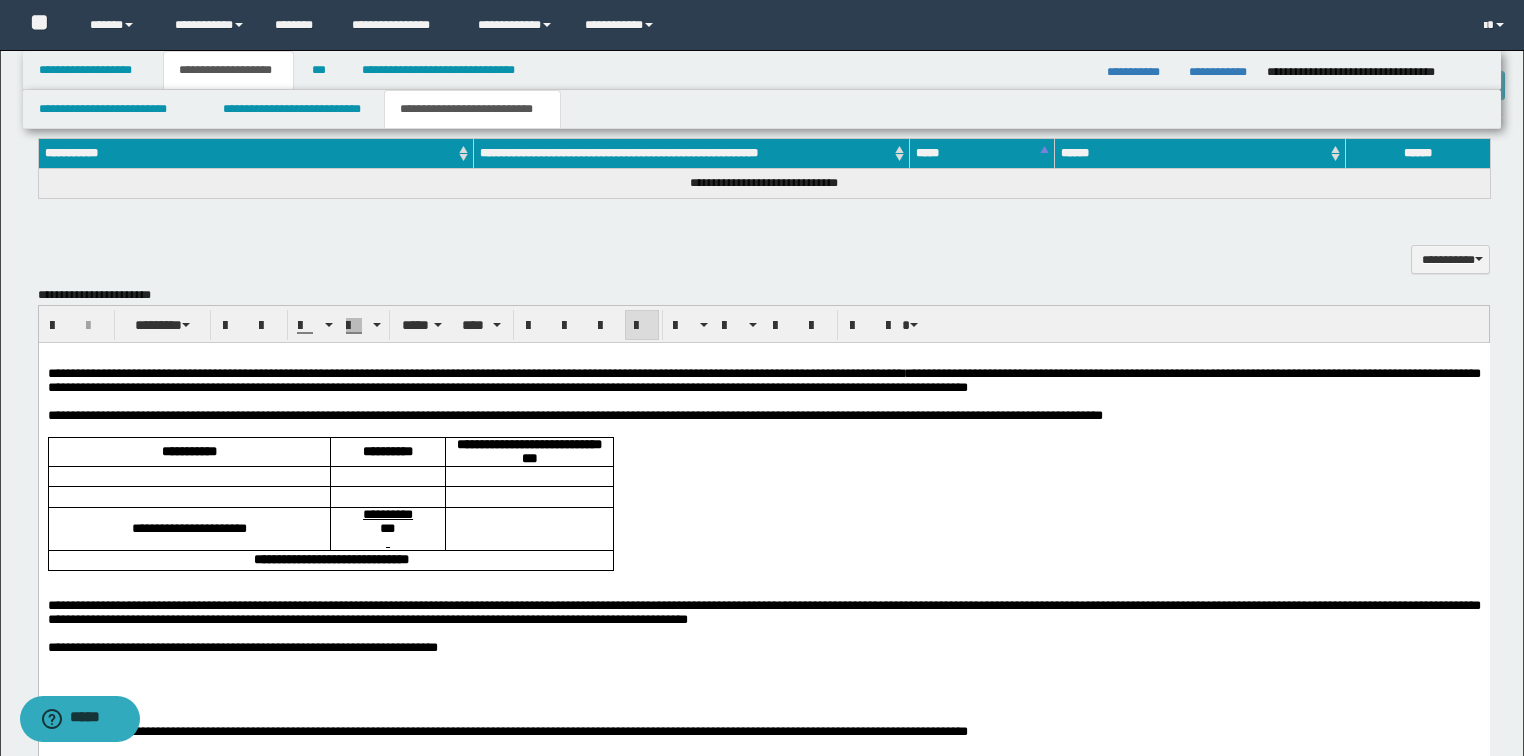 click on "**********" at bounding box center [763, 380] 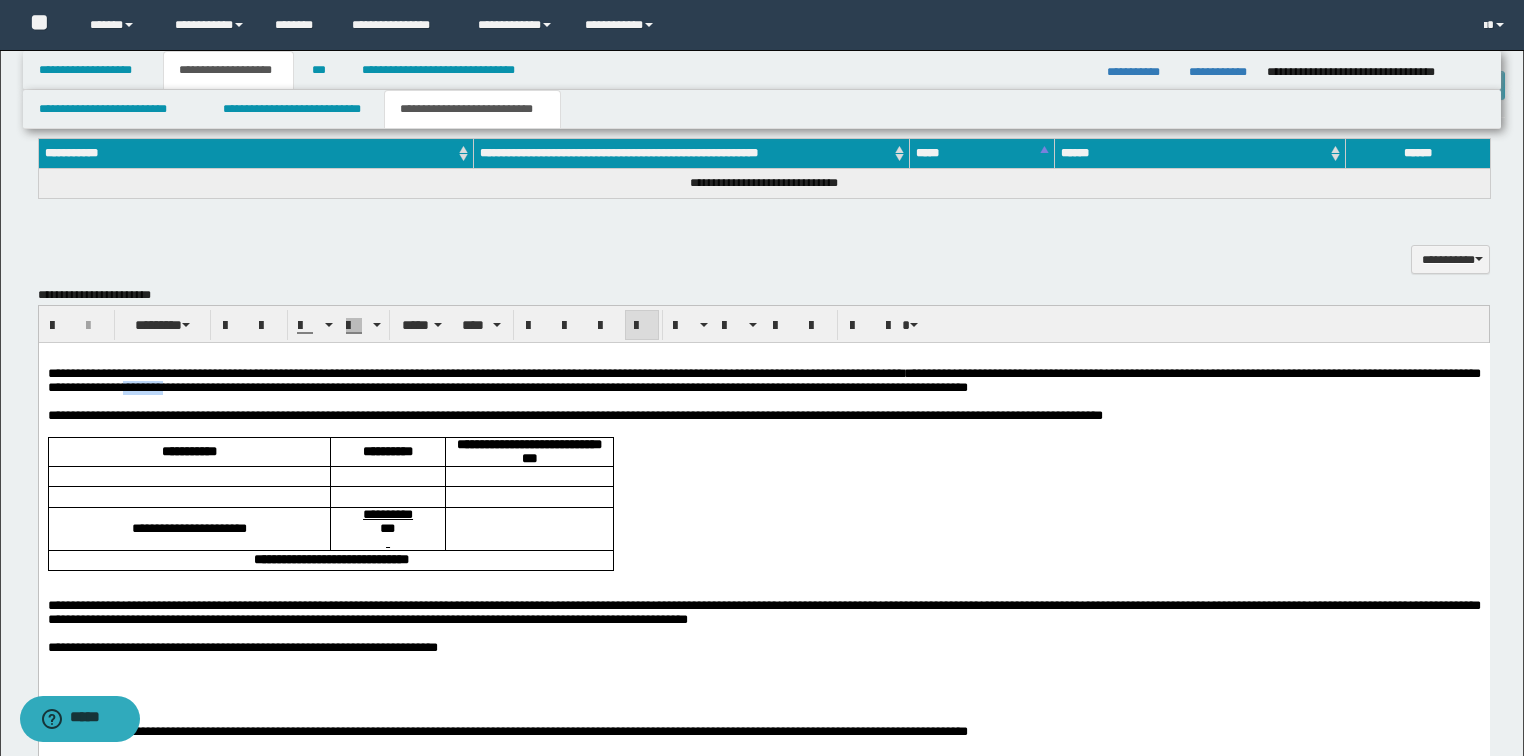 click on "**********" at bounding box center [763, 380] 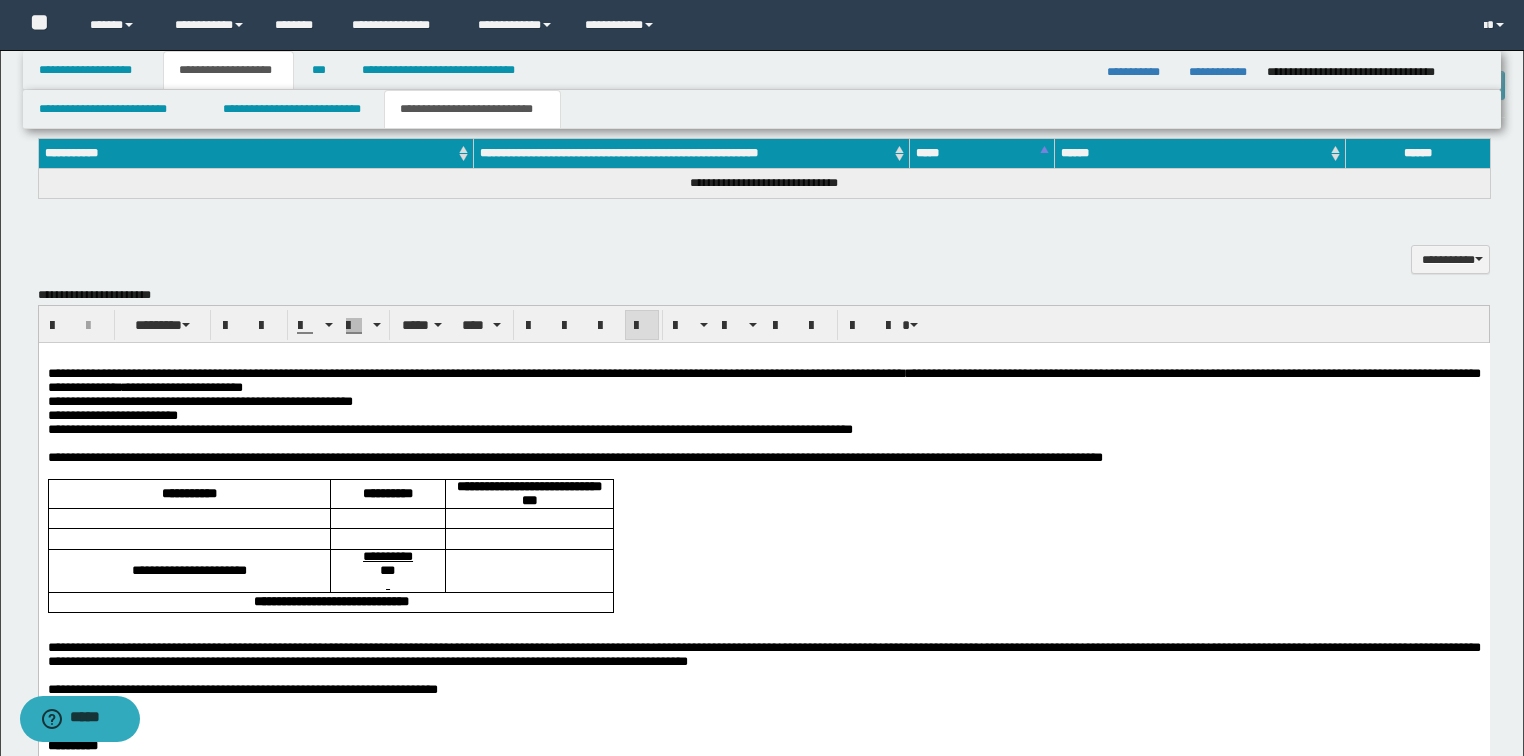click on "**********" at bounding box center [763, 401] 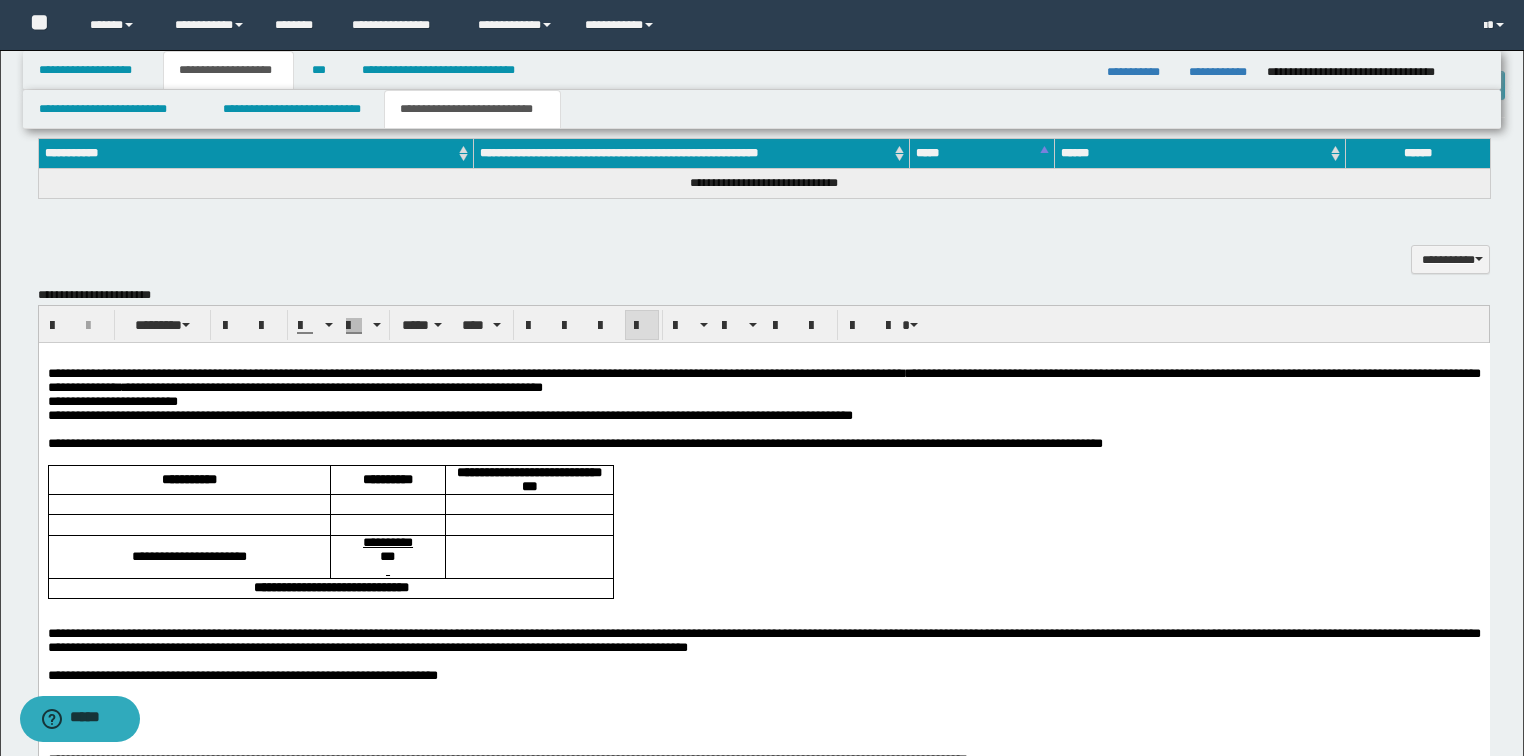 drag, startPoint x: 62, startPoint y: 408, endPoint x: 70, endPoint y: 422, distance: 16.124516 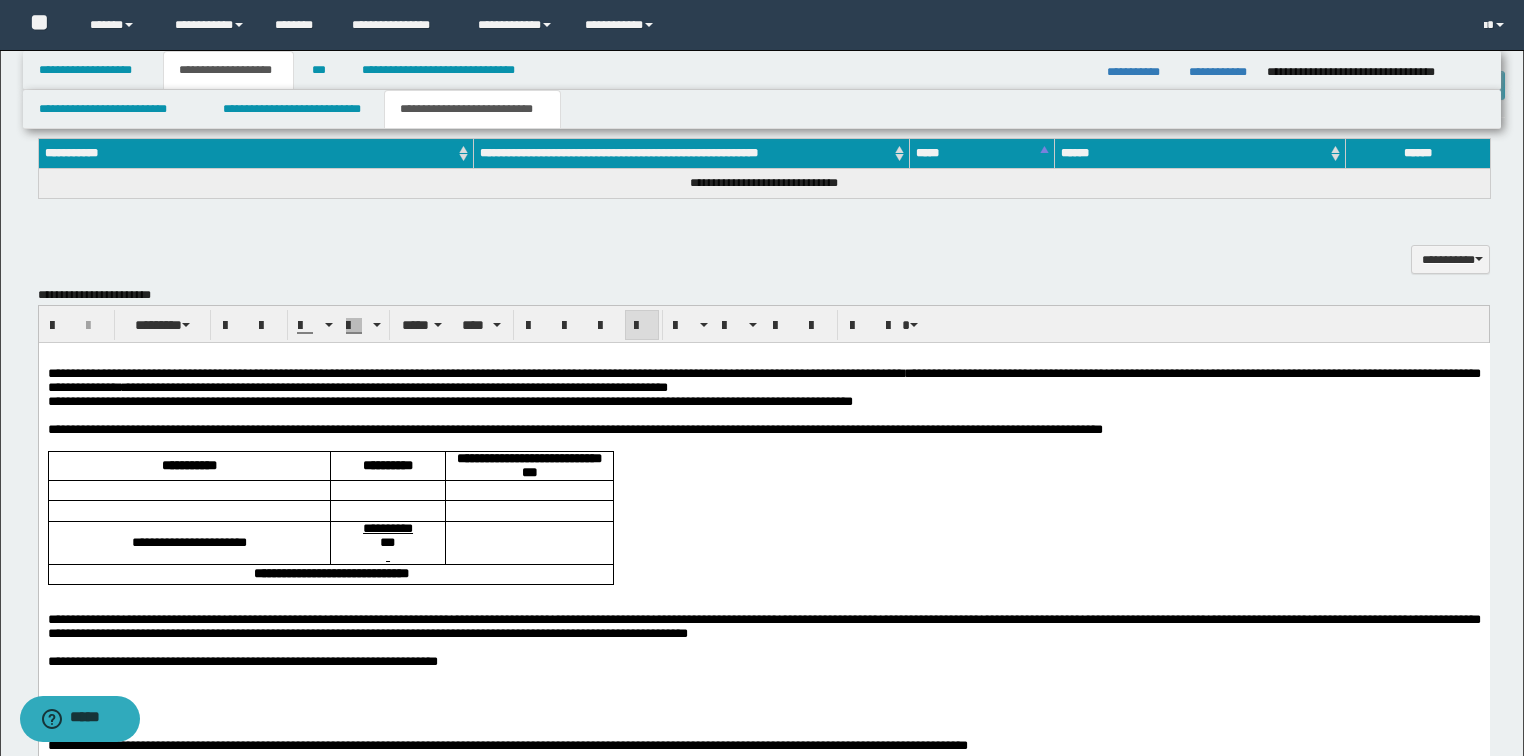 click on "**********" at bounding box center (763, 731) 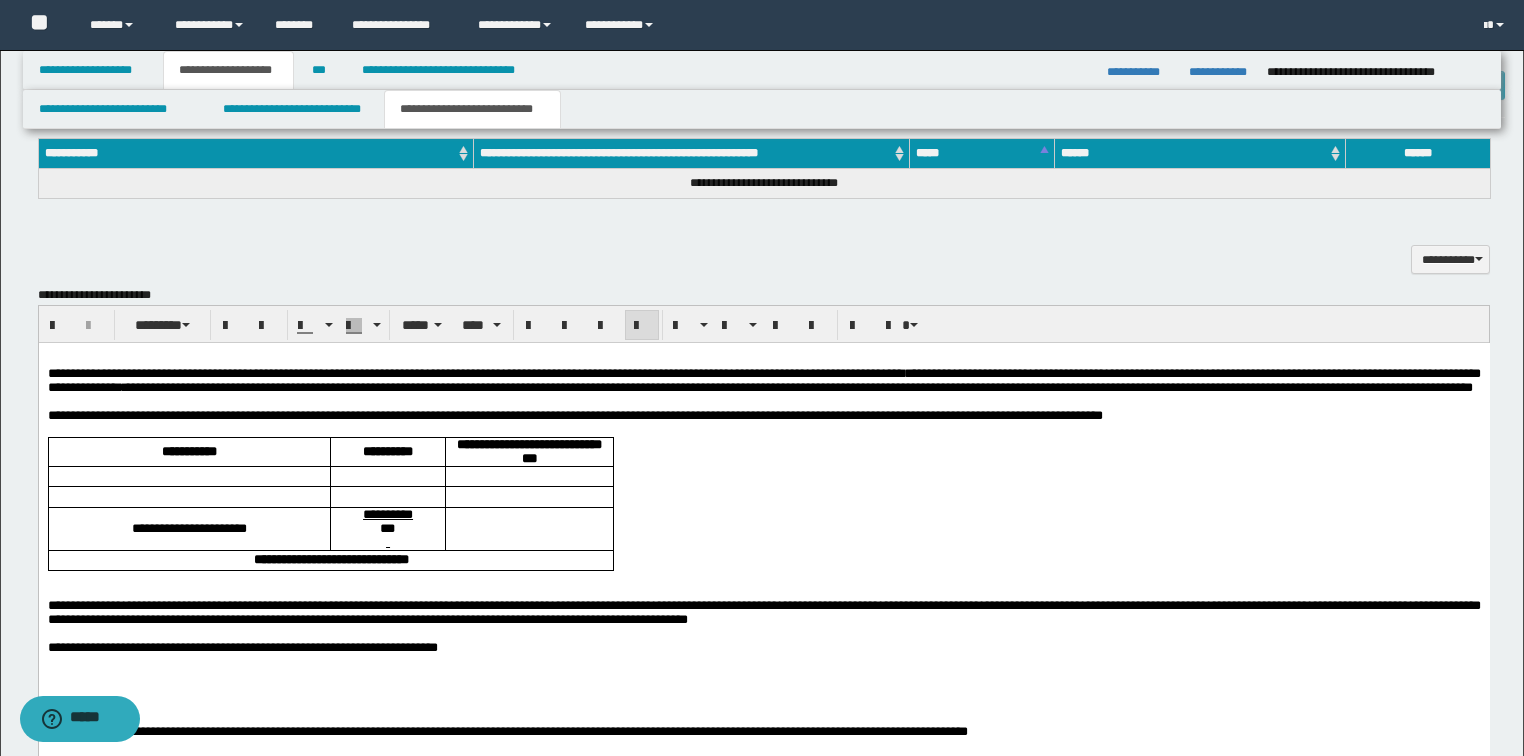 click on "**********" at bounding box center (763, 380) 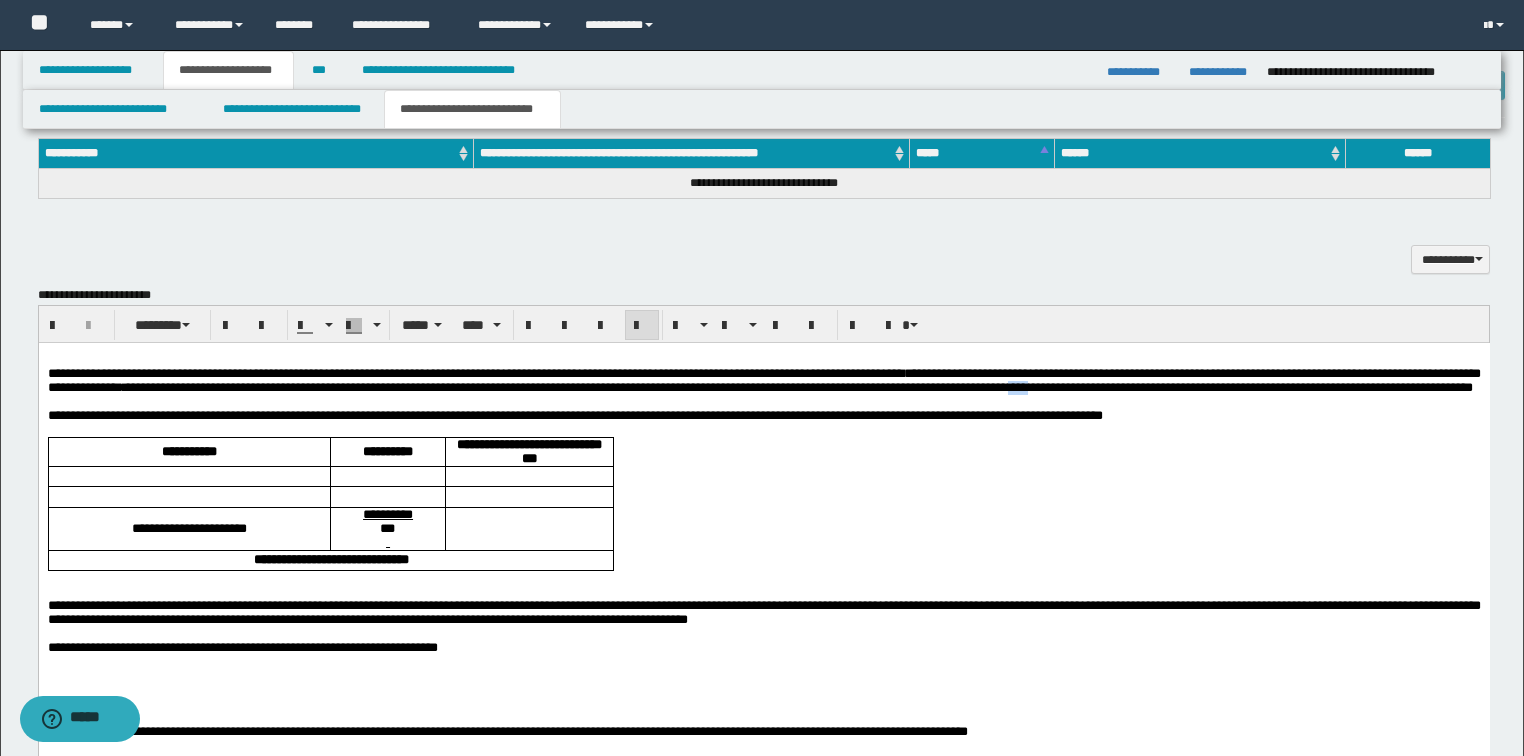 click on "**********" at bounding box center [763, 380] 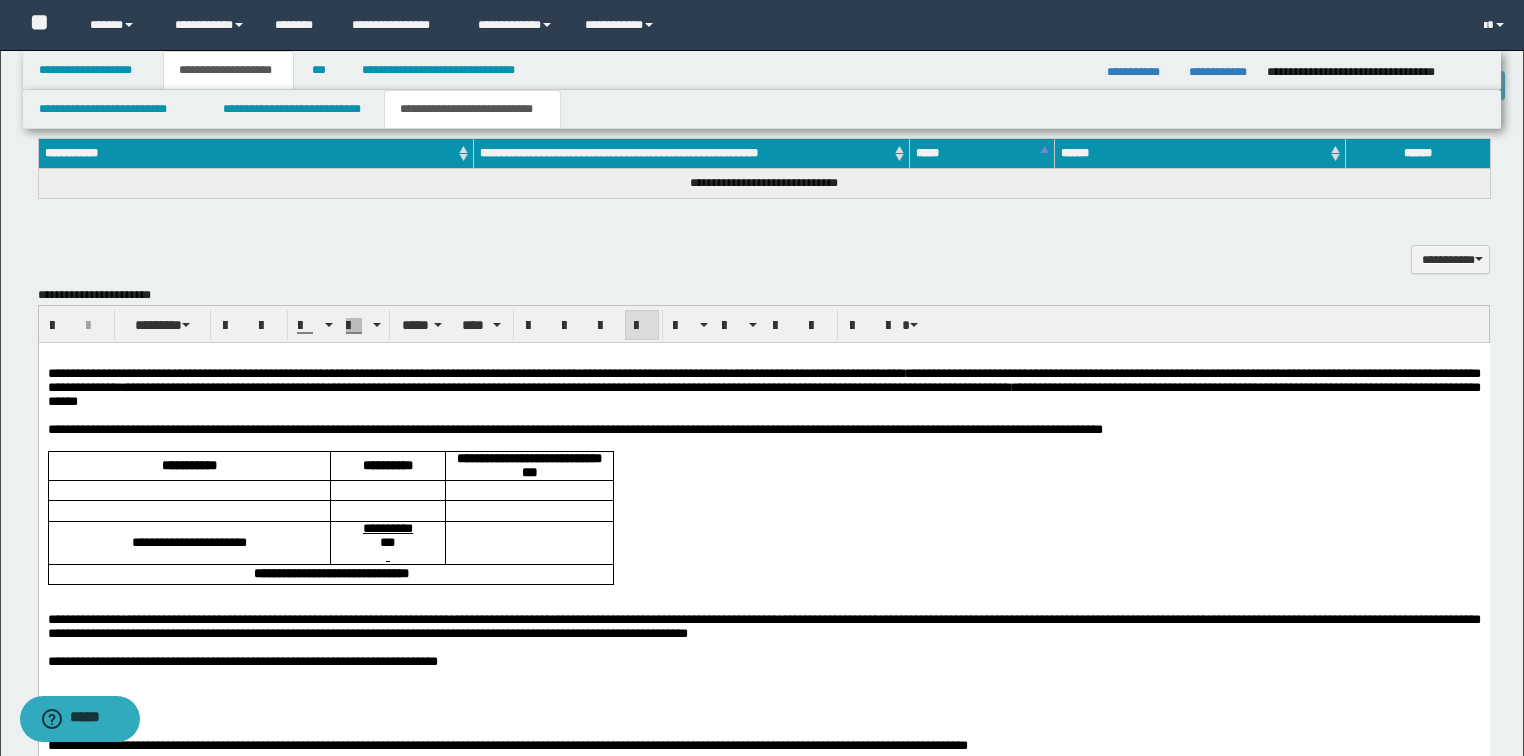 click on "**********" at bounding box center (763, 387) 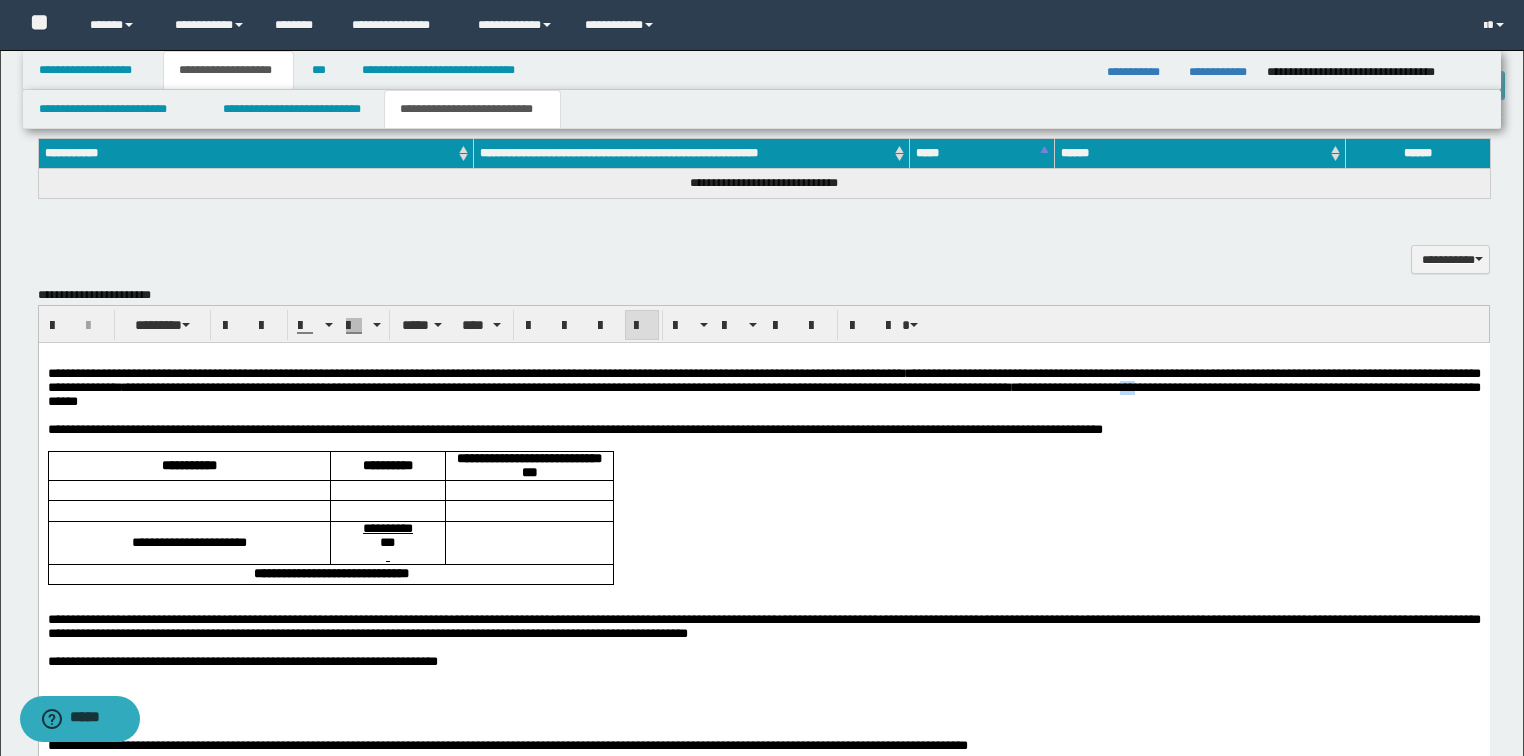 click on "**********" at bounding box center (763, 387) 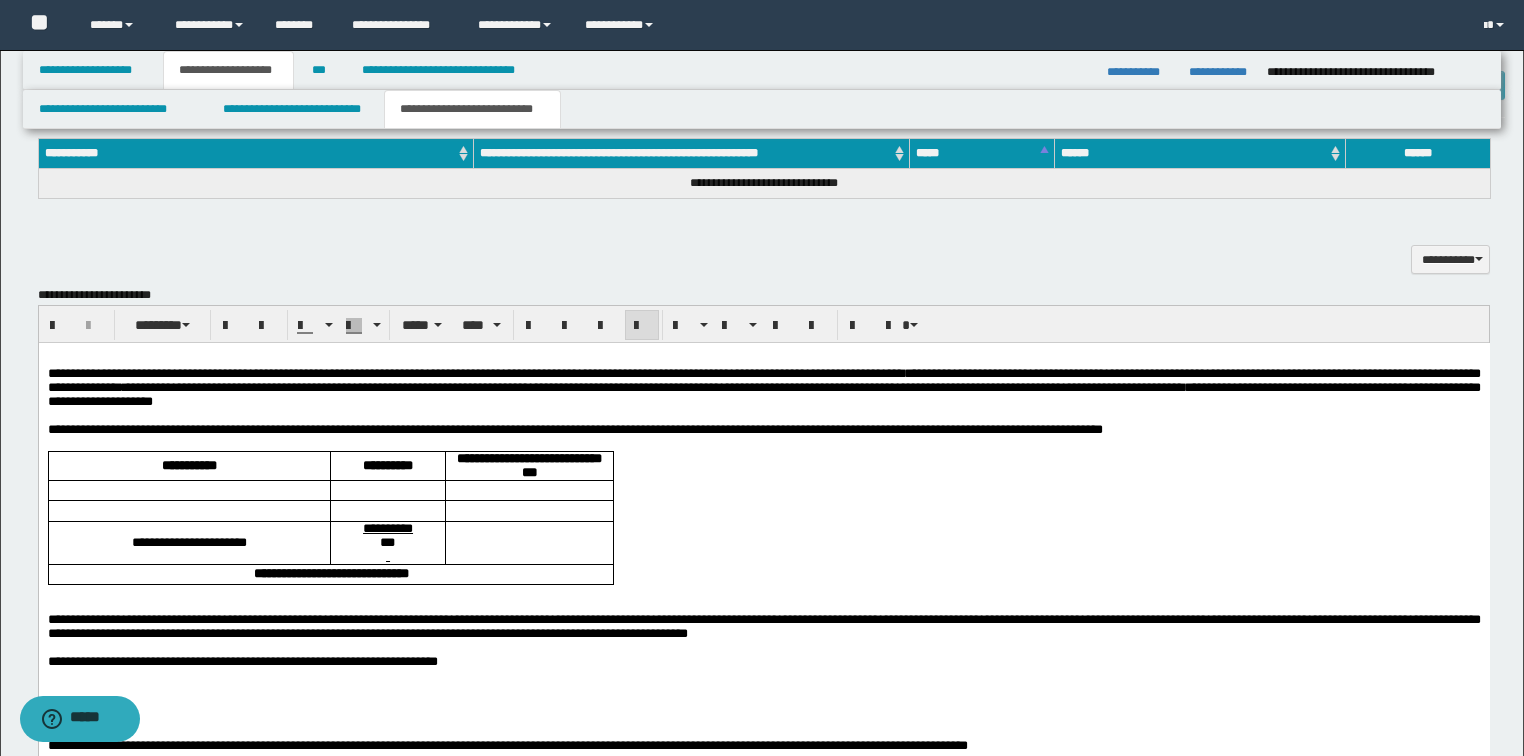 click on "**********" at bounding box center [763, 387] 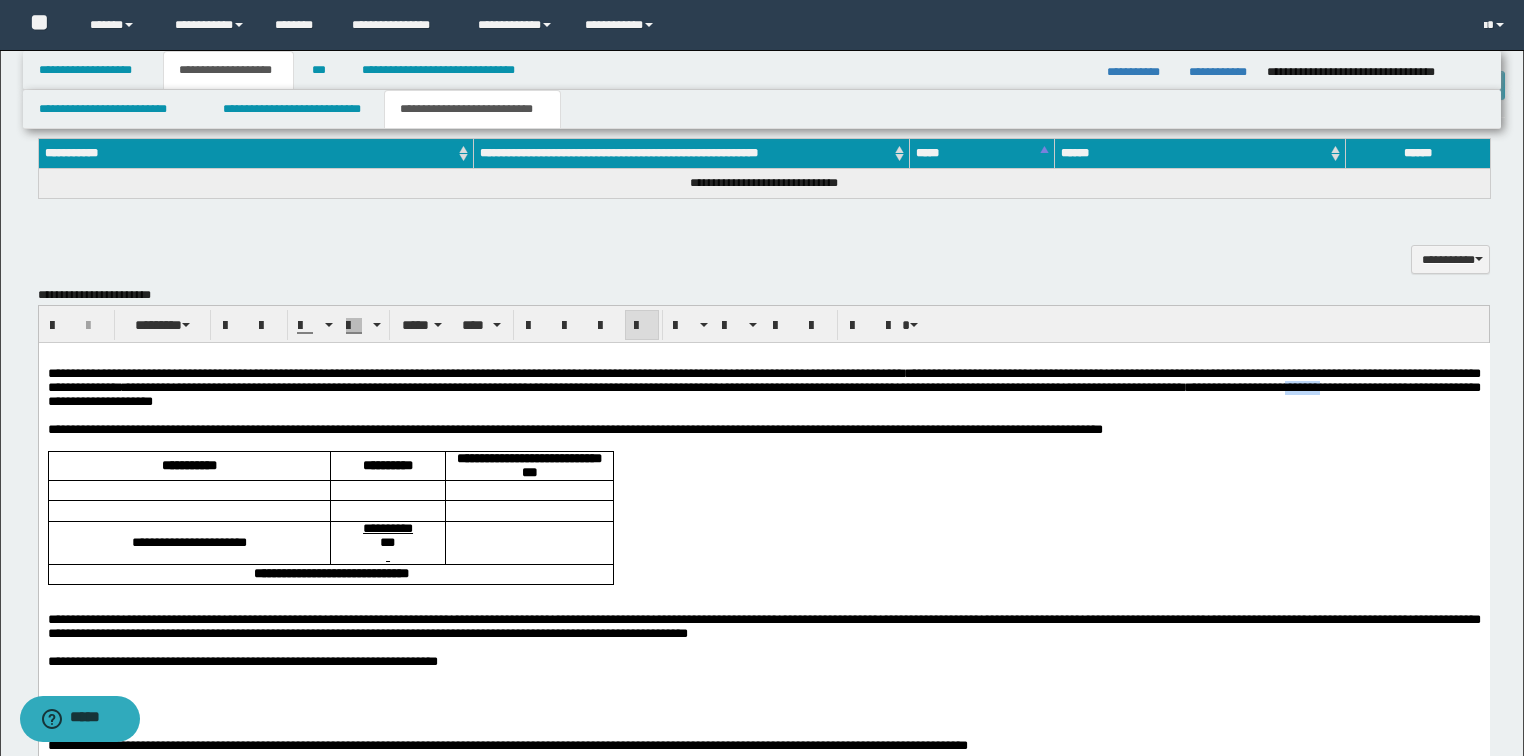 click on "**********" at bounding box center [763, 387] 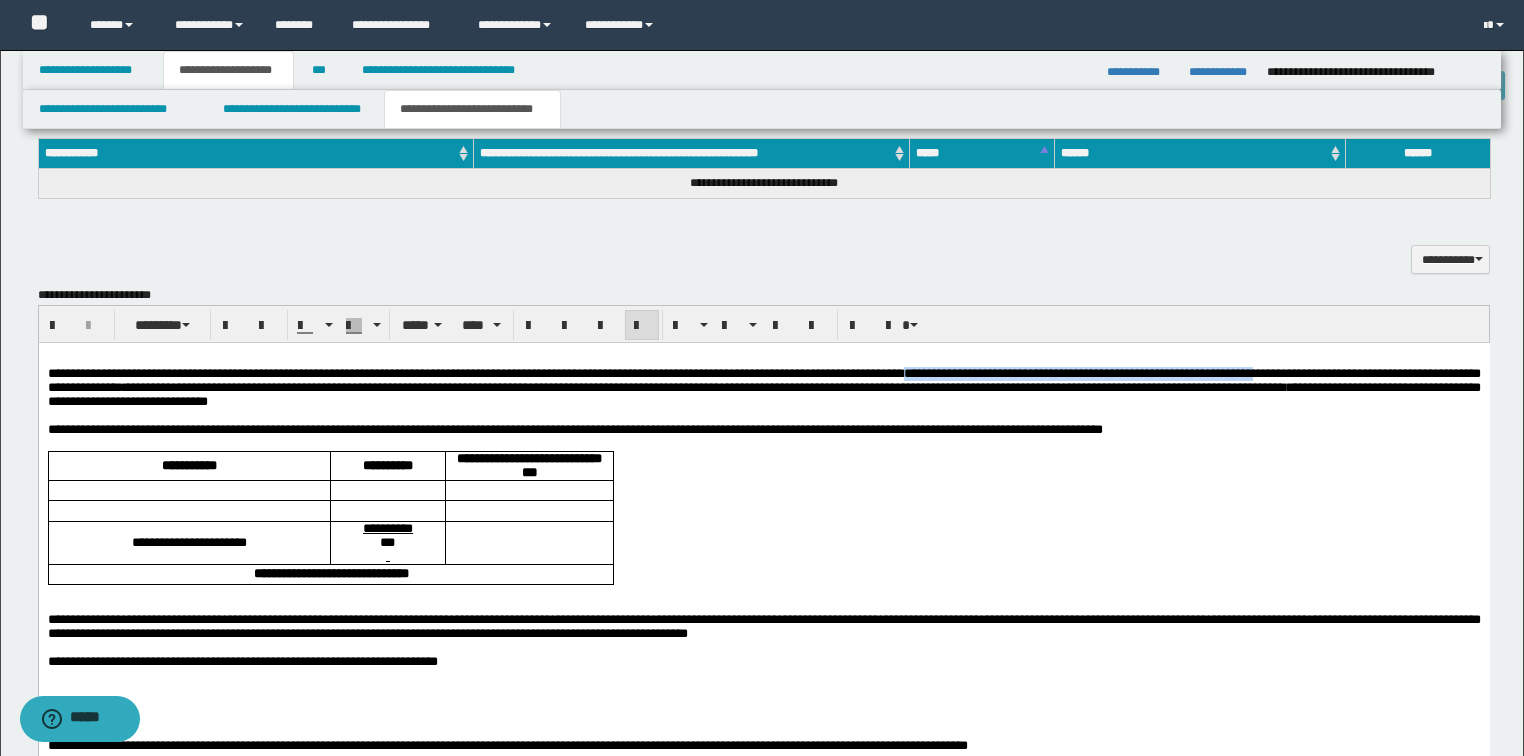 drag, startPoint x: 1049, startPoint y: 374, endPoint x: 1474, endPoint y: 370, distance: 425.01883 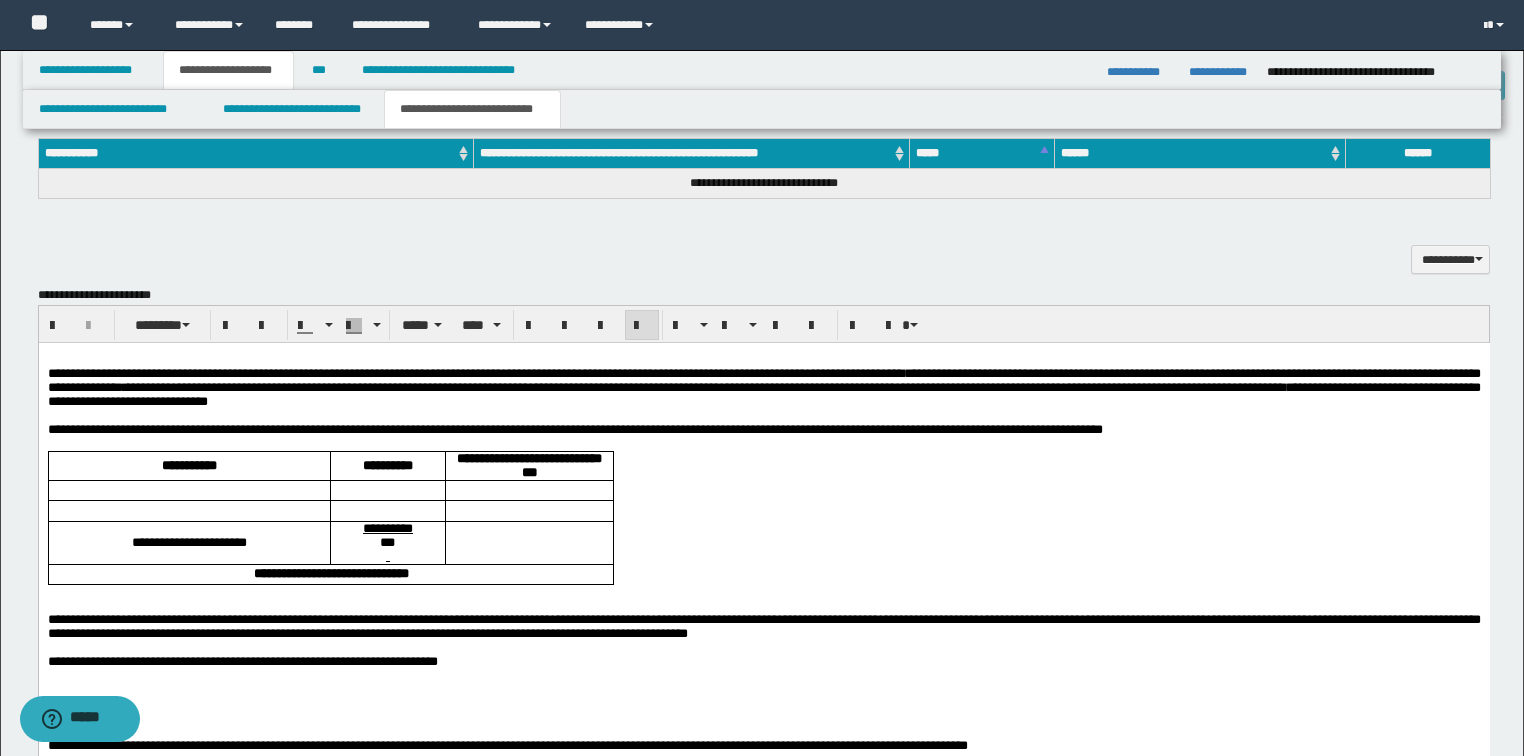 click on "**********" at bounding box center (763, 387) 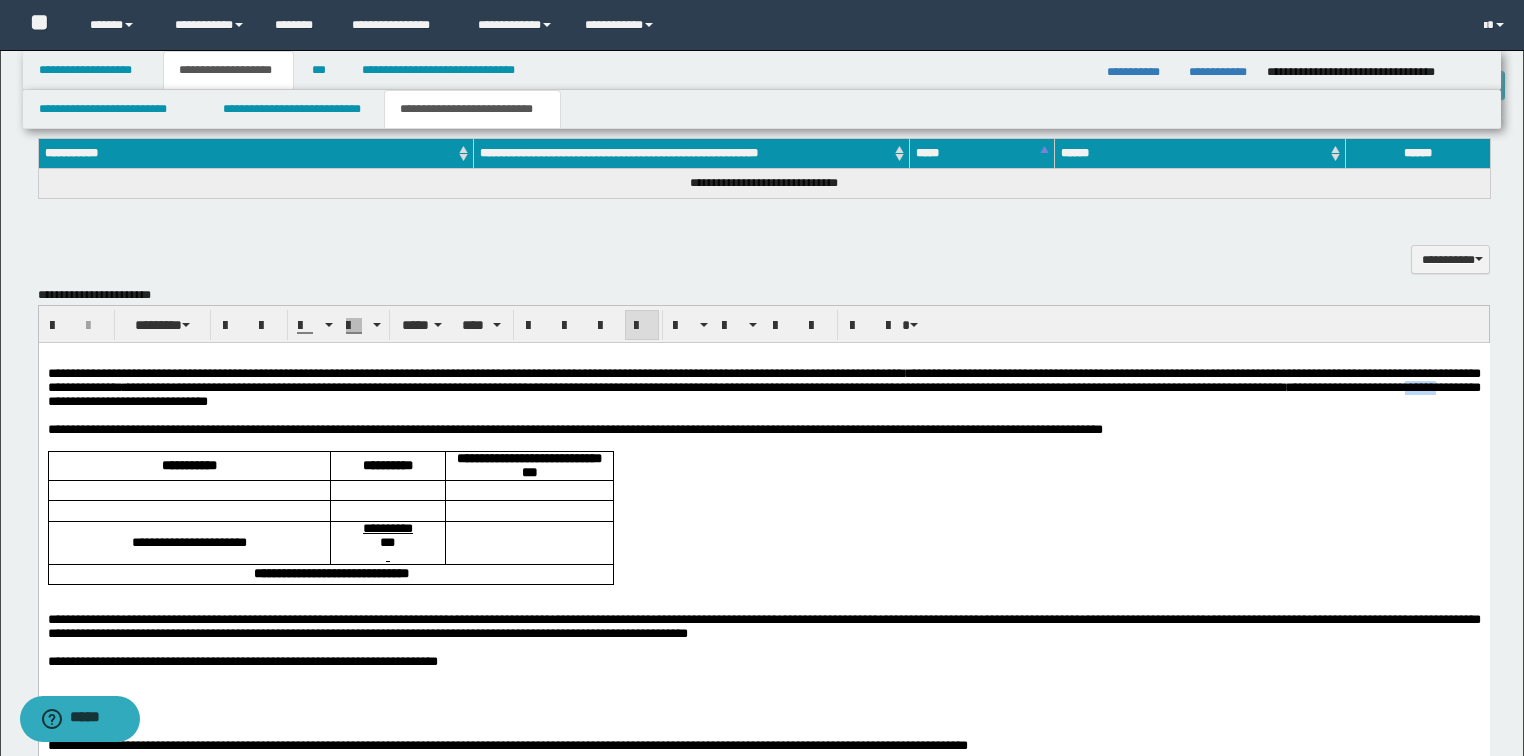 click on "**********" at bounding box center (763, 387) 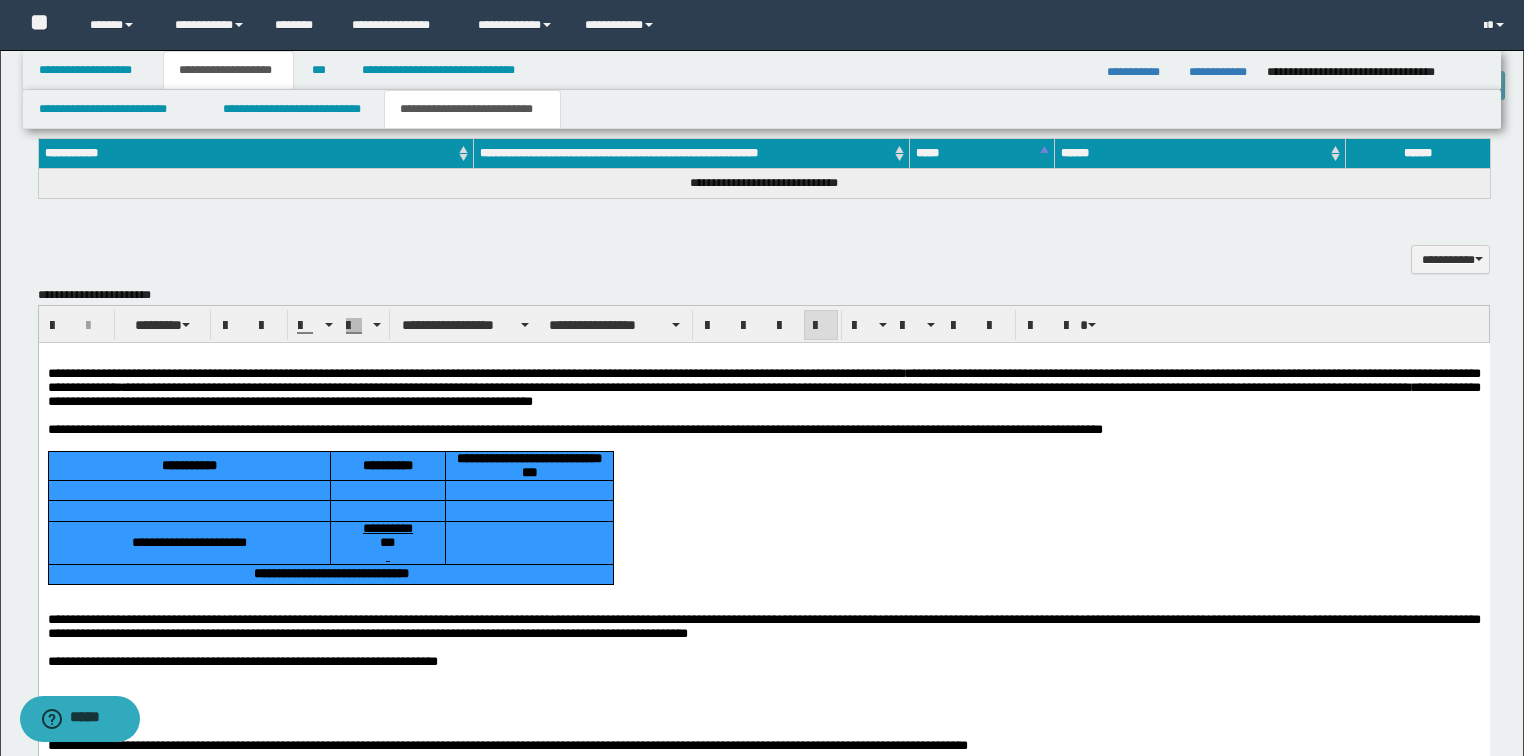 drag, startPoint x: 511, startPoint y: 590, endPoint x: 244, endPoint y: 487, distance: 286.17825 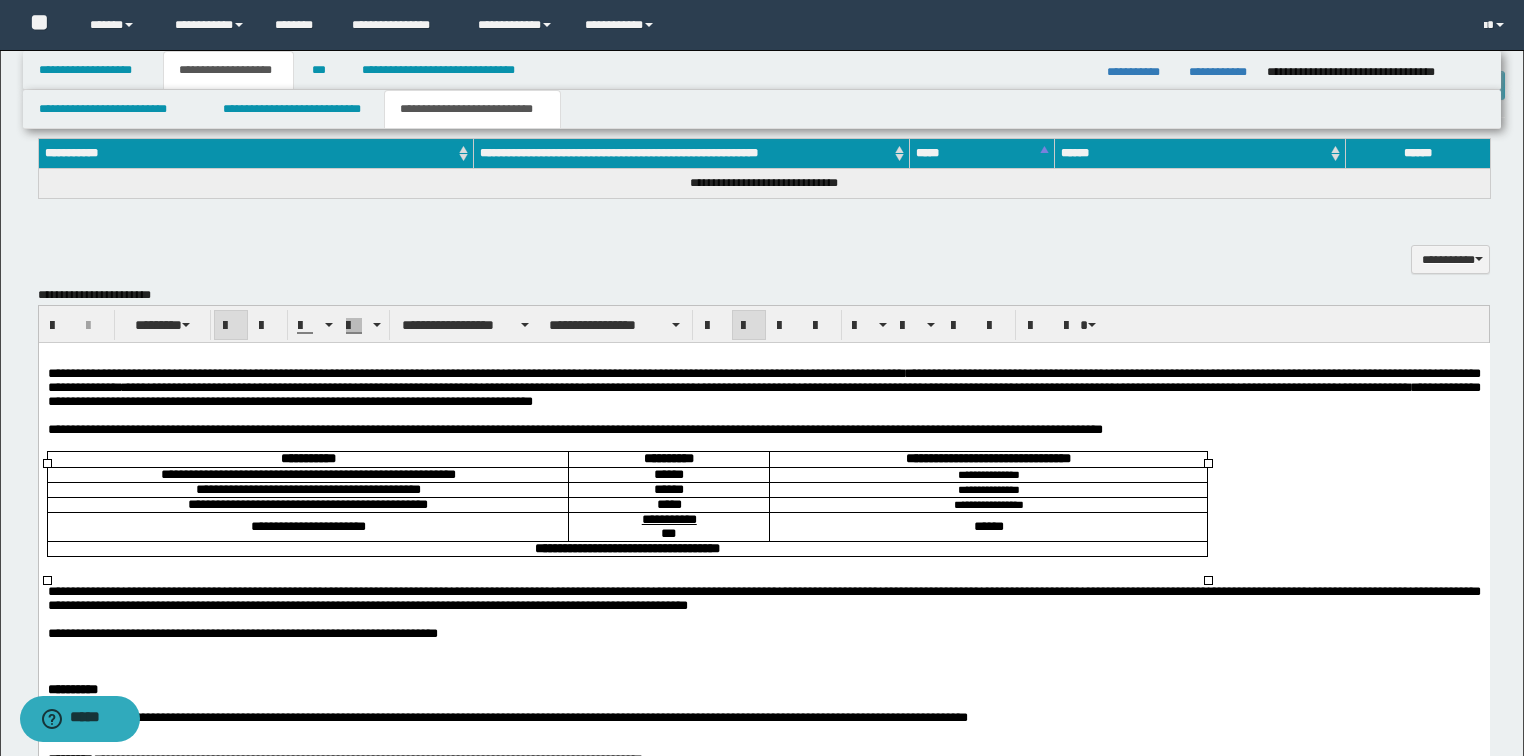 drag, startPoint x: 719, startPoint y: 509, endPoint x: 711, endPoint y: 501, distance: 11.313708 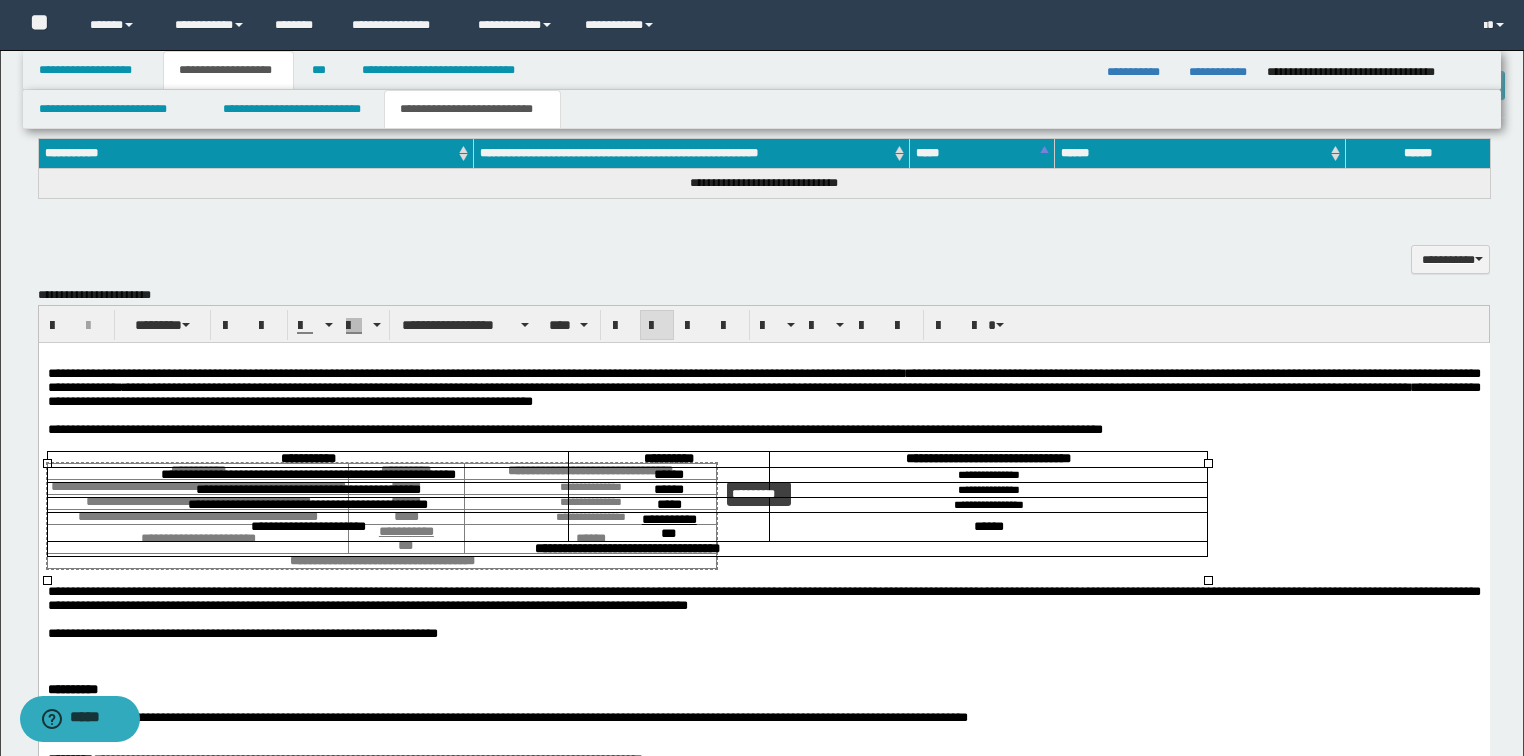 drag, startPoint x: 1208, startPoint y: 464, endPoint x: 815, endPoint y: 475, distance: 393.1539 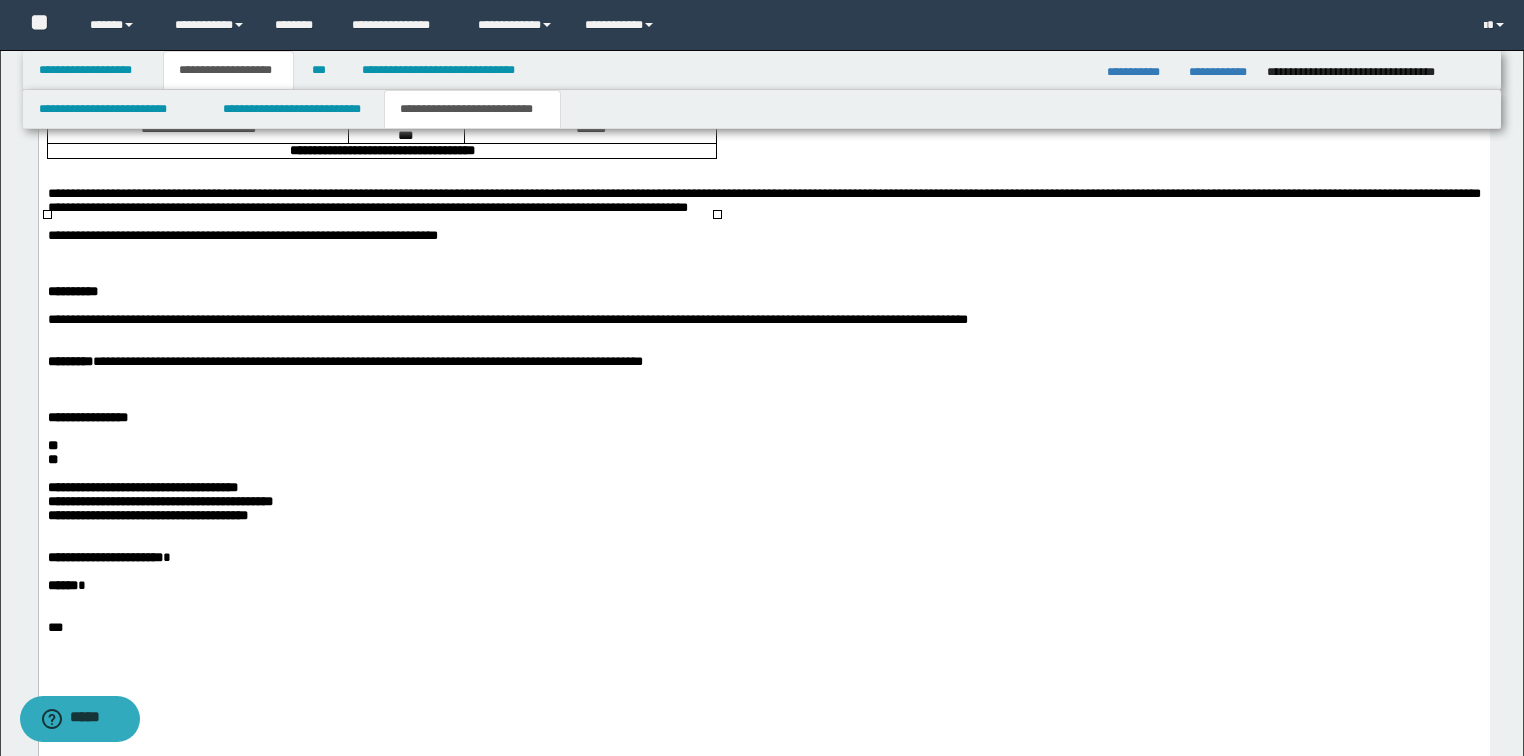 scroll, scrollTop: 1360, scrollLeft: 0, axis: vertical 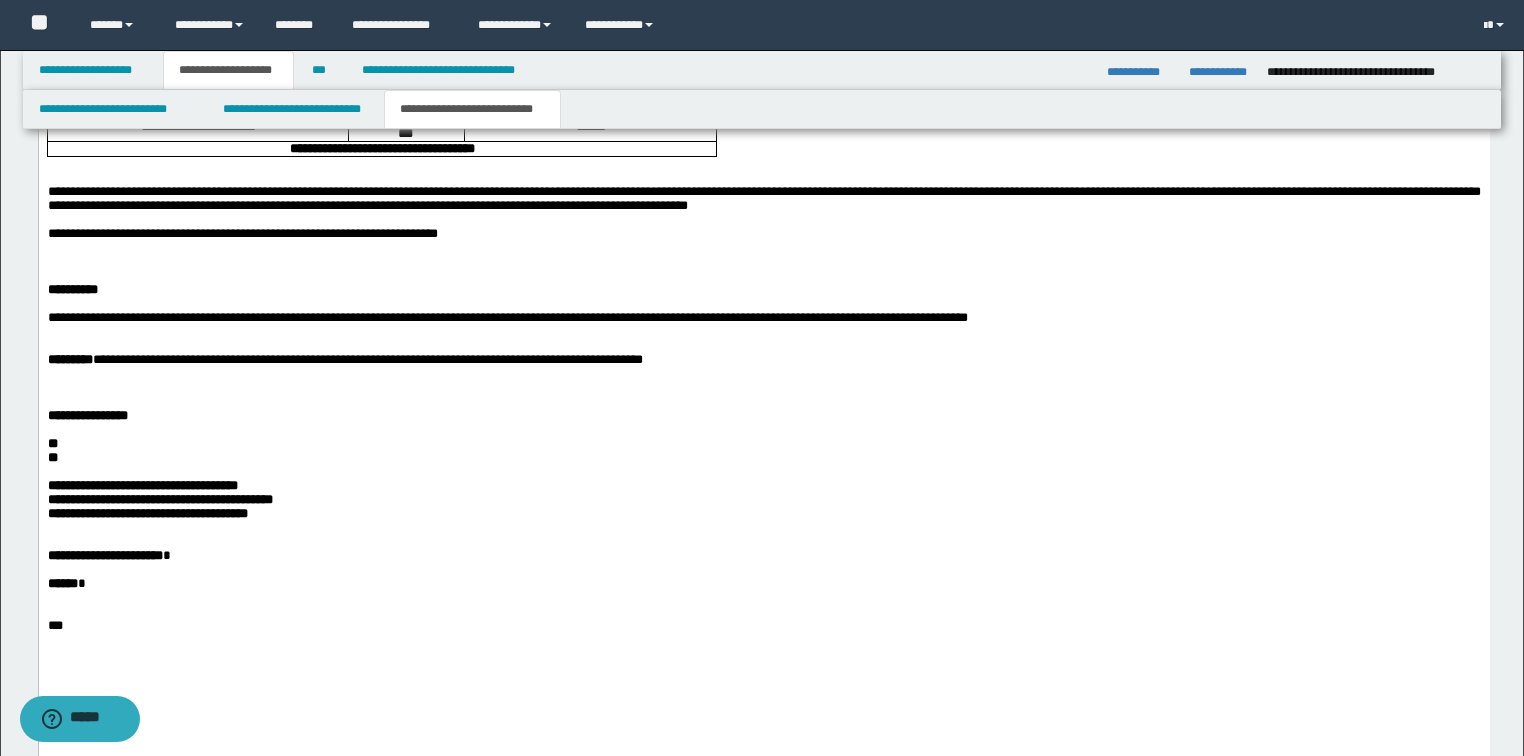 click on "**********" at bounding box center (344, 360) 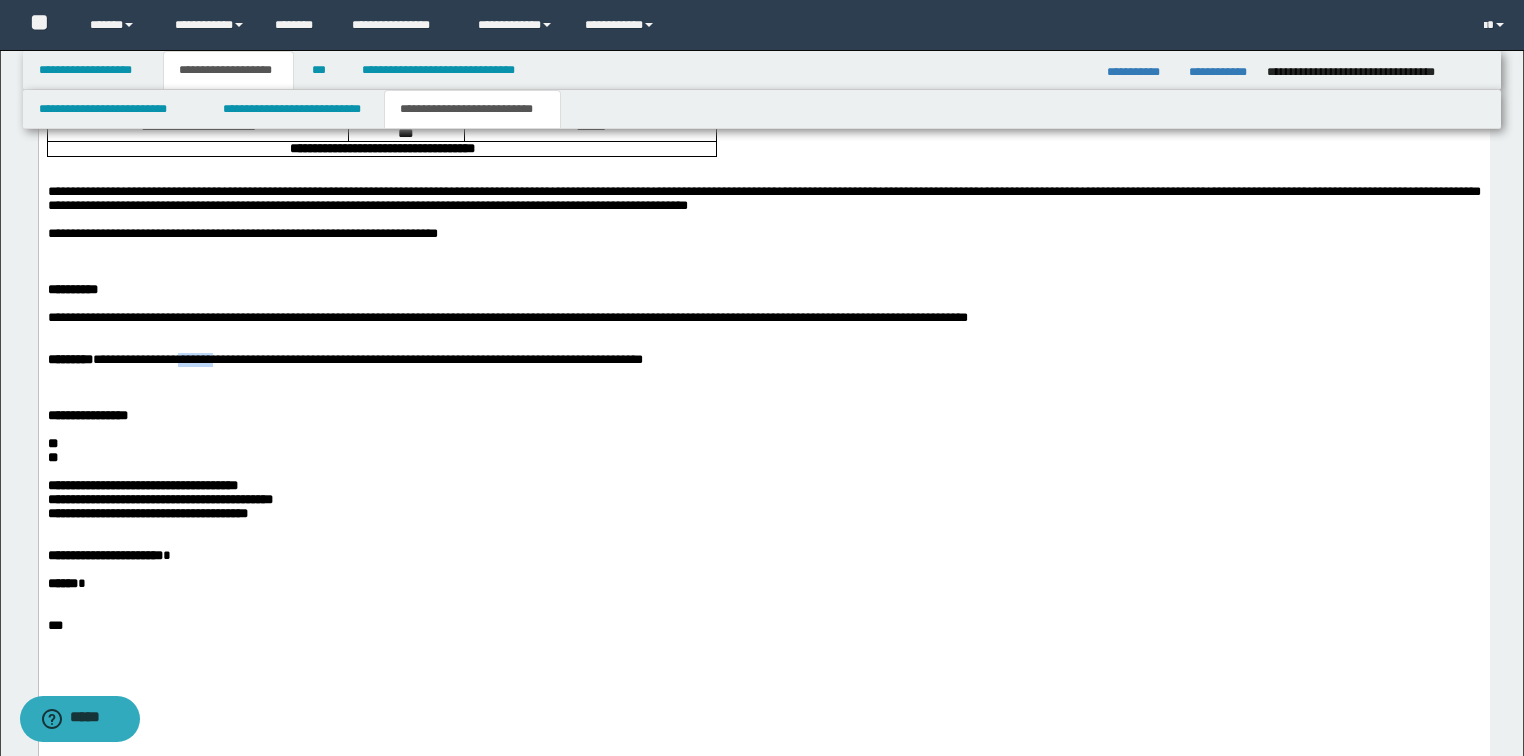 click on "**********" at bounding box center (344, 360) 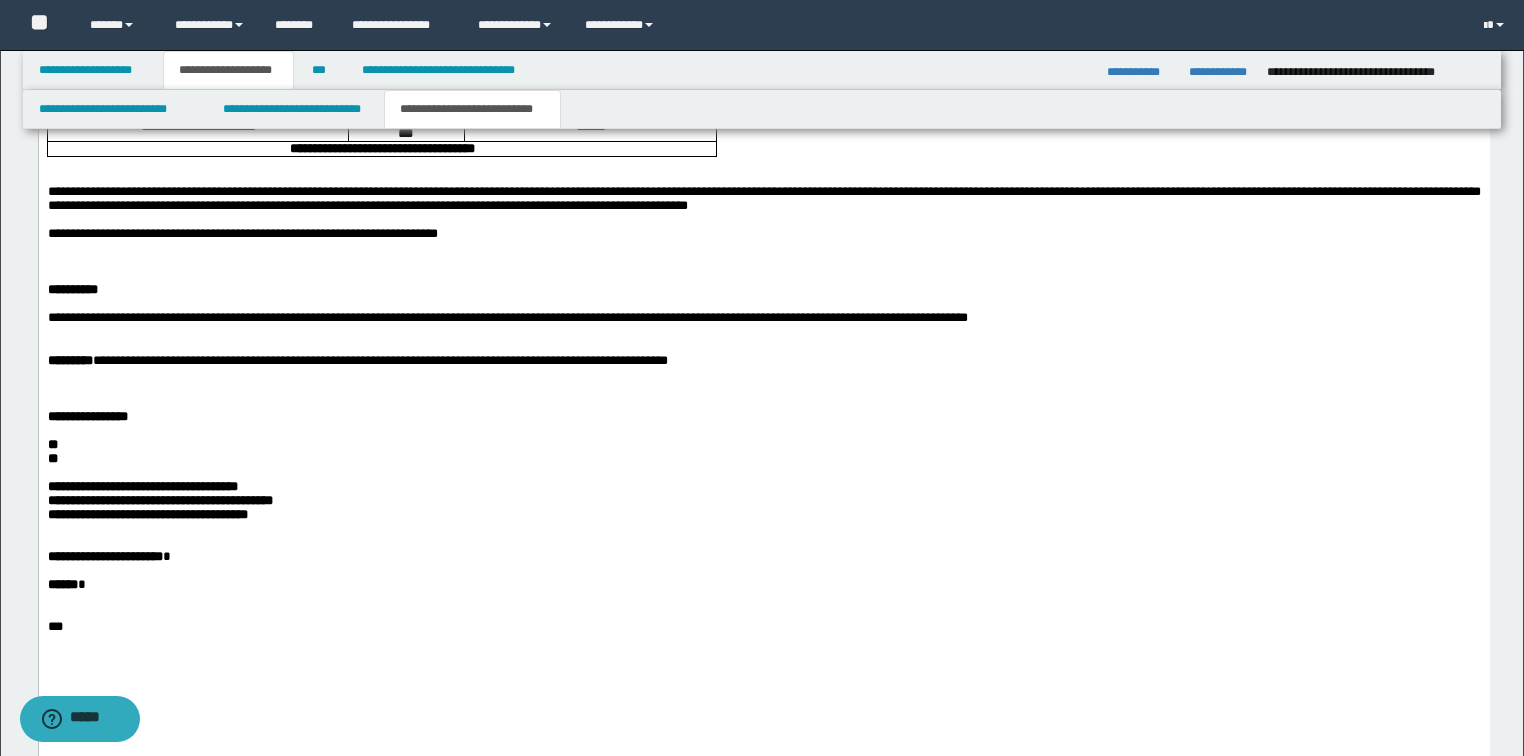 click on "**********" at bounding box center [357, 361] 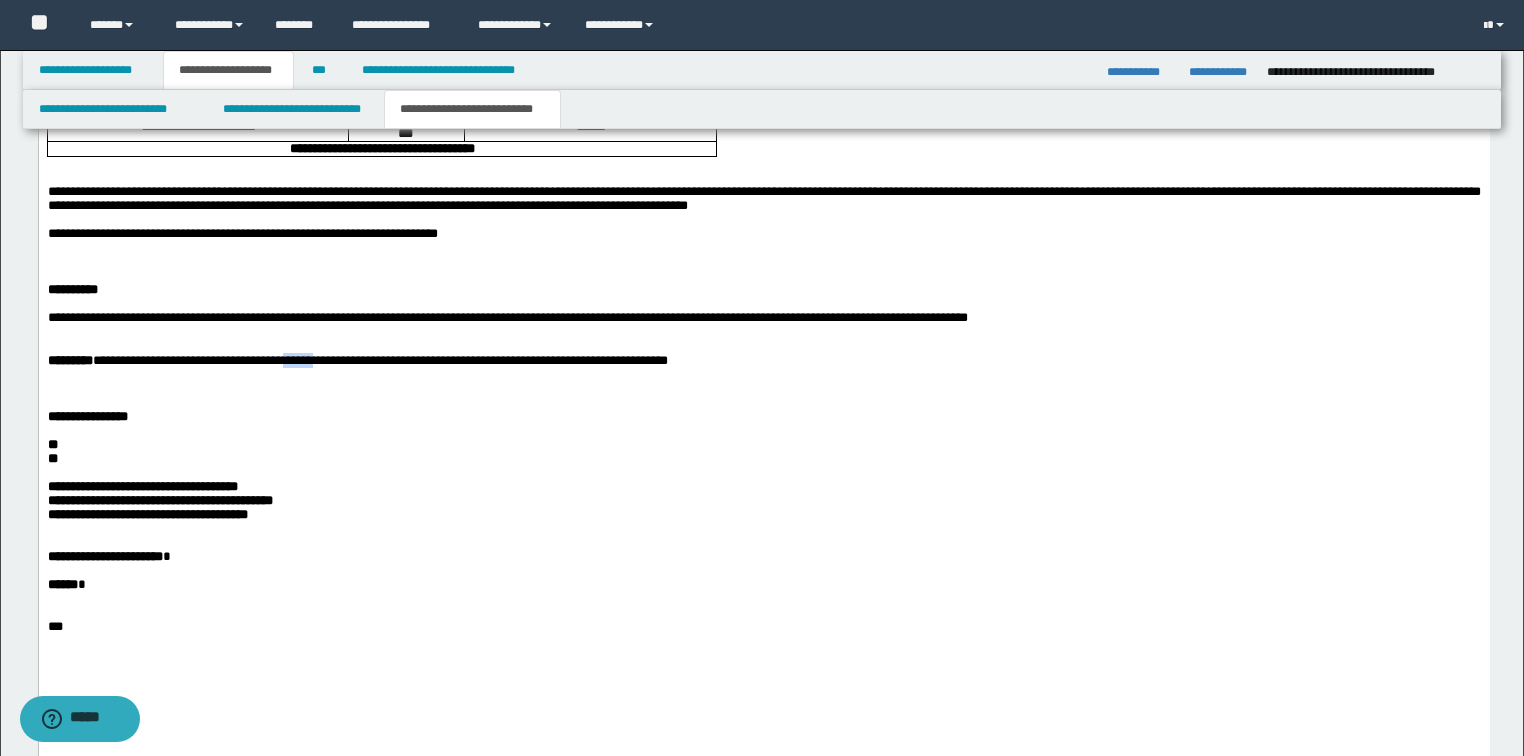 click on "**********" at bounding box center [357, 361] 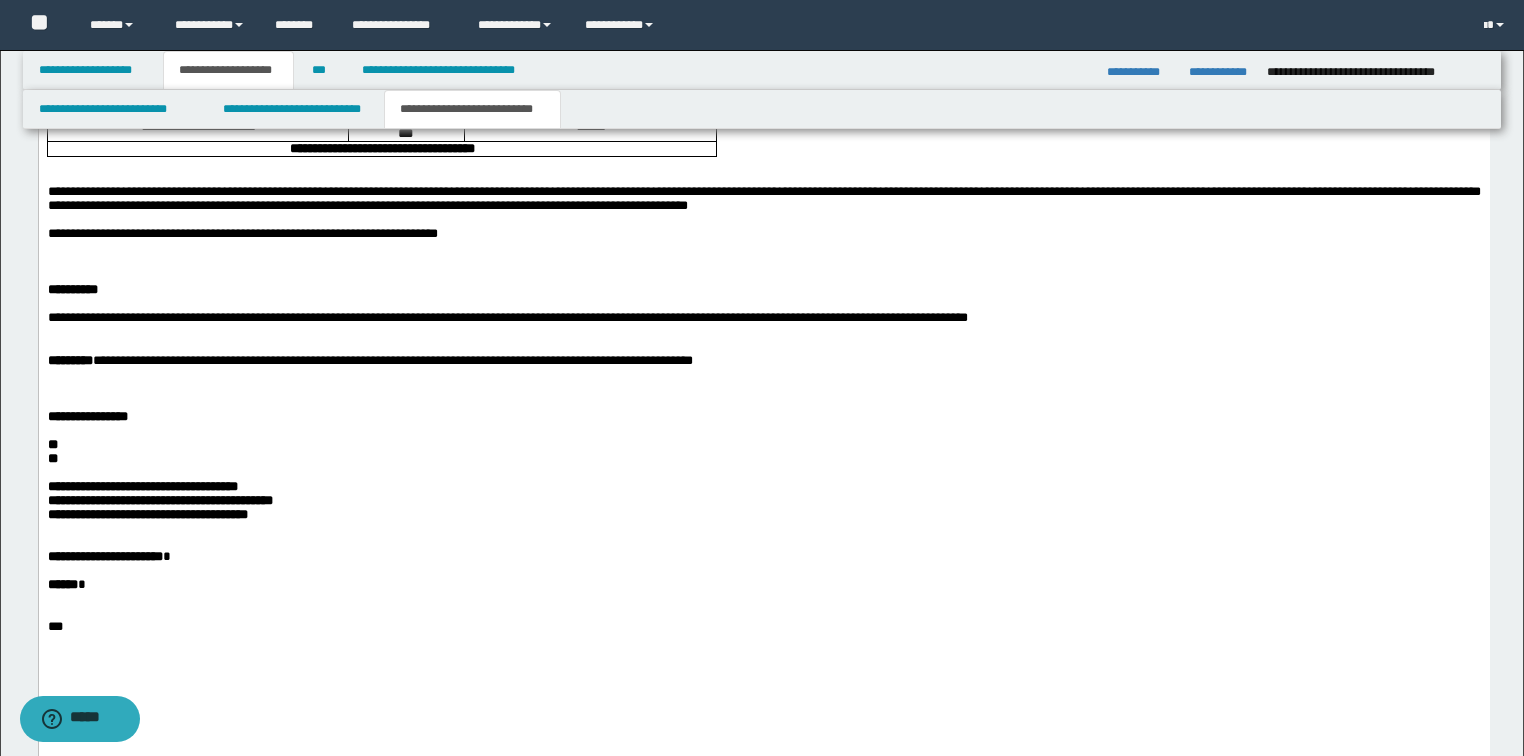 click on "**********" at bounding box center [369, 361] 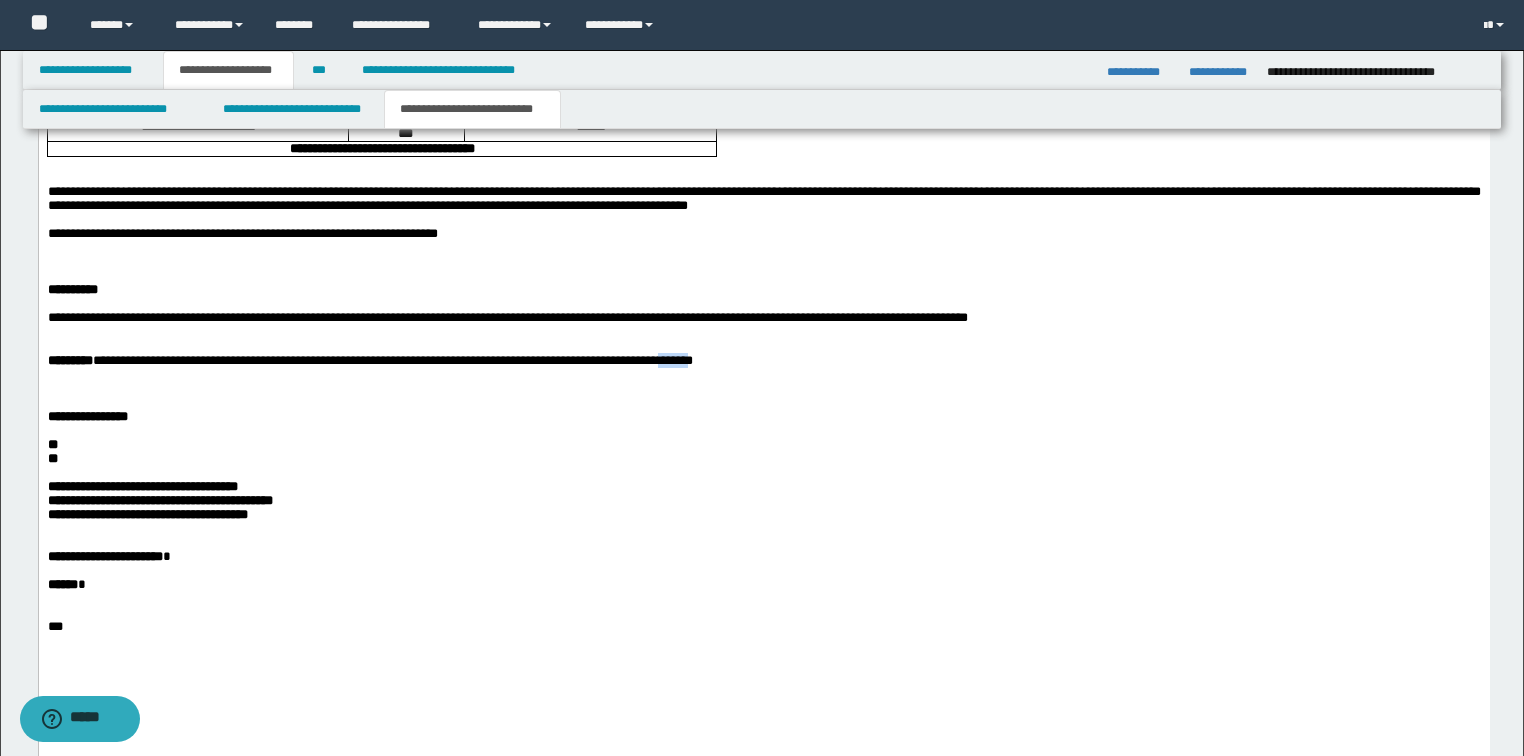 click on "**********" at bounding box center (369, 361) 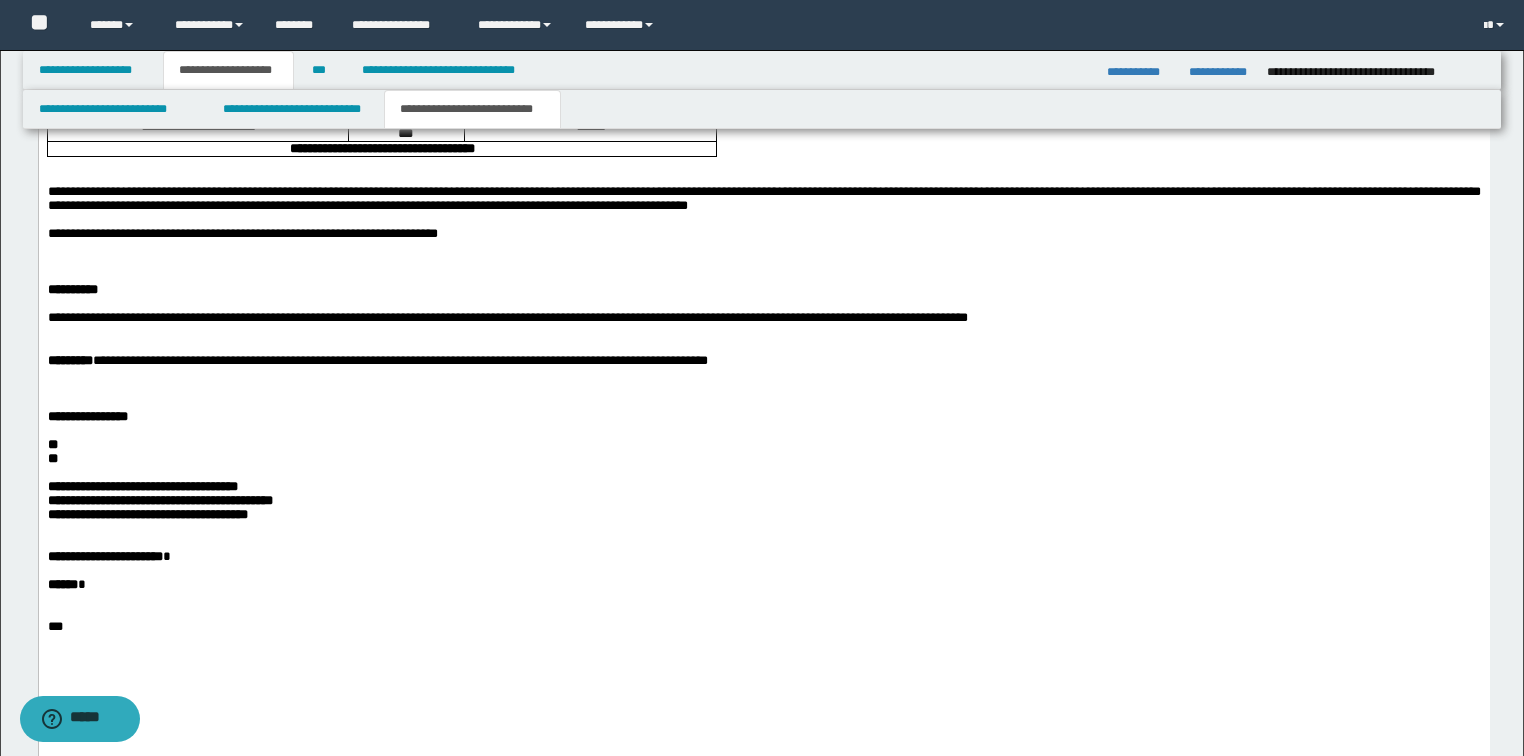 scroll, scrollTop: 1440, scrollLeft: 0, axis: vertical 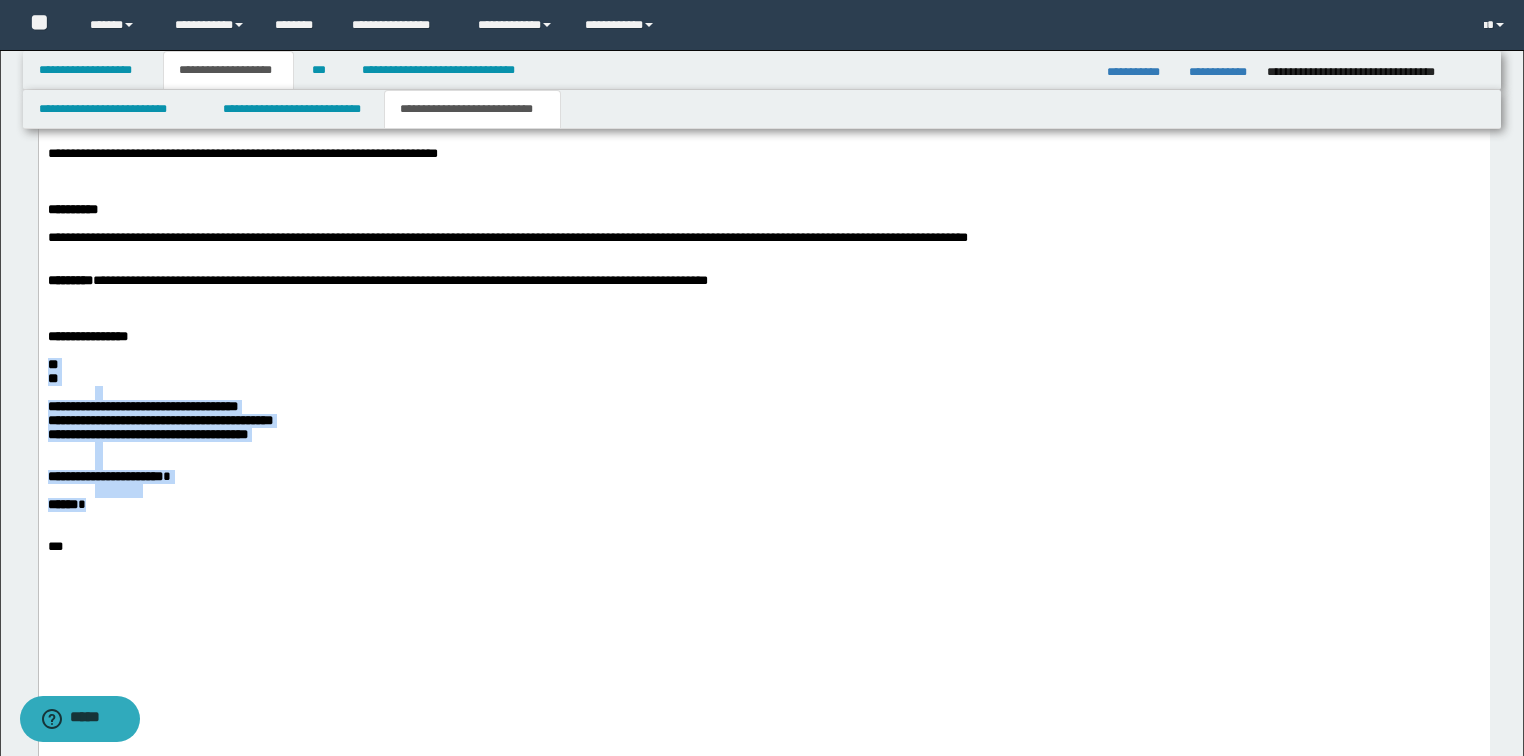 drag, startPoint x: 118, startPoint y: 624, endPoint x: -1, endPoint y: 465, distance: 198.6001 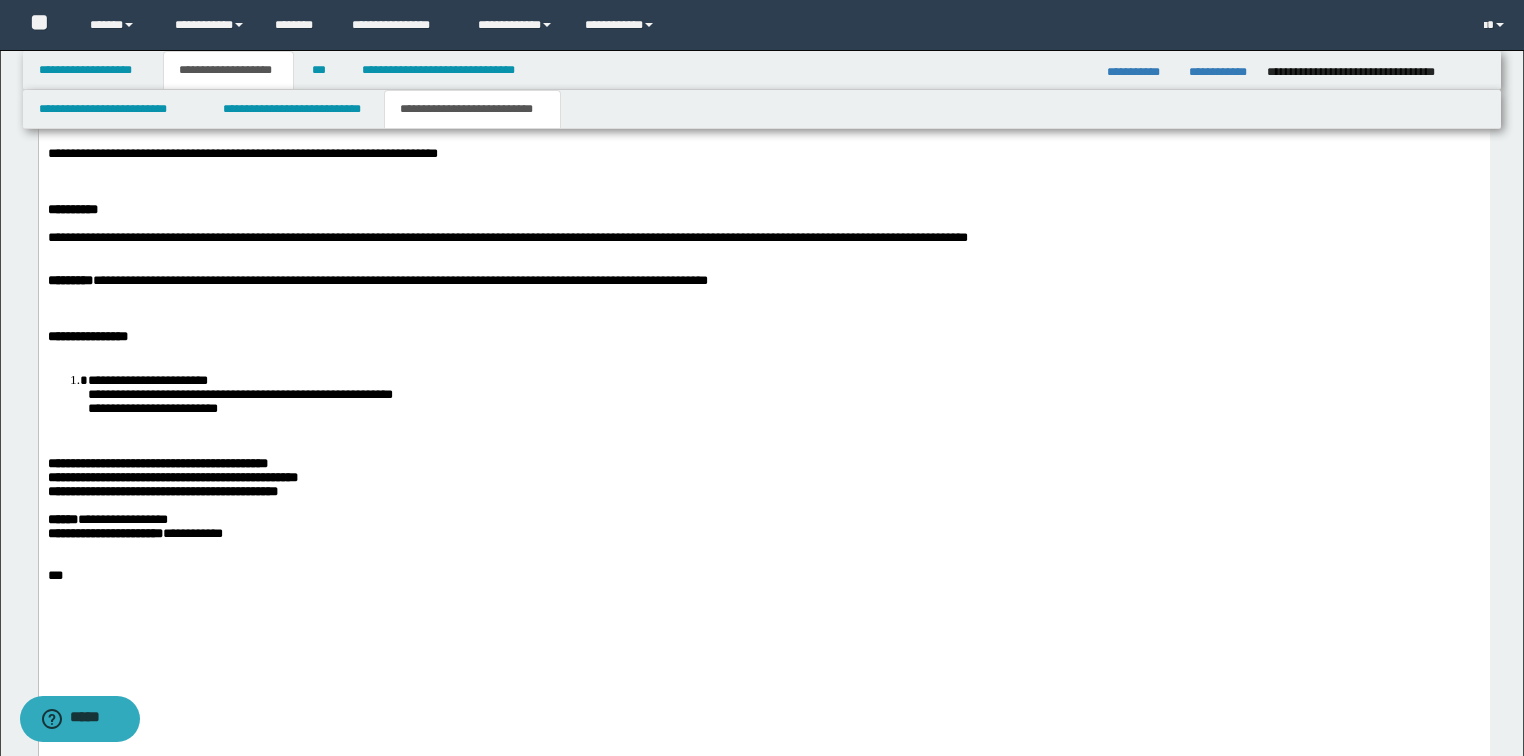 click on "**********" at bounding box center [783, 402] 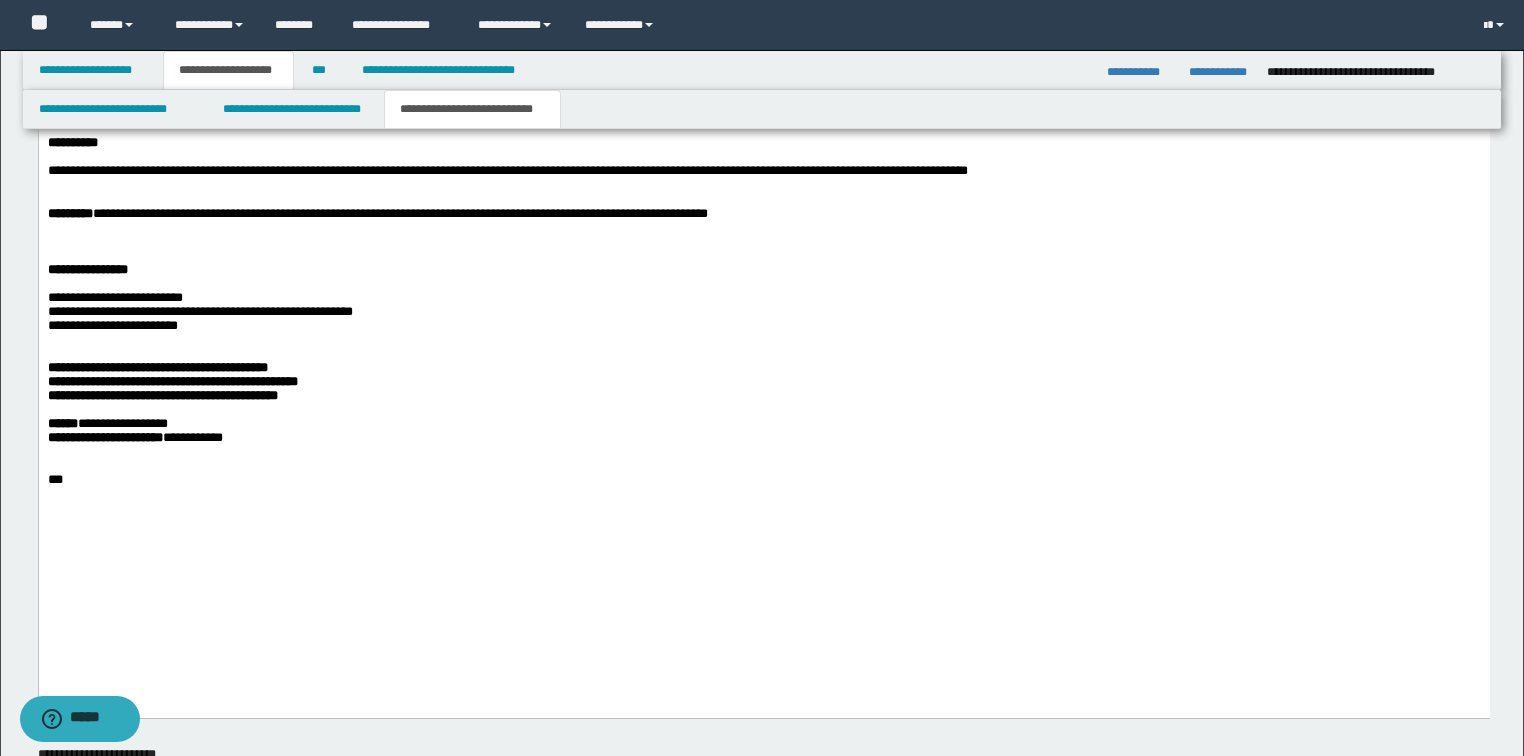 scroll, scrollTop: 1600, scrollLeft: 0, axis: vertical 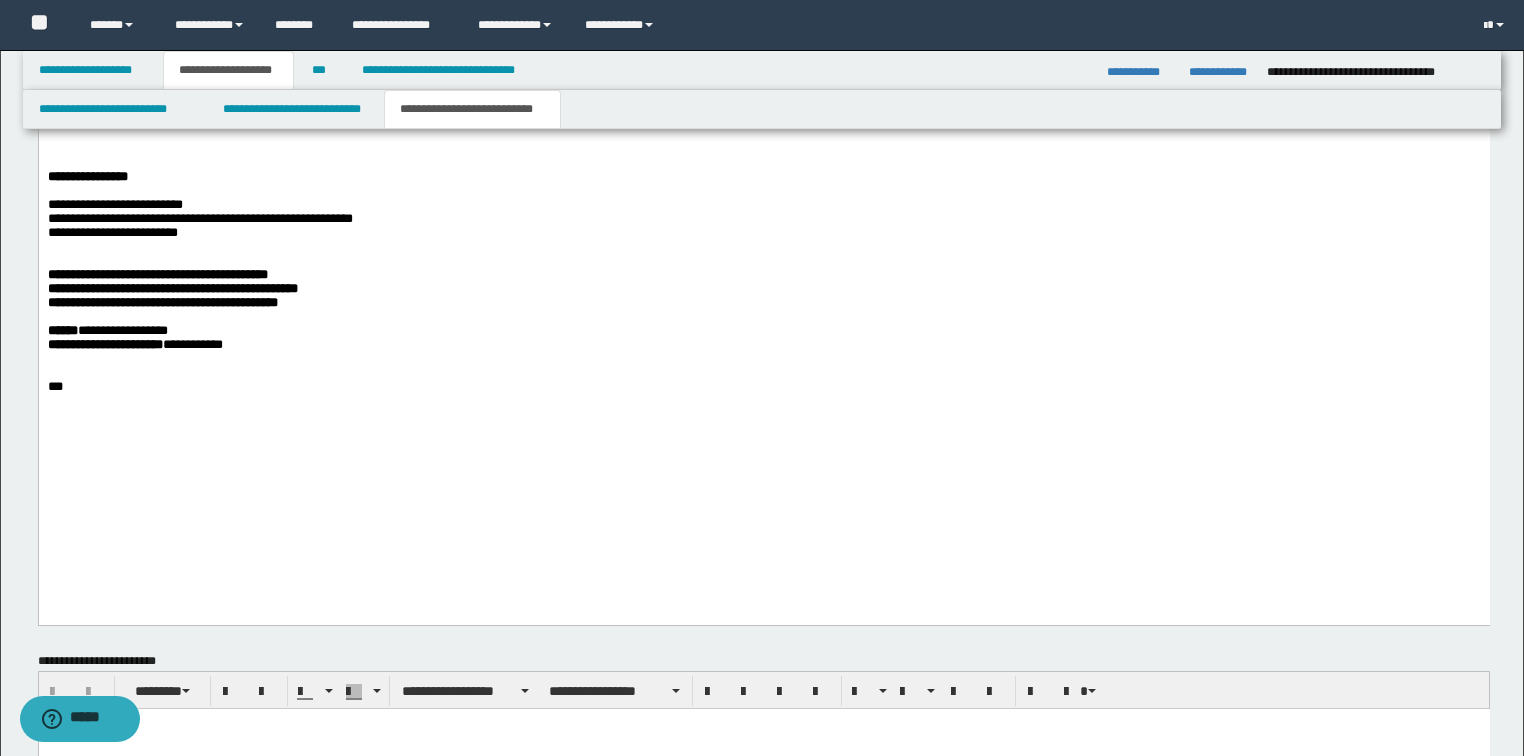 click on "**********" at bounding box center (763, 332) 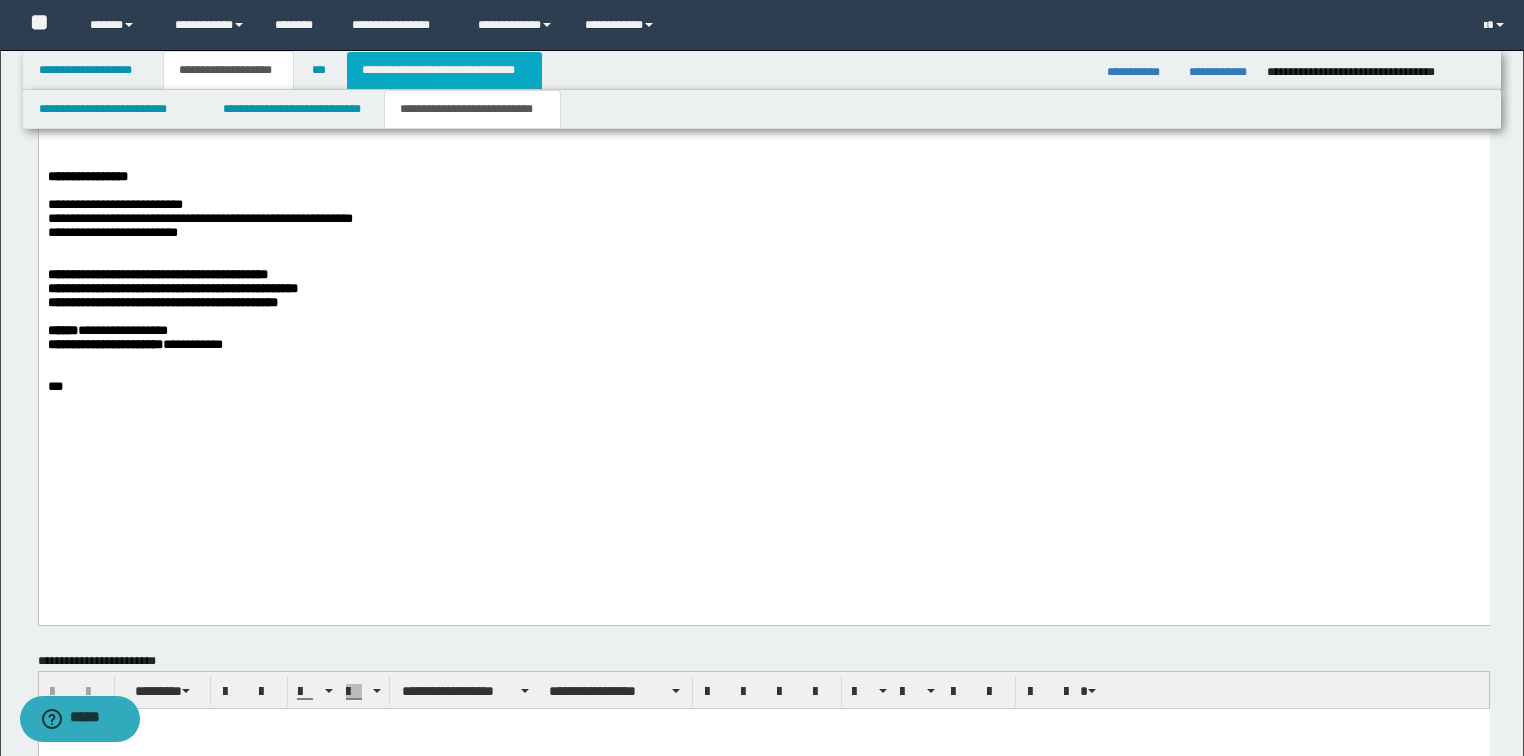 click on "**********" at bounding box center [444, 70] 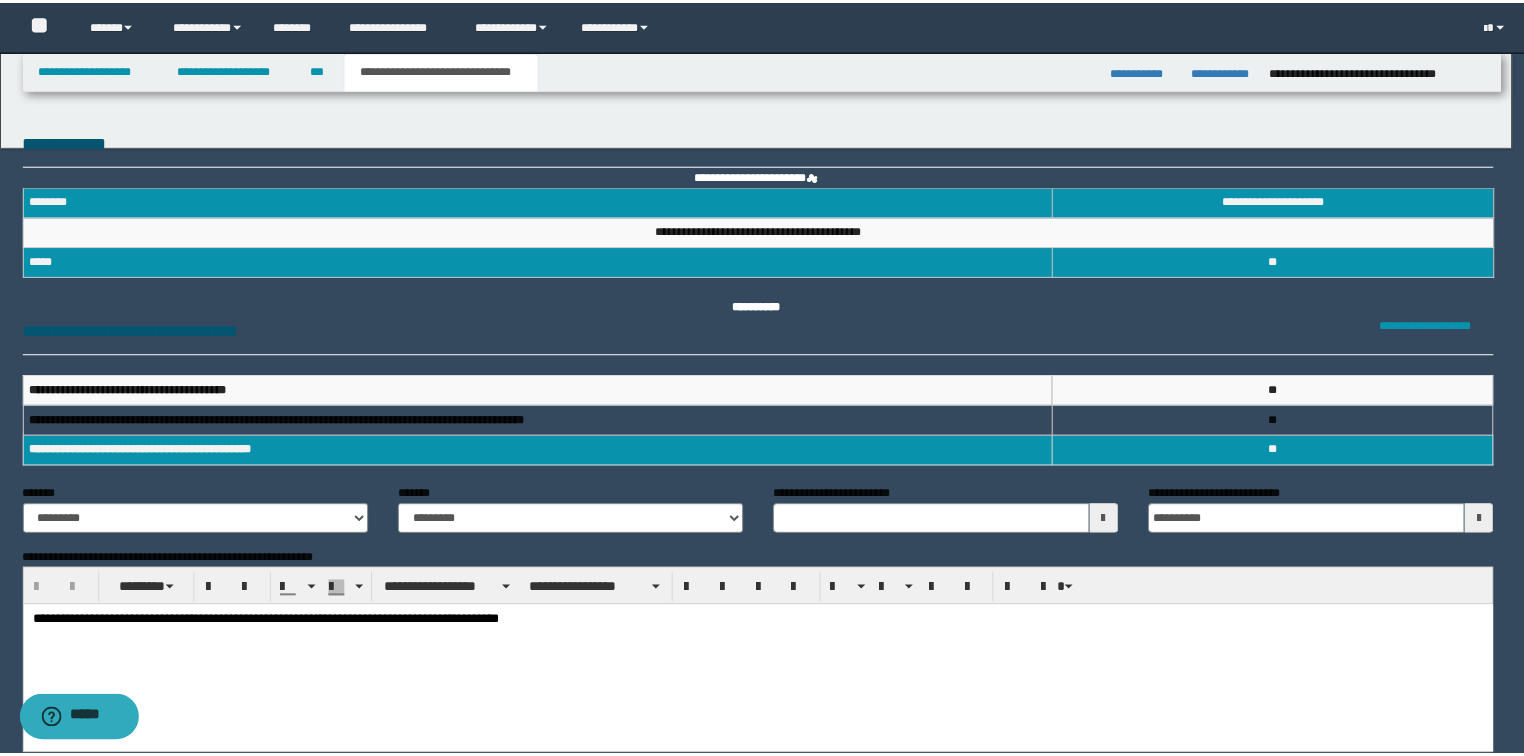 scroll, scrollTop: 0, scrollLeft: 0, axis: both 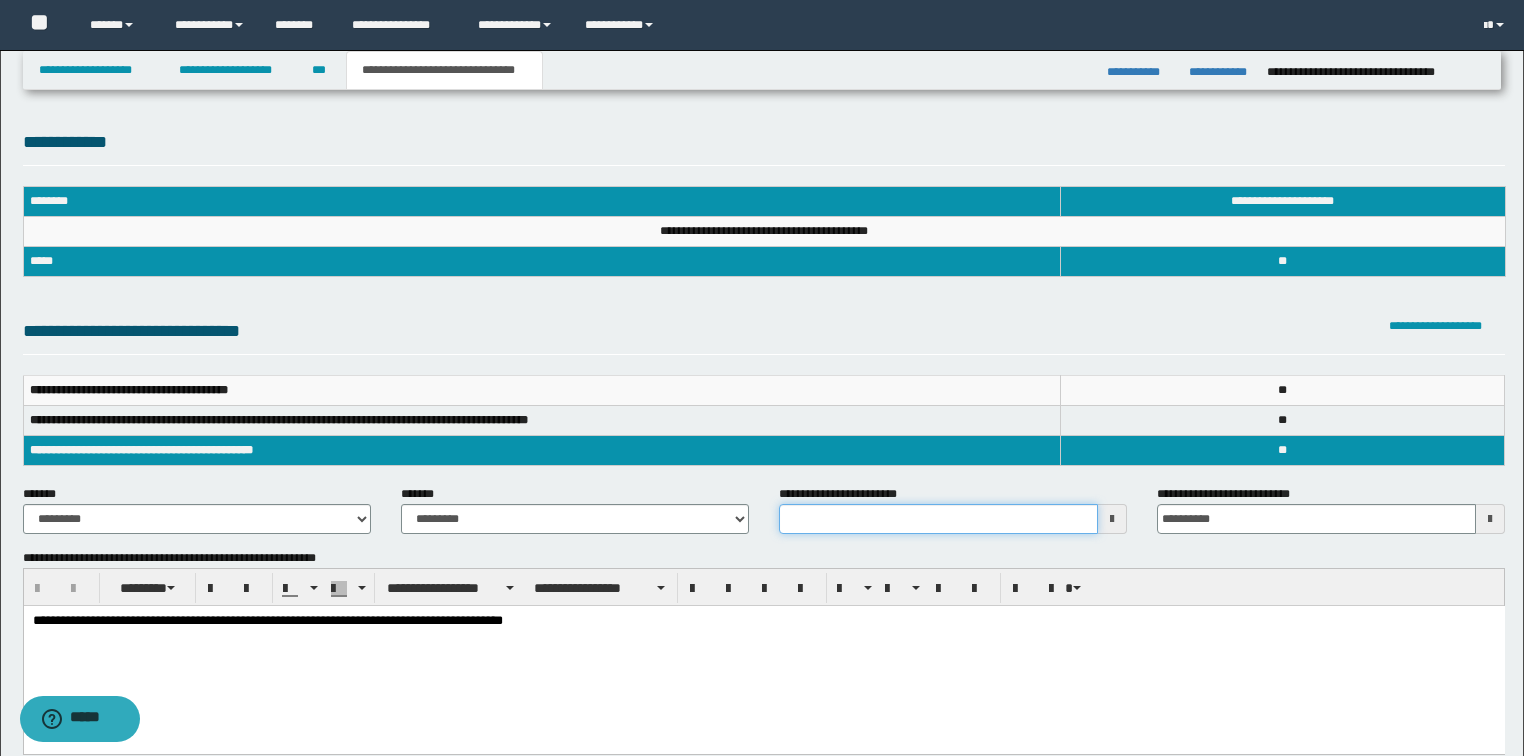 click on "**********" at bounding box center (938, 519) 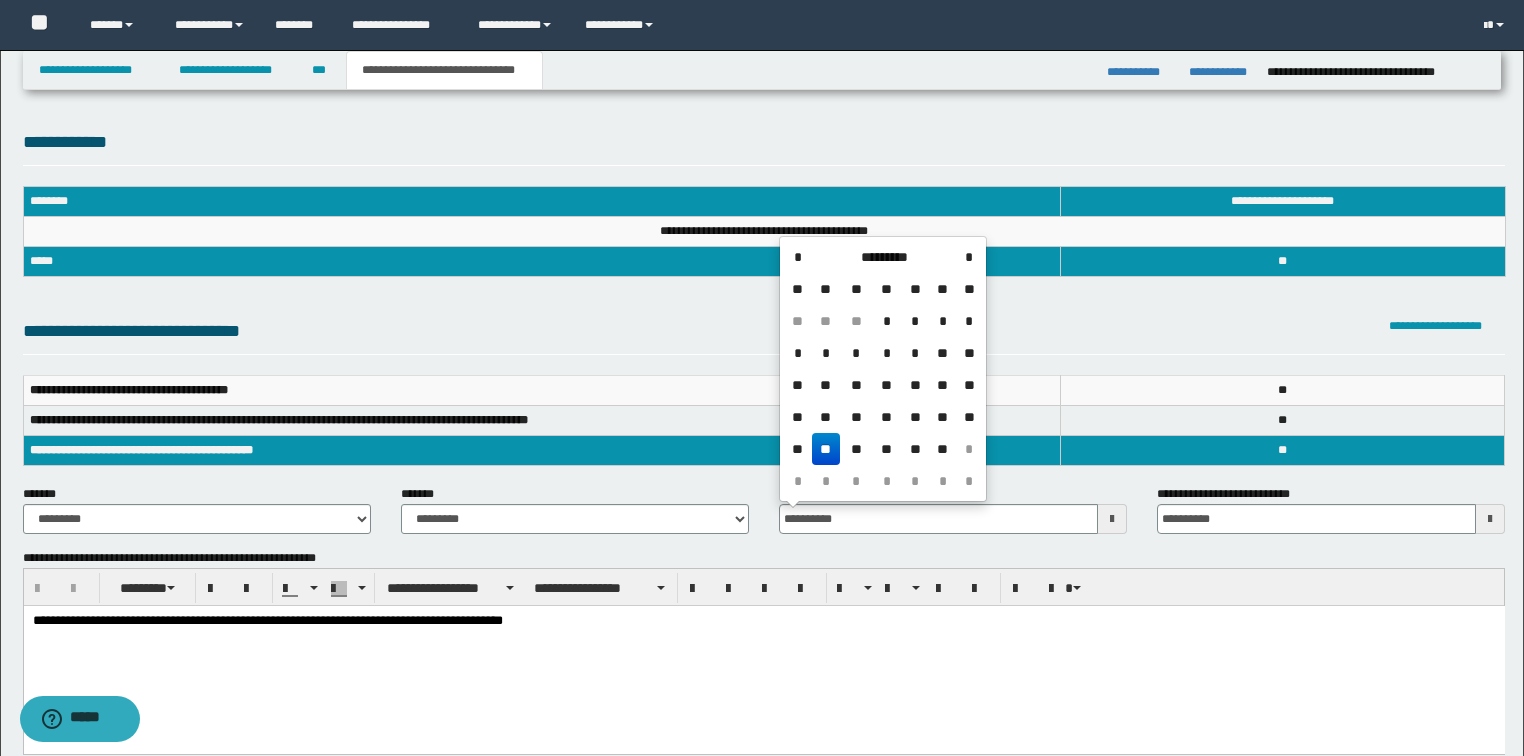 type on "**********" 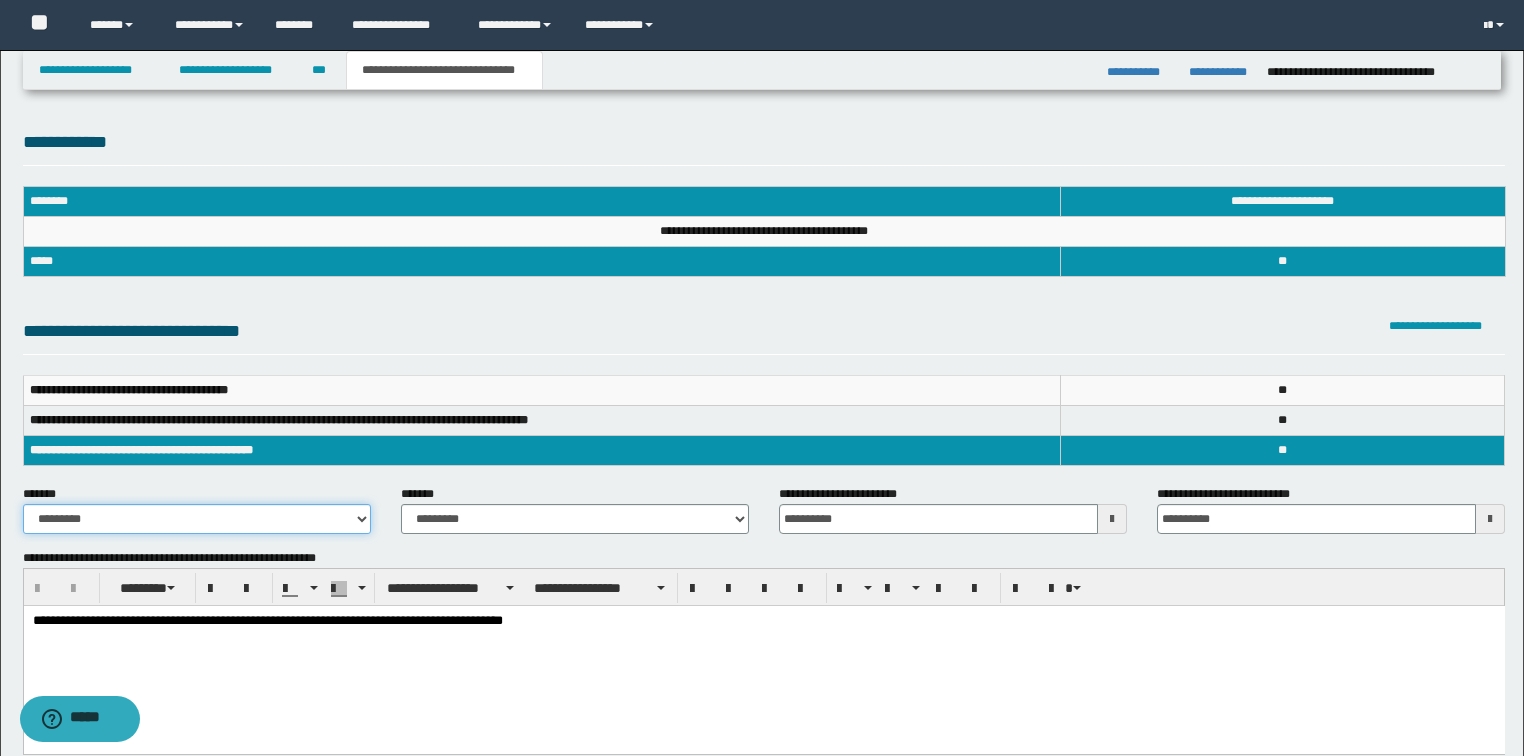 click on "**********" at bounding box center [197, 519] 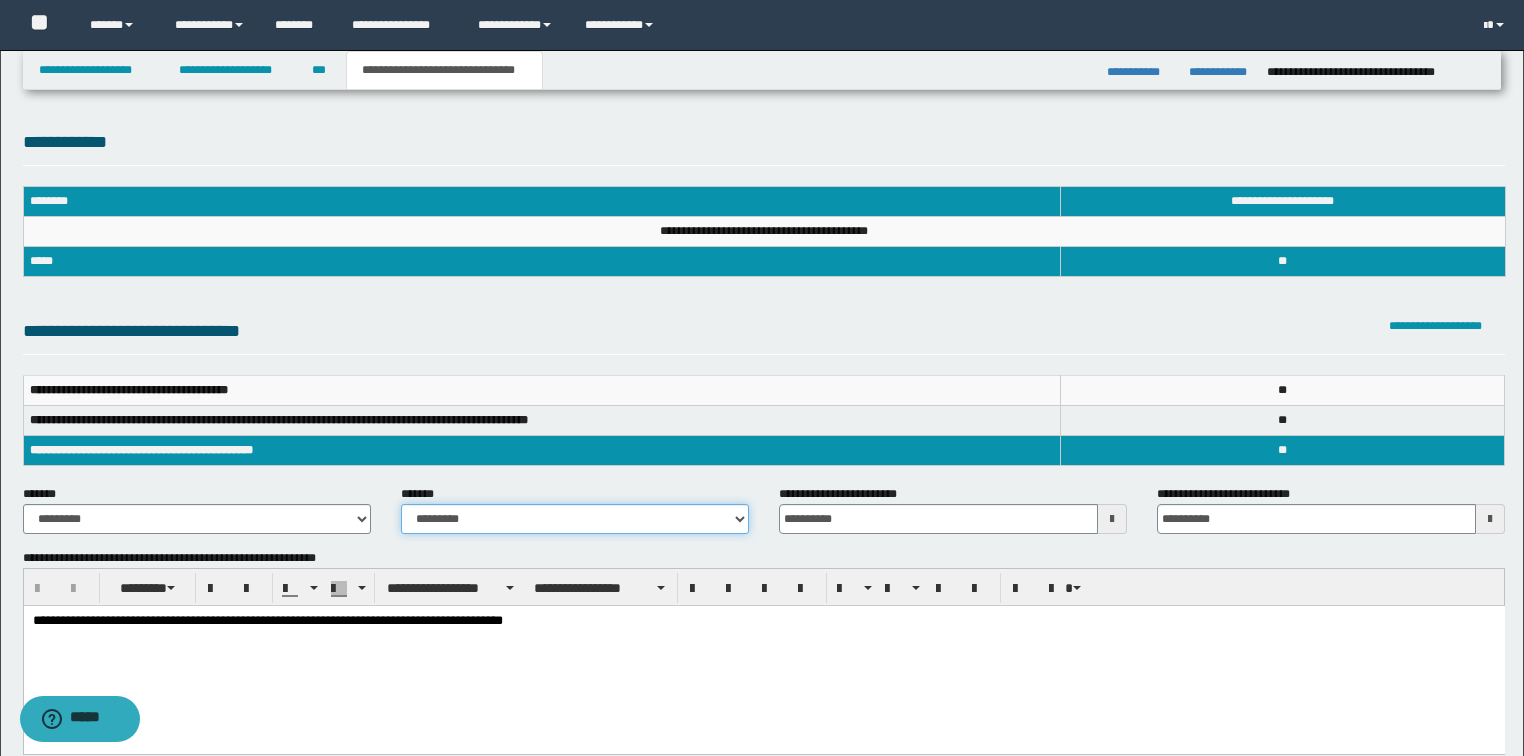 click on "**********" at bounding box center (575, 519) 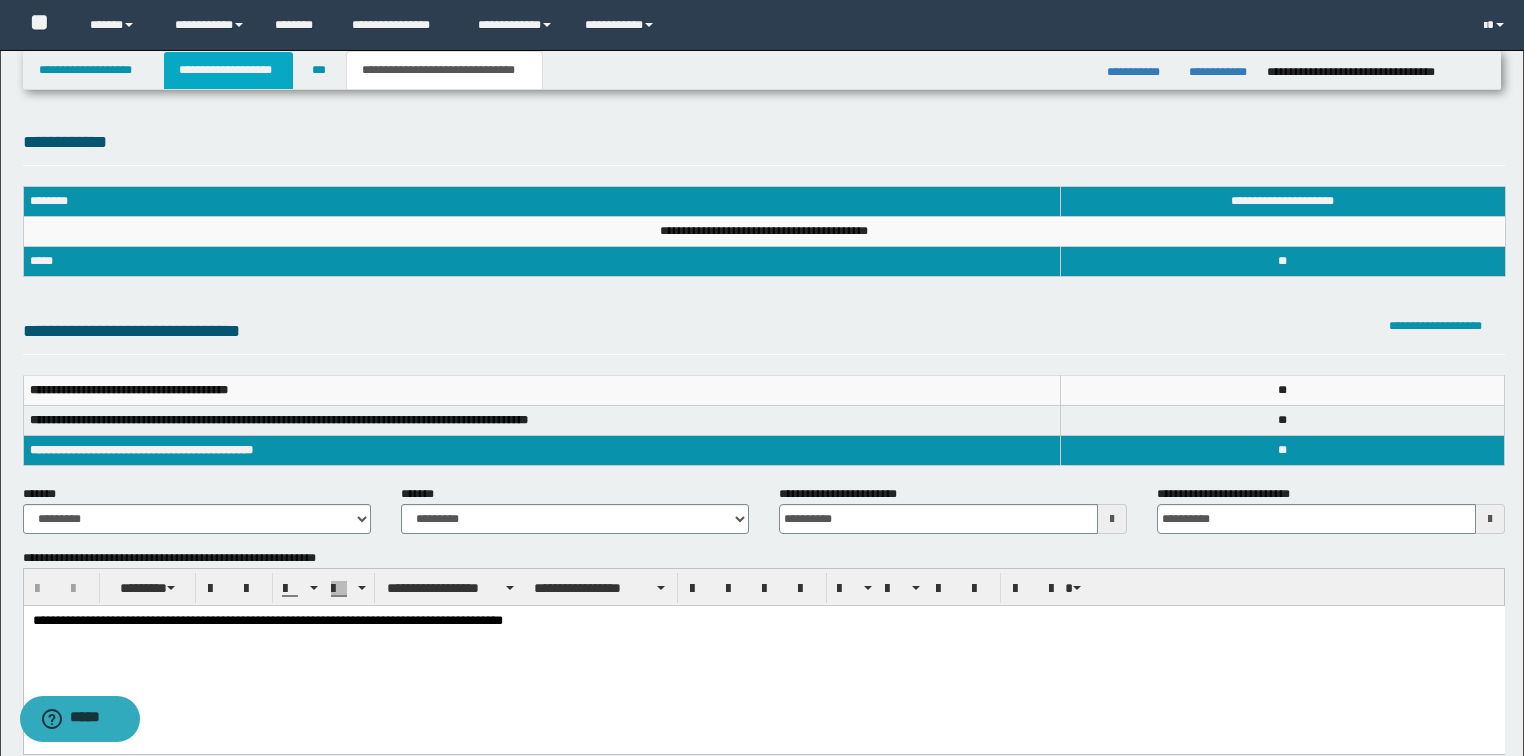 click on "**********" at bounding box center (228, 70) 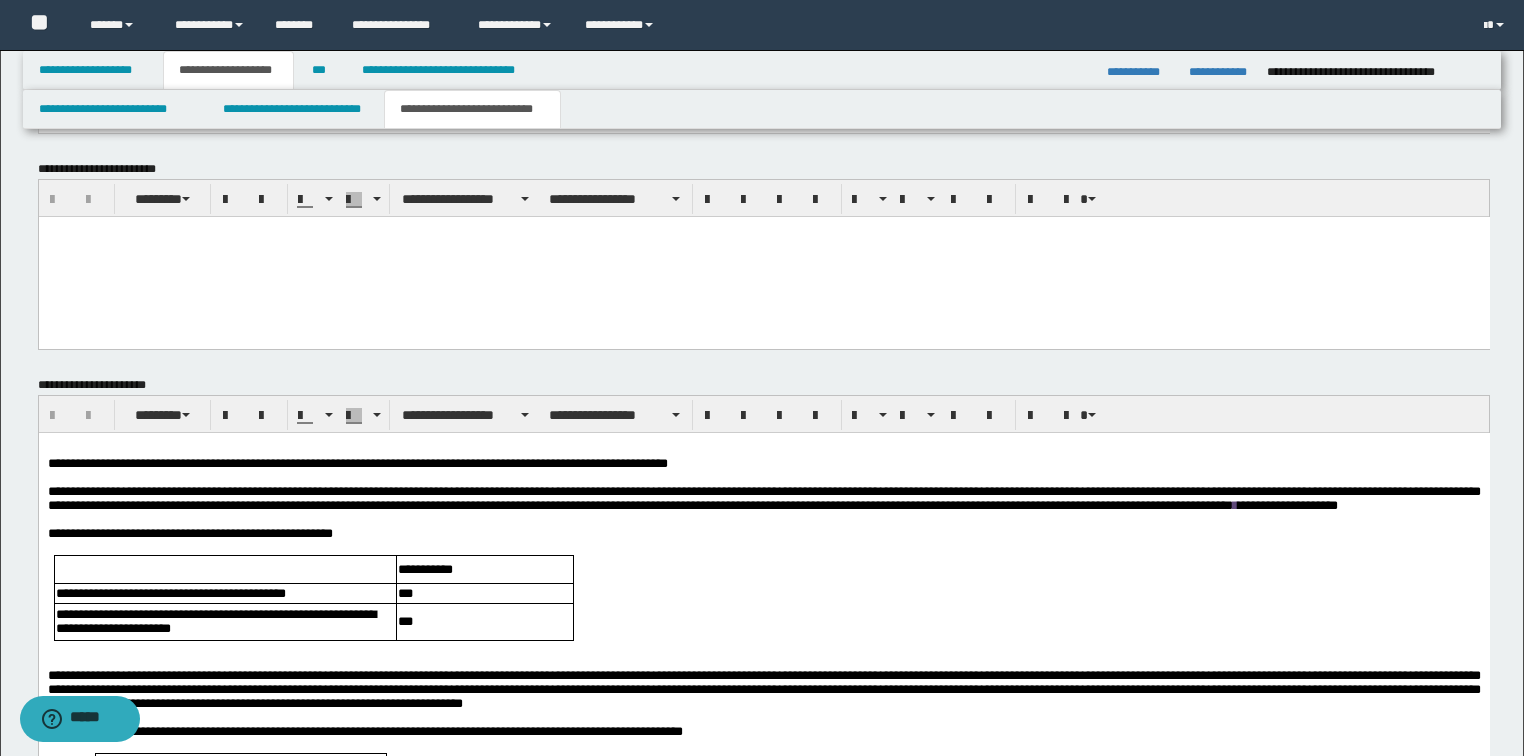 scroll, scrollTop: 2240, scrollLeft: 0, axis: vertical 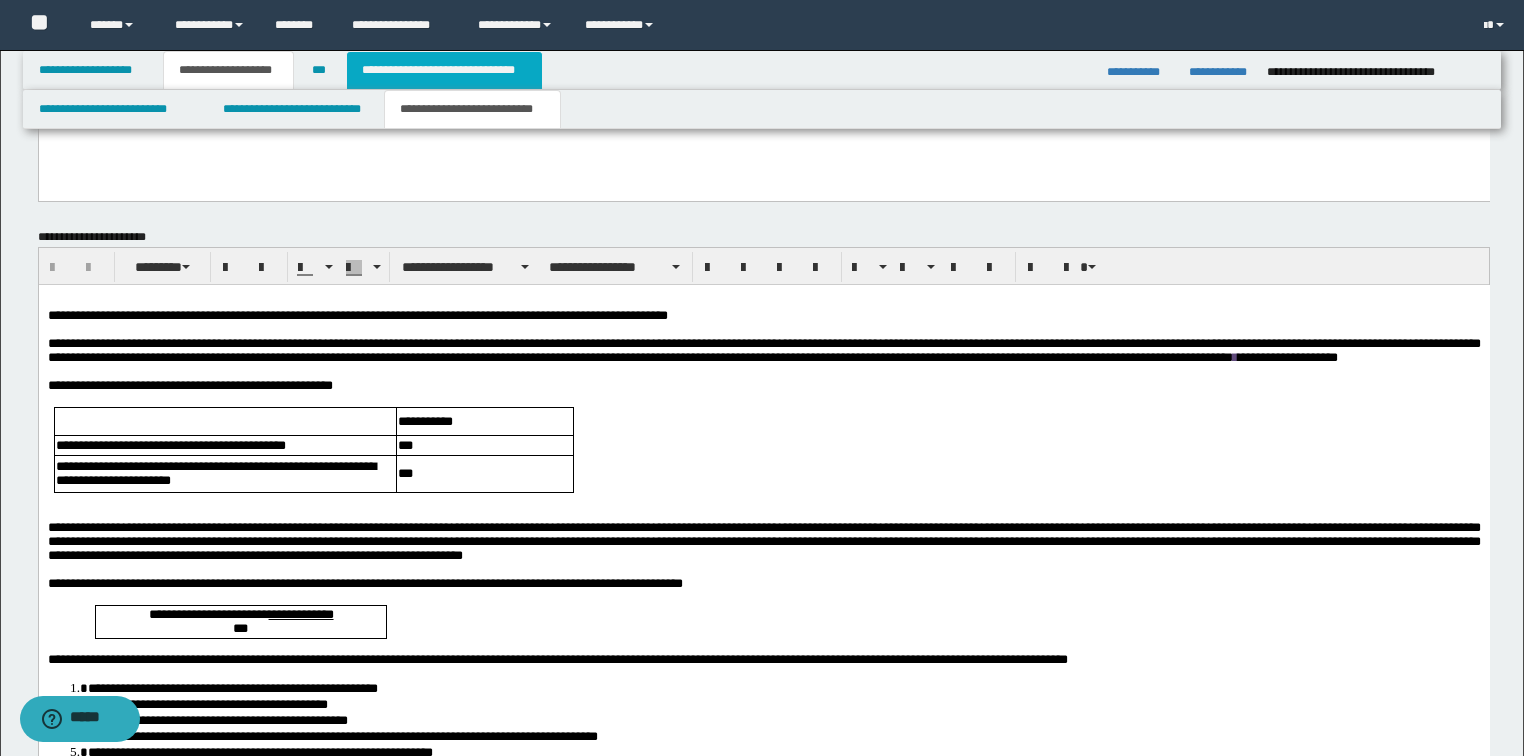 click on "**********" at bounding box center (444, 70) 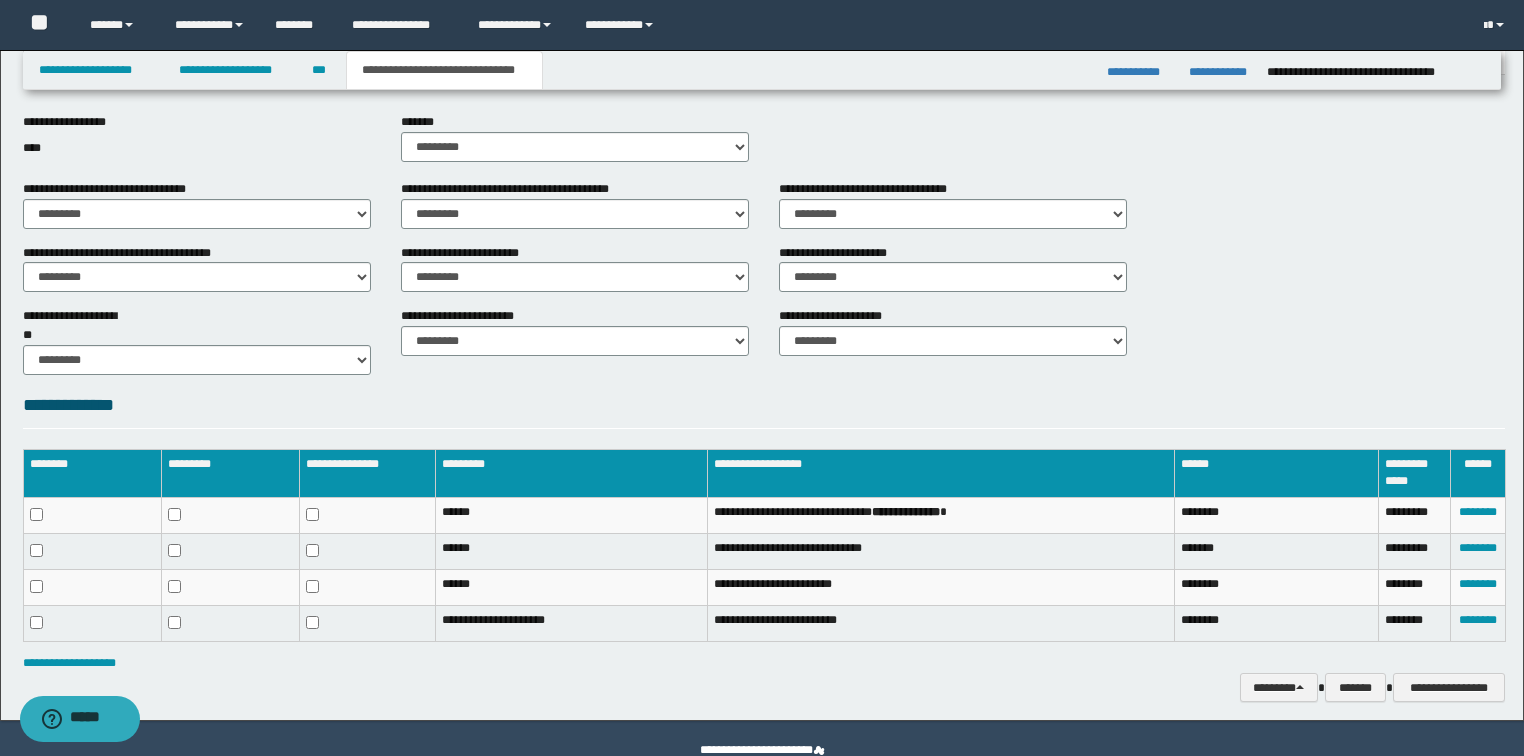 scroll, scrollTop: 642, scrollLeft: 0, axis: vertical 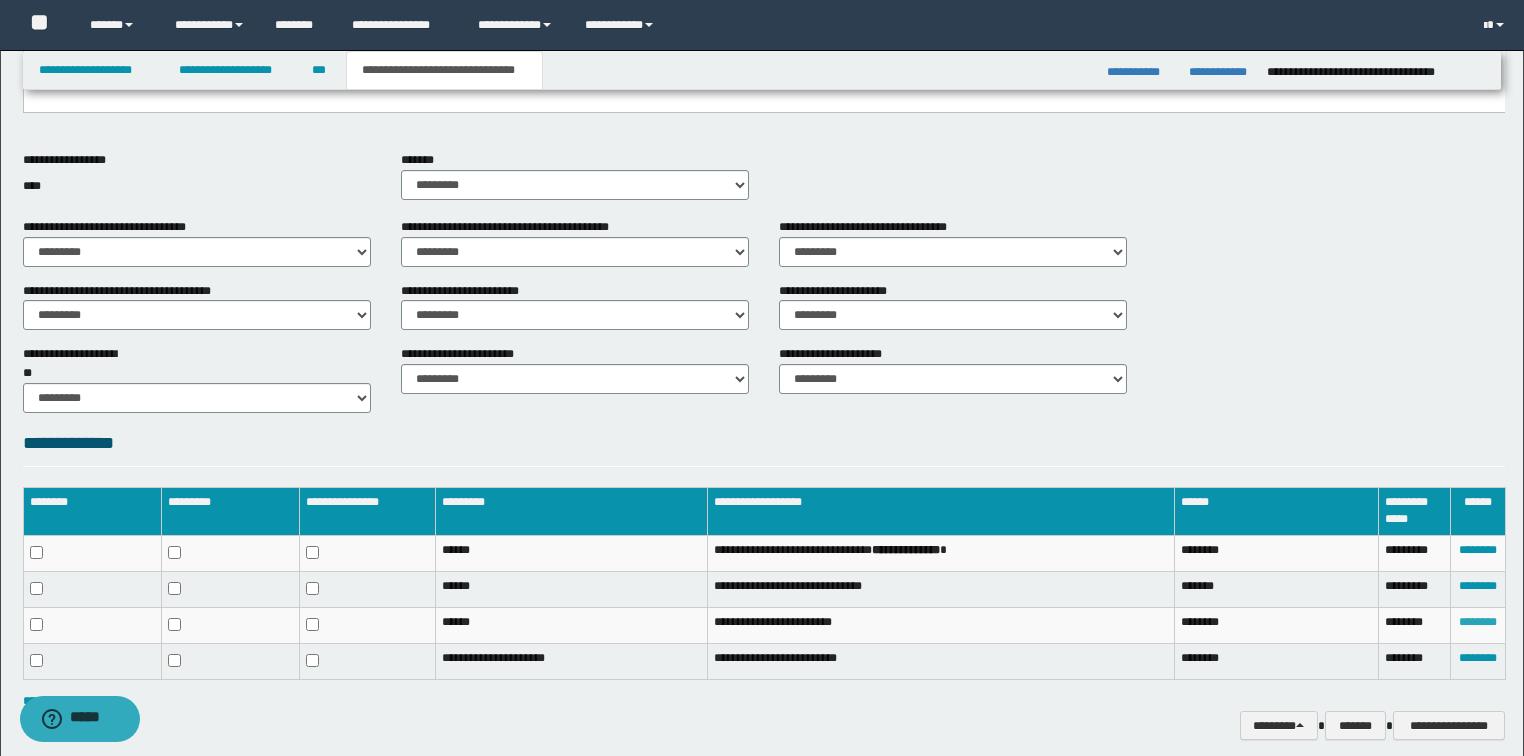 click on "********" at bounding box center (1478, 622) 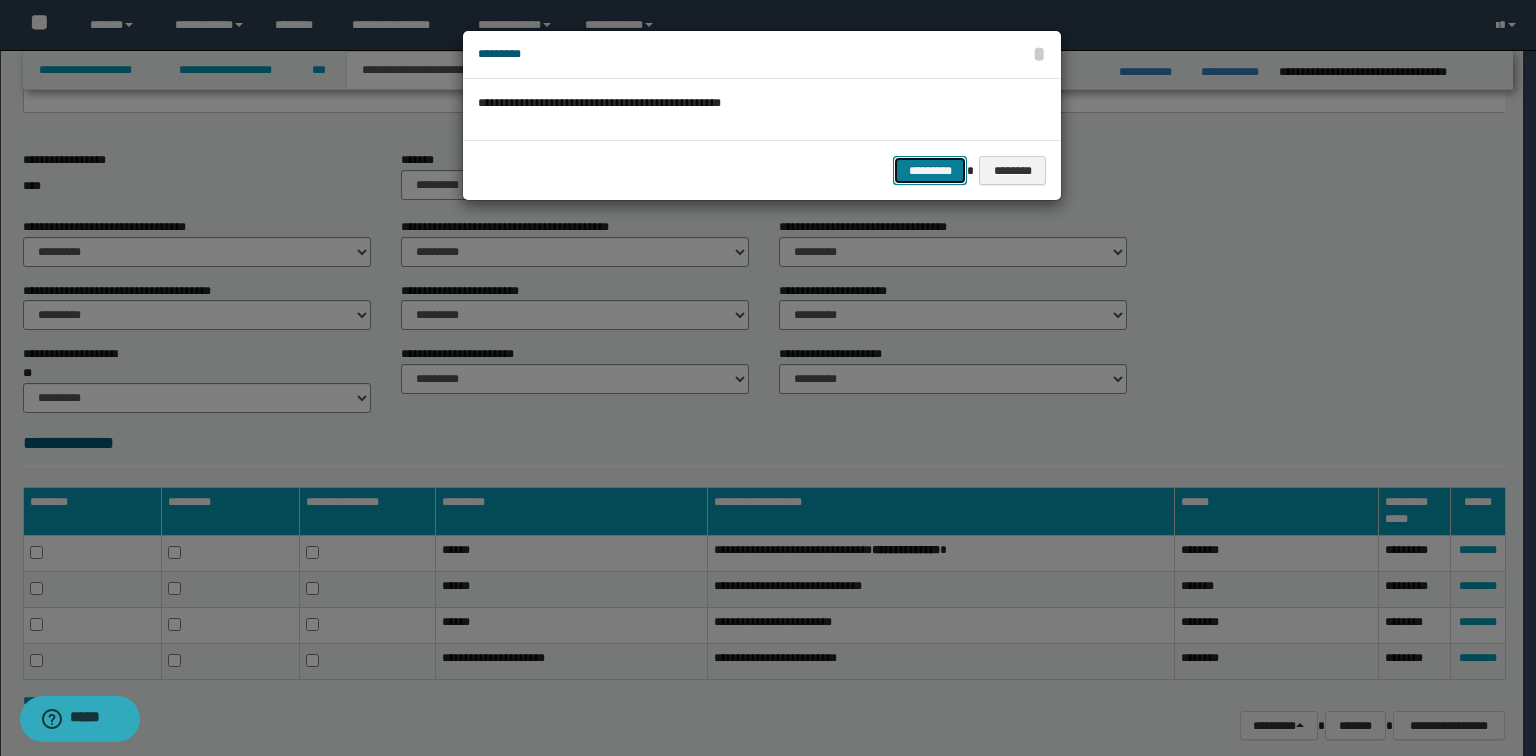 click on "*********" at bounding box center [930, 171] 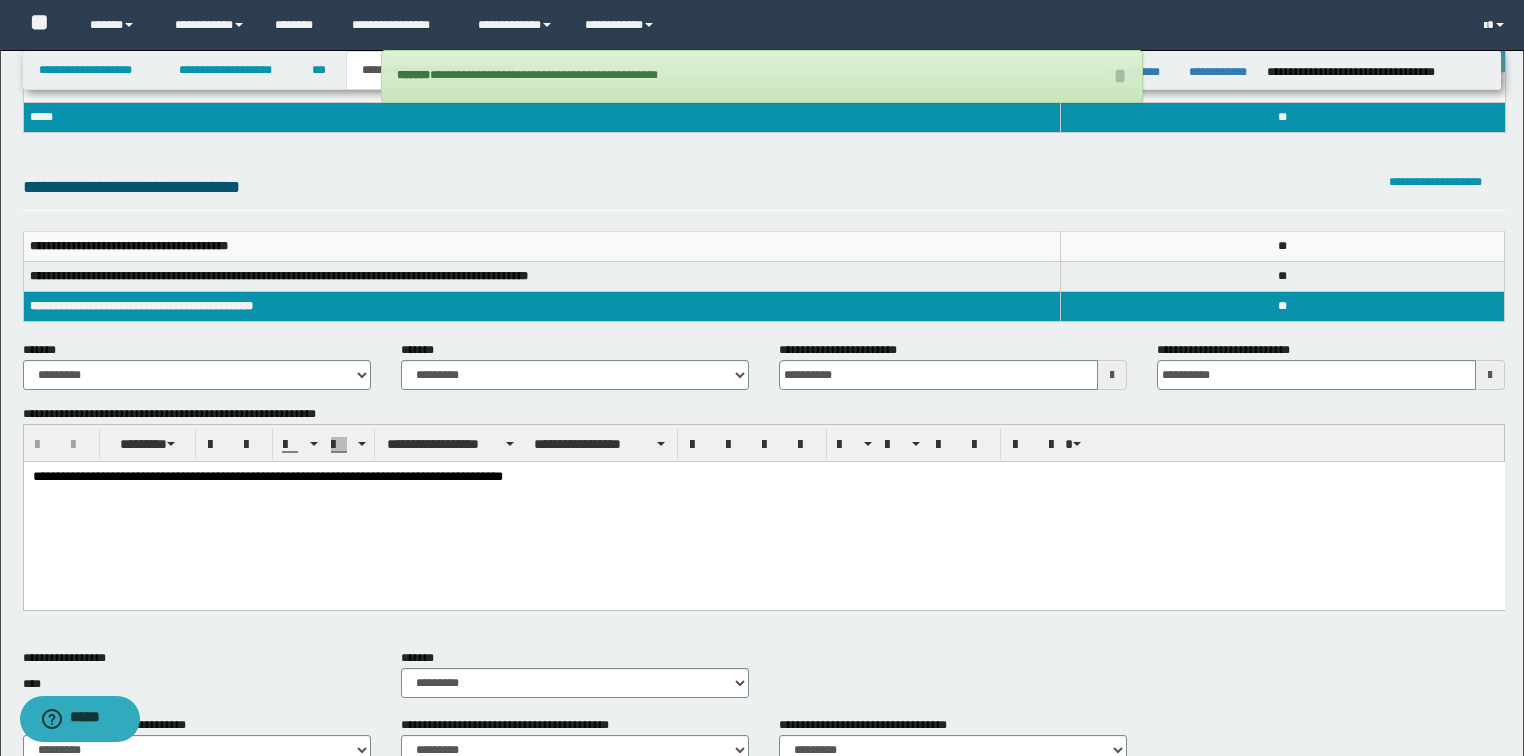 scroll, scrollTop: 82, scrollLeft: 0, axis: vertical 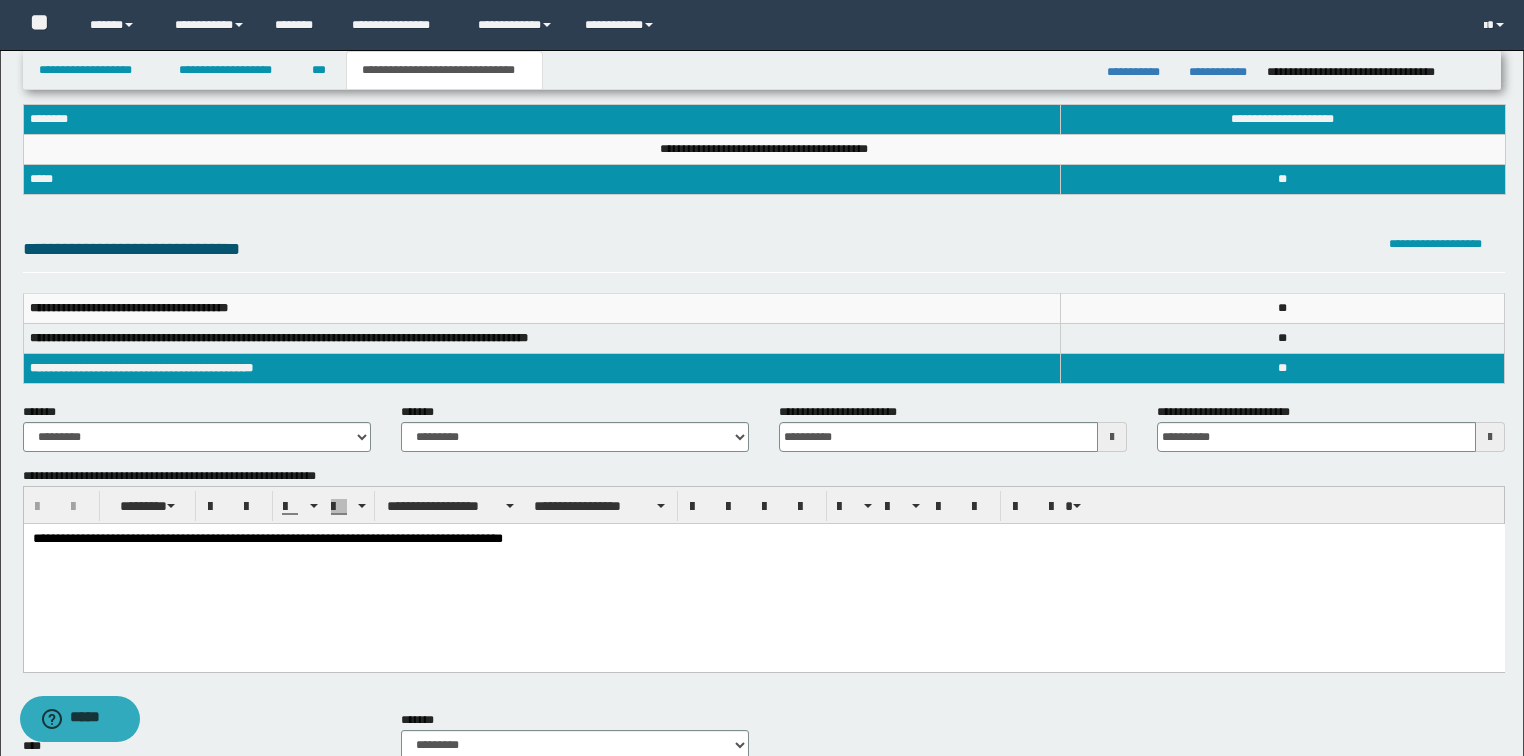 click on "**********" at bounding box center (763, 572) 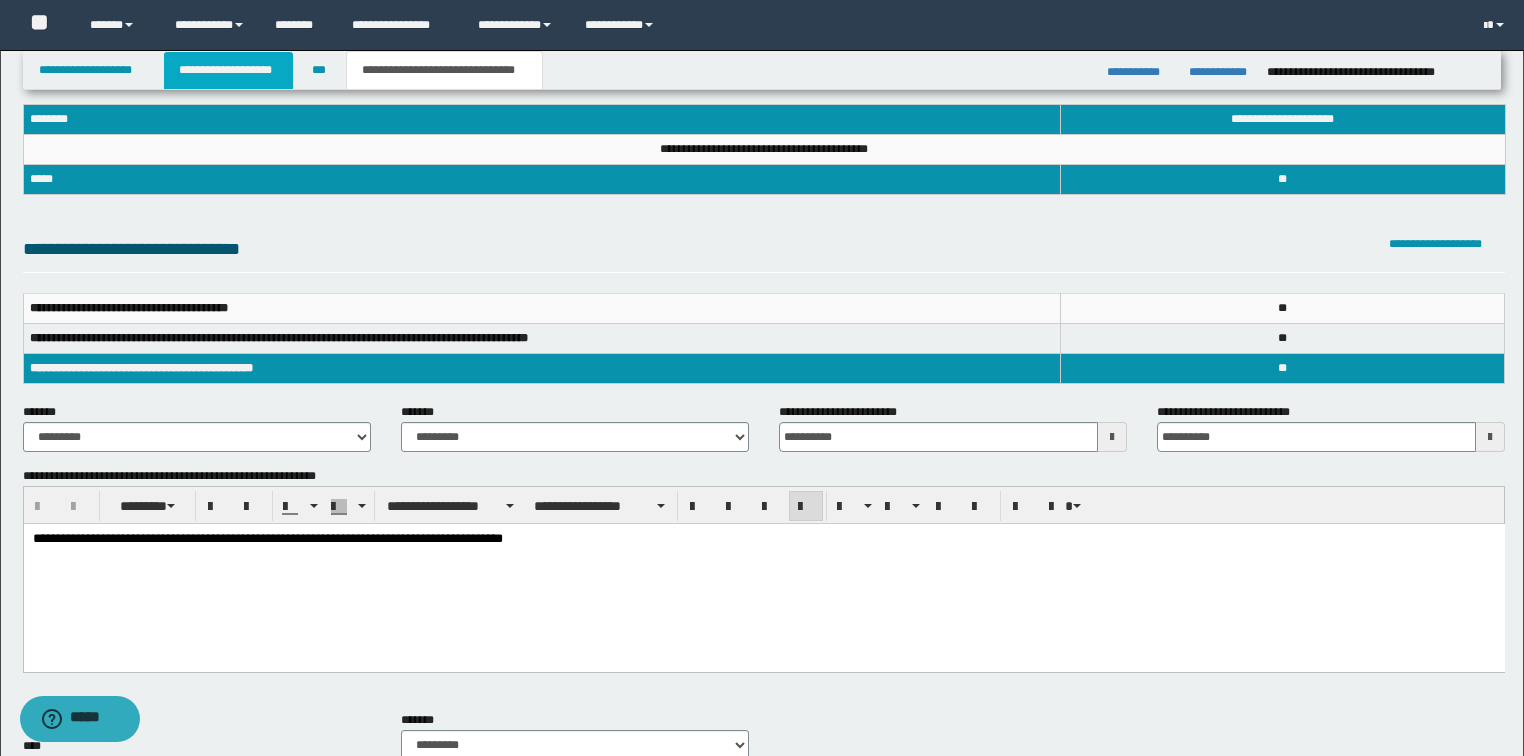 click on "**********" at bounding box center (228, 70) 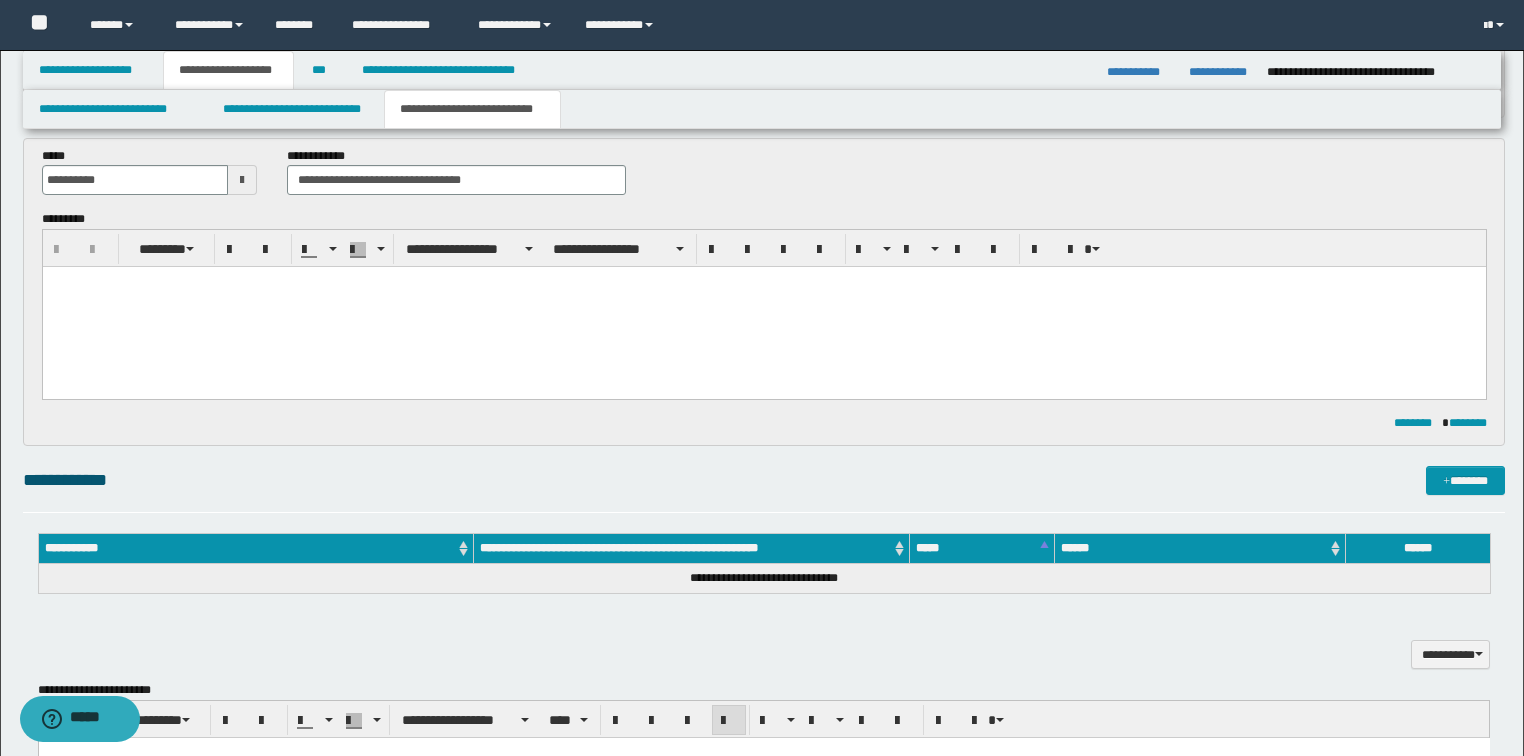 scroll, scrollTop: 593, scrollLeft: 0, axis: vertical 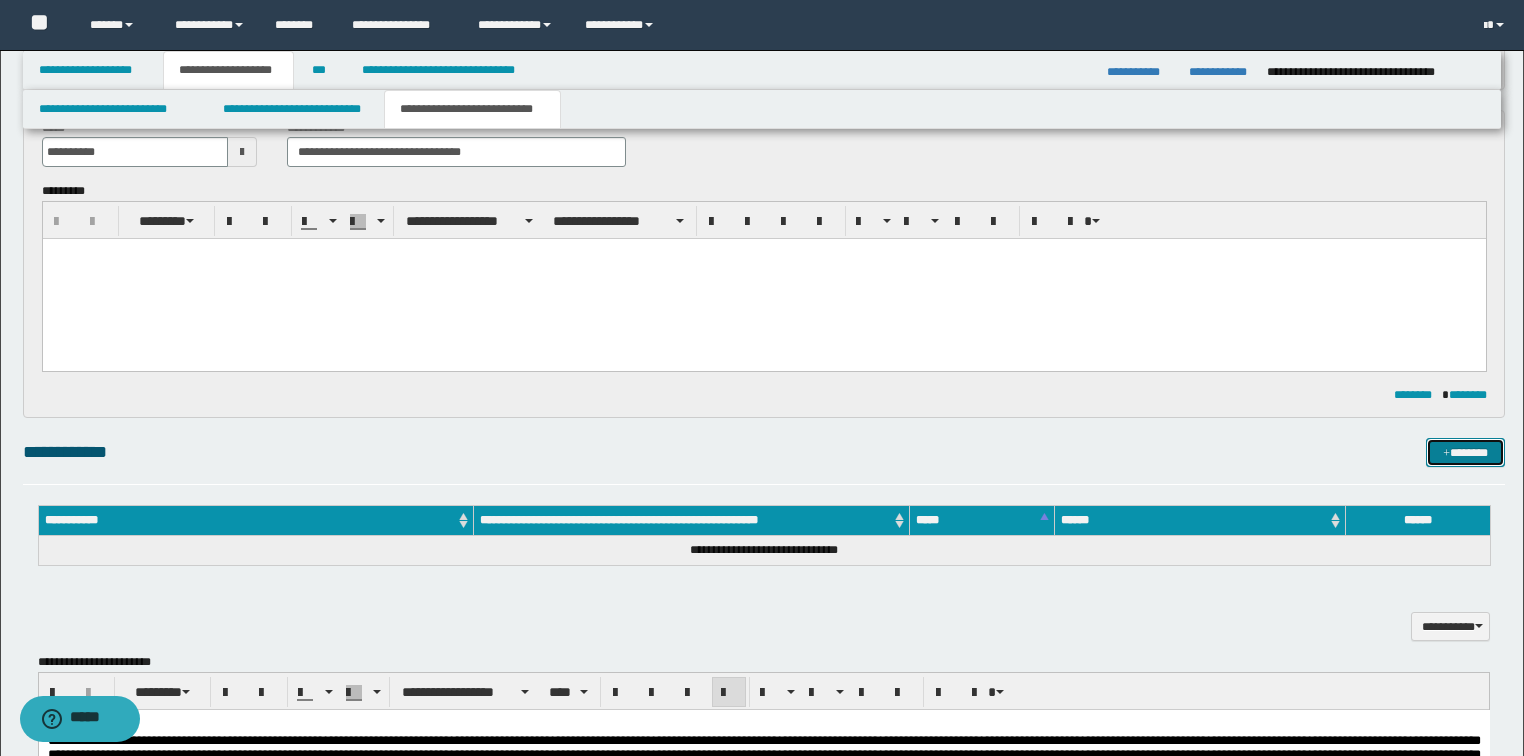 click on "*******" at bounding box center [1465, 453] 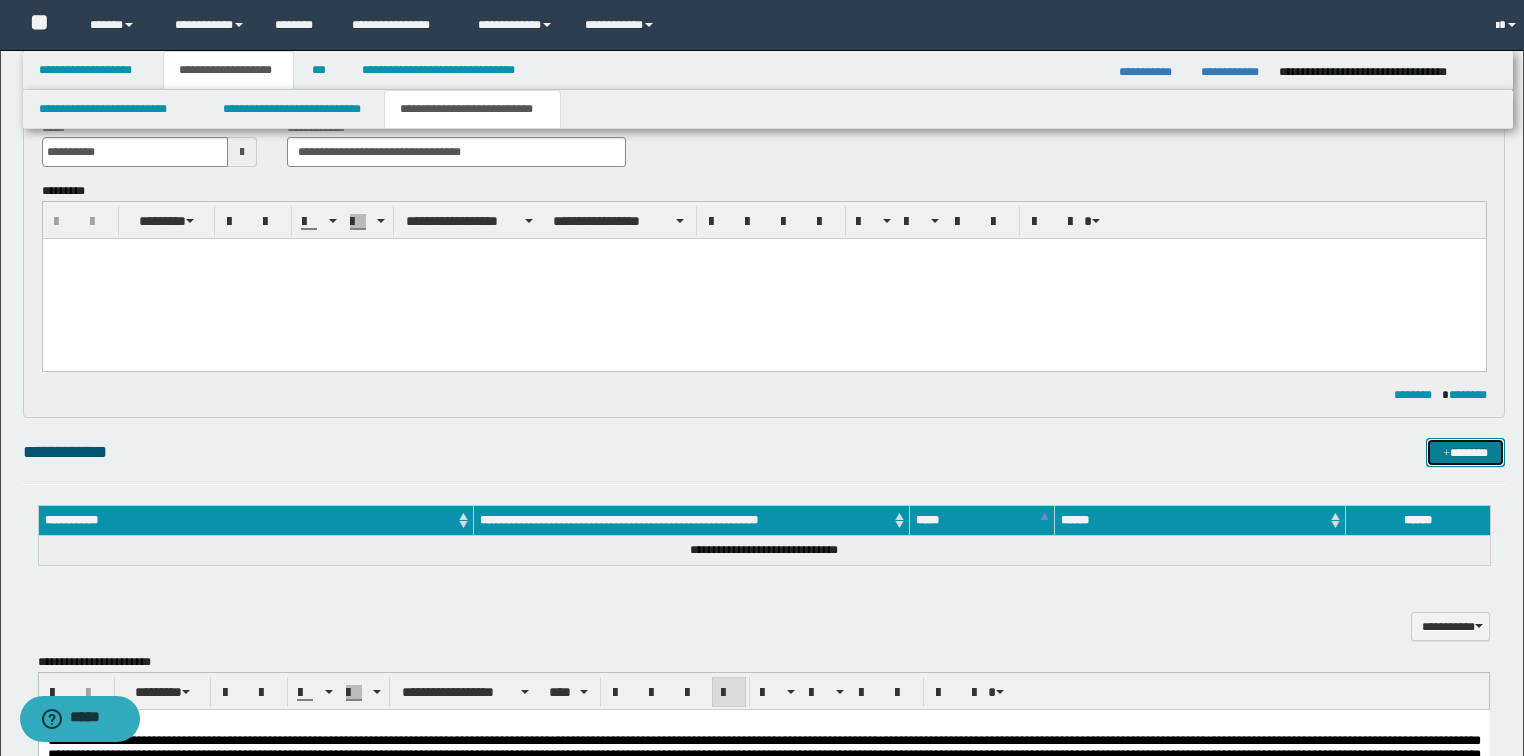 type 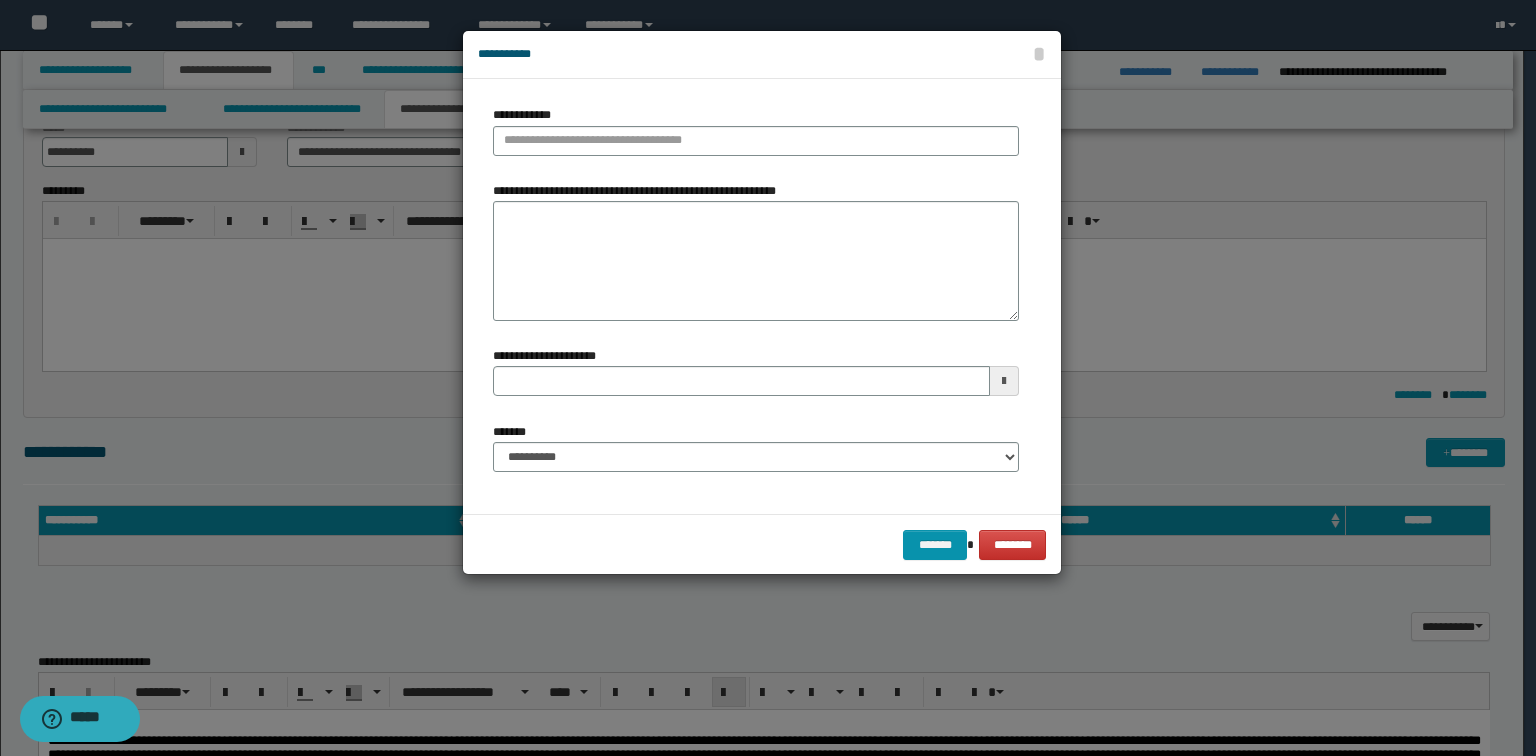 click on "**********" at bounding box center [756, 138] 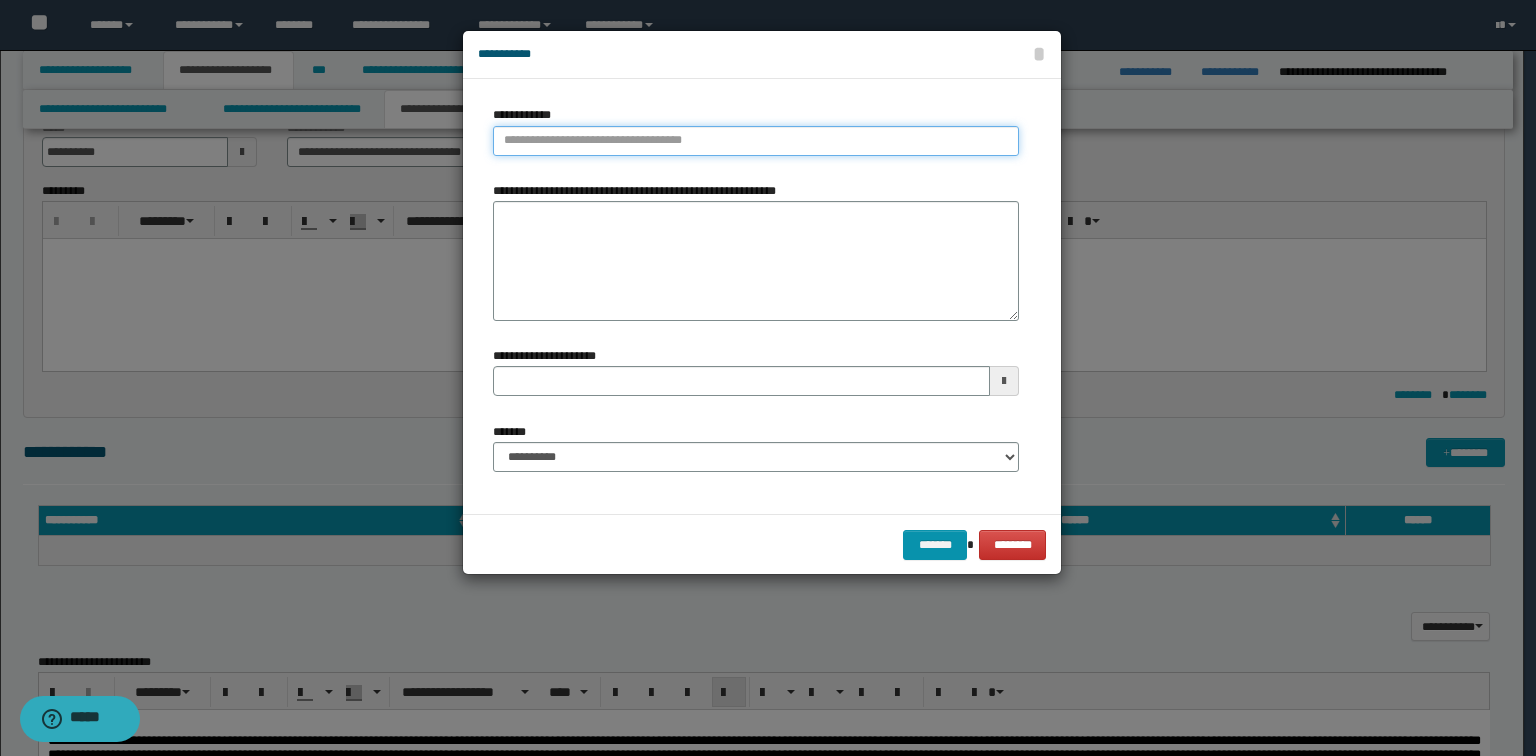 click on "**********" at bounding box center [756, 141] 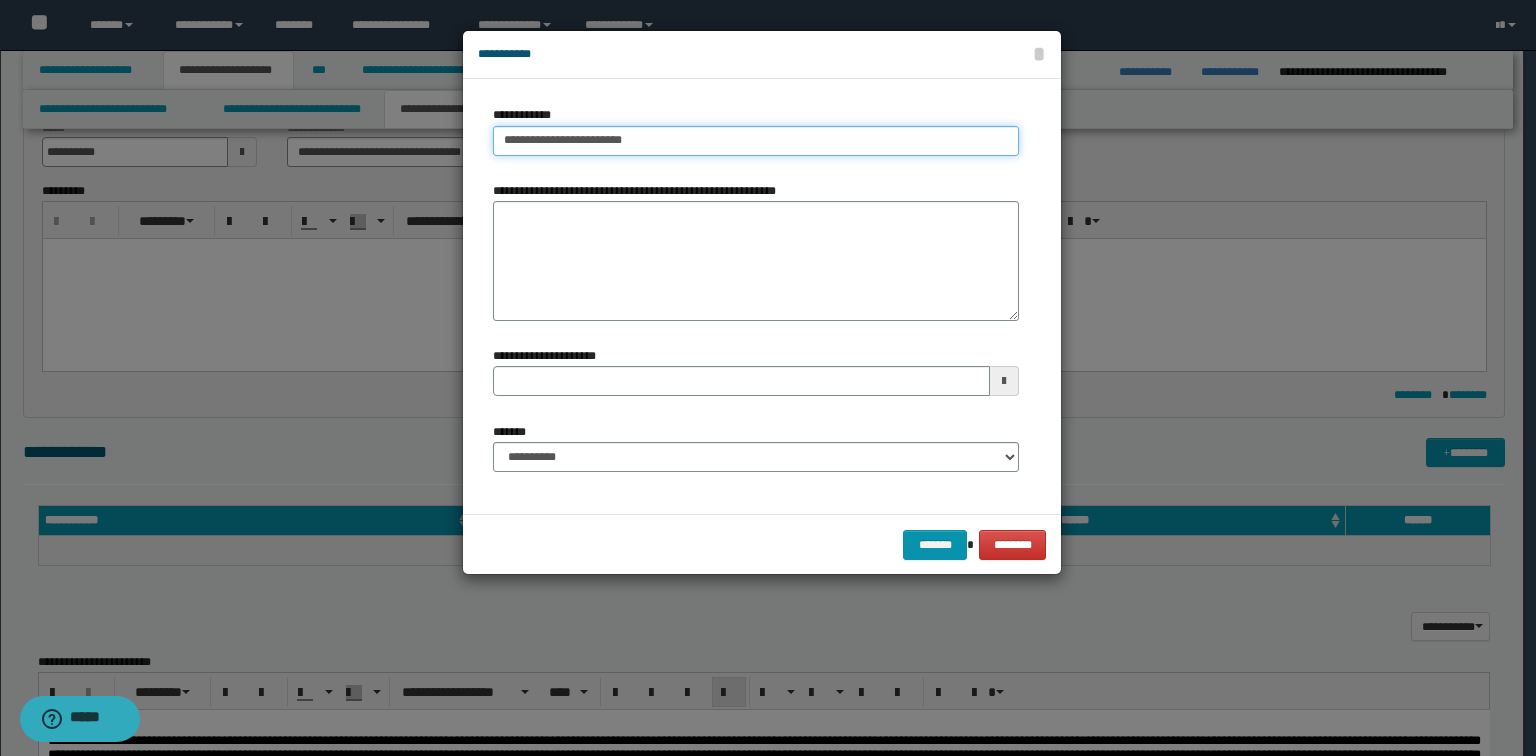 type on "**********" 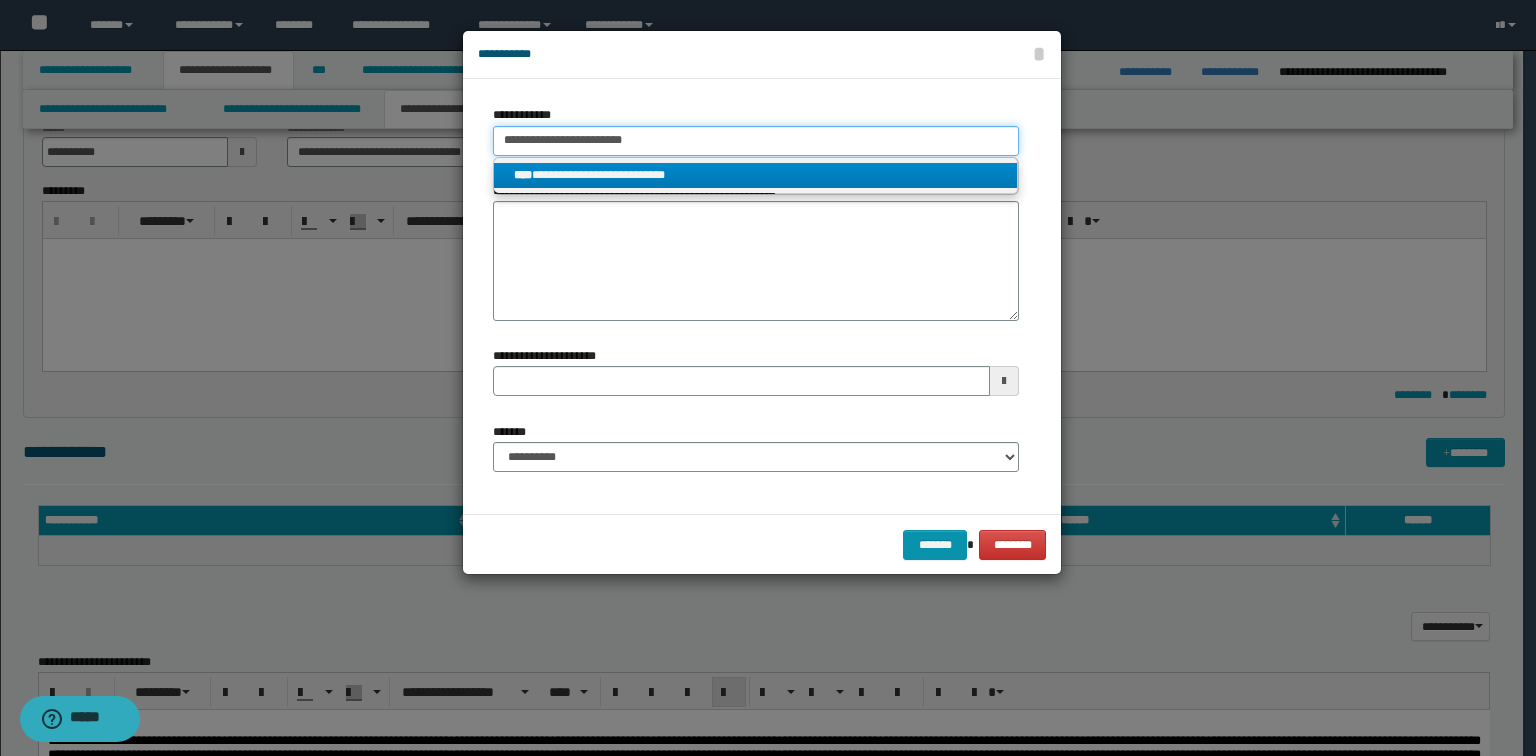 type on "**********" 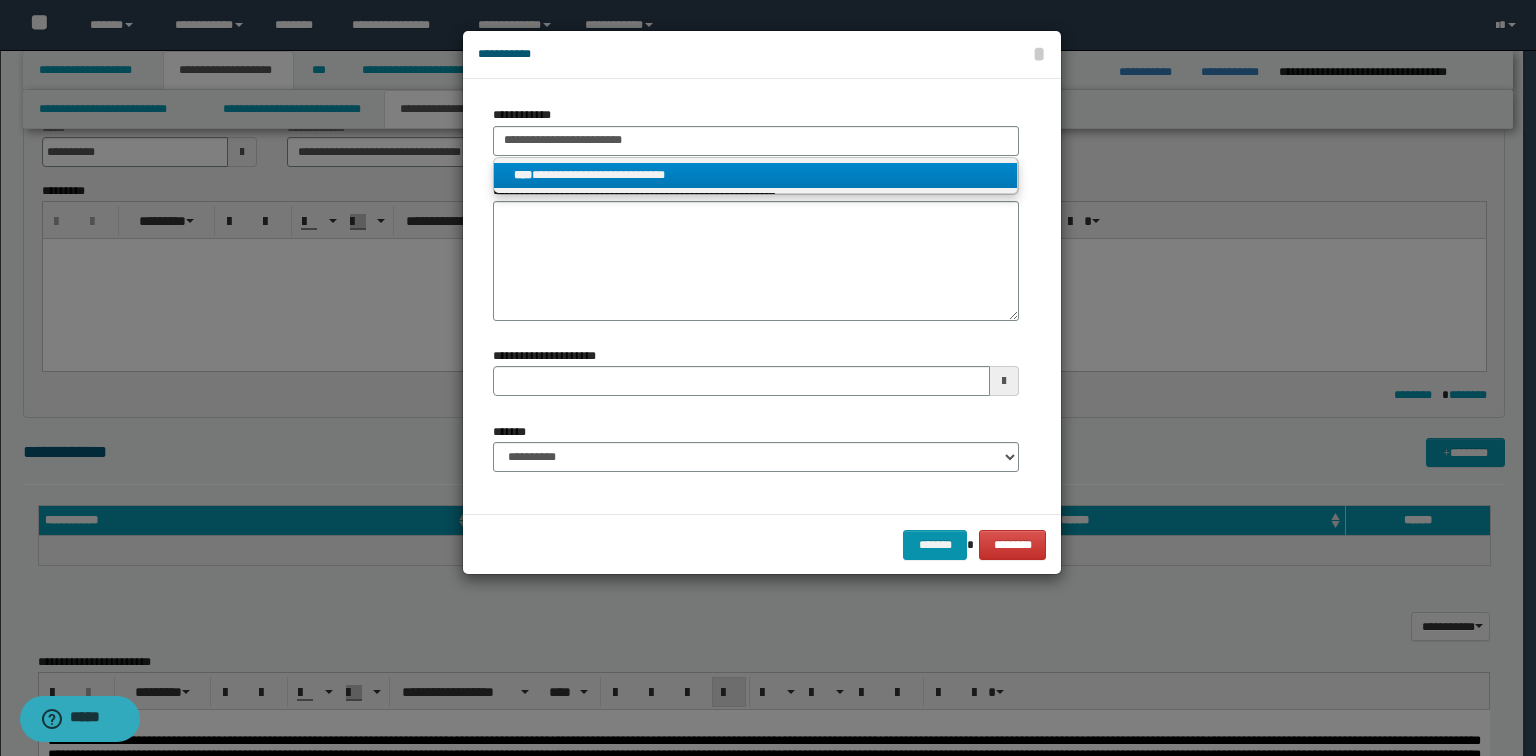 drag, startPoint x: 624, startPoint y: 179, endPoint x: 576, endPoint y: 241, distance: 78.40918 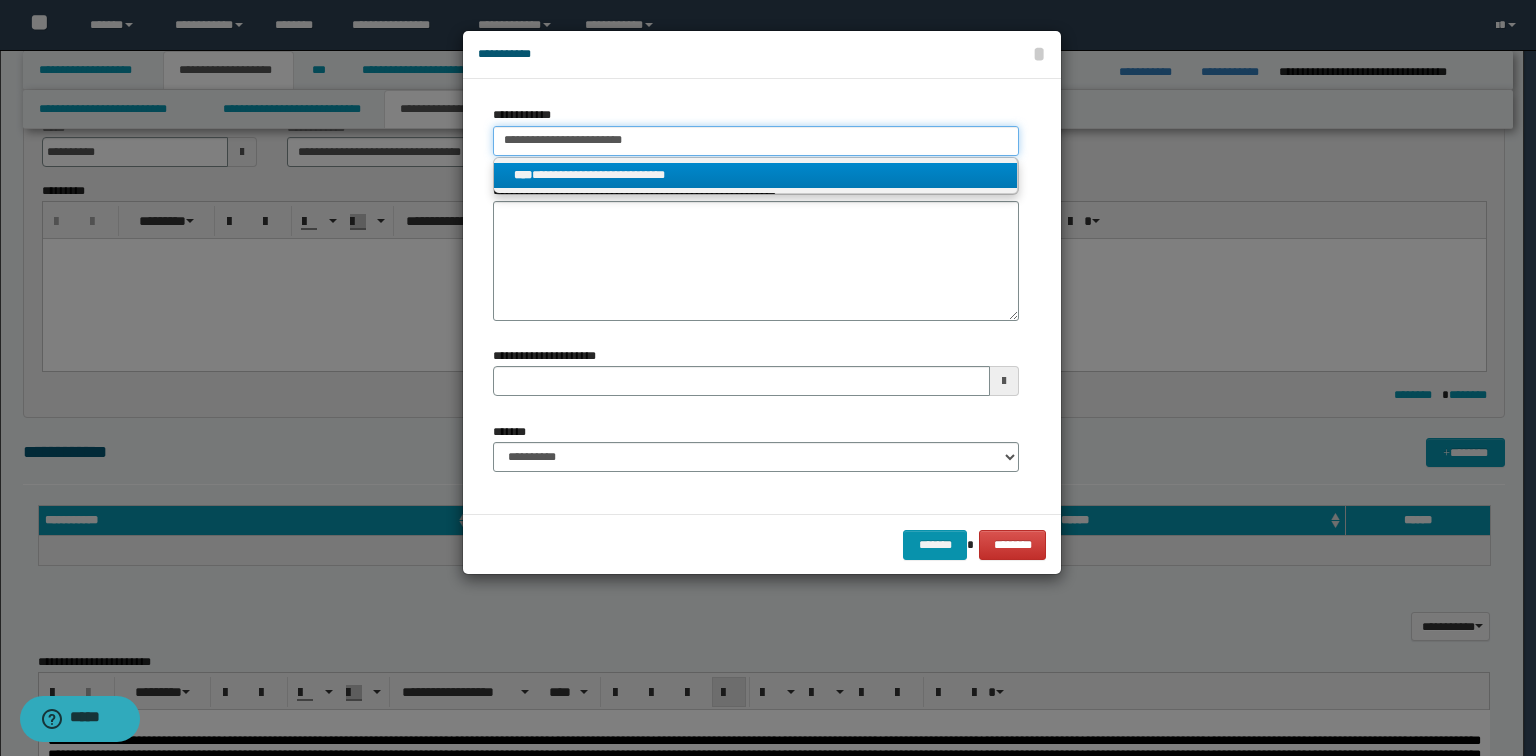 type 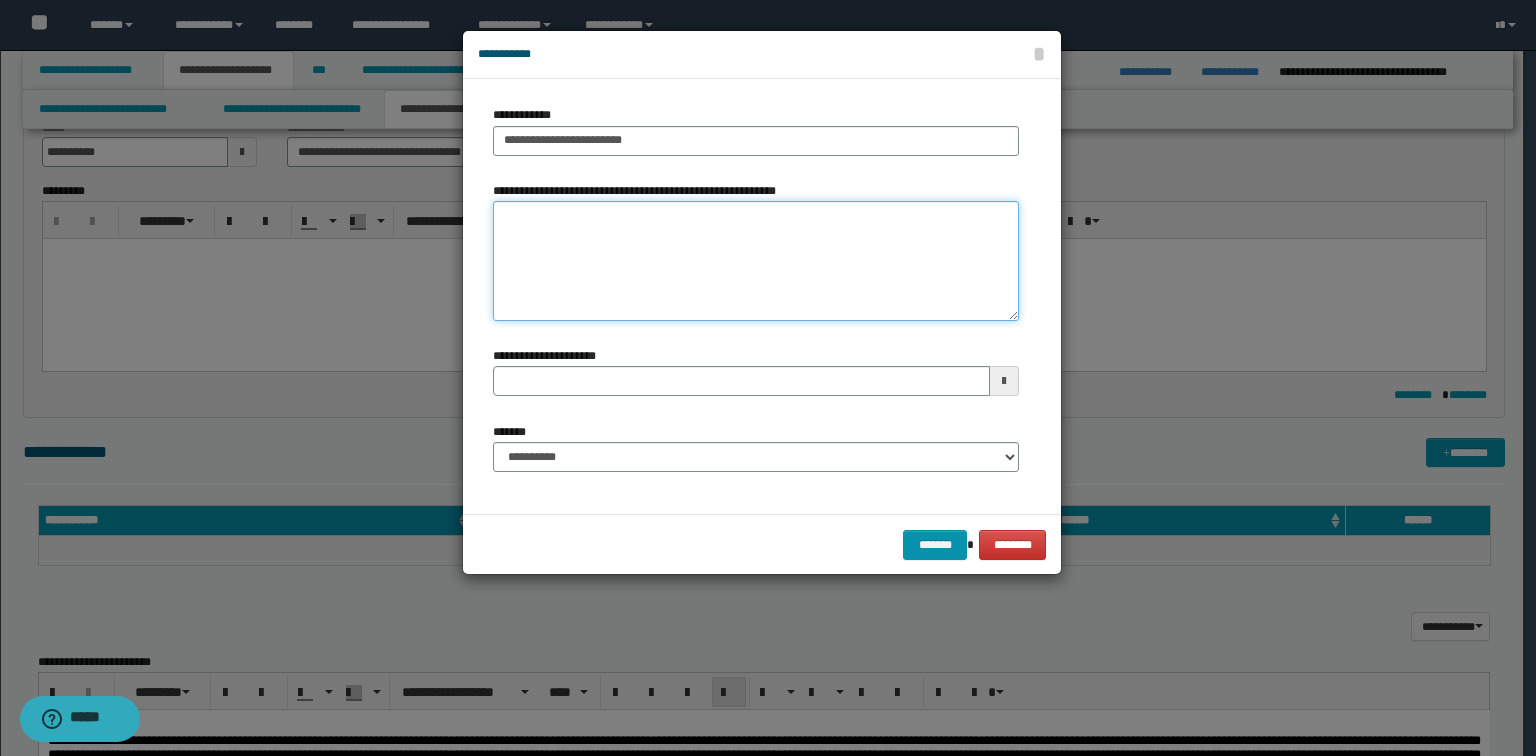 click on "**********" at bounding box center (756, 261) 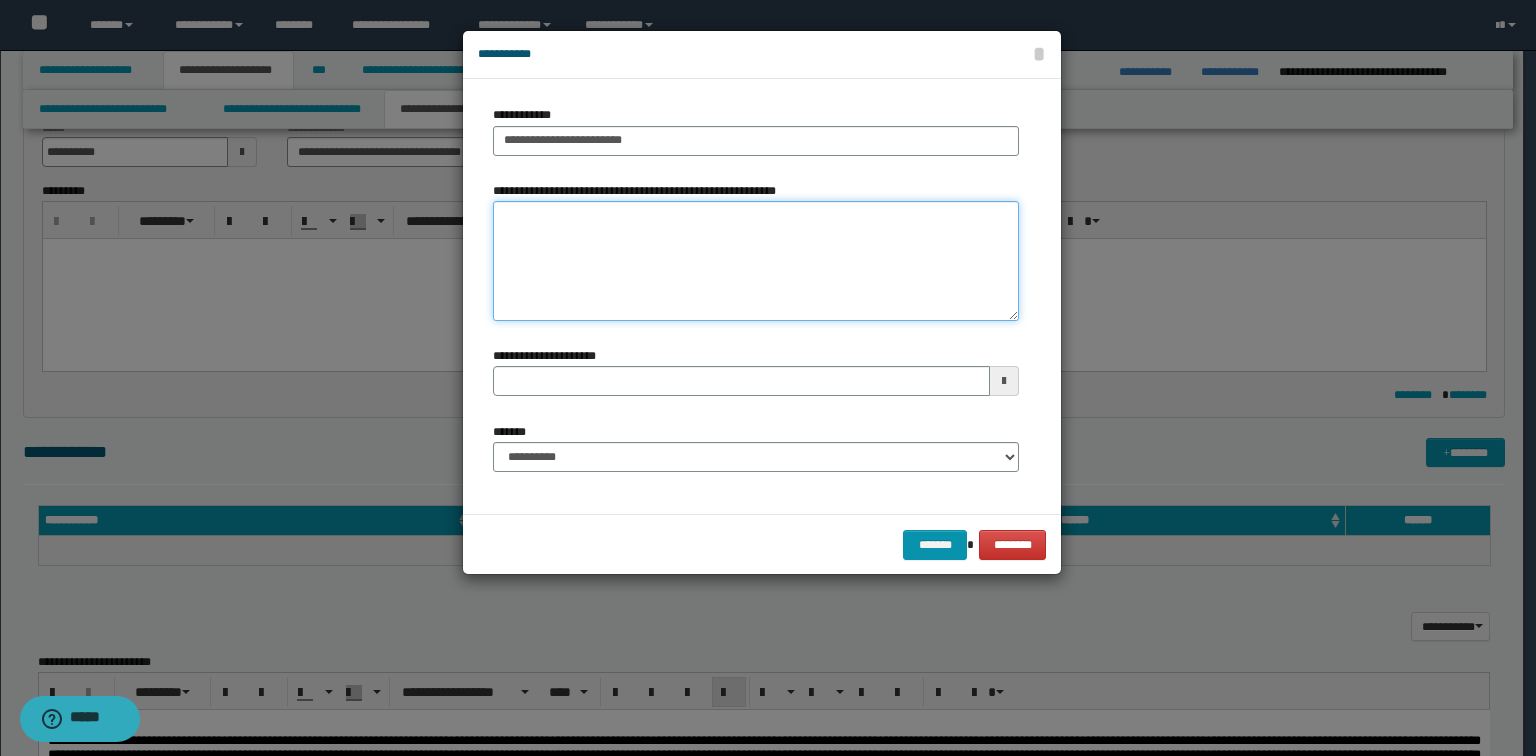 type 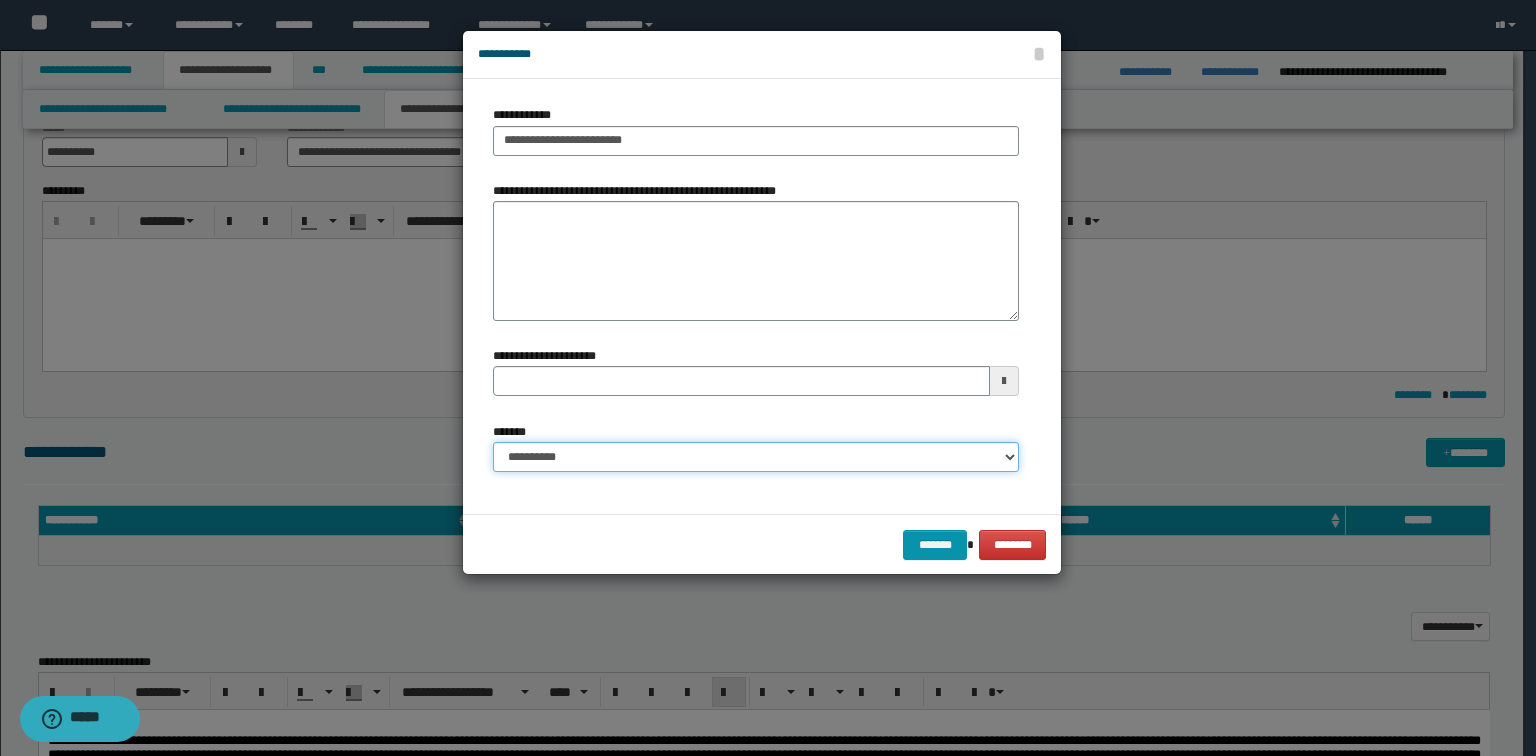 click on "**********" at bounding box center (756, 457) 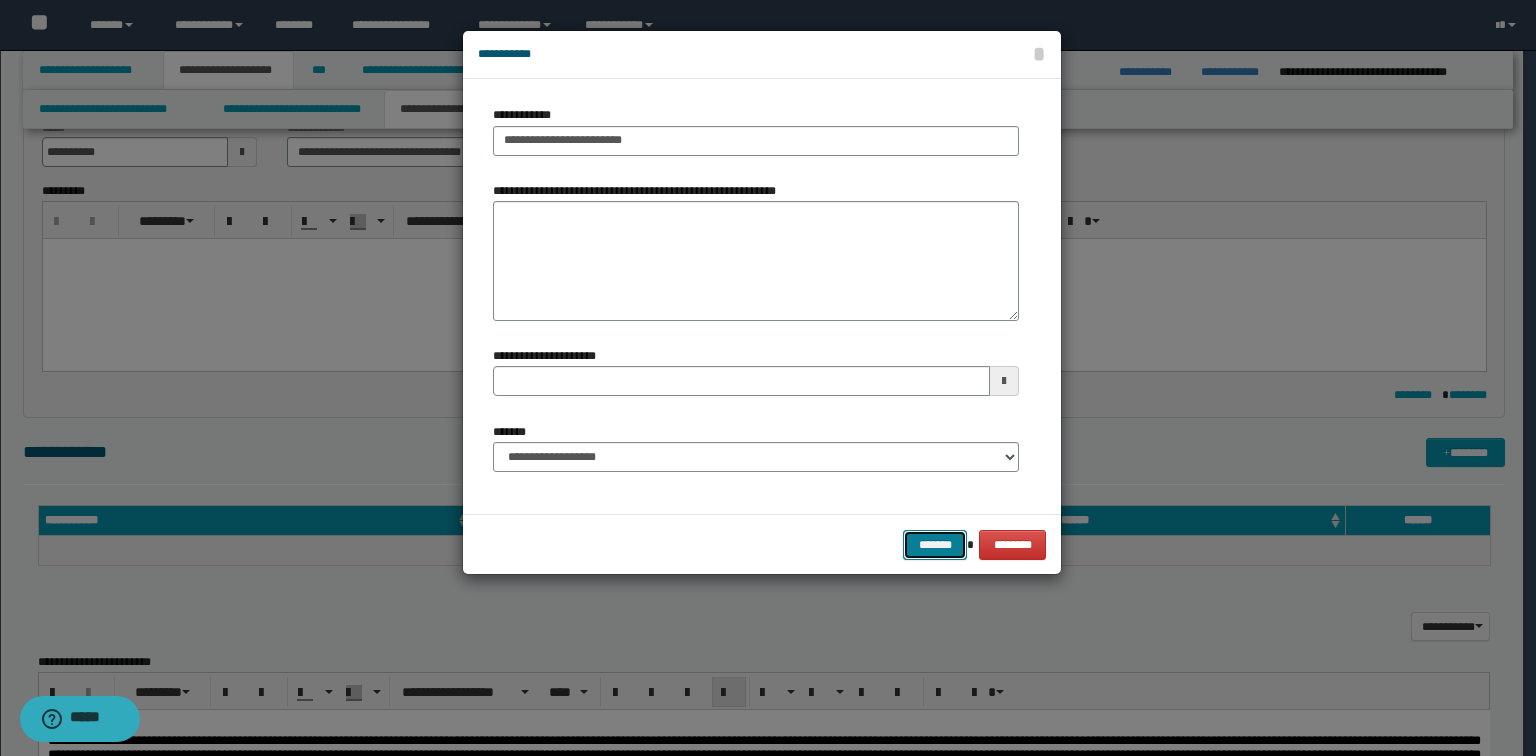click on "*******" at bounding box center [935, 545] 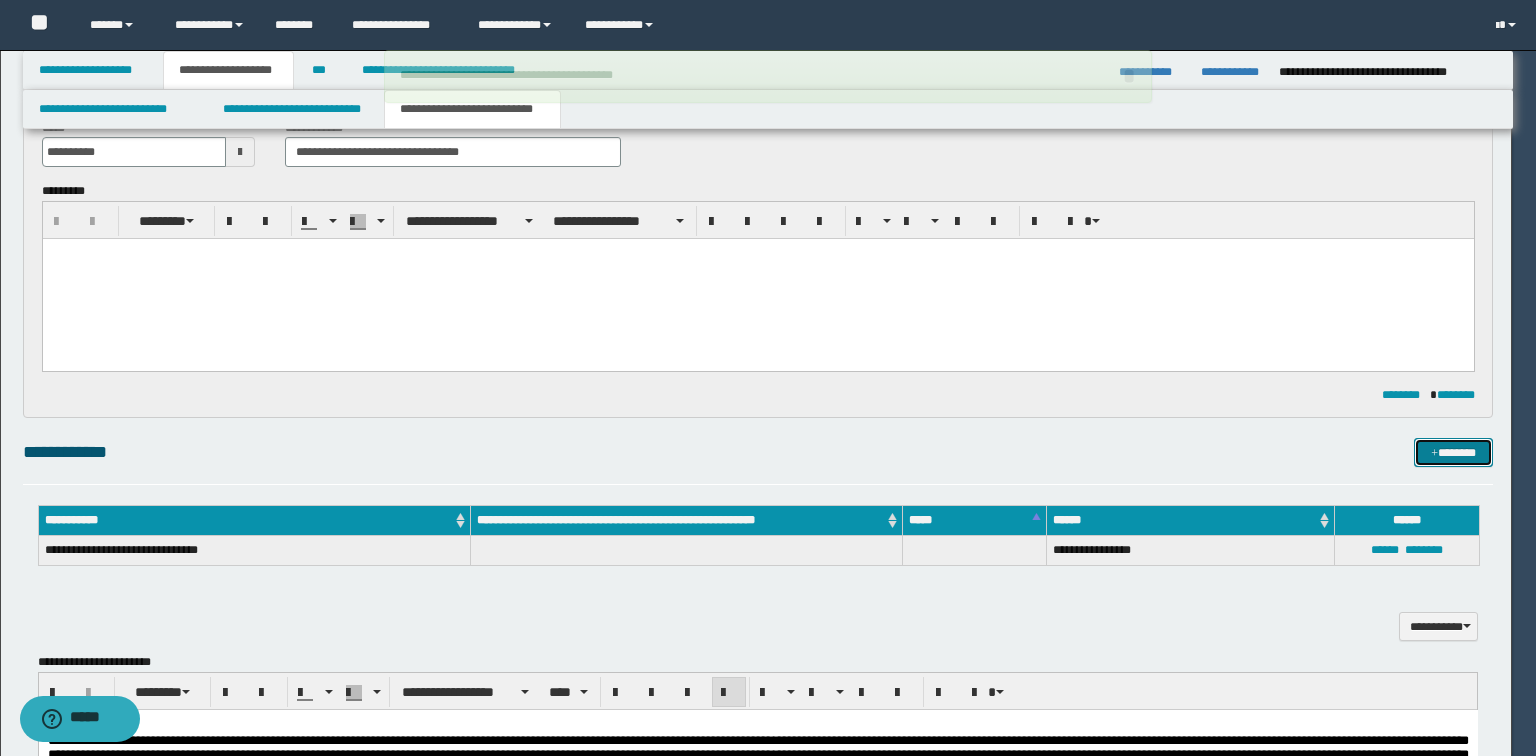 type 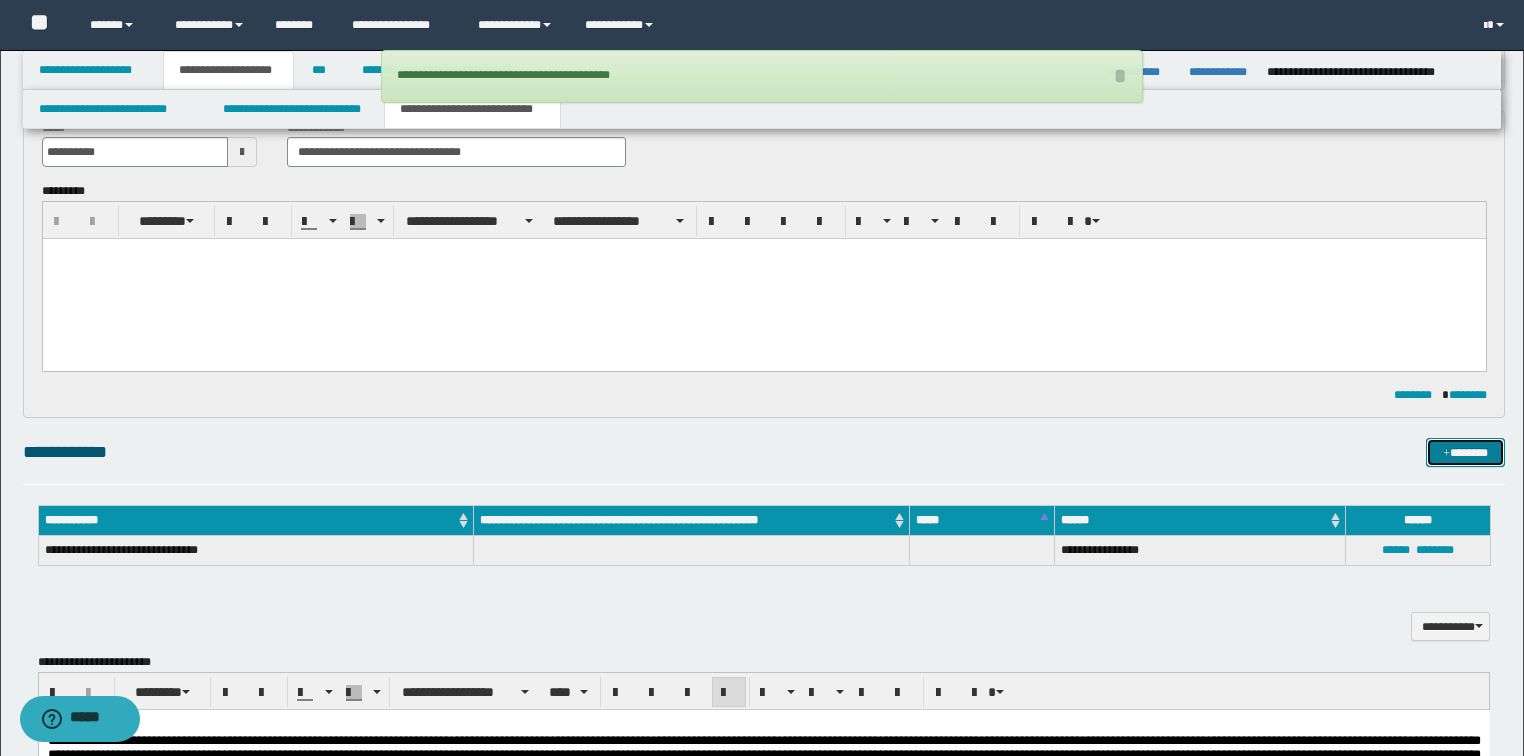 click on "*******" at bounding box center [1465, 453] 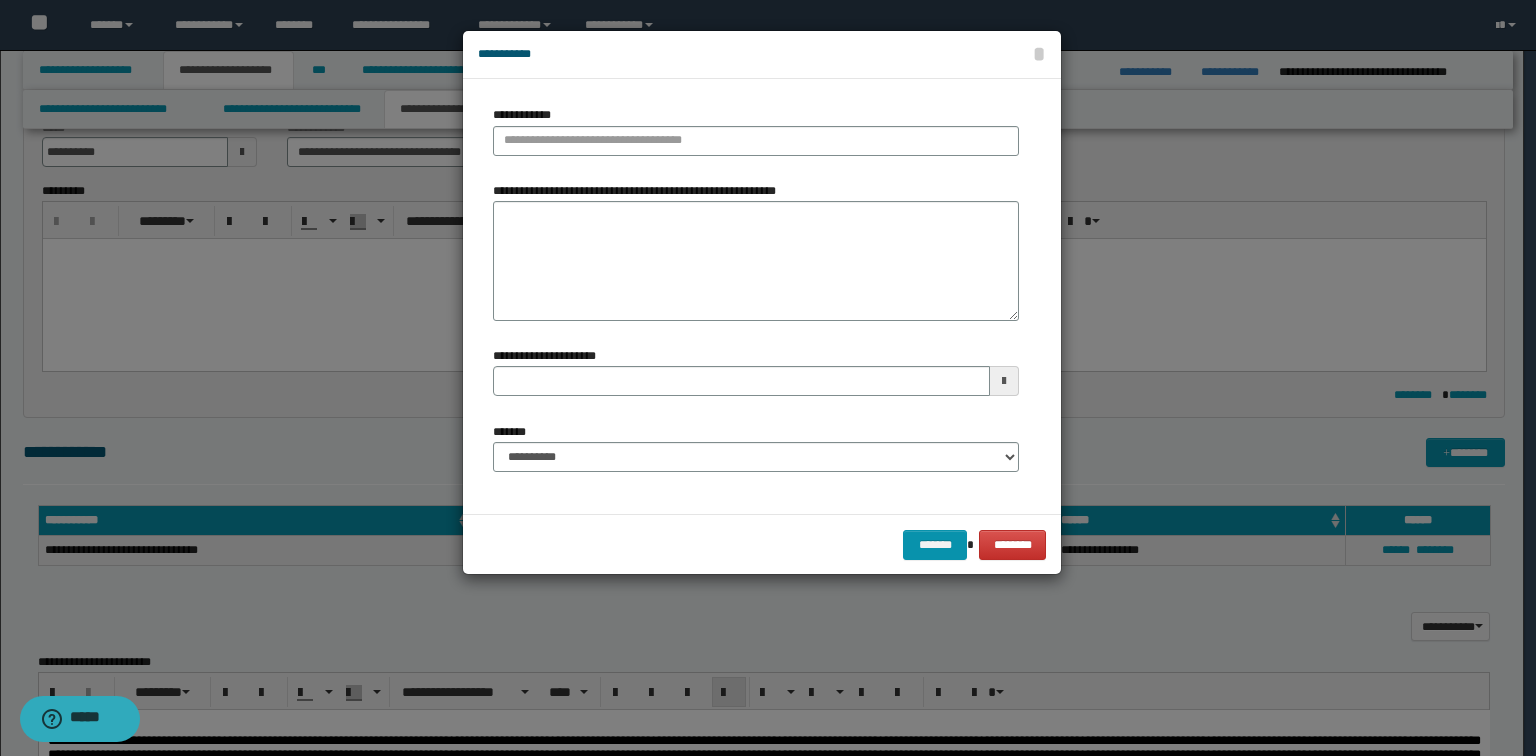 click on "**********" at bounding box center (756, 138) 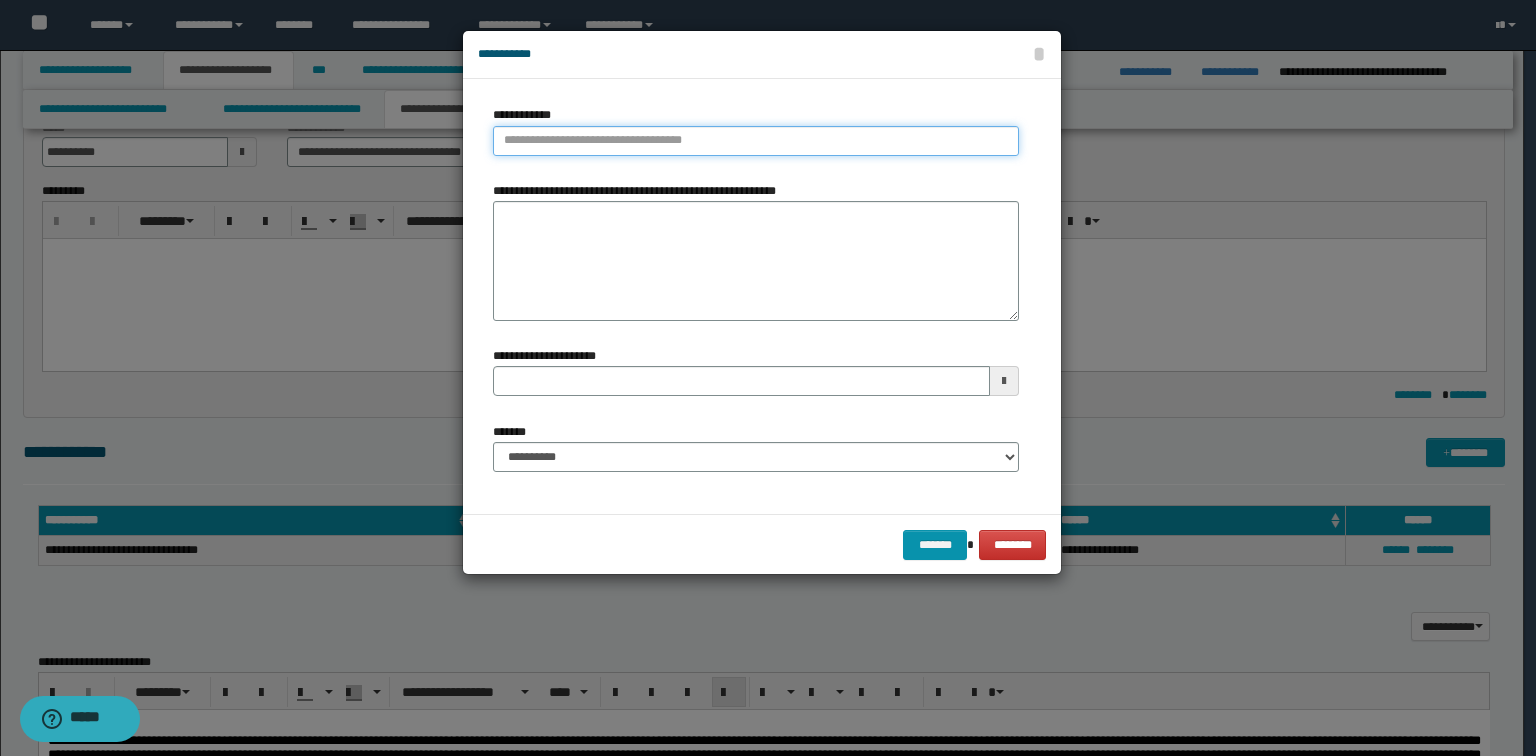 type on "**********" 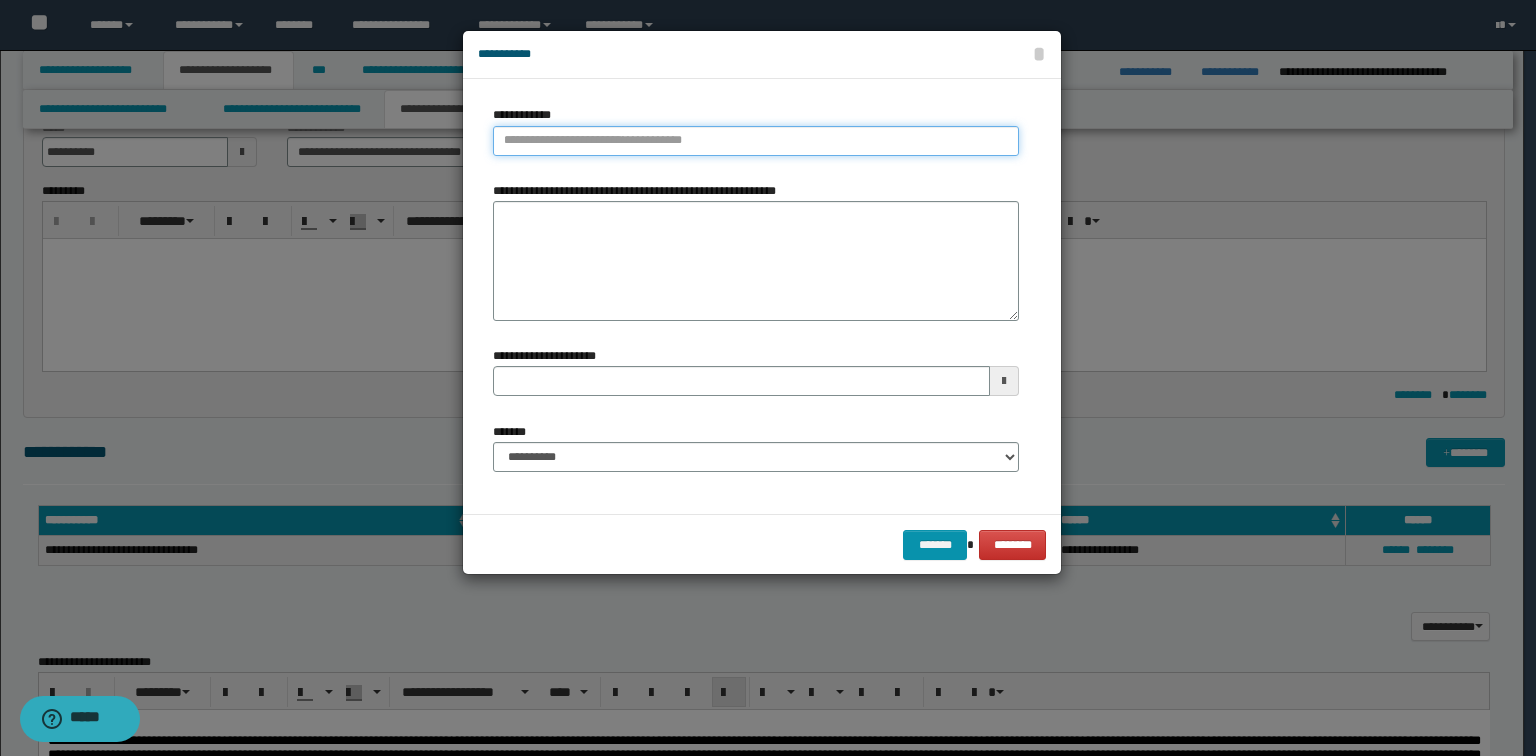 click on "**********" at bounding box center (756, 141) 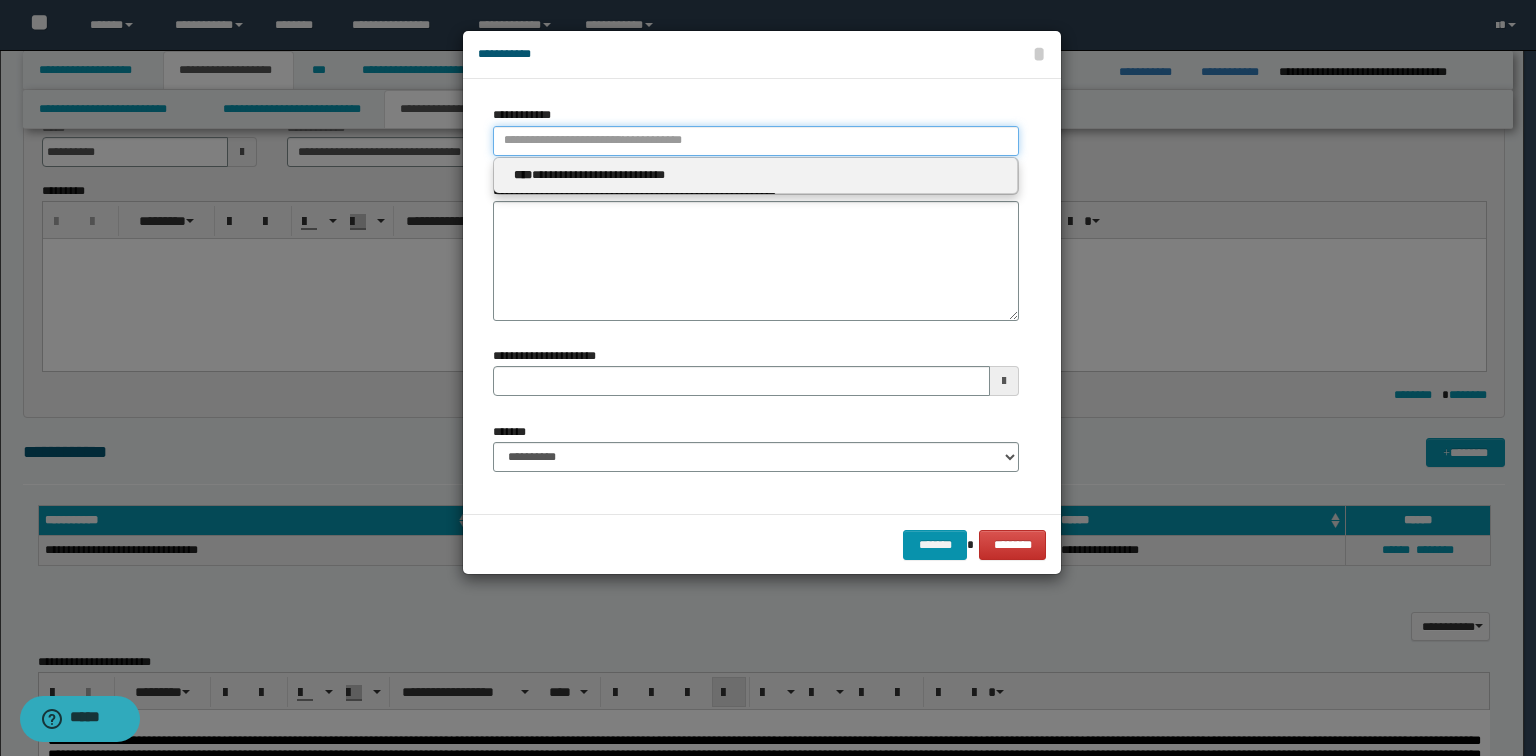 paste on "**********" 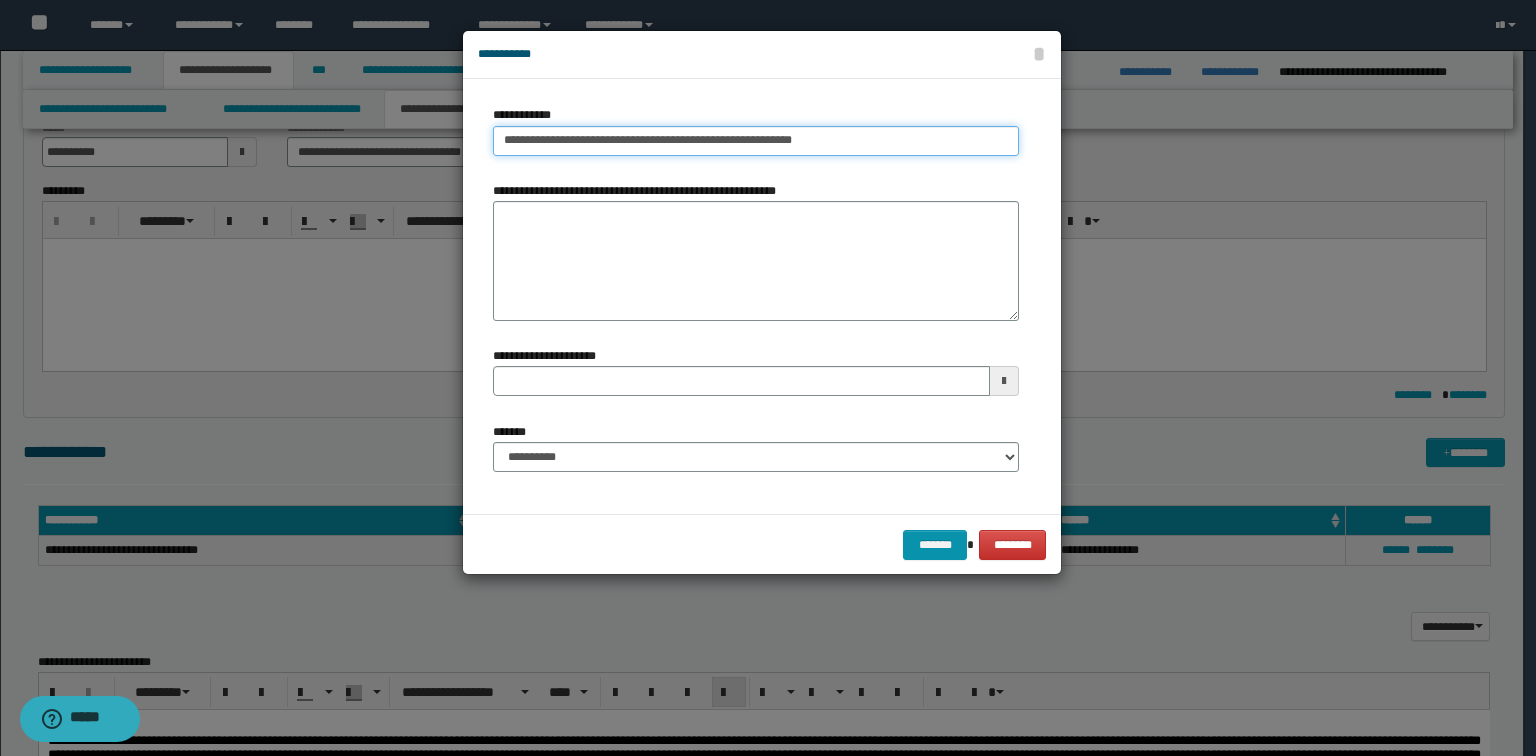 type on "**********" 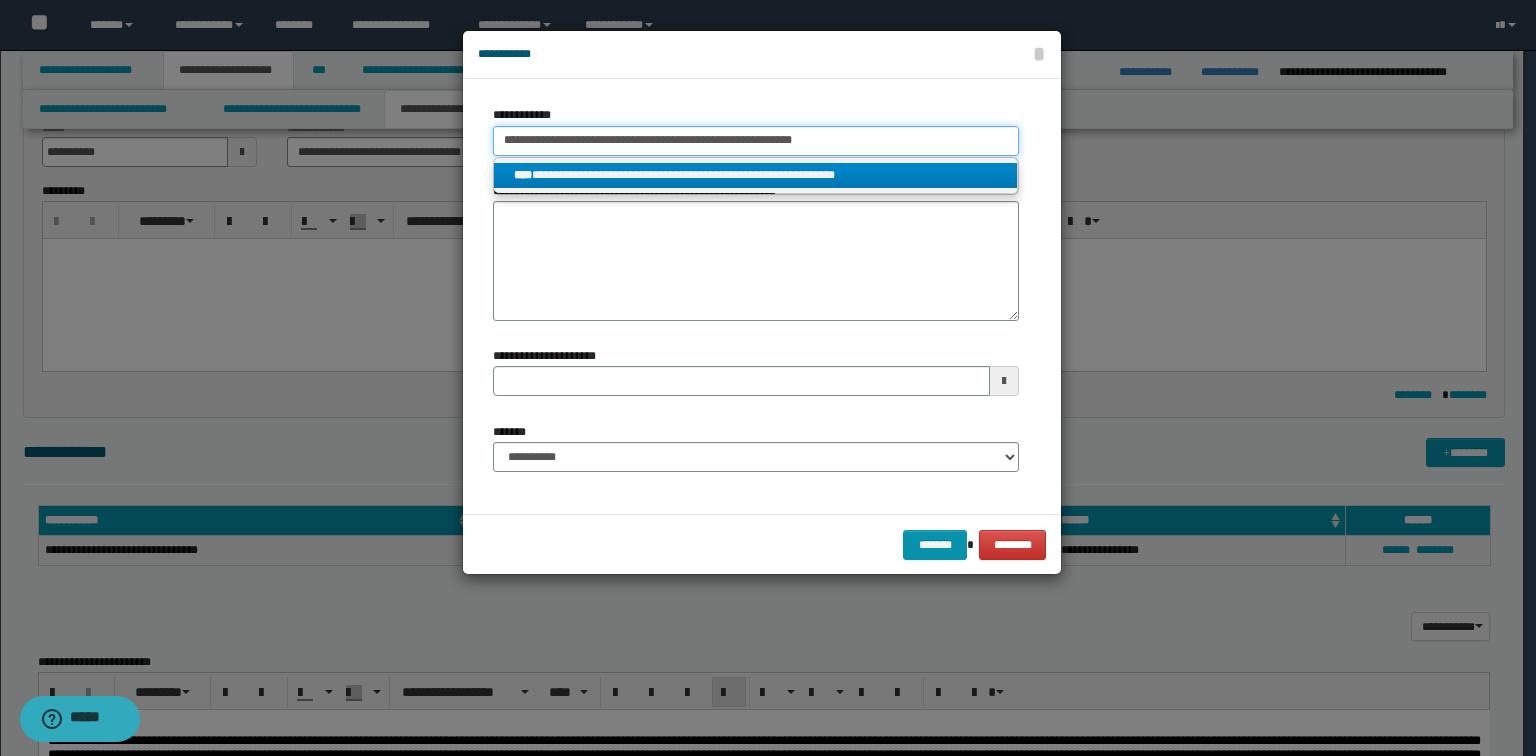 type on "**********" 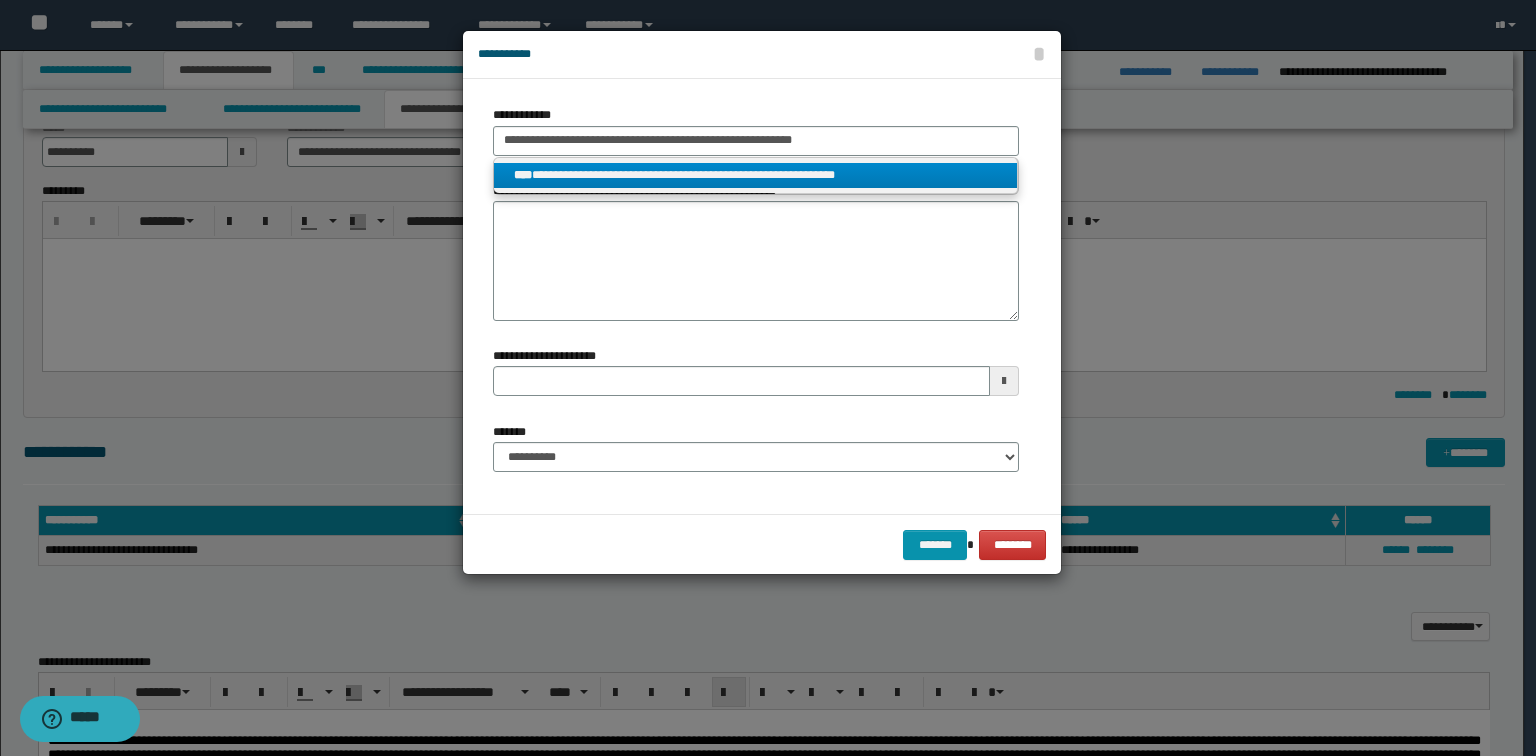 click on "**********" at bounding box center (755, 175) 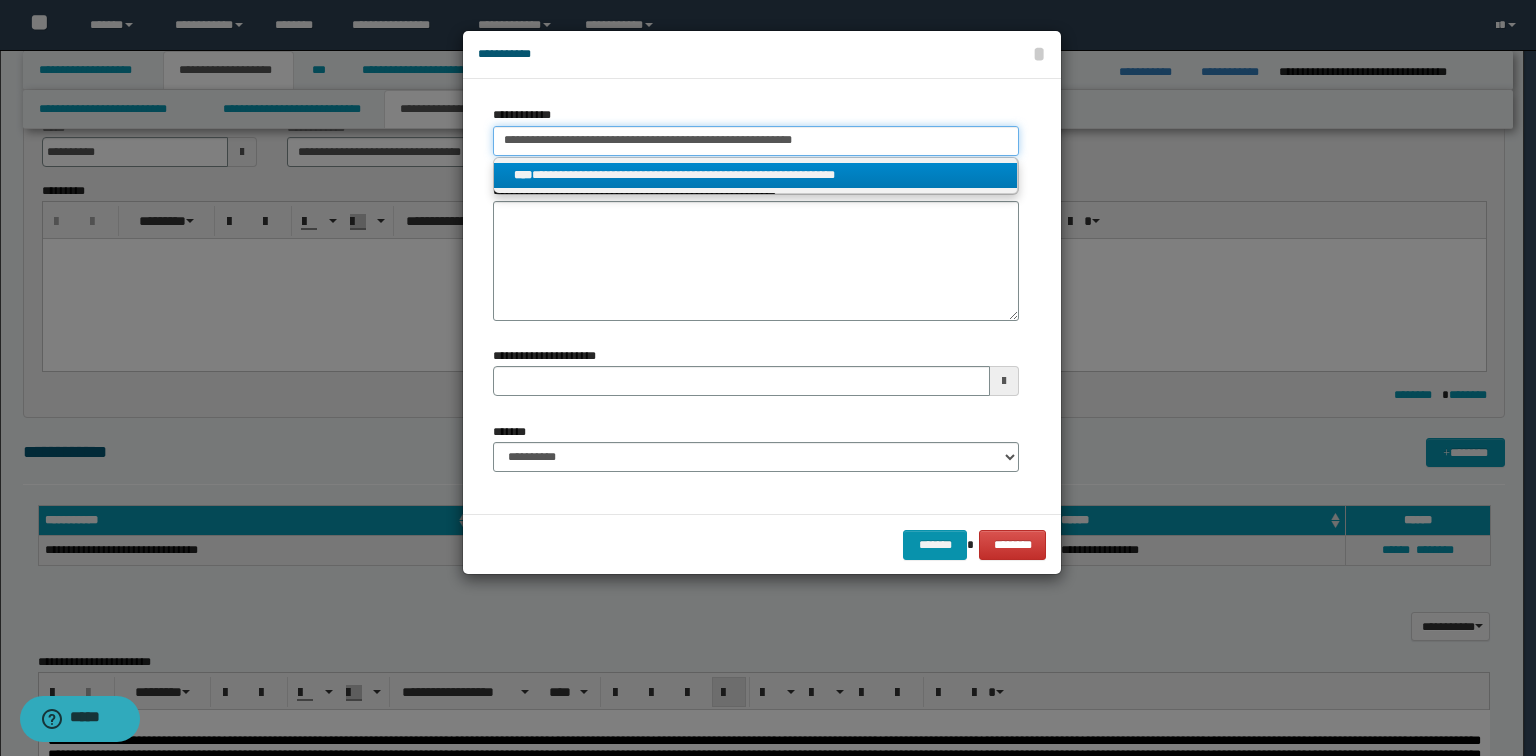 type 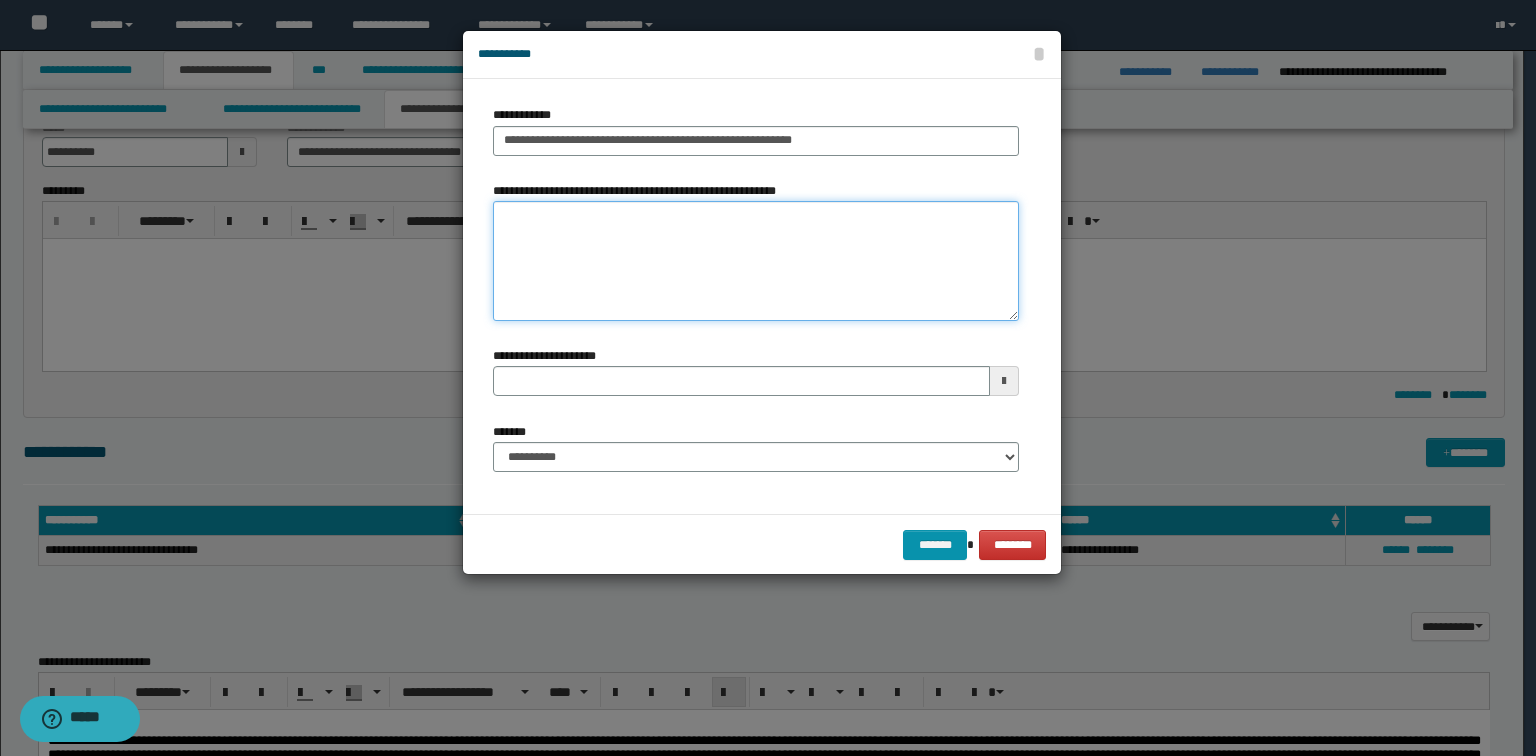 click on "**********" at bounding box center [756, 261] 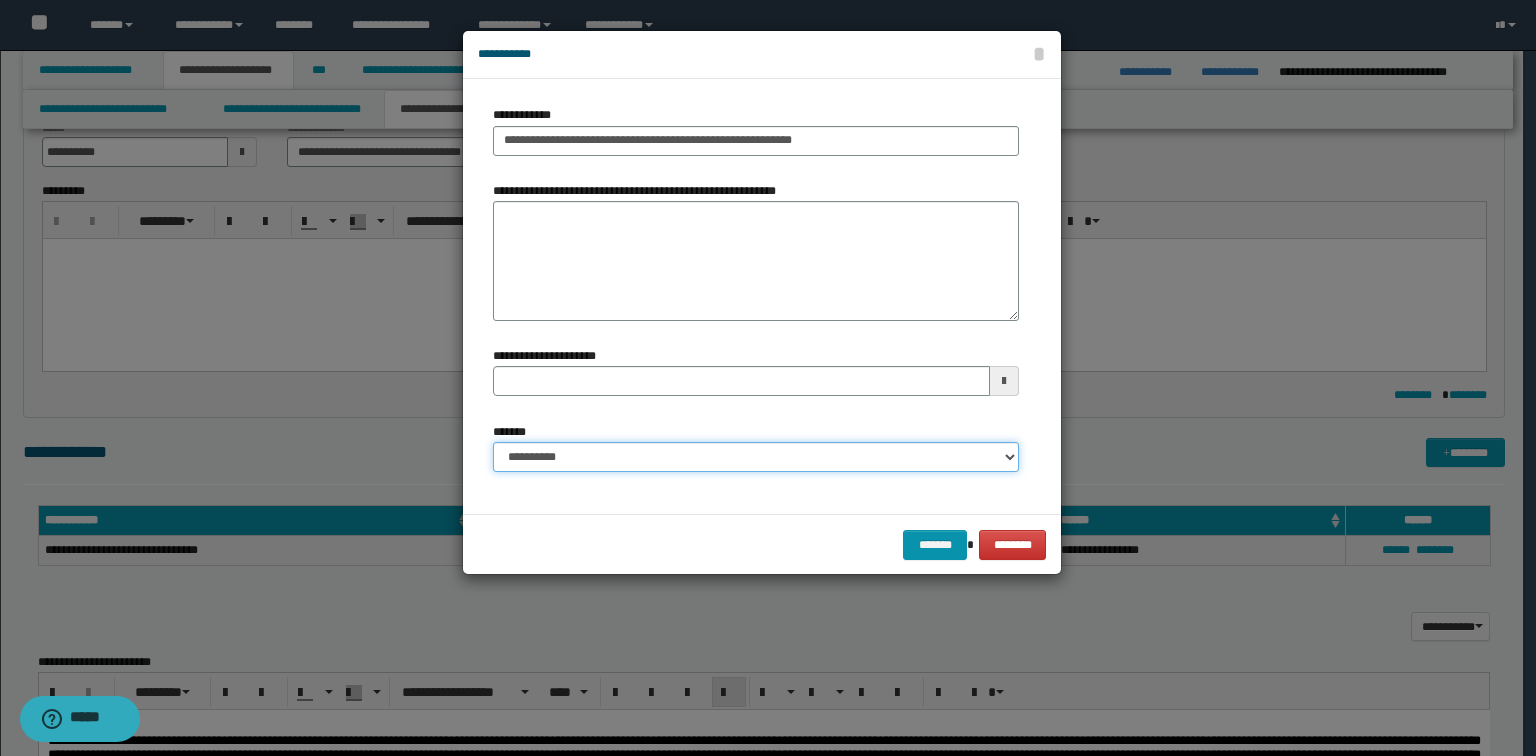 click on "**********" at bounding box center (756, 457) 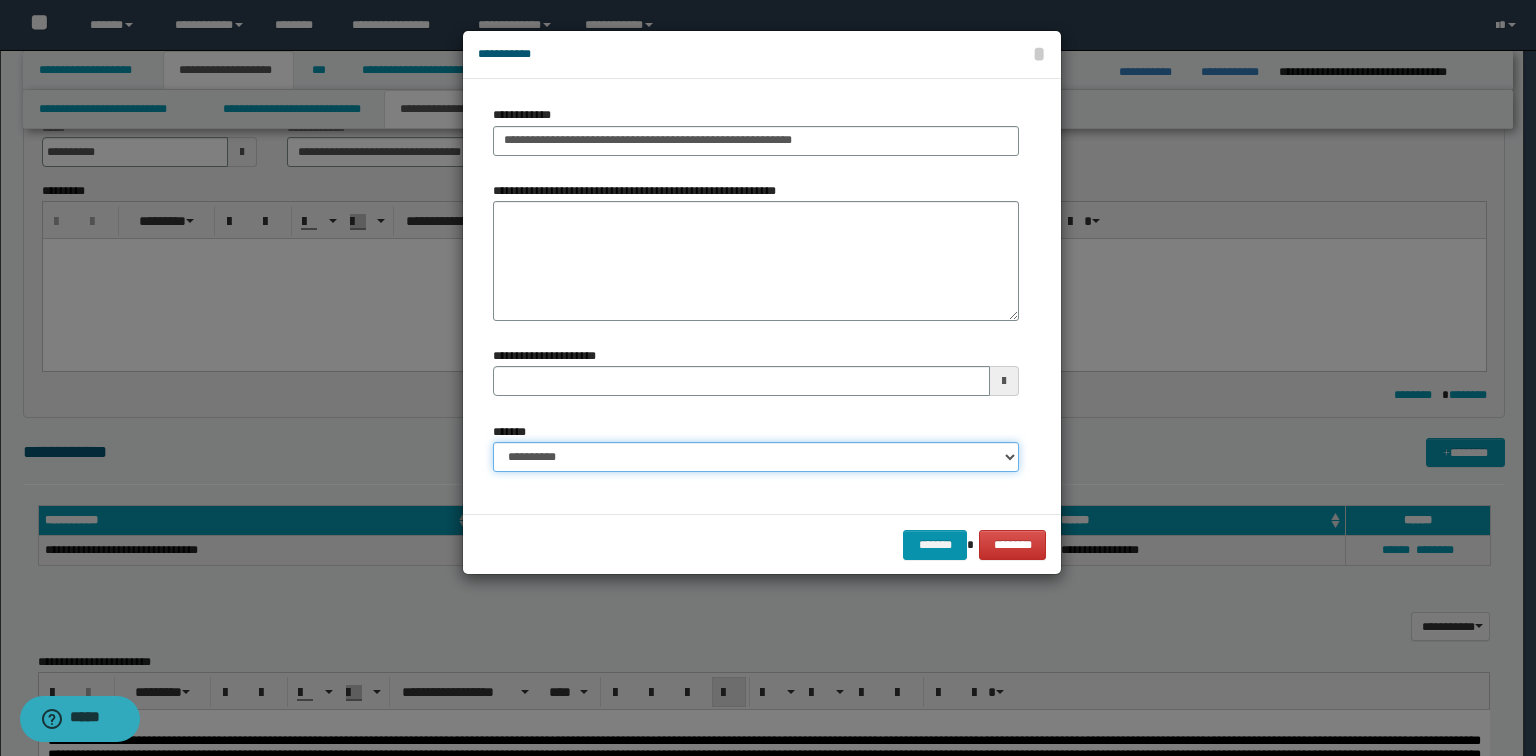 select on "*" 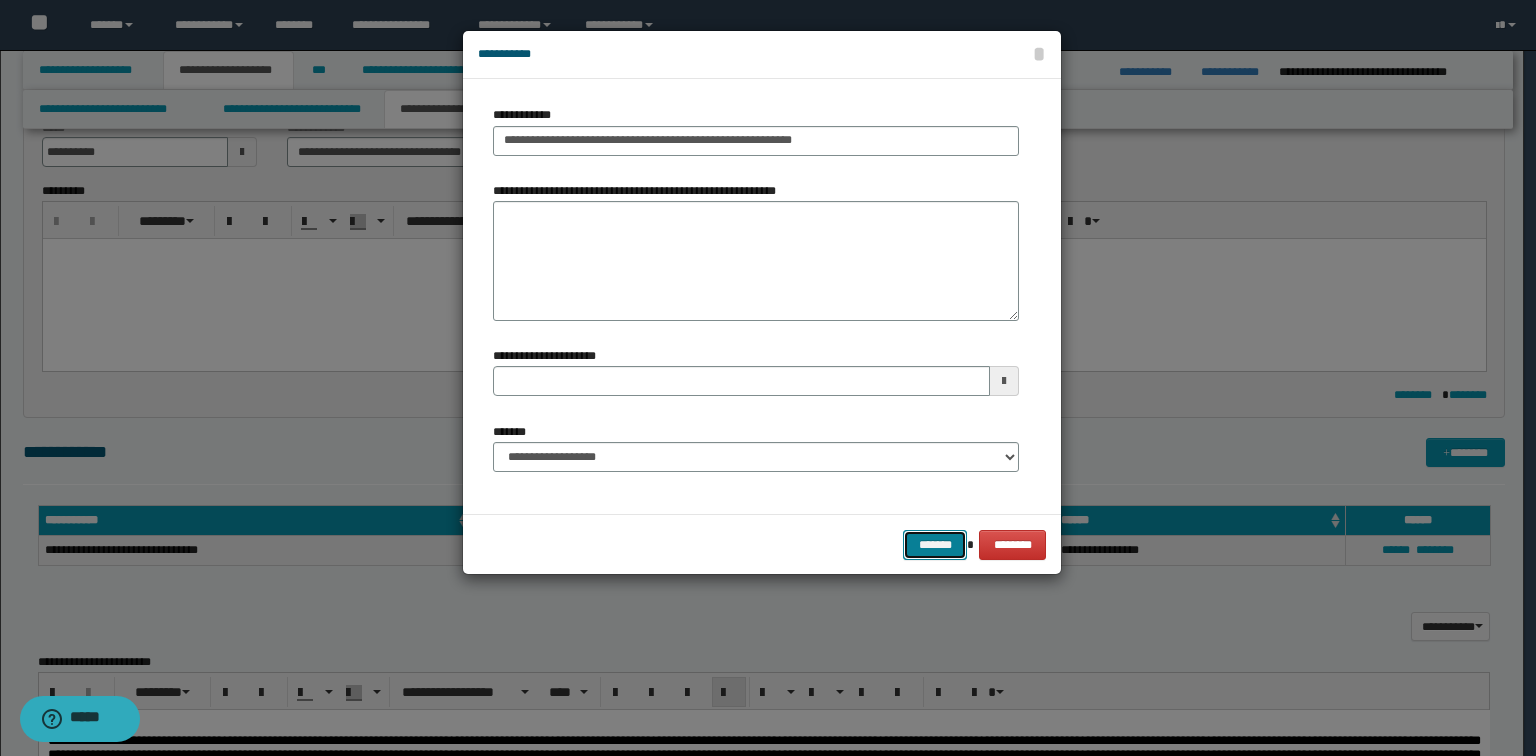 click on "*******" at bounding box center (935, 545) 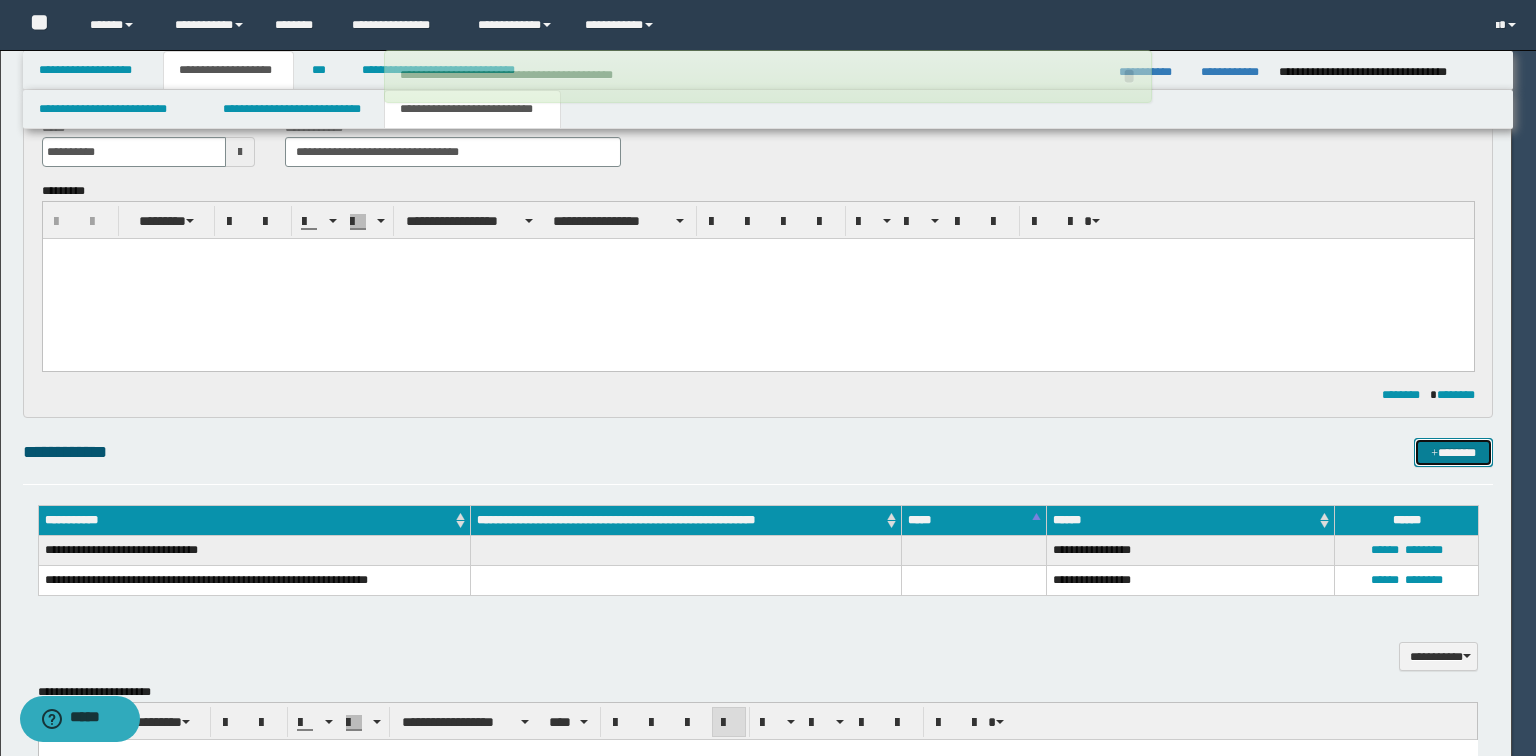 type 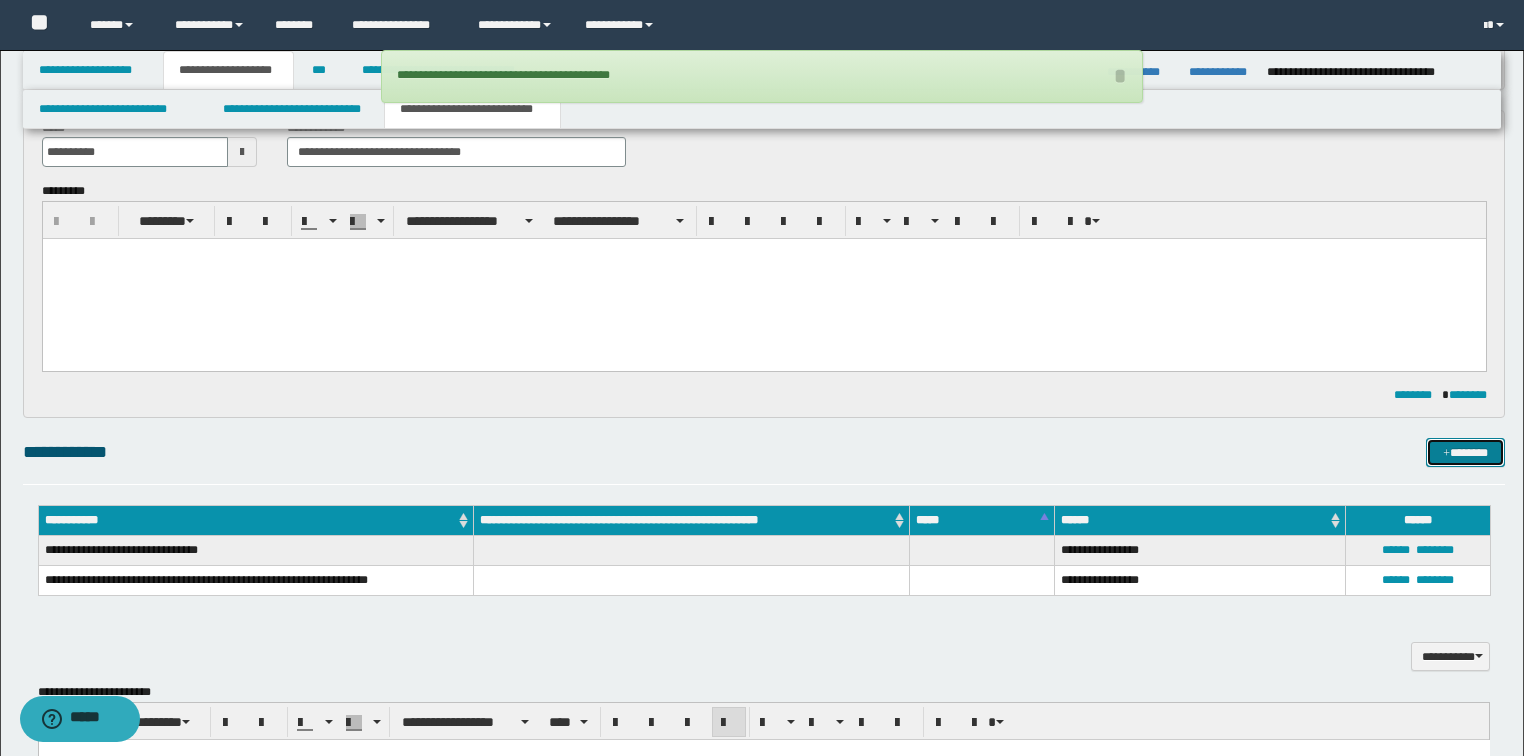 click on "*******" at bounding box center (1465, 453) 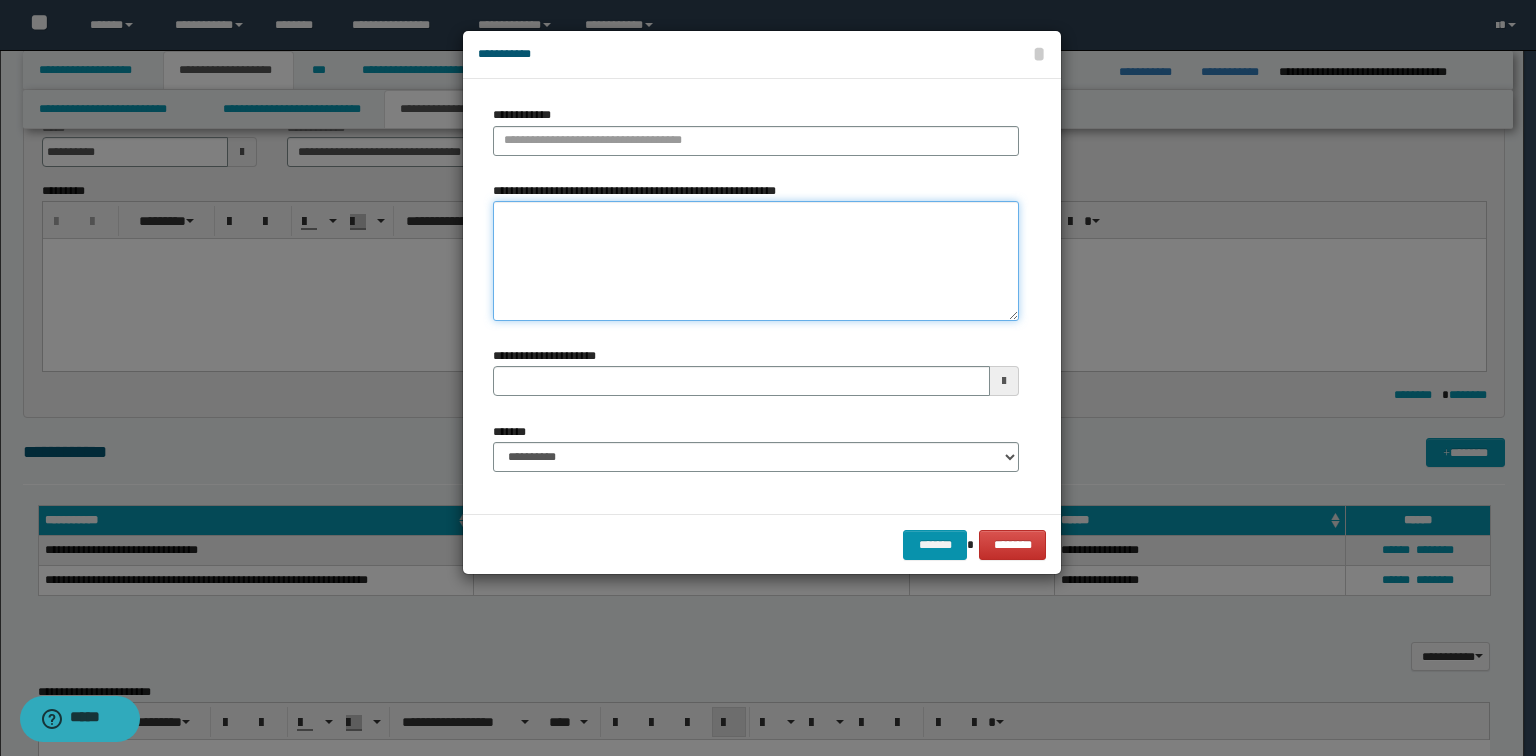 click on "**********" at bounding box center [756, 261] 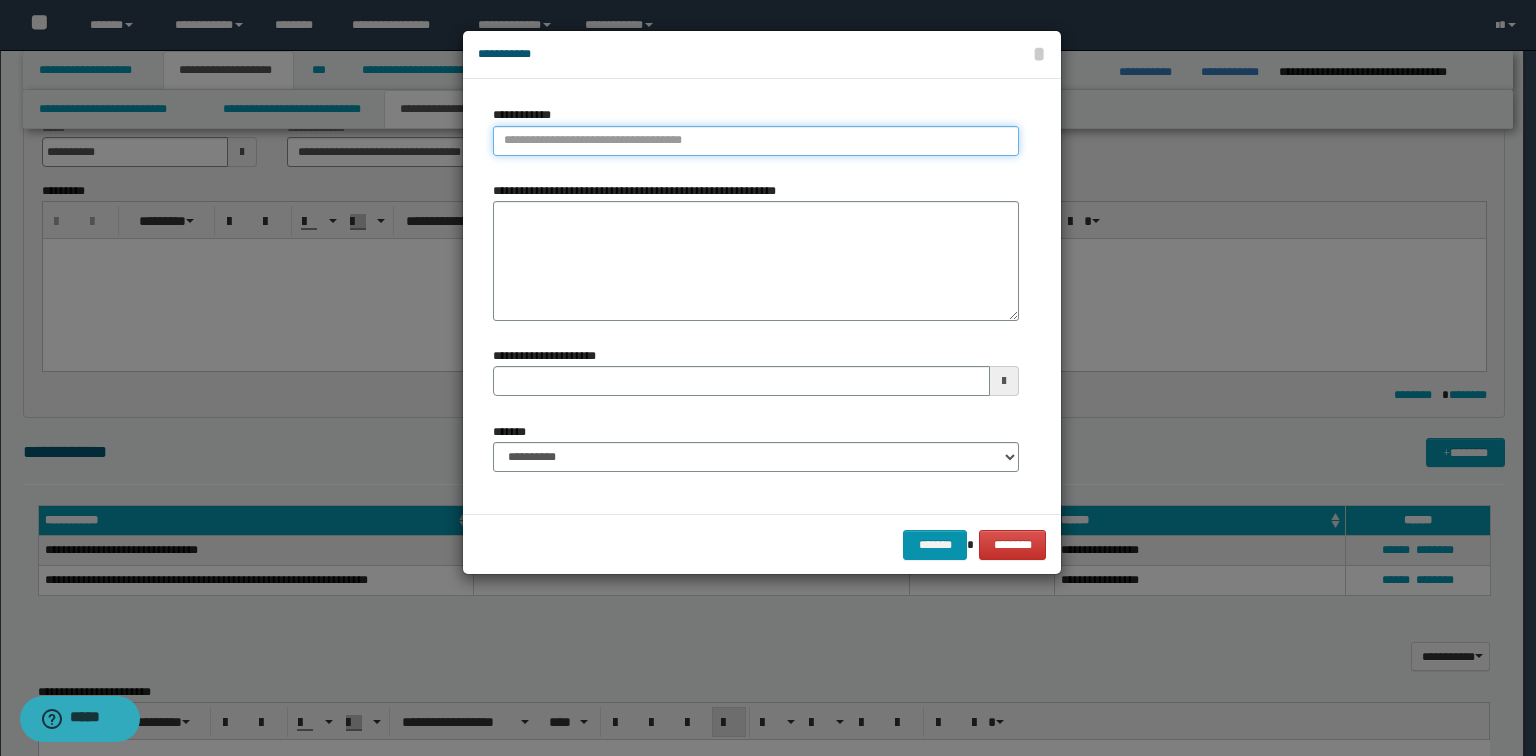 type on "**********" 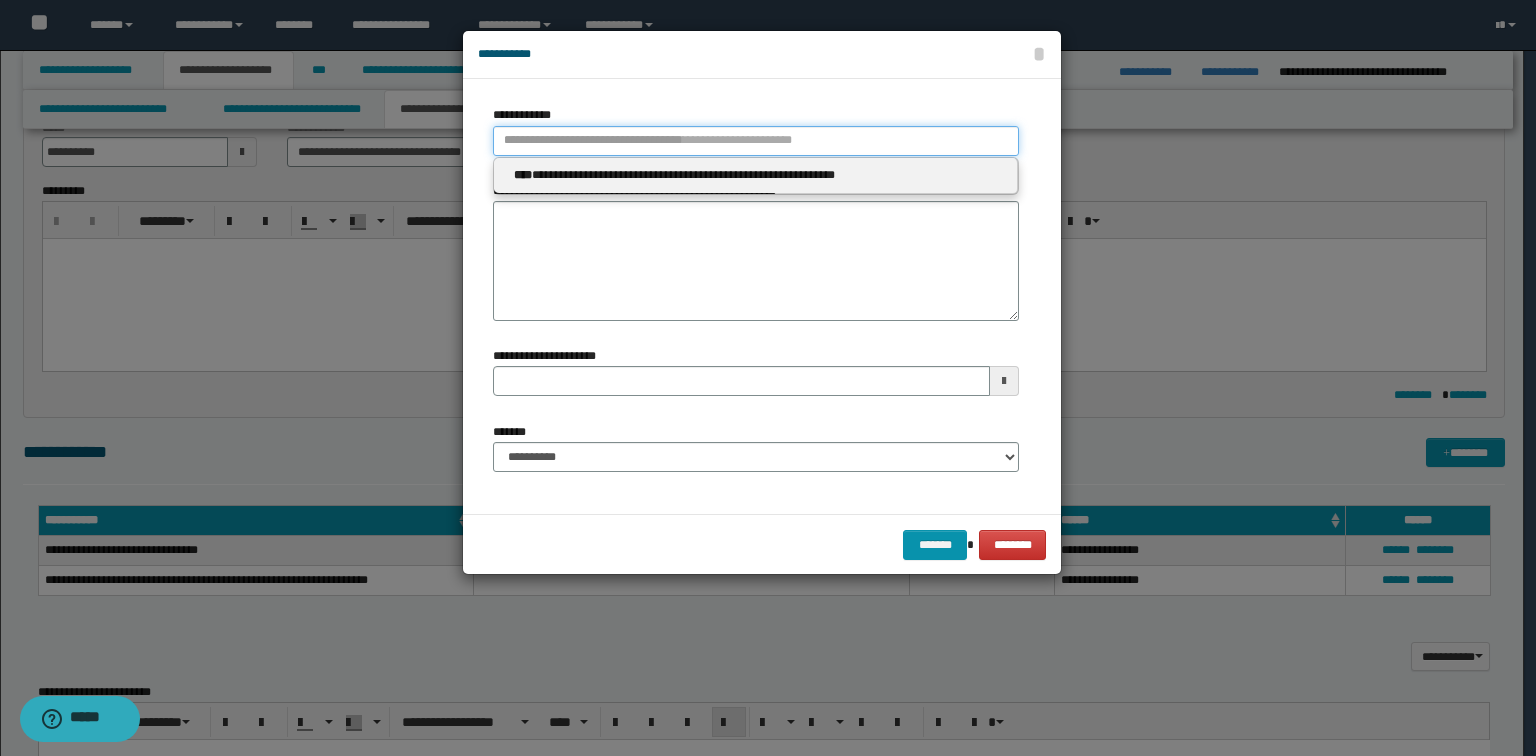 click on "**********" at bounding box center [756, 141] 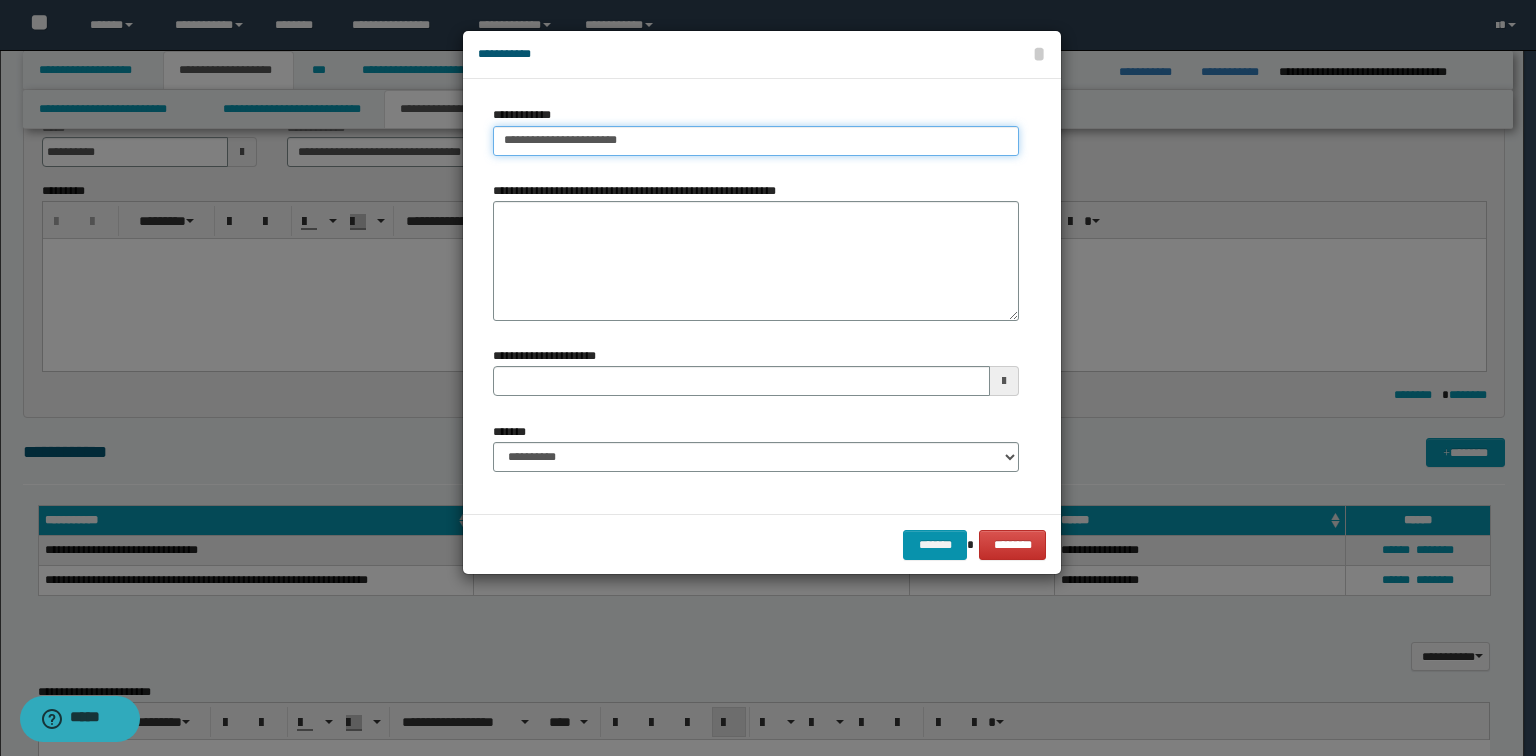 type on "**********" 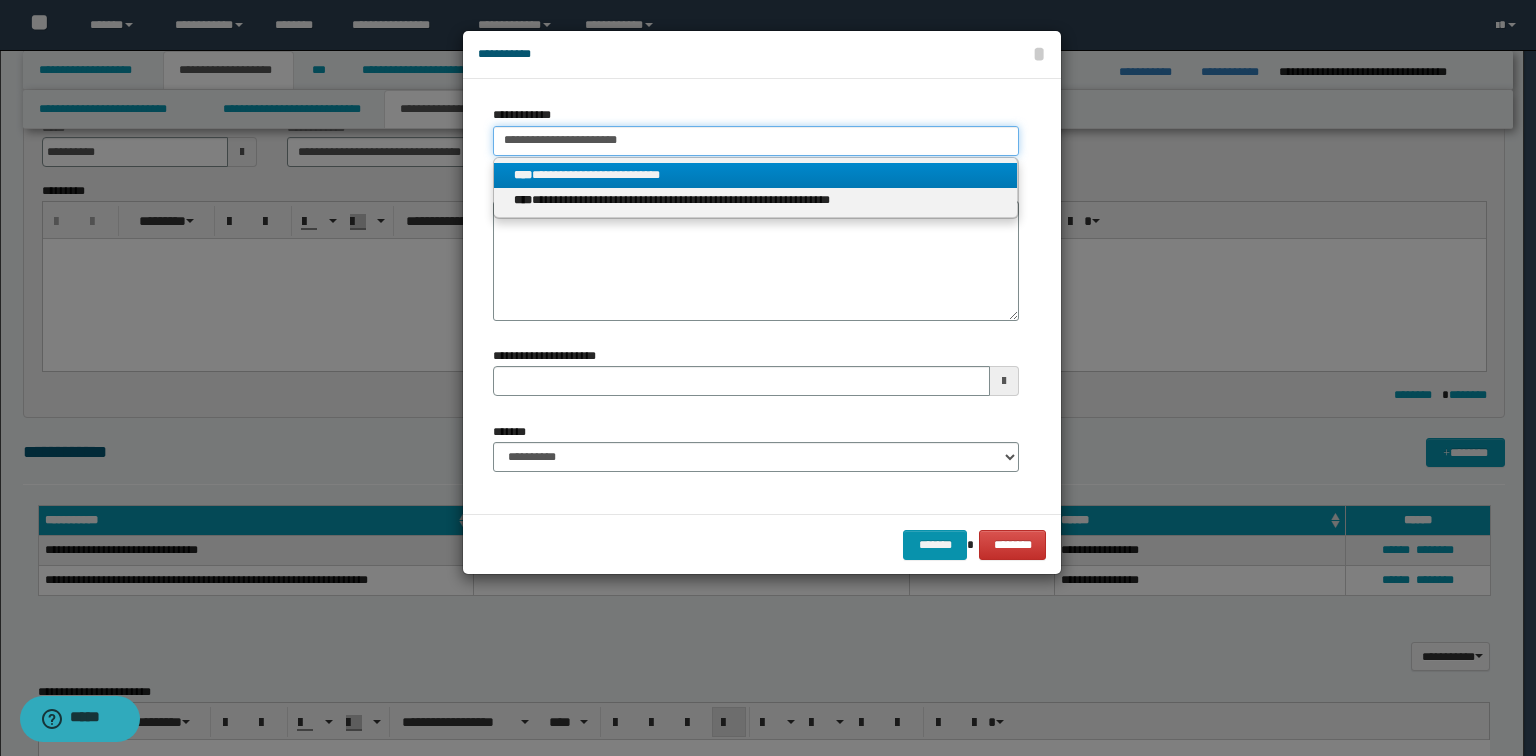 type on "**********" 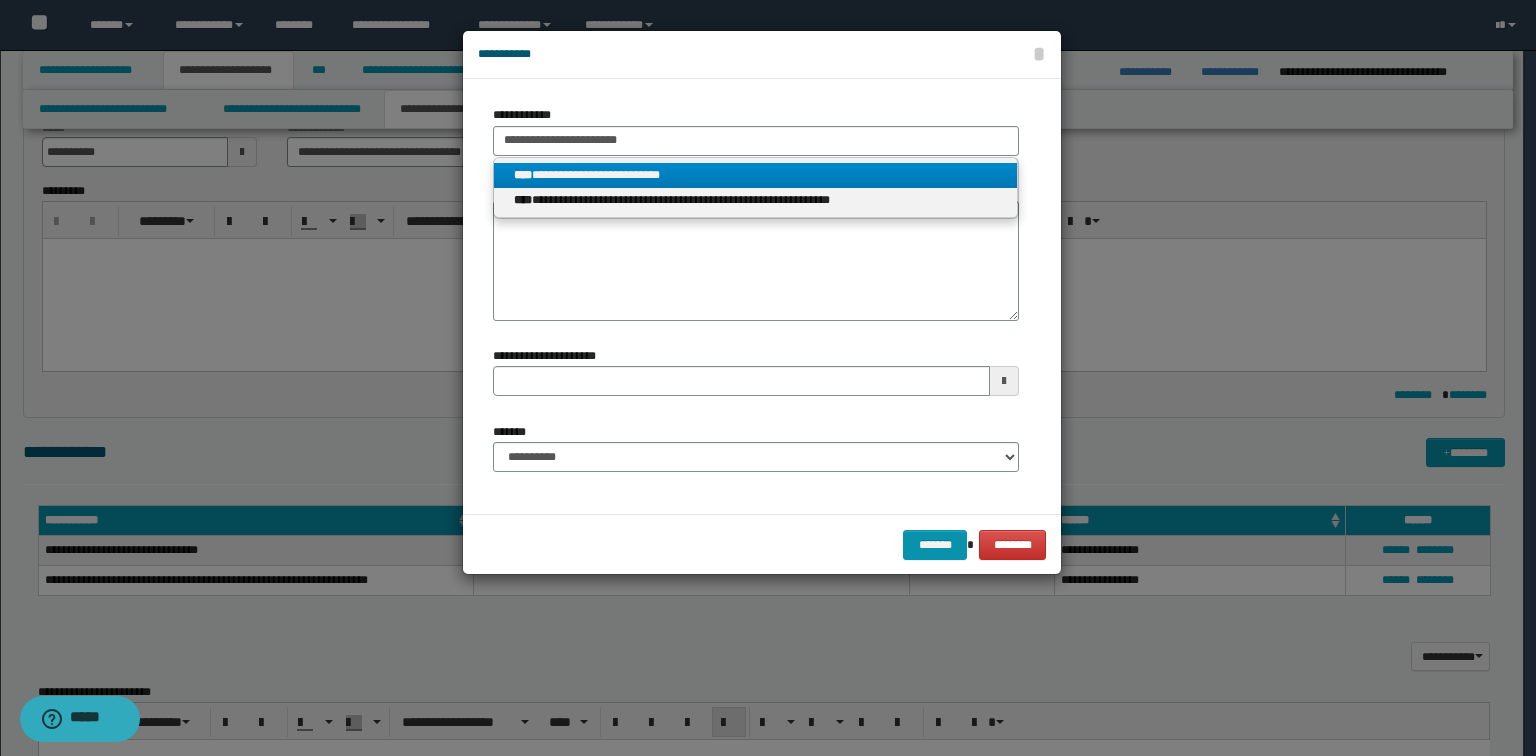 click on "**********" at bounding box center (756, 175) 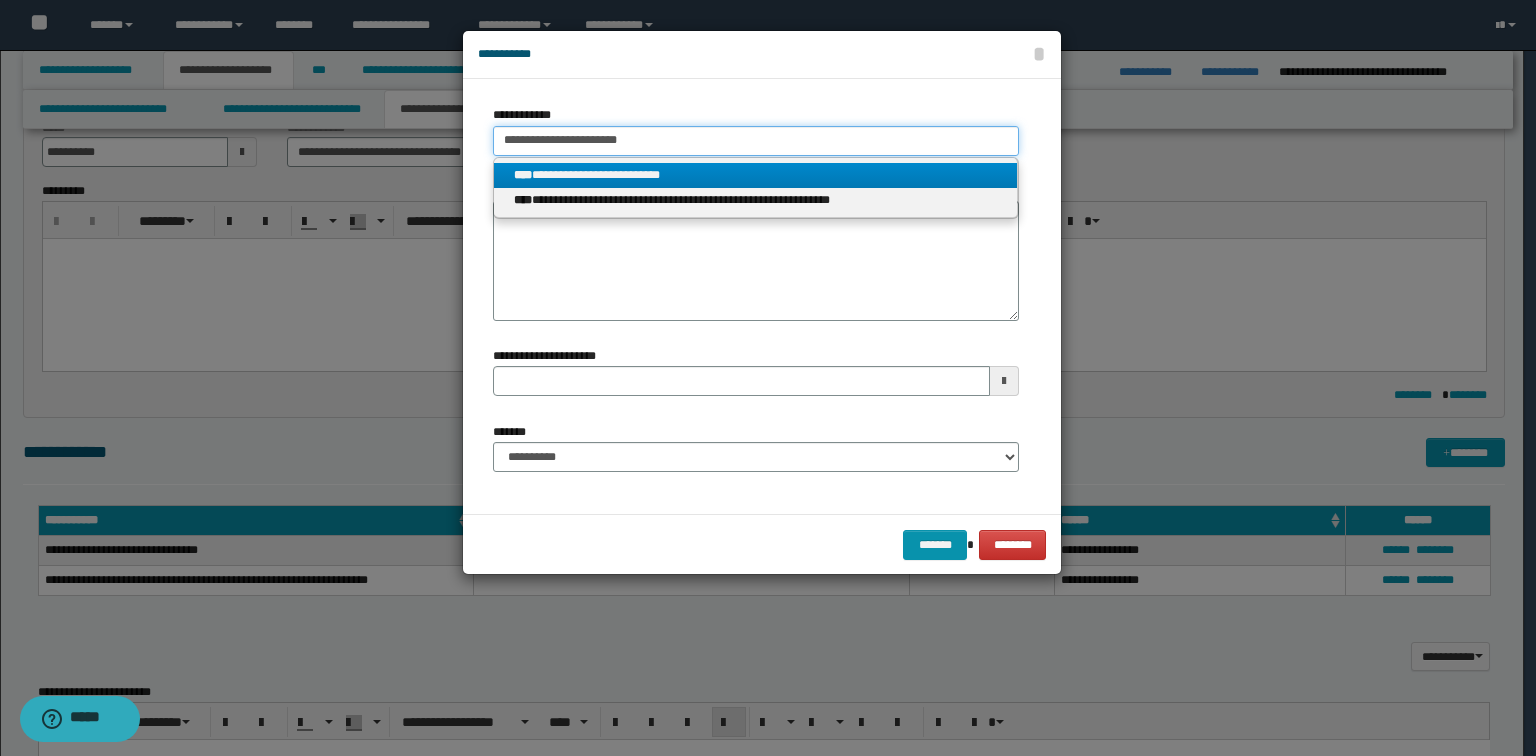 type 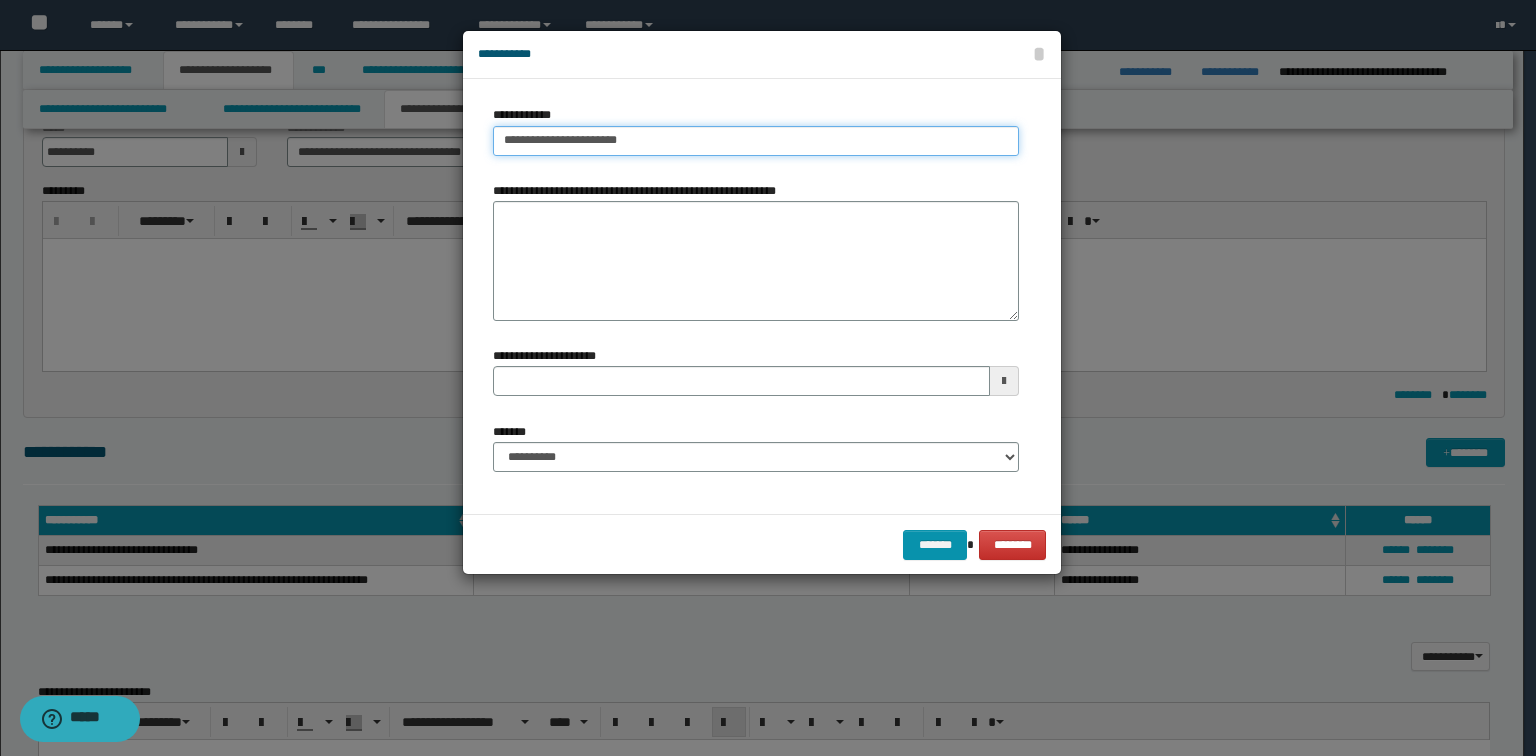 type 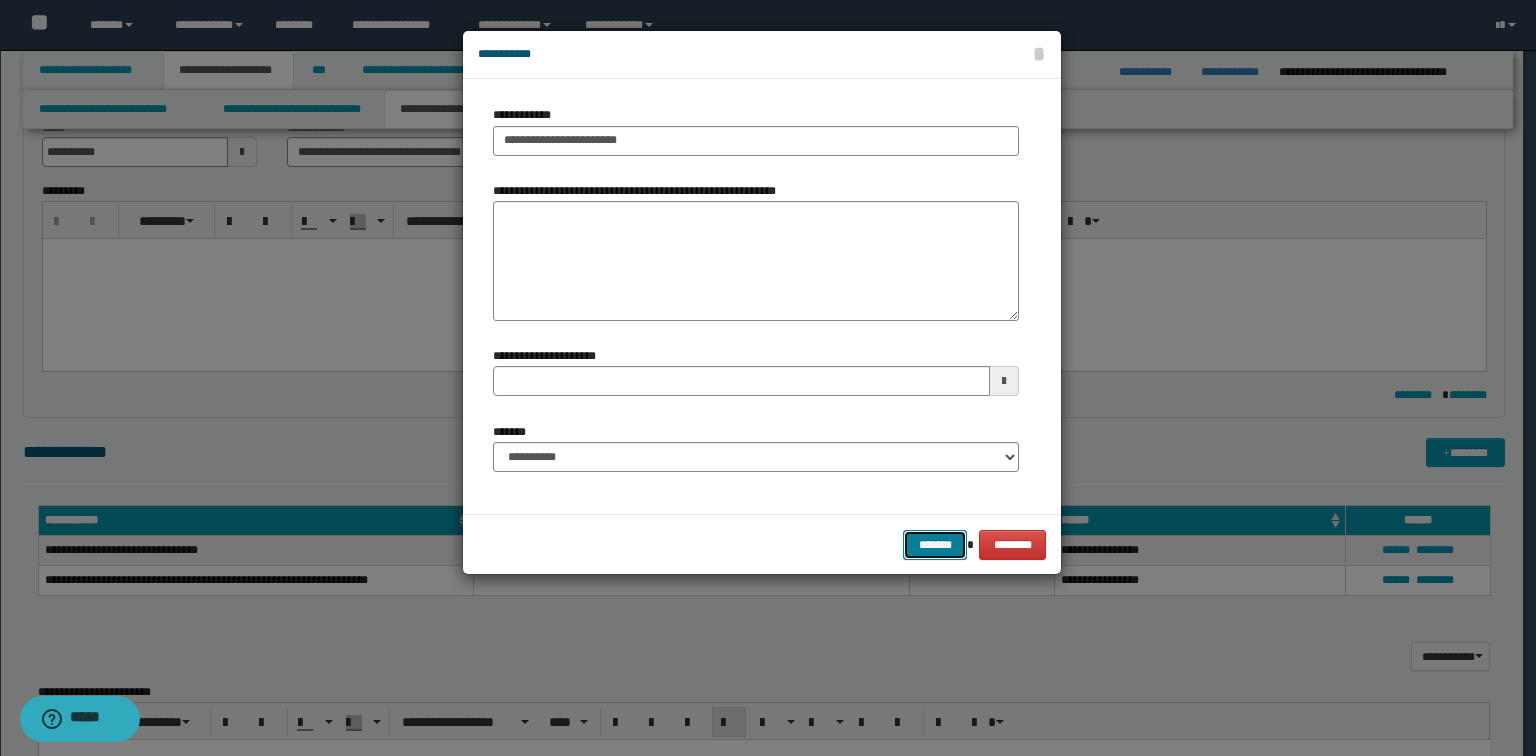 click on "*******" at bounding box center [935, 545] 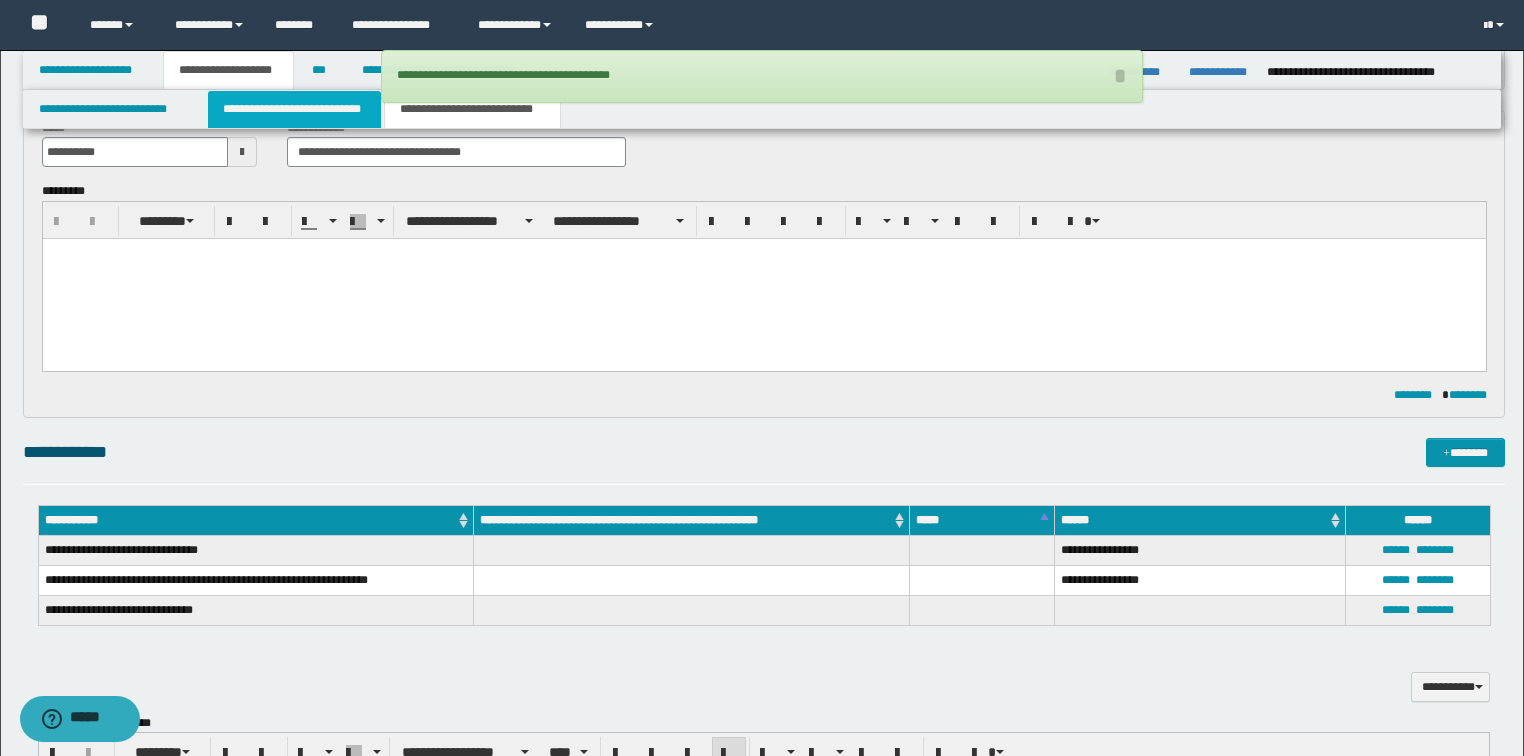 drag, startPoint x: 266, startPoint y: 109, endPoint x: 701, endPoint y: 565, distance: 630.2071 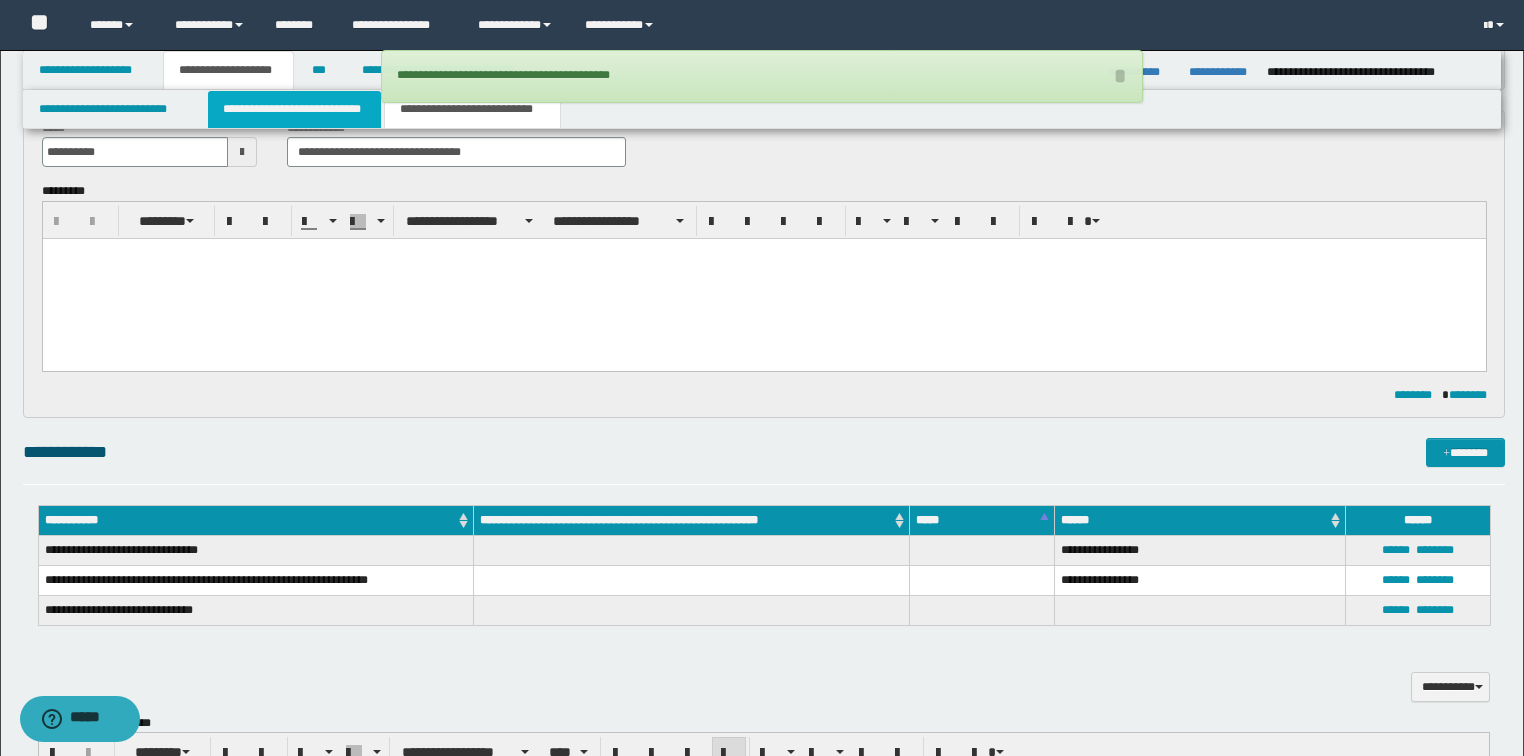 click on "**********" at bounding box center [294, 109] 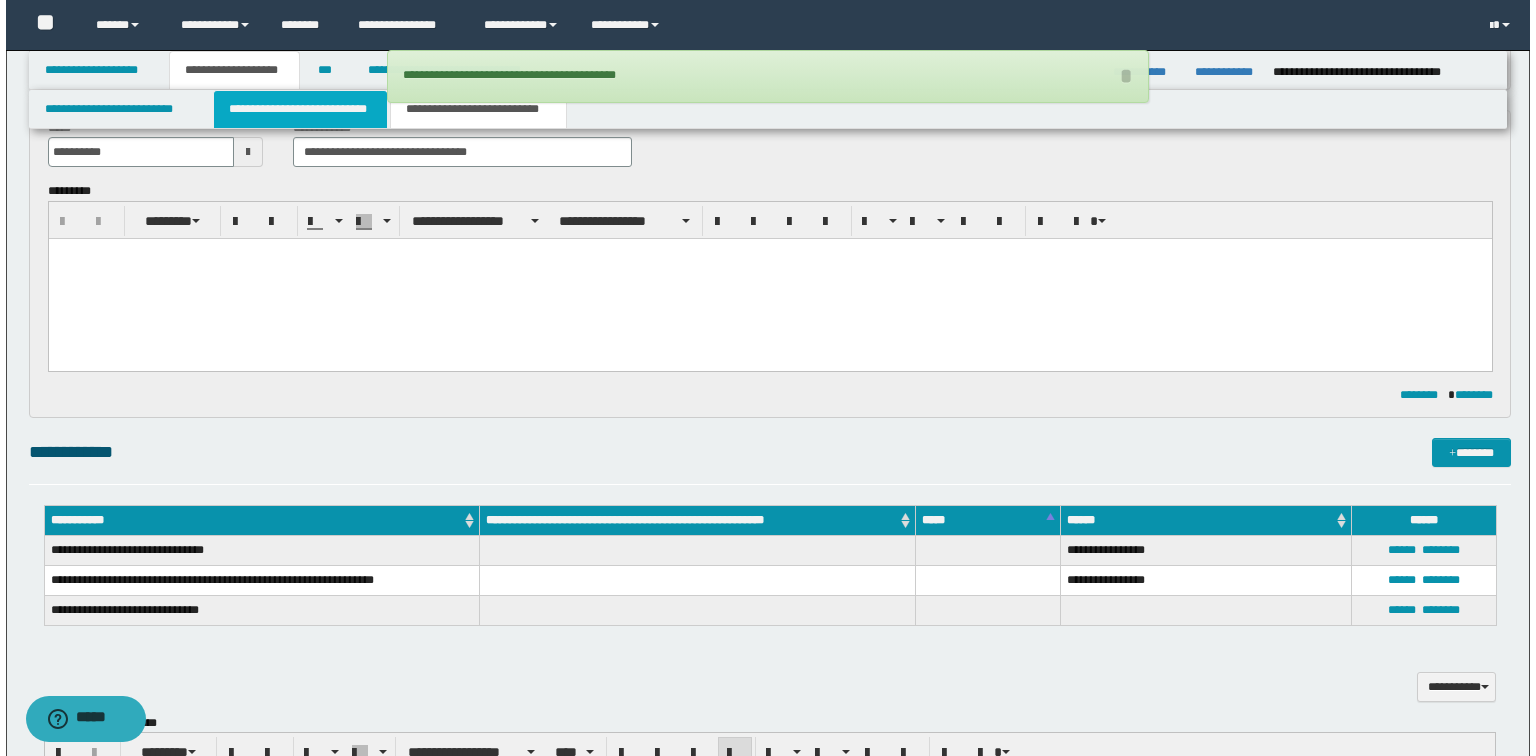 type 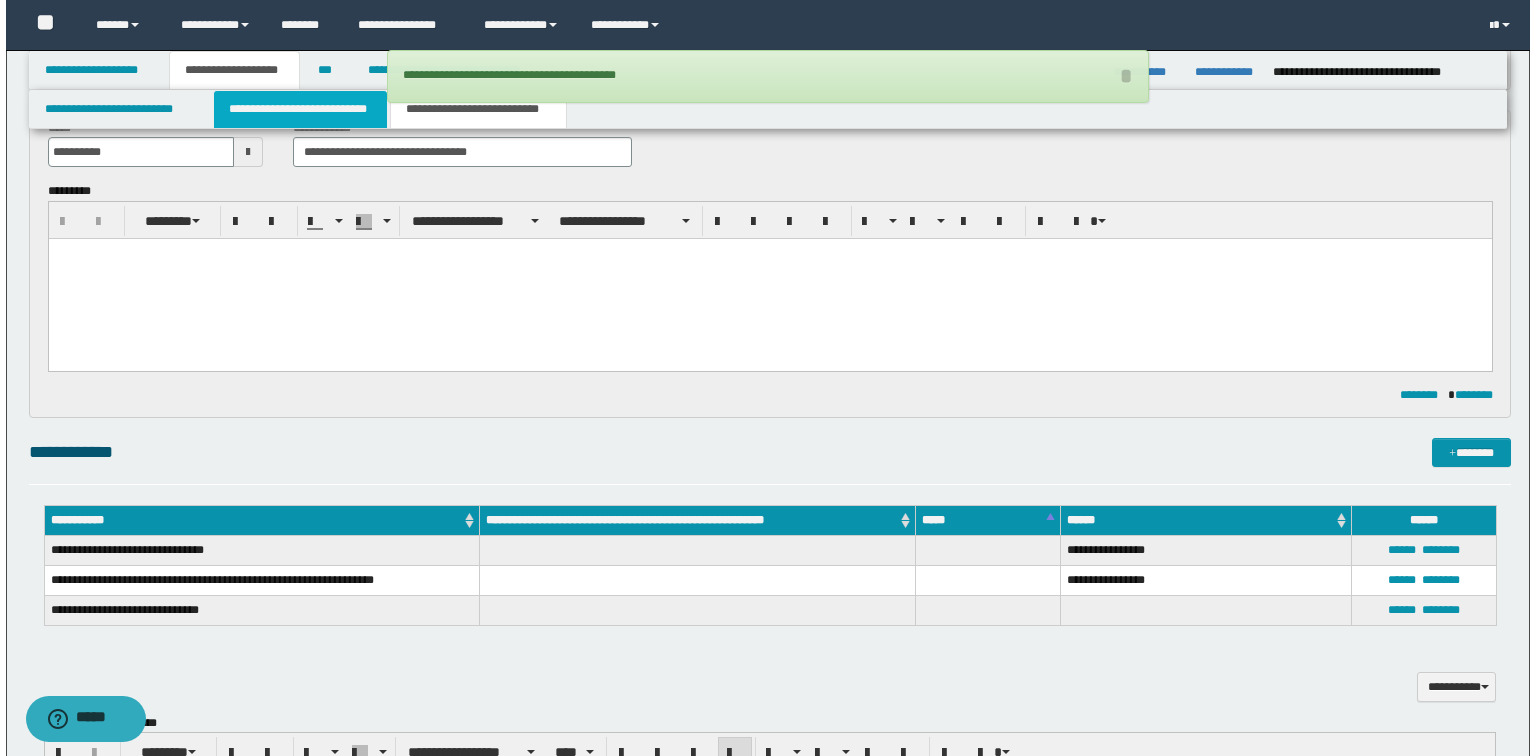 type 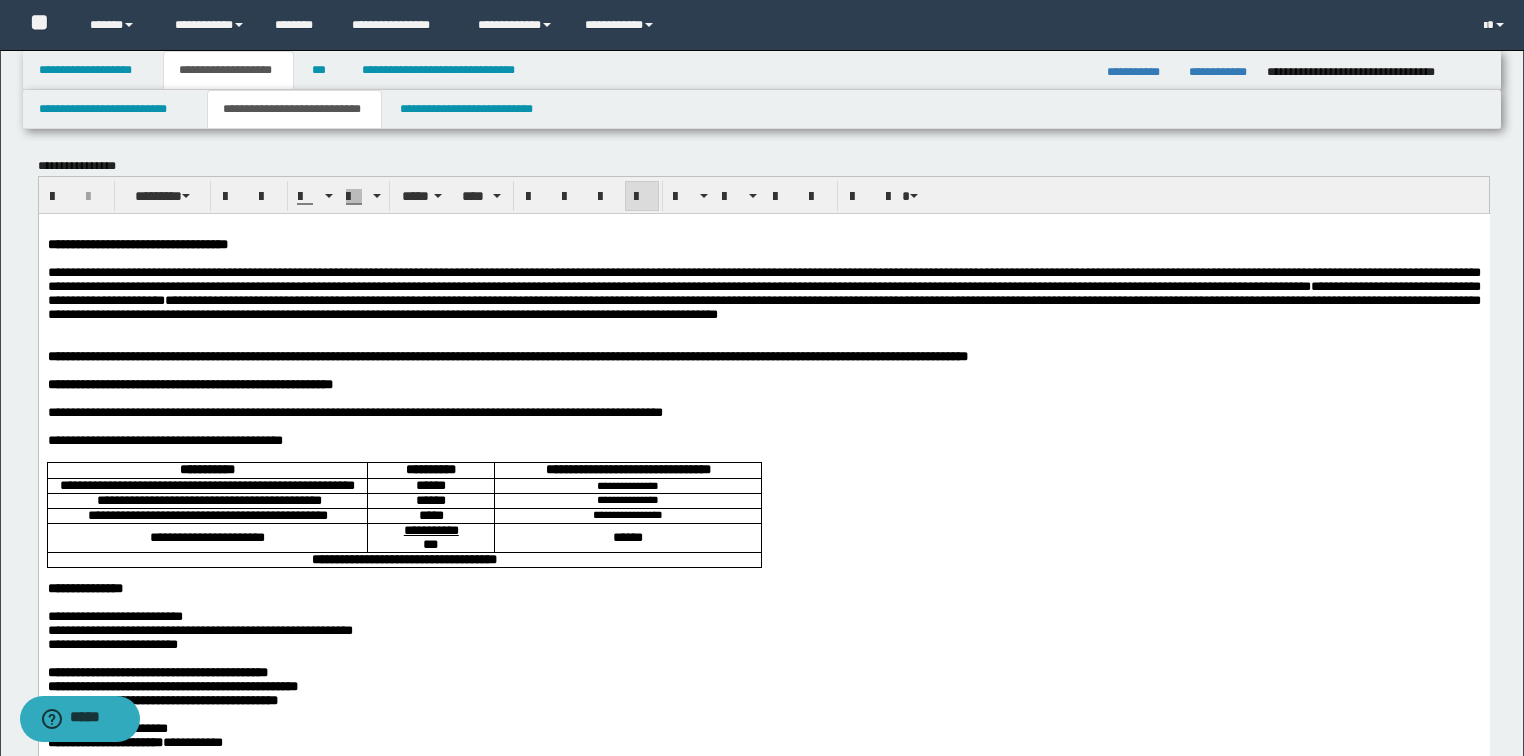 scroll, scrollTop: 0, scrollLeft: 0, axis: both 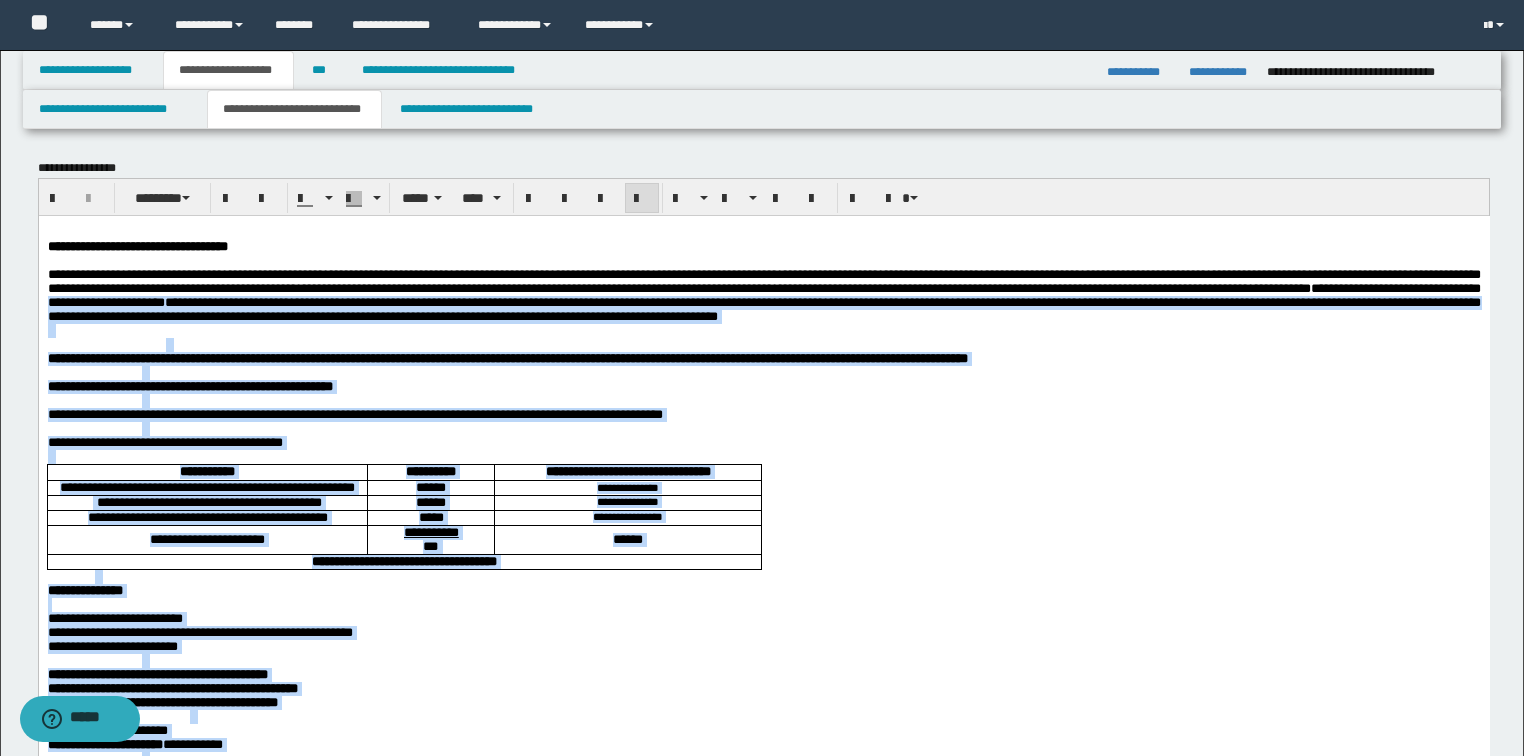 drag, startPoint x: 1275, startPoint y: 276, endPoint x: 1177, endPoint y: 320, distance: 107.42439 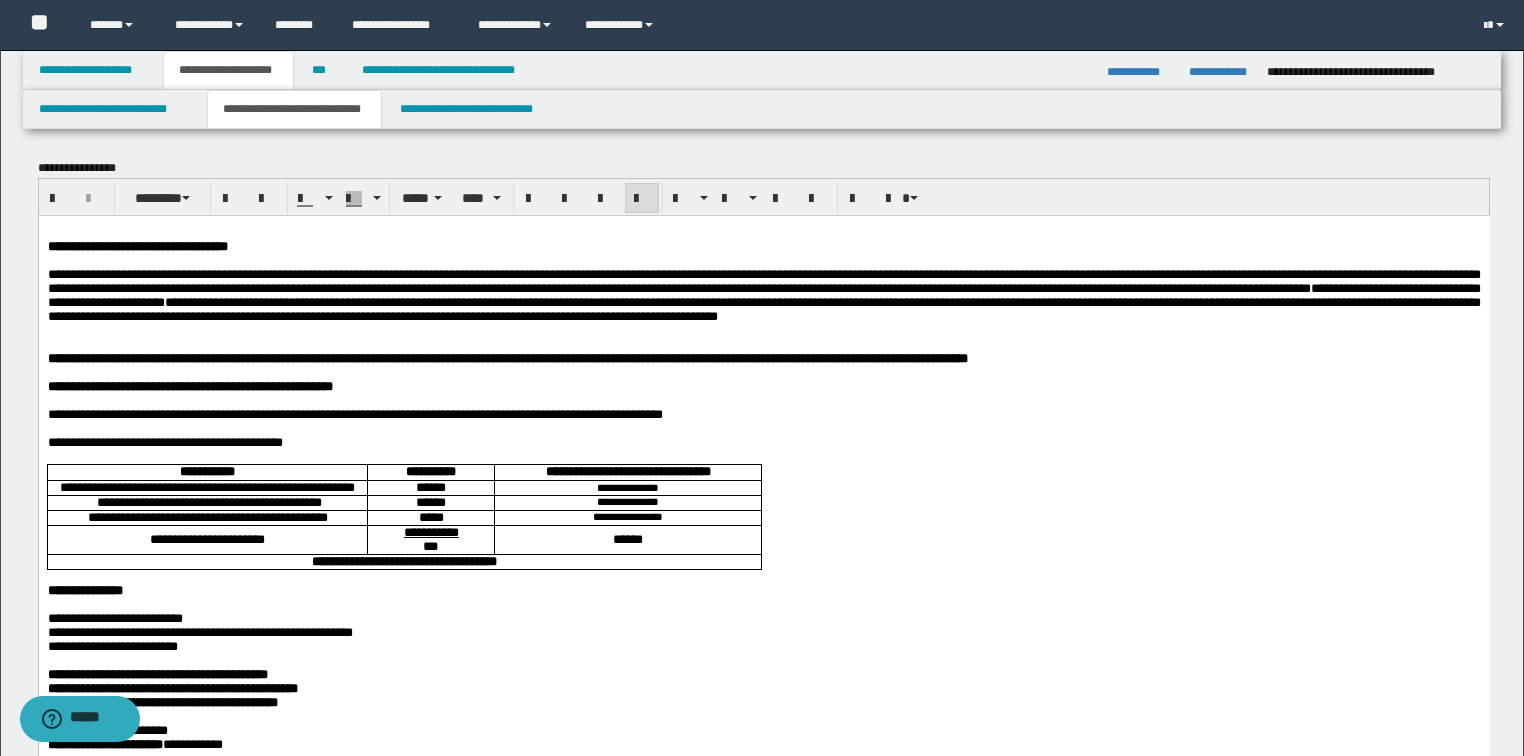 click on "**********" at bounding box center [763, 294] 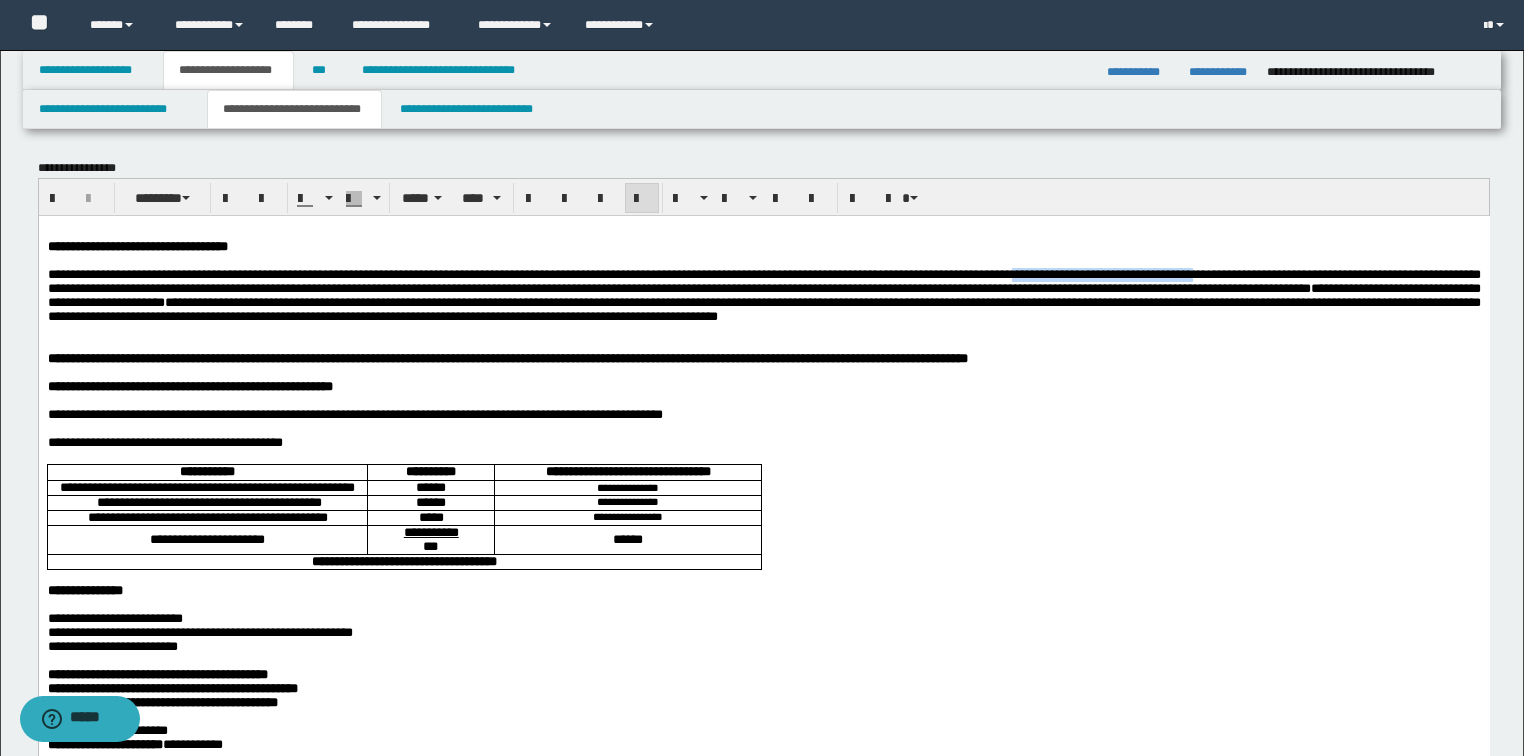 drag, startPoint x: 1283, startPoint y: 276, endPoint x: 97, endPoint y: 288, distance: 1186.0607 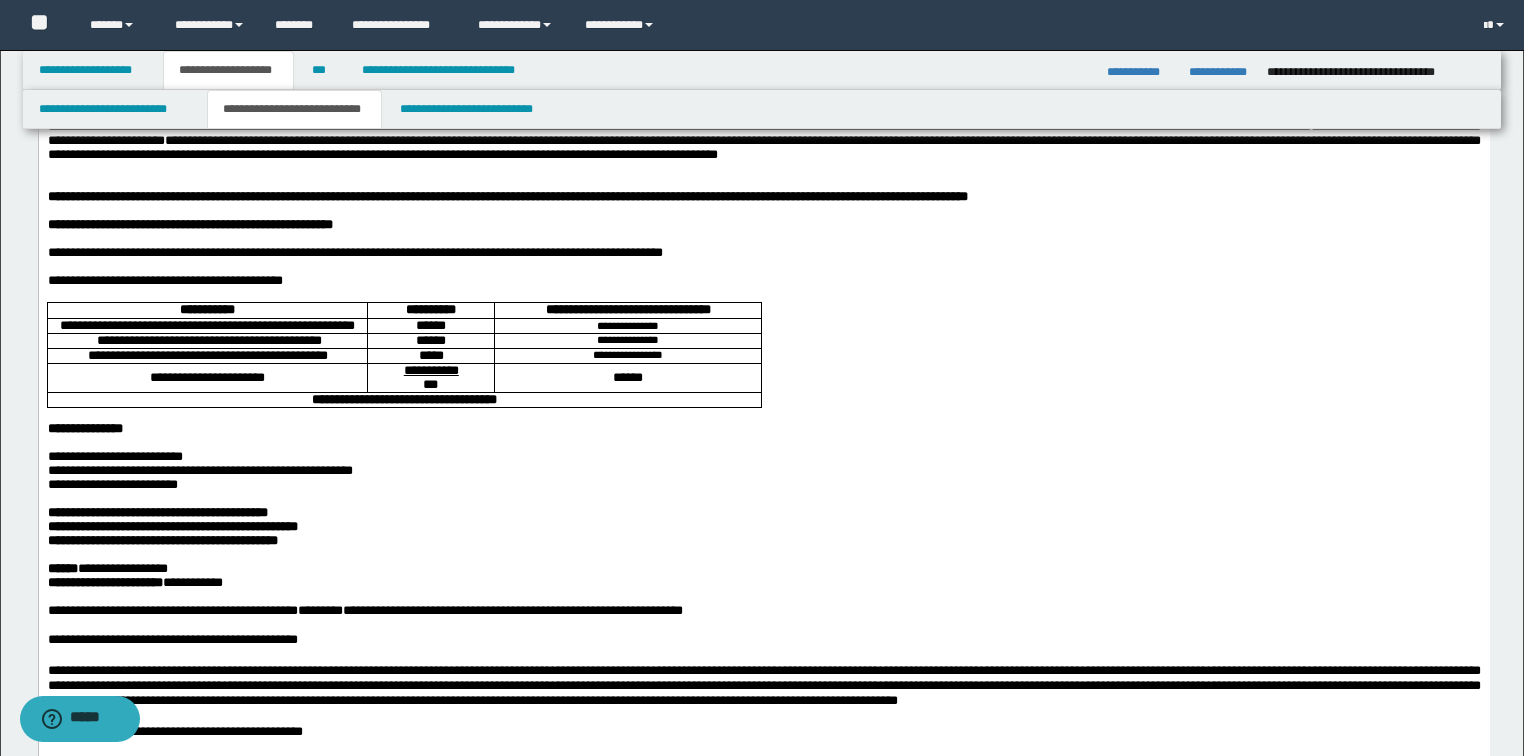 scroll, scrollTop: 240, scrollLeft: 0, axis: vertical 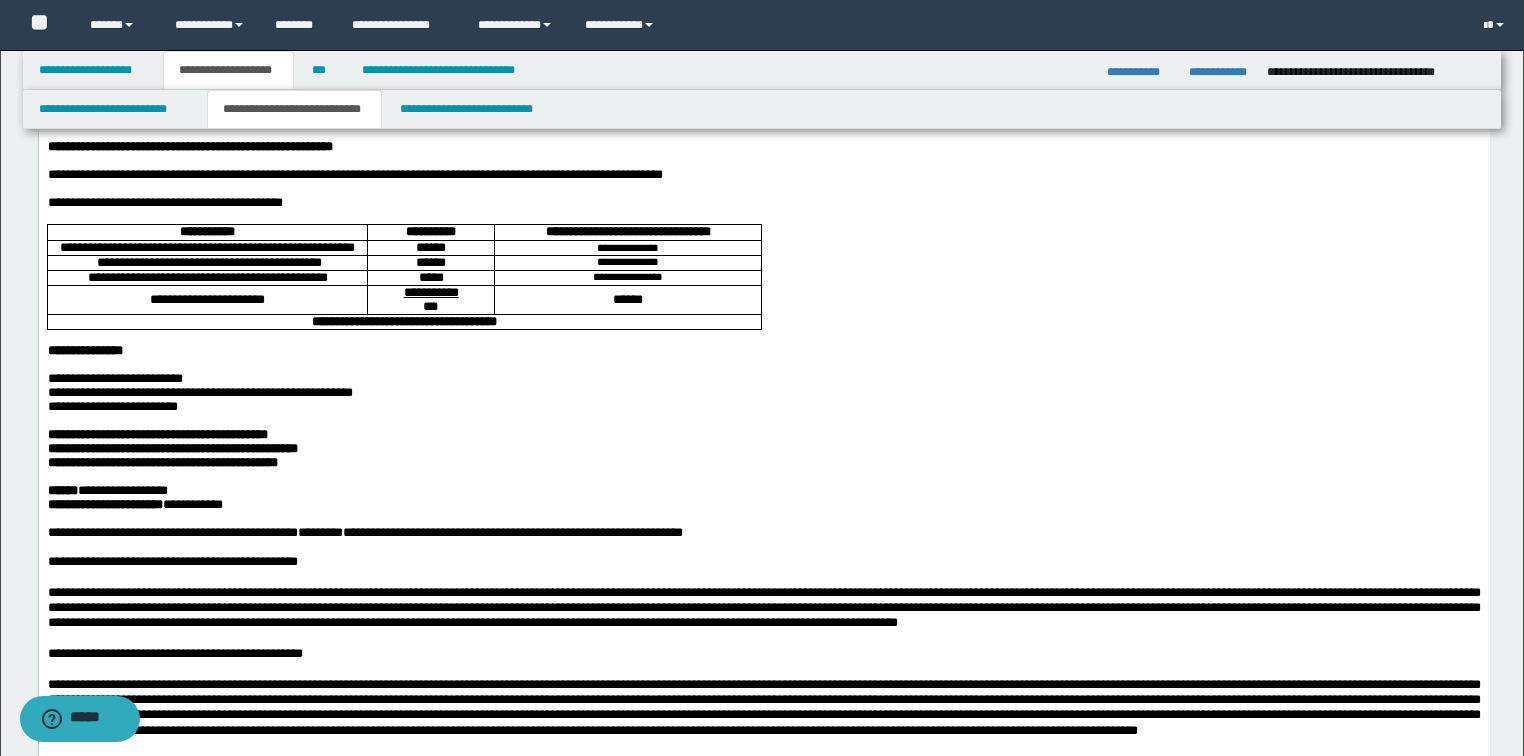 click on "**********" at bounding box center (763, 393) 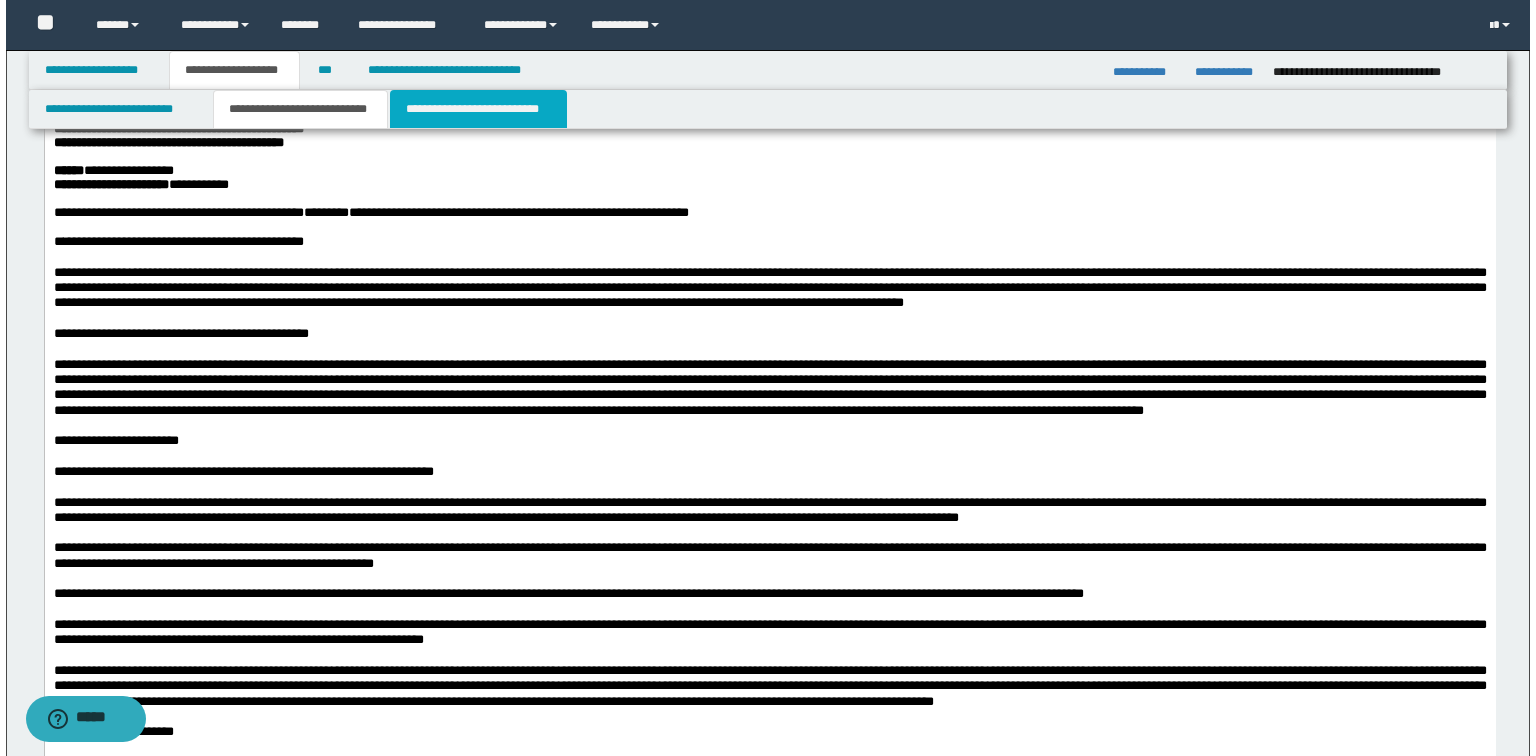 scroll, scrollTop: 880, scrollLeft: 0, axis: vertical 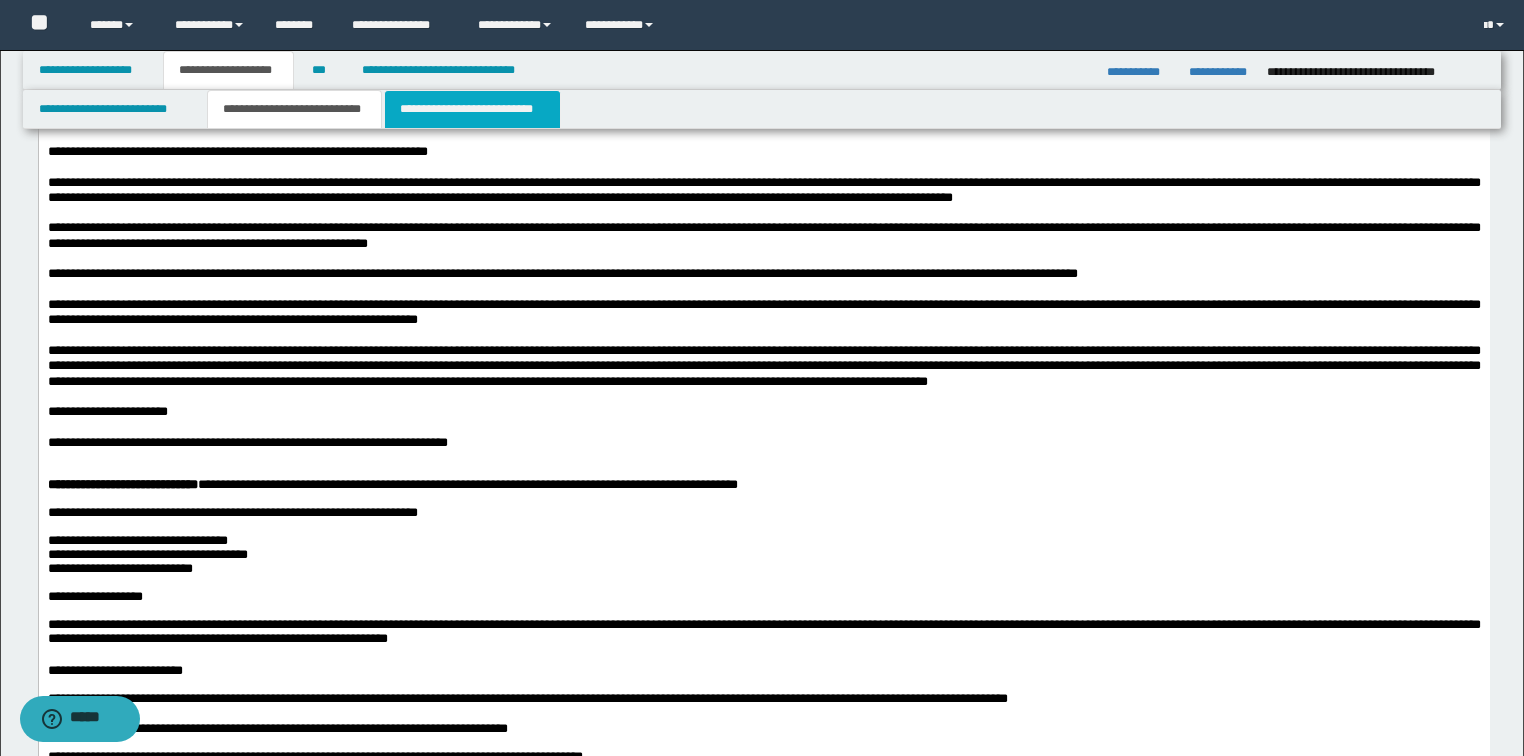 click on "**********" at bounding box center (472, 109) 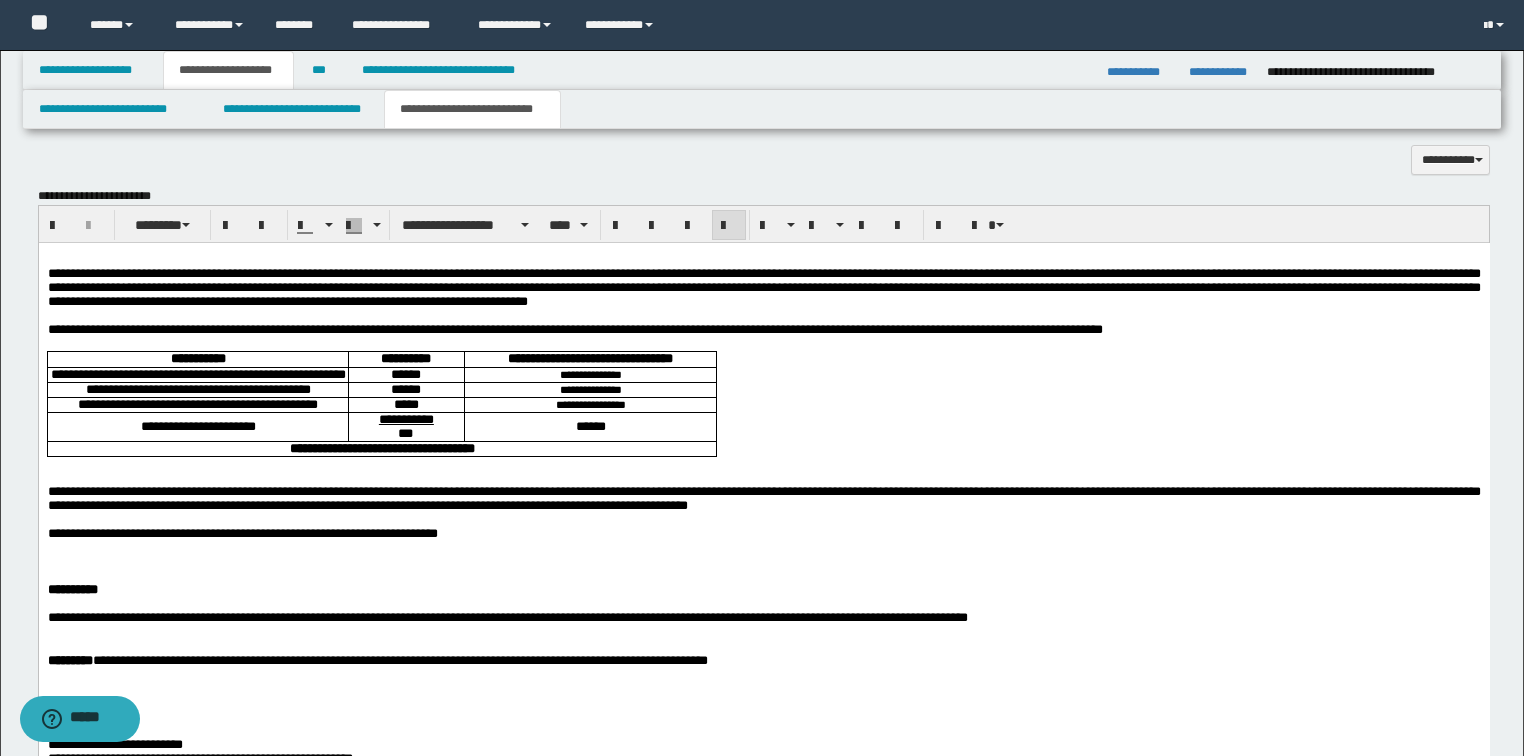 scroll, scrollTop: 1440, scrollLeft: 0, axis: vertical 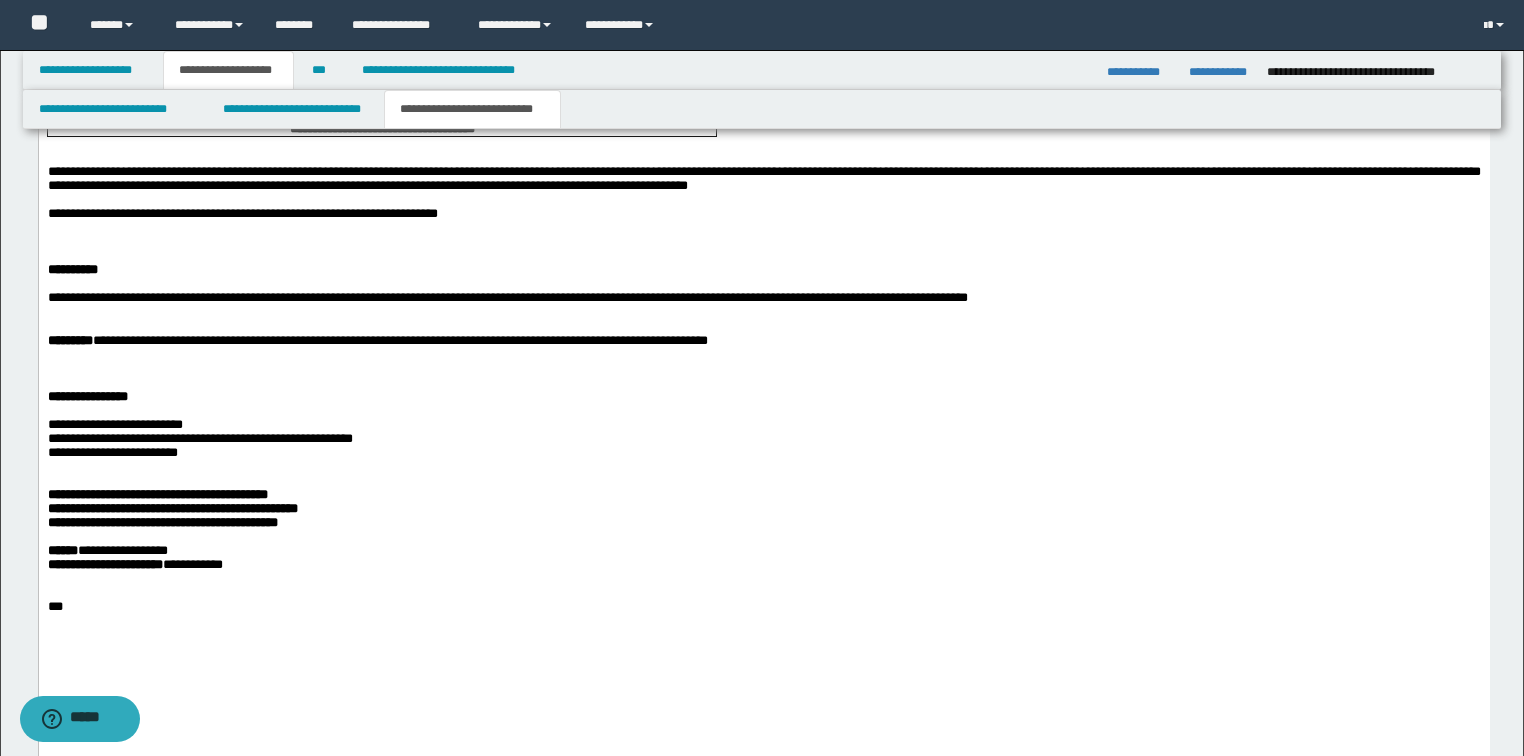 click on "**********" at bounding box center (199, 439) 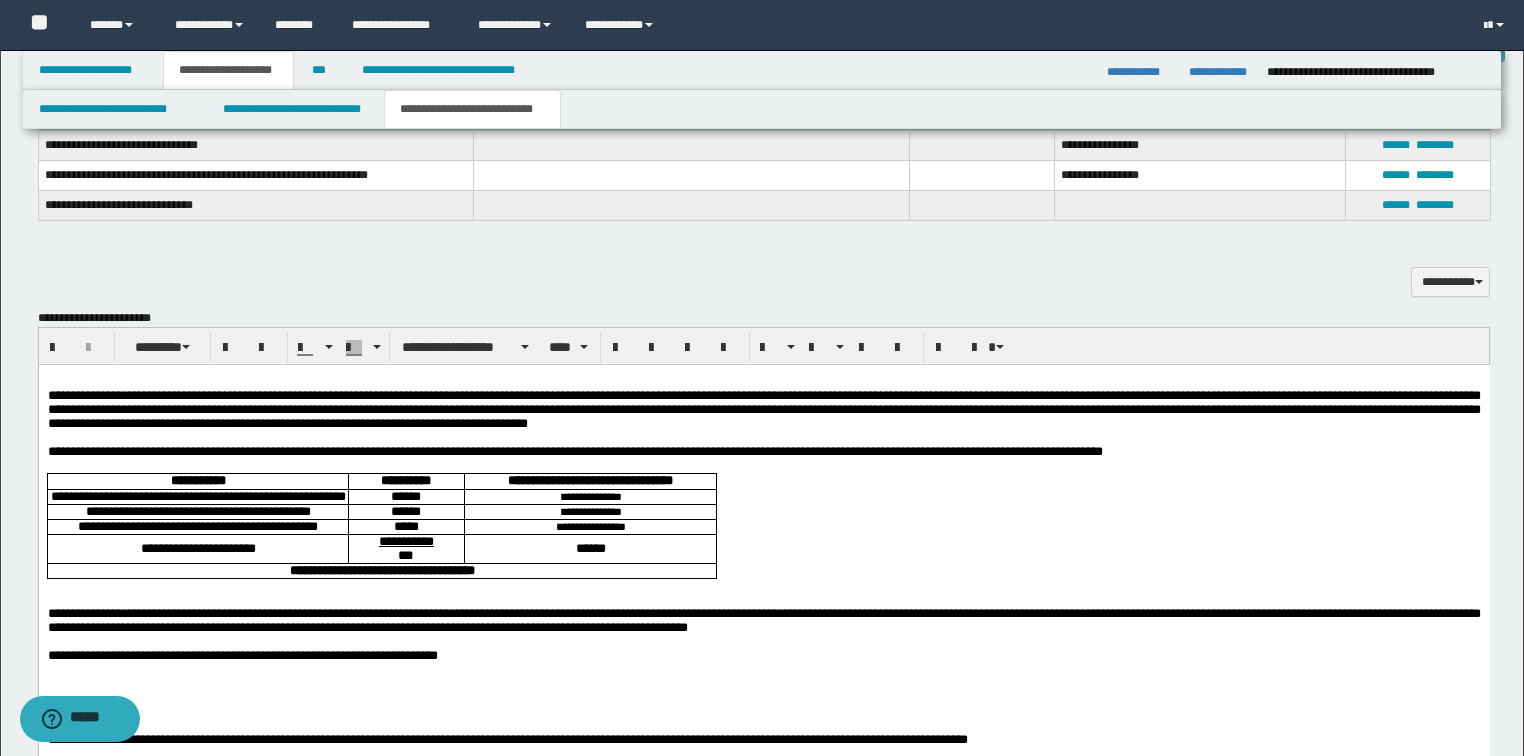 scroll, scrollTop: 960, scrollLeft: 0, axis: vertical 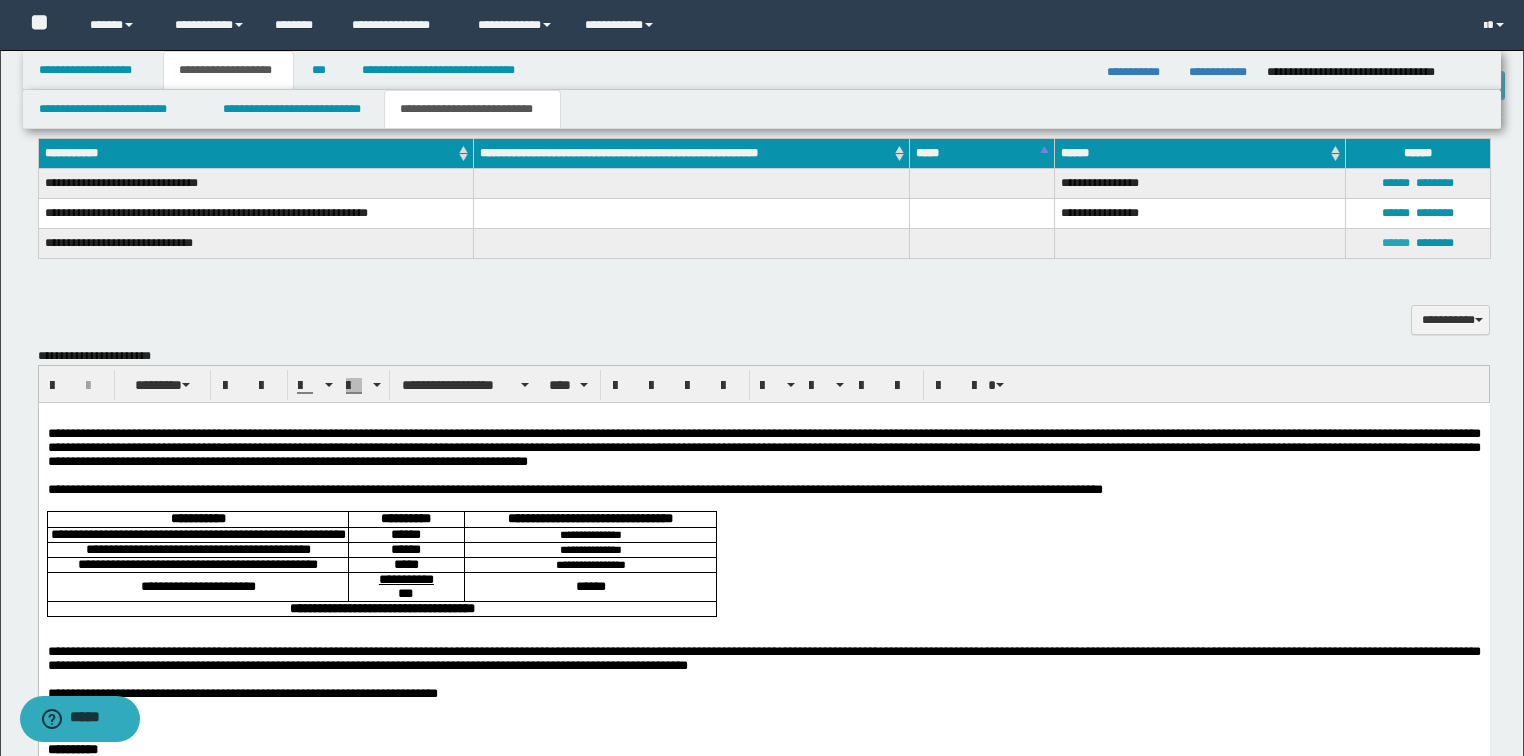 click on "******" at bounding box center (1396, 243) 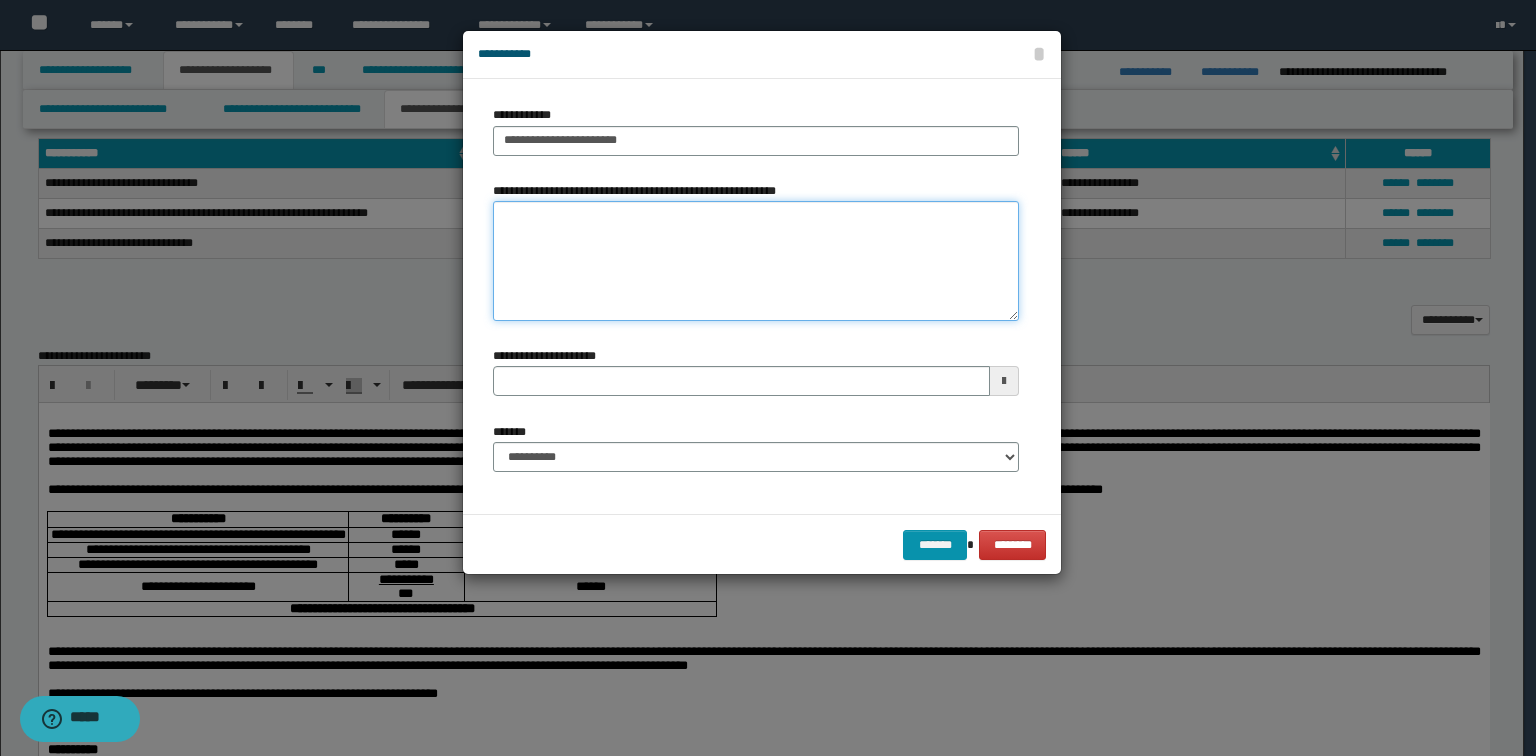 click on "**********" at bounding box center [756, 261] 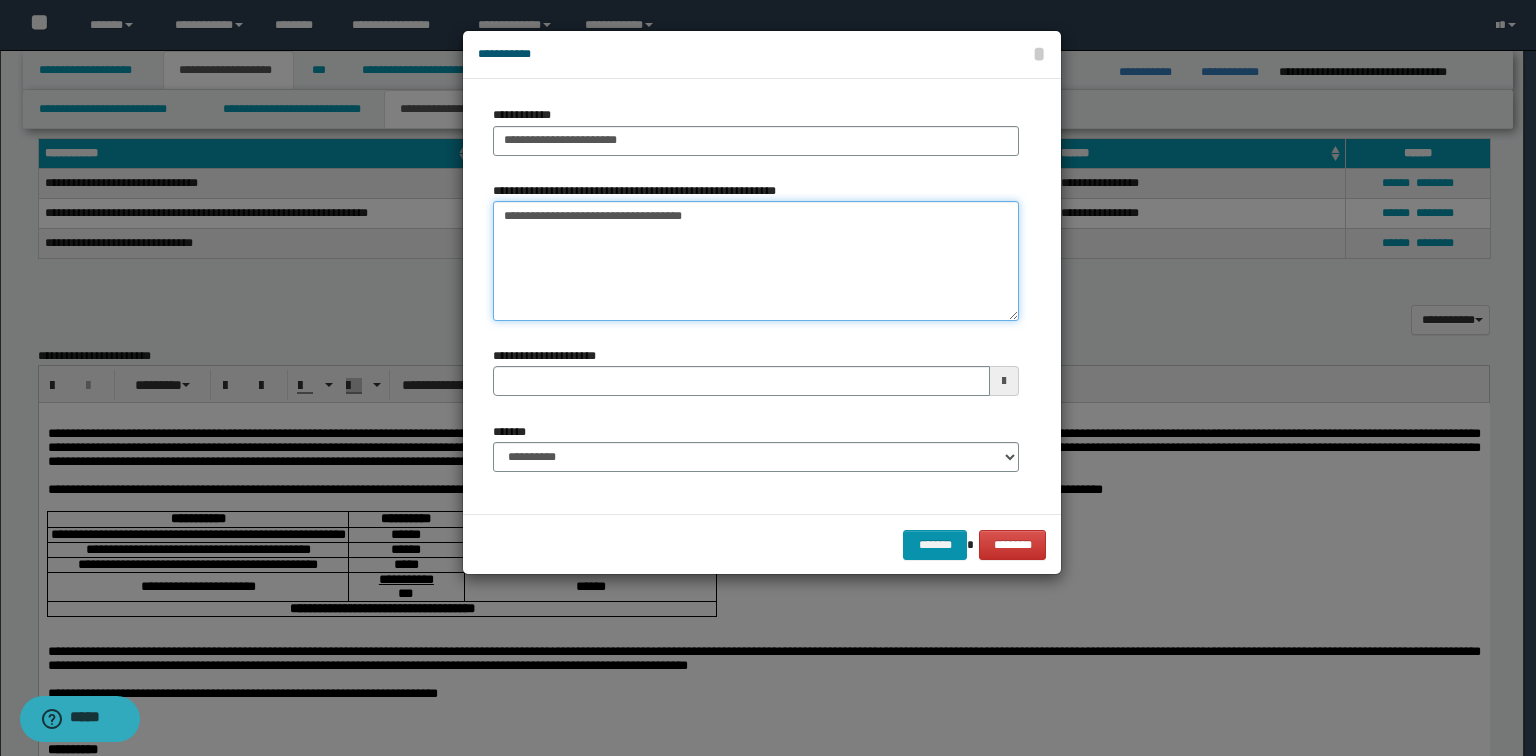 type 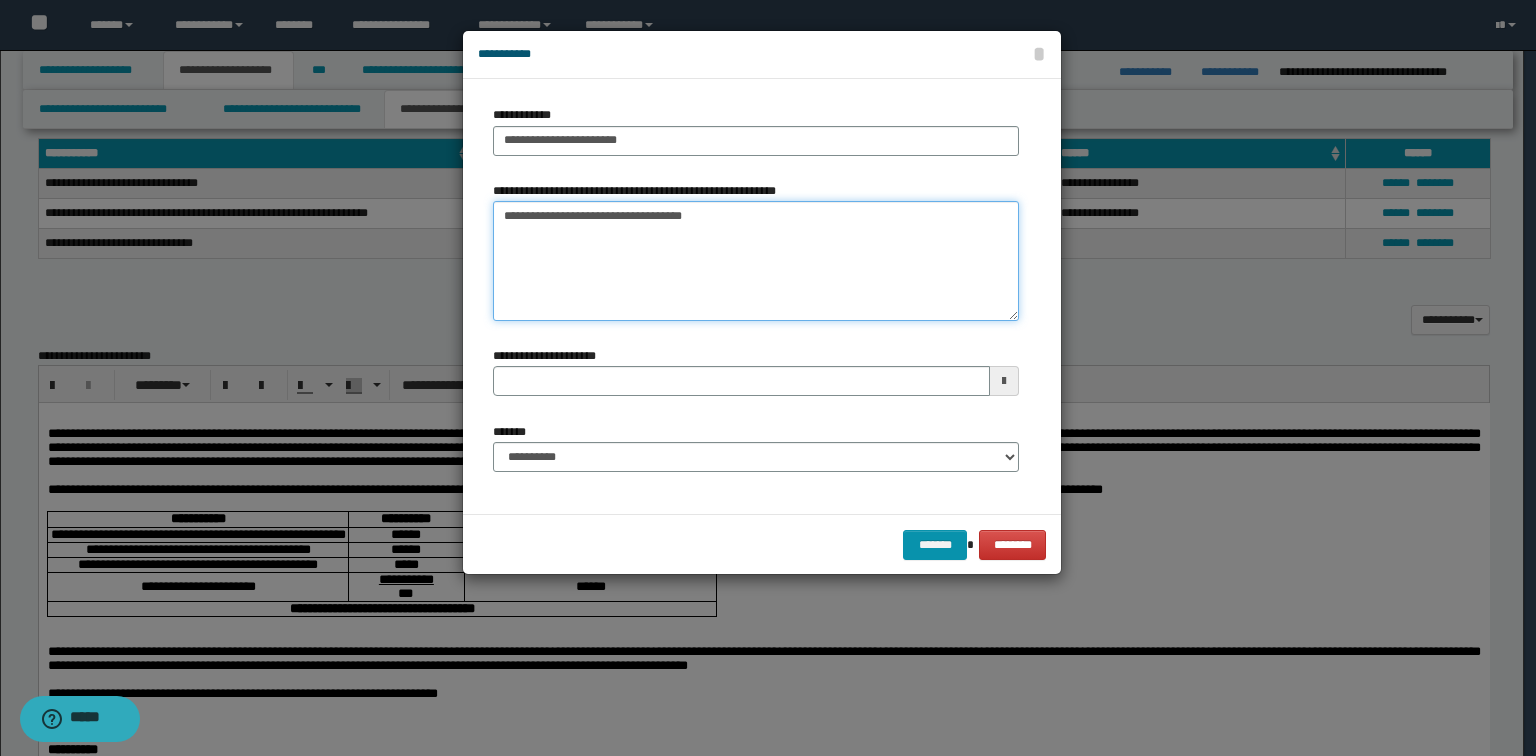 type on "**********" 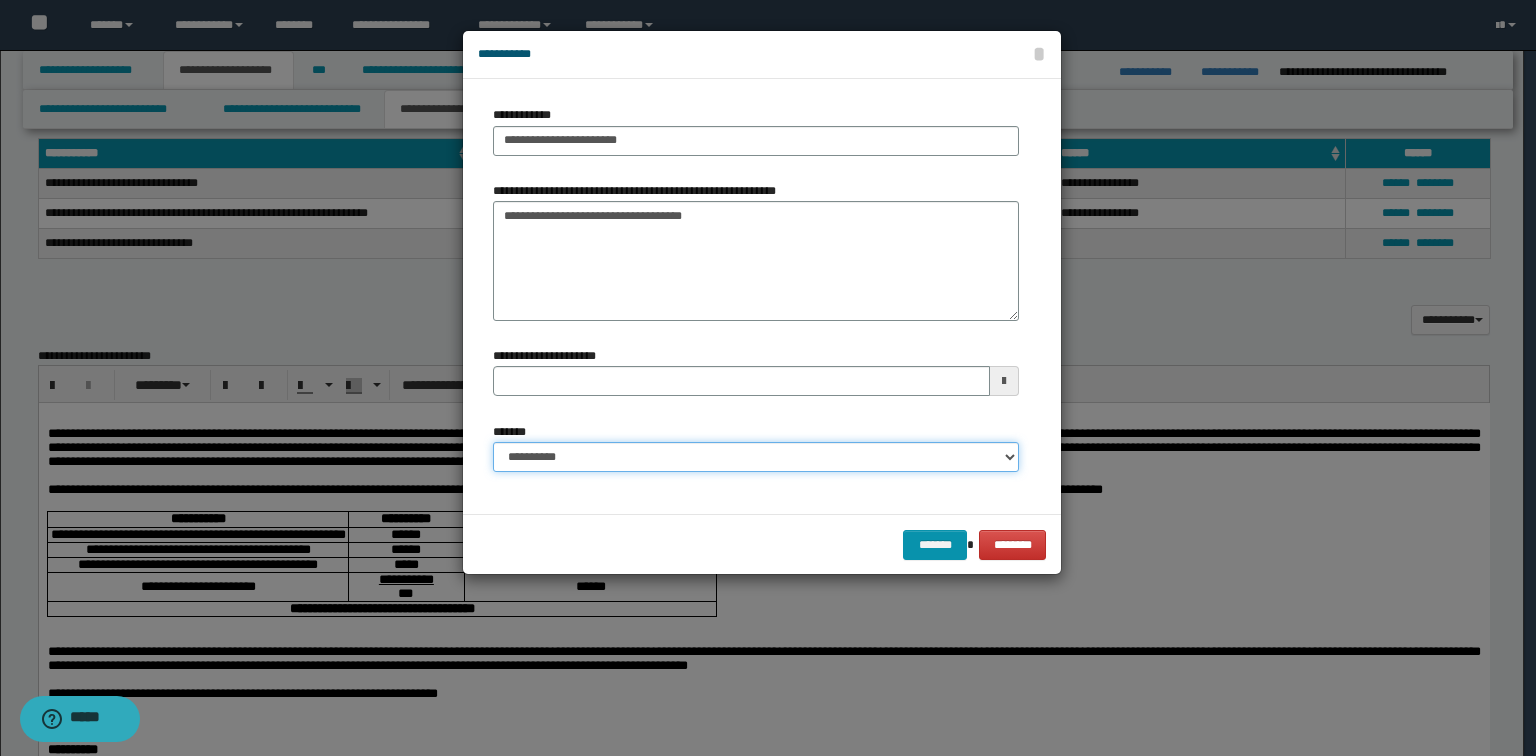 click on "**********" at bounding box center [756, 457] 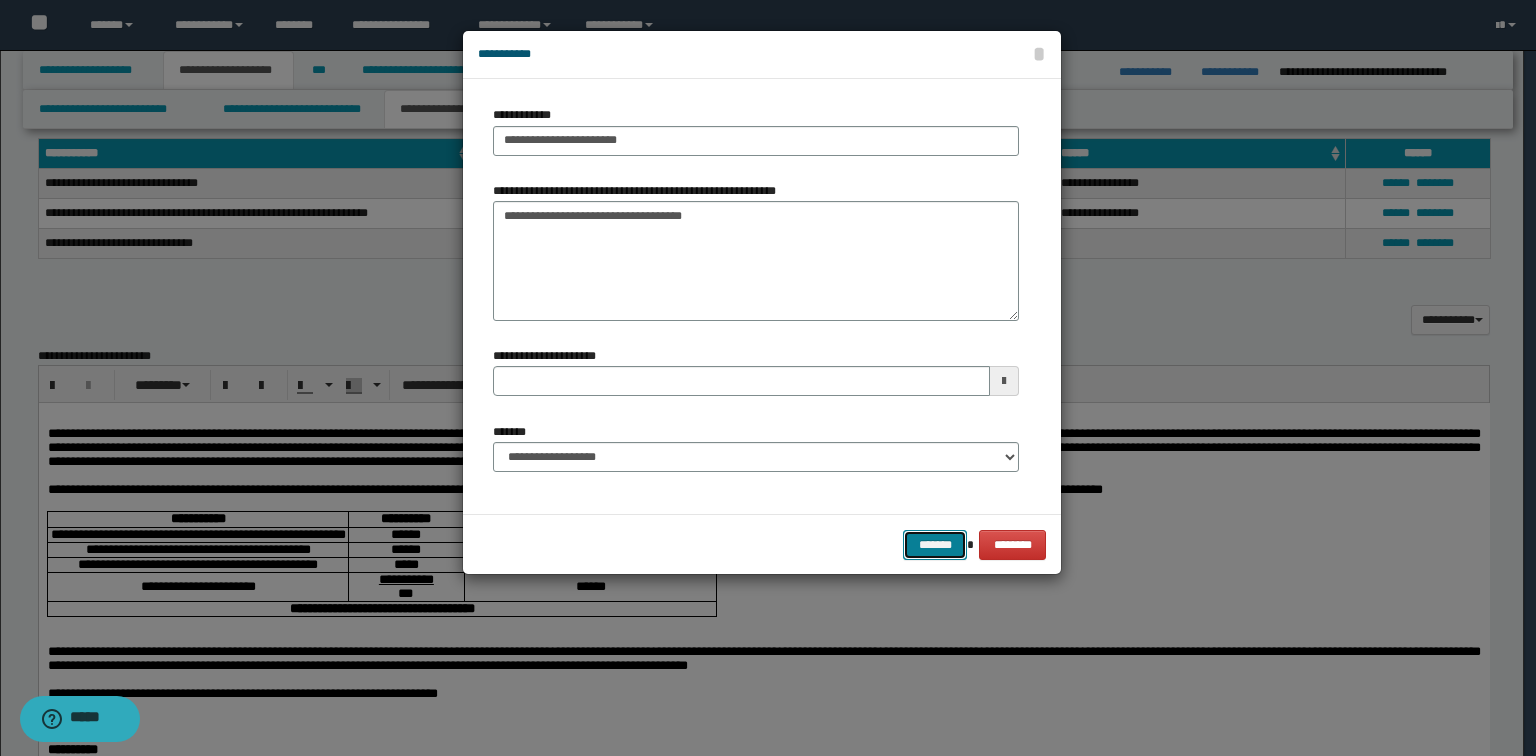 click on "*******" at bounding box center (935, 545) 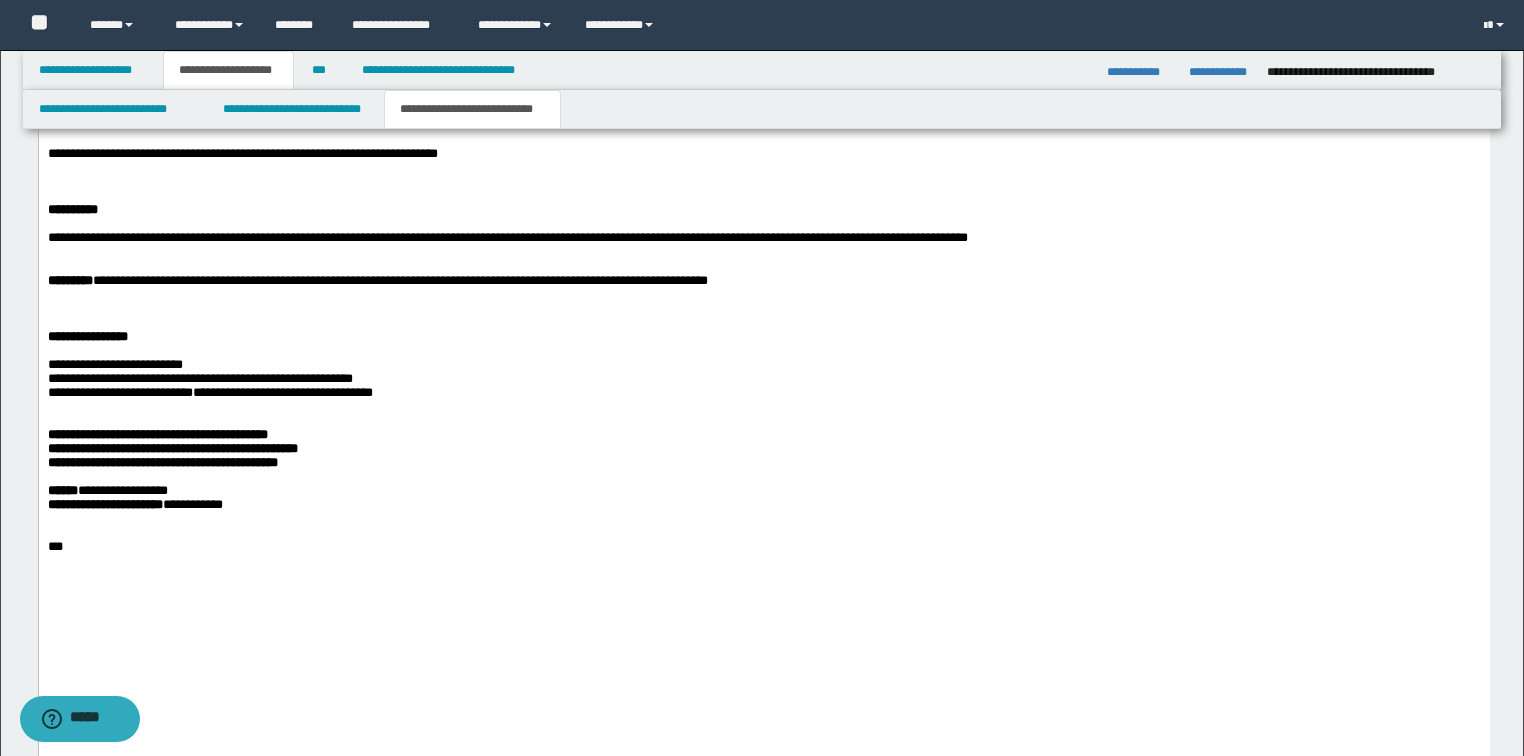 scroll, scrollTop: 1600, scrollLeft: 0, axis: vertical 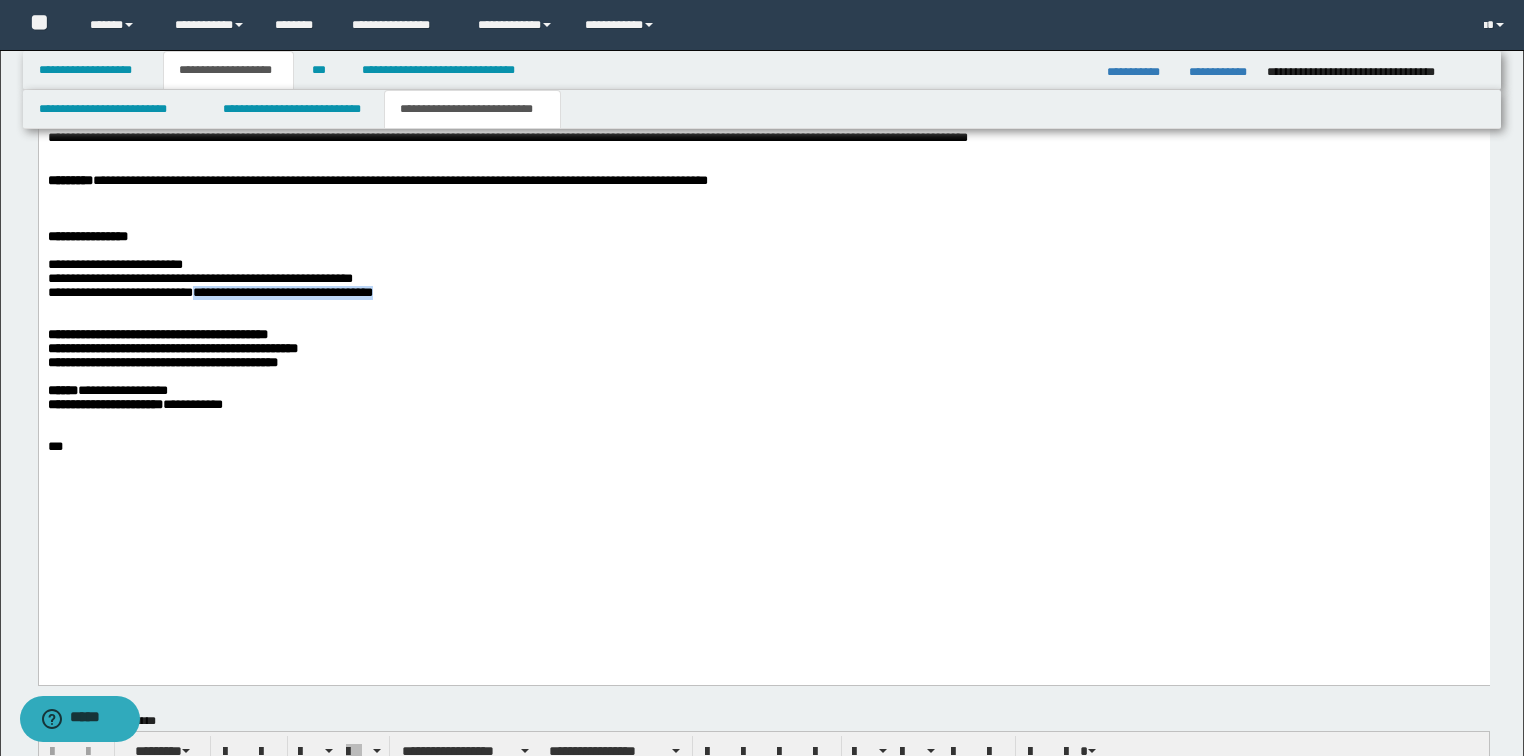 drag, startPoint x: 217, startPoint y: 390, endPoint x: 471, endPoint y: 387, distance: 254.01772 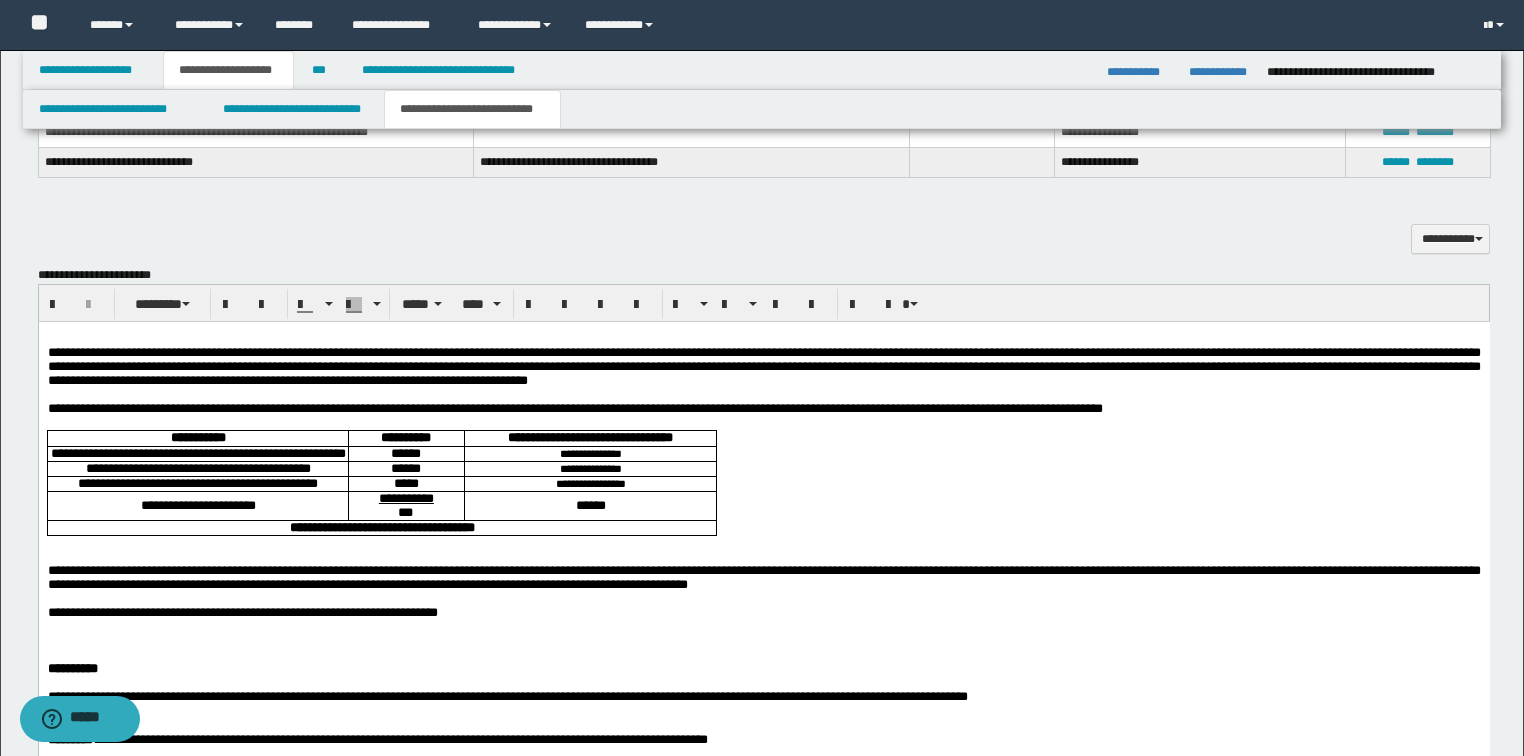 scroll, scrollTop: 1040, scrollLeft: 0, axis: vertical 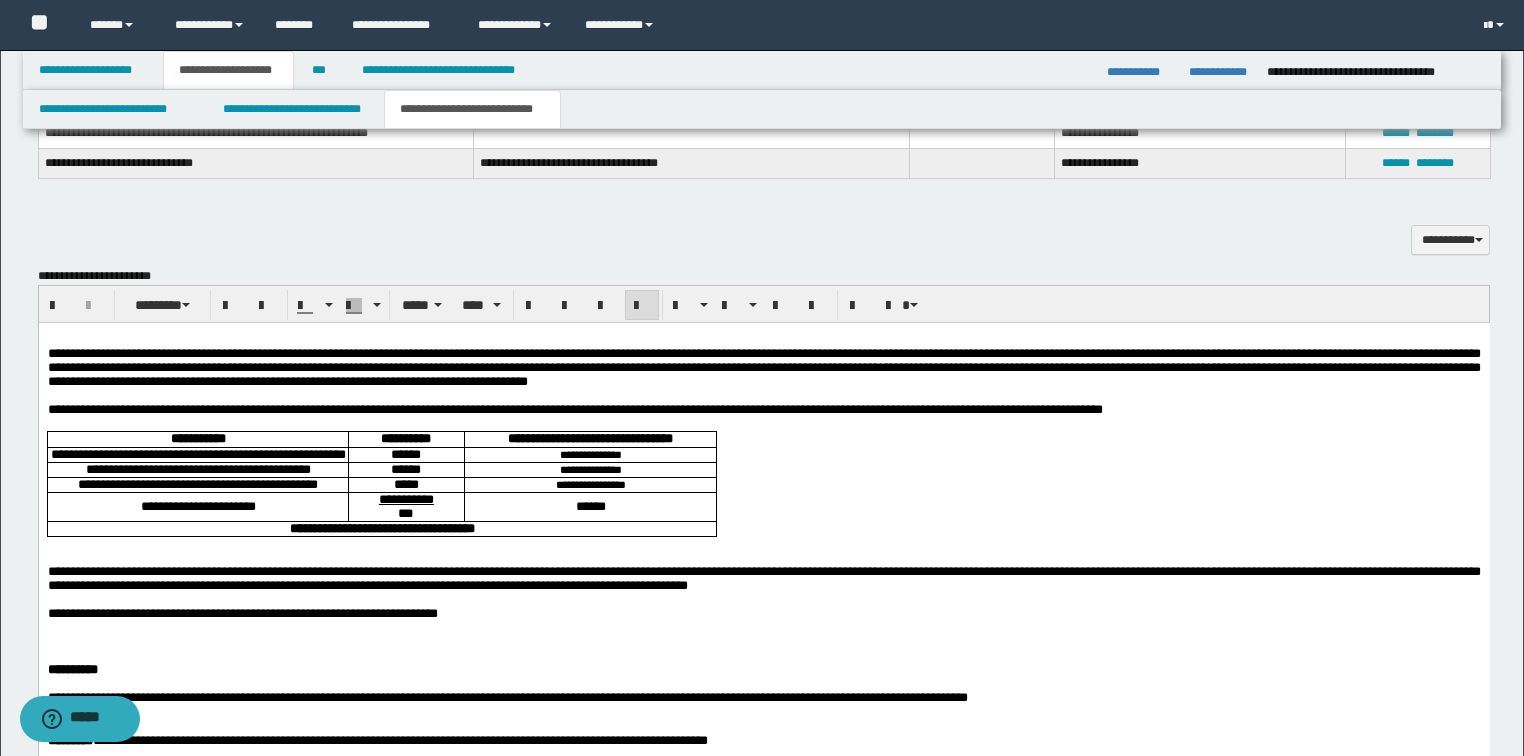 click on "**********" at bounding box center [763, 367] 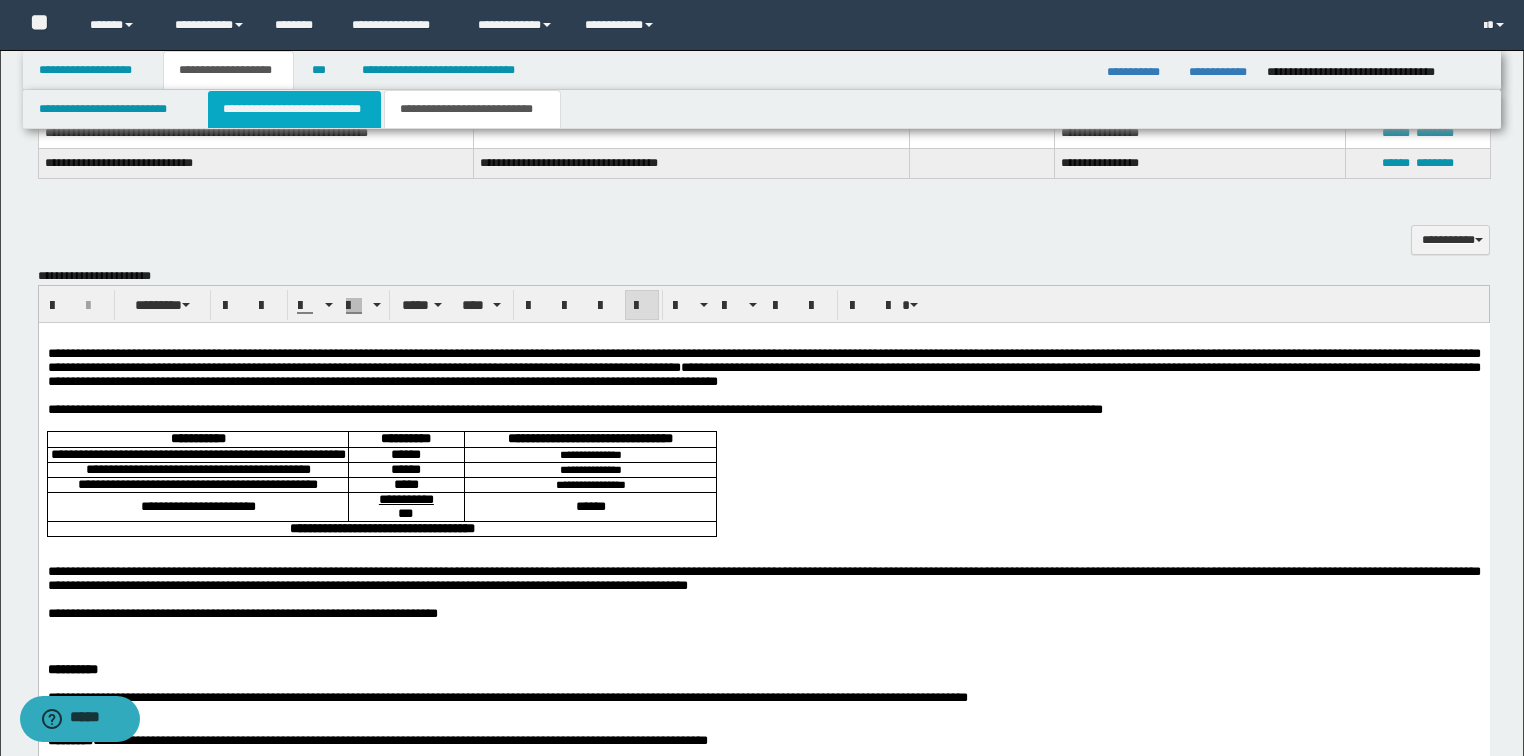 click on "**********" at bounding box center (294, 109) 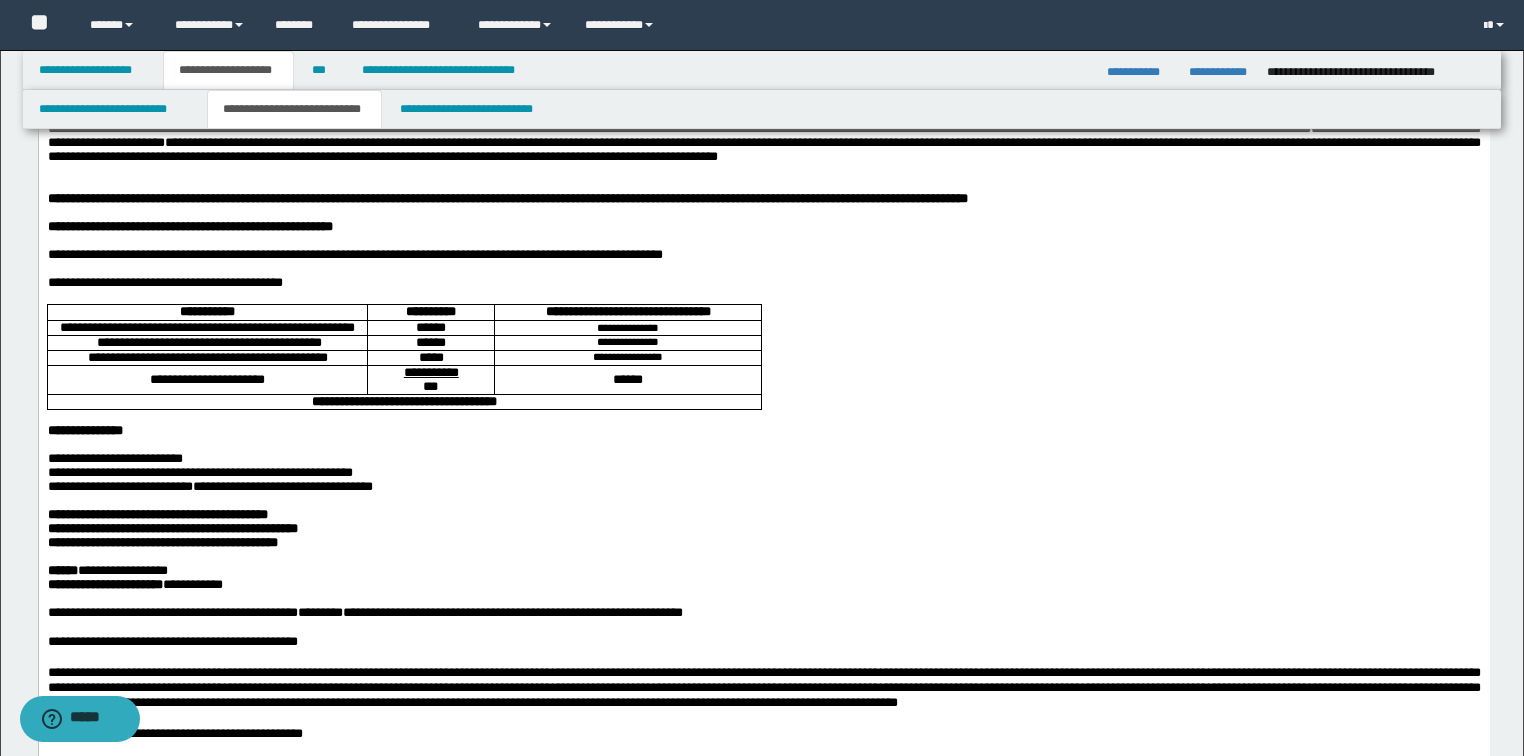 scroll, scrollTop: 0, scrollLeft: 0, axis: both 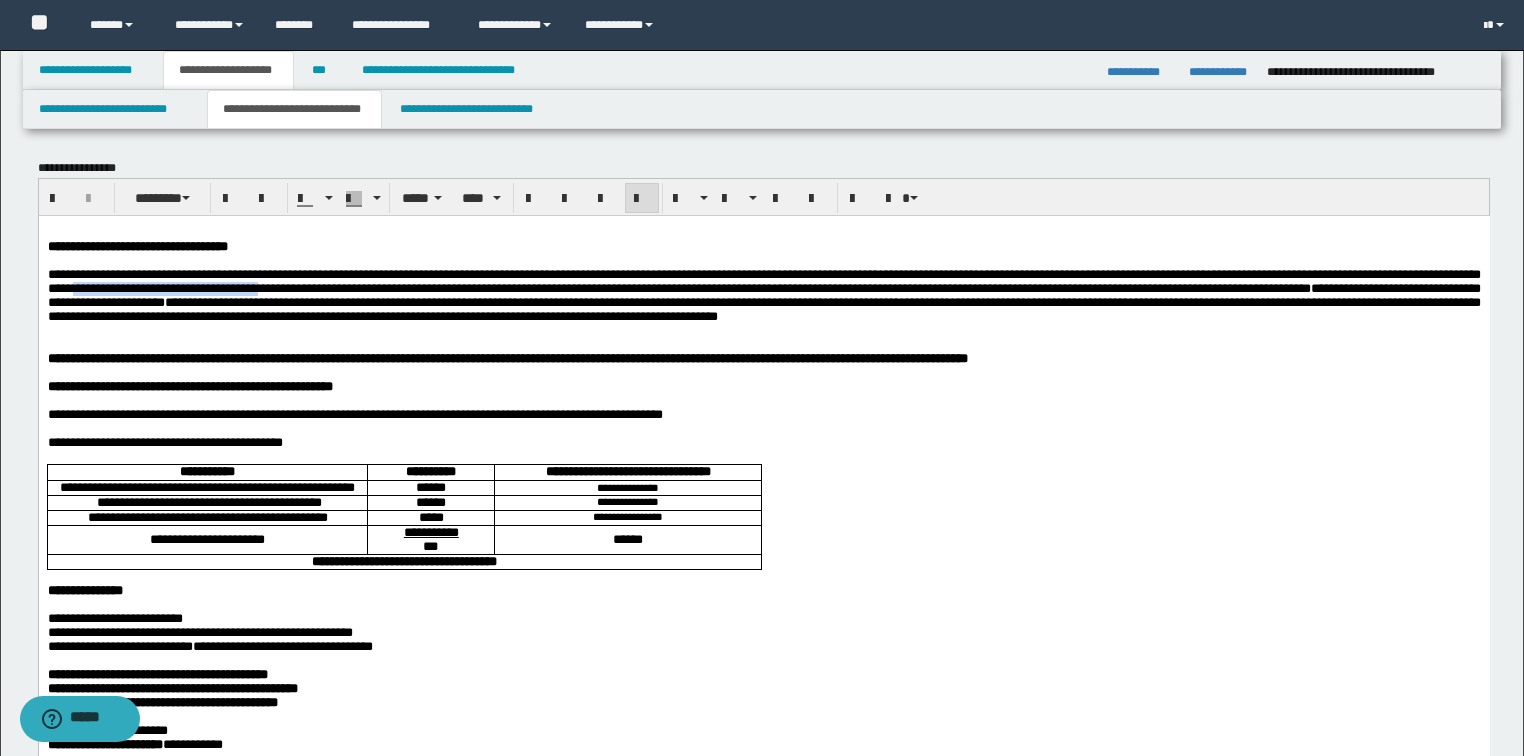 drag, startPoint x: 475, startPoint y: 293, endPoint x: 699, endPoint y: 288, distance: 224.0558 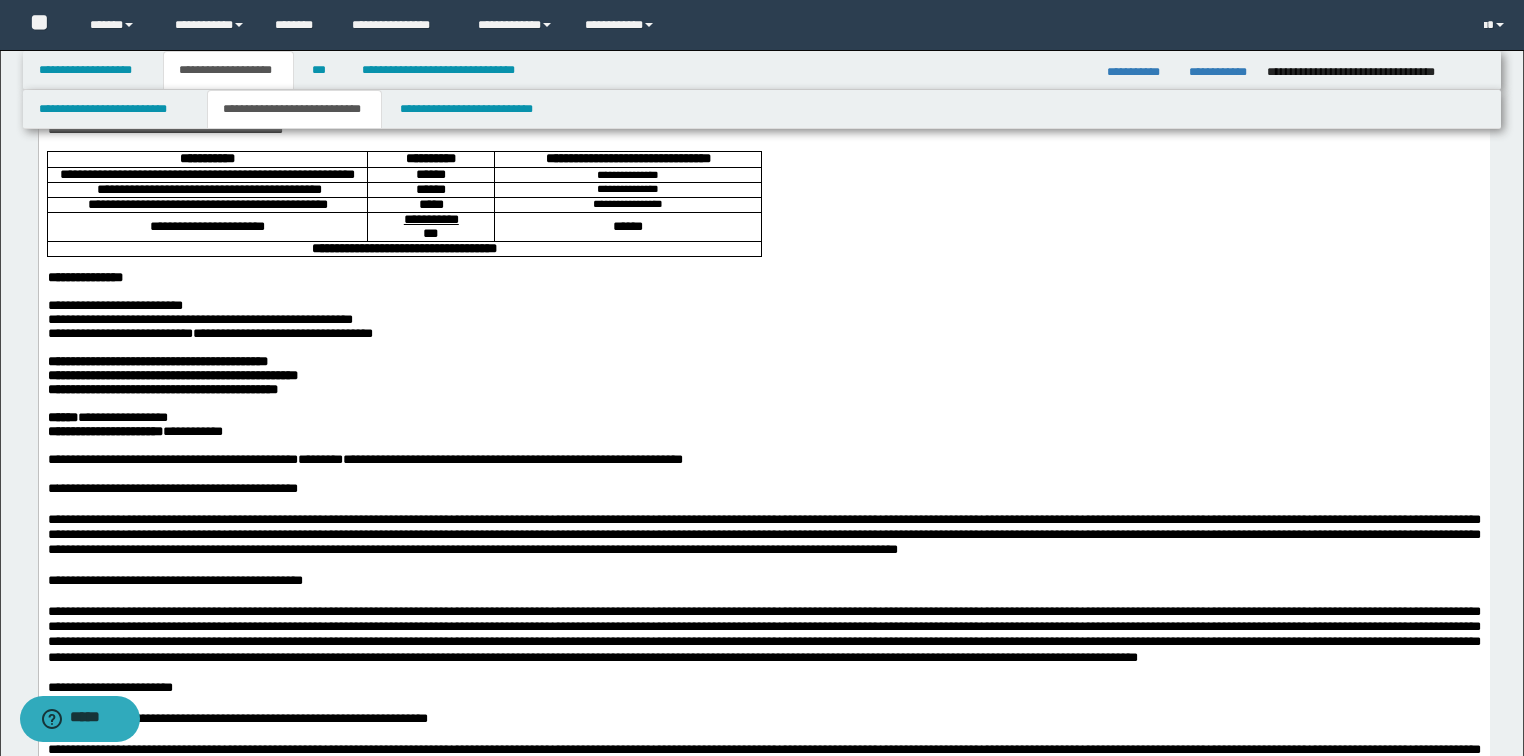scroll, scrollTop: 320, scrollLeft: 0, axis: vertical 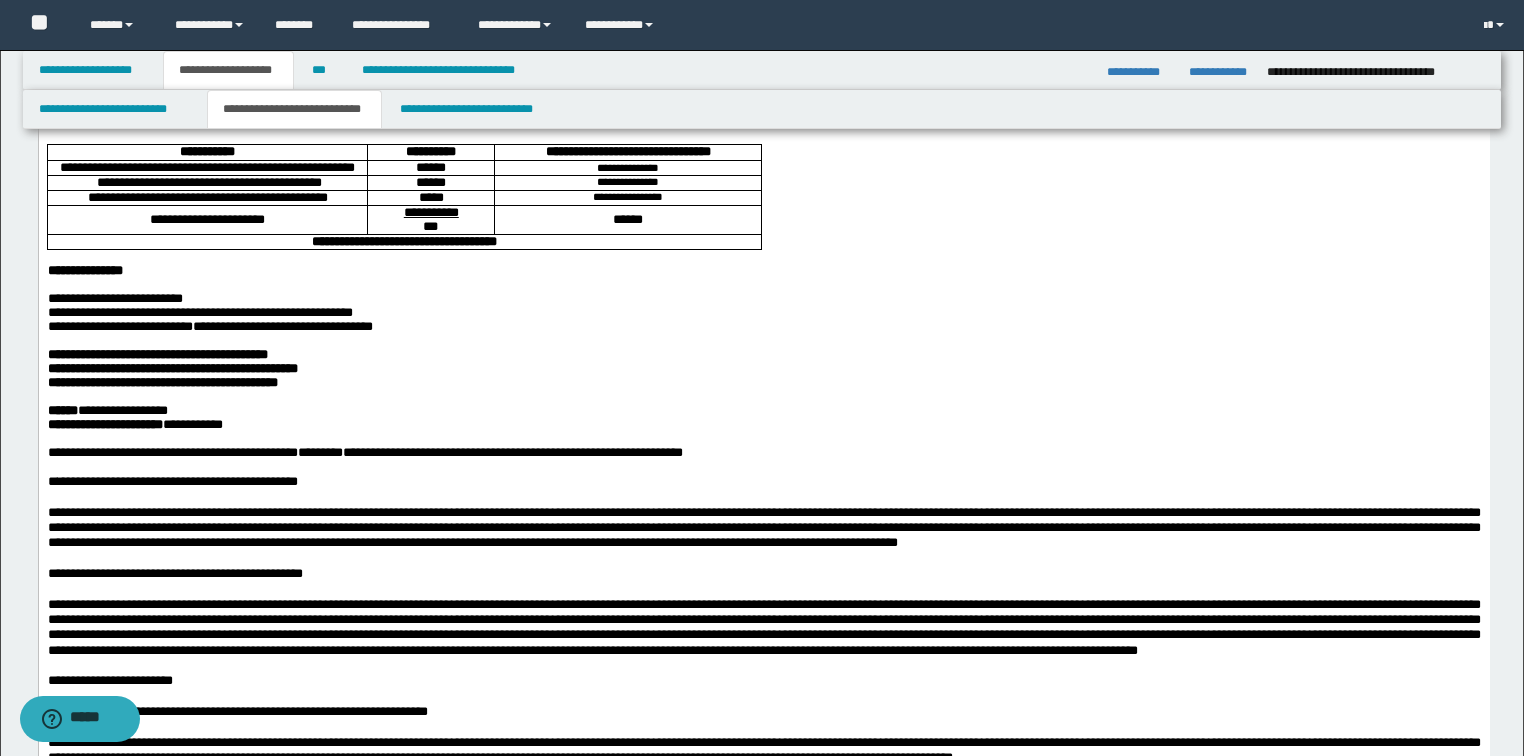 drag, startPoint x: 444, startPoint y: 394, endPoint x: 439, endPoint y: 405, distance: 12.083046 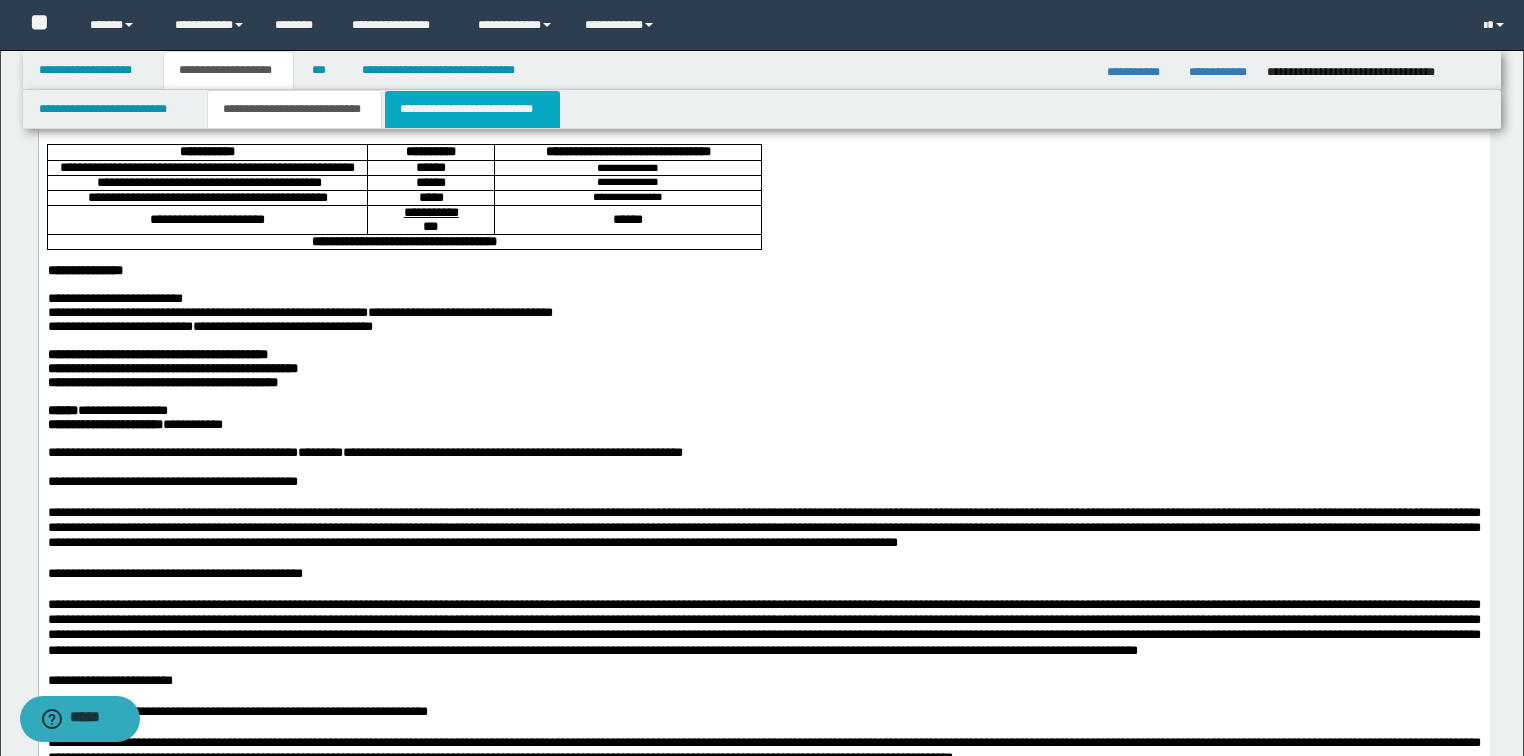 click on "**********" at bounding box center [472, 109] 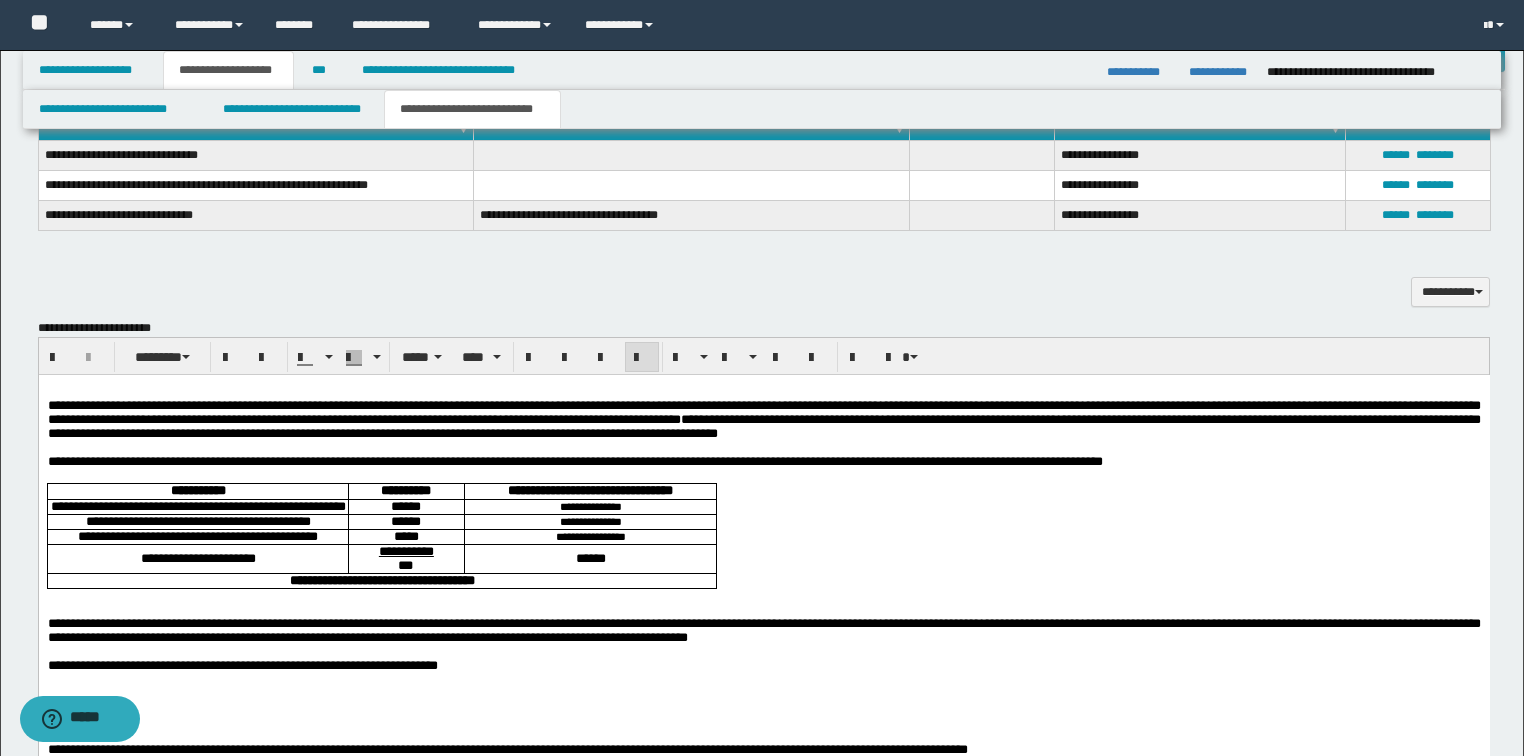 scroll, scrollTop: 960, scrollLeft: 0, axis: vertical 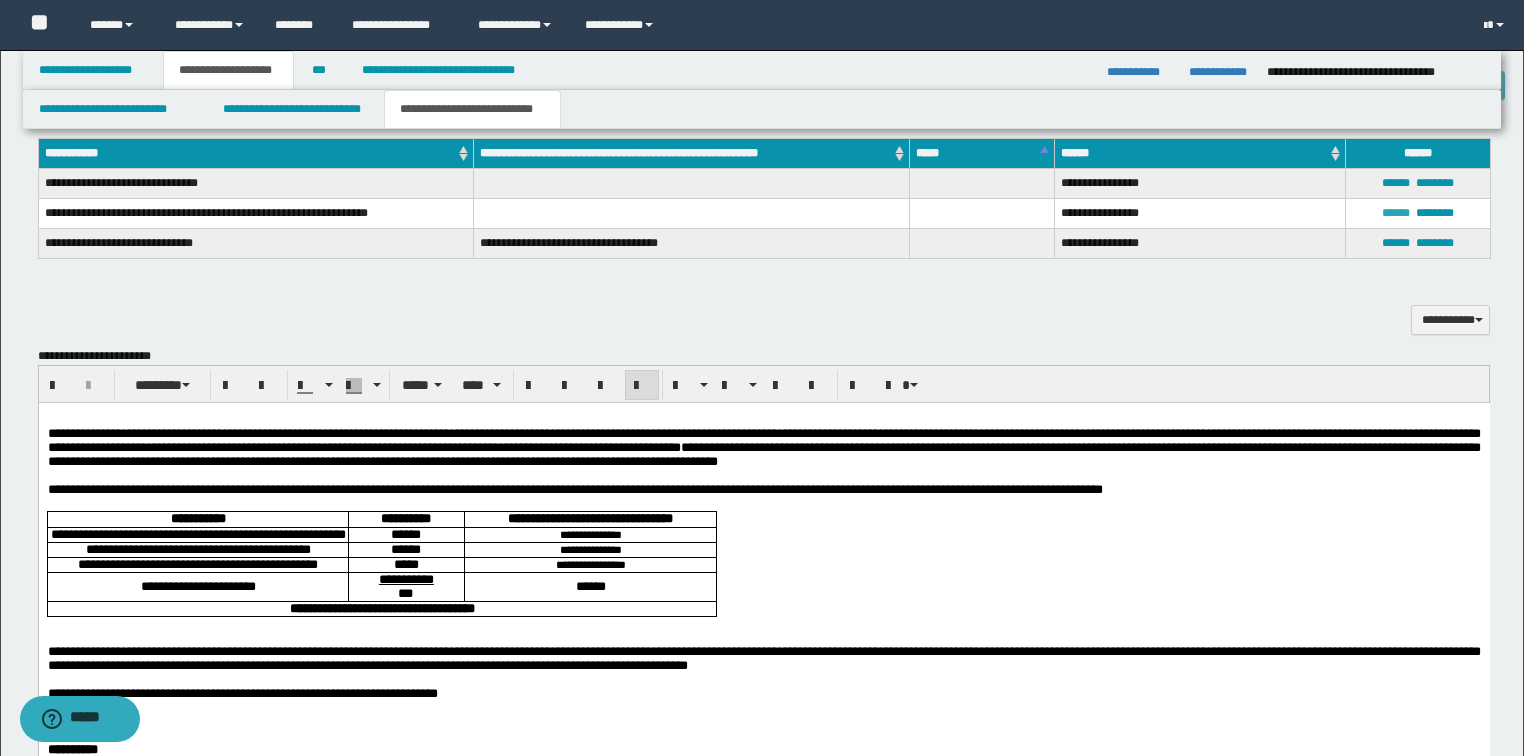 click on "******" at bounding box center (1396, 213) 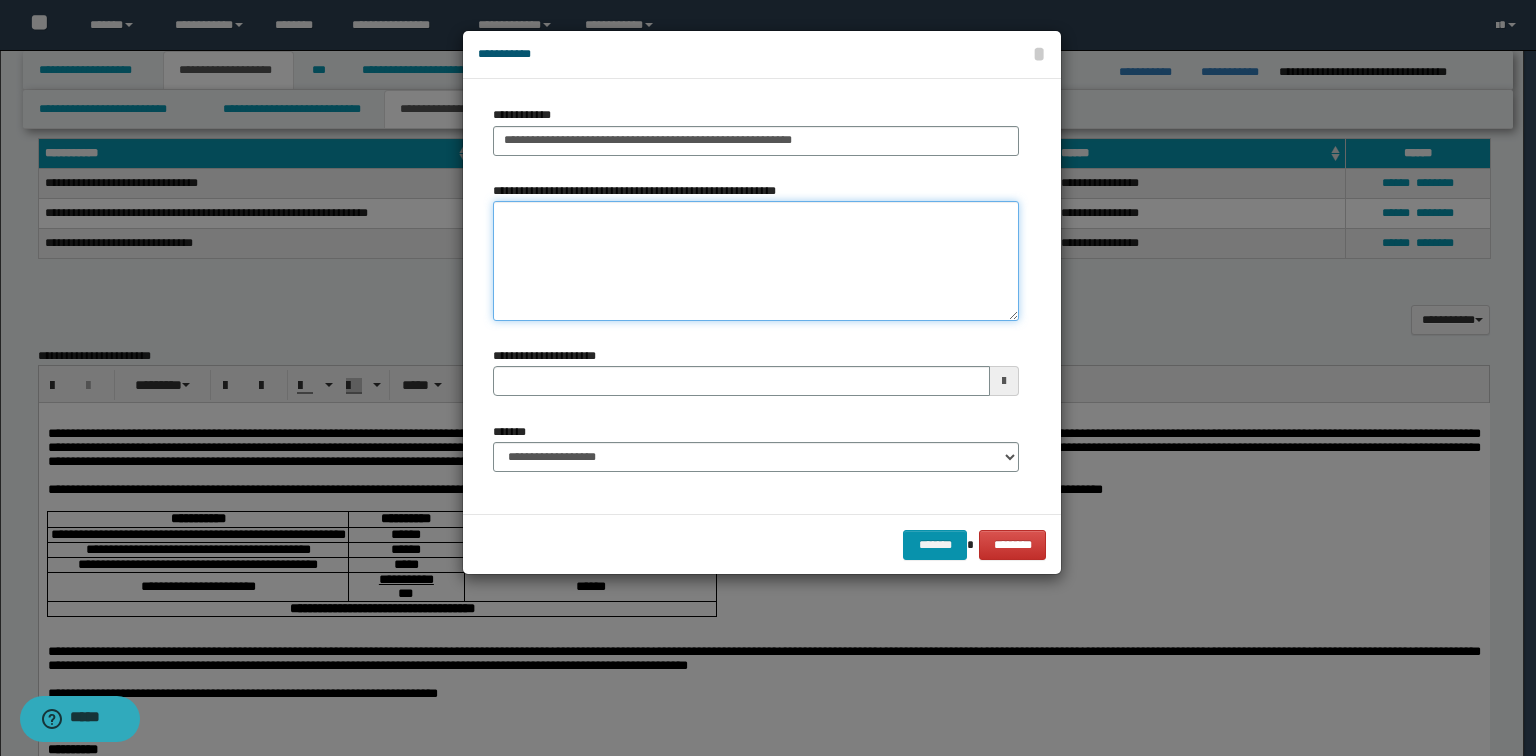 click on "**********" at bounding box center (756, 261) 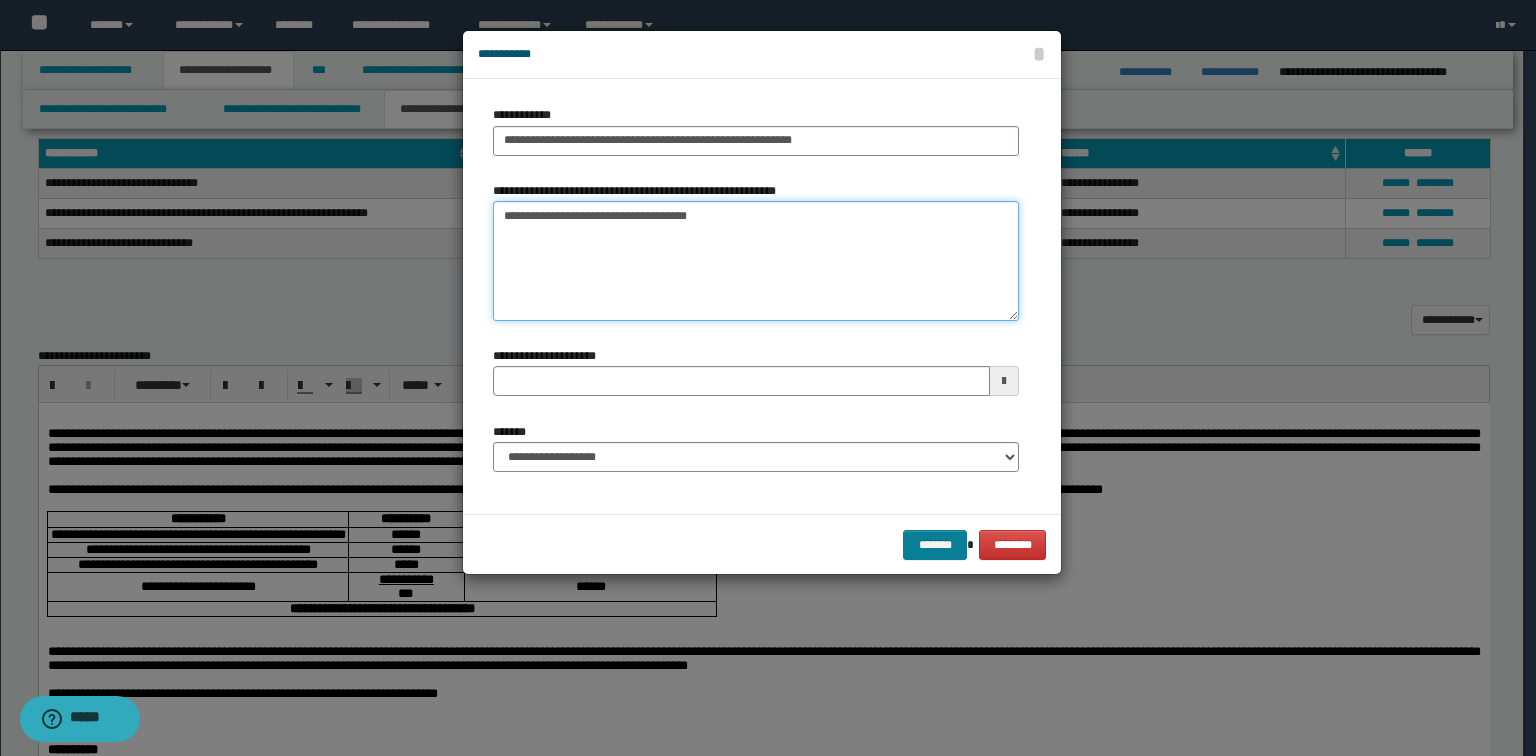 type on "**********" 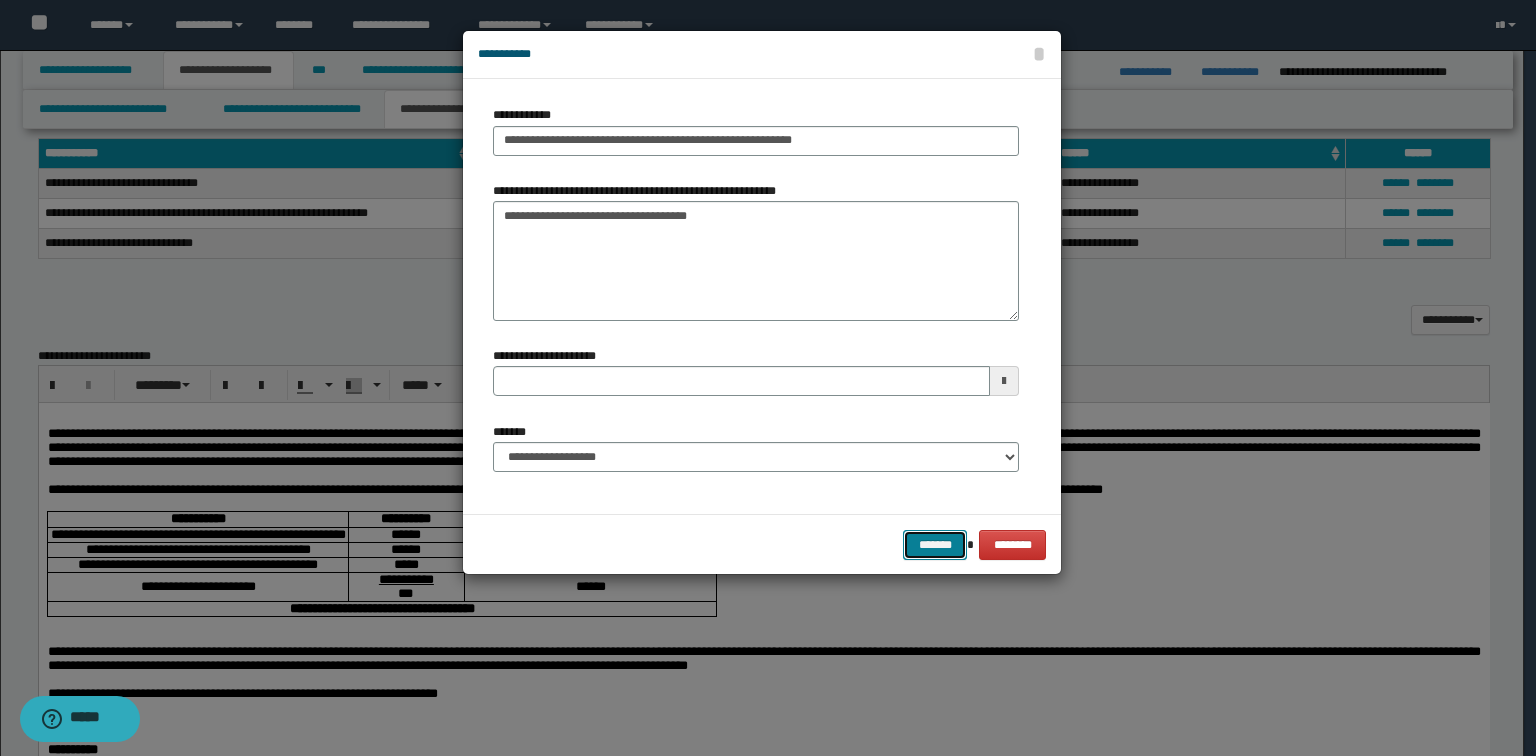 click on "*******" at bounding box center (935, 545) 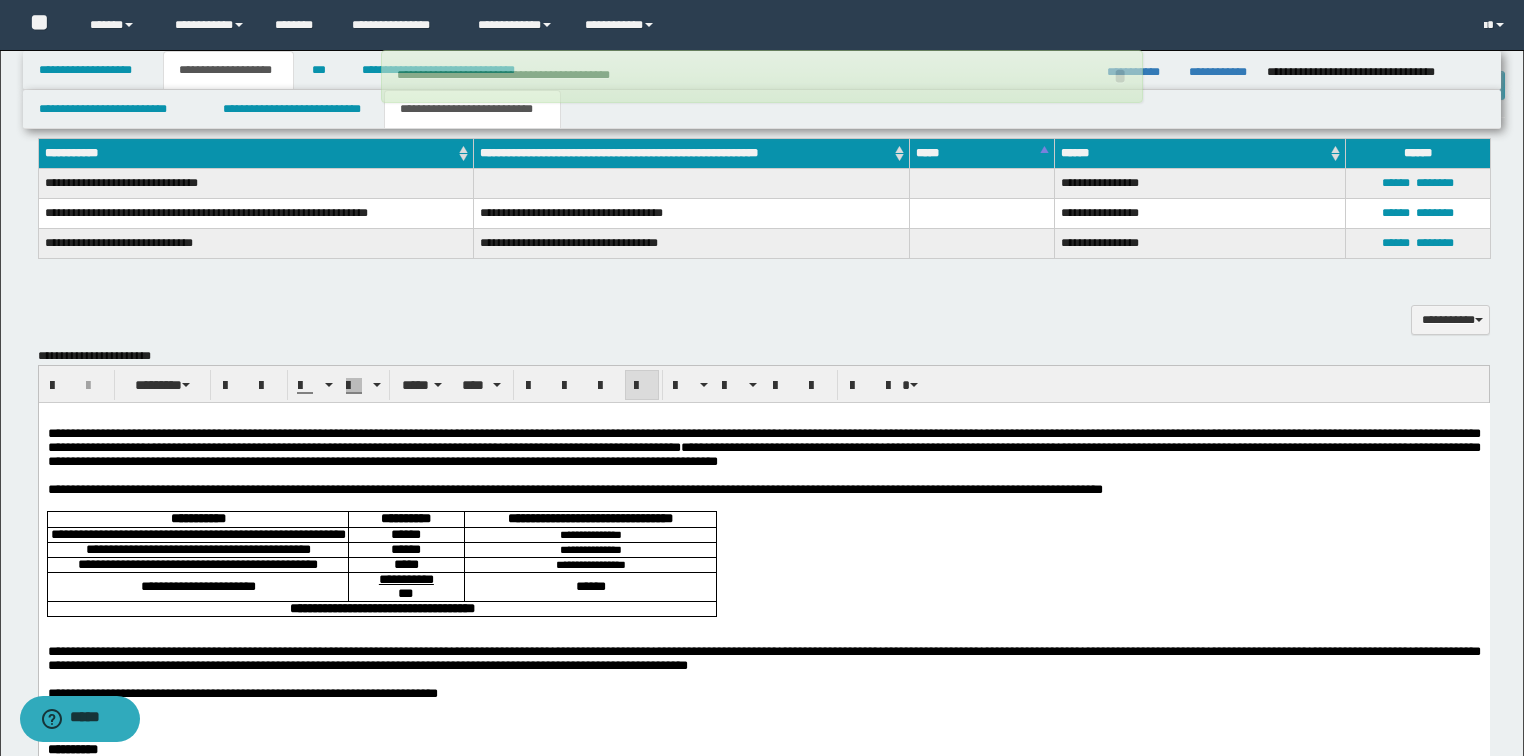 drag, startPoint x: 903, startPoint y: 451, endPoint x: 904, endPoint y: 475, distance: 24.020824 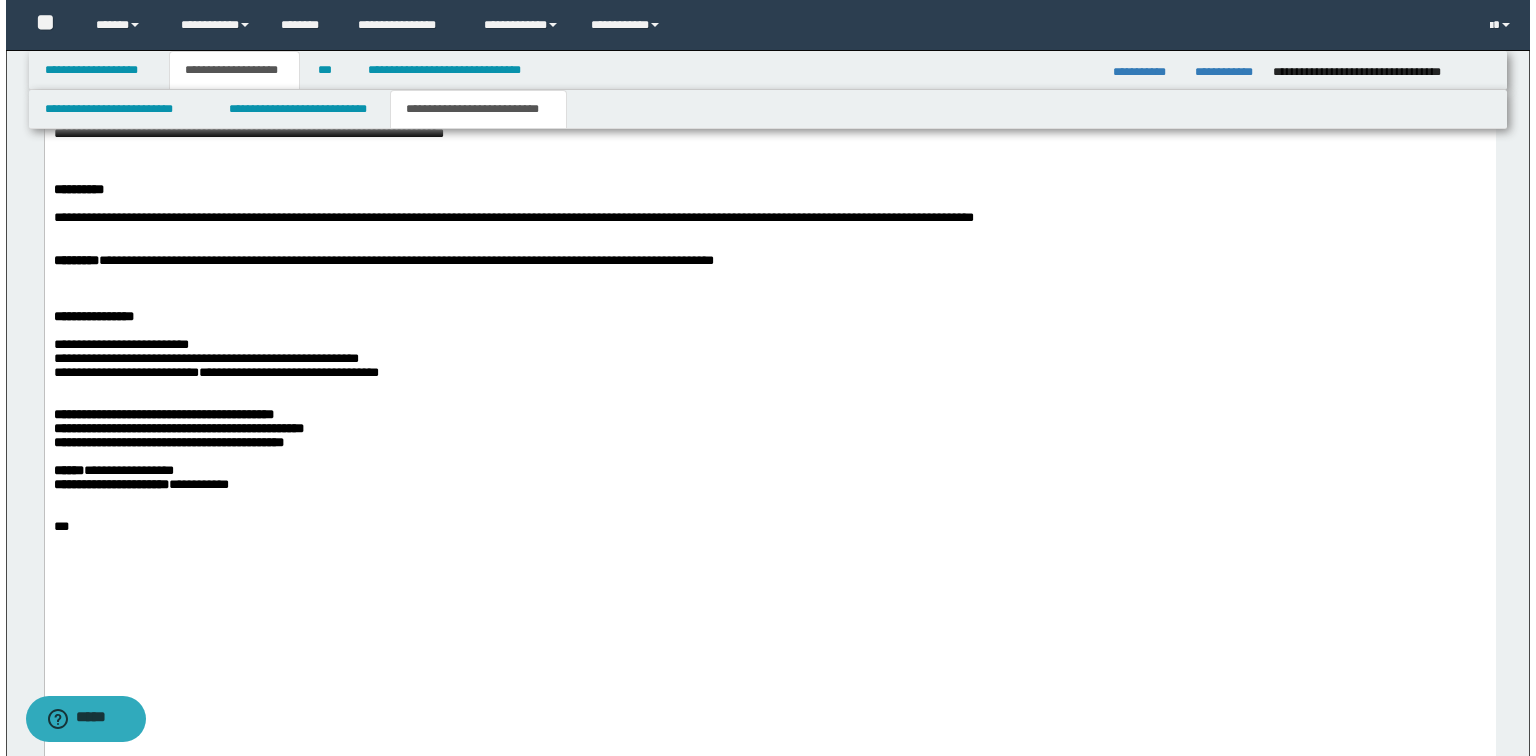 scroll, scrollTop: 1600, scrollLeft: 0, axis: vertical 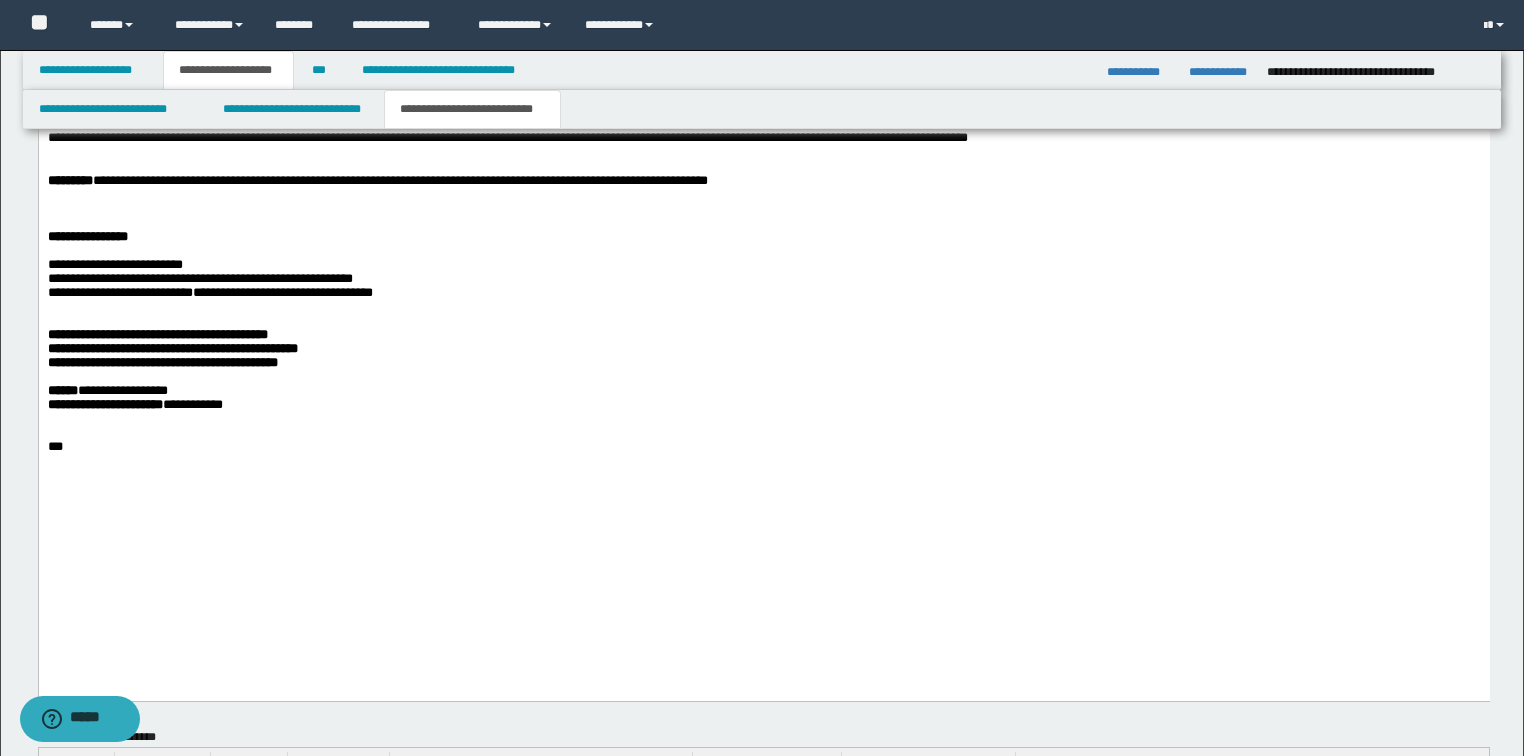 click on "**********" at bounding box center [763, 287] 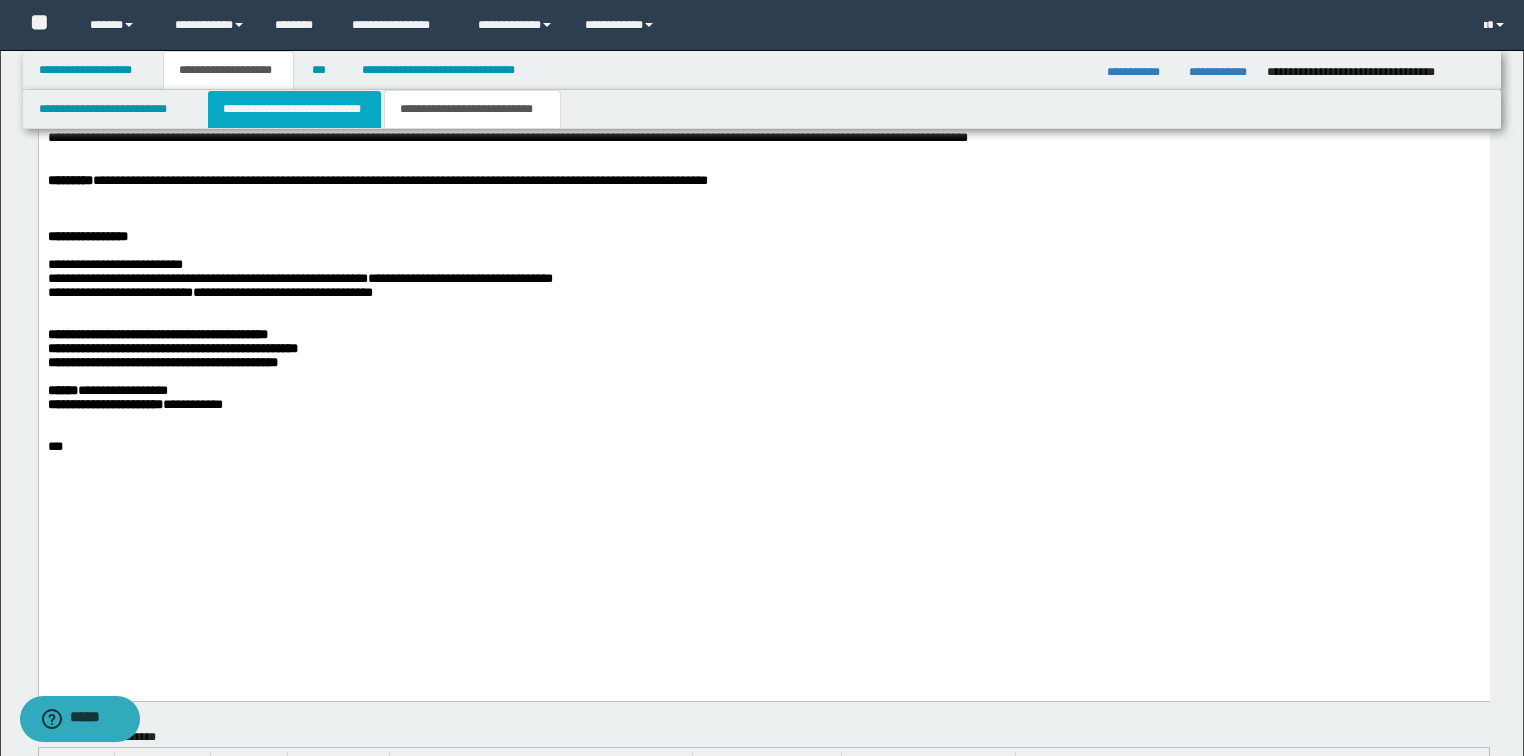 drag, startPoint x: 237, startPoint y: 104, endPoint x: 226, endPoint y: 1530, distance: 1426.0425 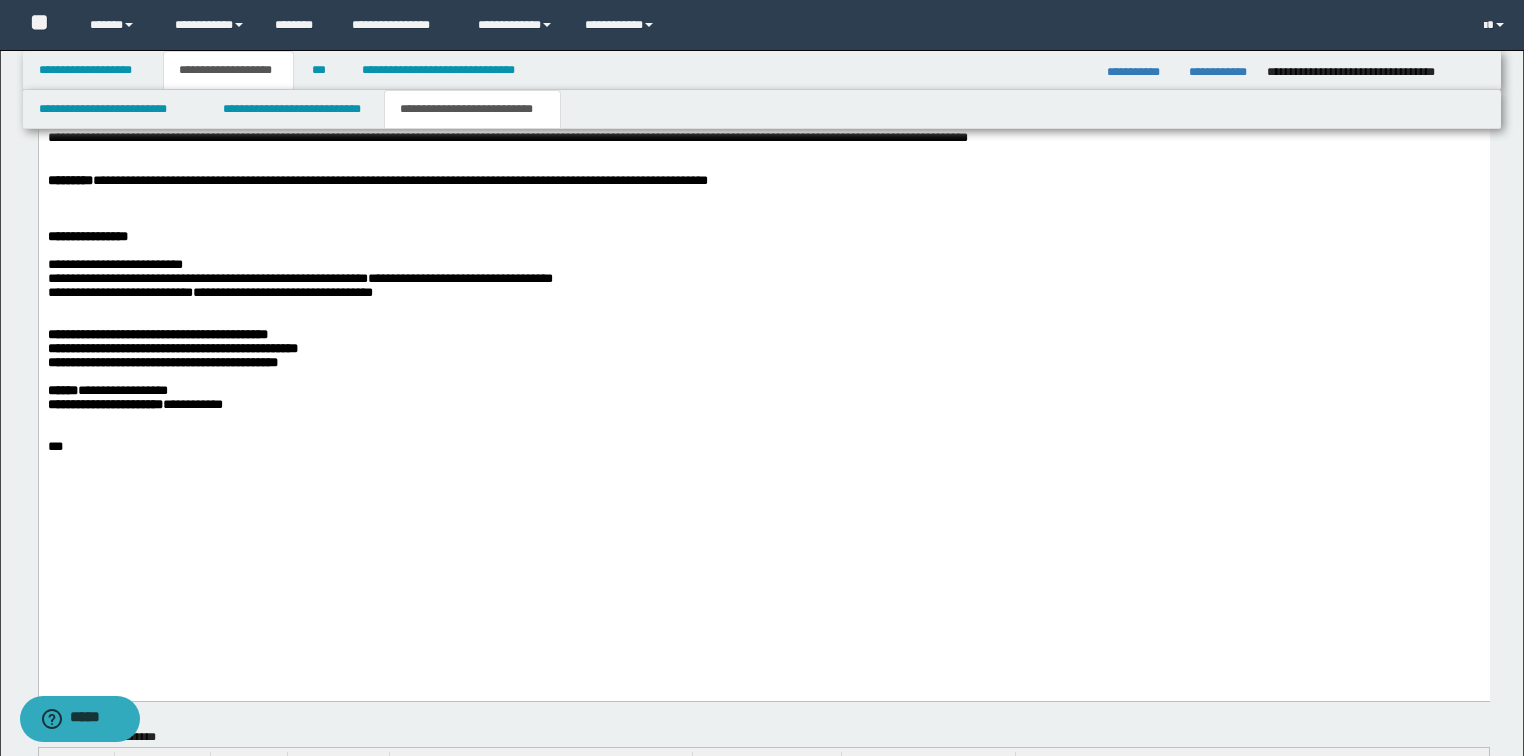 type 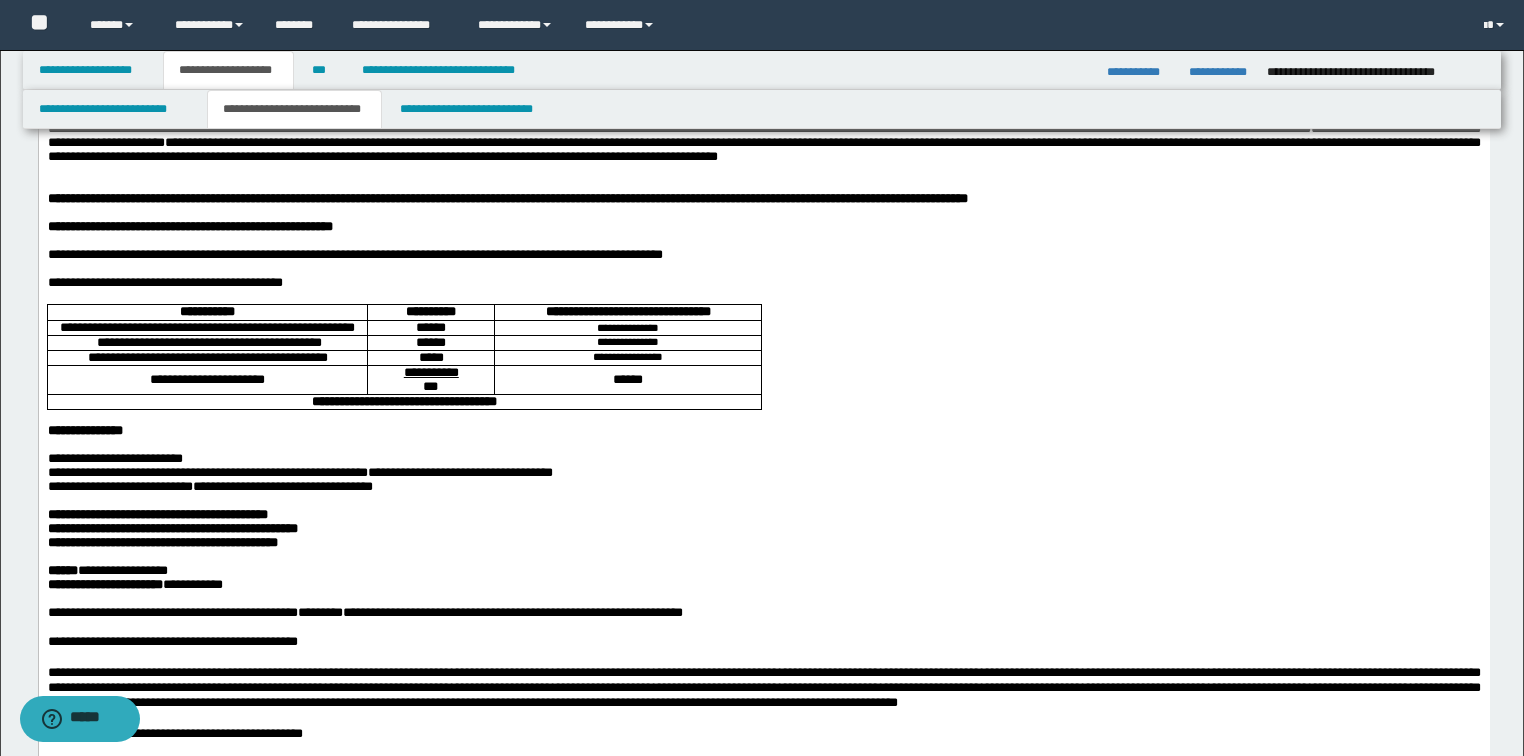 scroll, scrollTop: 0, scrollLeft: 0, axis: both 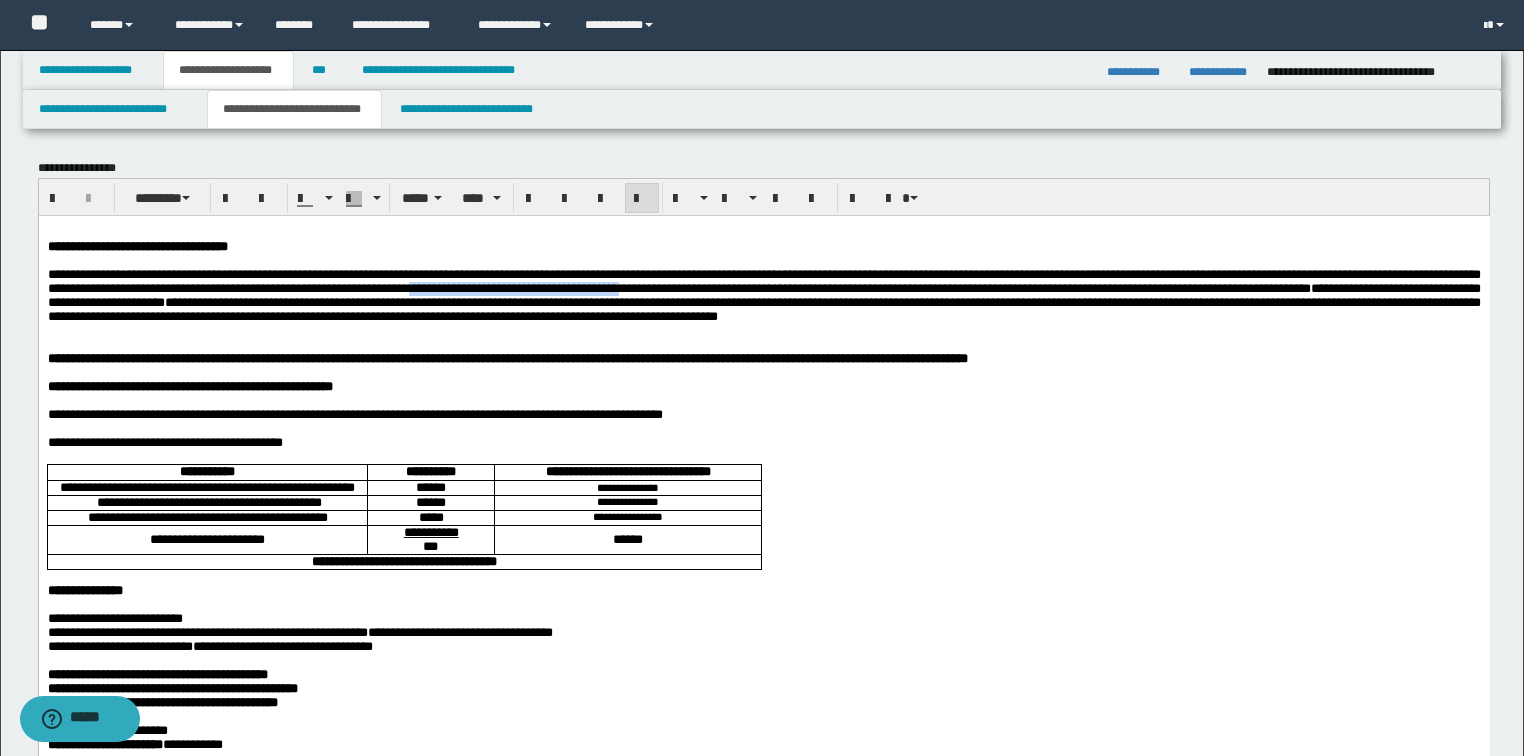 drag, startPoint x: 866, startPoint y: 295, endPoint x: 1122, endPoint y: 298, distance: 256.01758 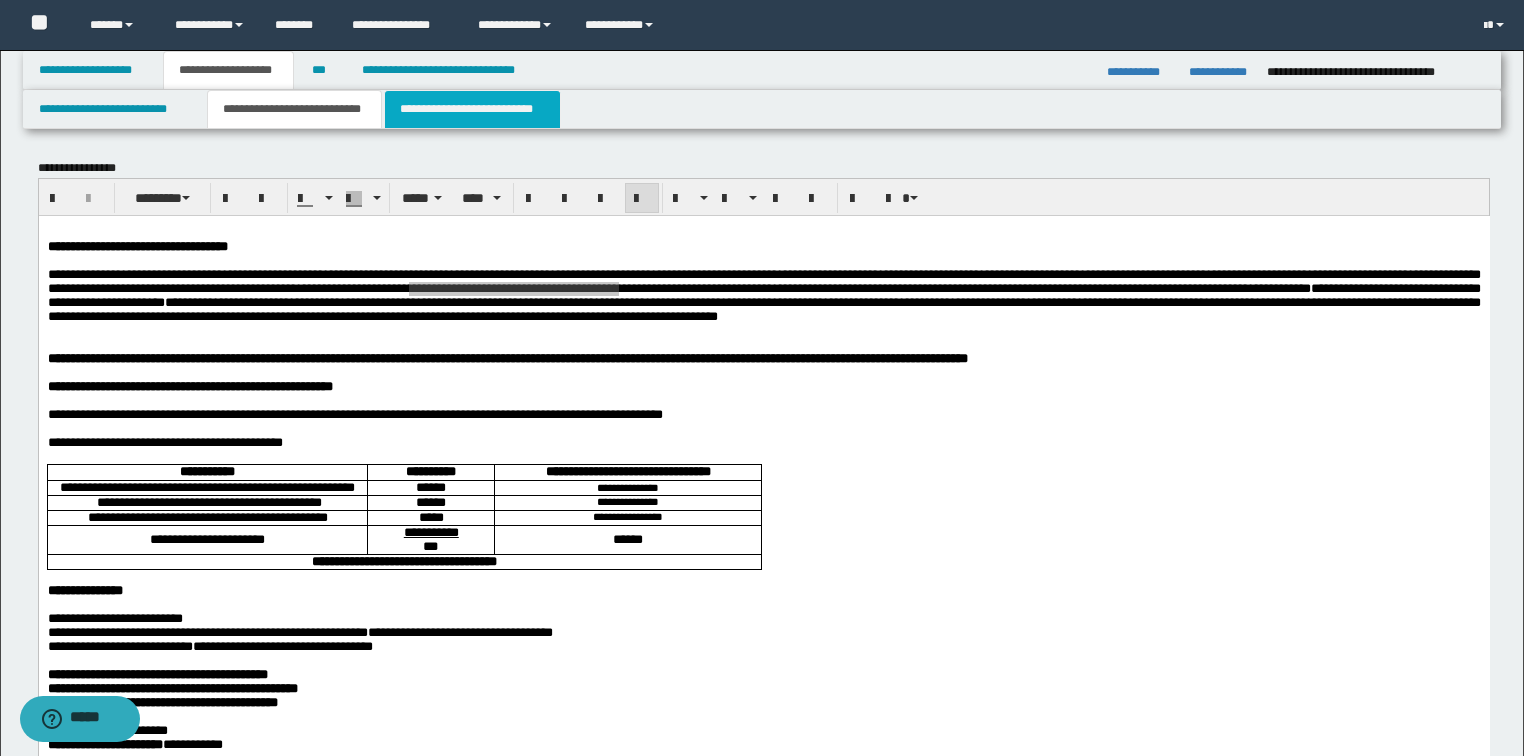 click on "**********" at bounding box center (472, 109) 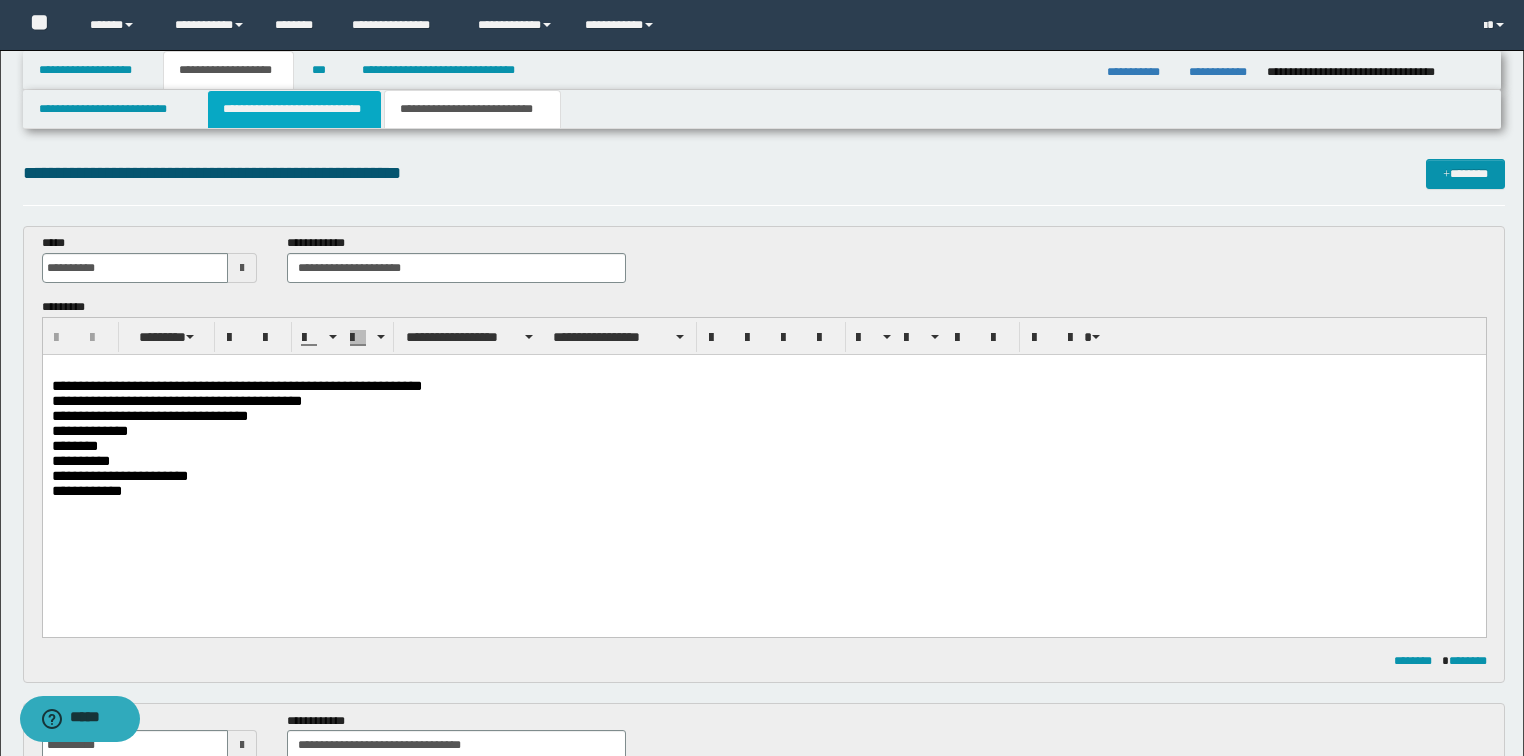 click on "**********" at bounding box center (294, 109) 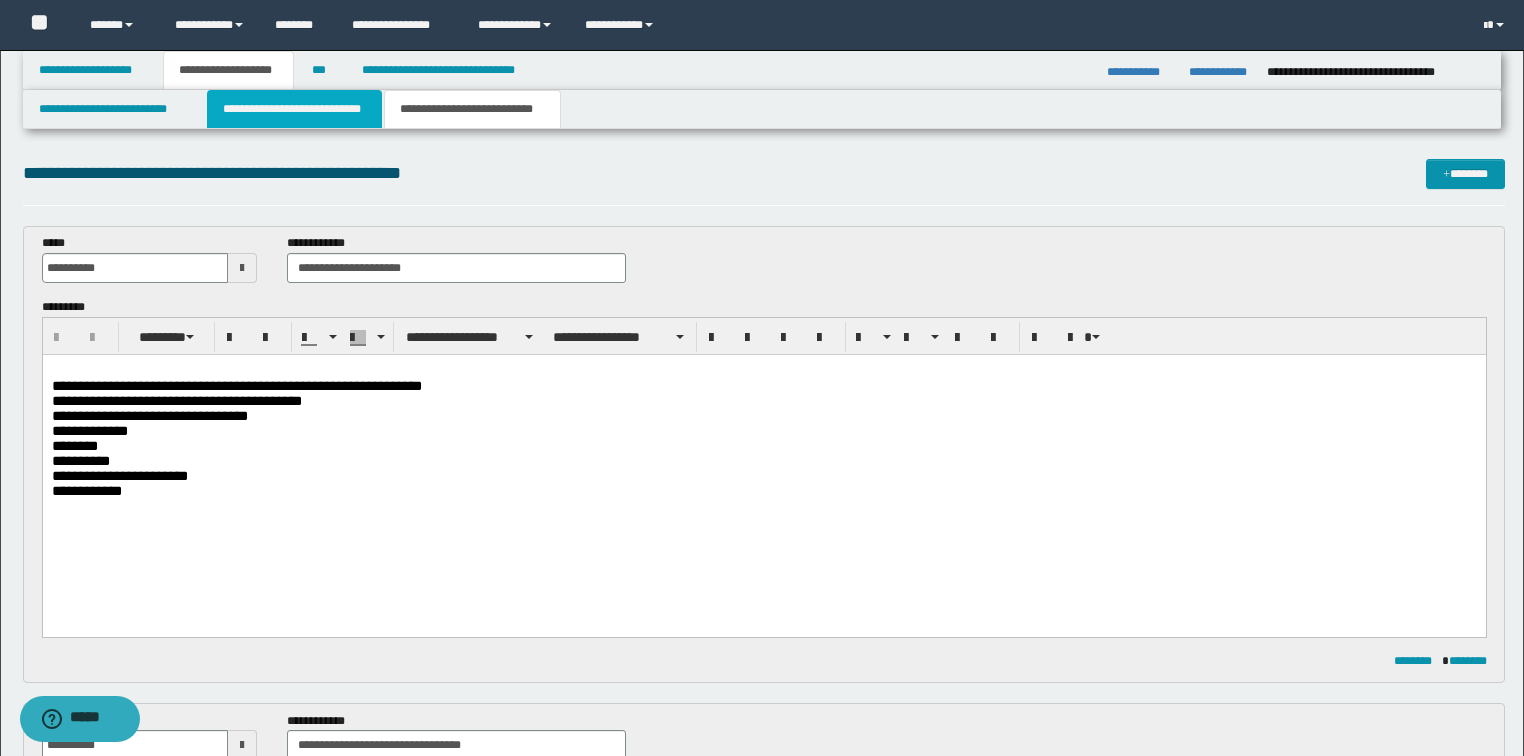 type 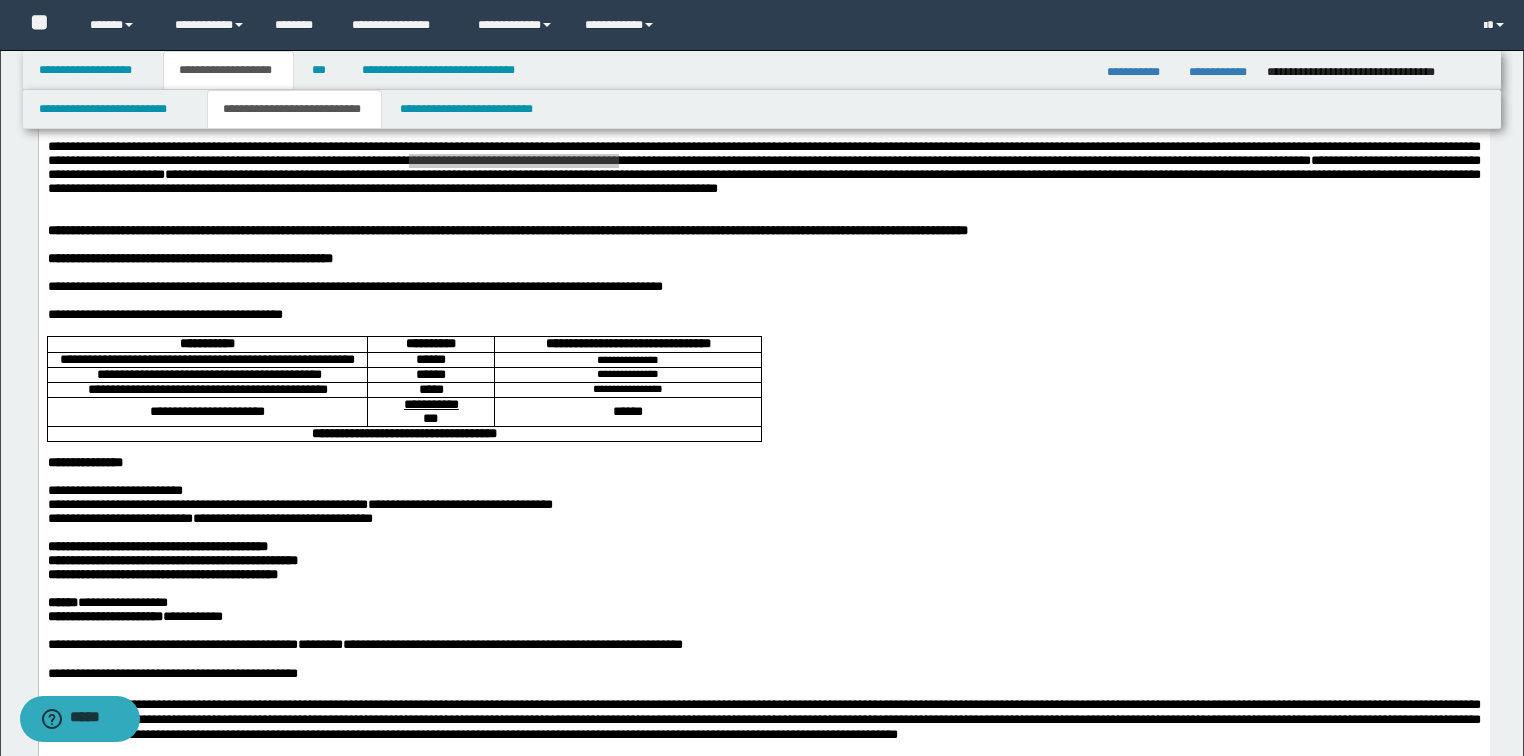 scroll, scrollTop: 320, scrollLeft: 0, axis: vertical 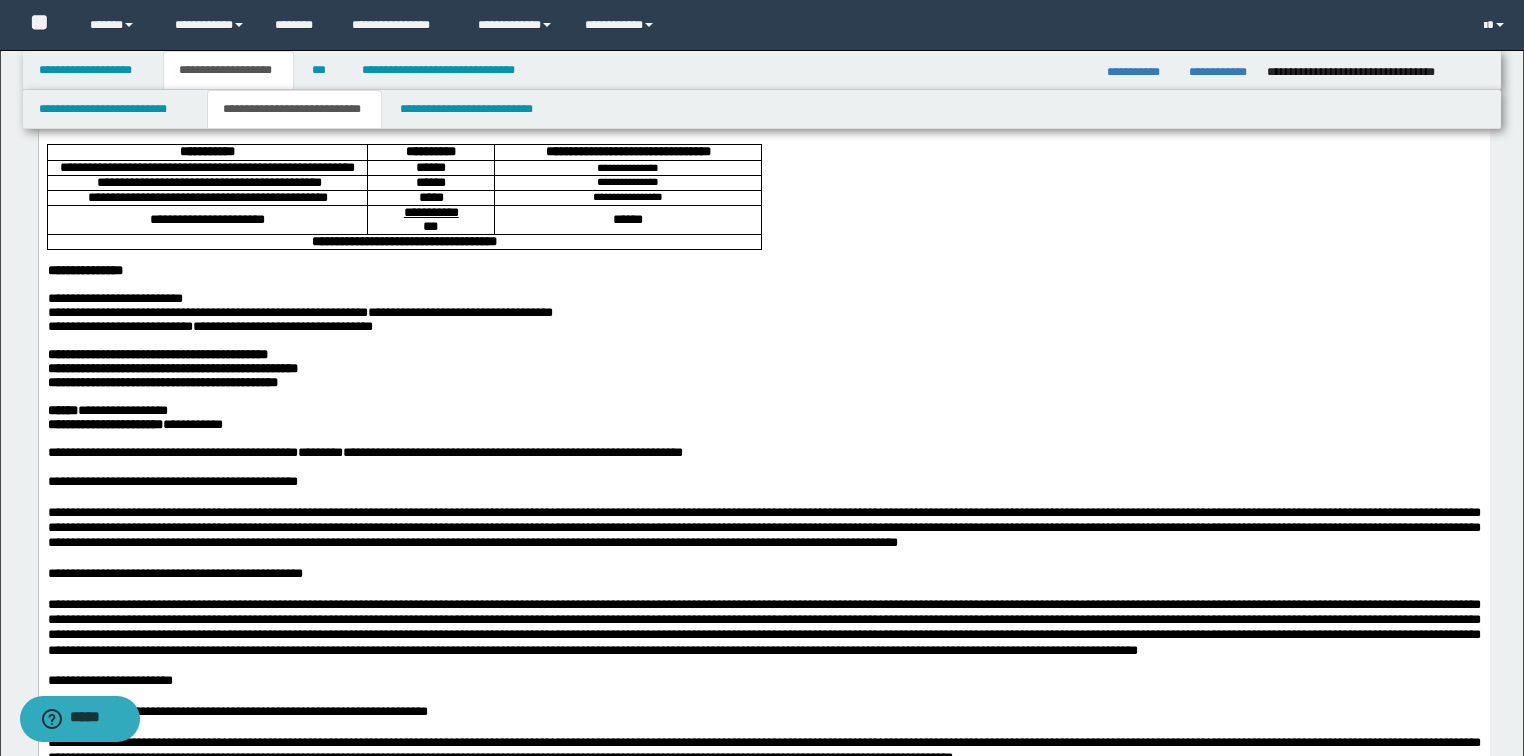 click on "**********" at bounding box center (763, 313) 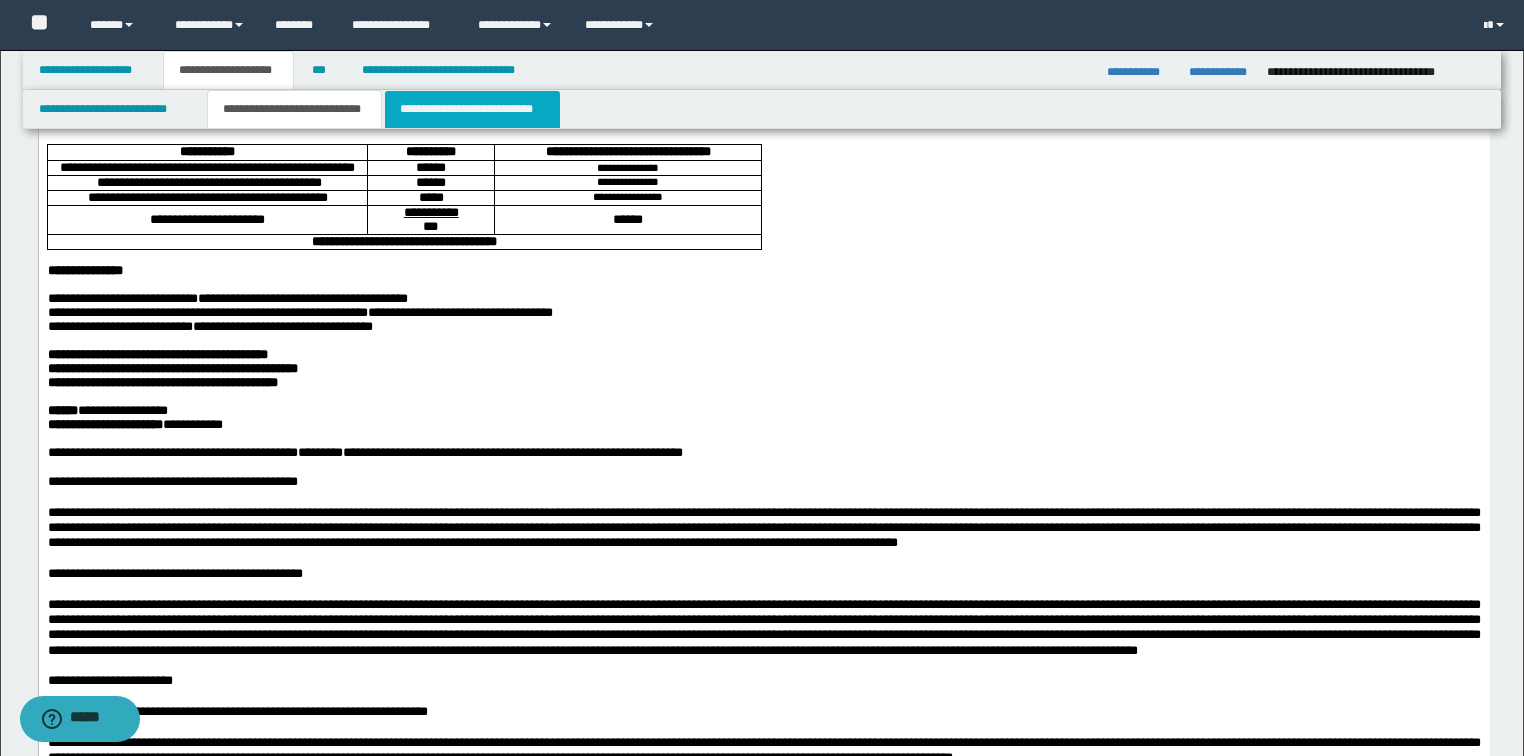drag, startPoint x: 452, startPoint y: 106, endPoint x: 456, endPoint y: 123, distance: 17.464249 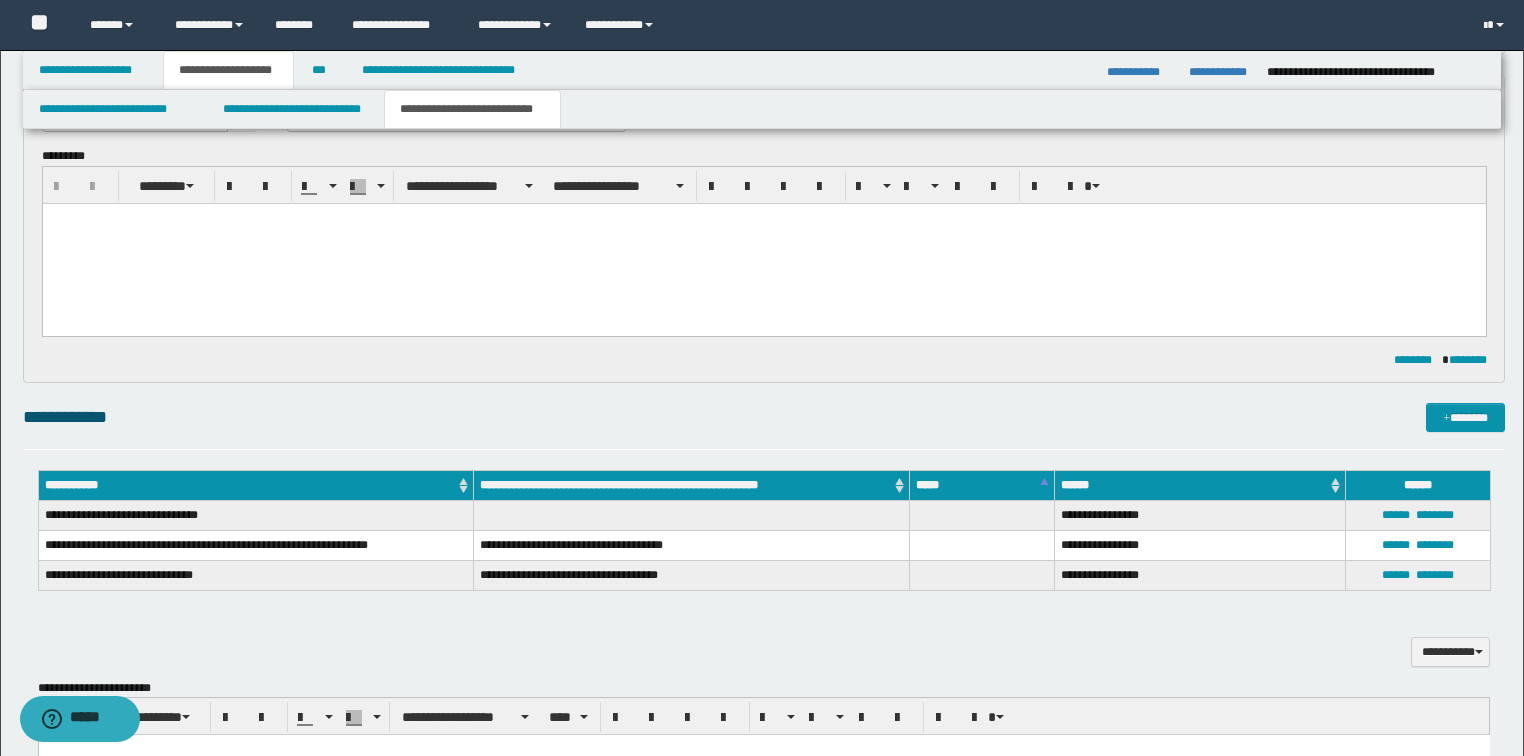 scroll, scrollTop: 880, scrollLeft: 0, axis: vertical 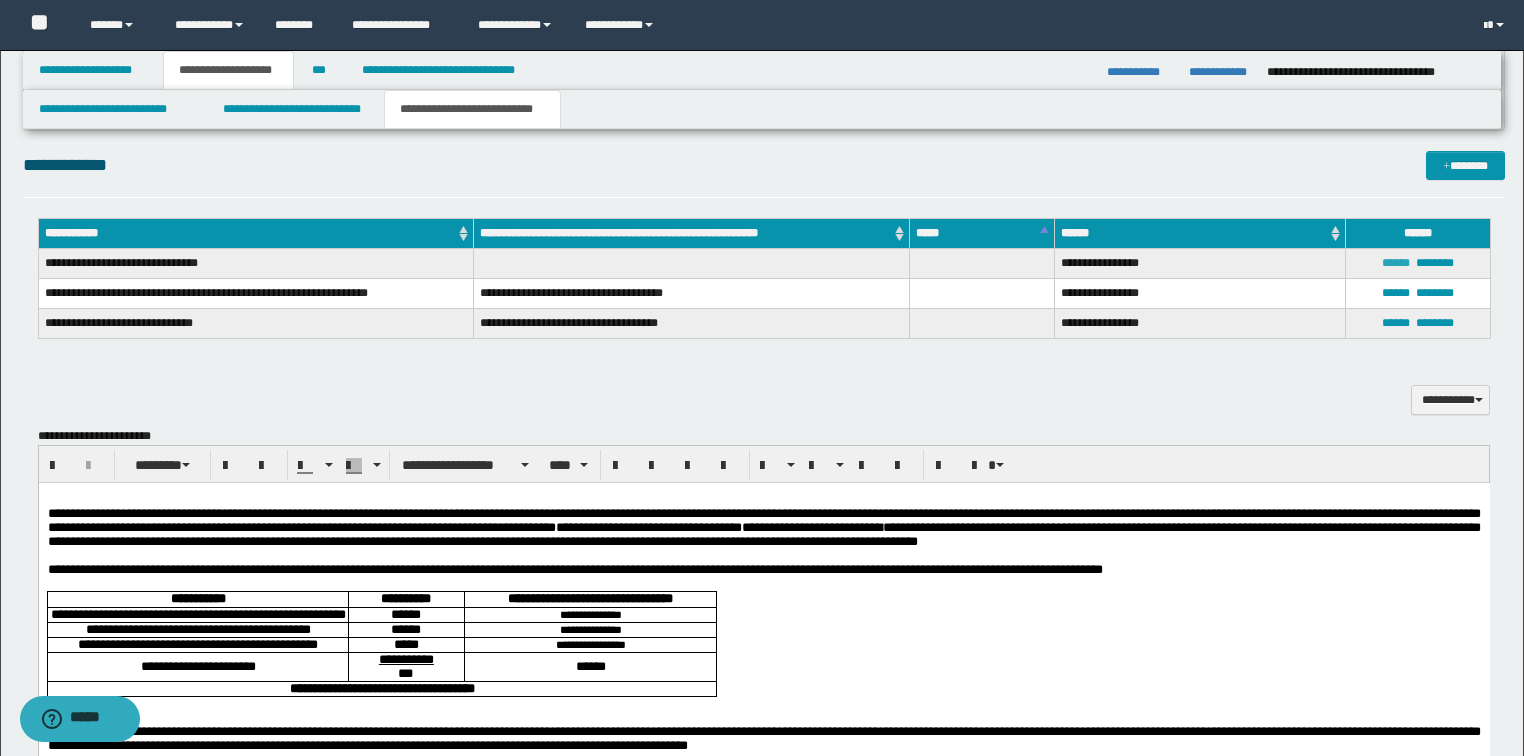 click on "******" at bounding box center (1396, 263) 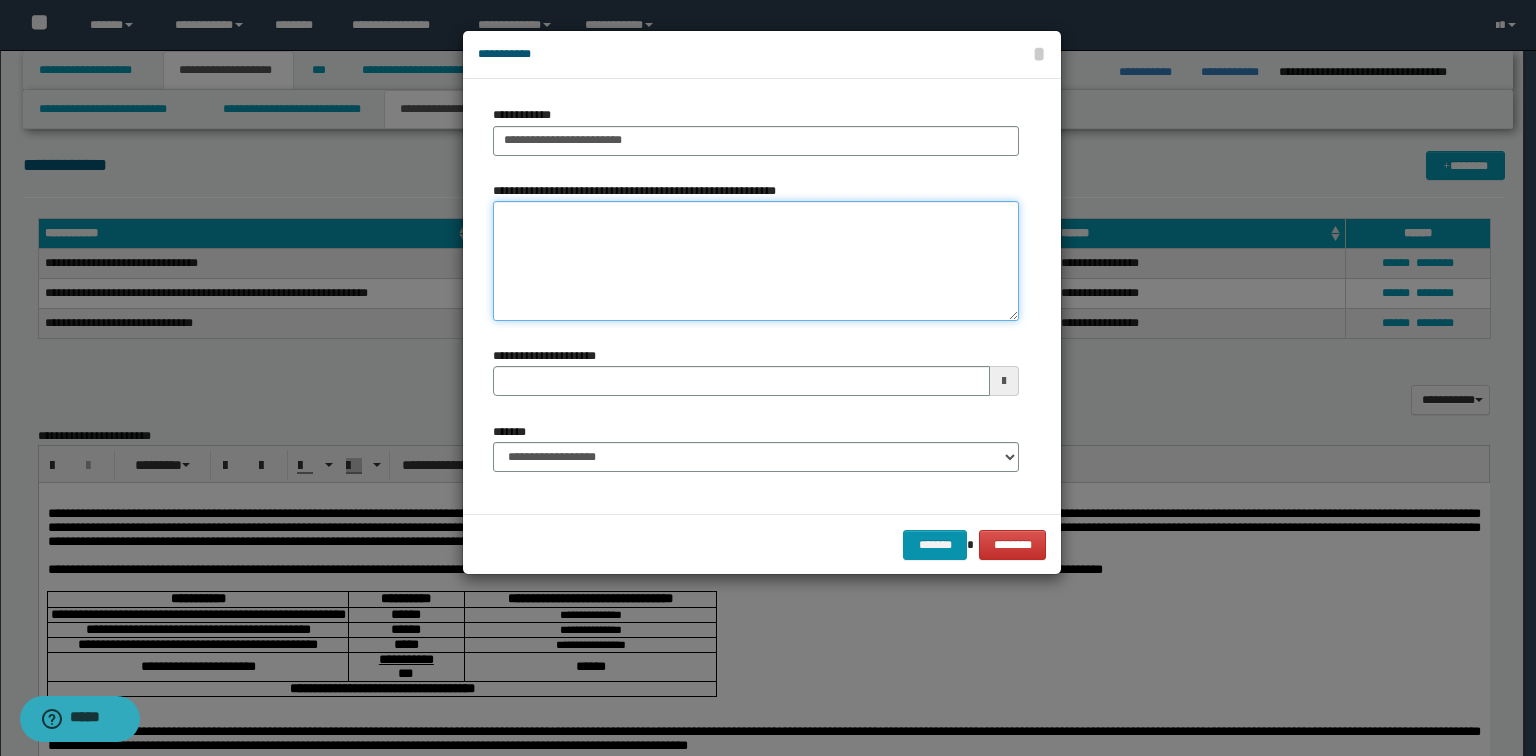 click on "**********" at bounding box center (756, 261) 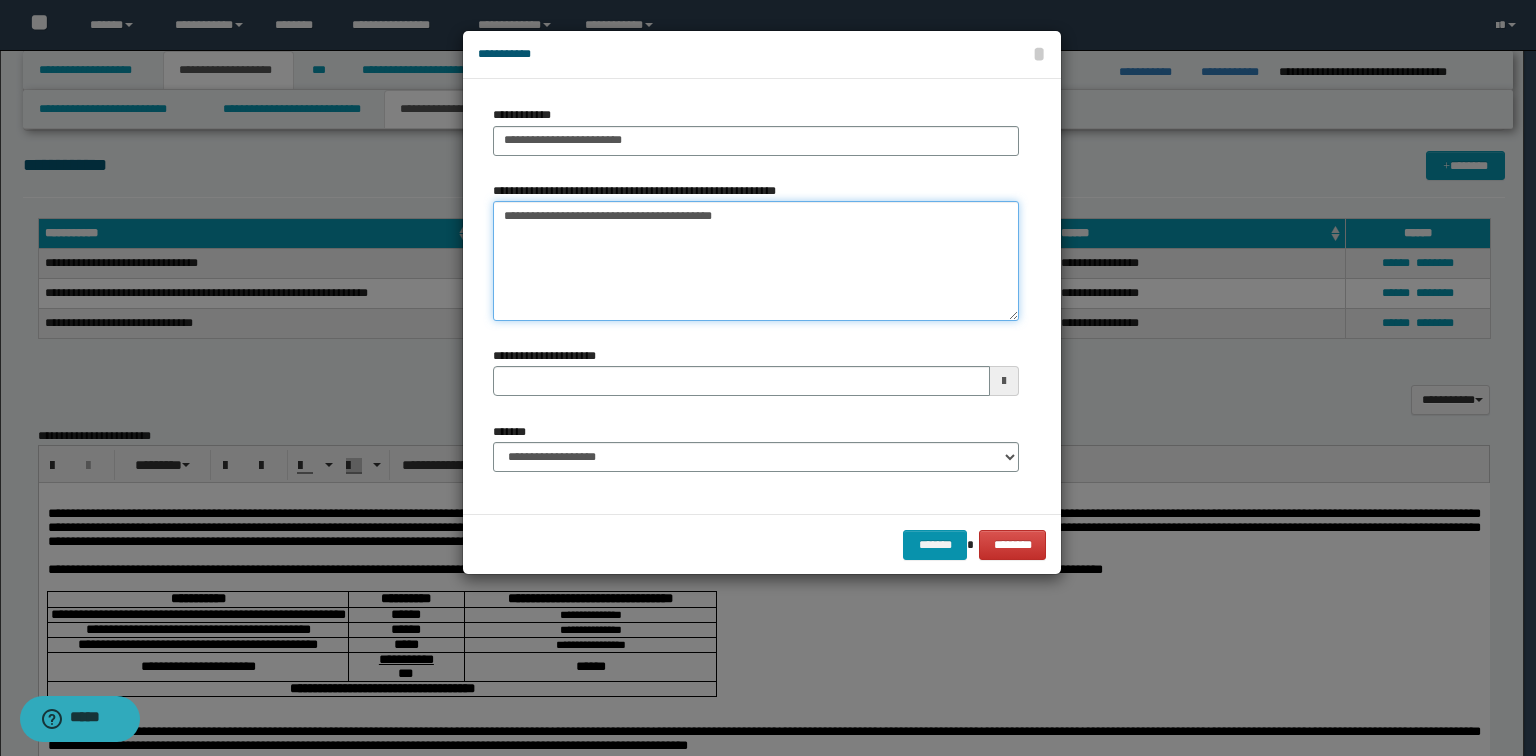 type 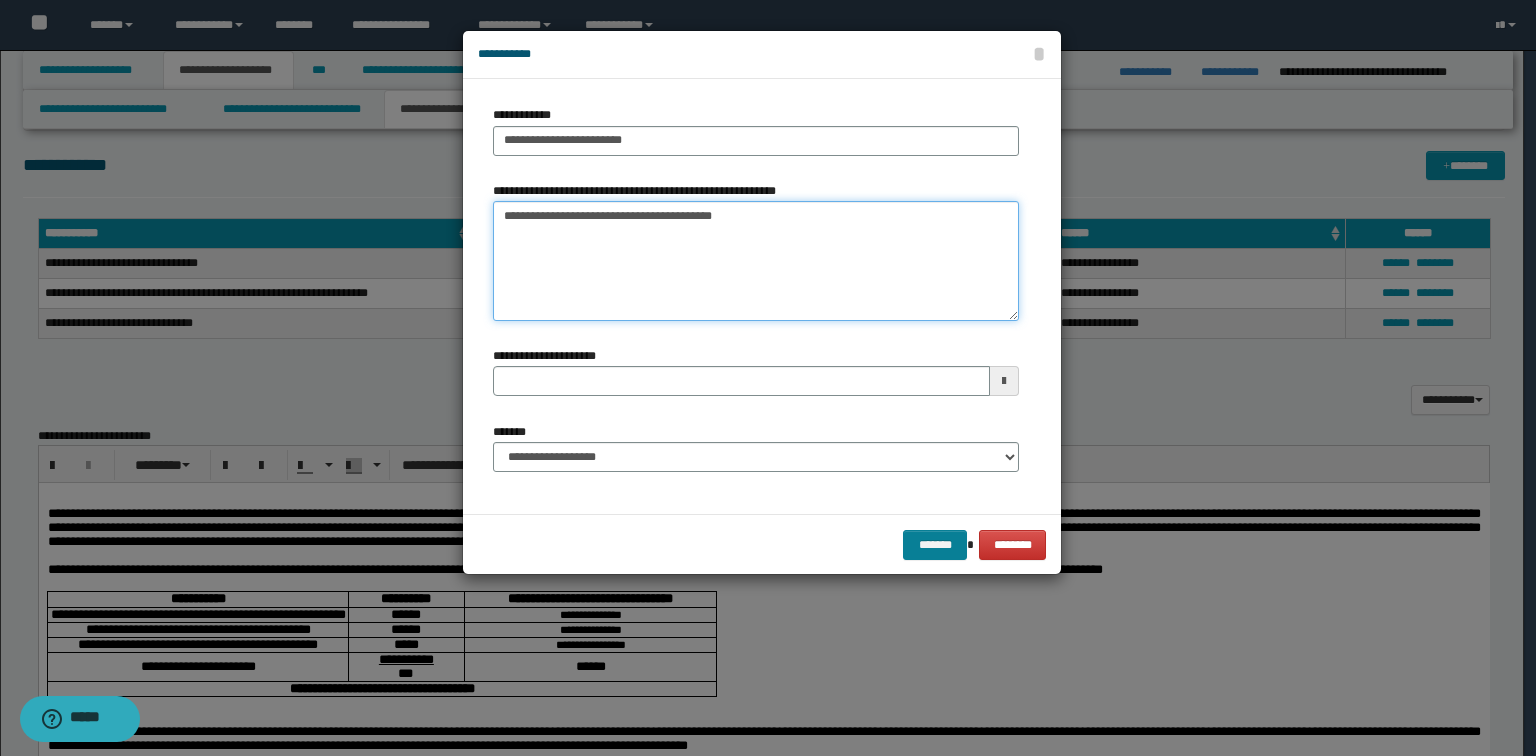 type on "**********" 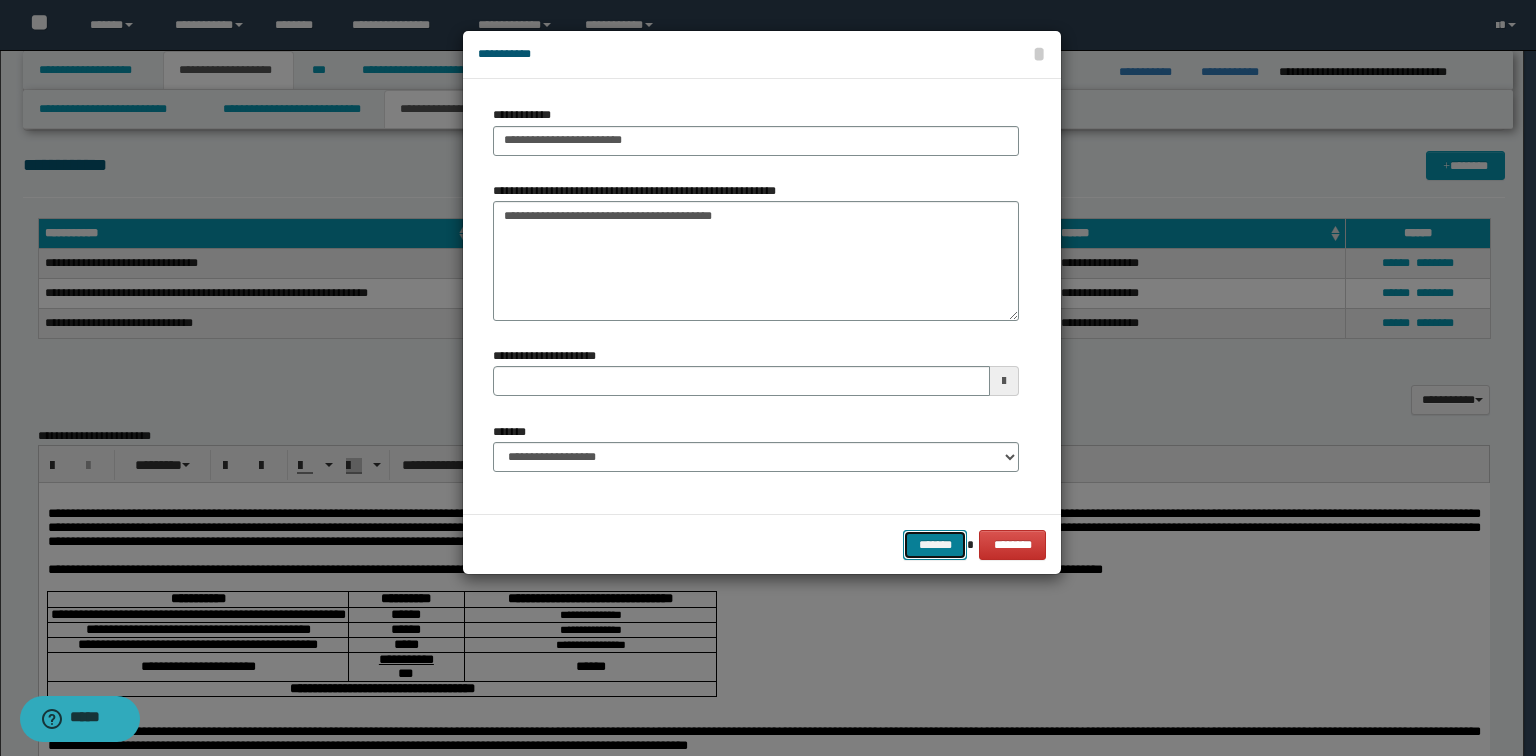click on "*******" at bounding box center [935, 545] 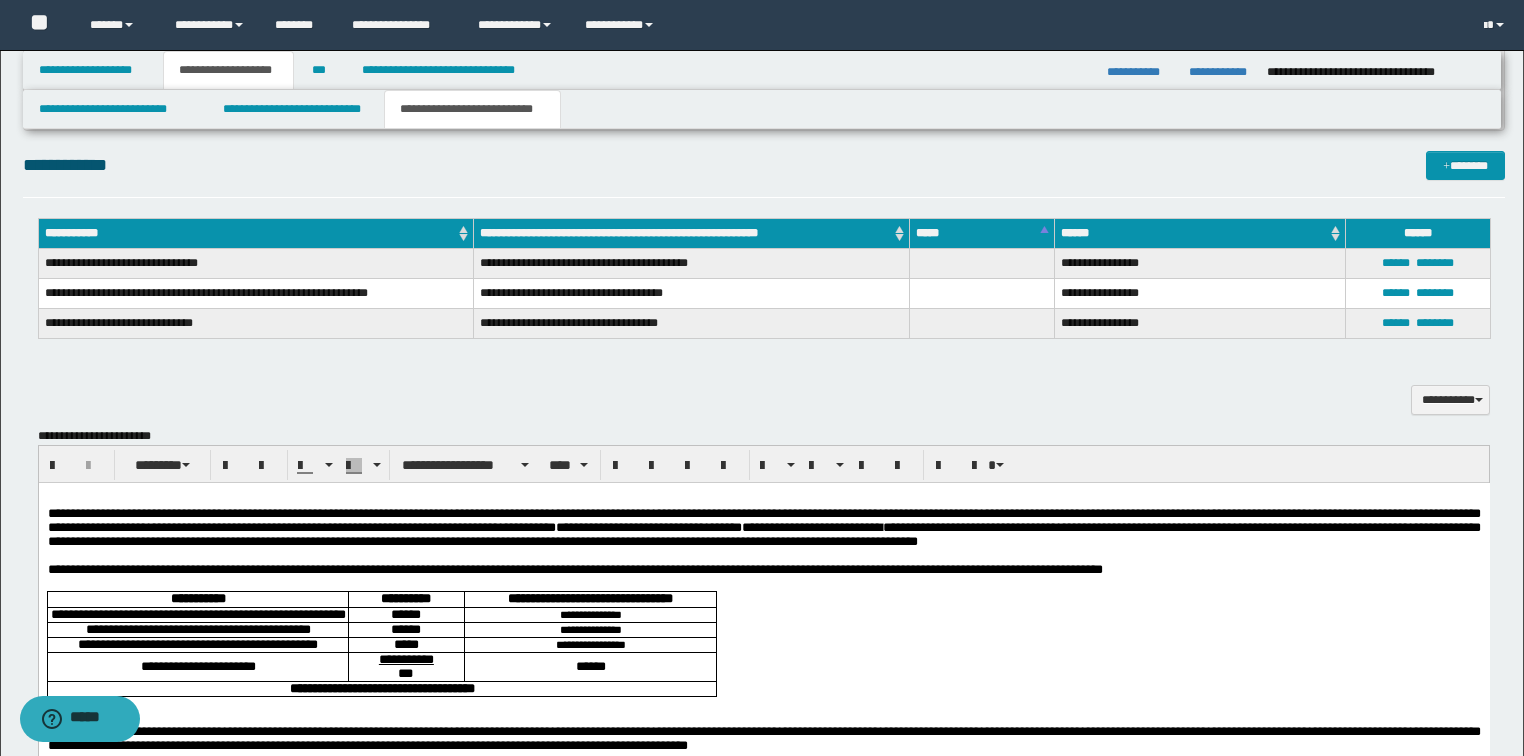 click on "**********" at bounding box center [763, 527] 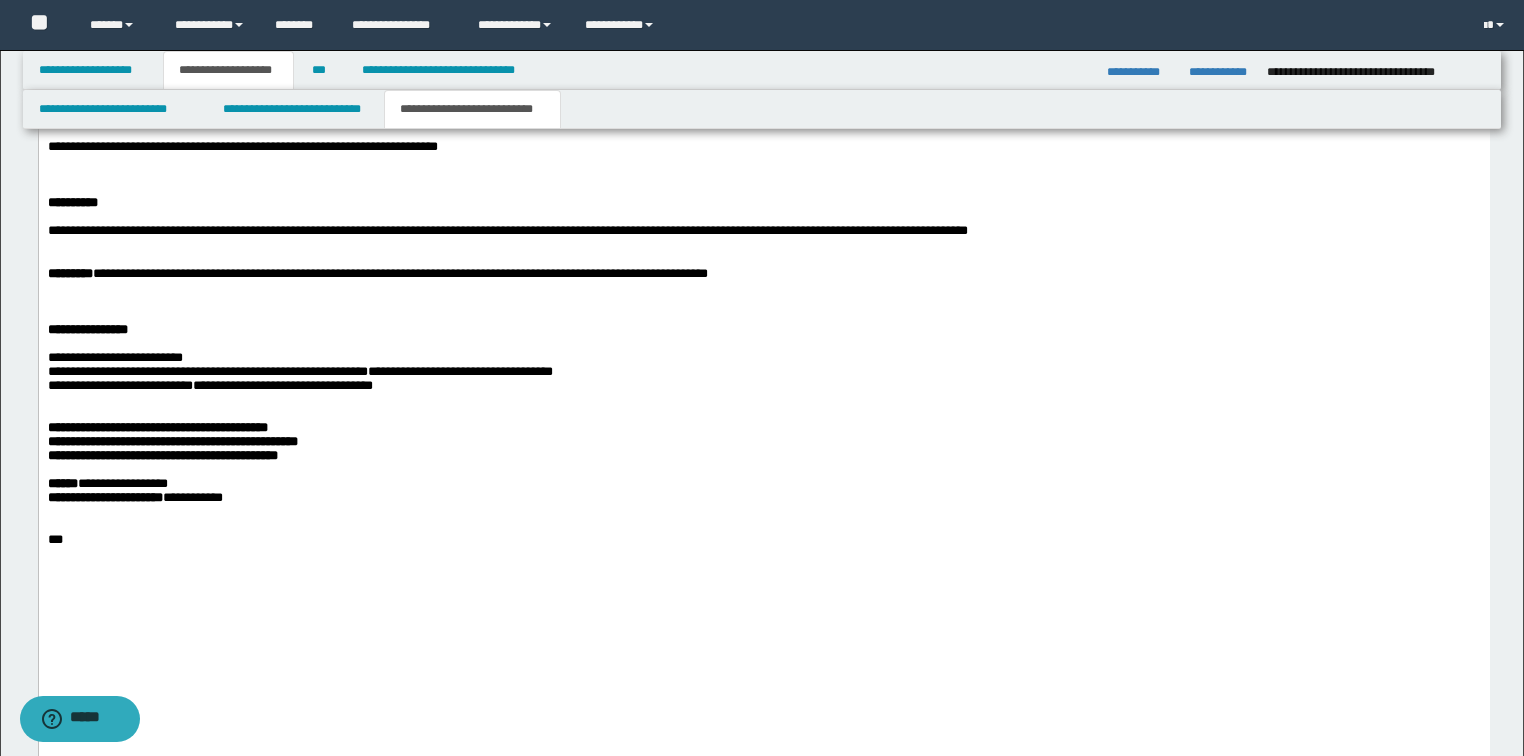 scroll, scrollTop: 1520, scrollLeft: 0, axis: vertical 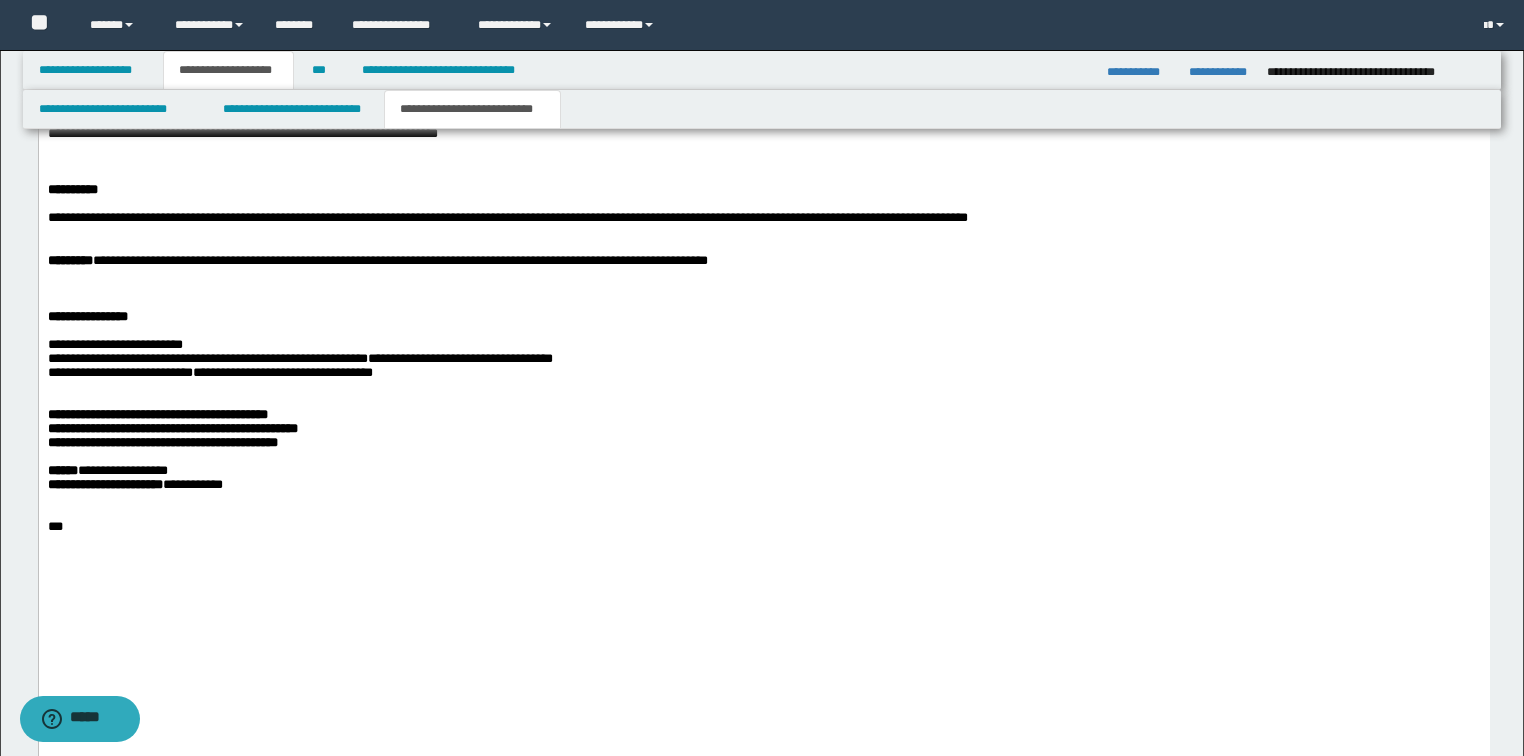 click at bounding box center (787, 332) 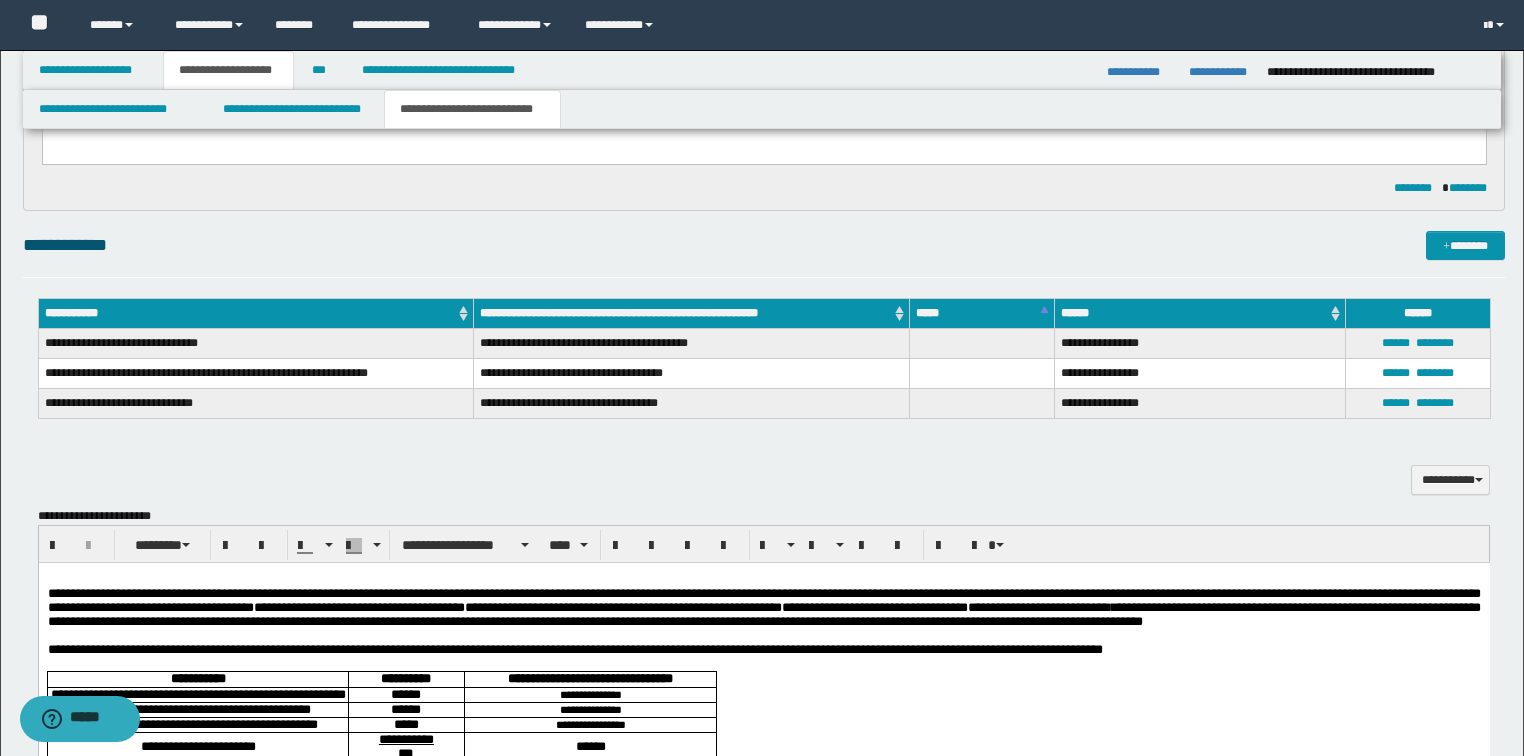 scroll, scrollTop: 720, scrollLeft: 0, axis: vertical 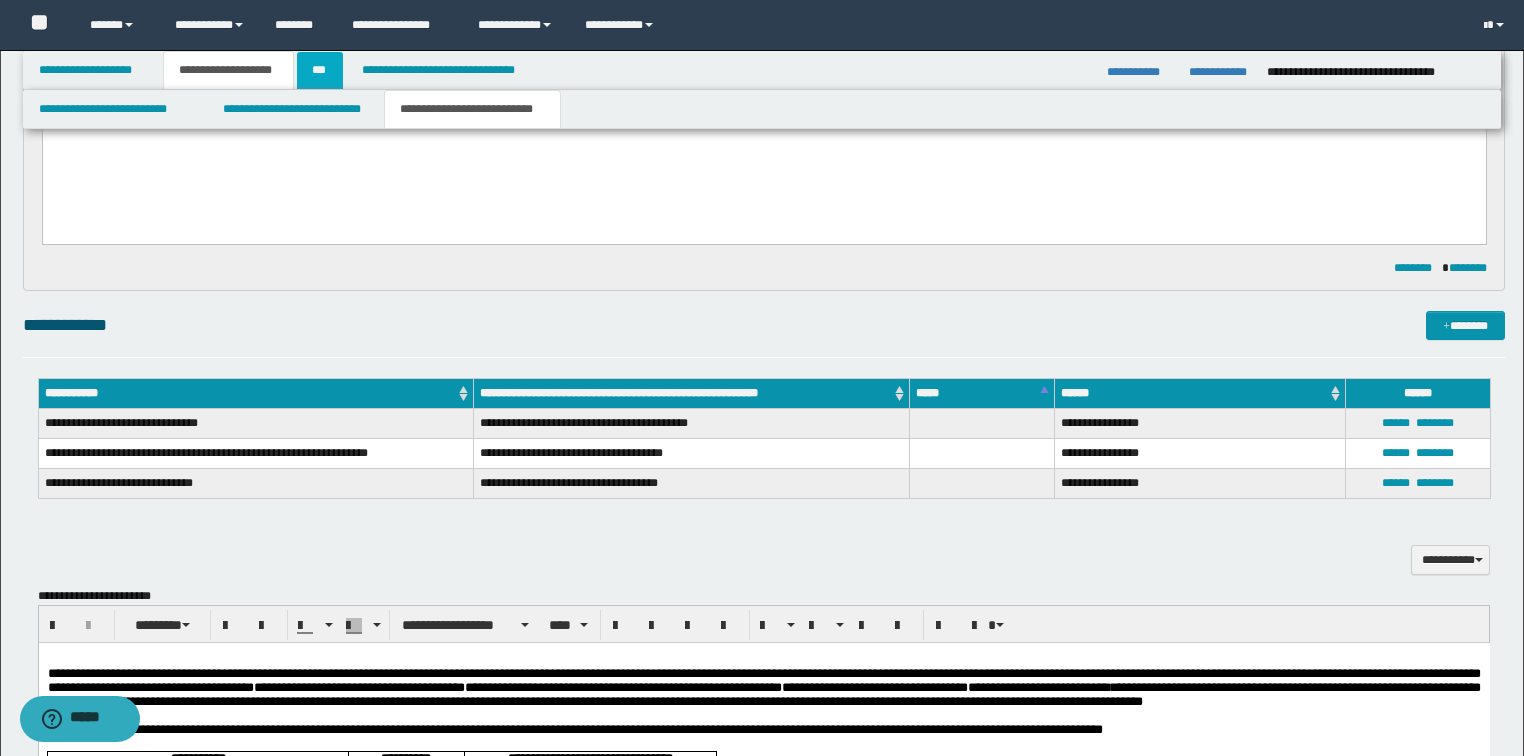 click on "***" at bounding box center [320, 70] 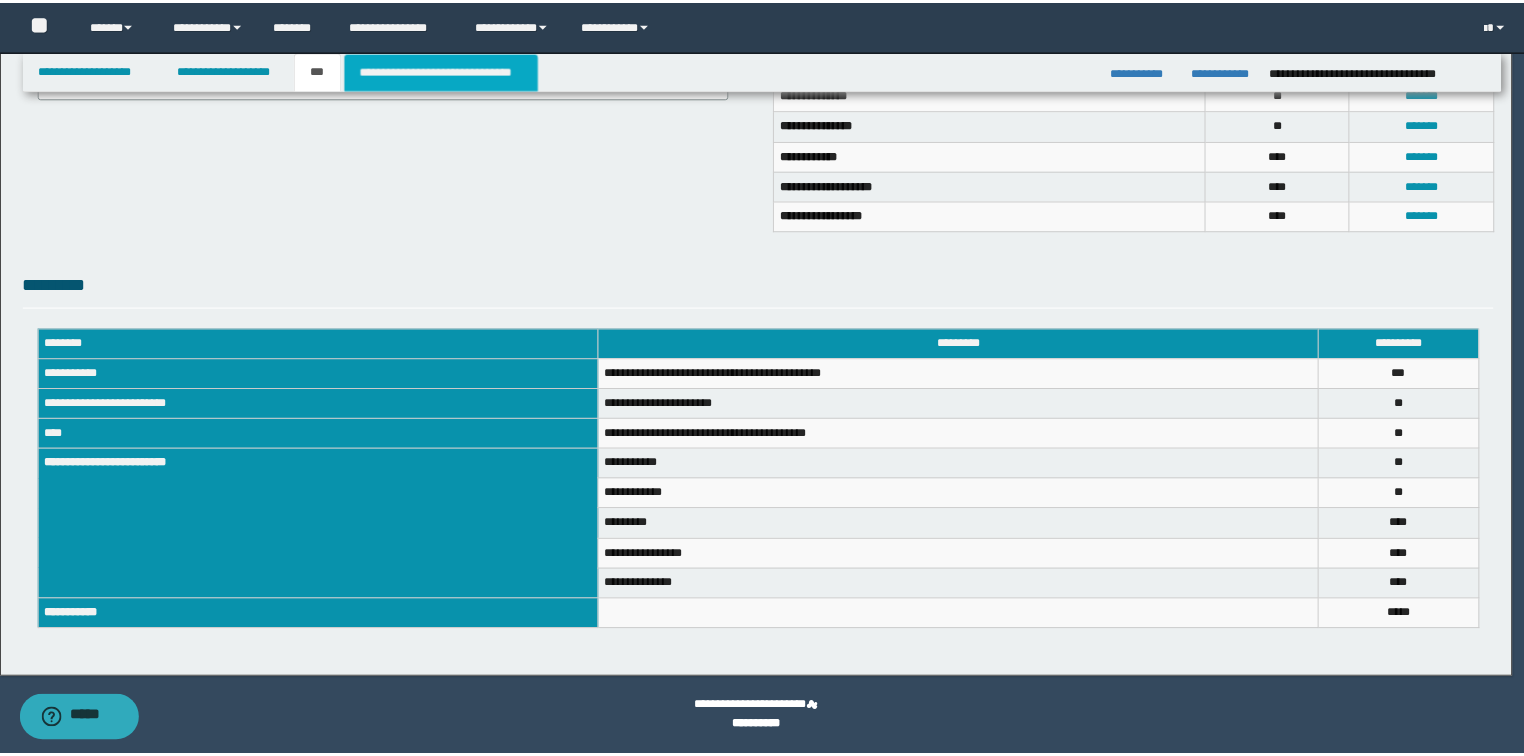 scroll, scrollTop: 489, scrollLeft: 0, axis: vertical 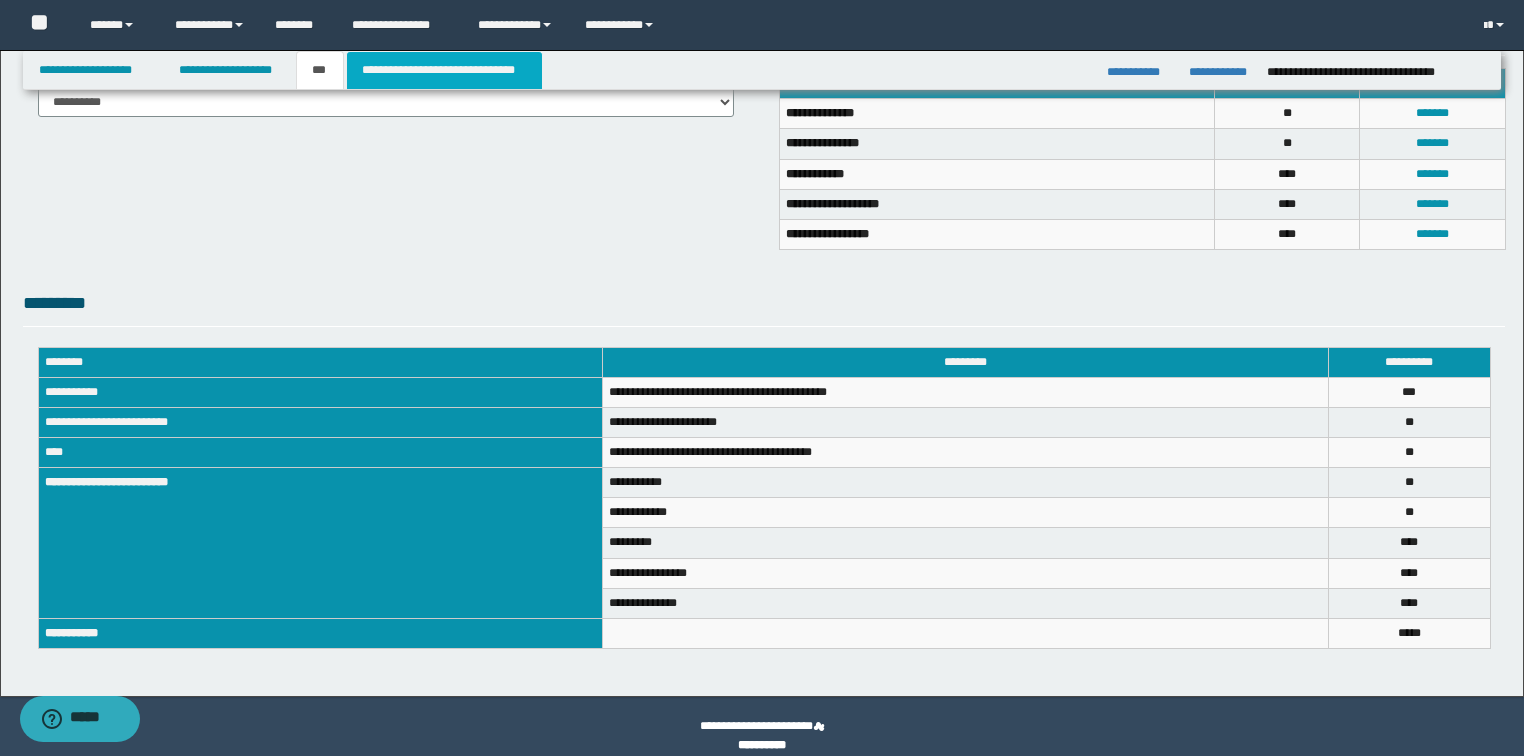 click on "**********" at bounding box center (444, 70) 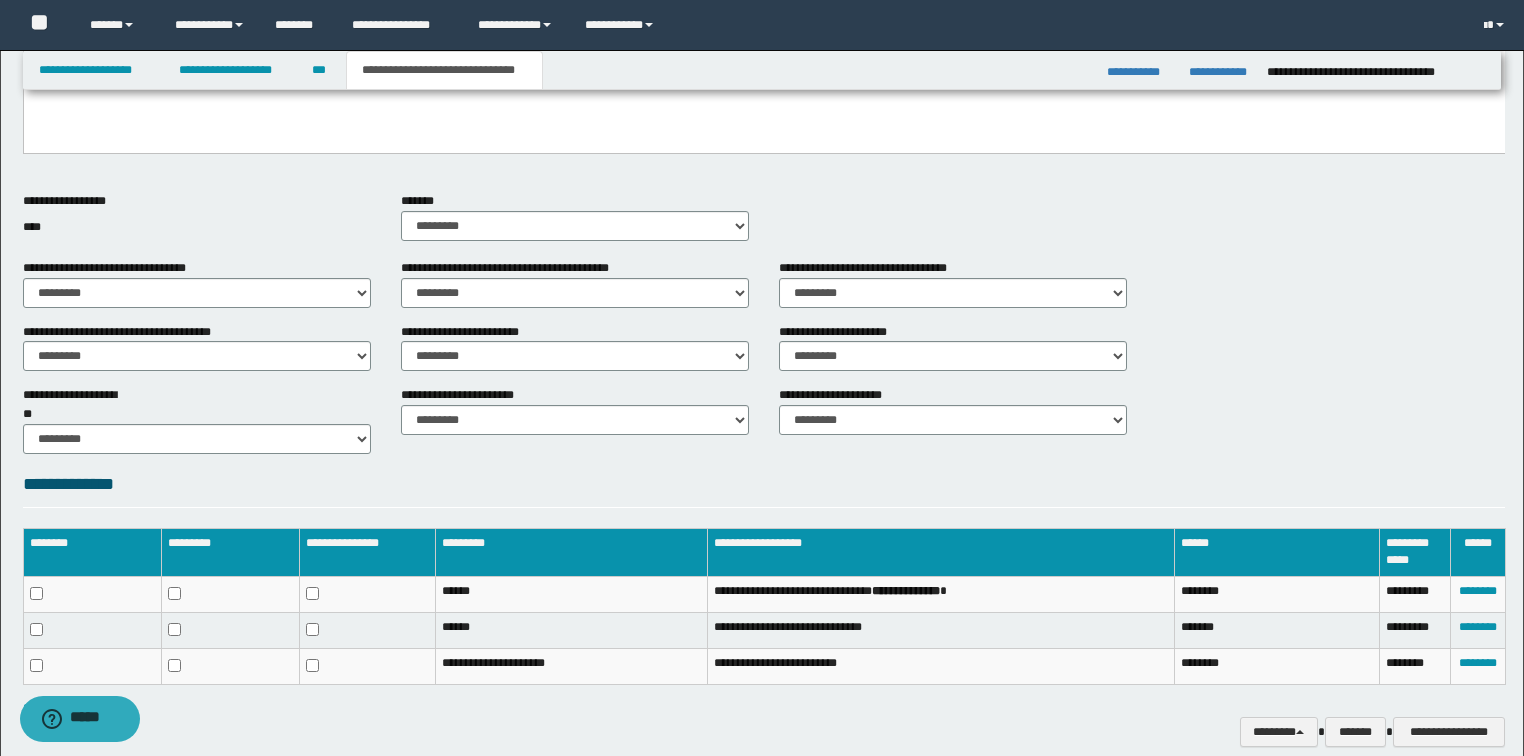 scroll, scrollTop: 688, scrollLeft: 0, axis: vertical 